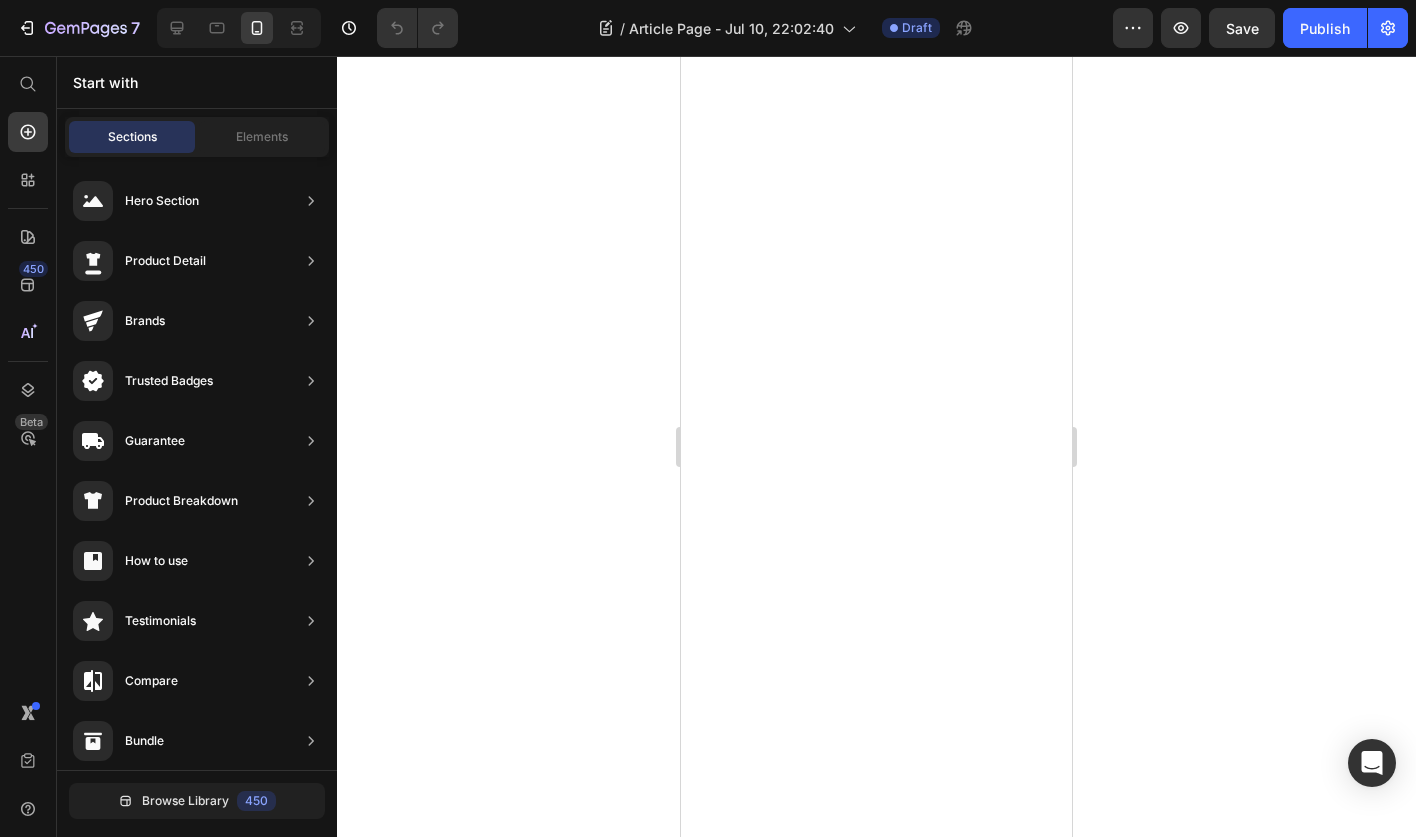 scroll, scrollTop: 0, scrollLeft: 0, axis: both 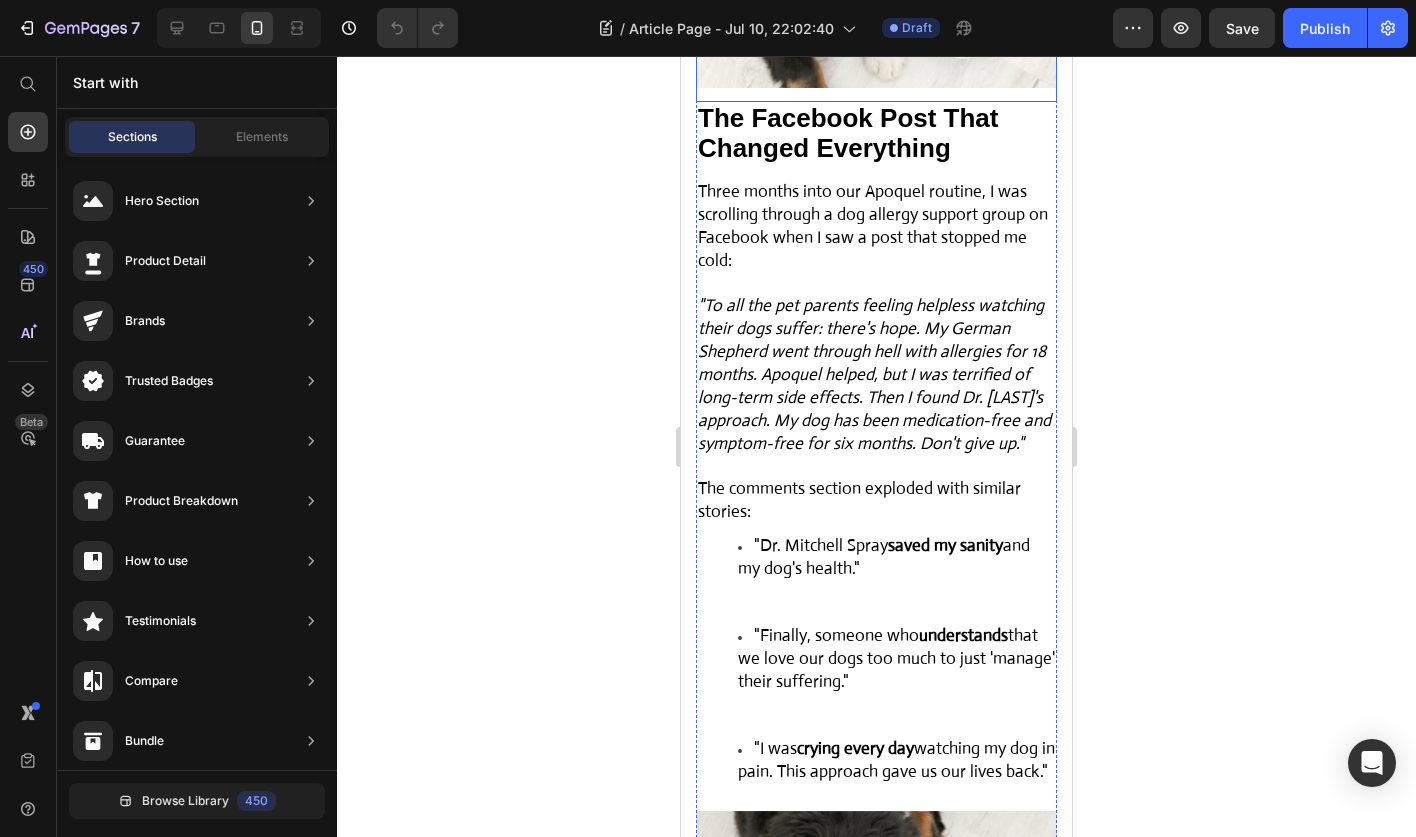 click at bounding box center [876, -3] 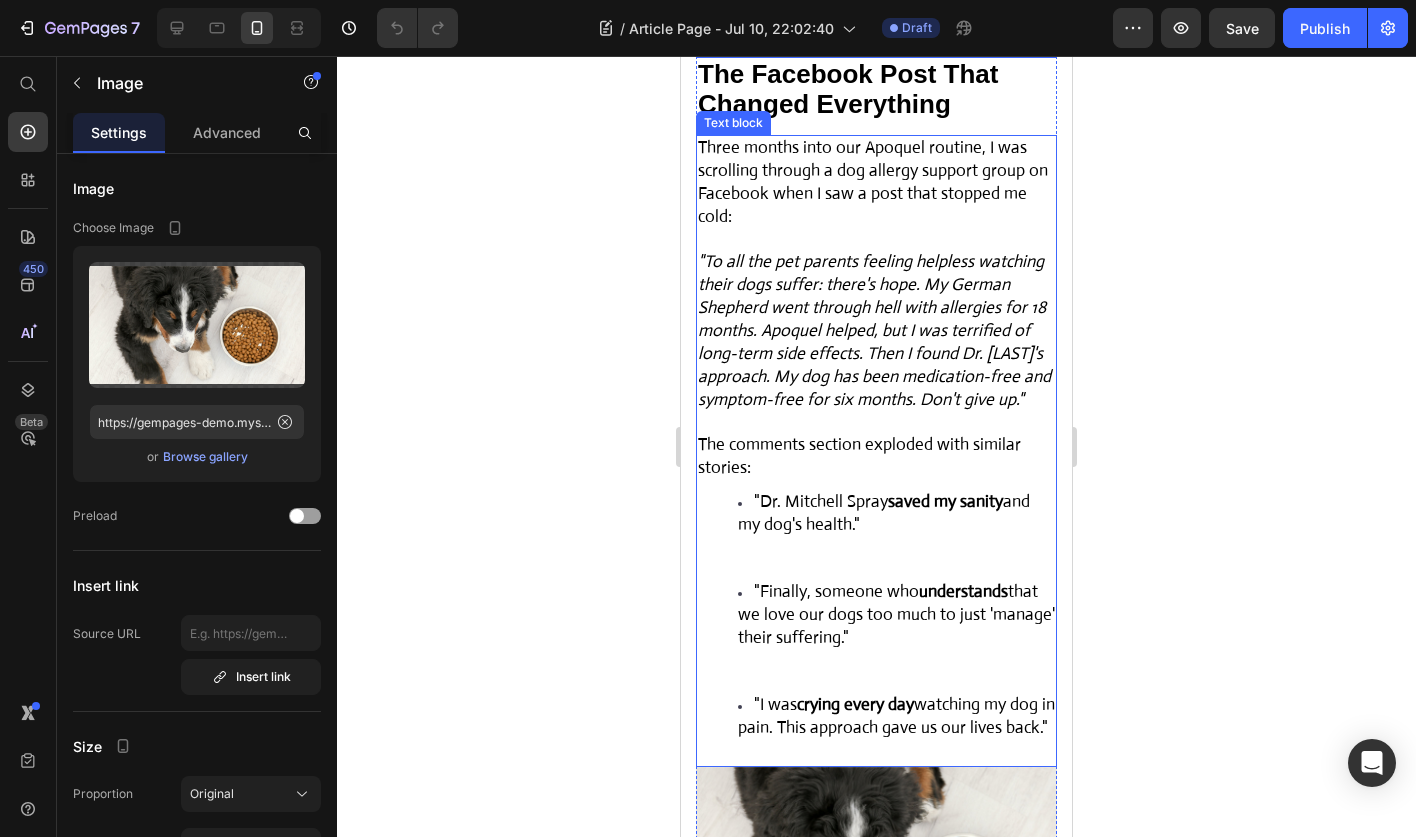 scroll, scrollTop: 4256, scrollLeft: 0, axis: vertical 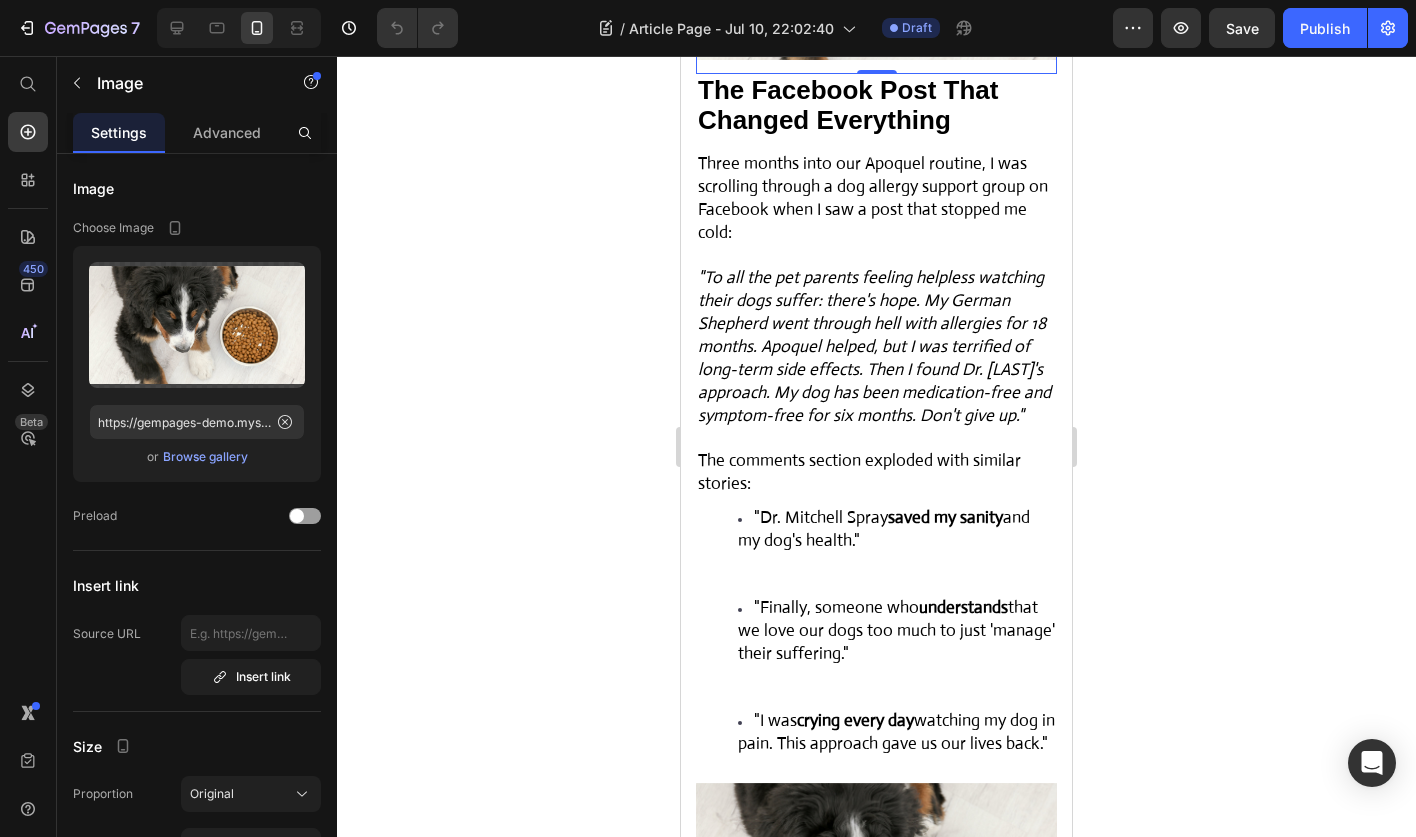 click at bounding box center (876, -31) 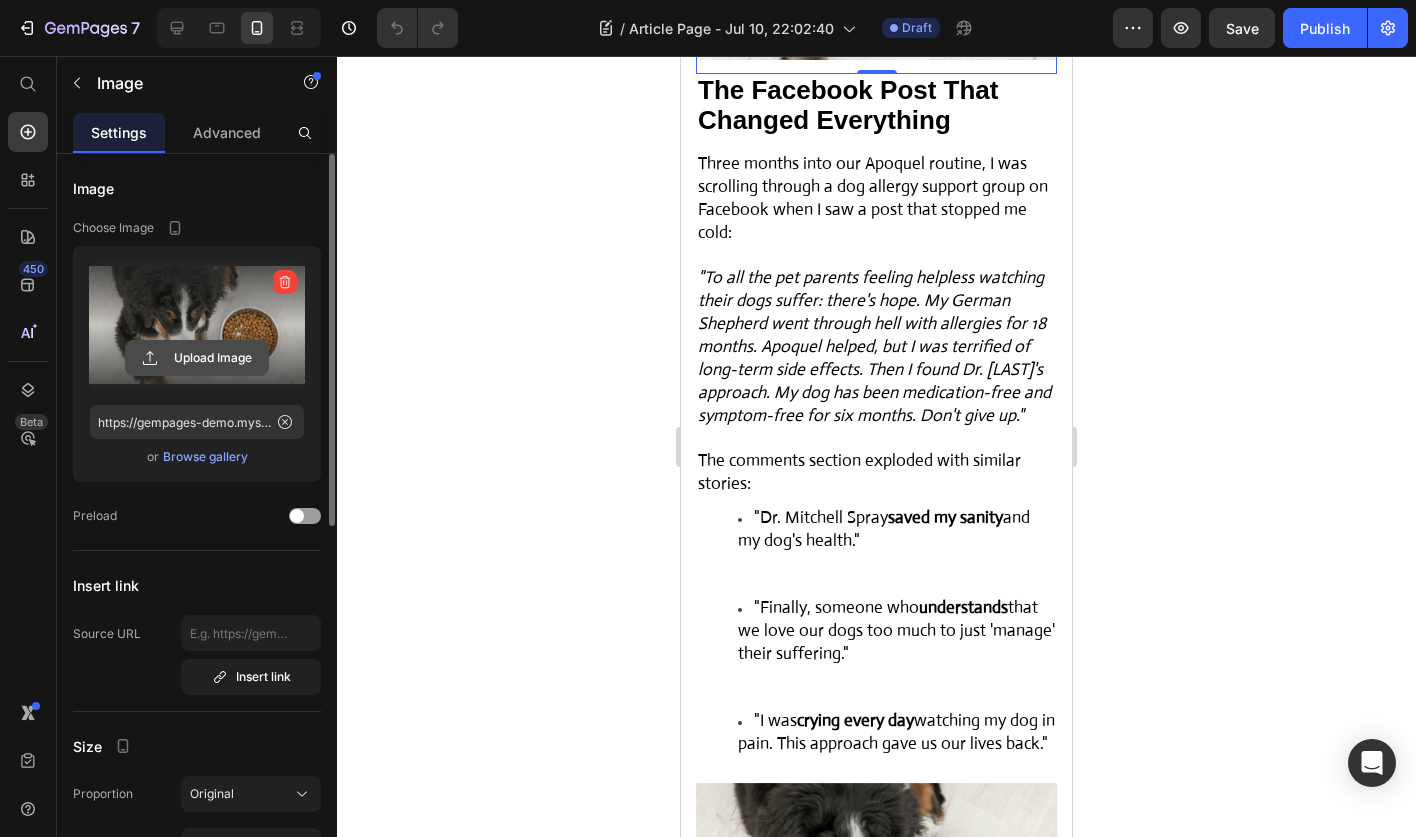 click 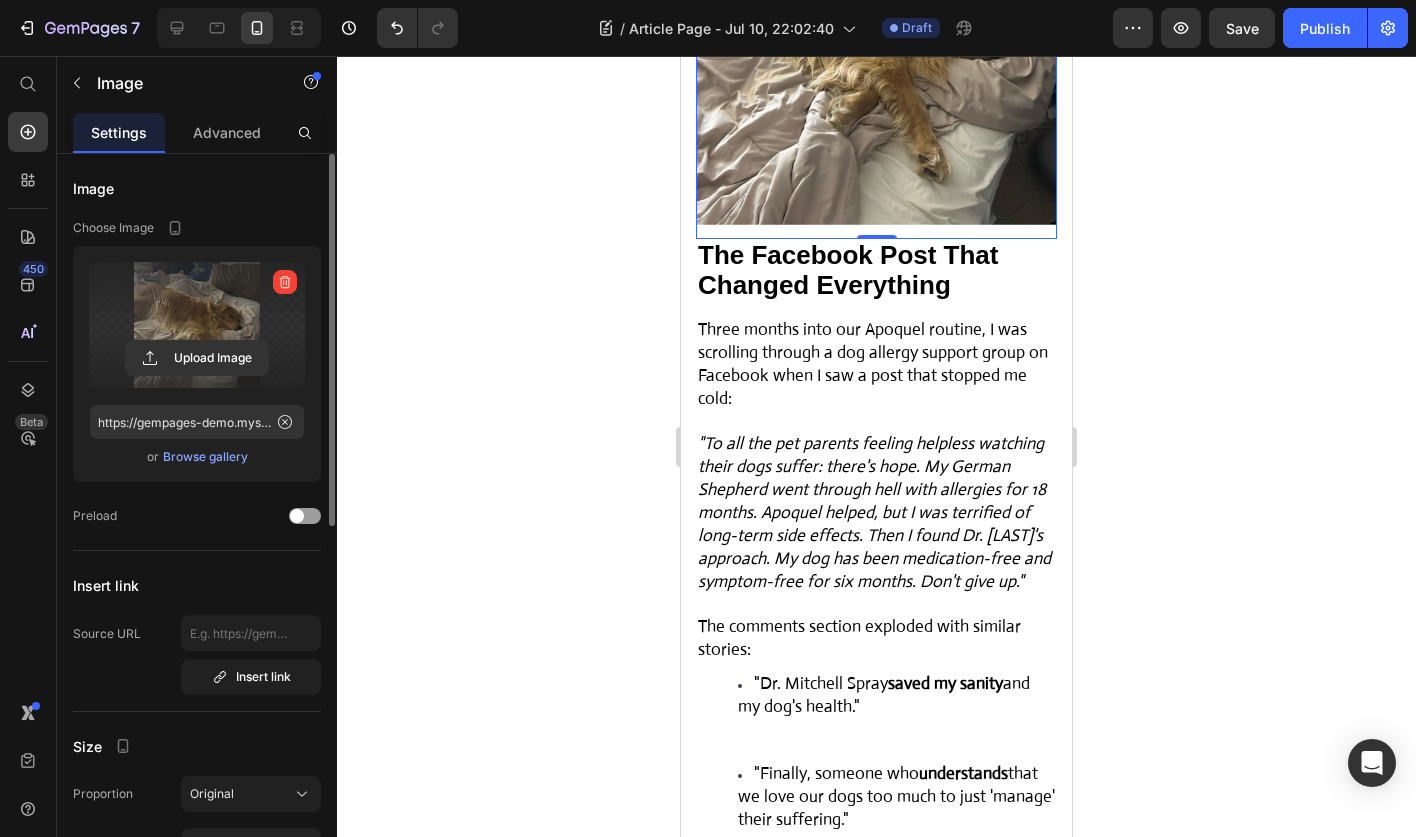 click 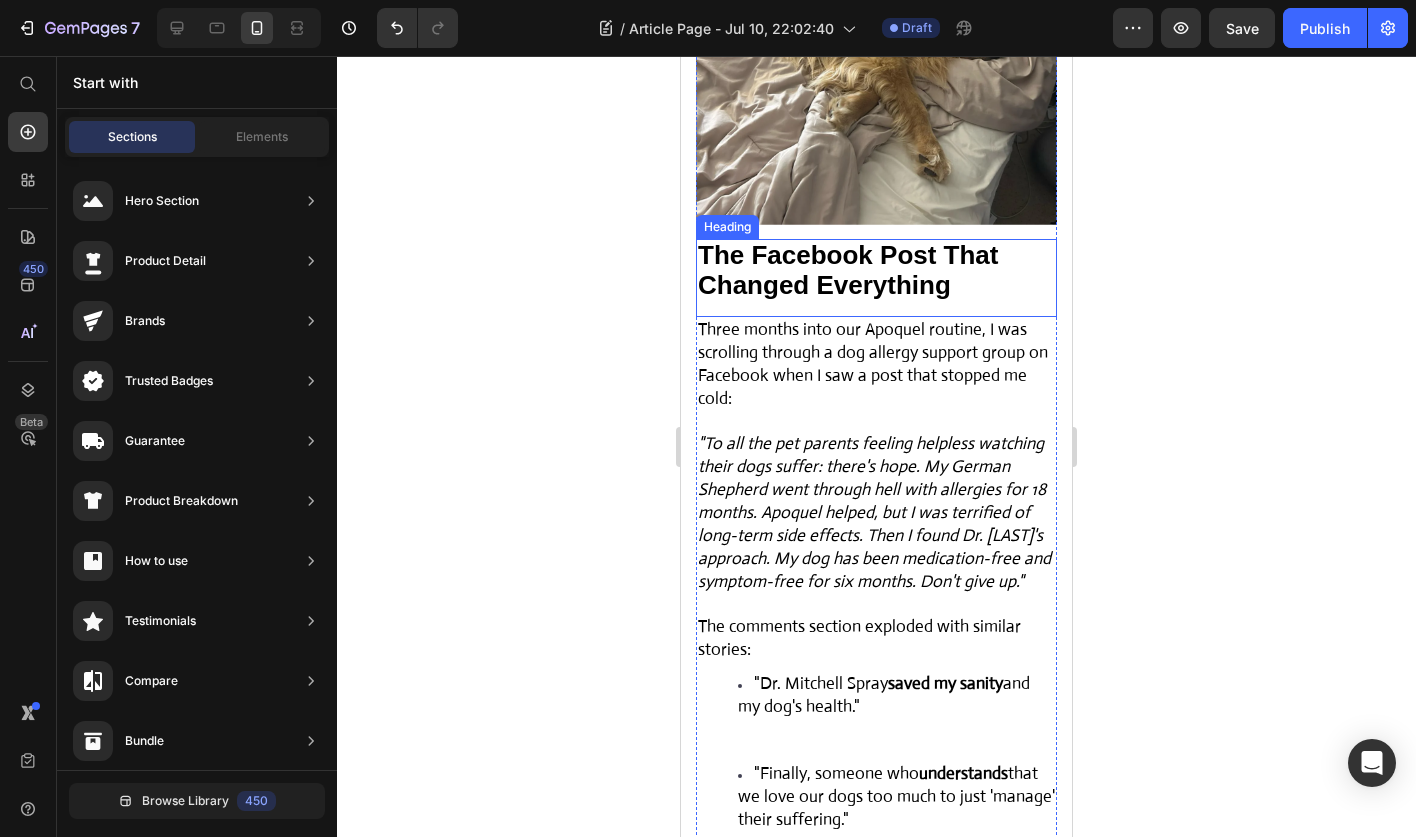 click at bounding box center [876, 51] 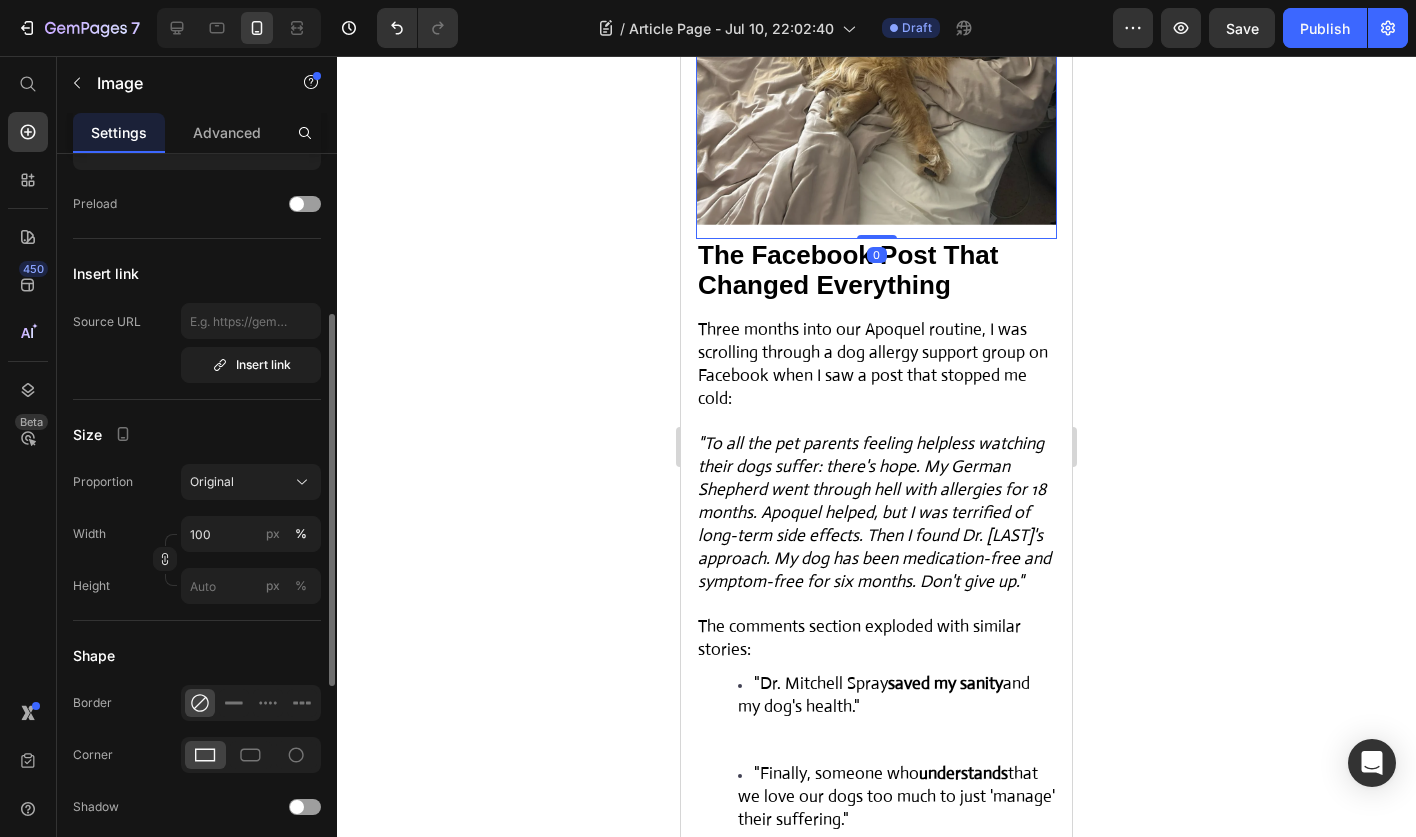 scroll, scrollTop: 347, scrollLeft: 0, axis: vertical 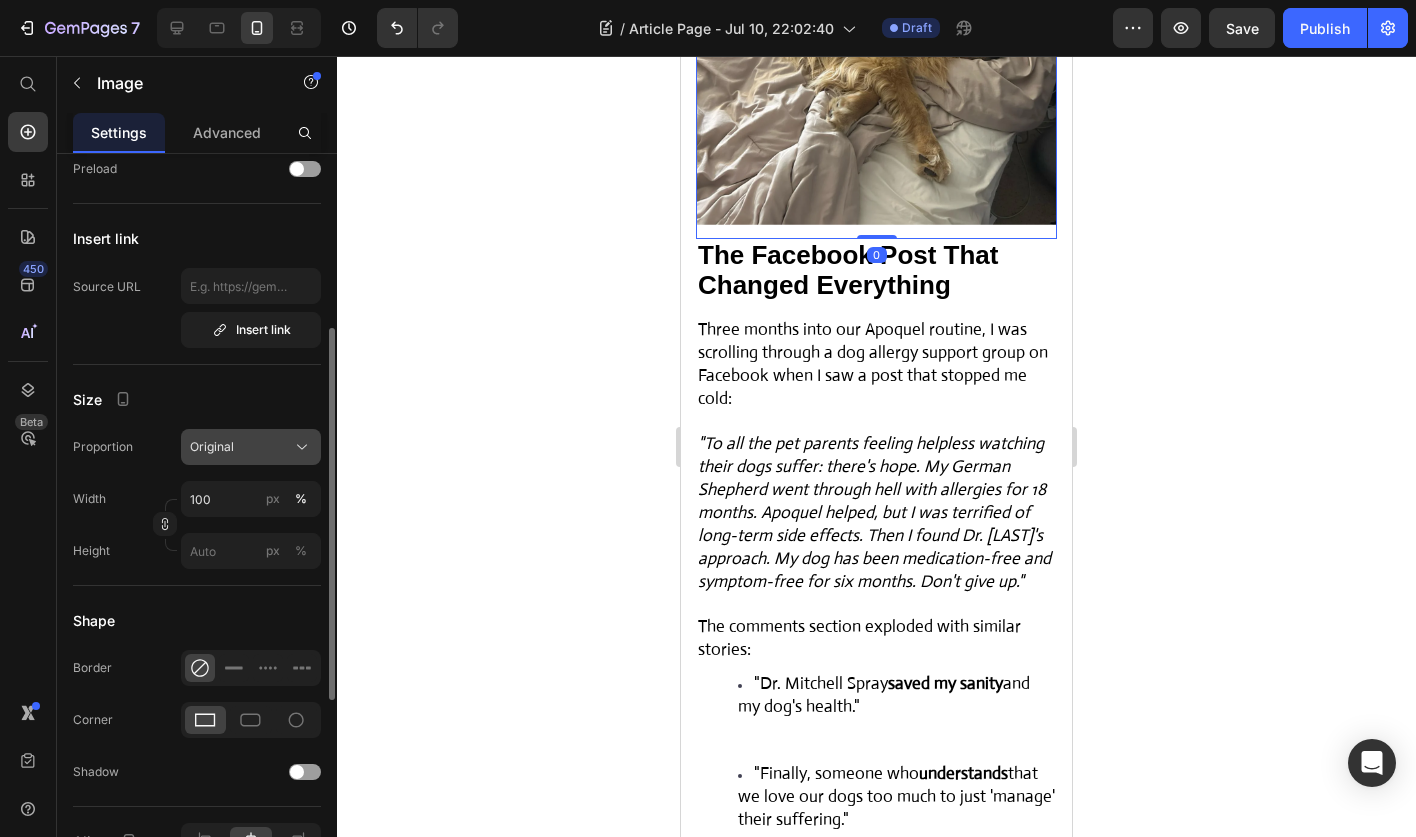 click on "Original" 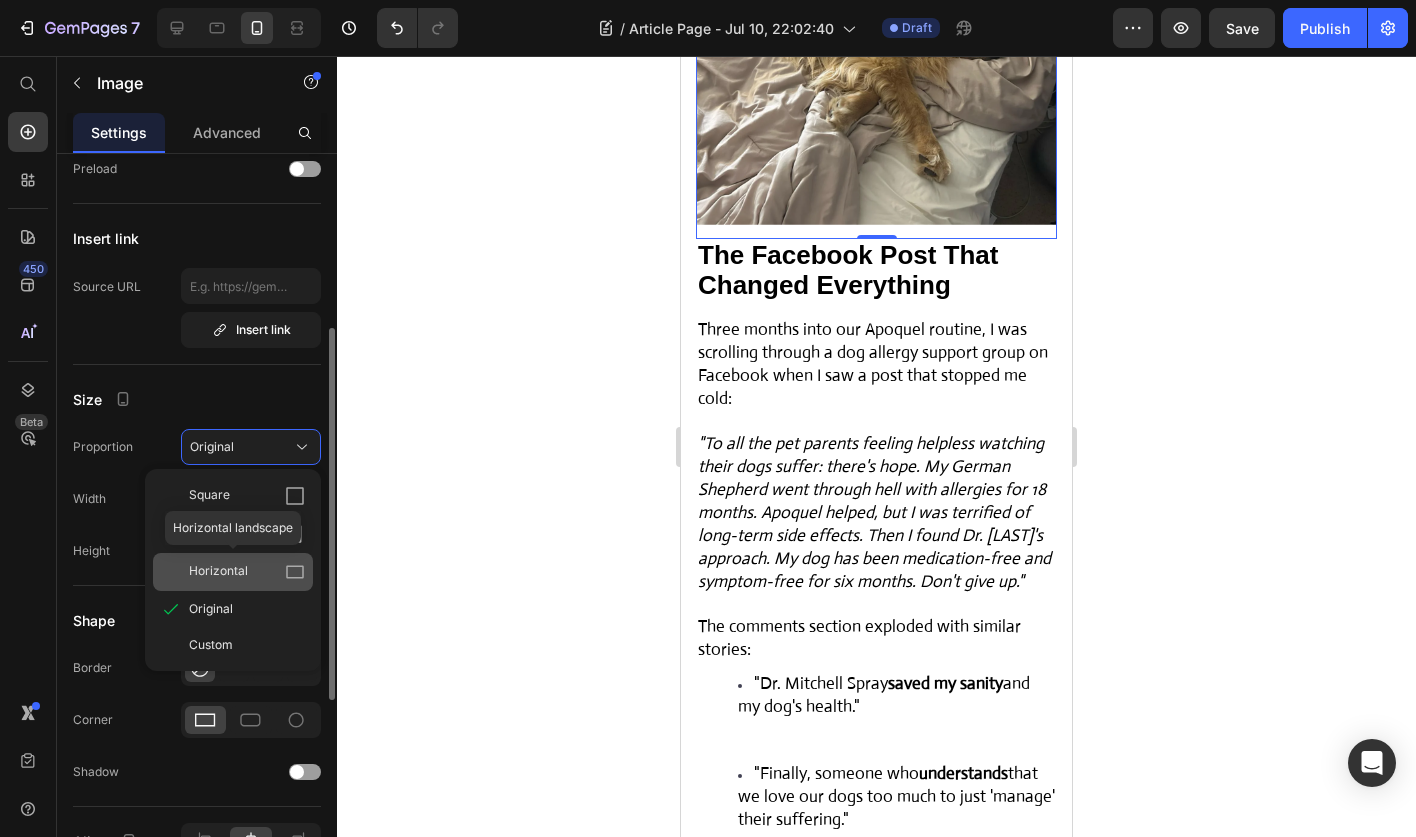 click on "Horizontal" at bounding box center [247, 572] 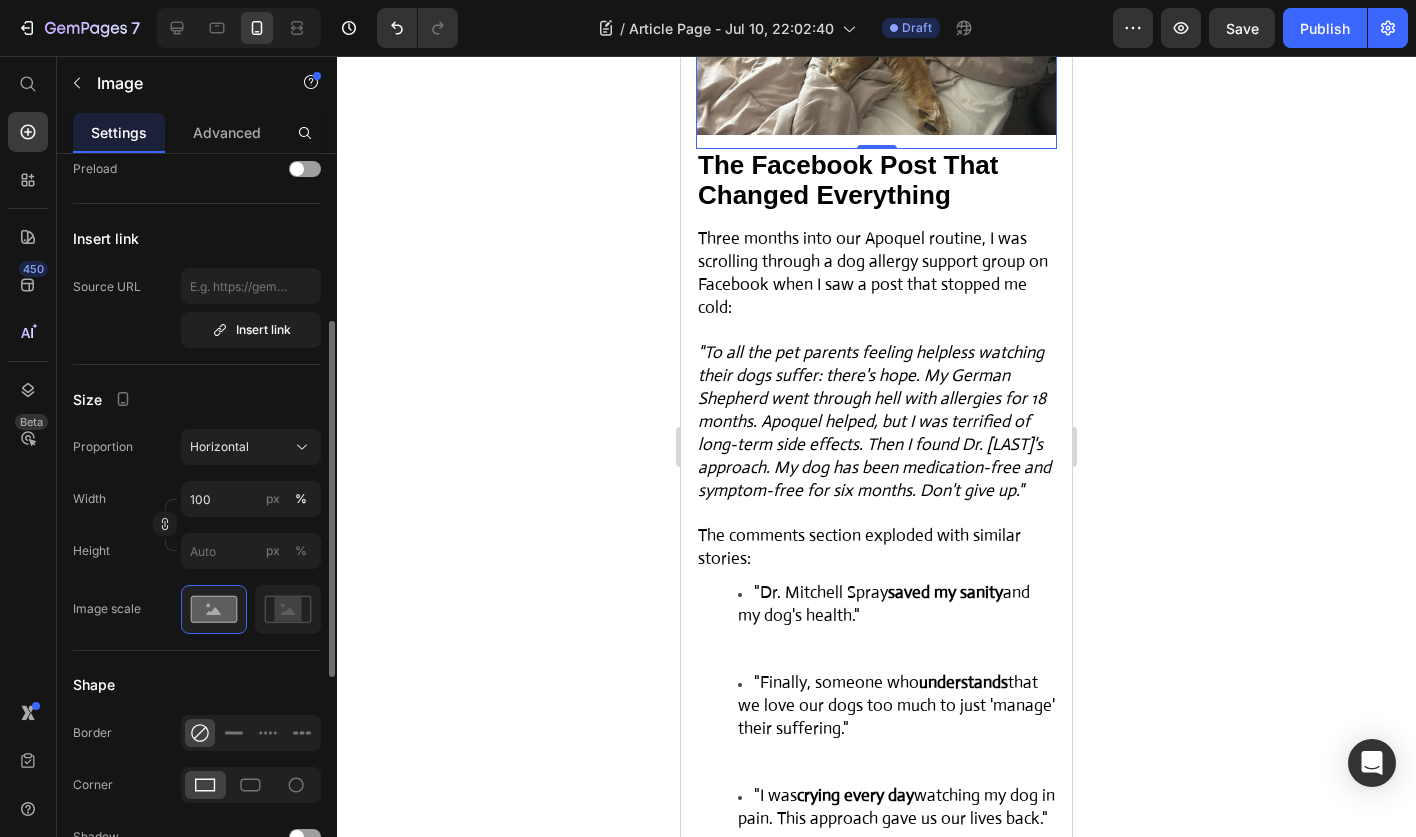 click 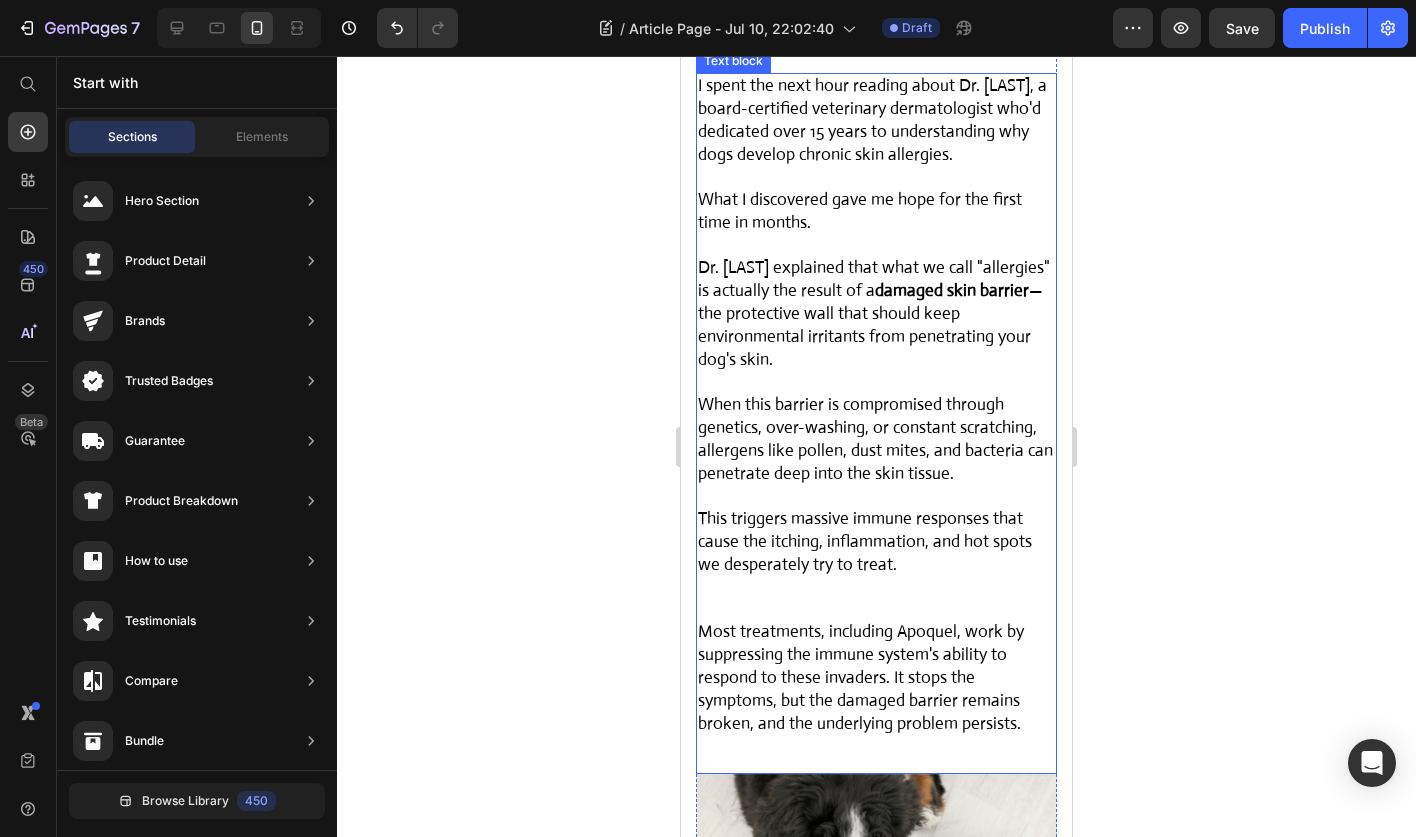 scroll, scrollTop: 5331, scrollLeft: 0, axis: vertical 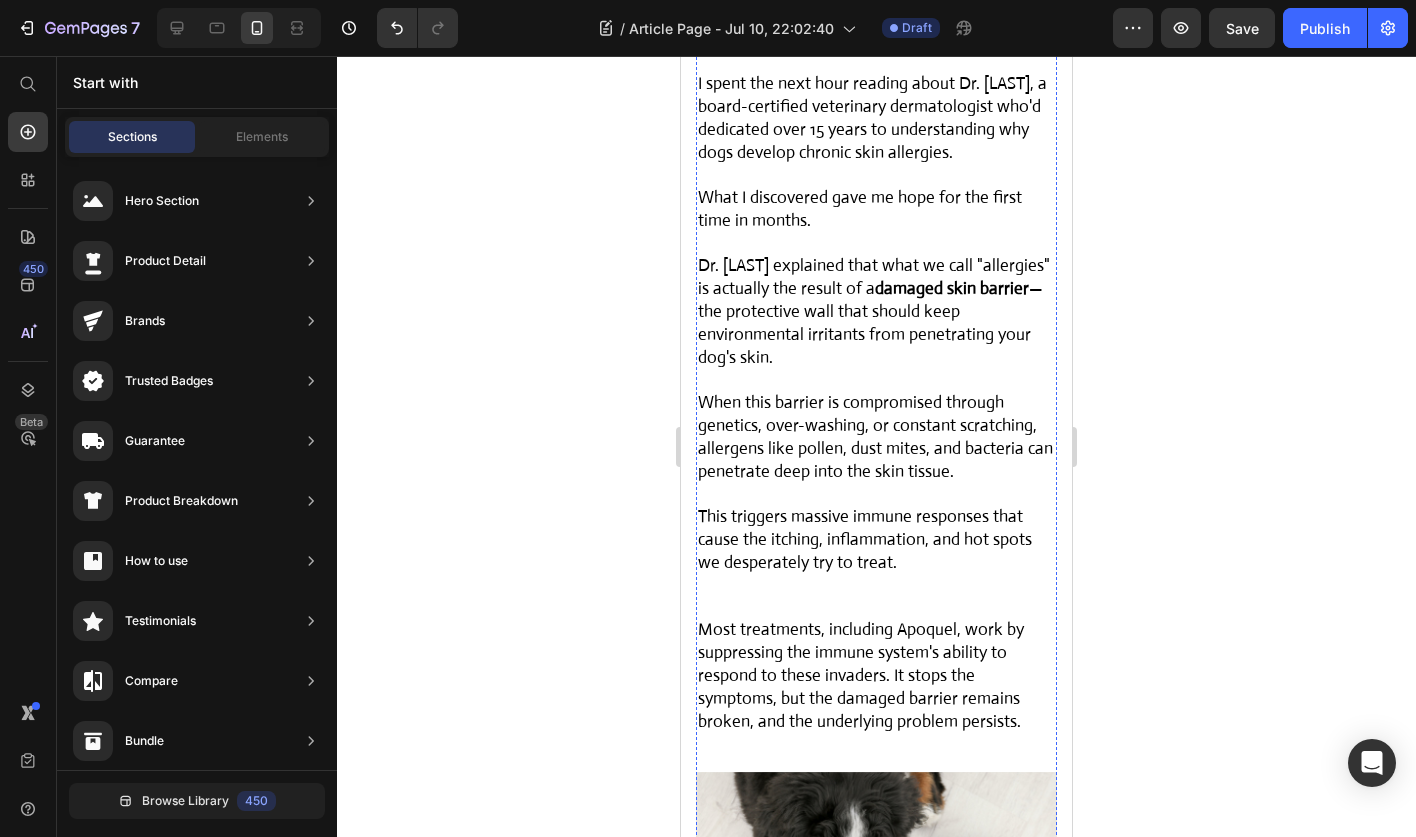 click at bounding box center (876, -112) 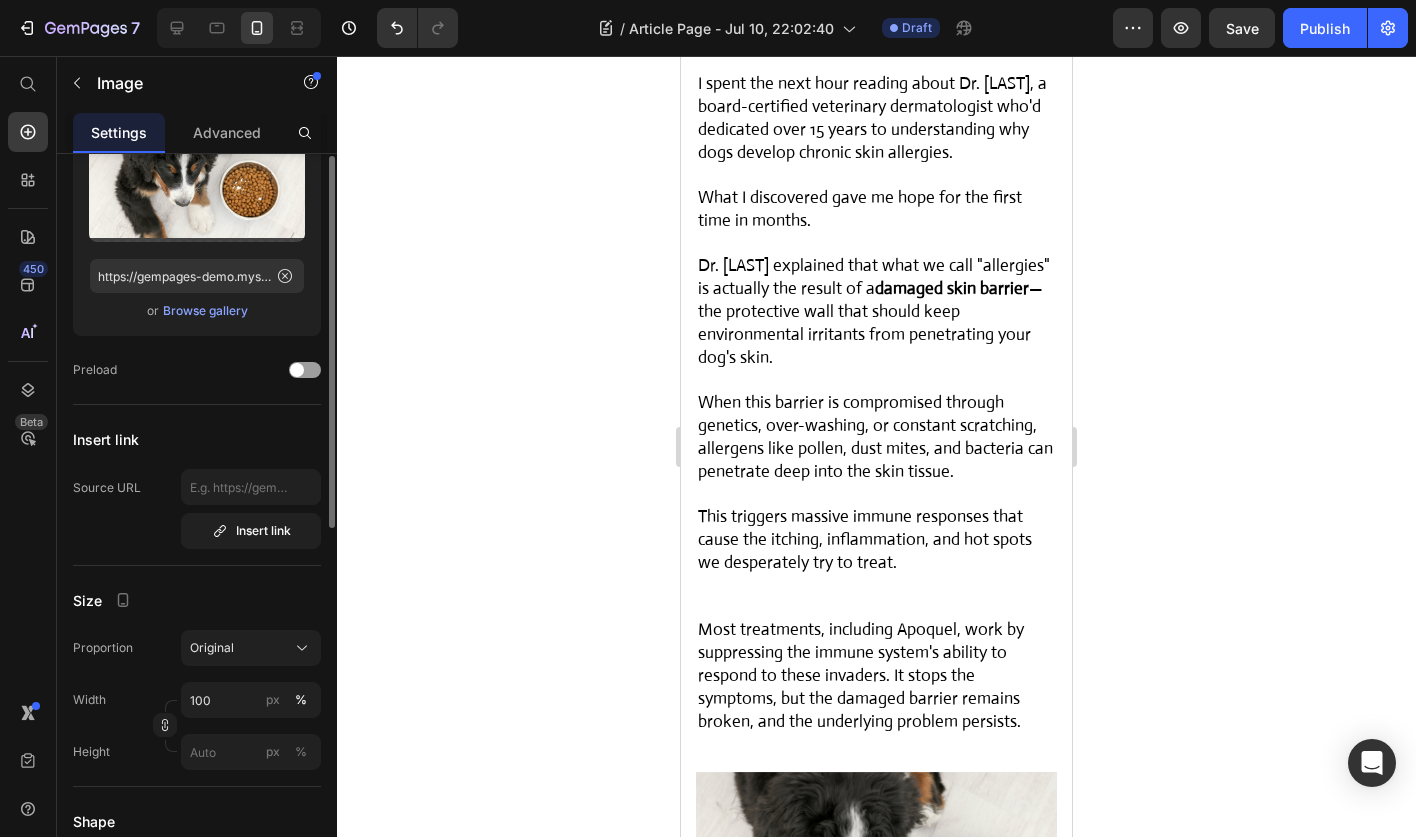 scroll, scrollTop: 0, scrollLeft: 0, axis: both 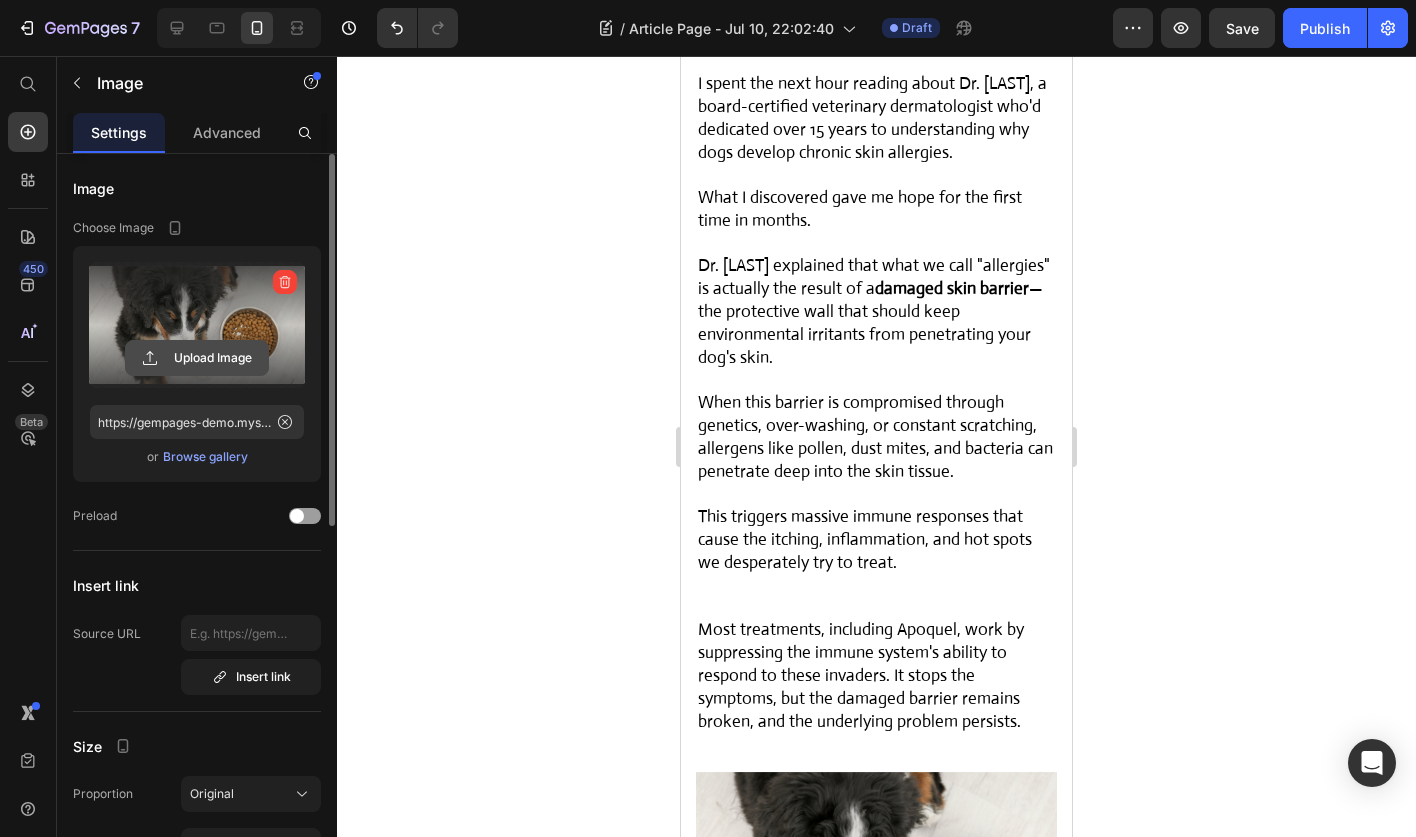 click 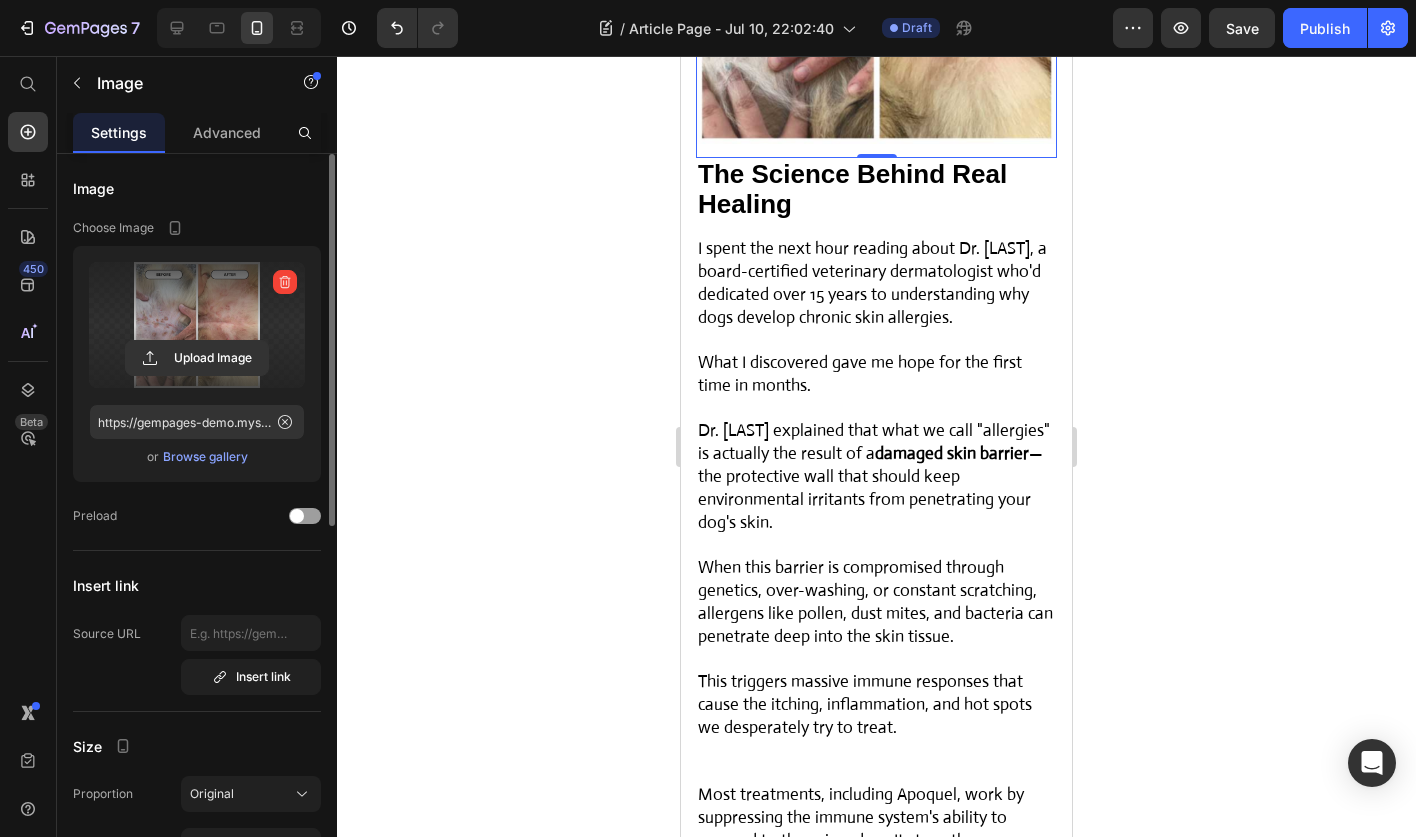 click 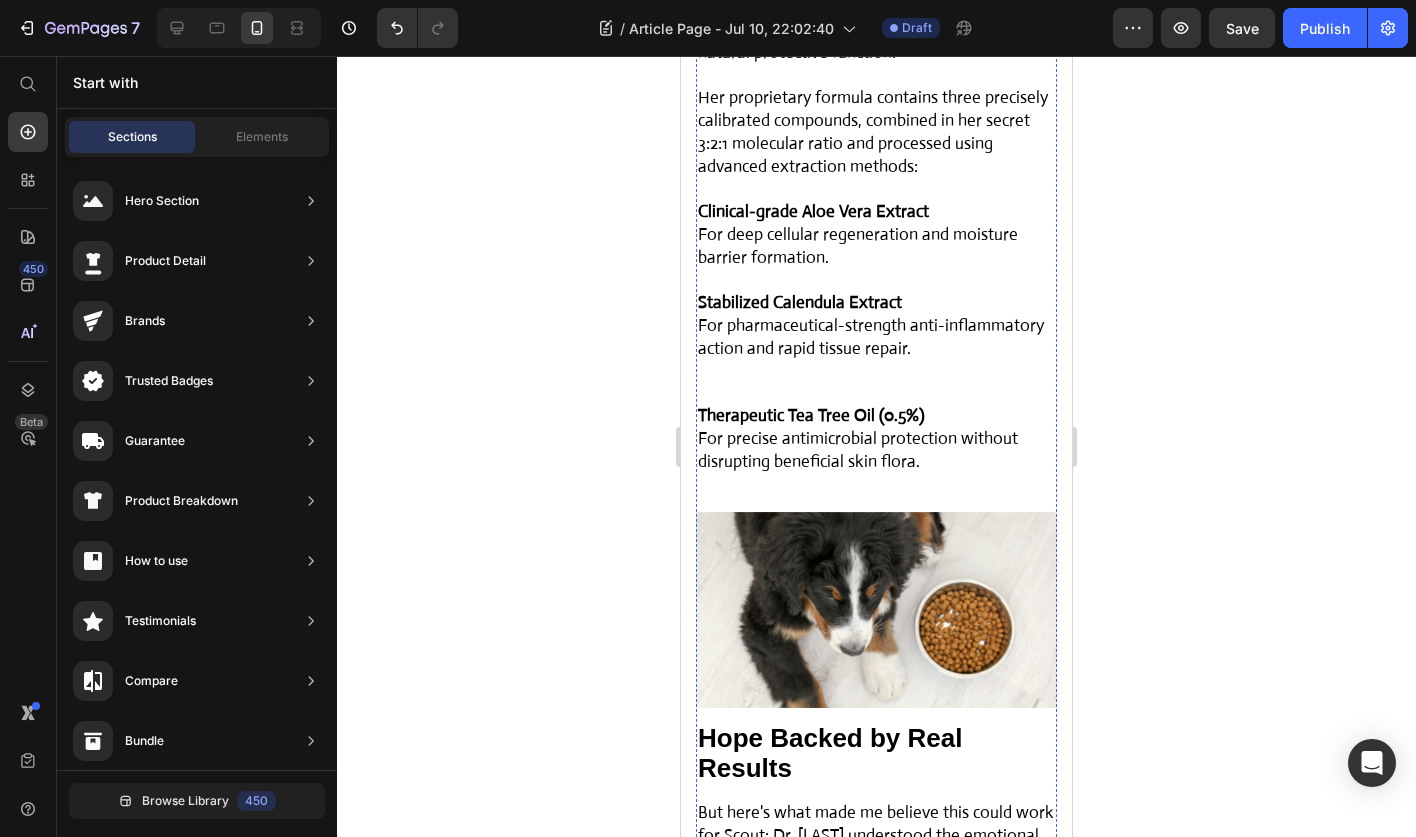 scroll, scrollTop: 6589, scrollLeft: 0, axis: vertical 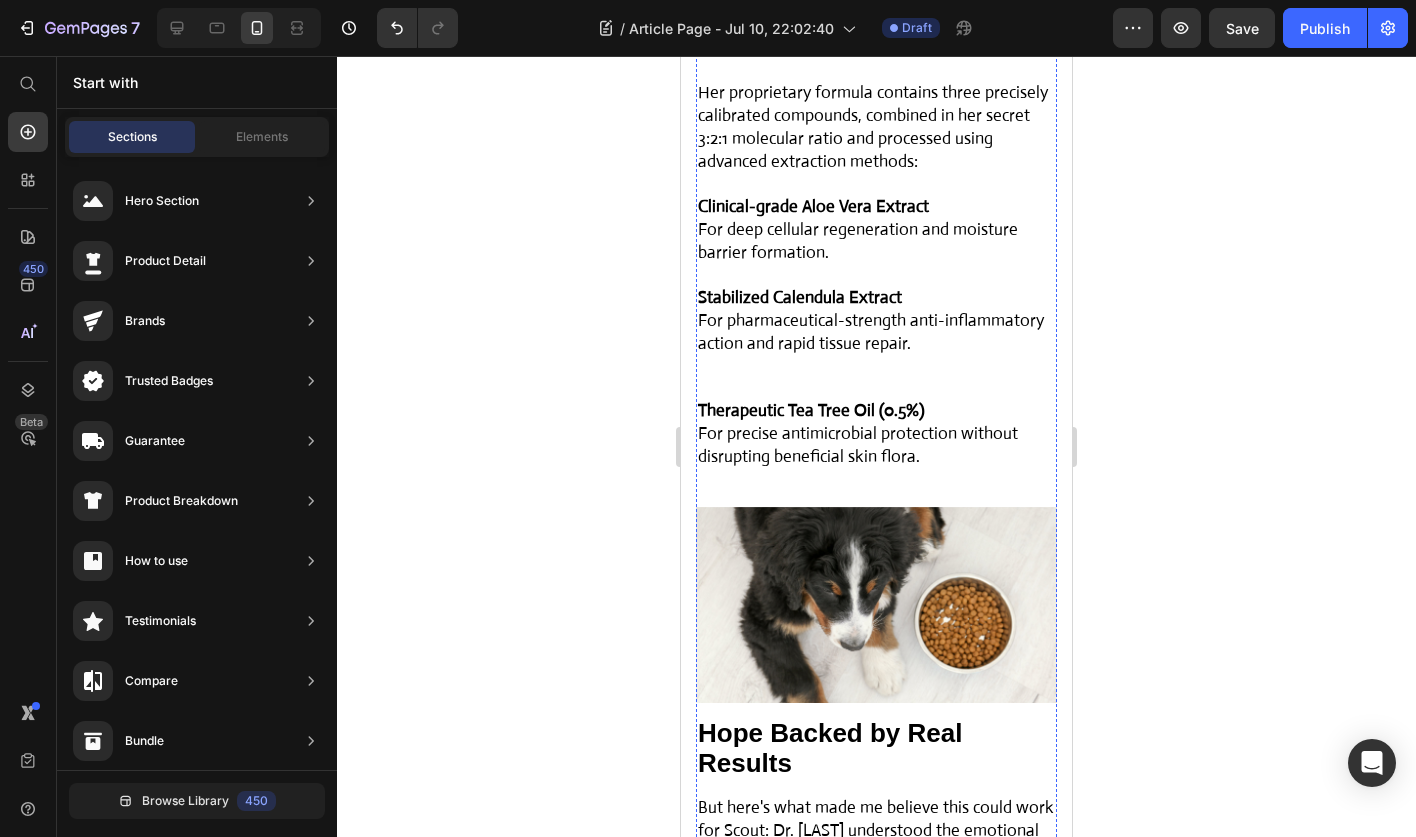 click on "Dr. Mitchell's Revolutionary Solution" at bounding box center [868, -80] 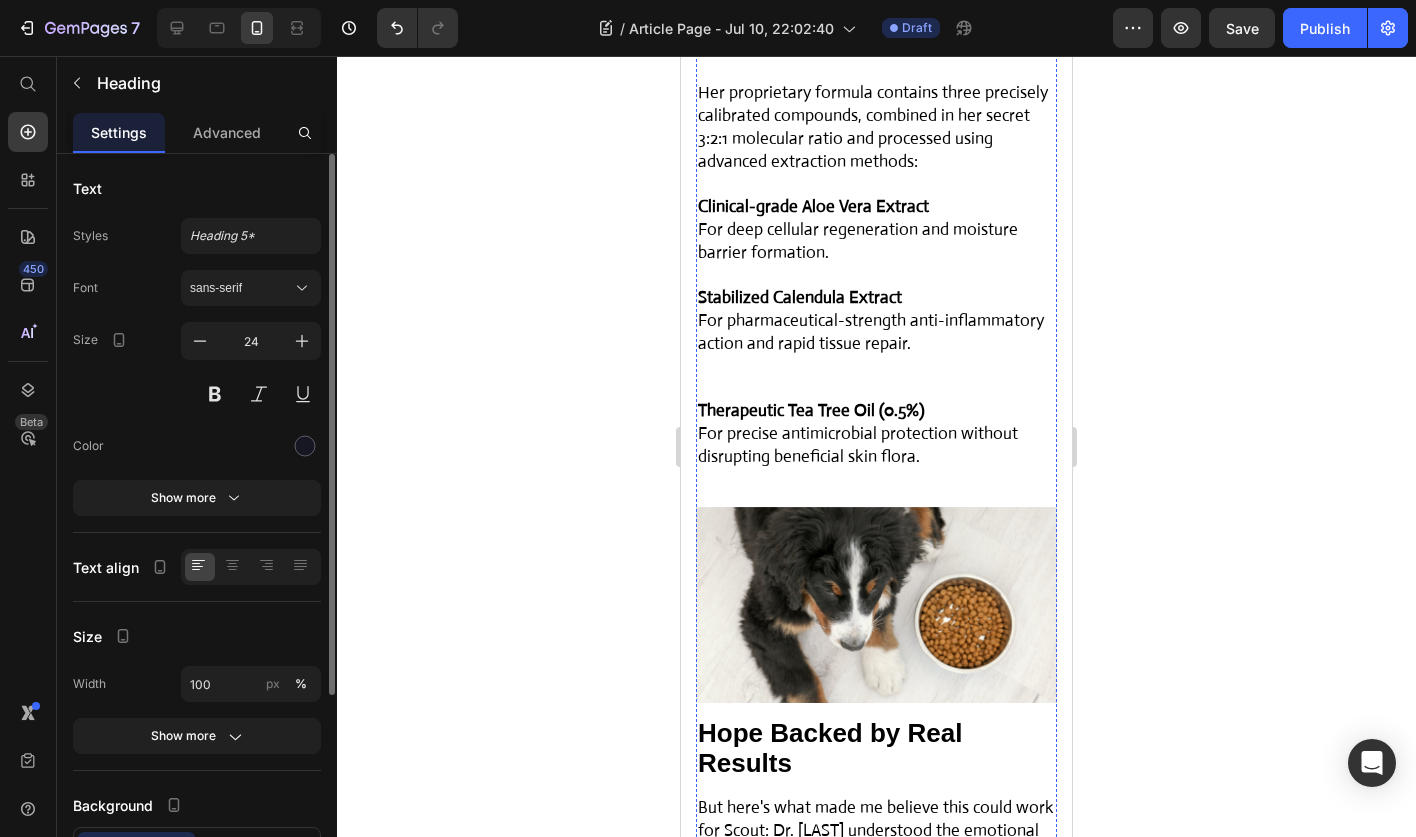click at bounding box center (876, -216) 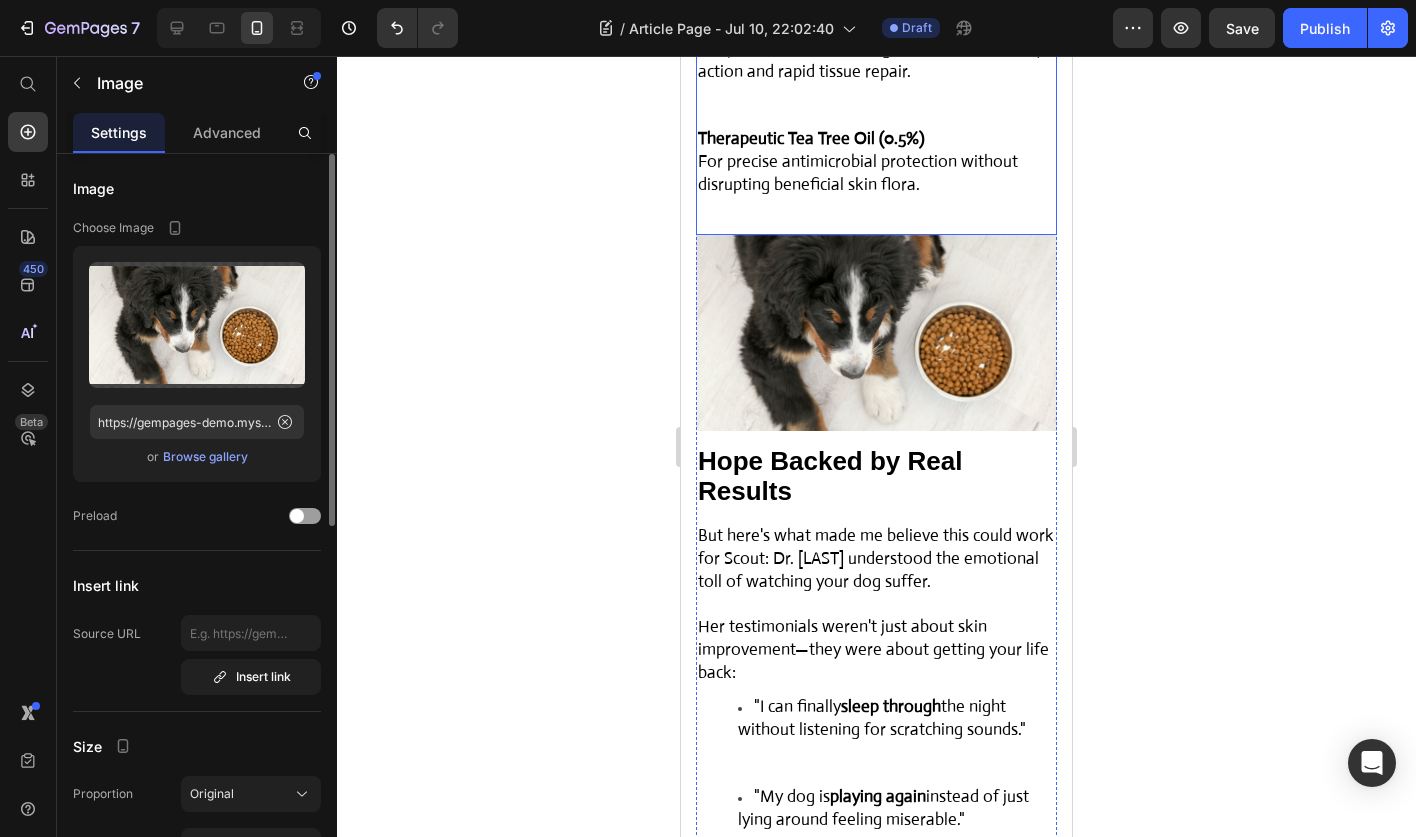 scroll, scrollTop: 6929, scrollLeft: 0, axis: vertical 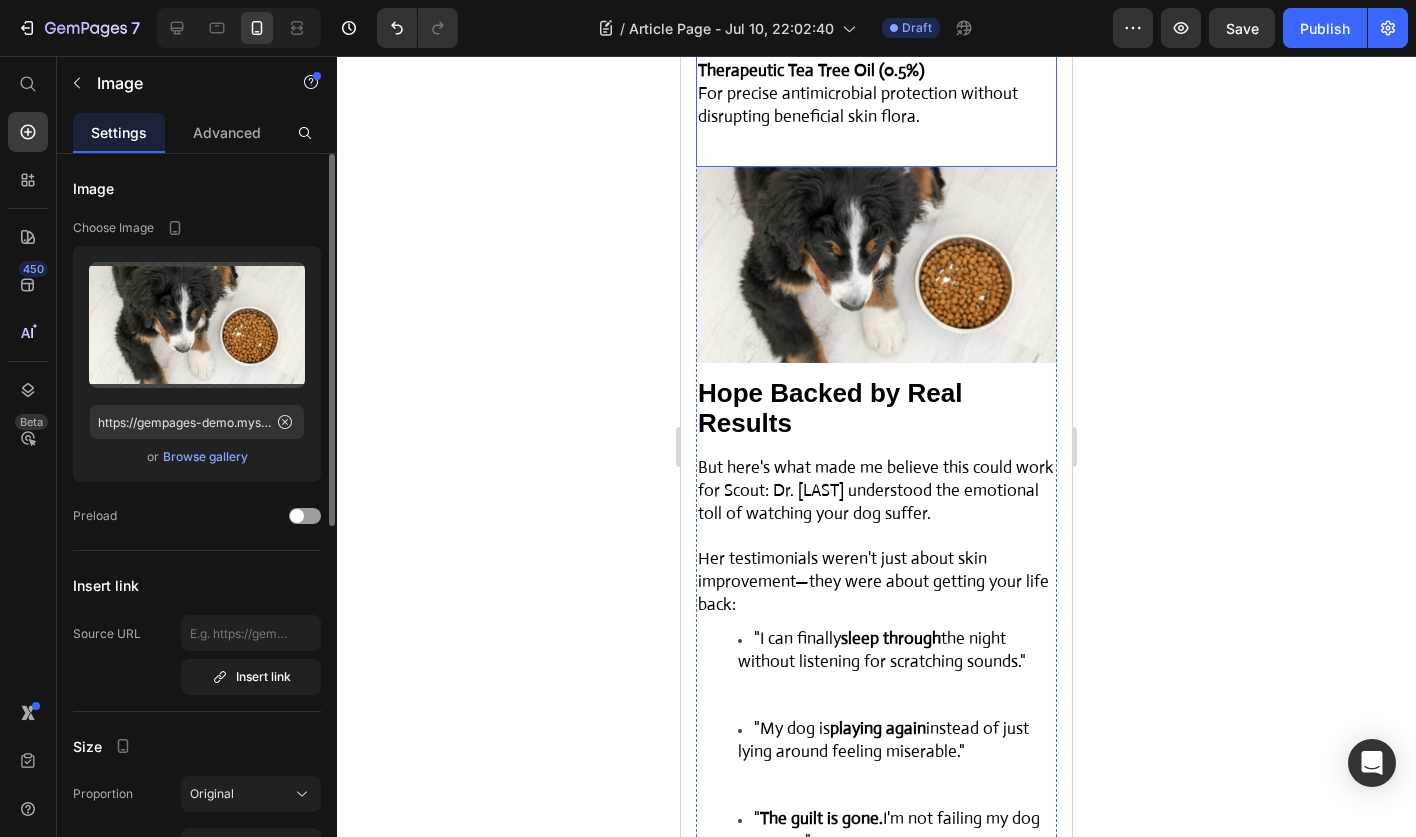 click at bounding box center [876, 38] 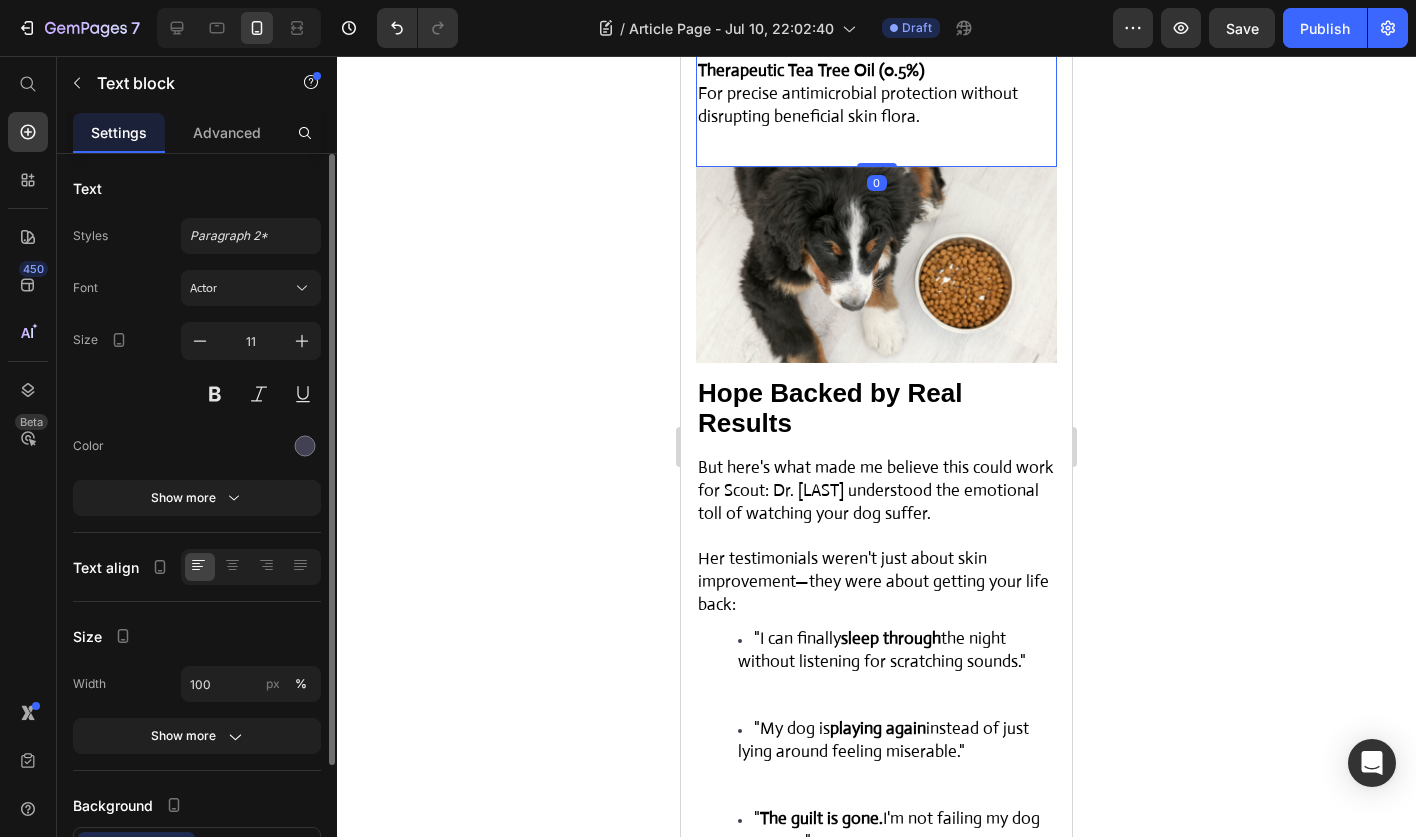 click at bounding box center [876, 38] 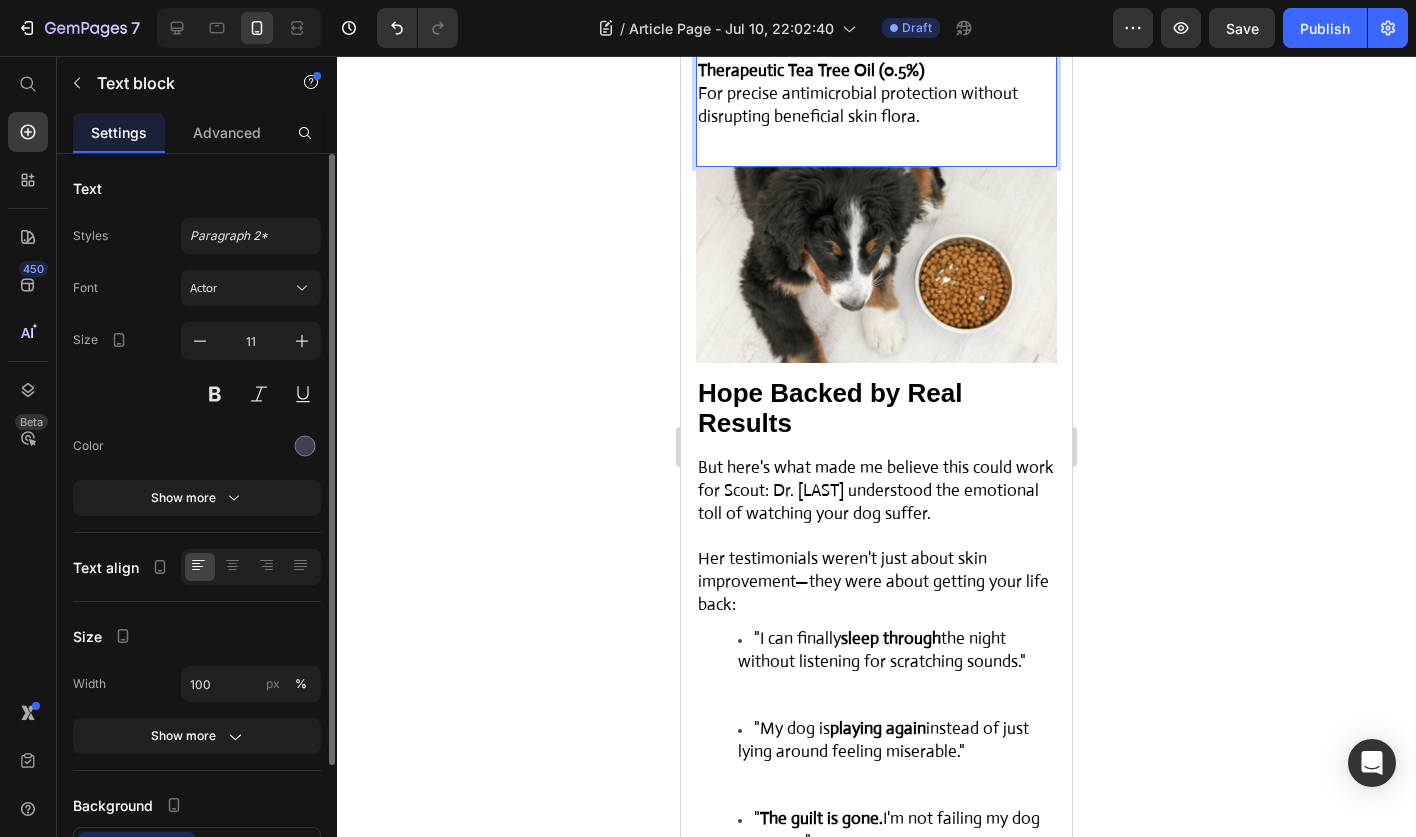 click on "For deep cellular regeneration and moisture barrier formation." at bounding box center [858, -99] 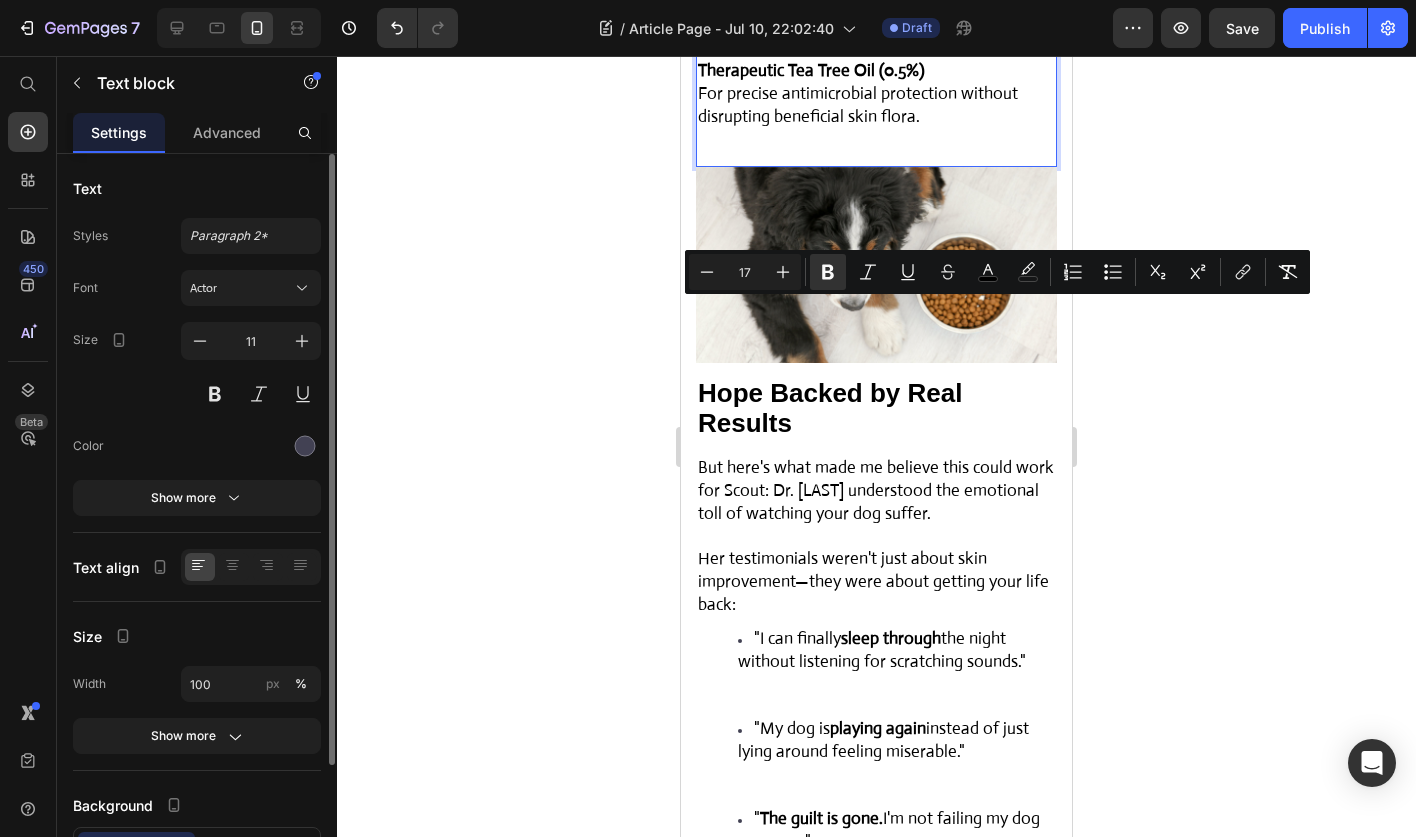 drag, startPoint x: 802, startPoint y: 314, endPoint x: 871, endPoint y: 314, distance: 69 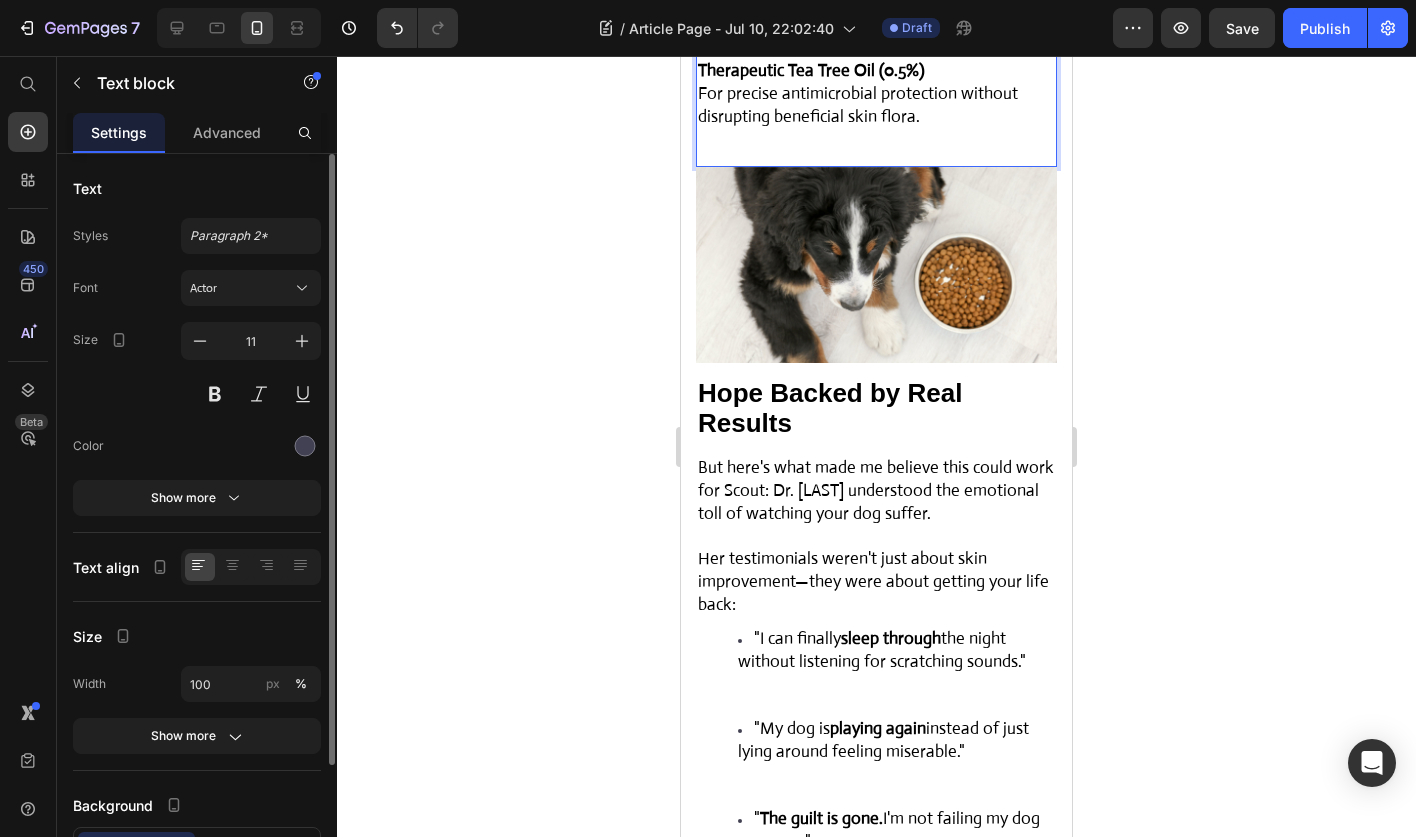 drag, startPoint x: 771, startPoint y: 405, endPoint x: 840, endPoint y: 405, distance: 69 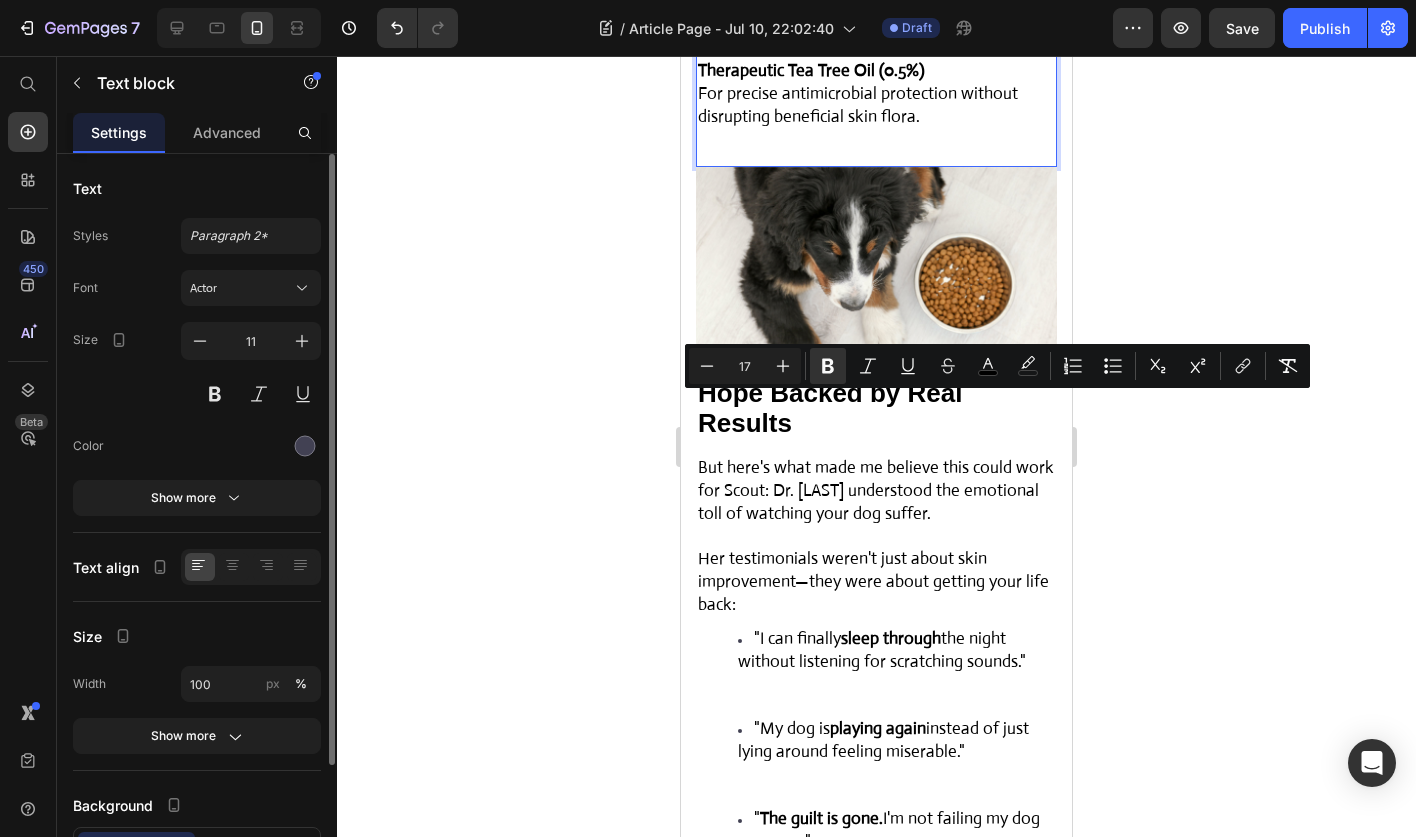 copy on "Calendula" 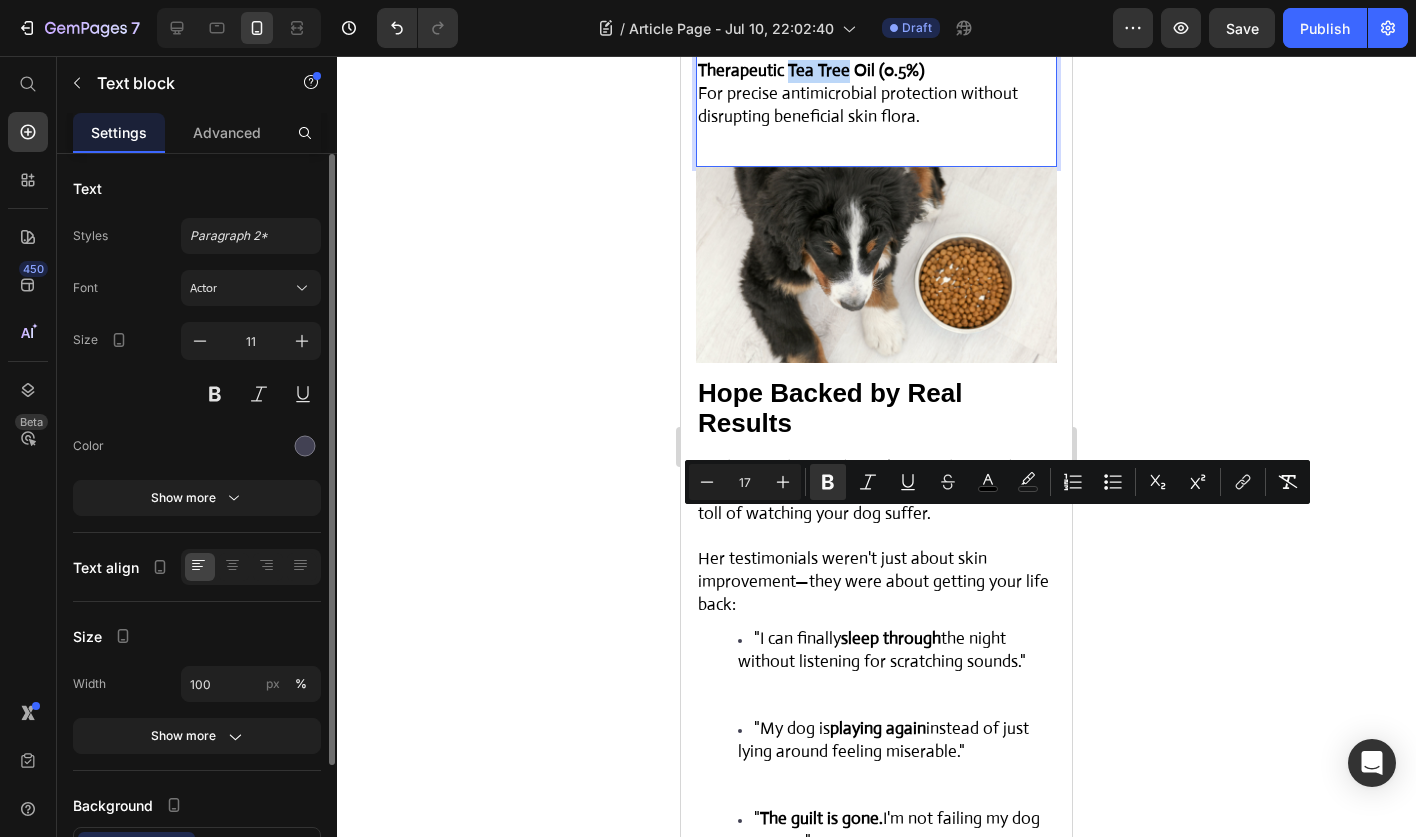 drag, startPoint x: 787, startPoint y: 523, endPoint x: 847, endPoint y: 528, distance: 60.207973 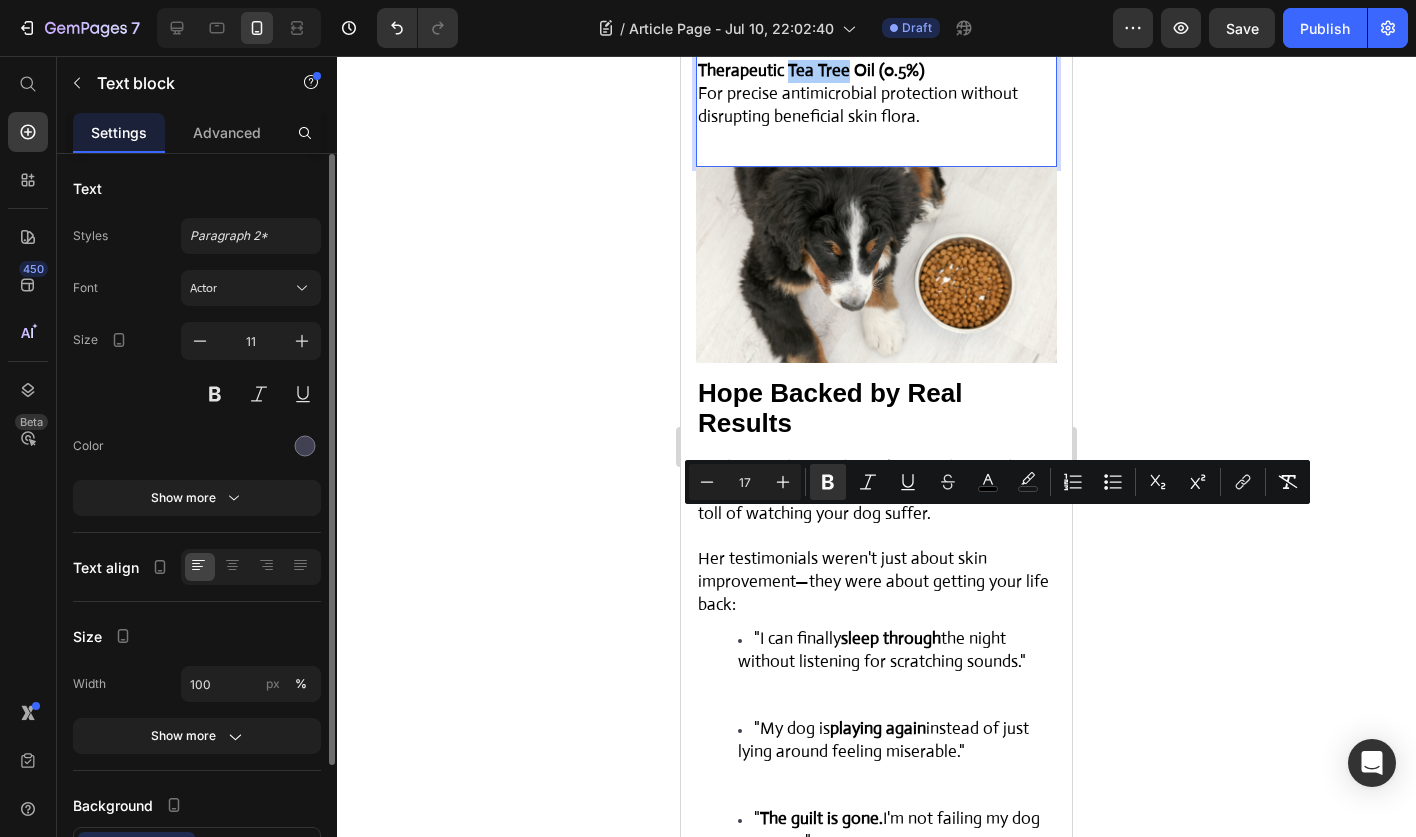 click 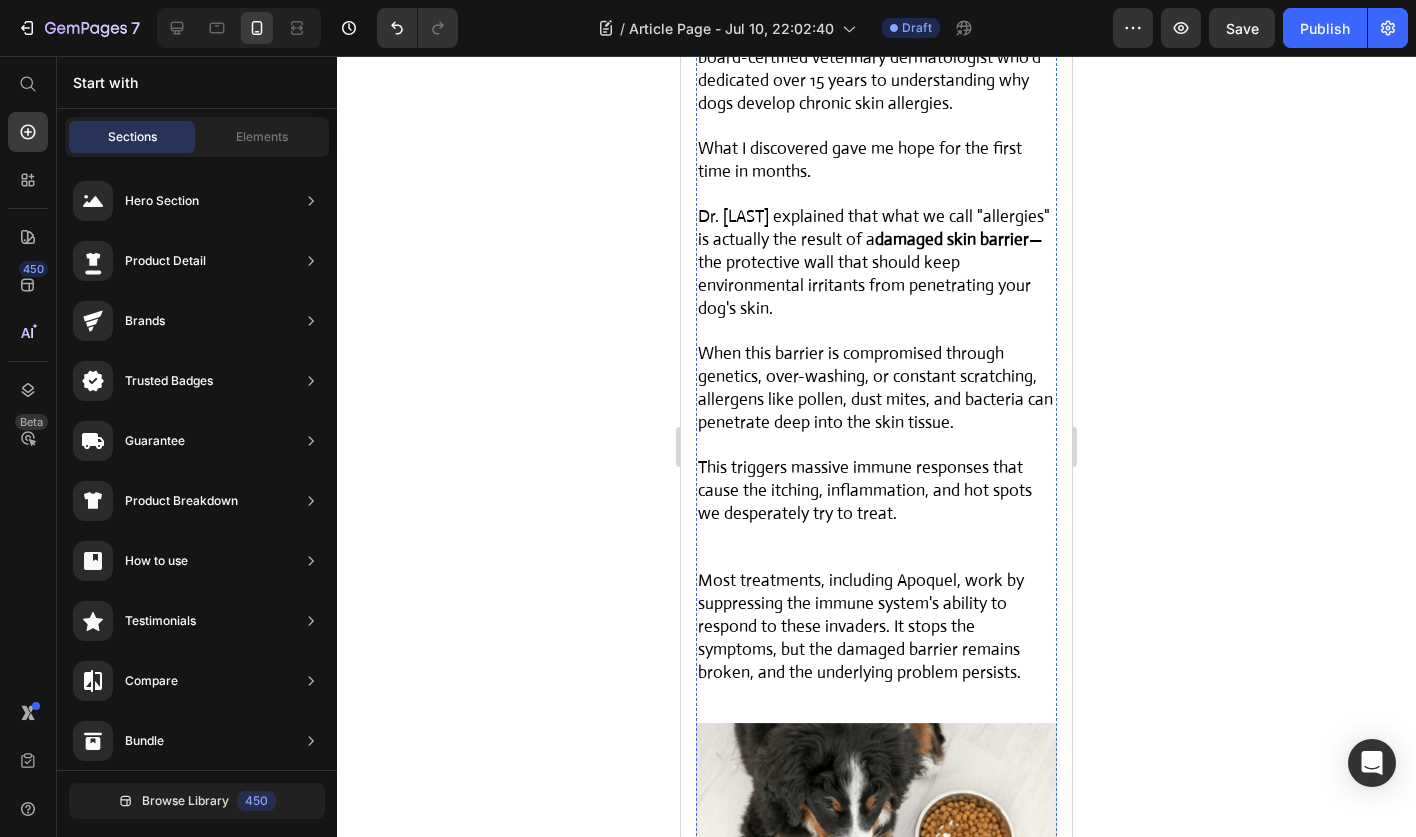 scroll, scrollTop: 5546, scrollLeft: 0, axis: vertical 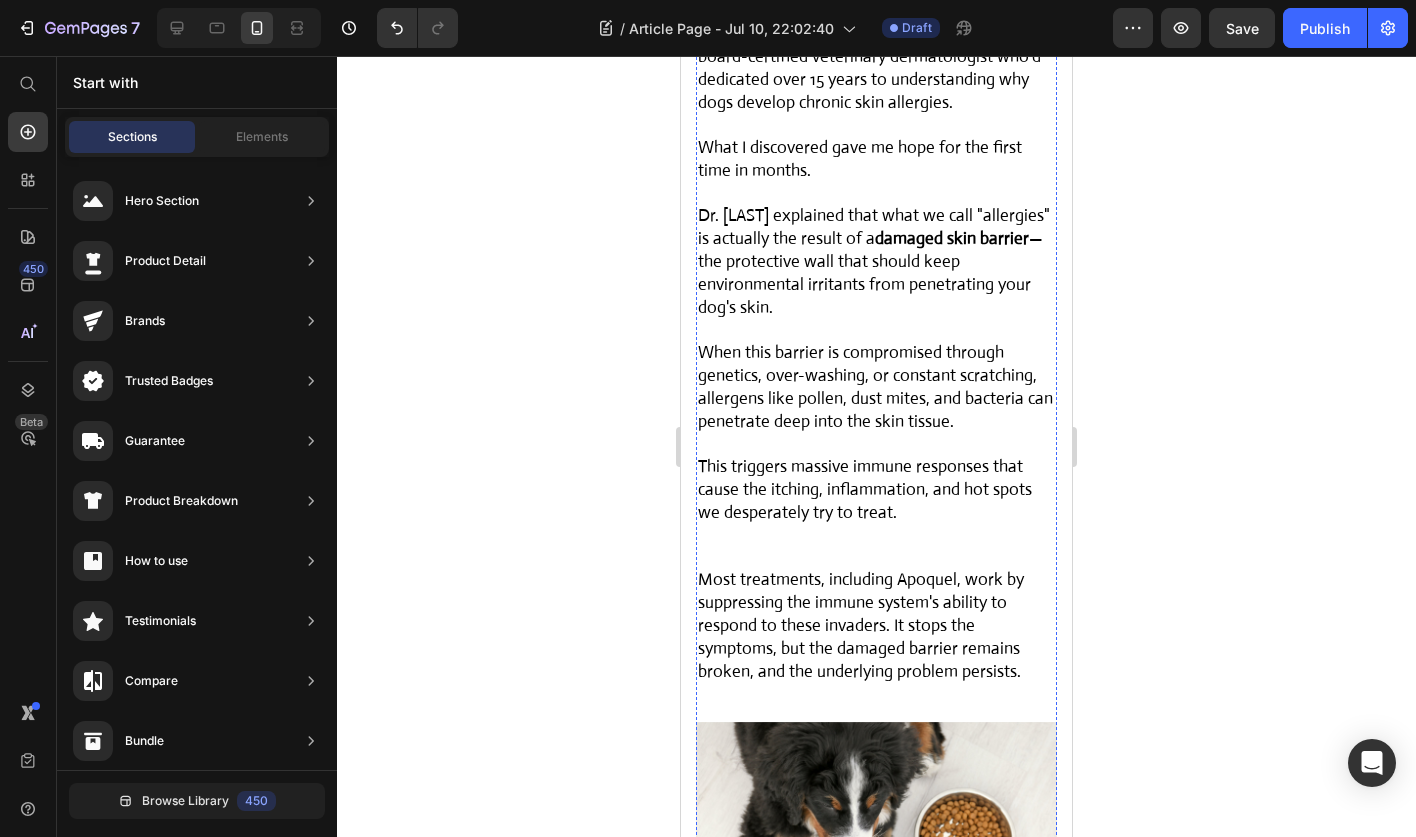 click at bounding box center [876, -245] 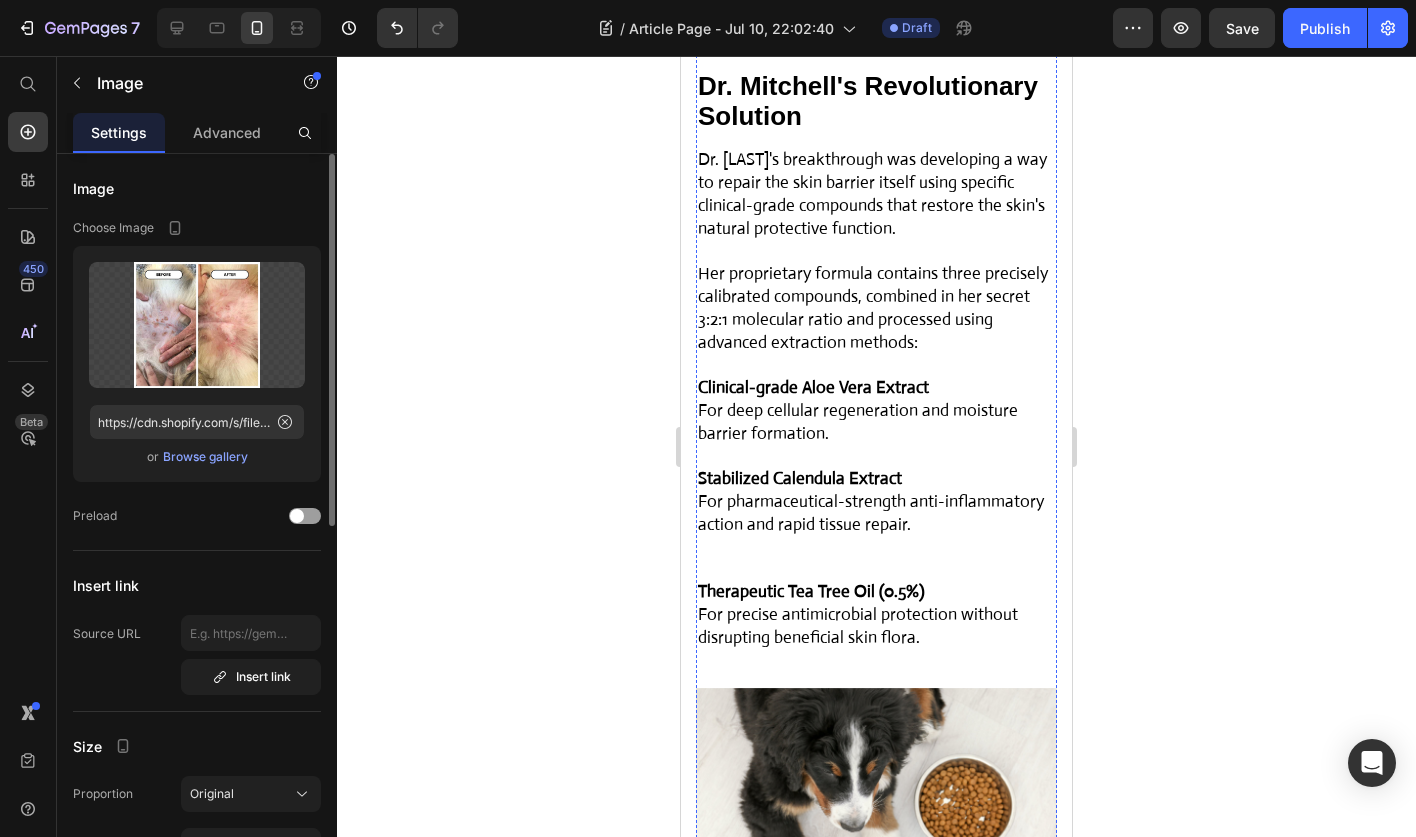 scroll, scrollTop: 6501, scrollLeft: 0, axis: vertical 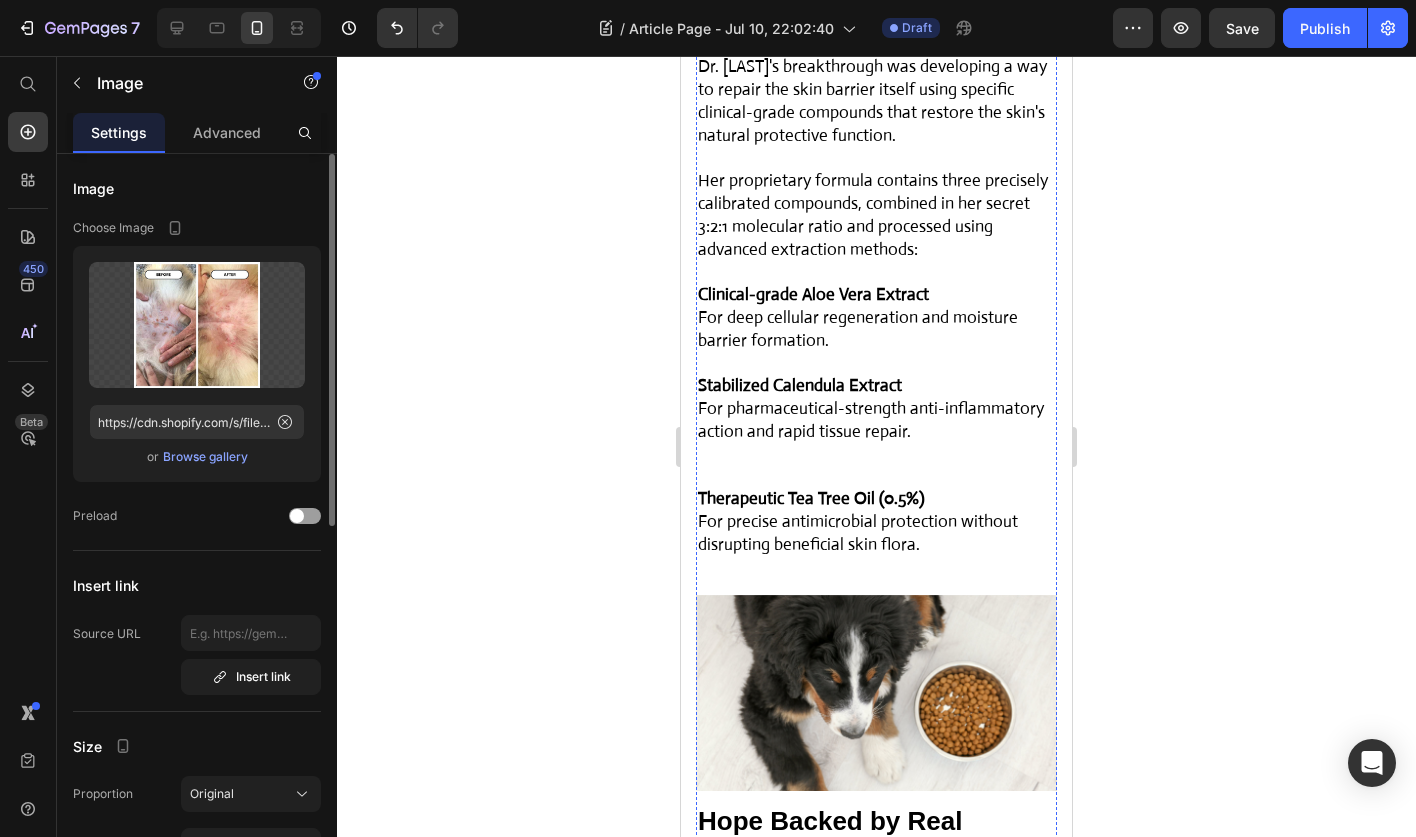 click at bounding box center [876, -128] 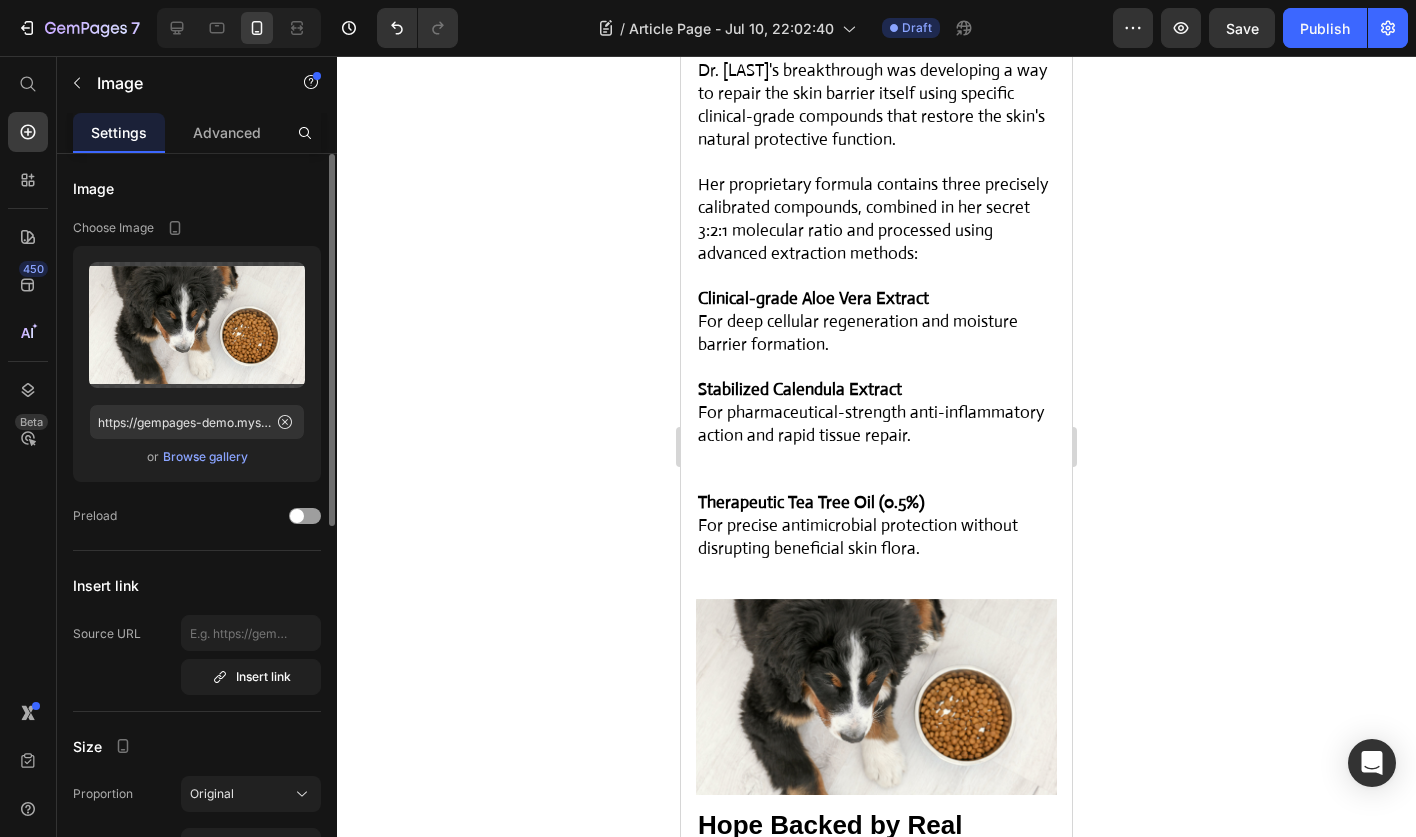 scroll, scrollTop: 6483, scrollLeft: 0, axis: vertical 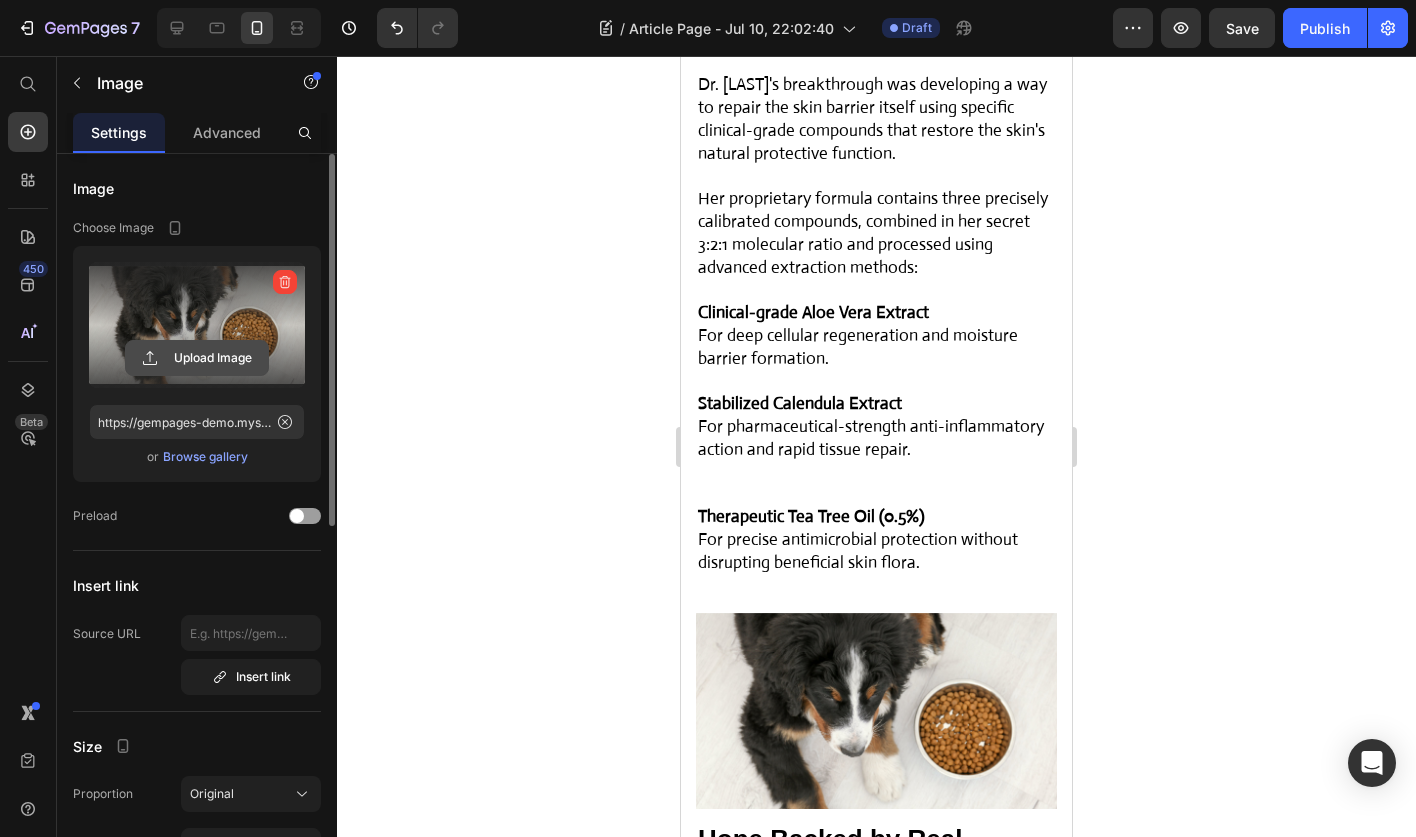 click 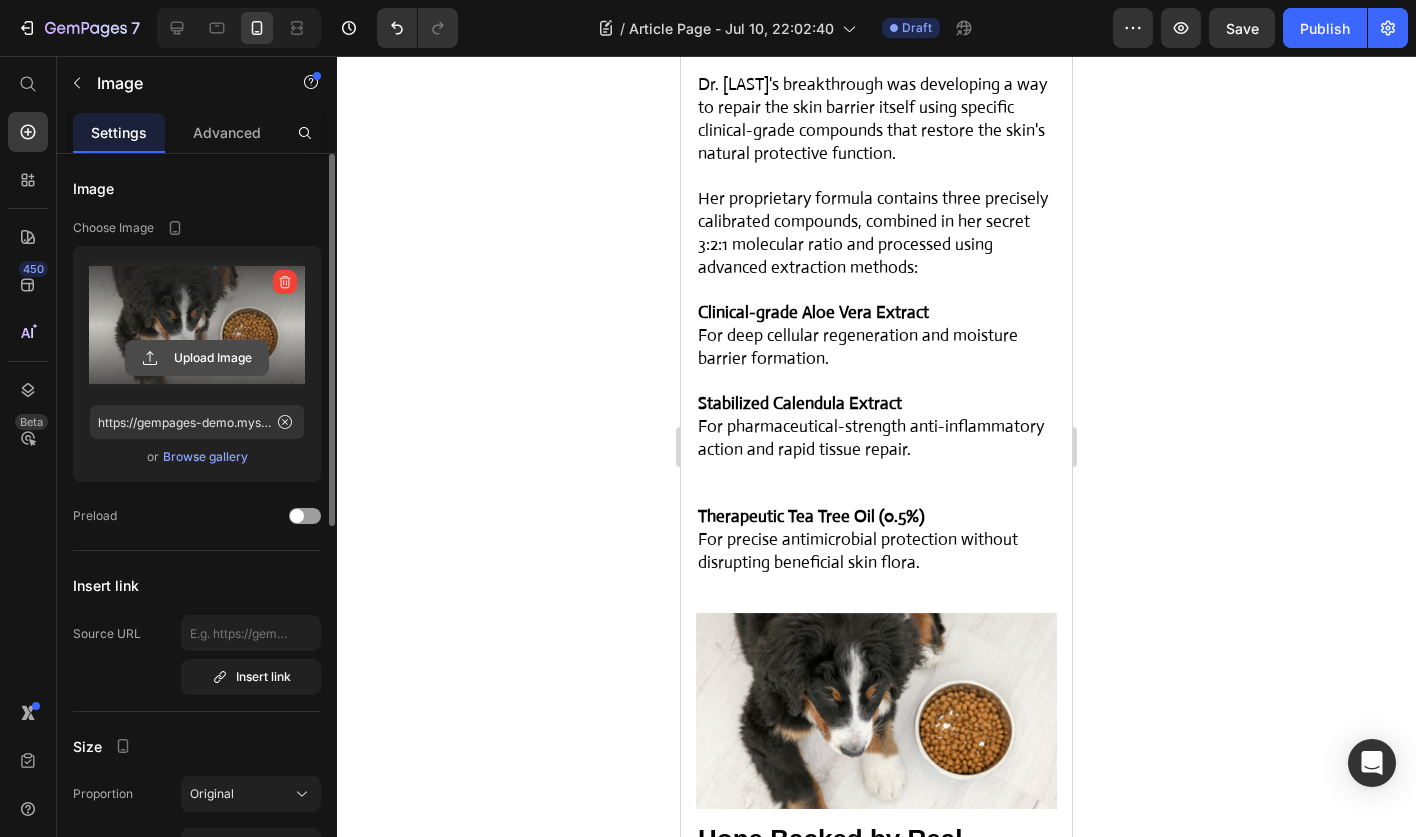 click 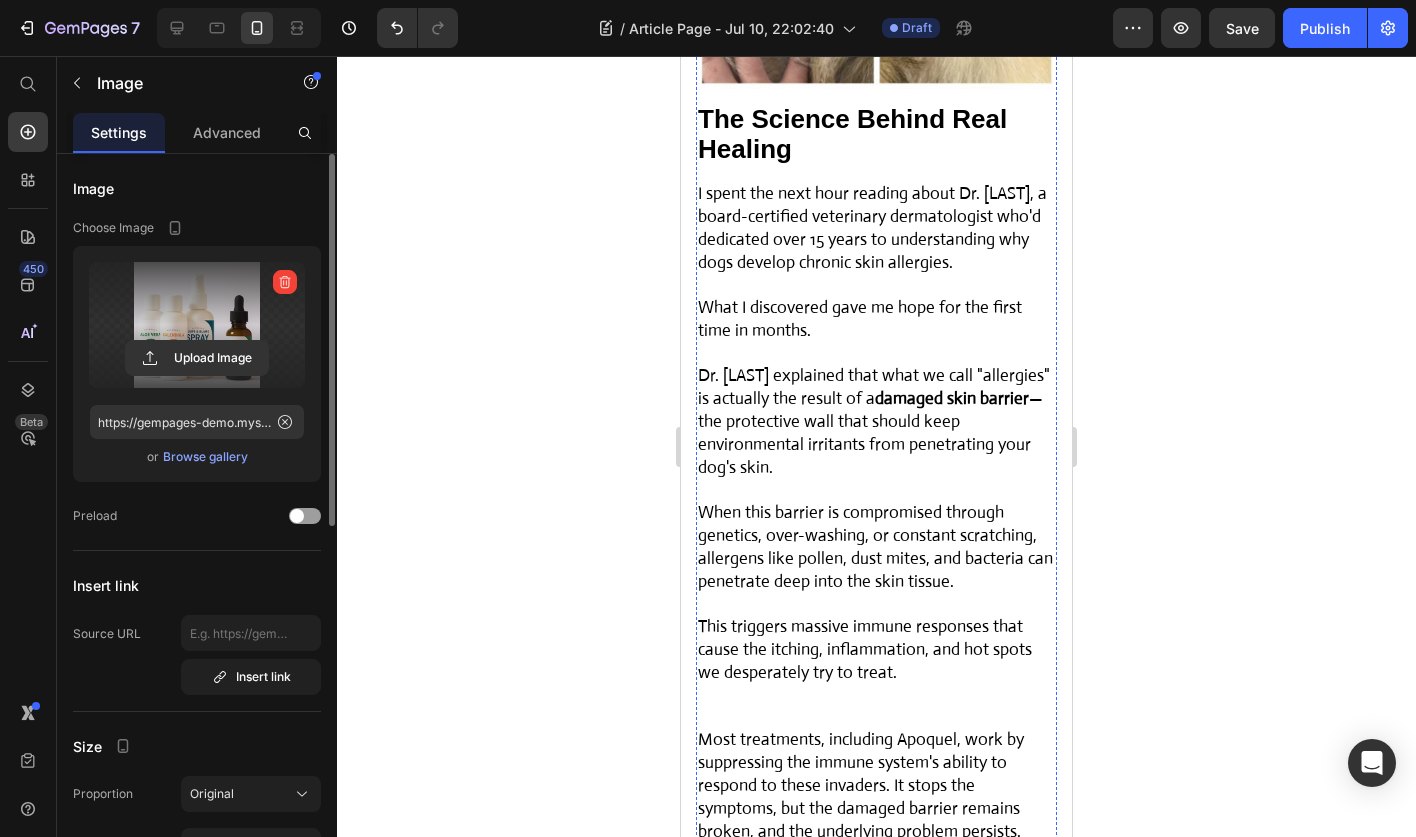 scroll, scrollTop: 5385, scrollLeft: 0, axis: vertical 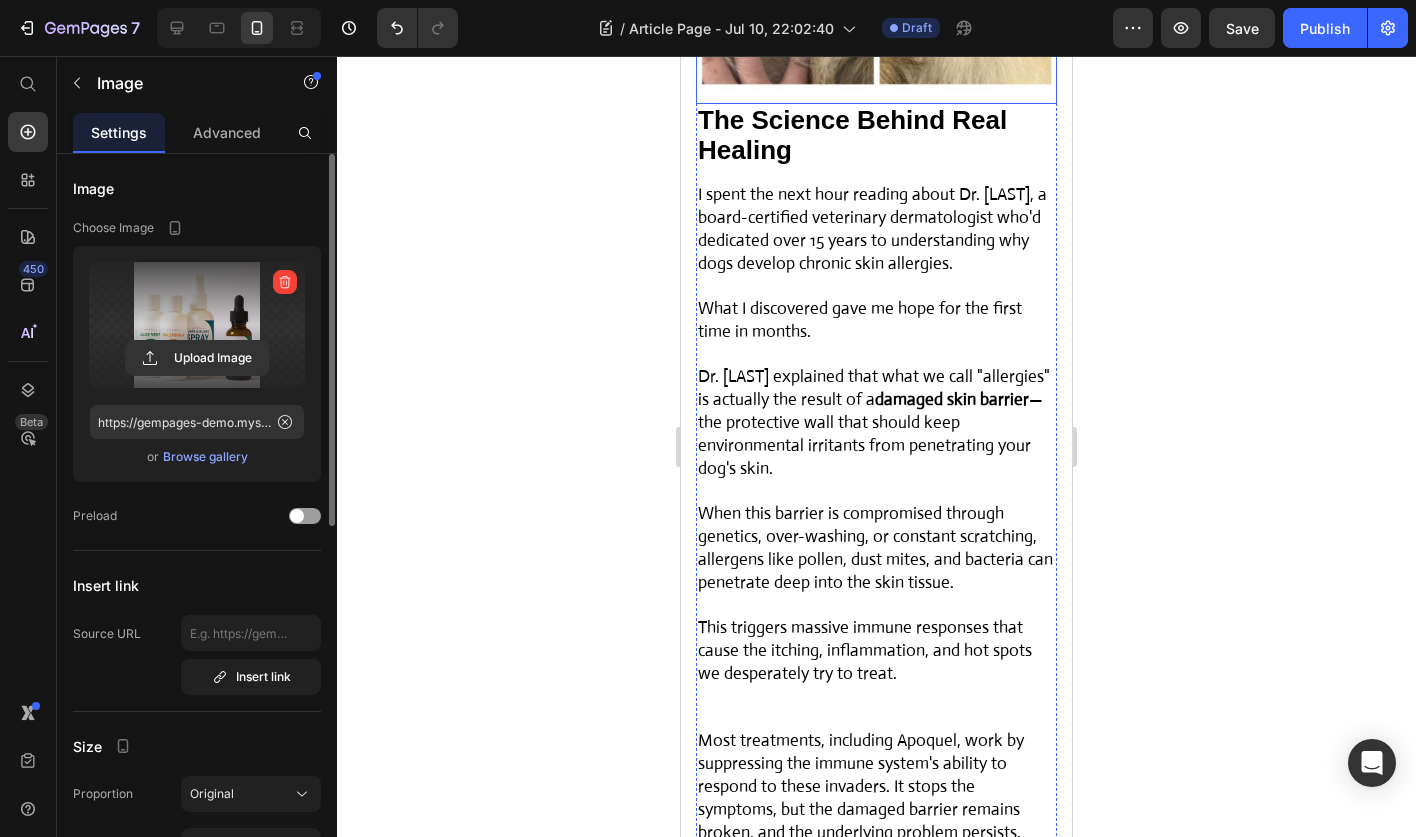 click at bounding box center (876, -84) 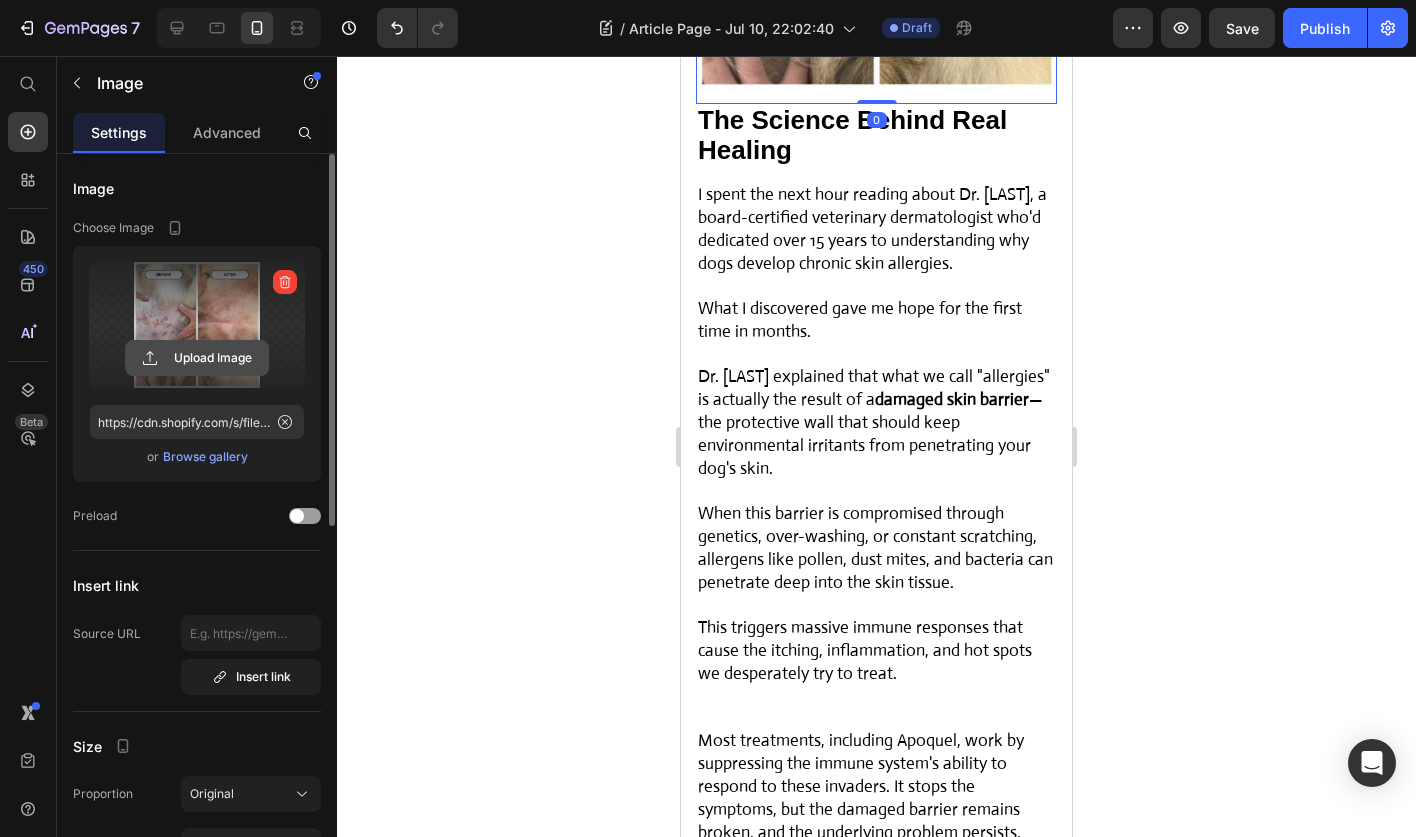 click 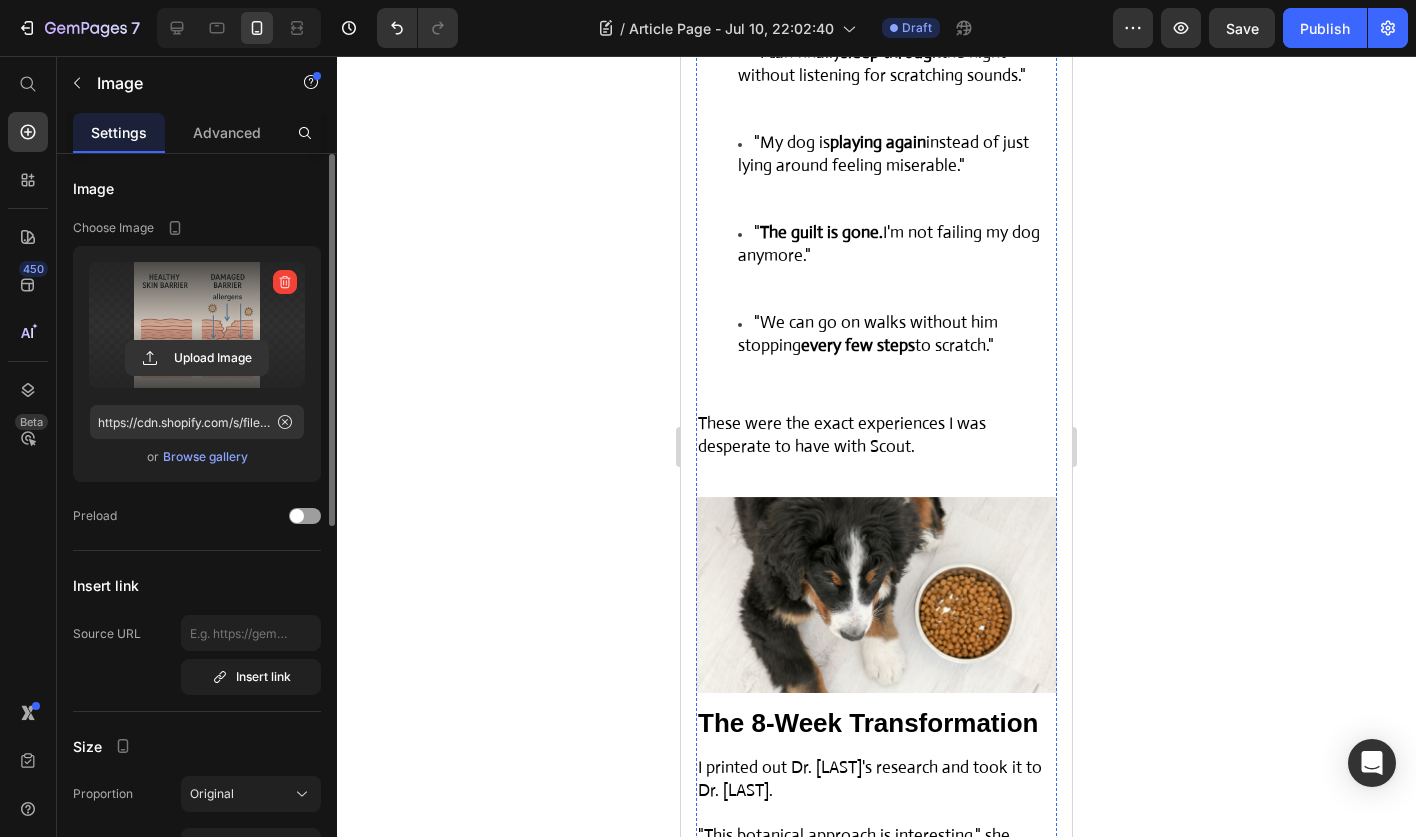 scroll, scrollTop: 7685, scrollLeft: 0, axis: vertical 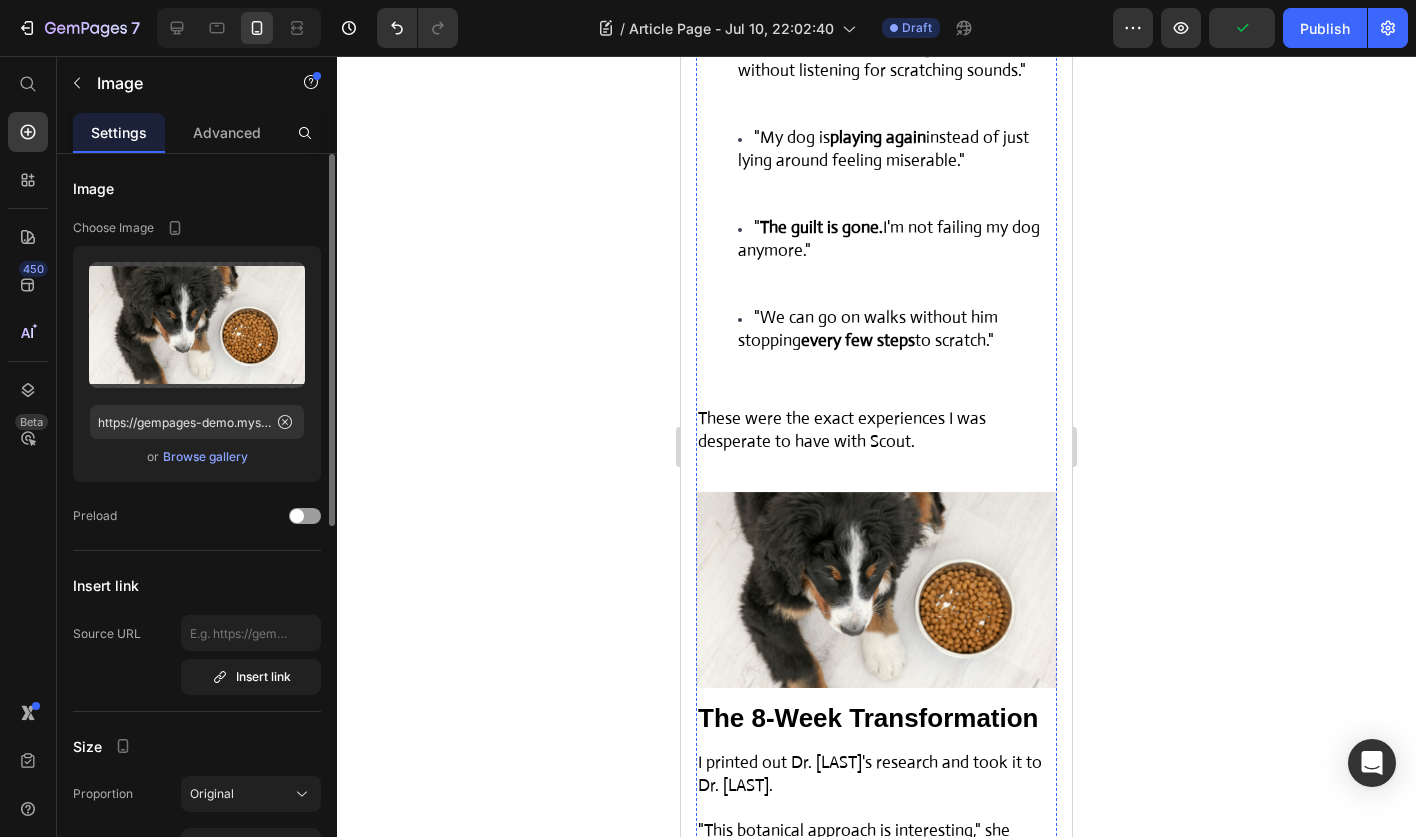 click at bounding box center (876, -318) 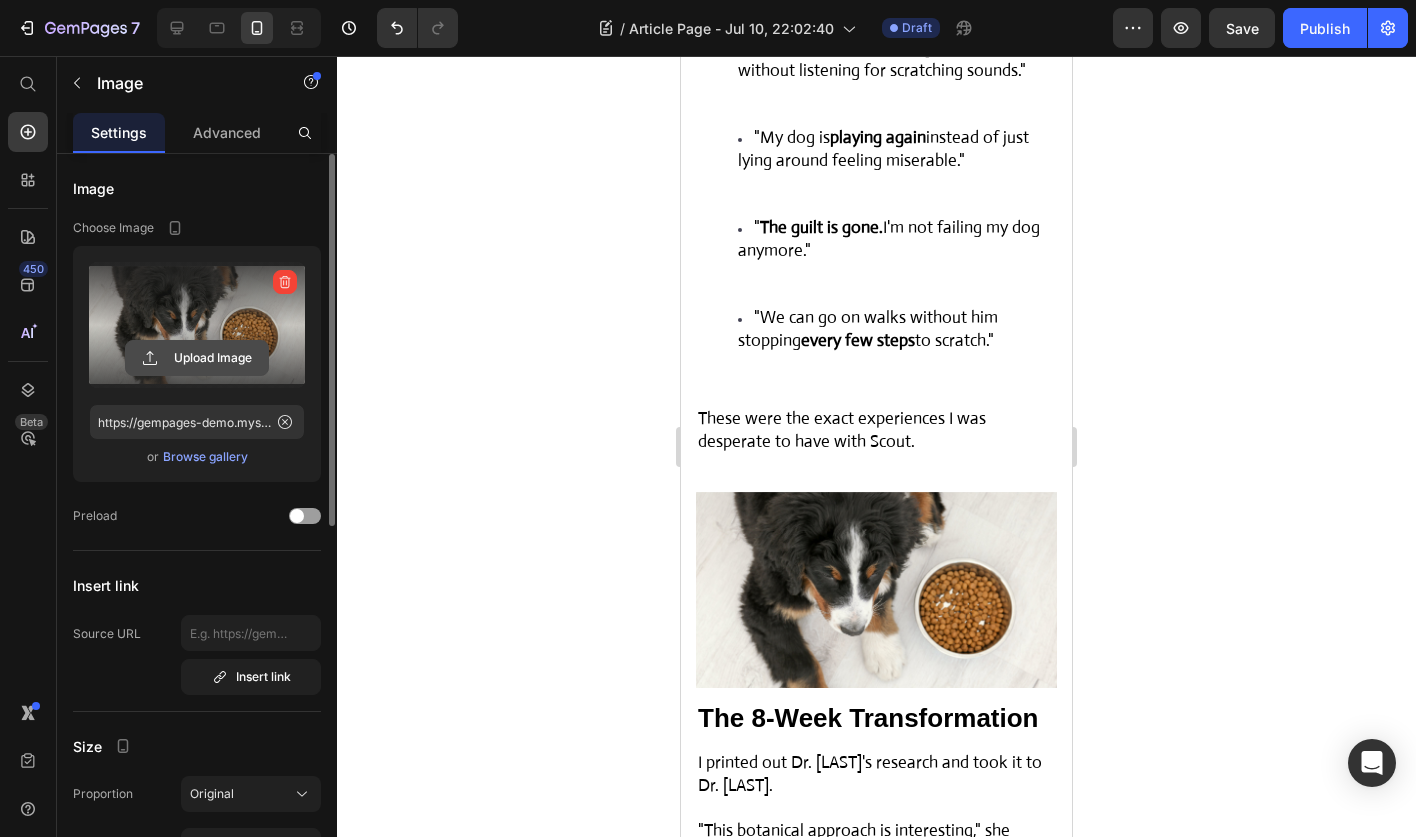 click 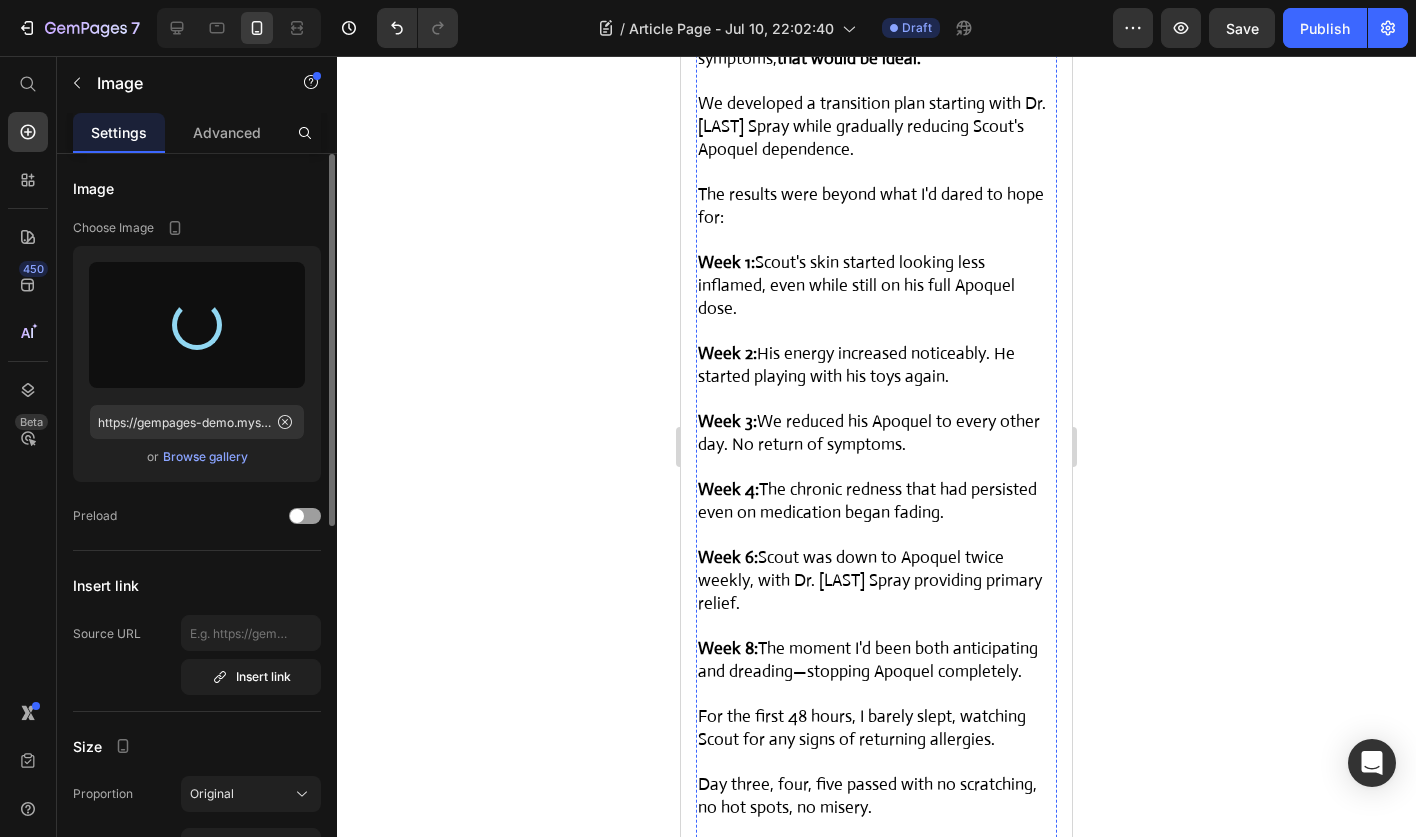 scroll, scrollTop: 8716, scrollLeft: 0, axis: vertical 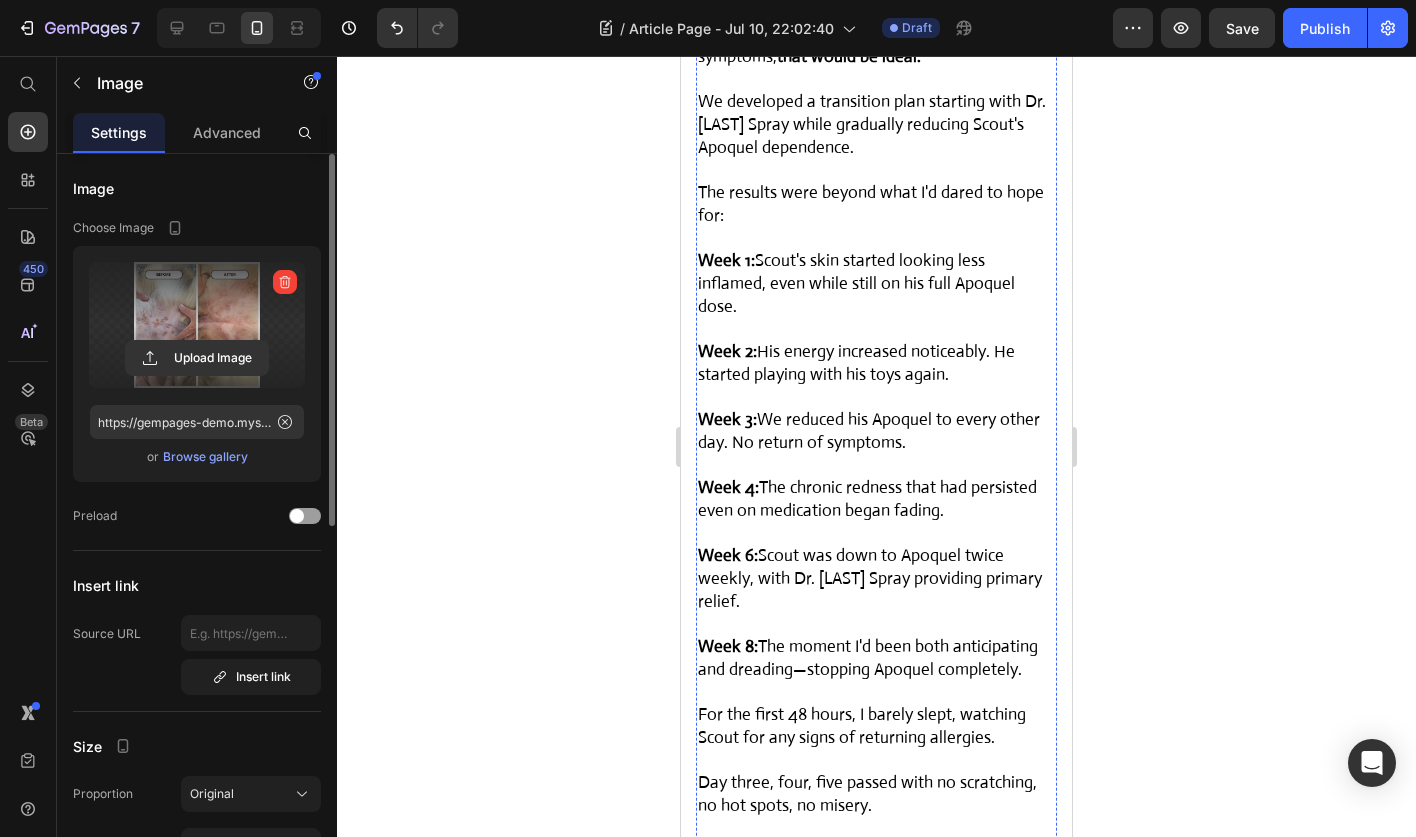 click at bounding box center (876, -269) 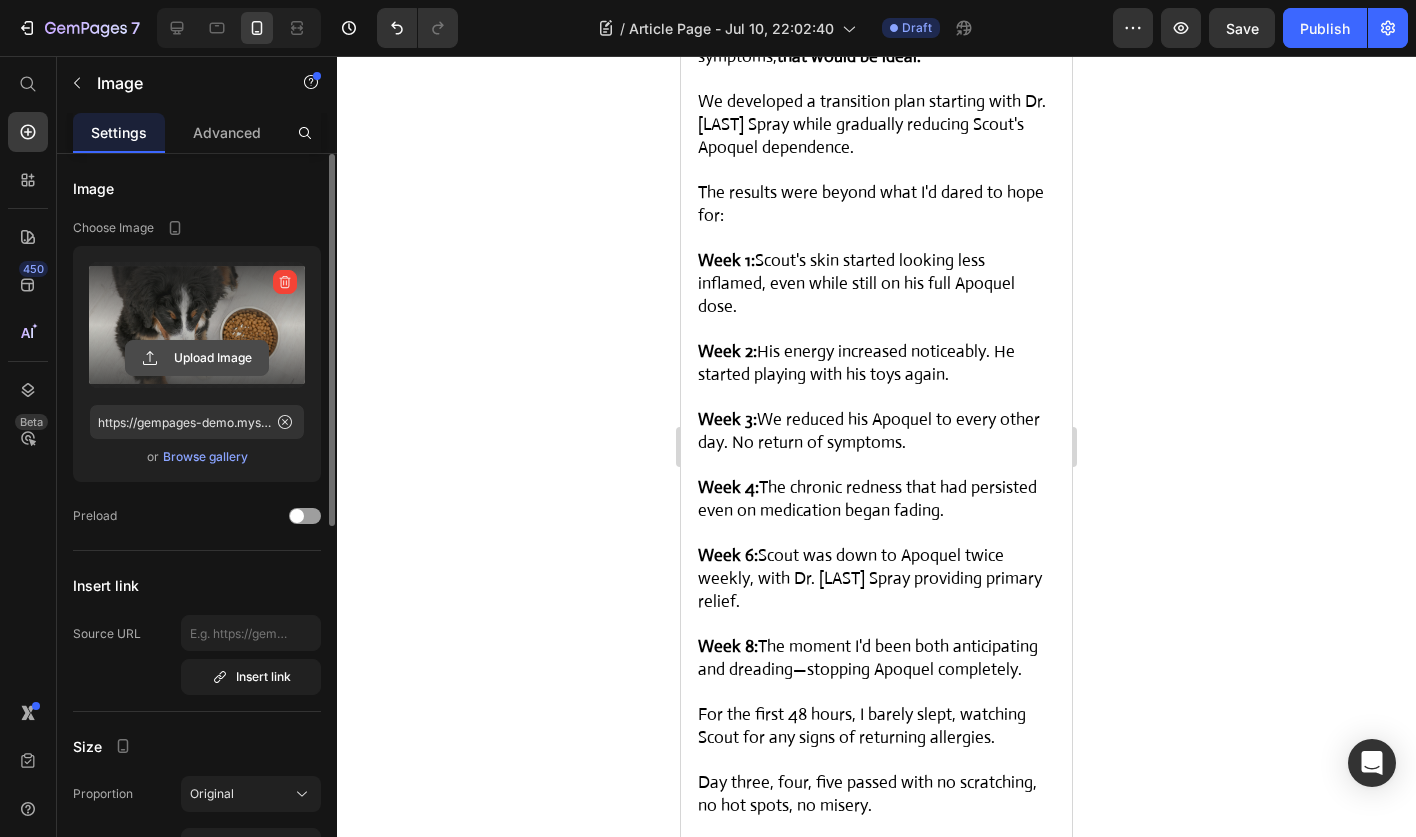 click 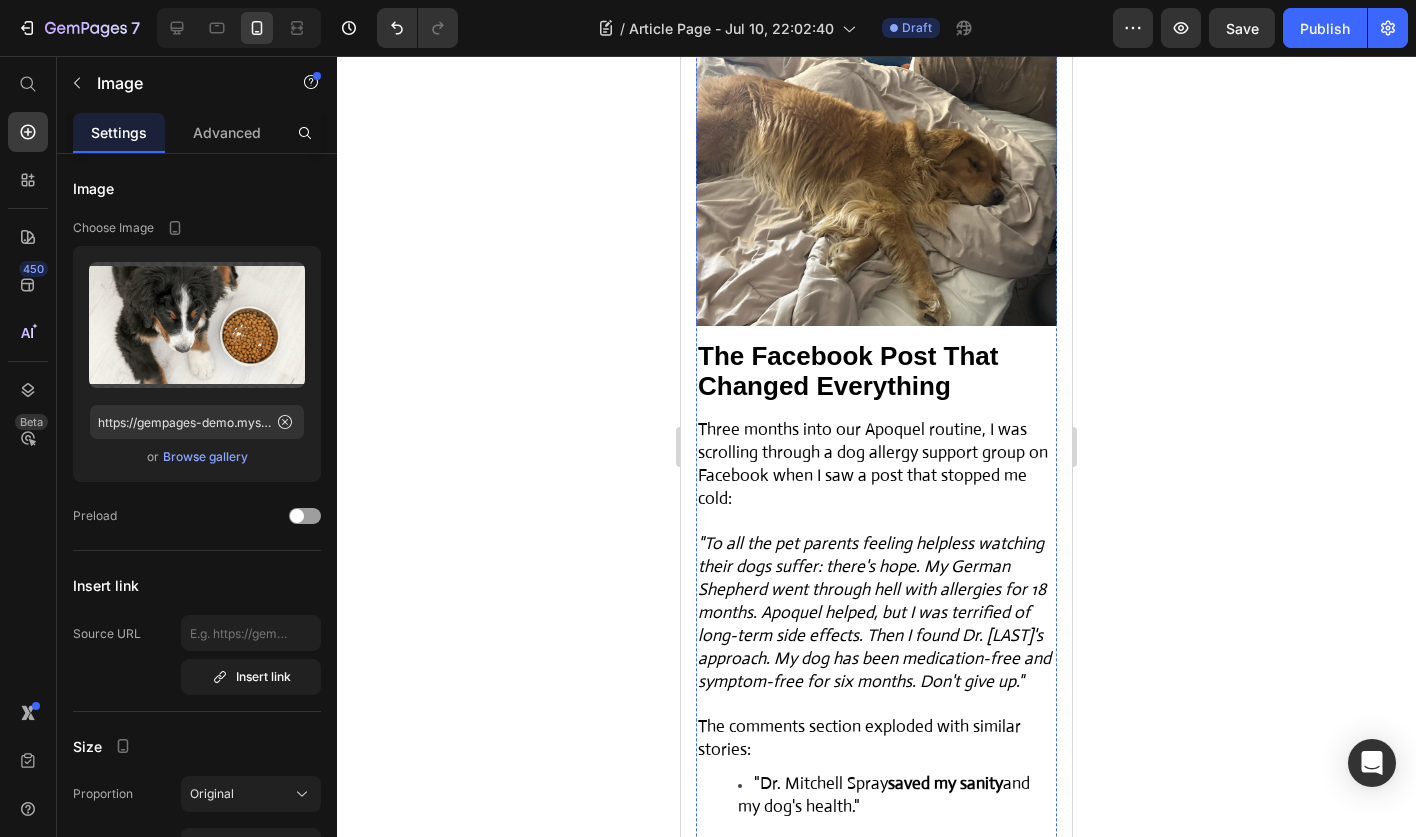 scroll, scrollTop: 4063, scrollLeft: 0, axis: vertical 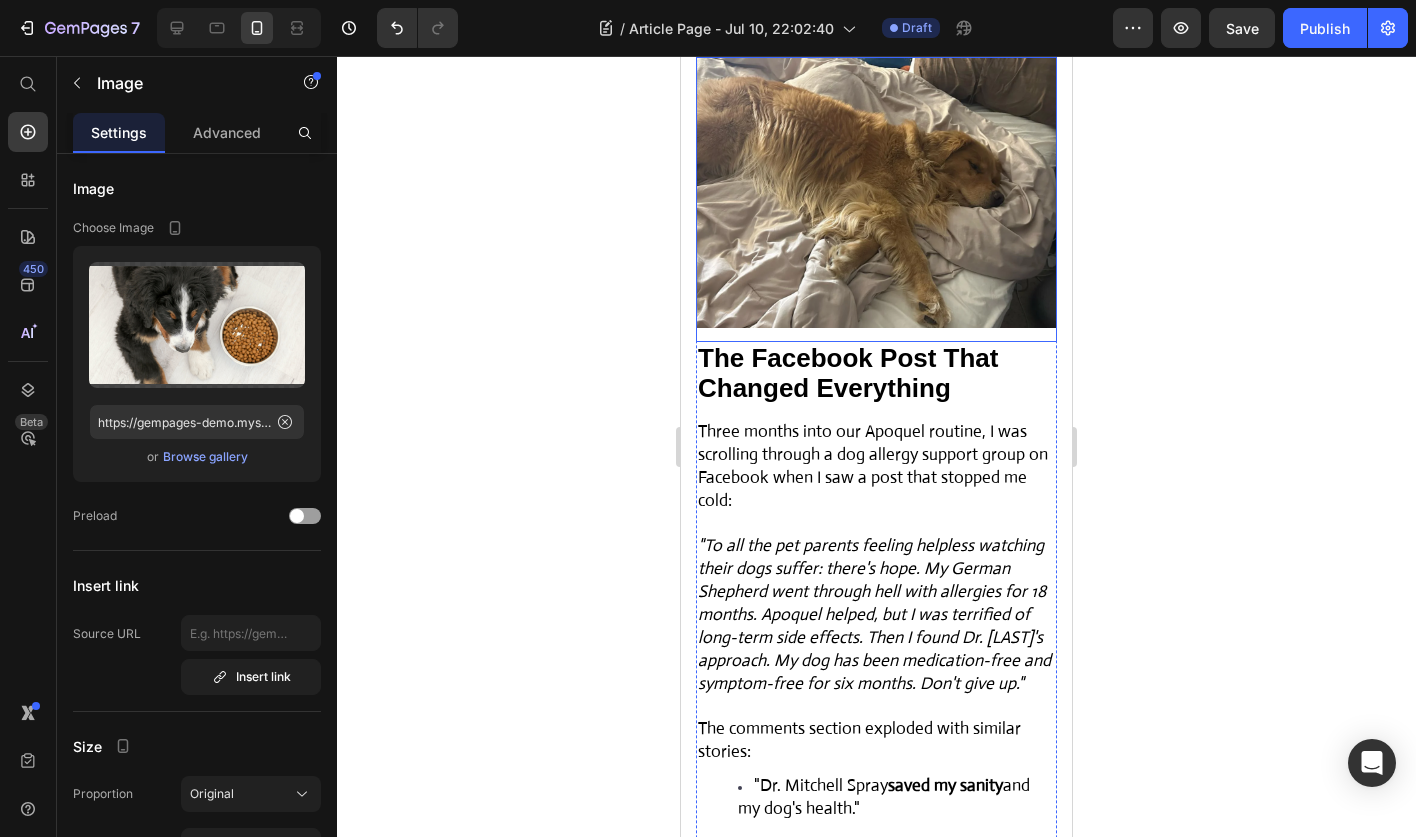 click at bounding box center (876, 199) 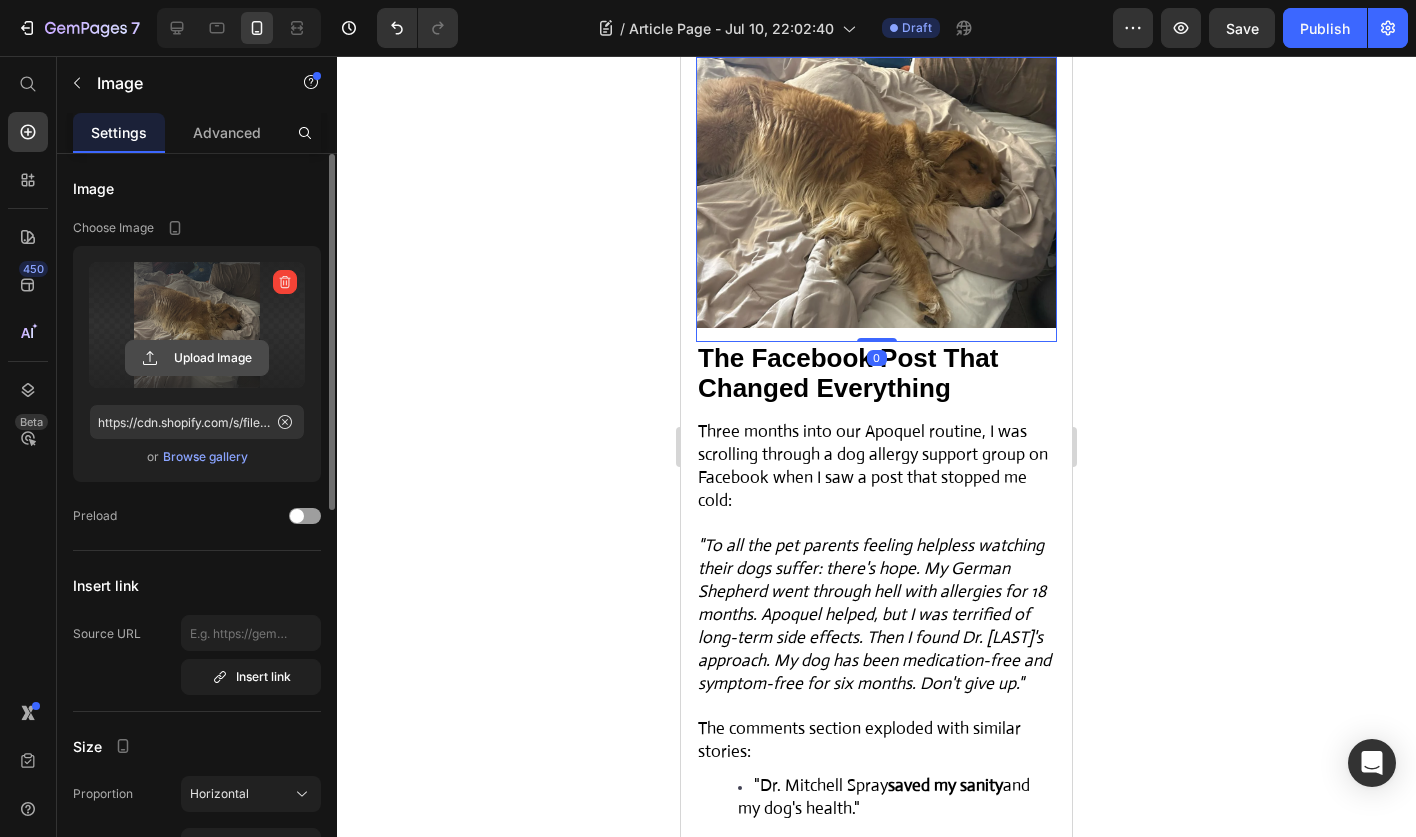 click 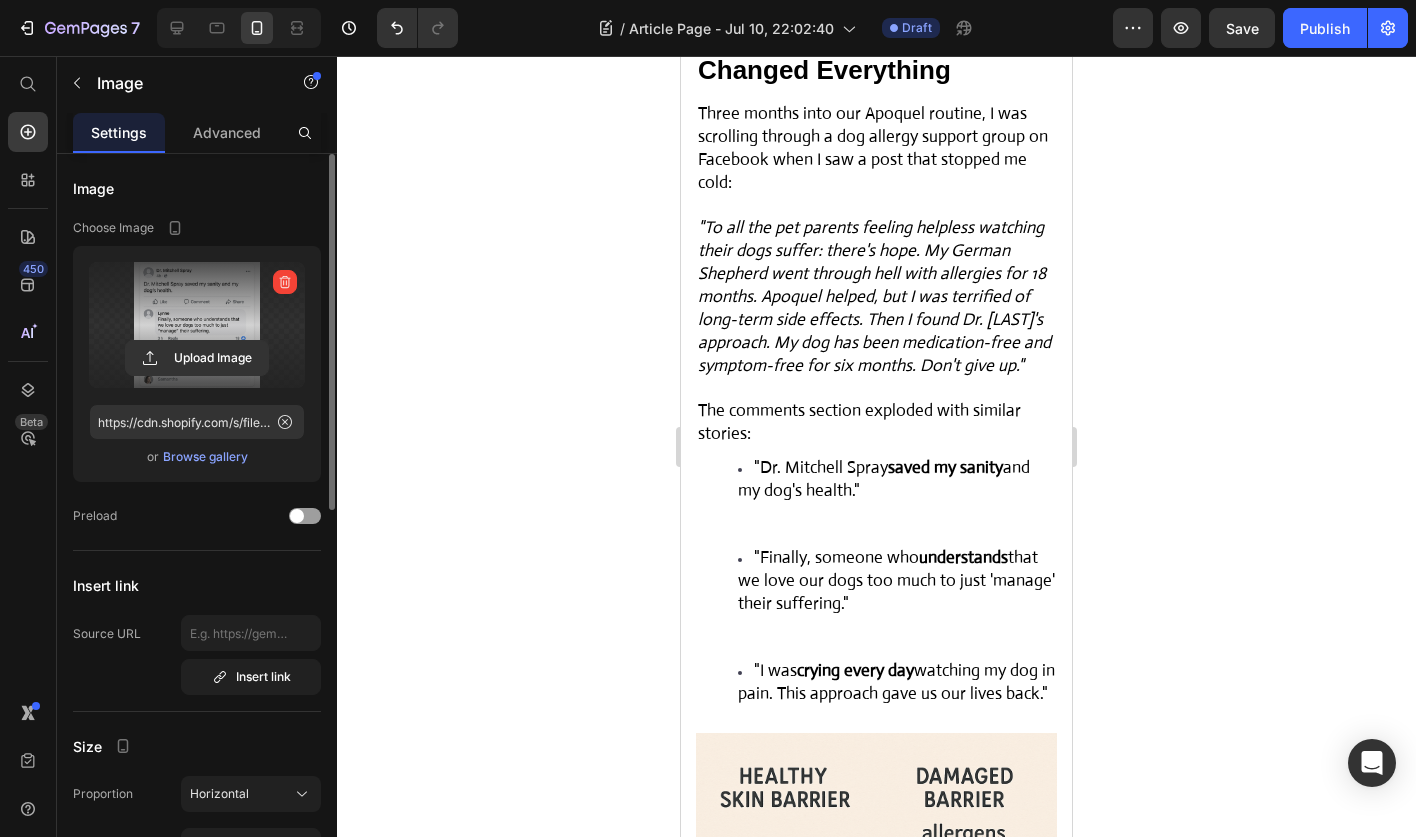 scroll, scrollTop: 4372, scrollLeft: 0, axis: vertical 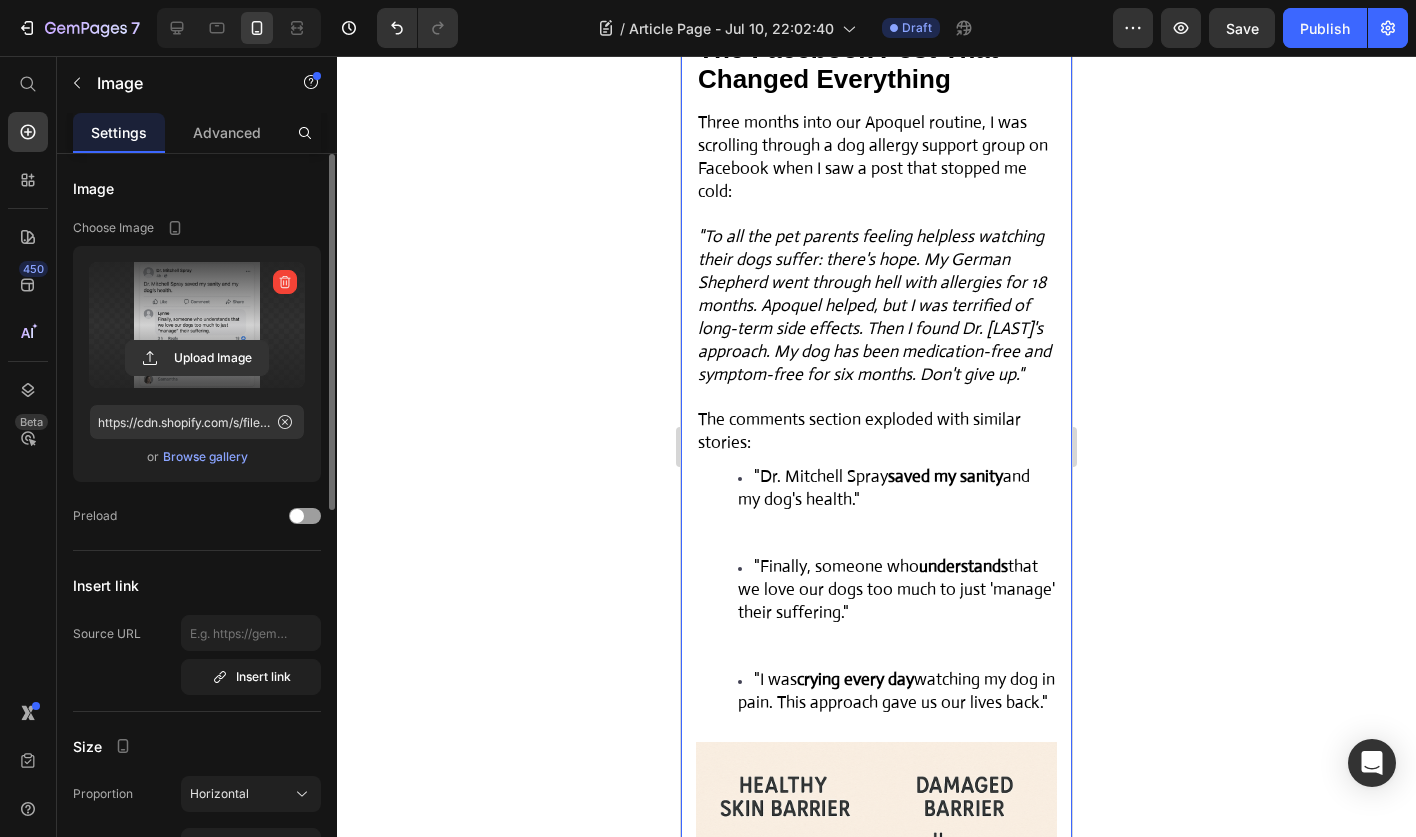click 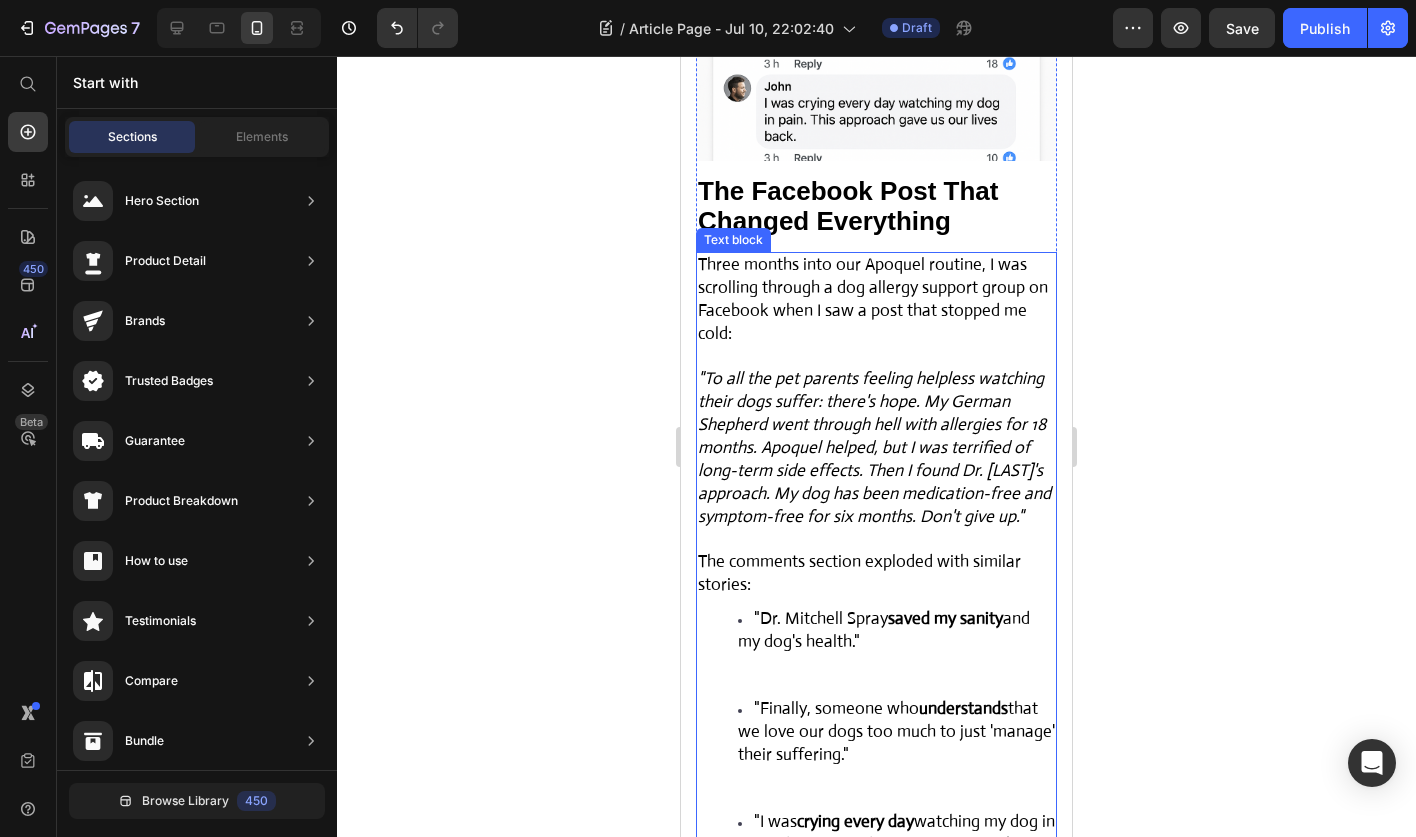 scroll, scrollTop: 4229, scrollLeft: 0, axis: vertical 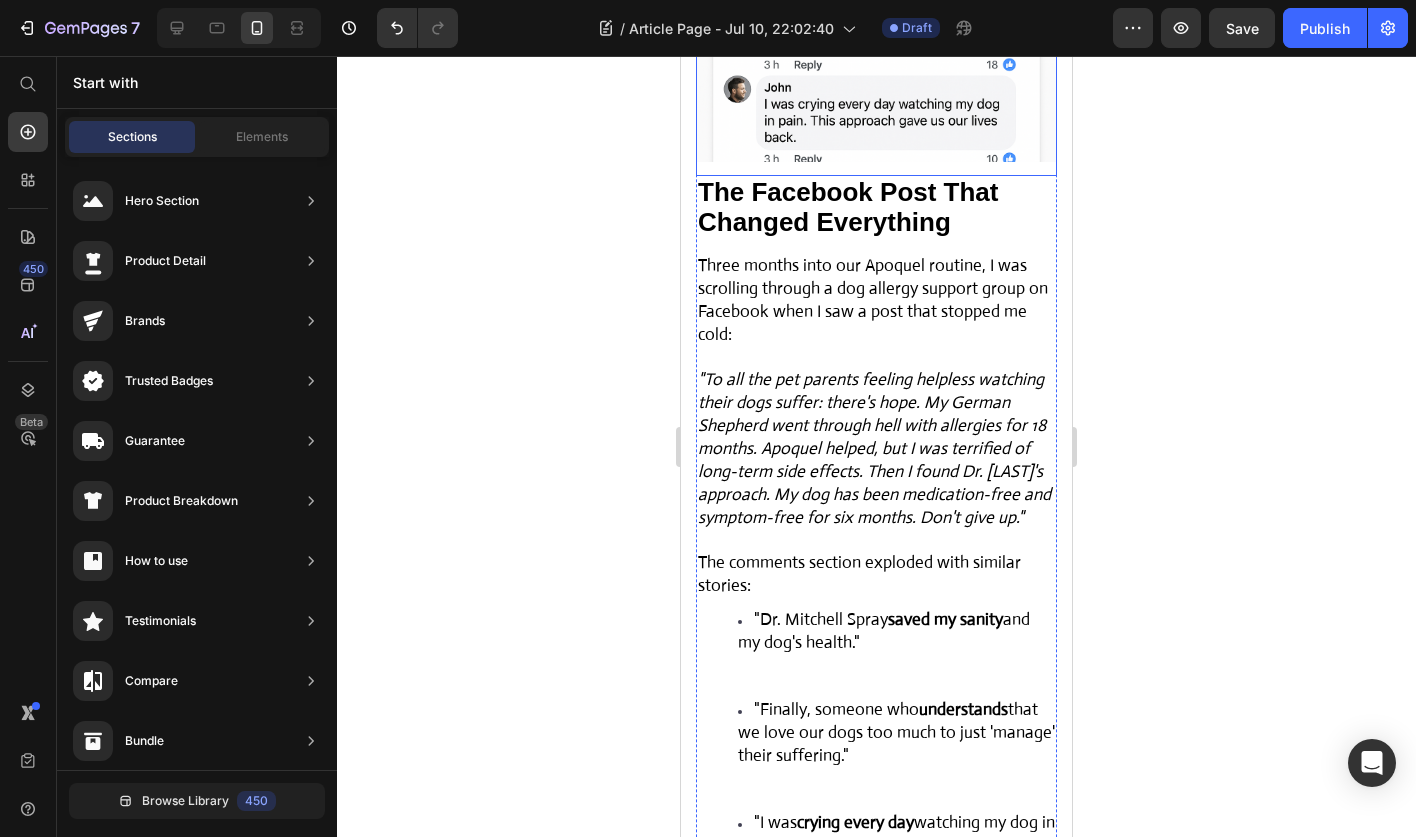 click at bounding box center [876, 33] 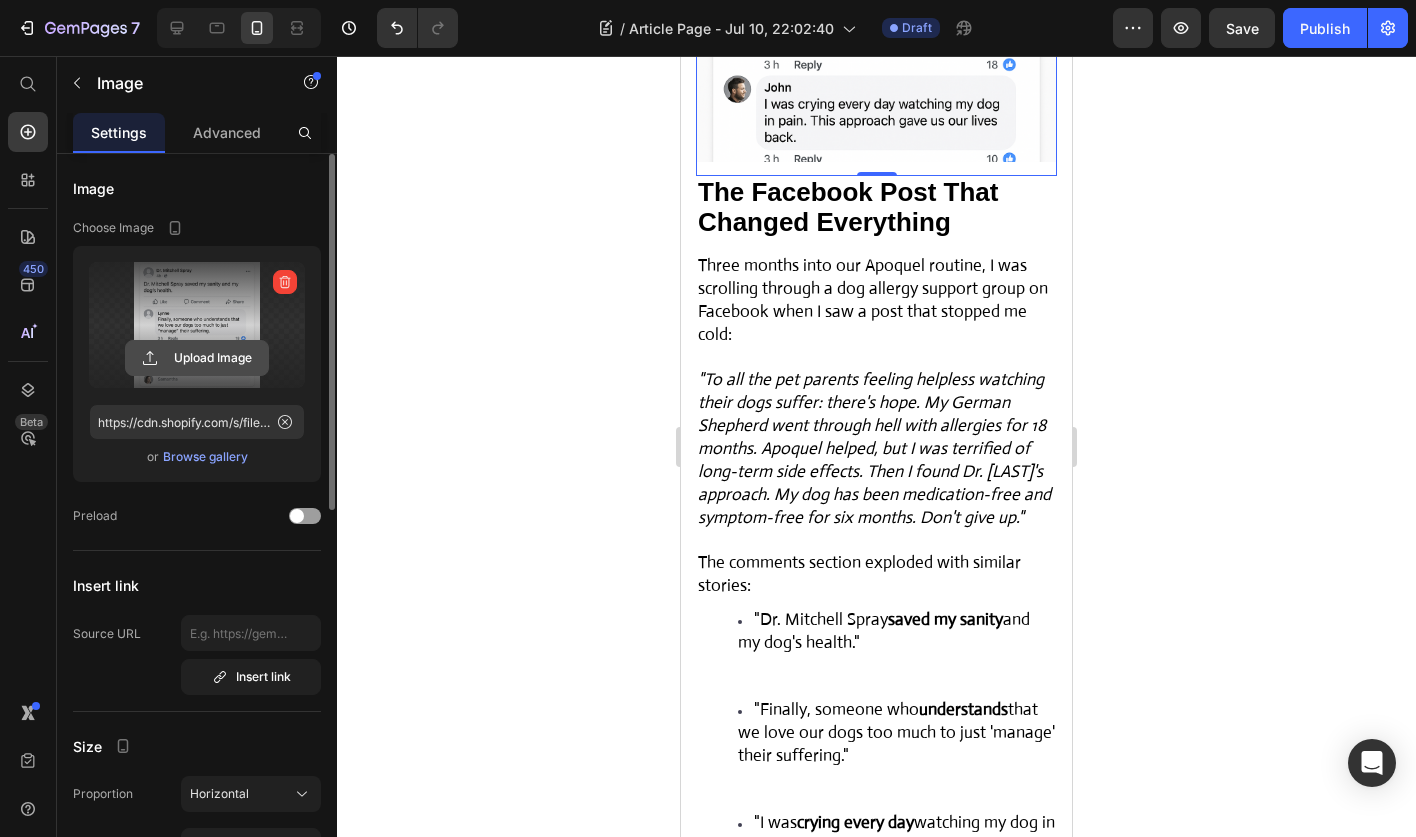 click 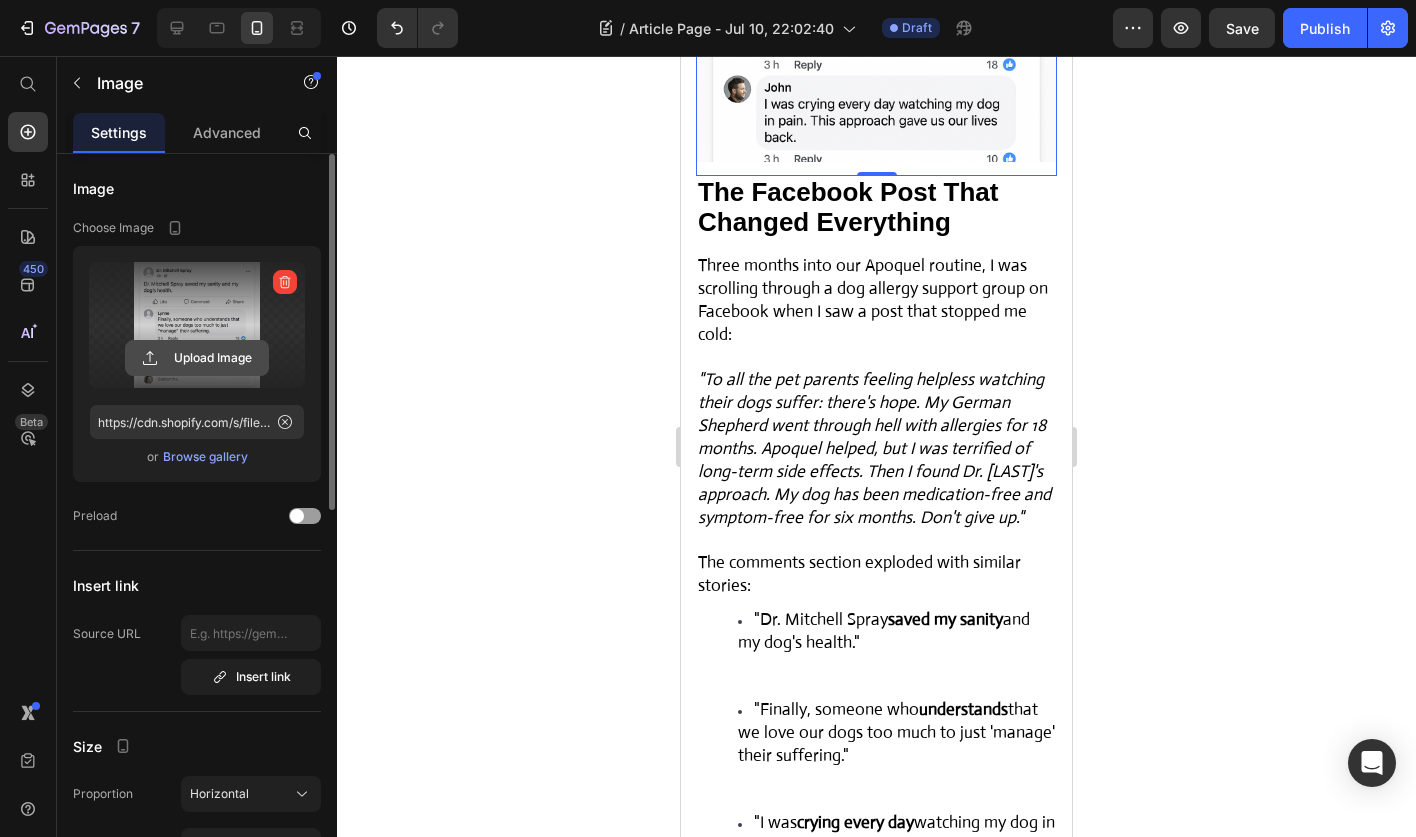 click 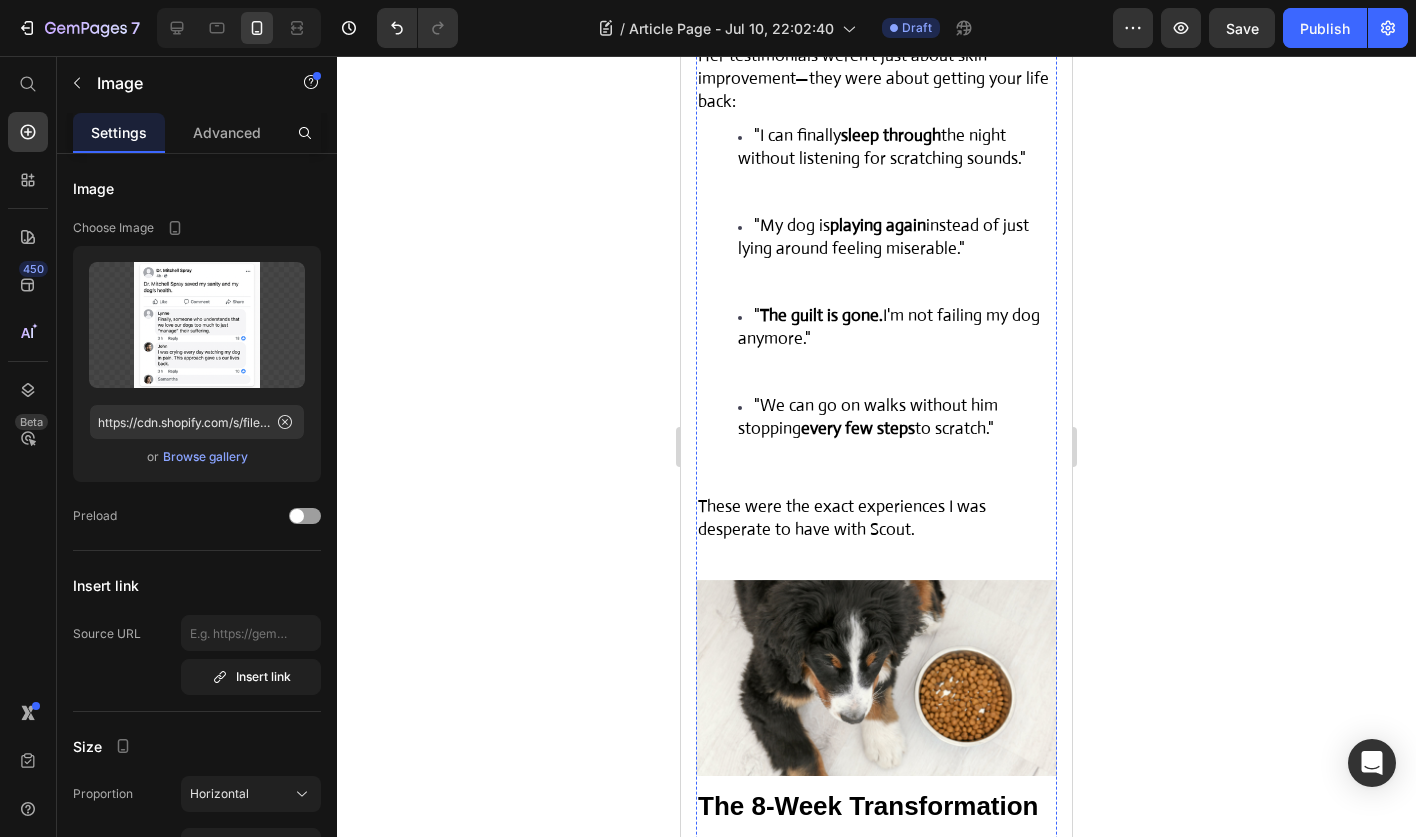scroll, scrollTop: 7753, scrollLeft: 0, axis: vertical 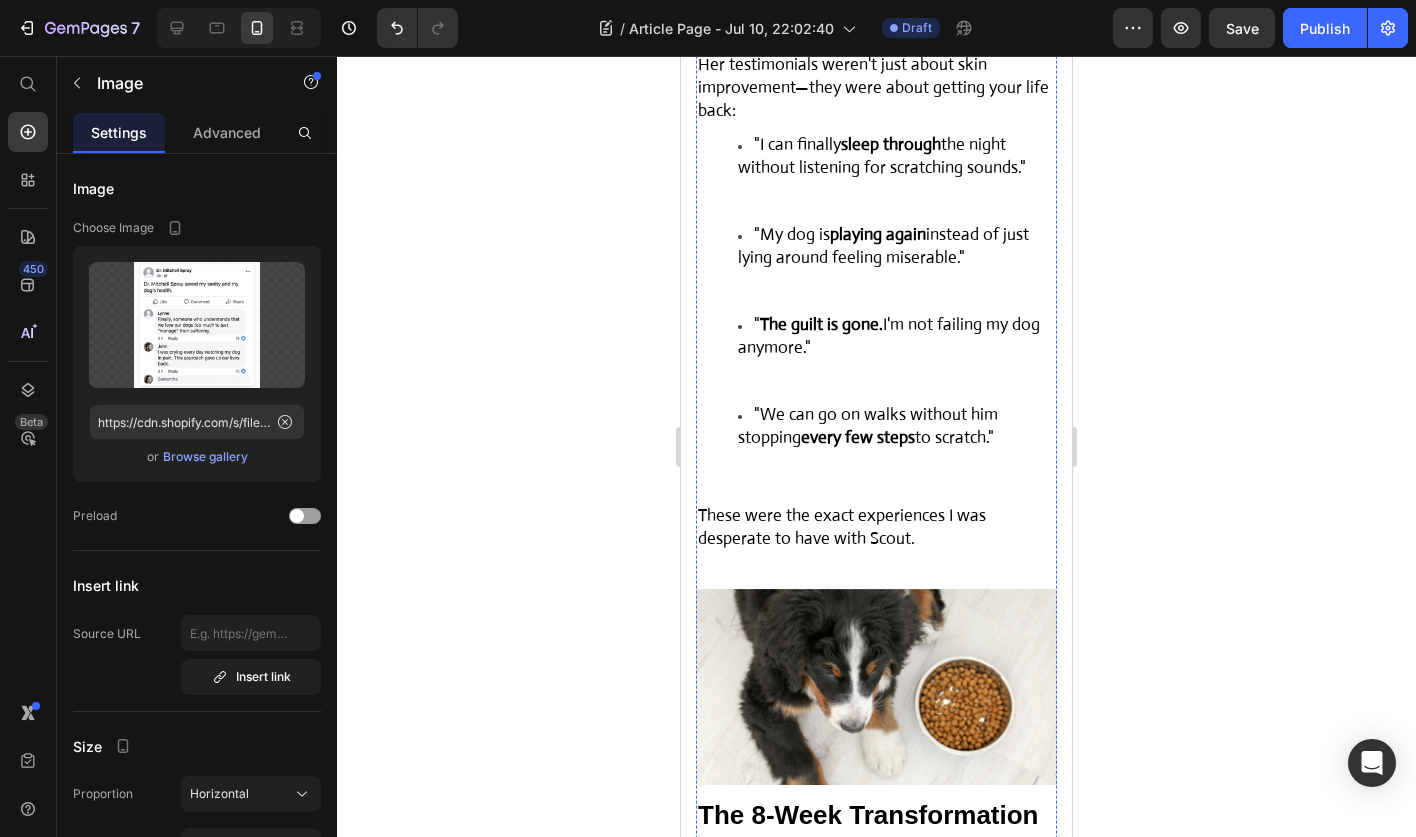 click at bounding box center (876, -304) 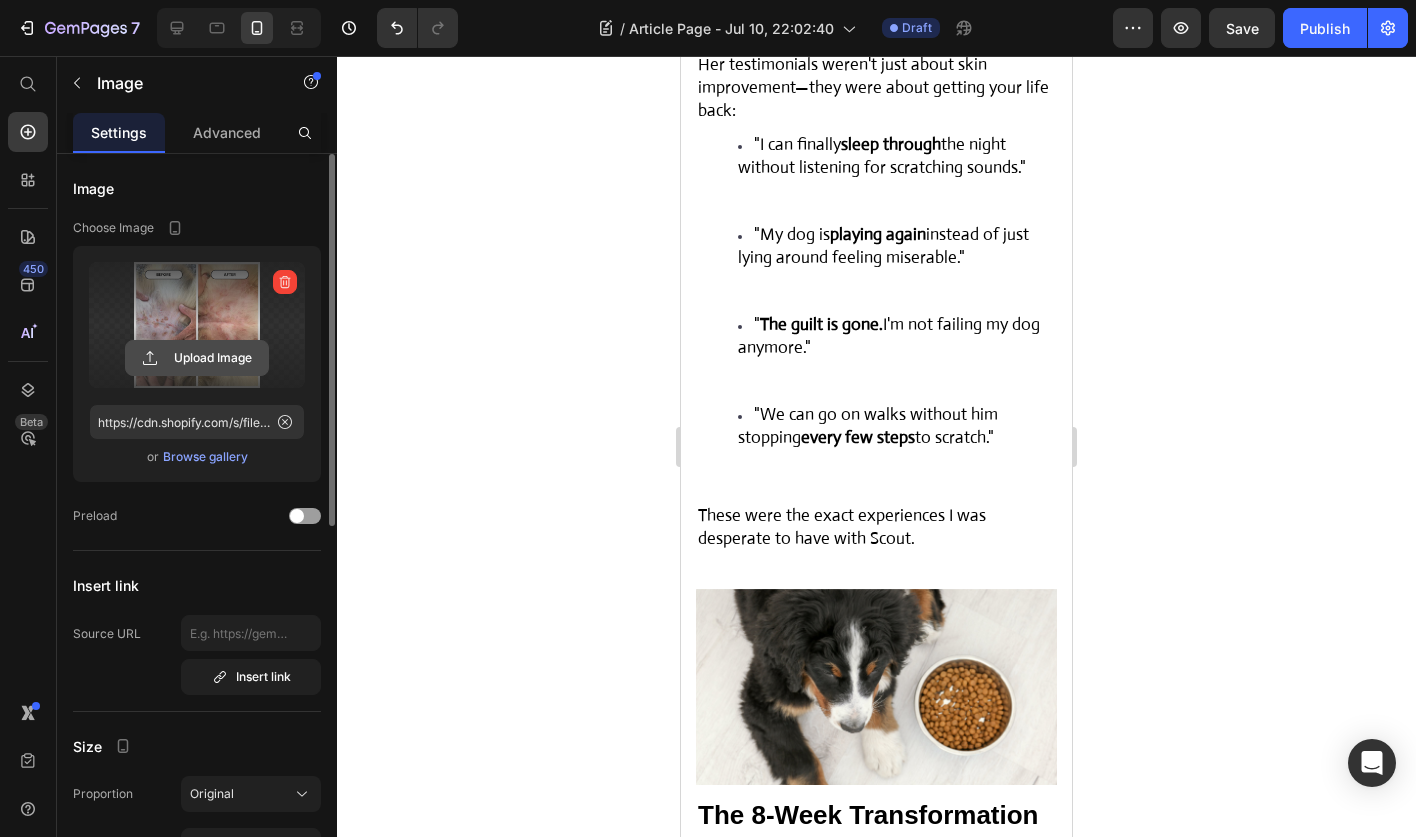 click 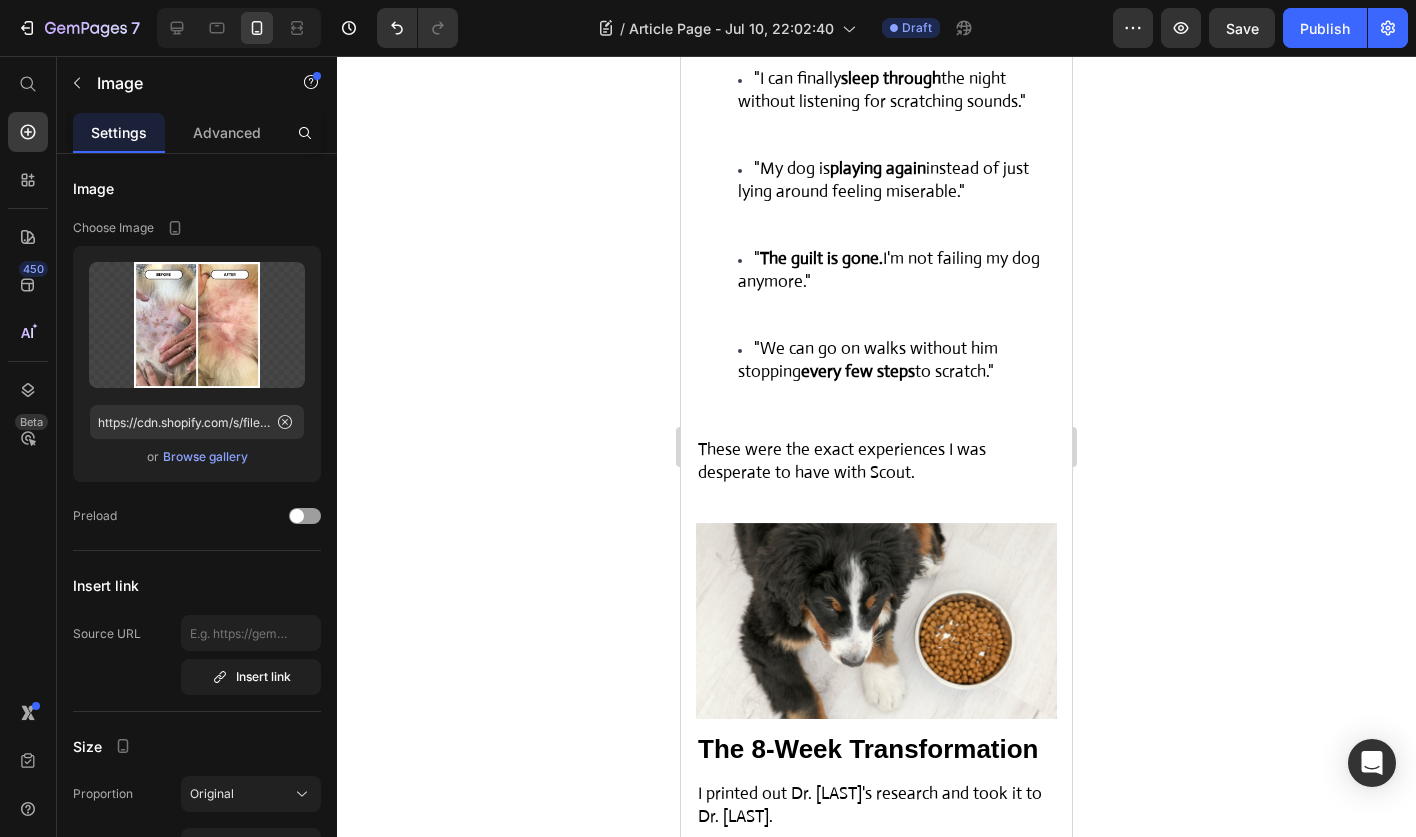 scroll, scrollTop: 7809, scrollLeft: 0, axis: vertical 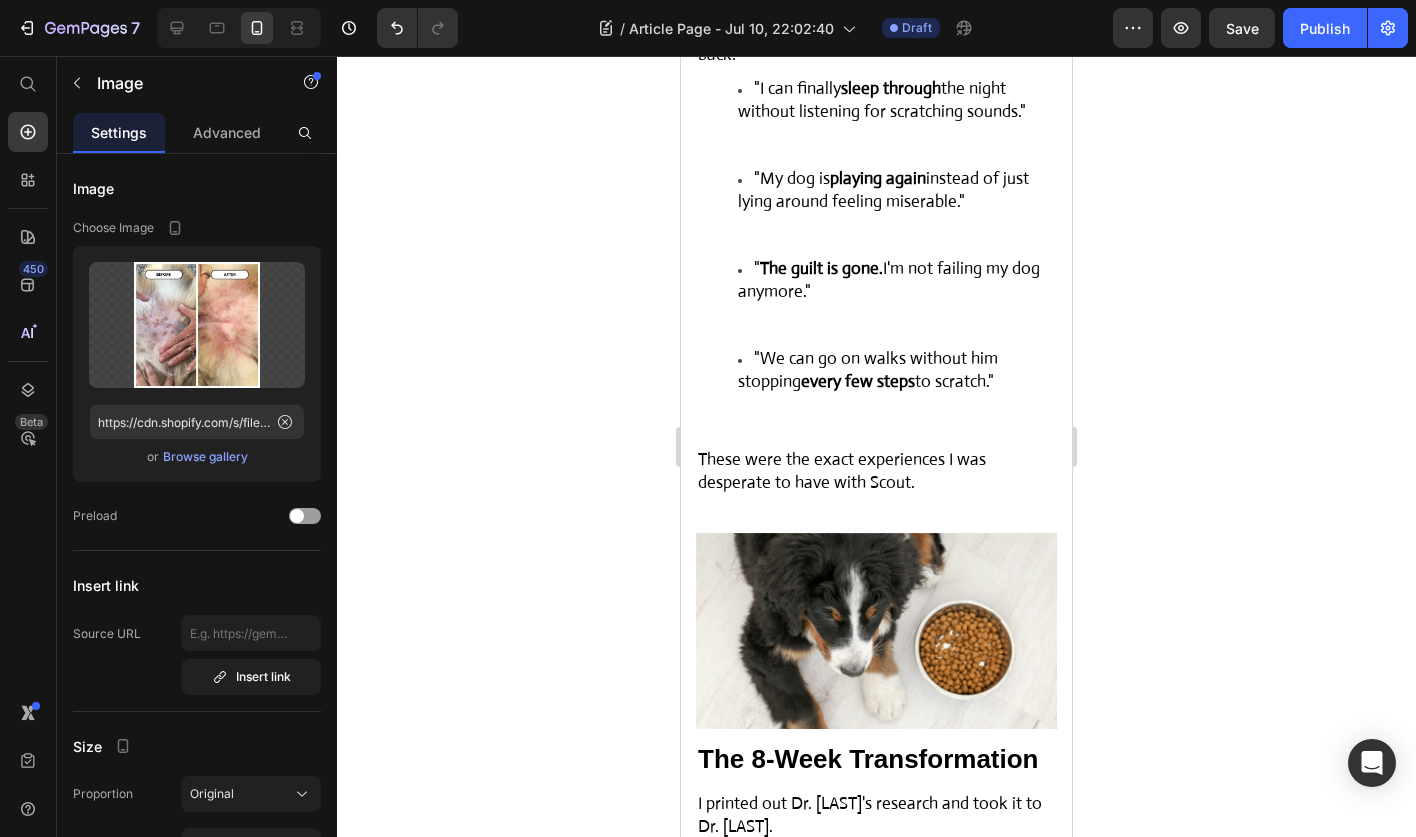 click at bounding box center [876, -360] 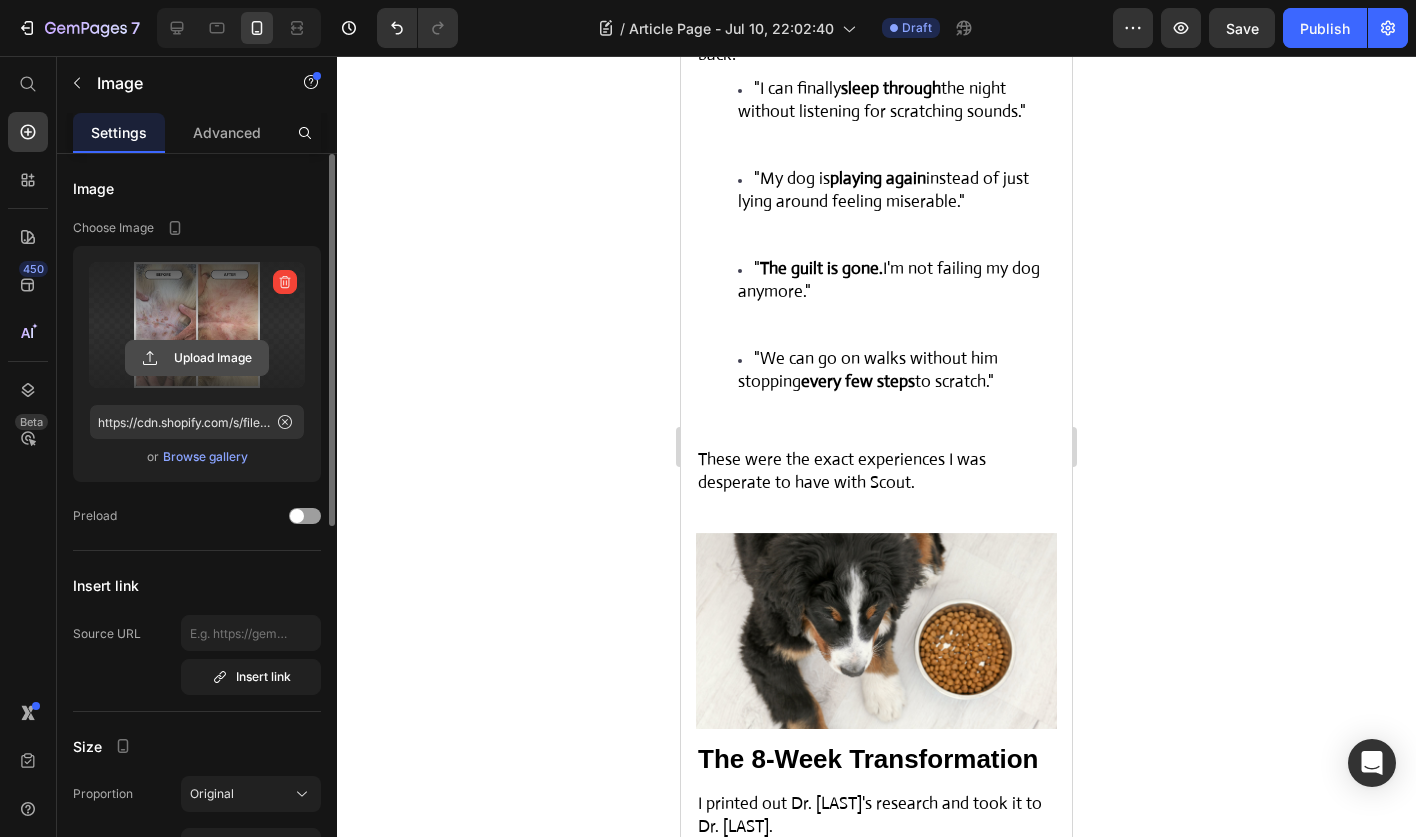 click 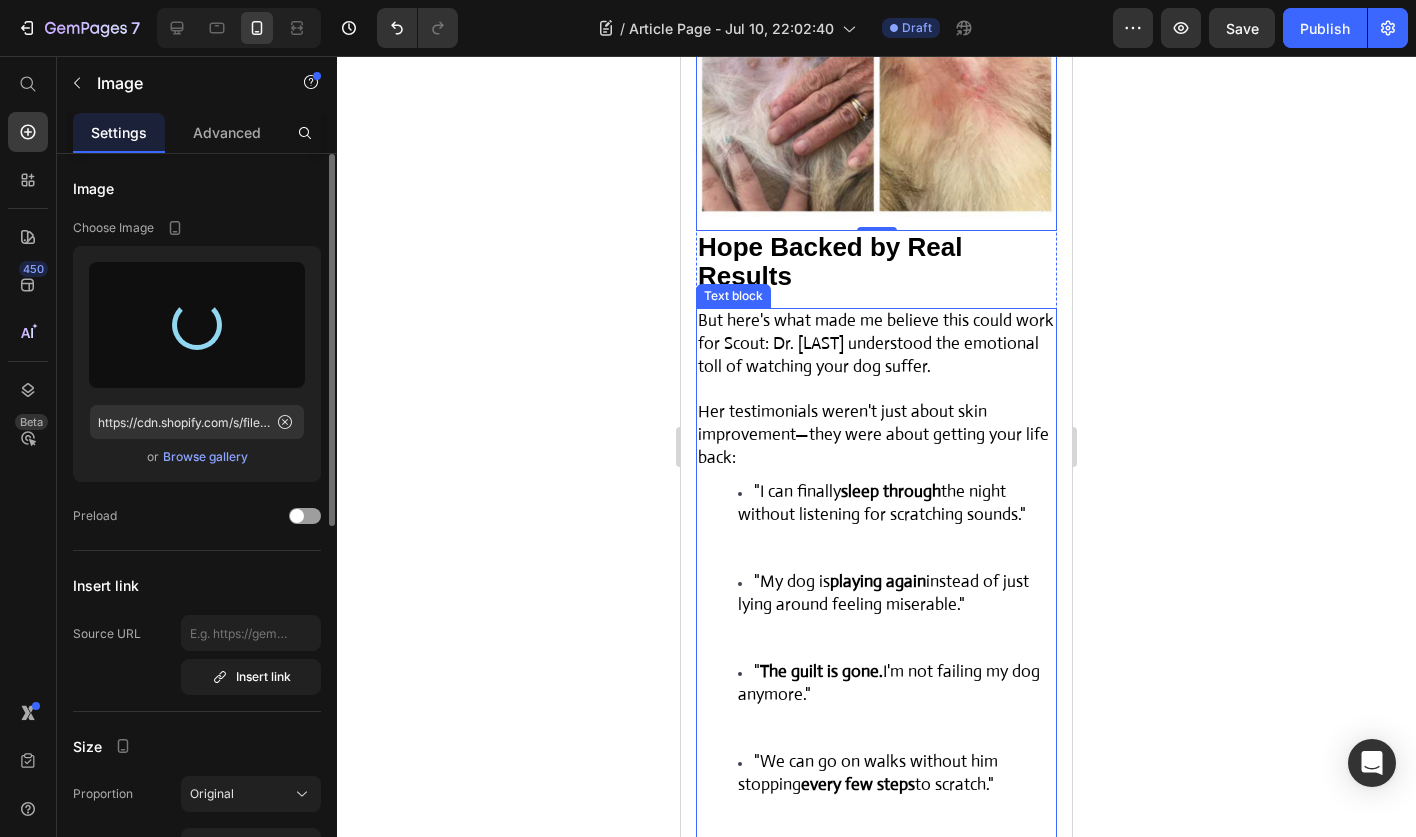 scroll, scrollTop: 7405, scrollLeft: 0, axis: vertical 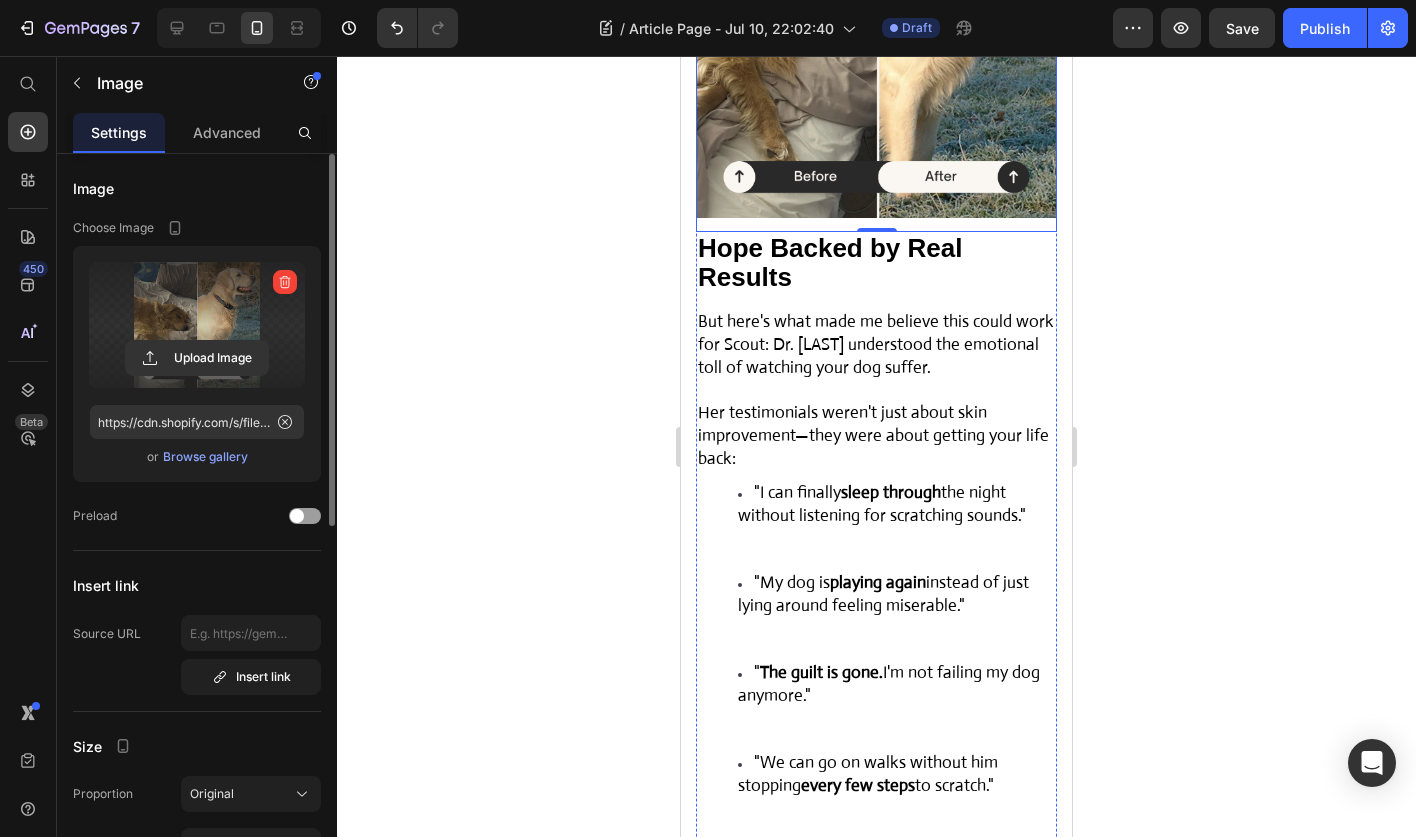 click 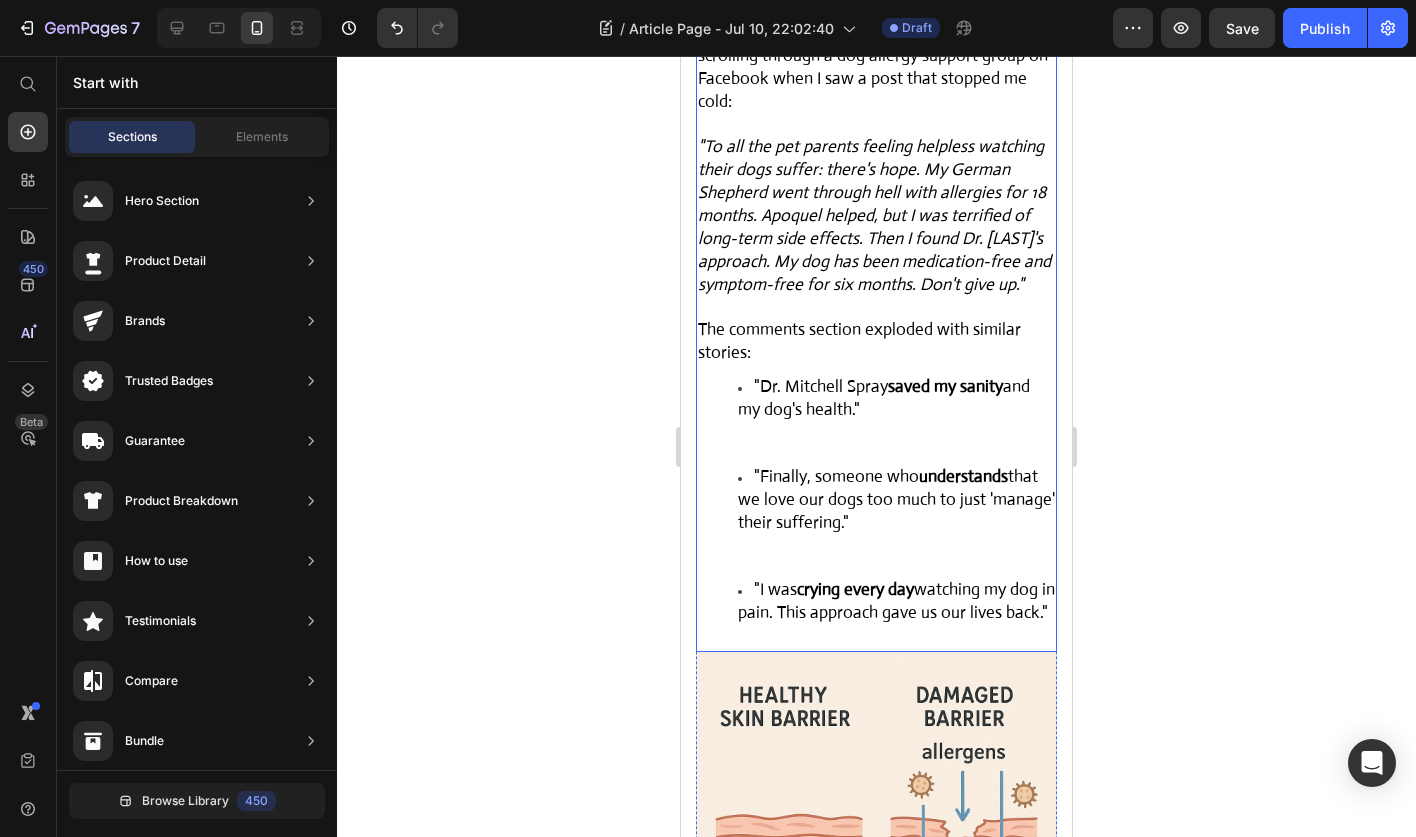 scroll, scrollTop: 4464, scrollLeft: 0, axis: vertical 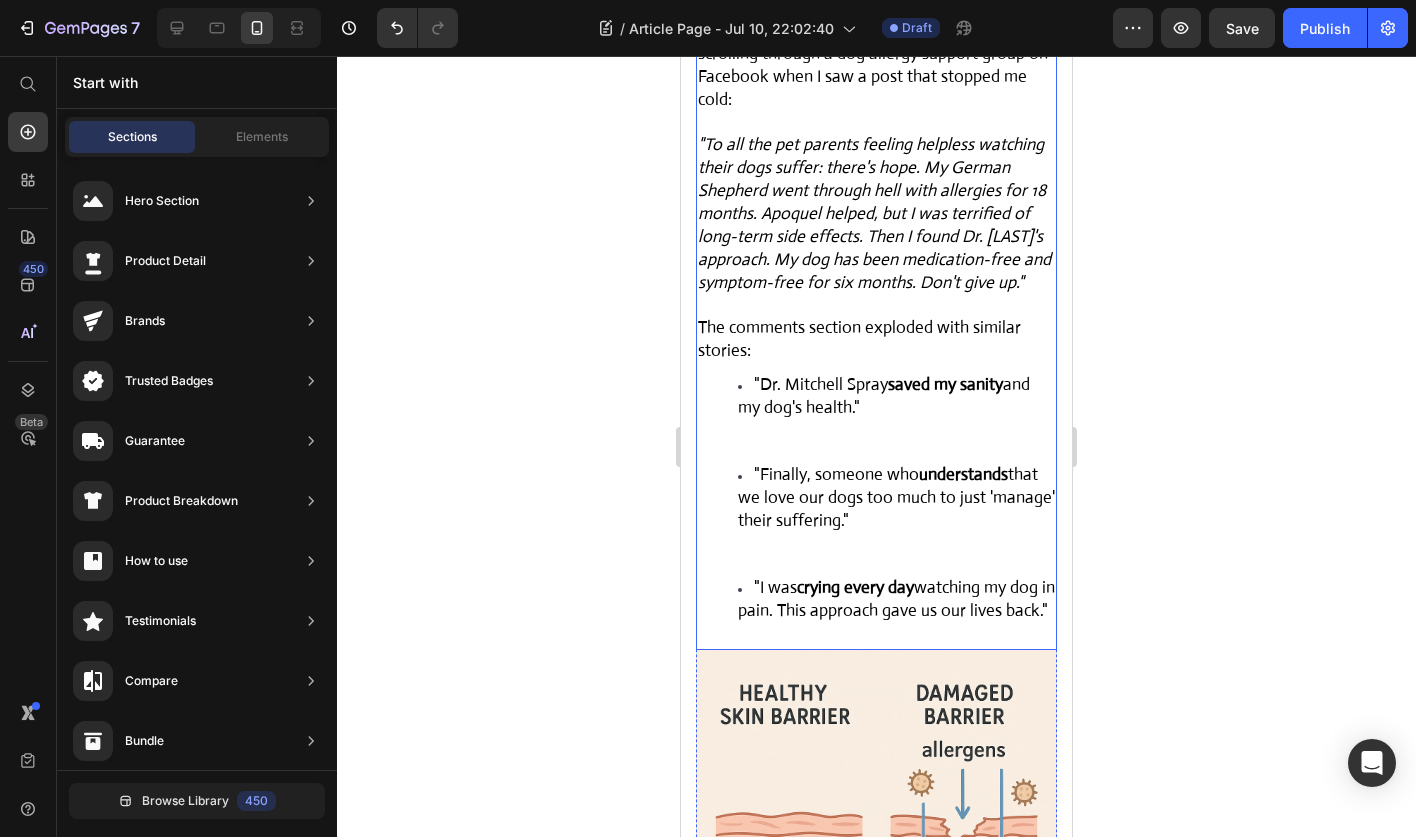 click on ""To all the pet parents feeling helpless watching their dogs suffer: there's hope. My German Shepherd went through hell with allergies for 18 months. Apoquel helped, but I was terrified of long-term side effects. Then I found Dr. [LAST]'s approach. My dog has been medication-free and symptom-free for six months. Don't give up."" at bounding box center (876, 214) 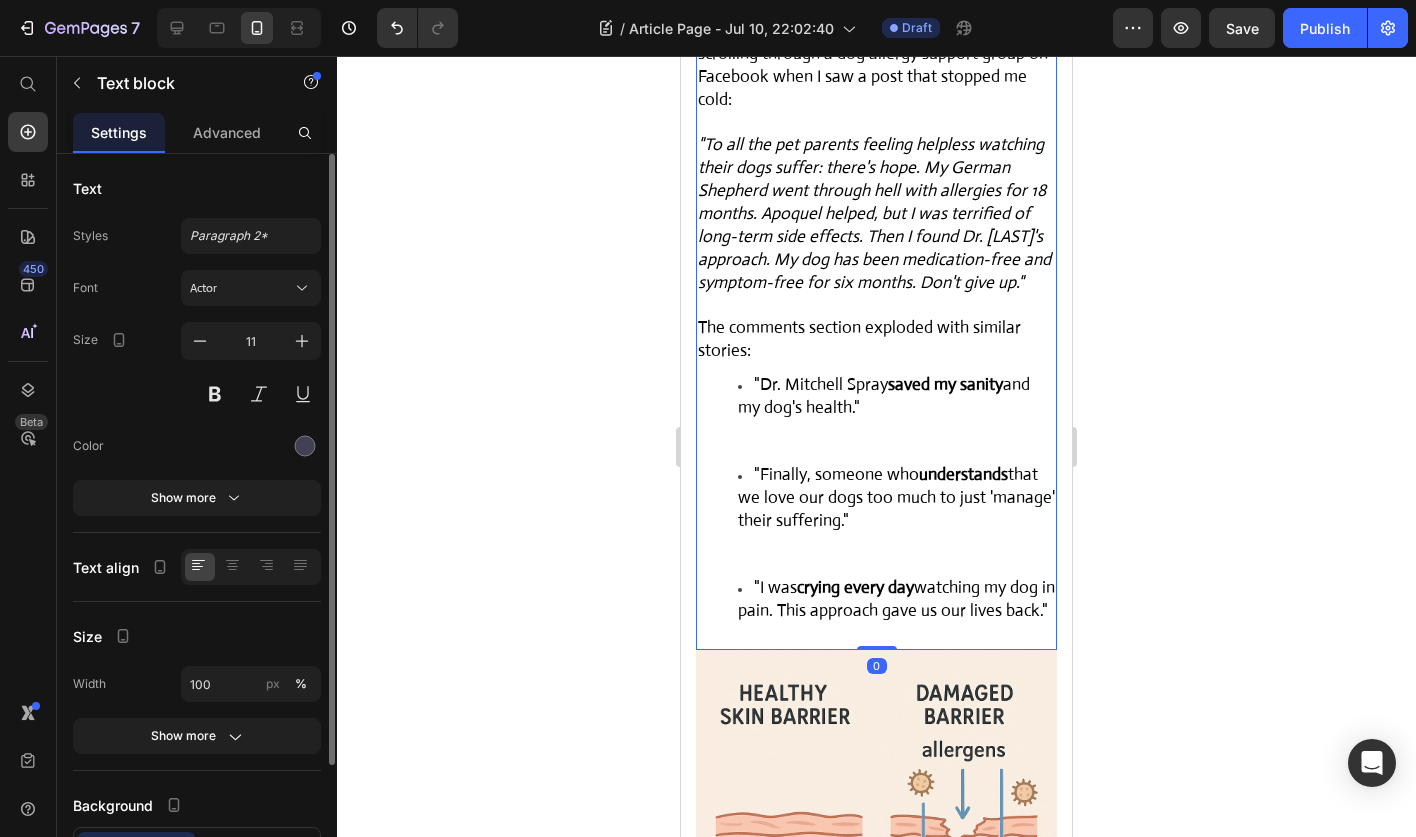 click on ""To all the pet parents feeling helpless watching their dogs suffer: there's hope. My German Shepherd went through hell with allergies for 18 months. Apoquel helped, but I was terrified of long-term side effects. Then I found Dr. [LAST]'s approach. My dog has been medication-free and symptom-free for six months. Don't give up."" at bounding box center (876, 214) 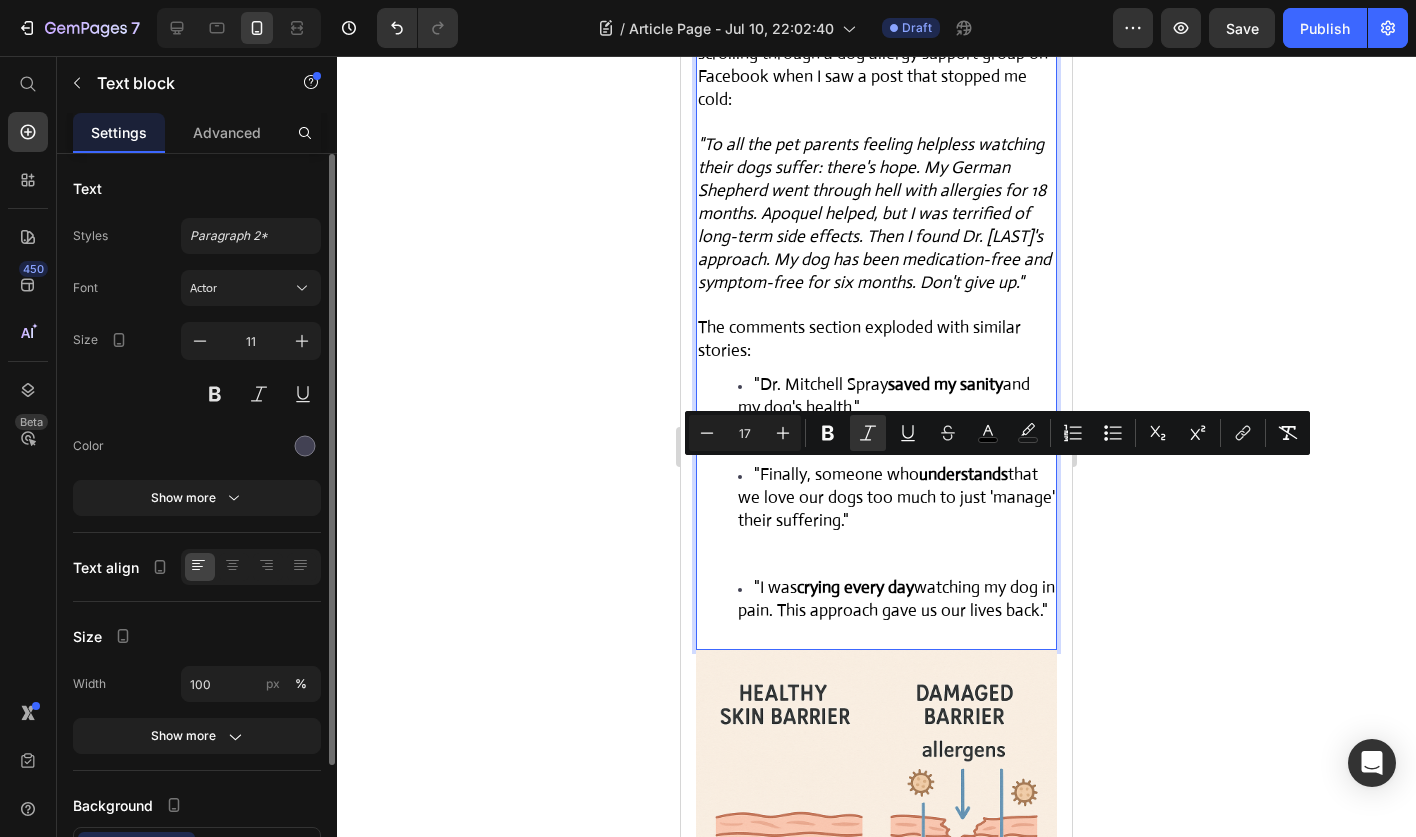 drag, startPoint x: 880, startPoint y: 638, endPoint x: 652, endPoint y: 474, distance: 280.85583 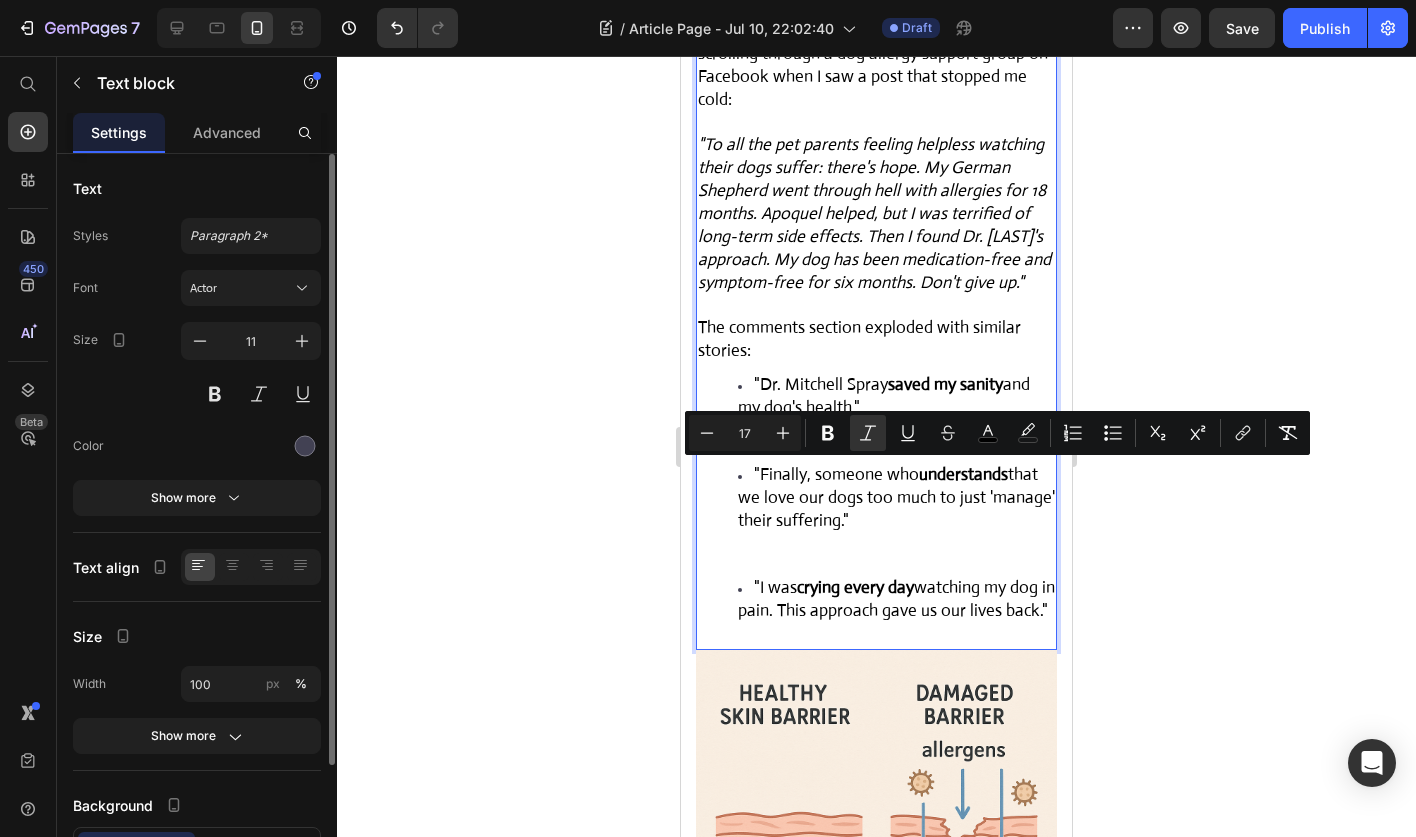 click 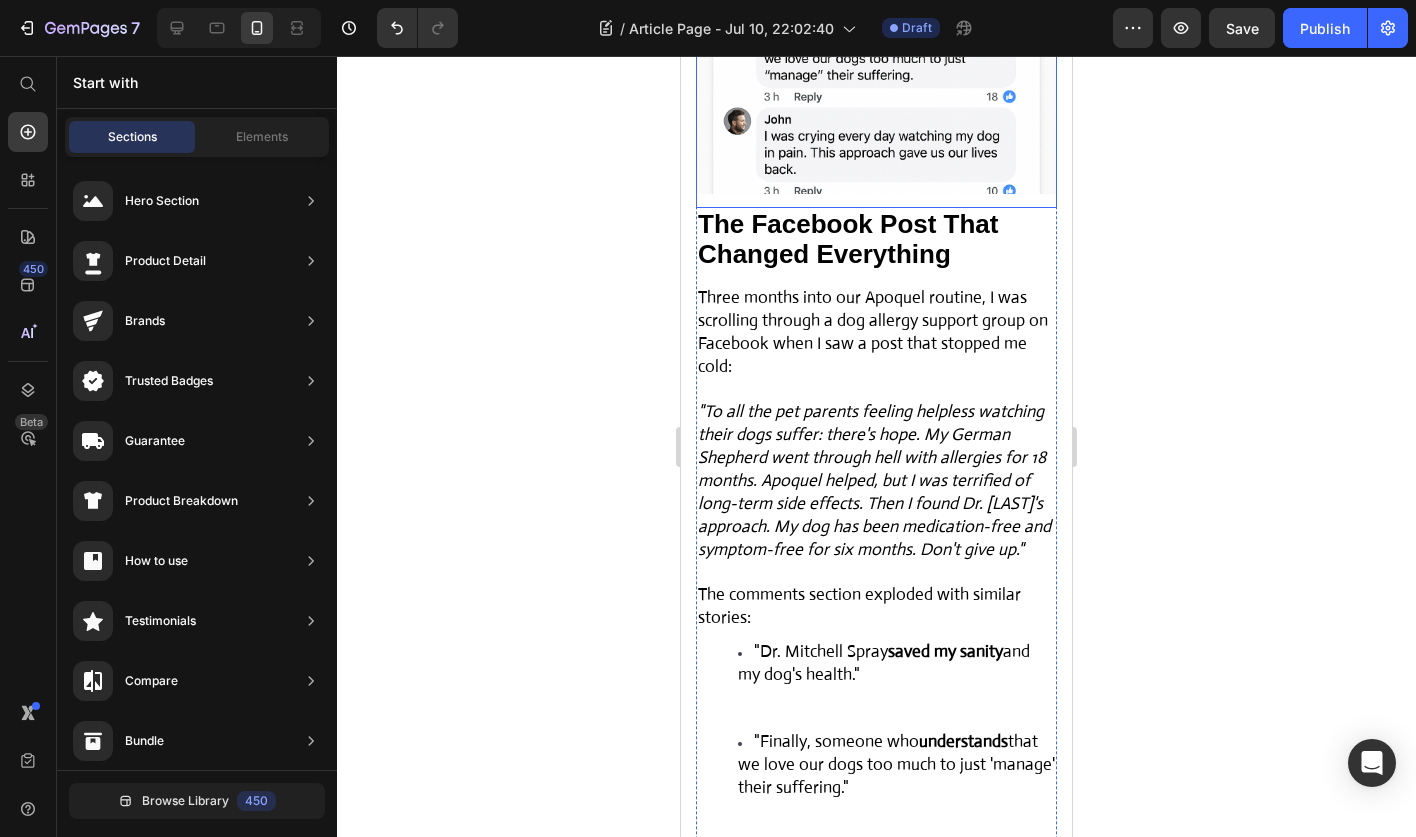 scroll, scrollTop: 4243, scrollLeft: 0, axis: vertical 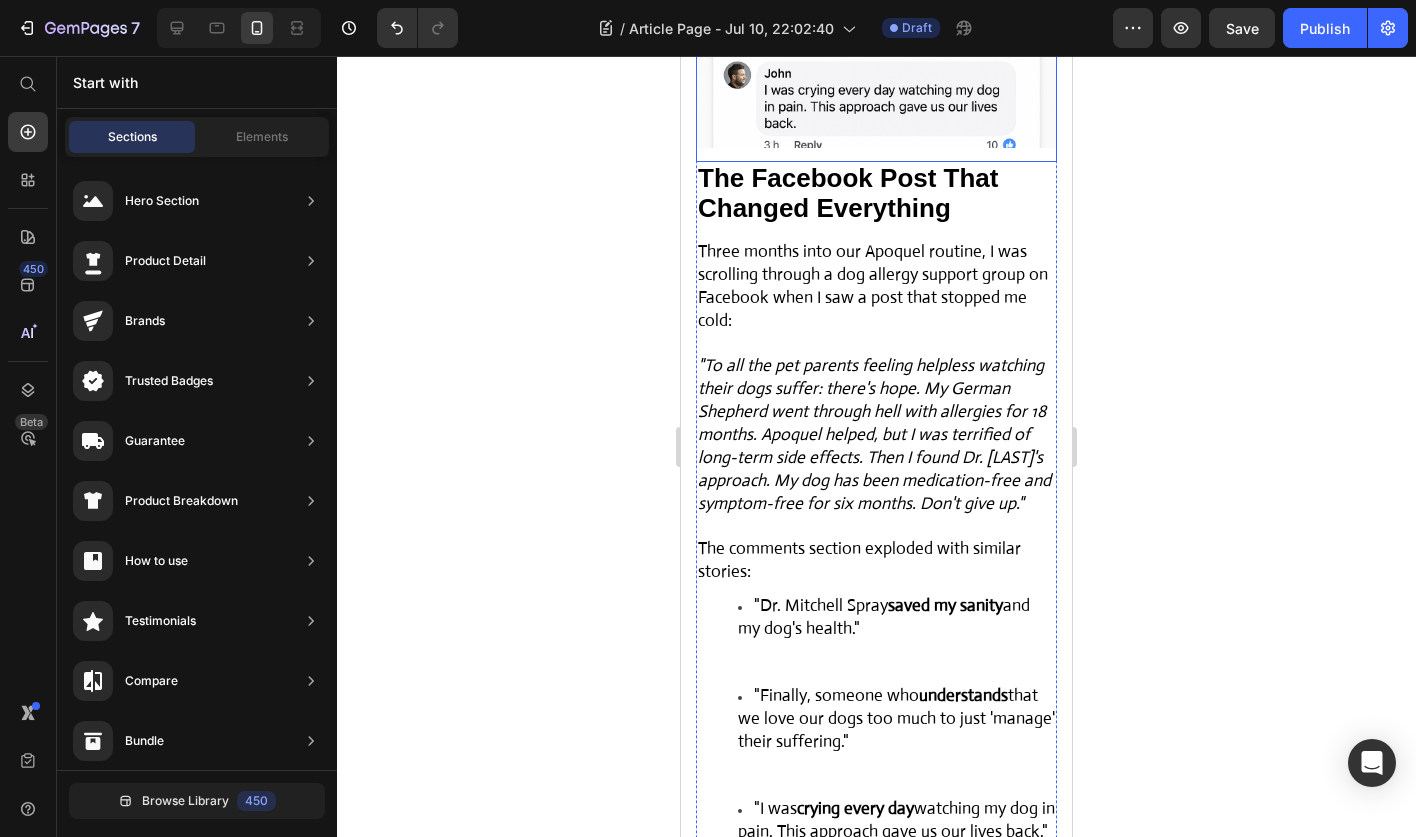 click at bounding box center [876, 19] 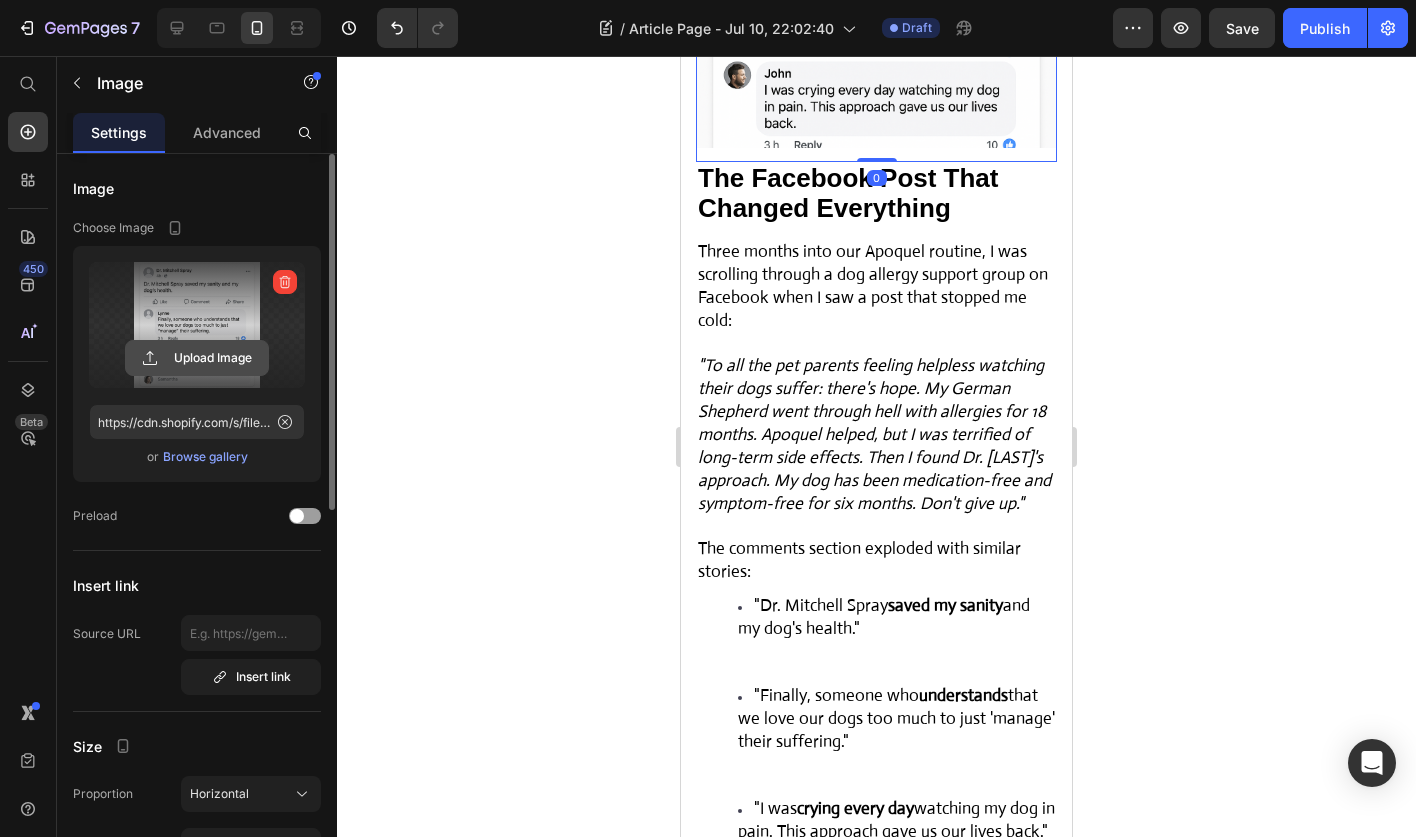 click 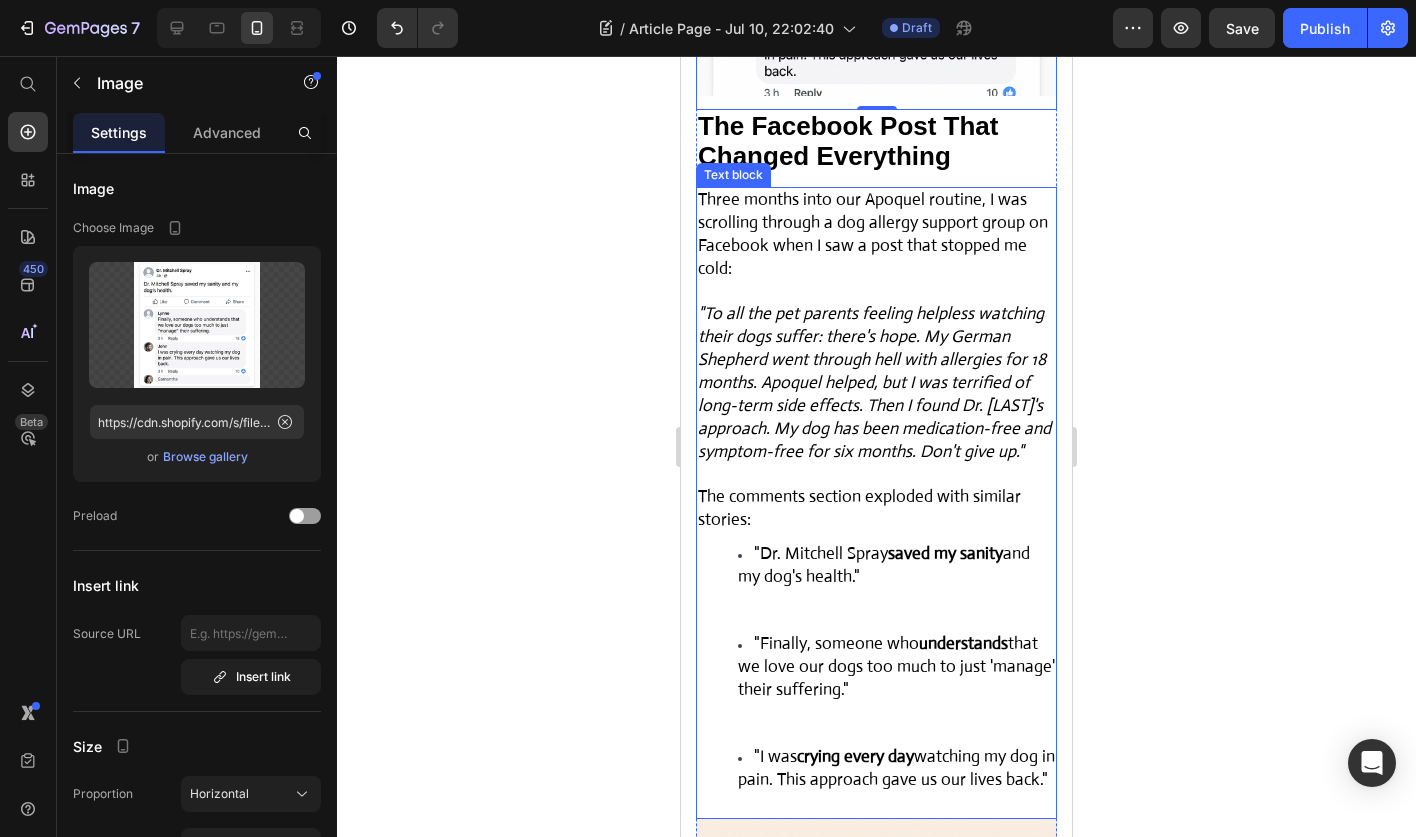 scroll, scrollTop: 4291, scrollLeft: 0, axis: vertical 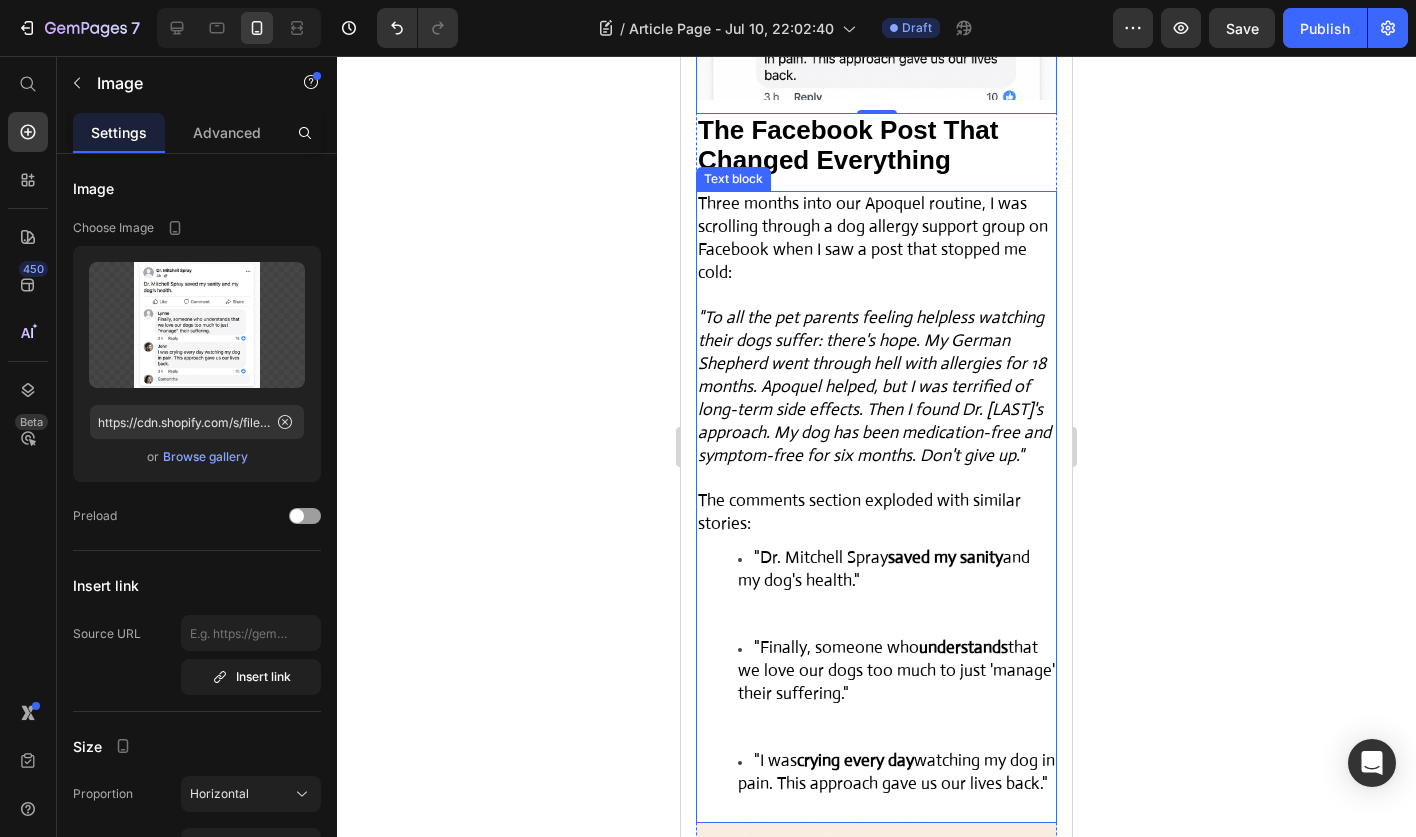 click on "Three months into our Apoquel routine, I was scrolling through a dog allergy support group on Facebook when I saw a post that stopped me cold:" at bounding box center (873, 238) 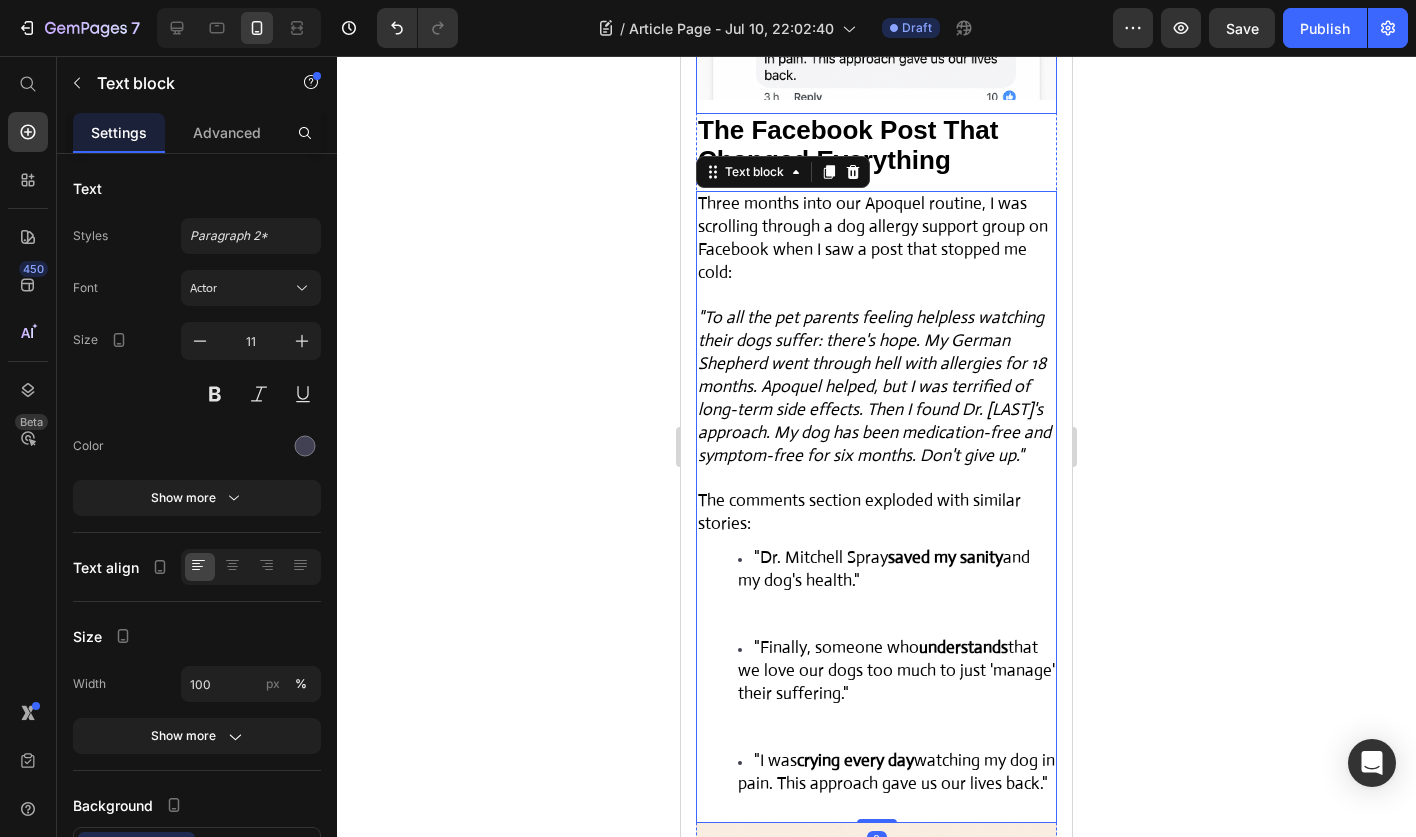 click at bounding box center [876, -29] 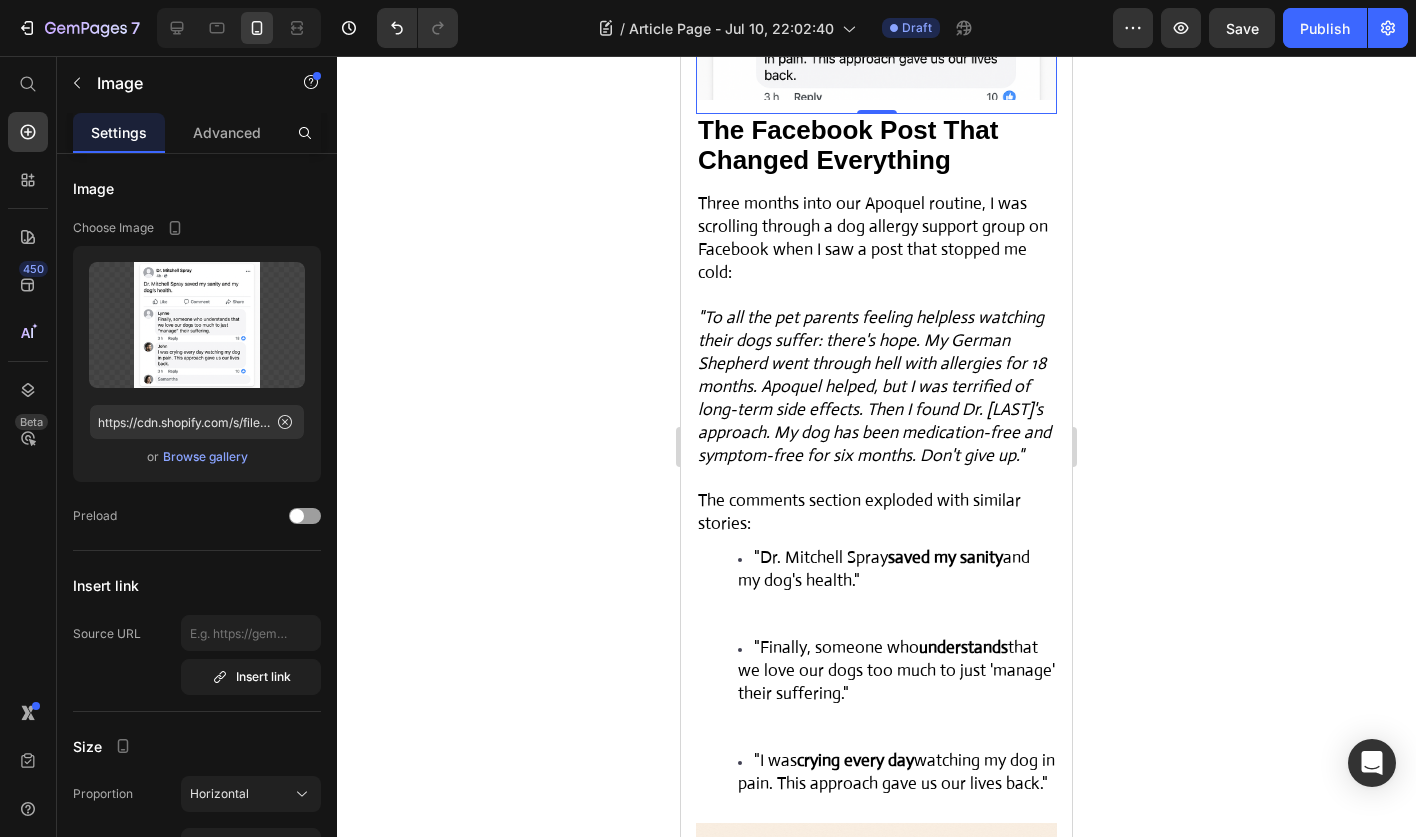 click 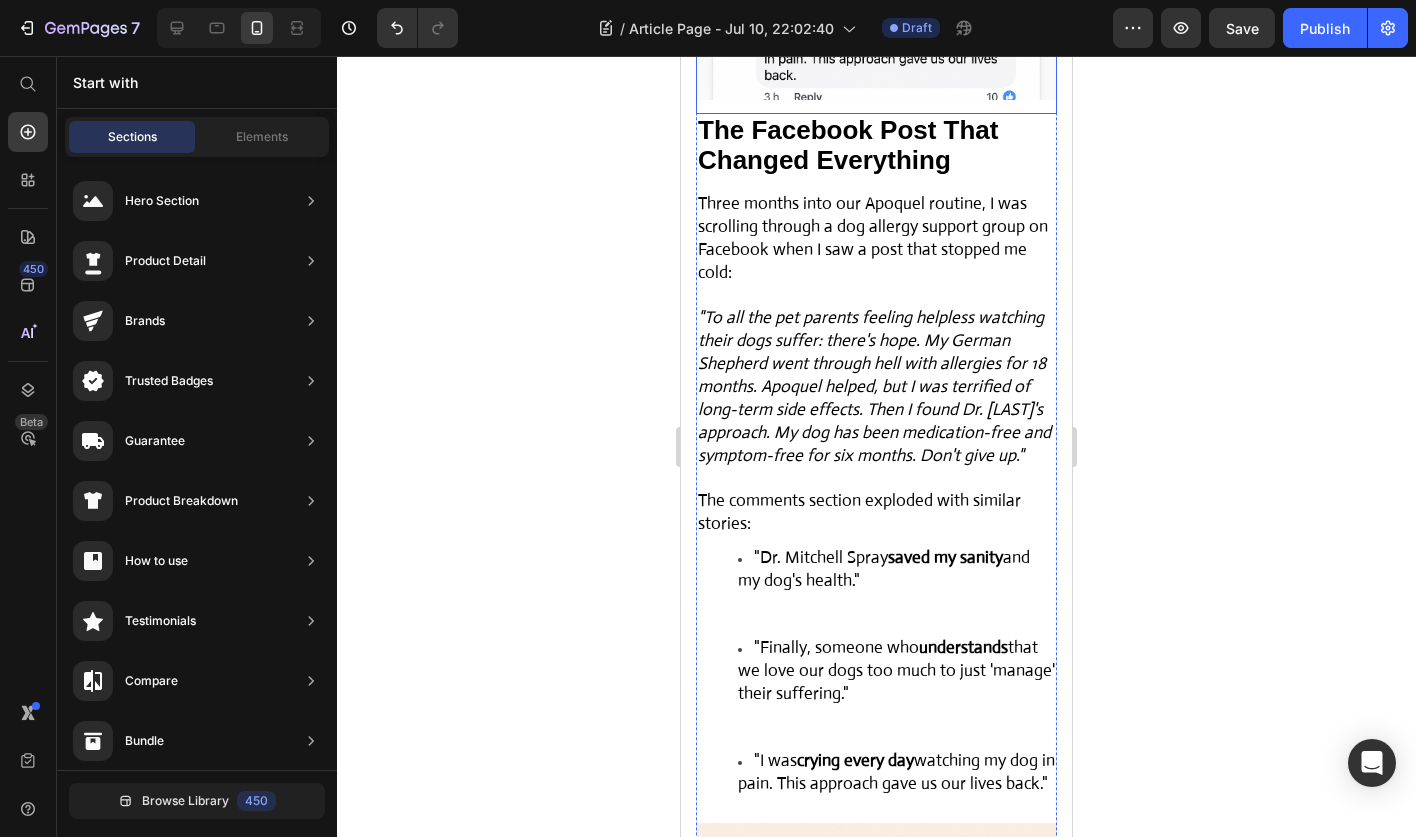 click at bounding box center [876, -29] 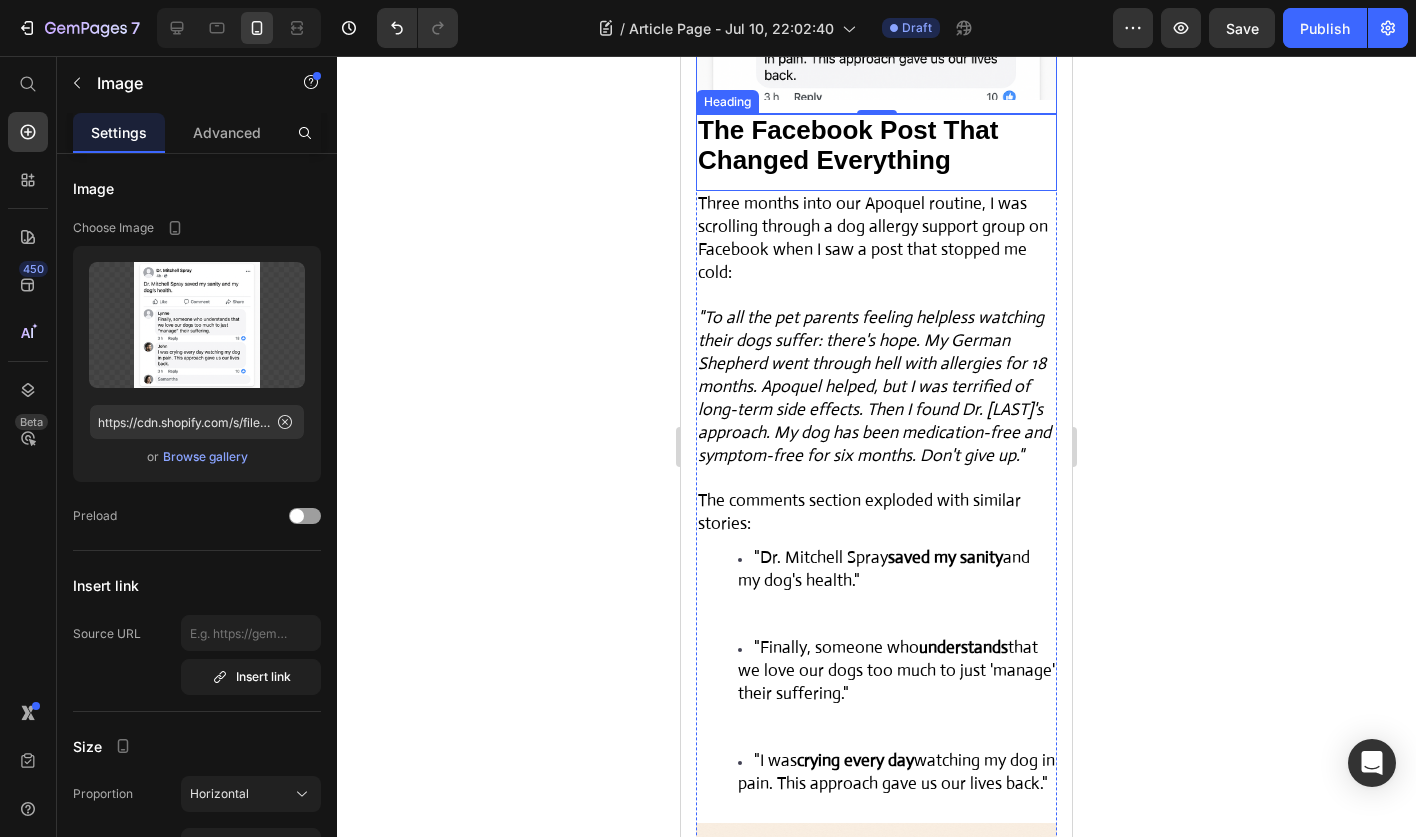 click 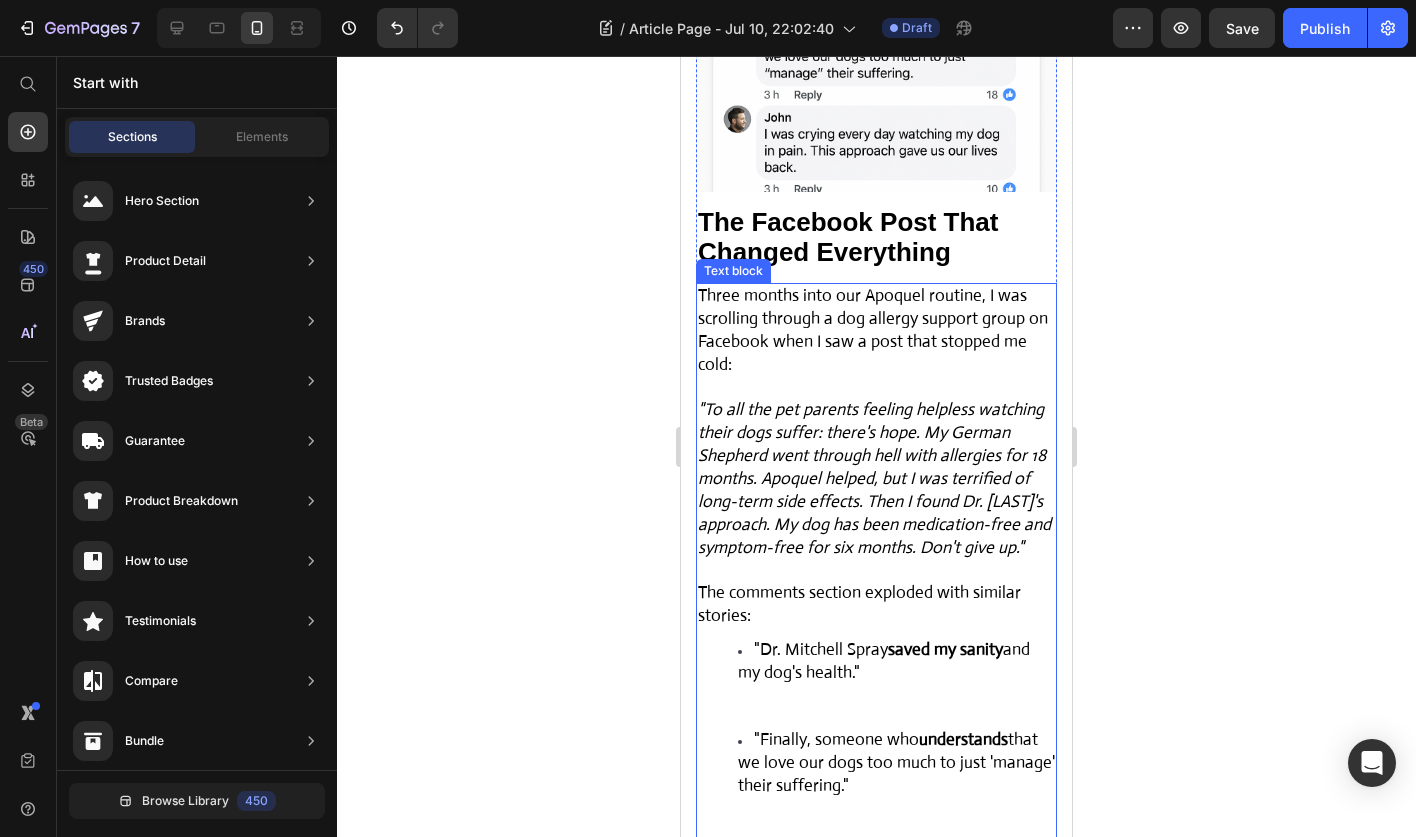 scroll, scrollTop: 4197, scrollLeft: 0, axis: vertical 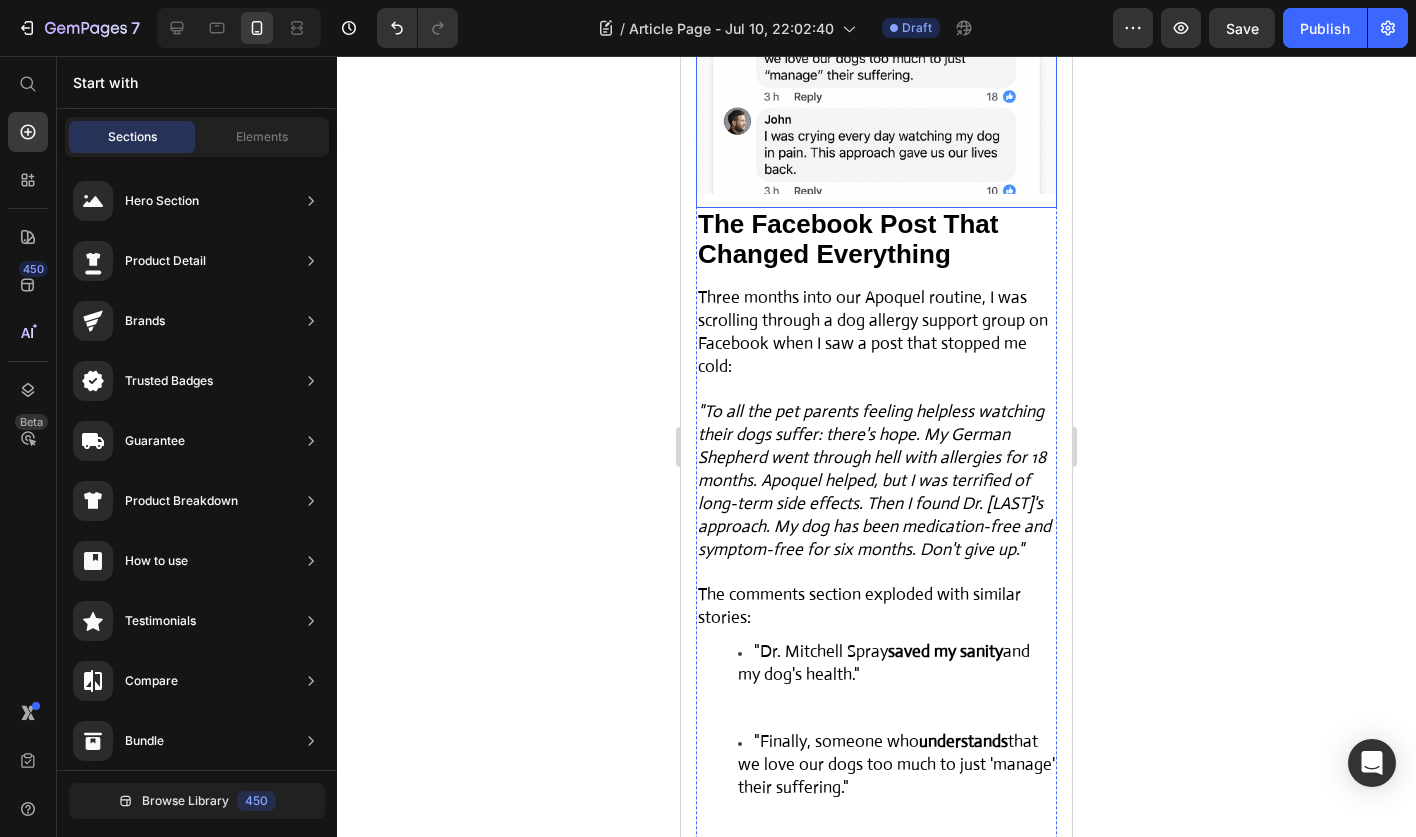 click at bounding box center (876, 65) 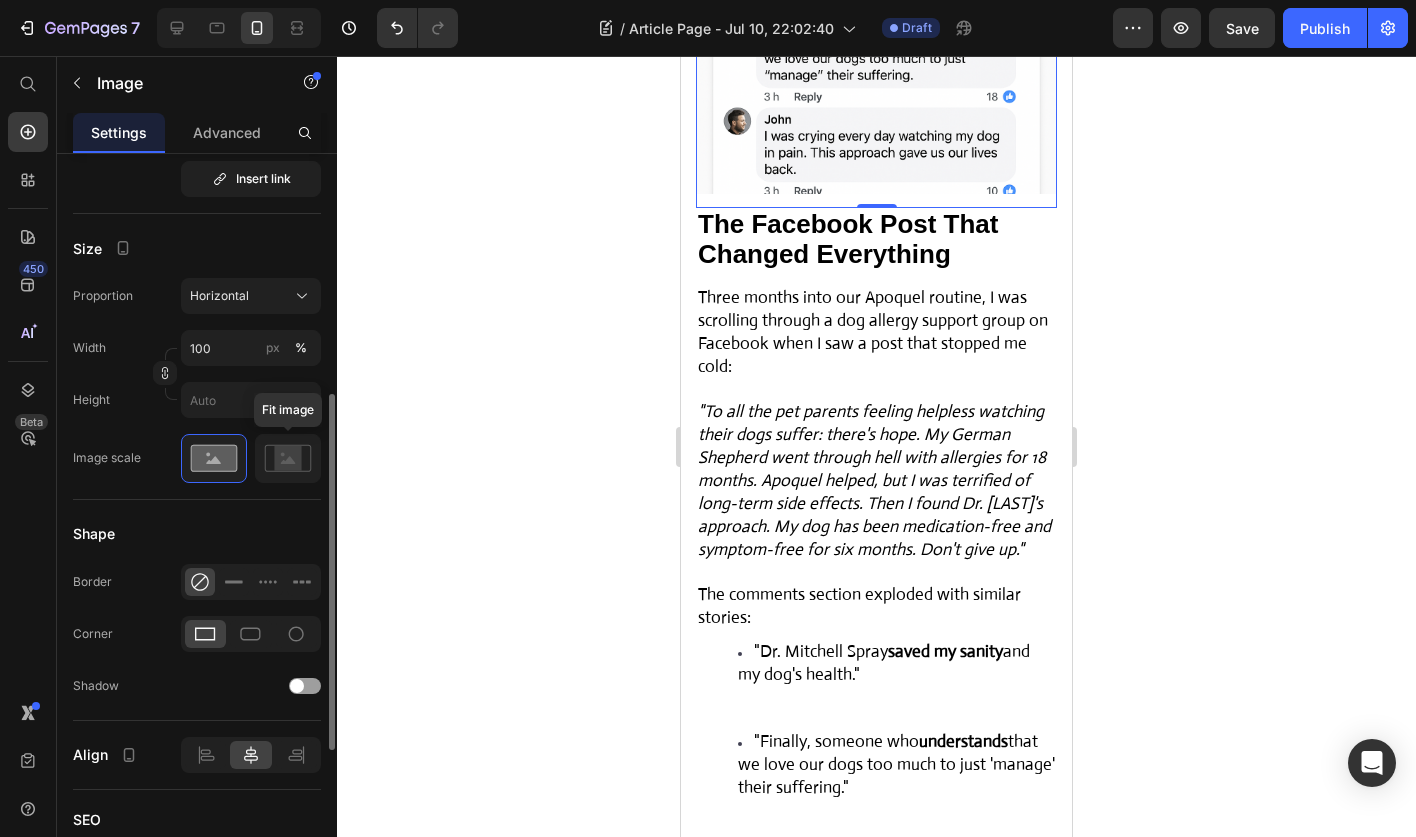 scroll, scrollTop: 480, scrollLeft: 0, axis: vertical 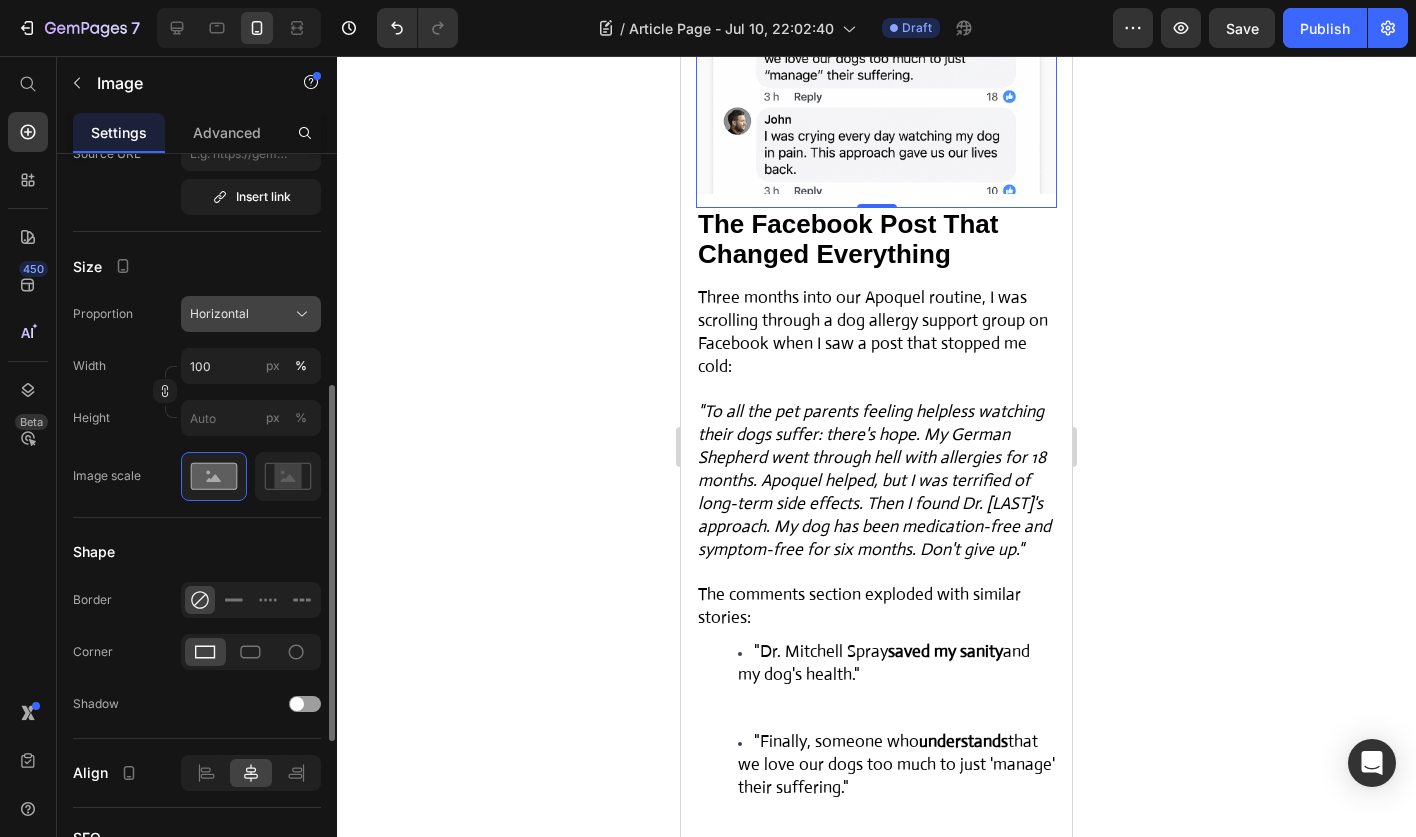 click on "Horizontal" at bounding box center (251, 314) 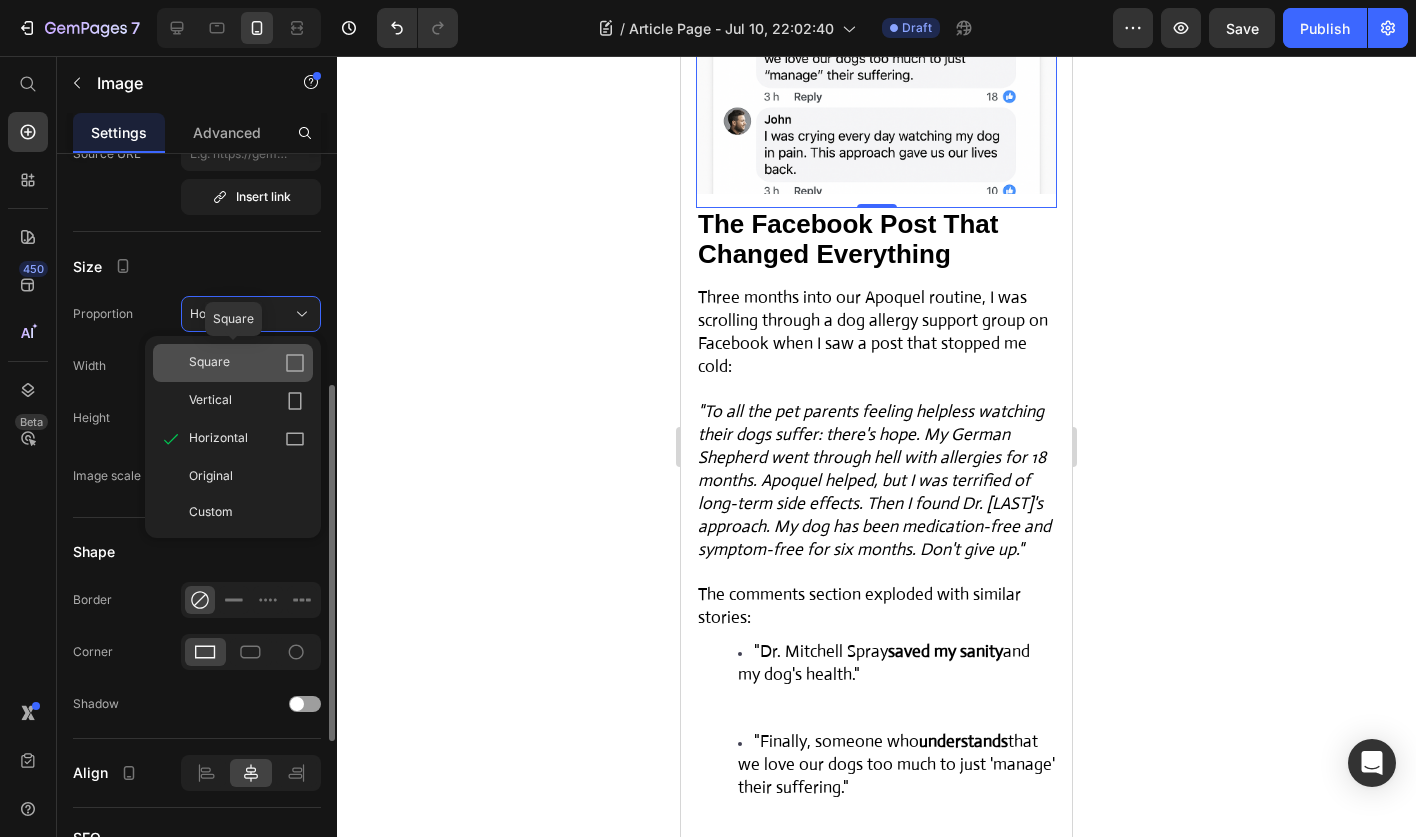 click on "Square" at bounding box center (247, 363) 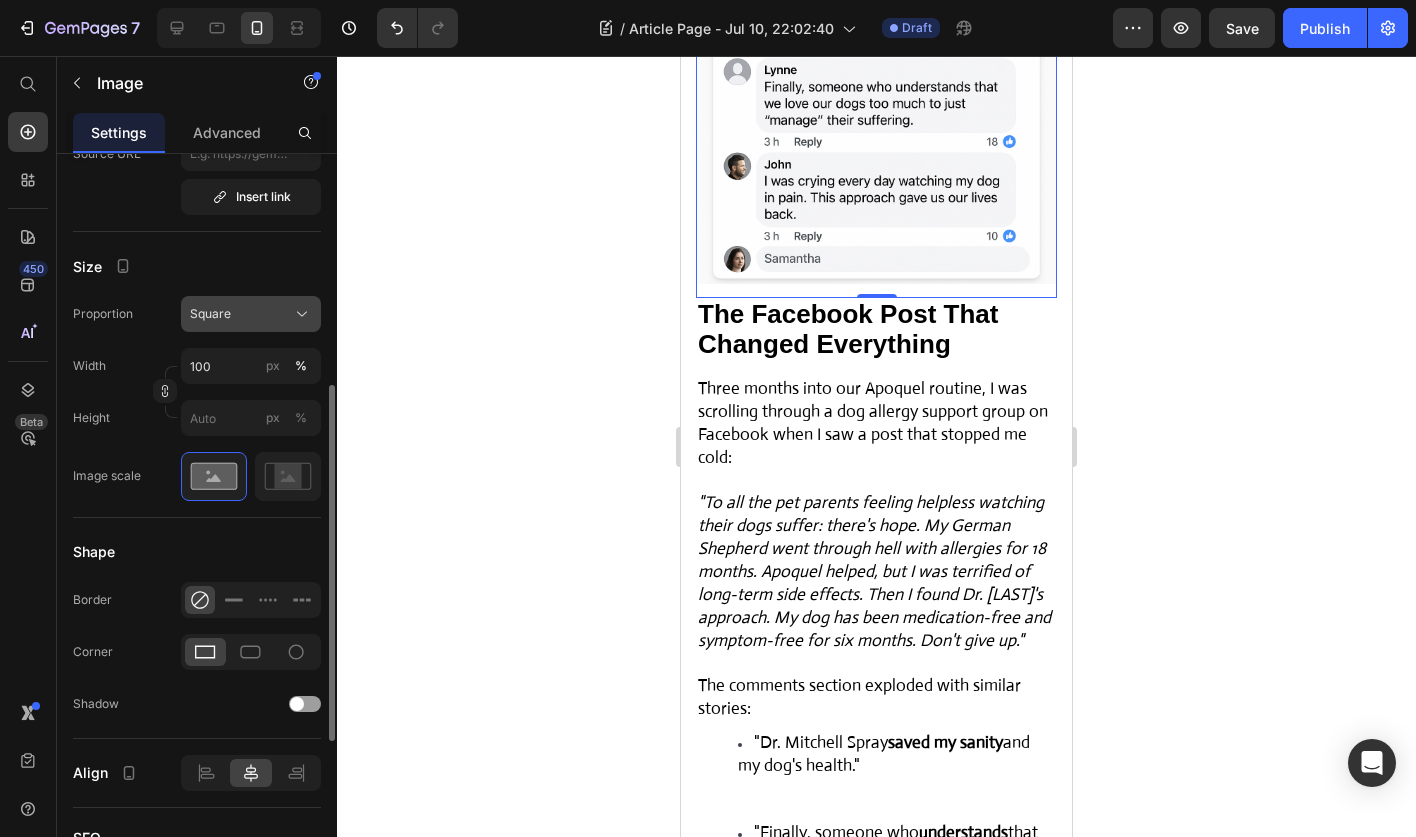click on "Square" 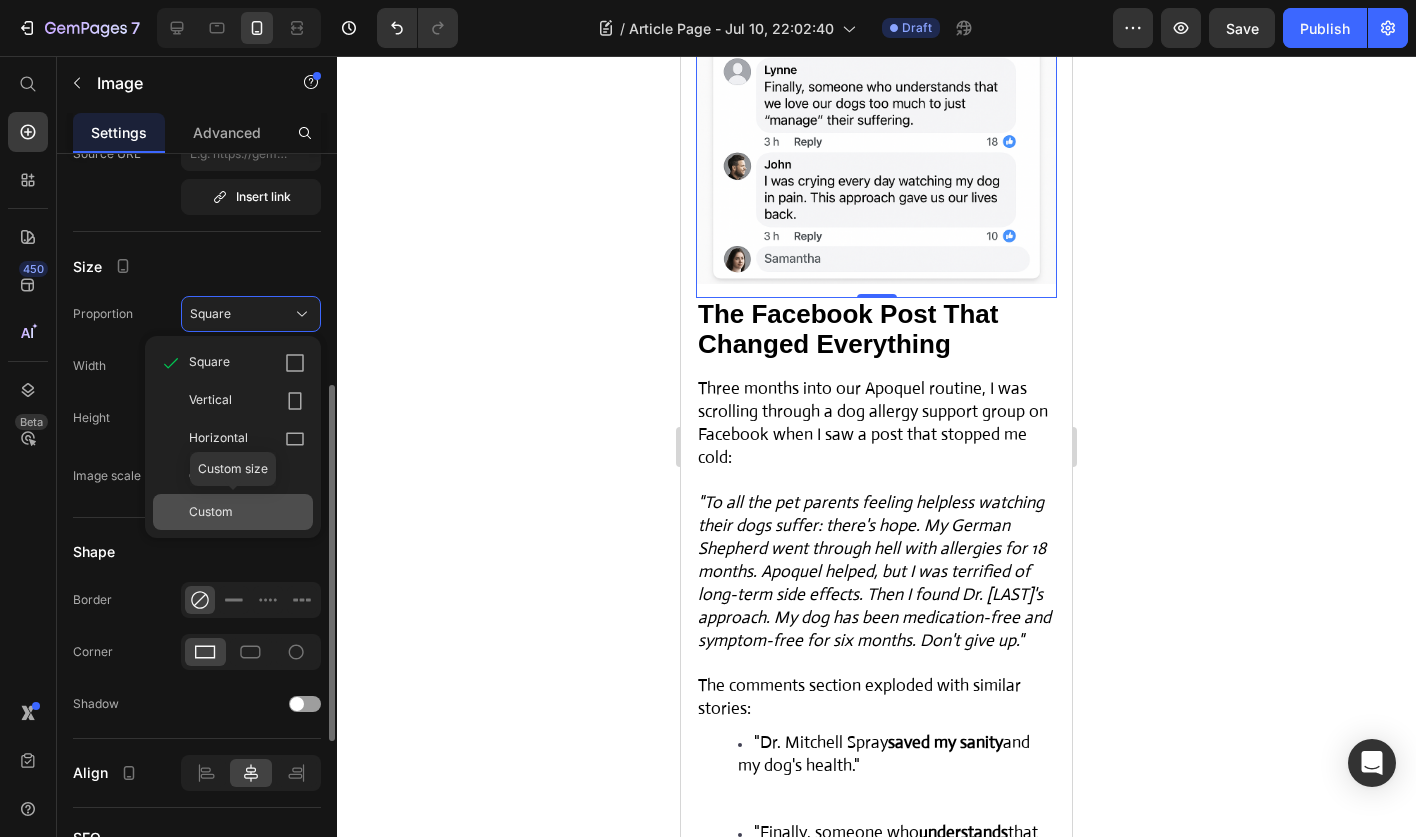 click on "Custom" at bounding box center [247, 512] 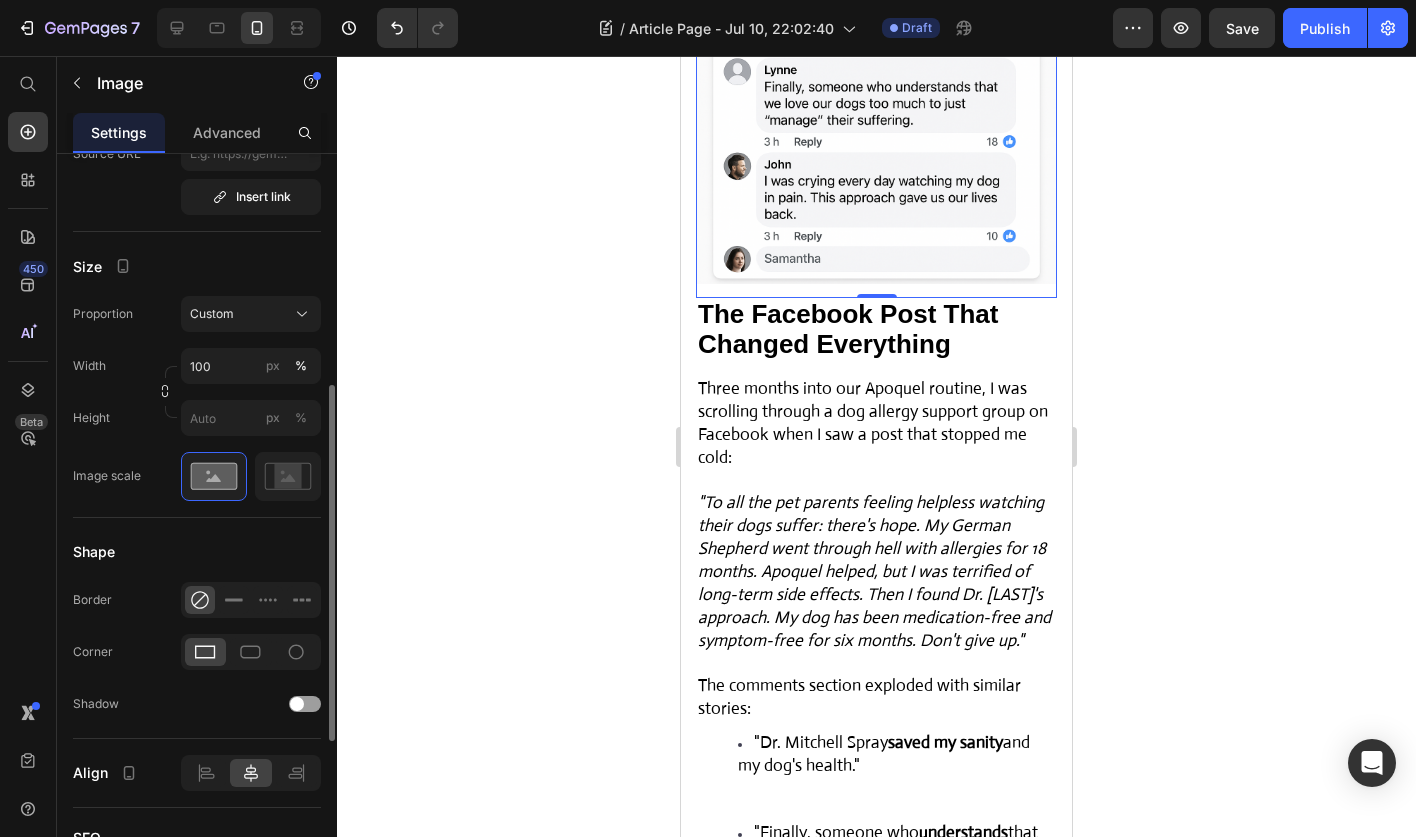 click at bounding box center [876, 110] 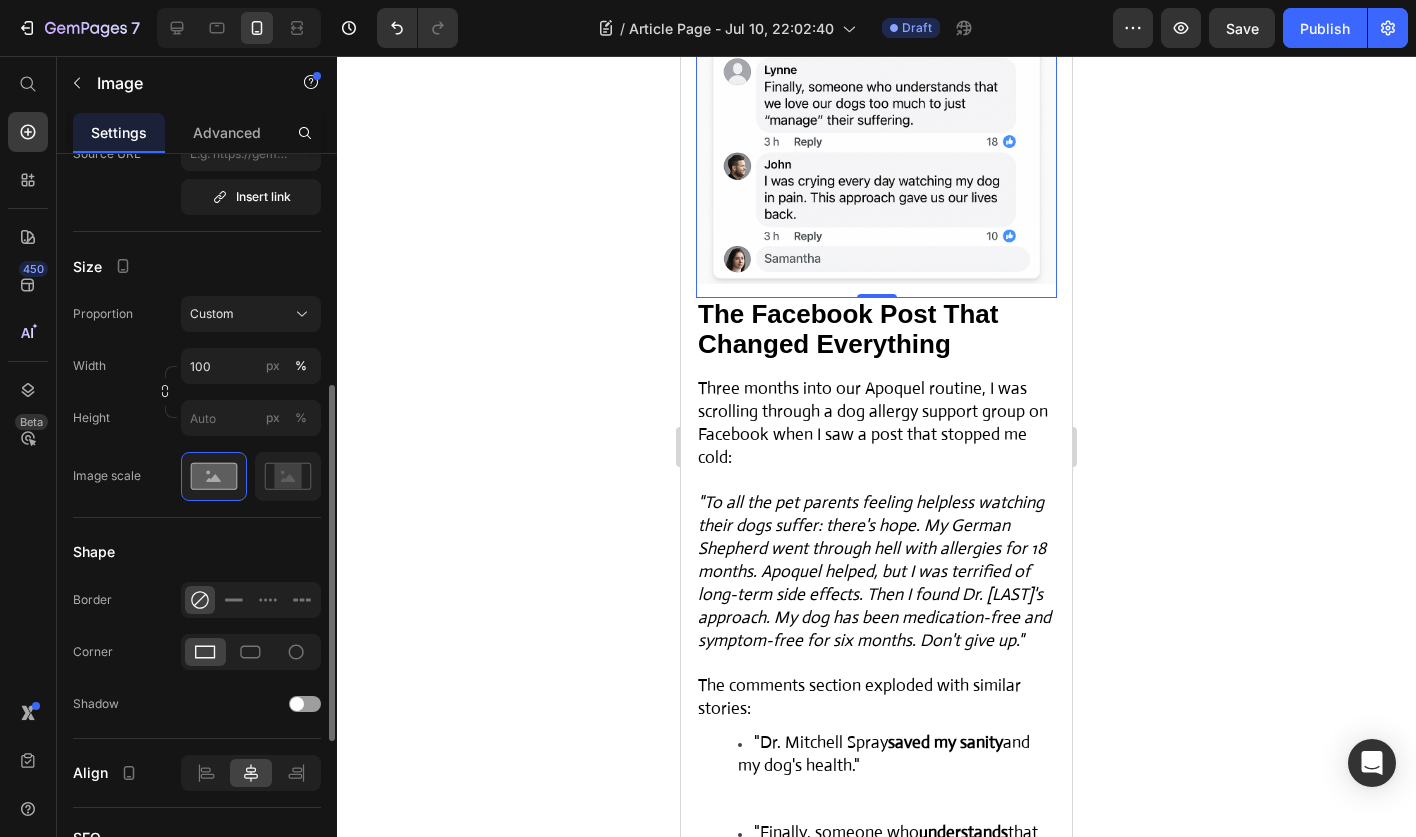 click 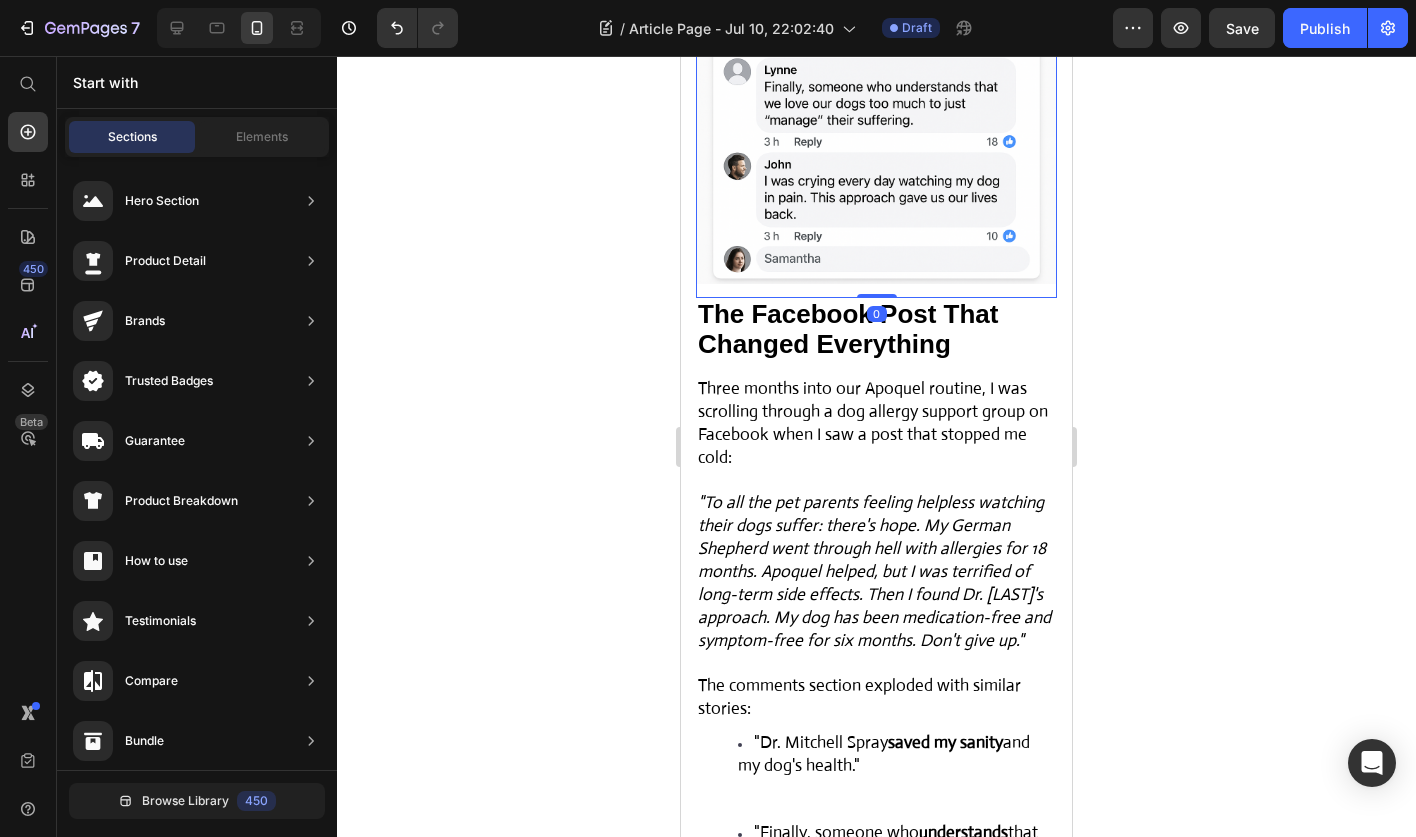 click at bounding box center (876, 110) 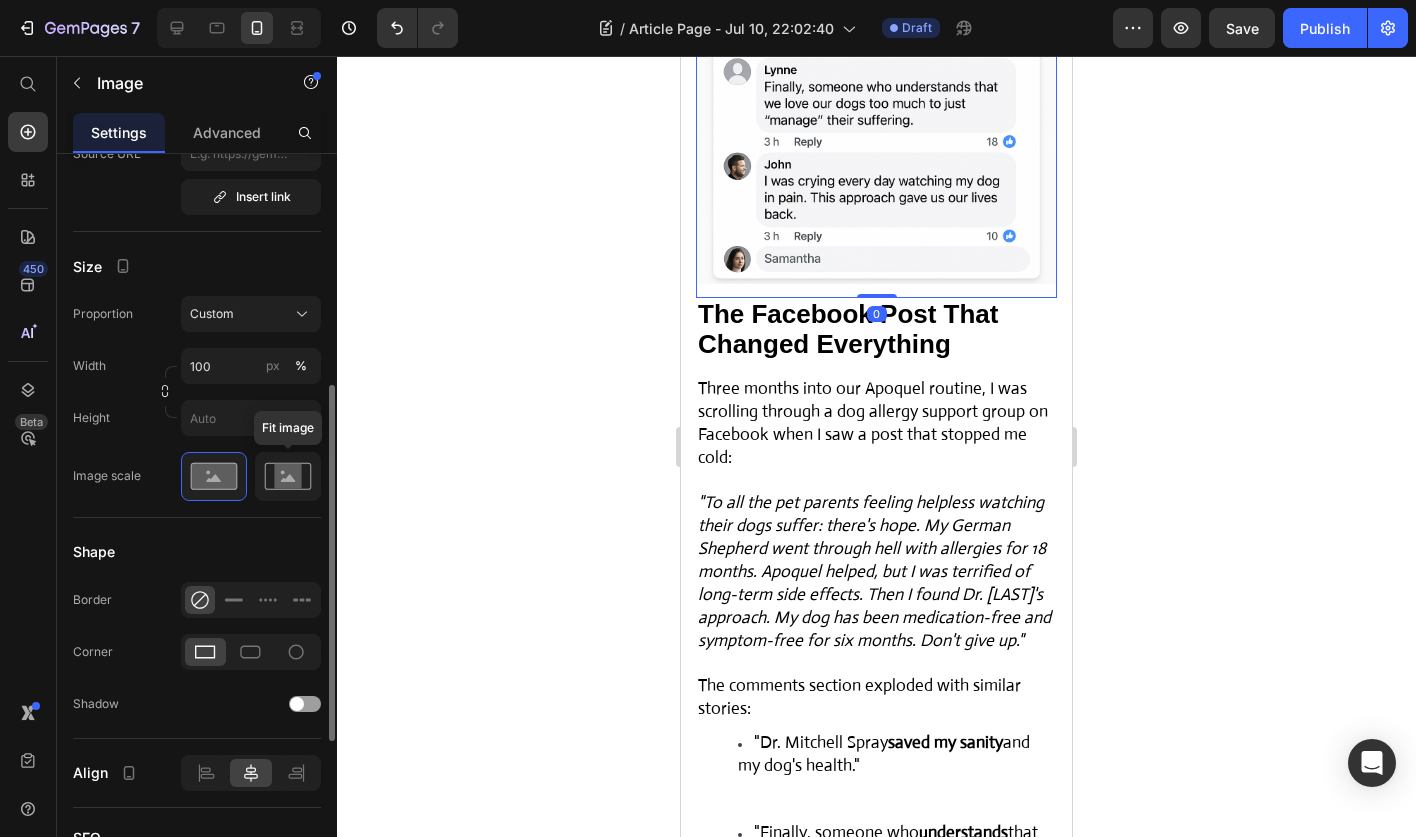 click 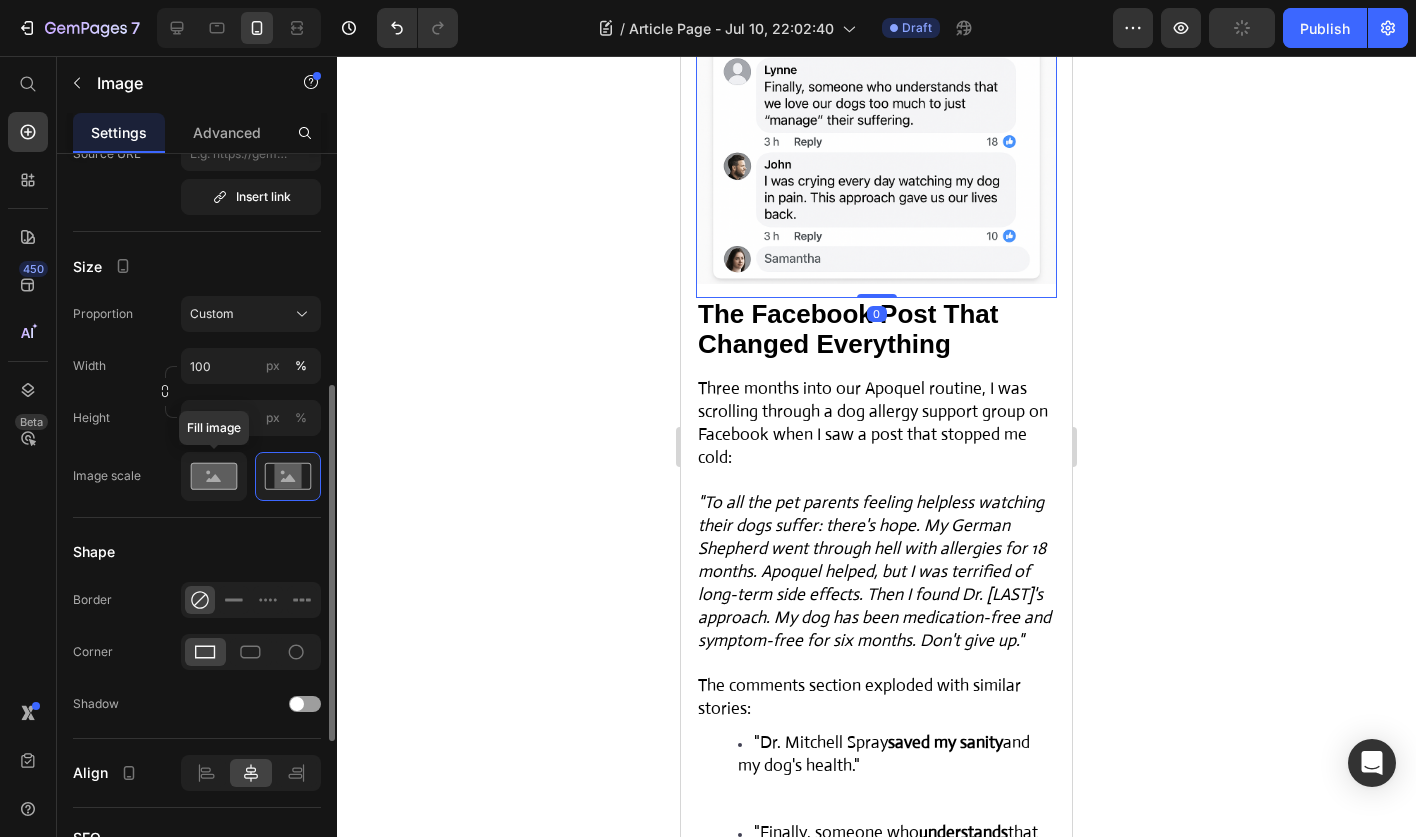 click 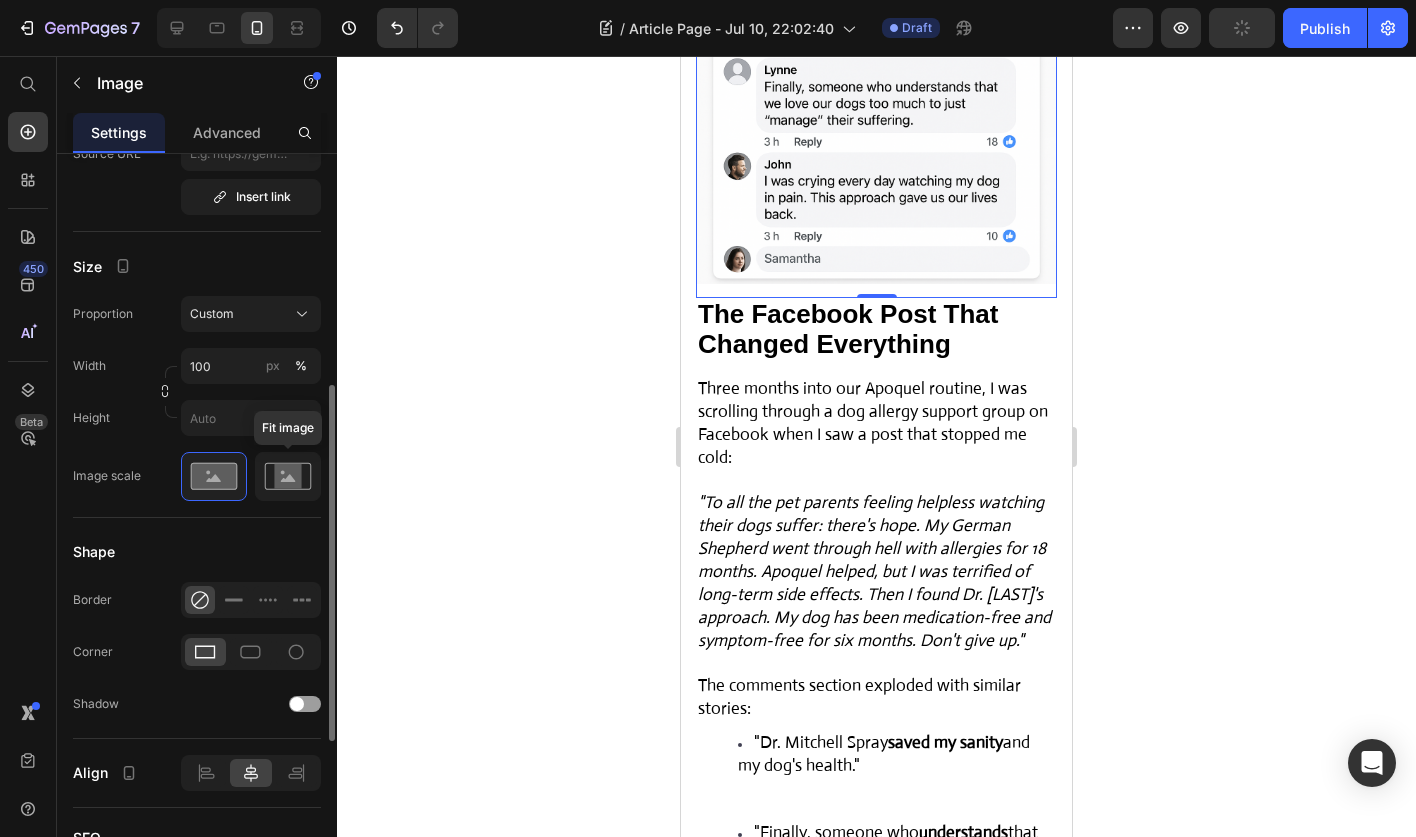 click 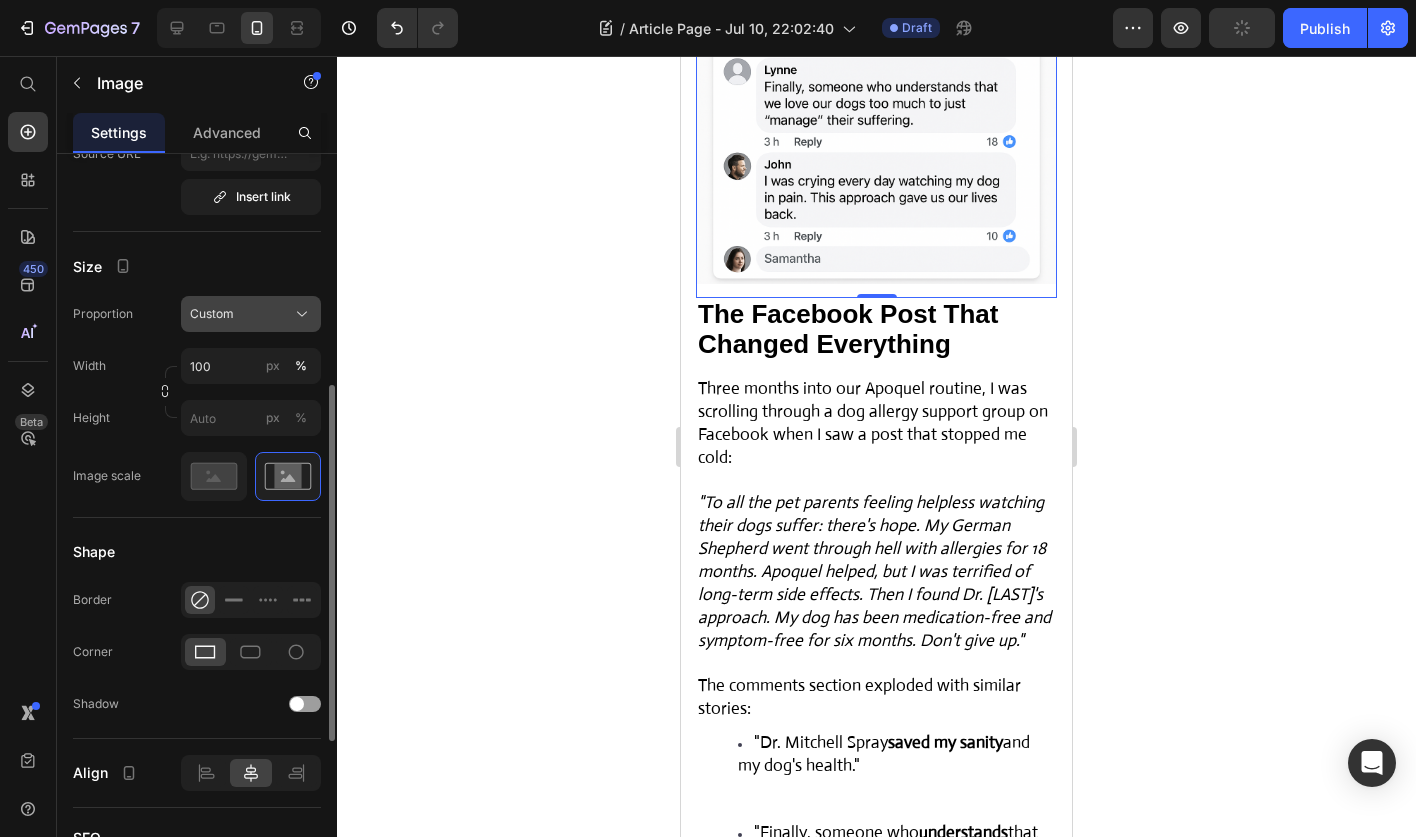click on "Custom" 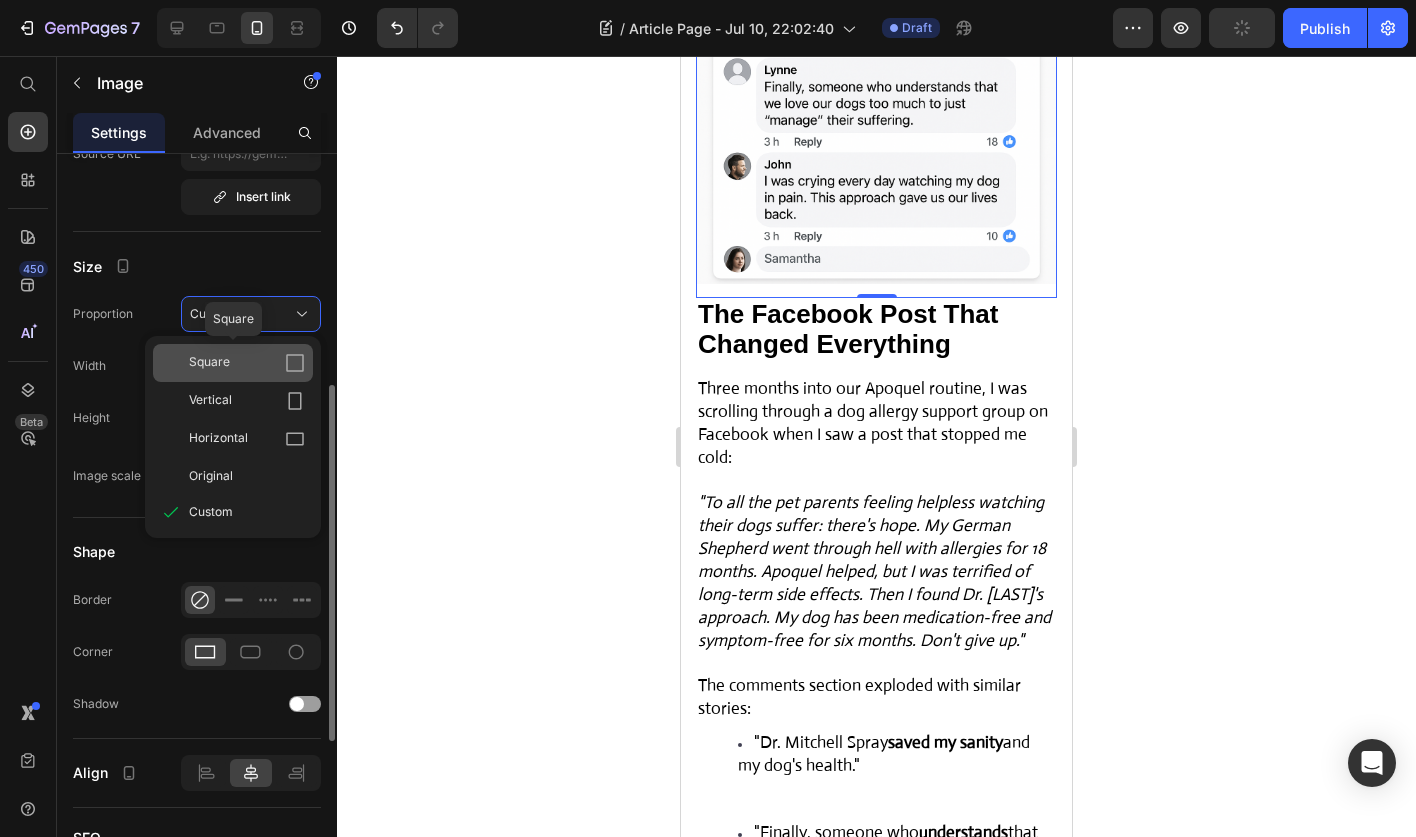 click on "Square" at bounding box center (247, 363) 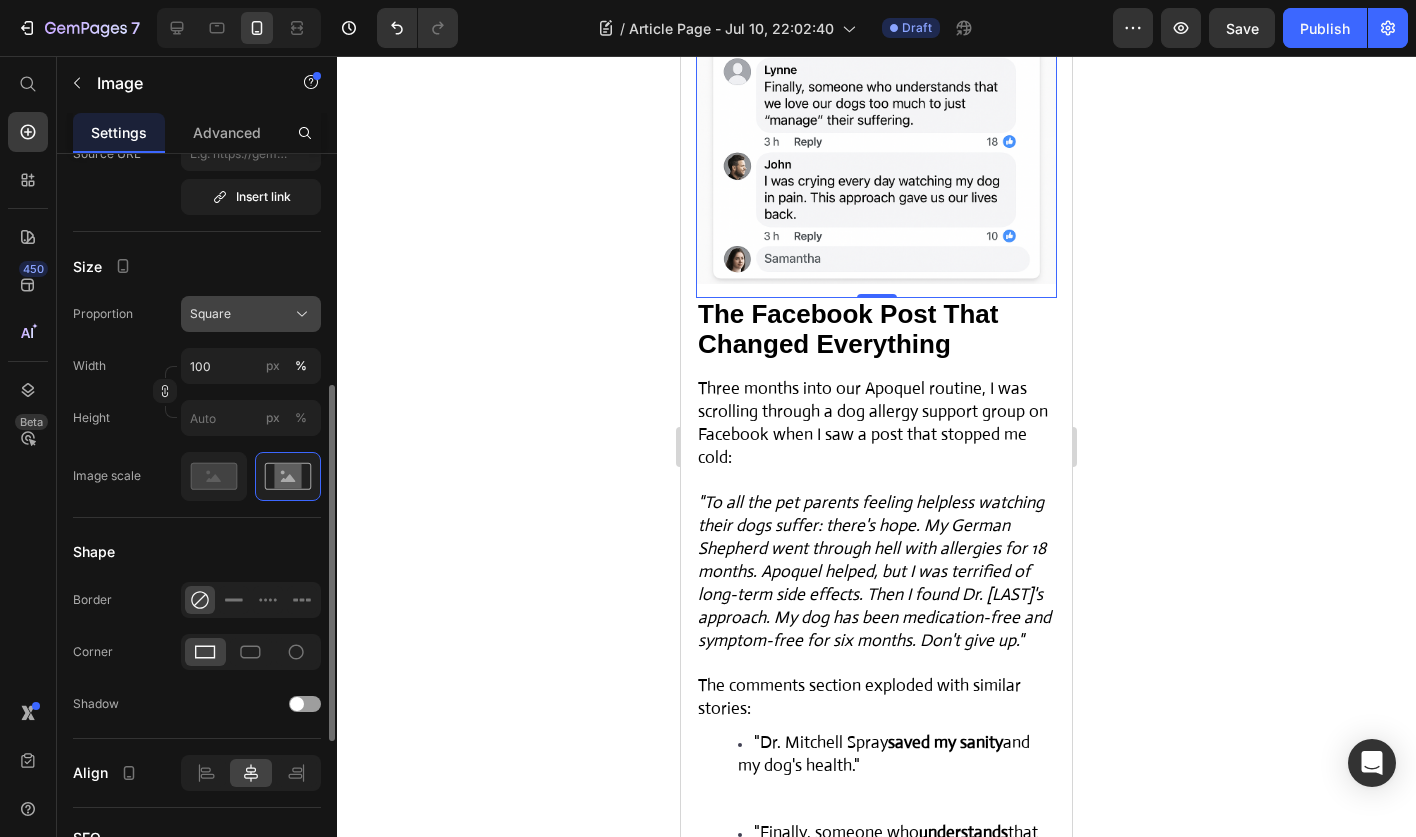 click on "Square" 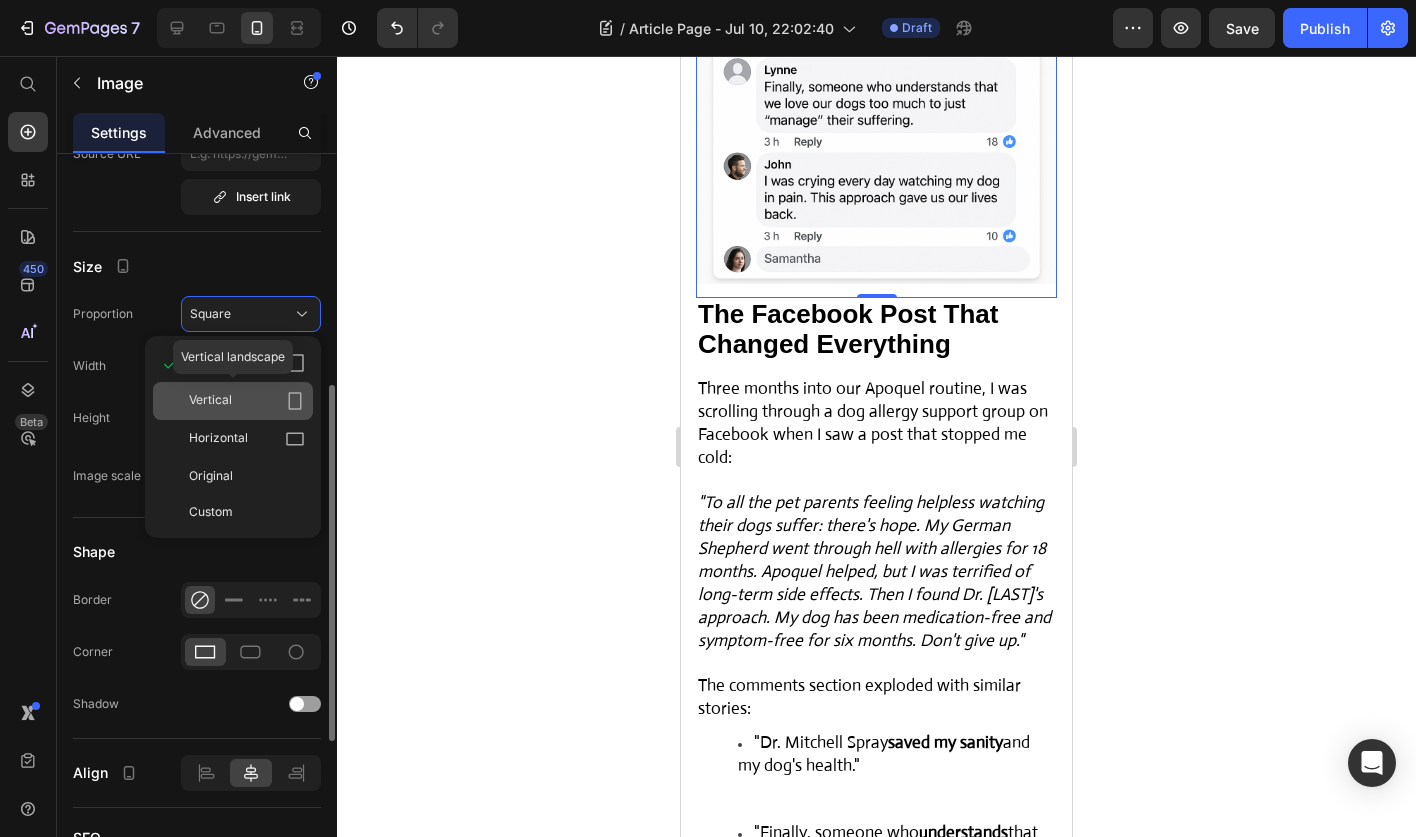 click on "Vertical" 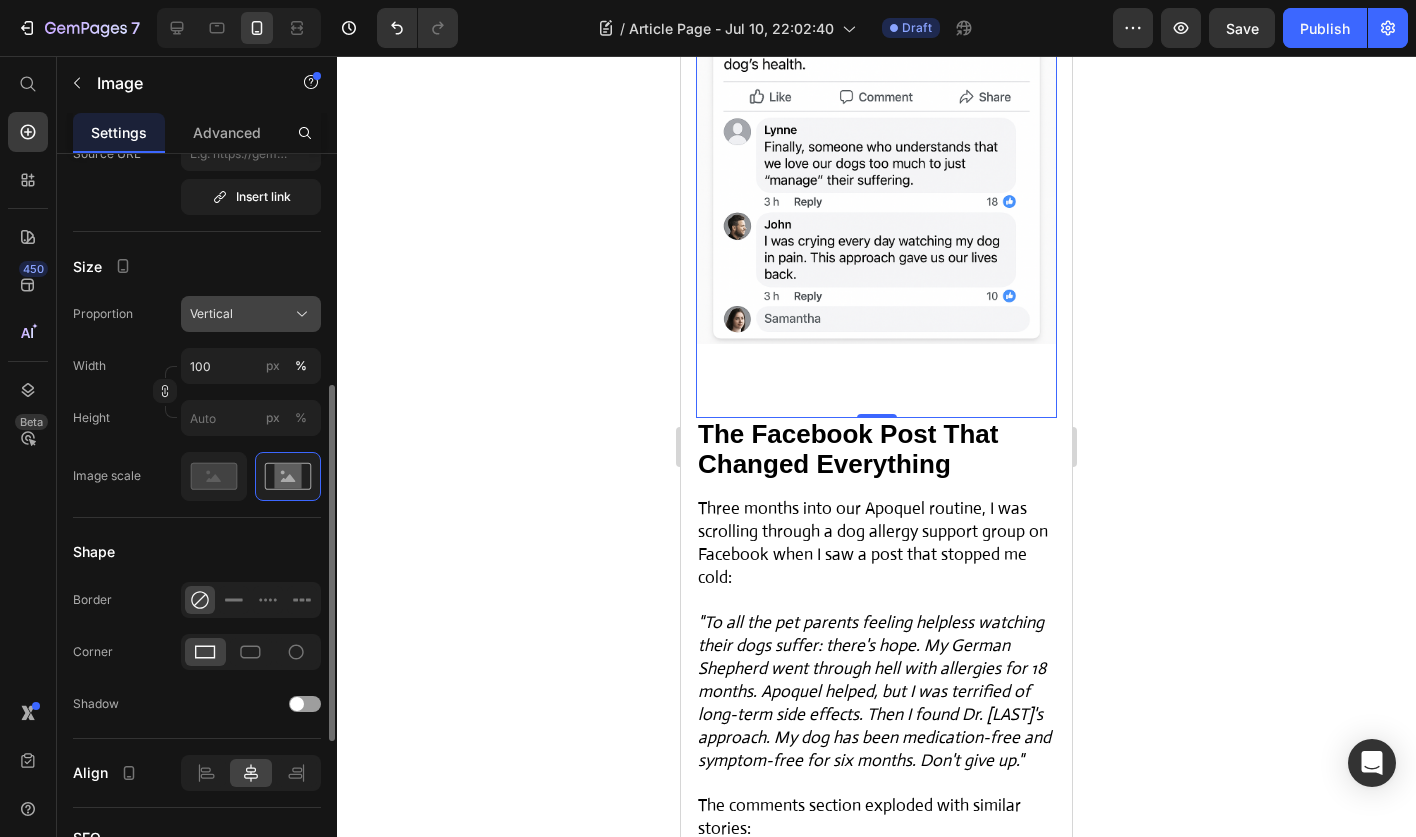 click on "Vertical" 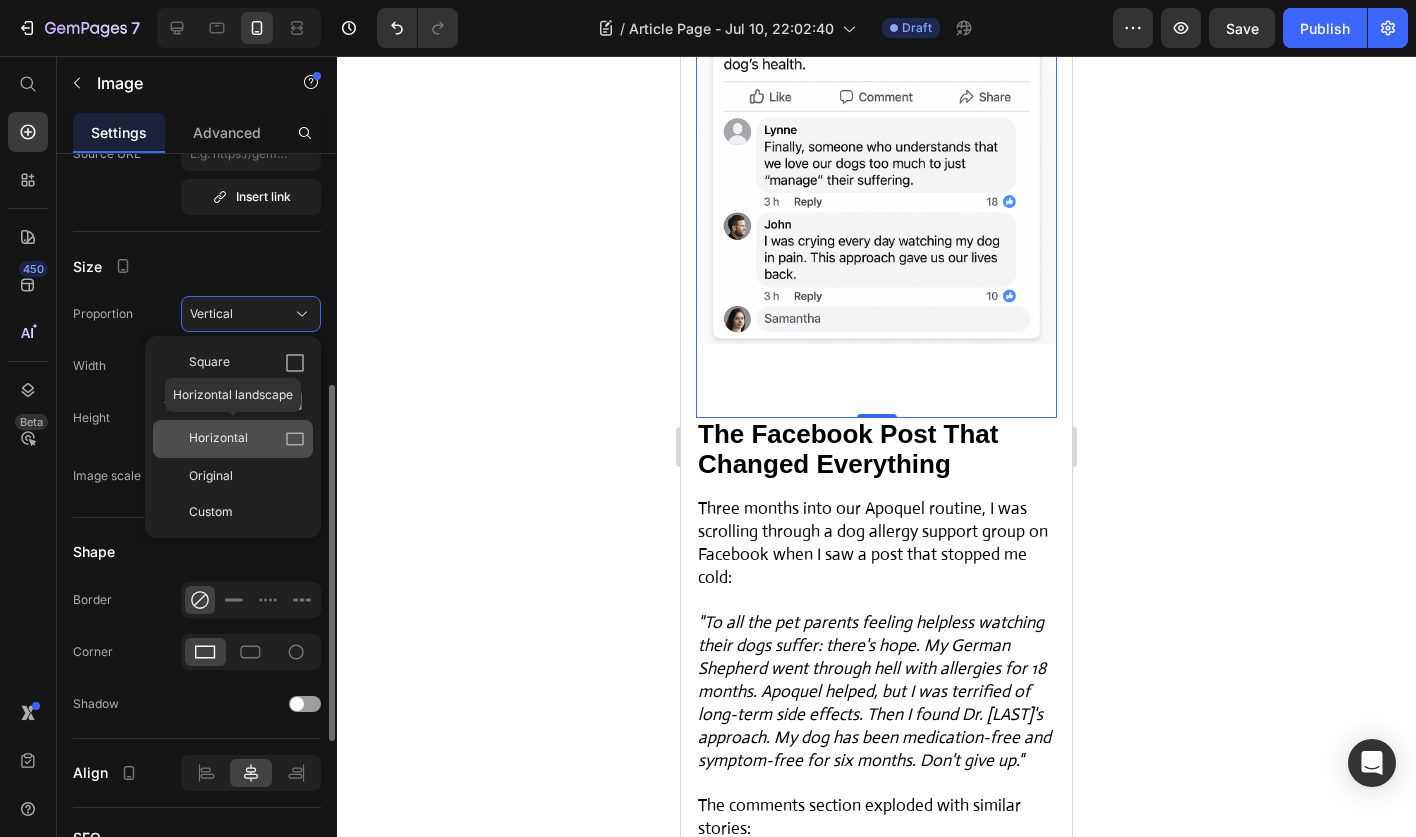click 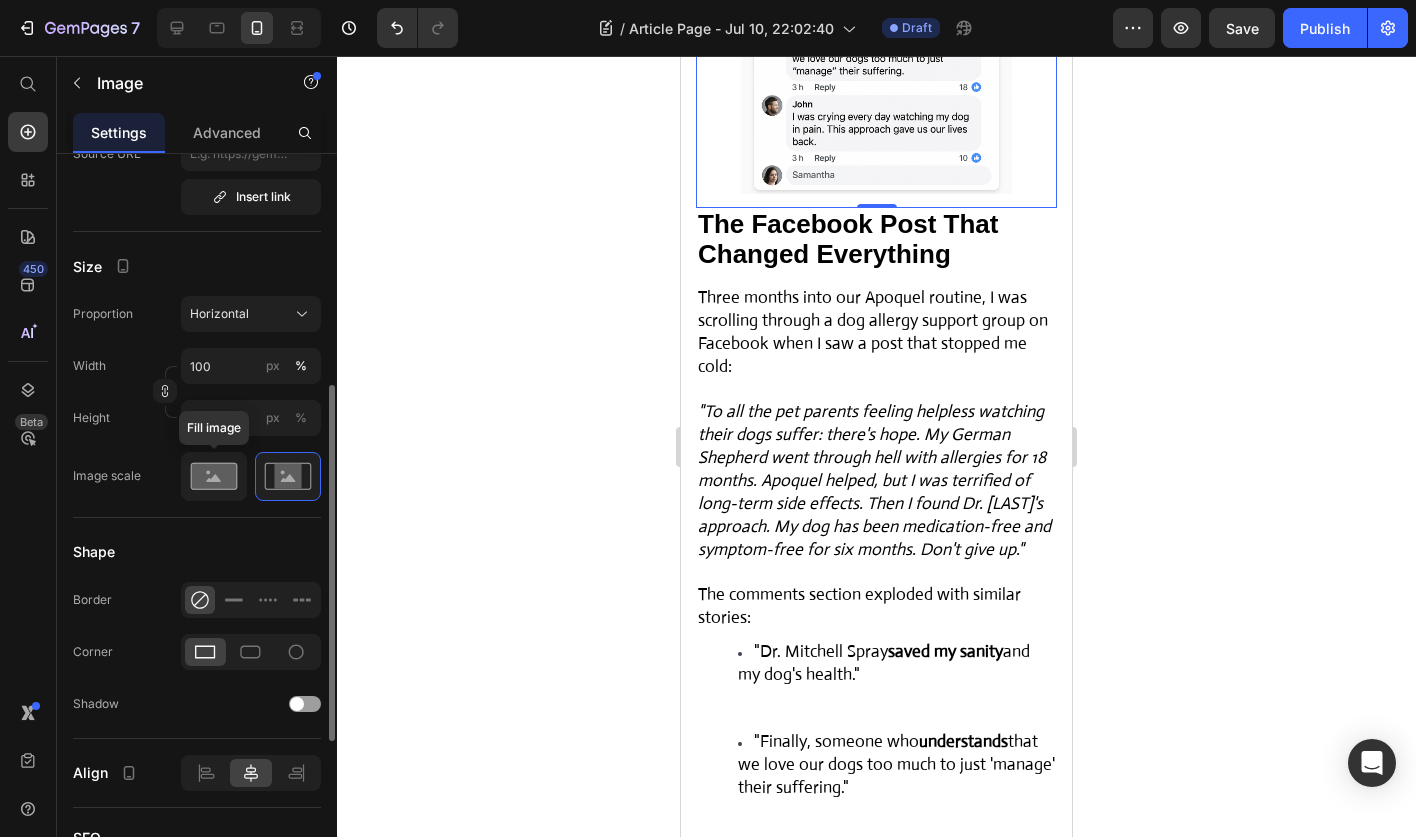click 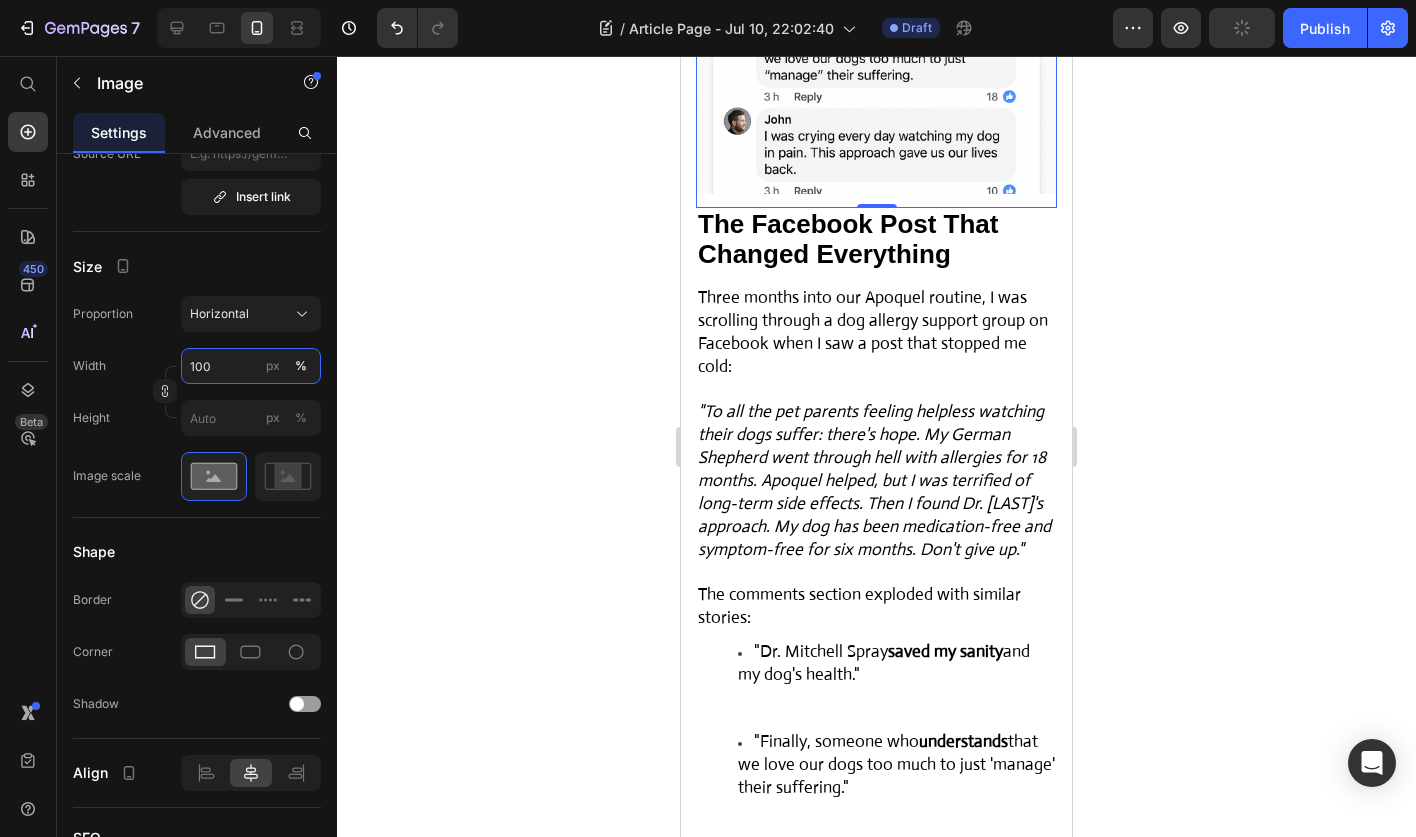drag, startPoint x: 219, startPoint y: 371, endPoint x: 181, endPoint y: 370, distance: 38.013157 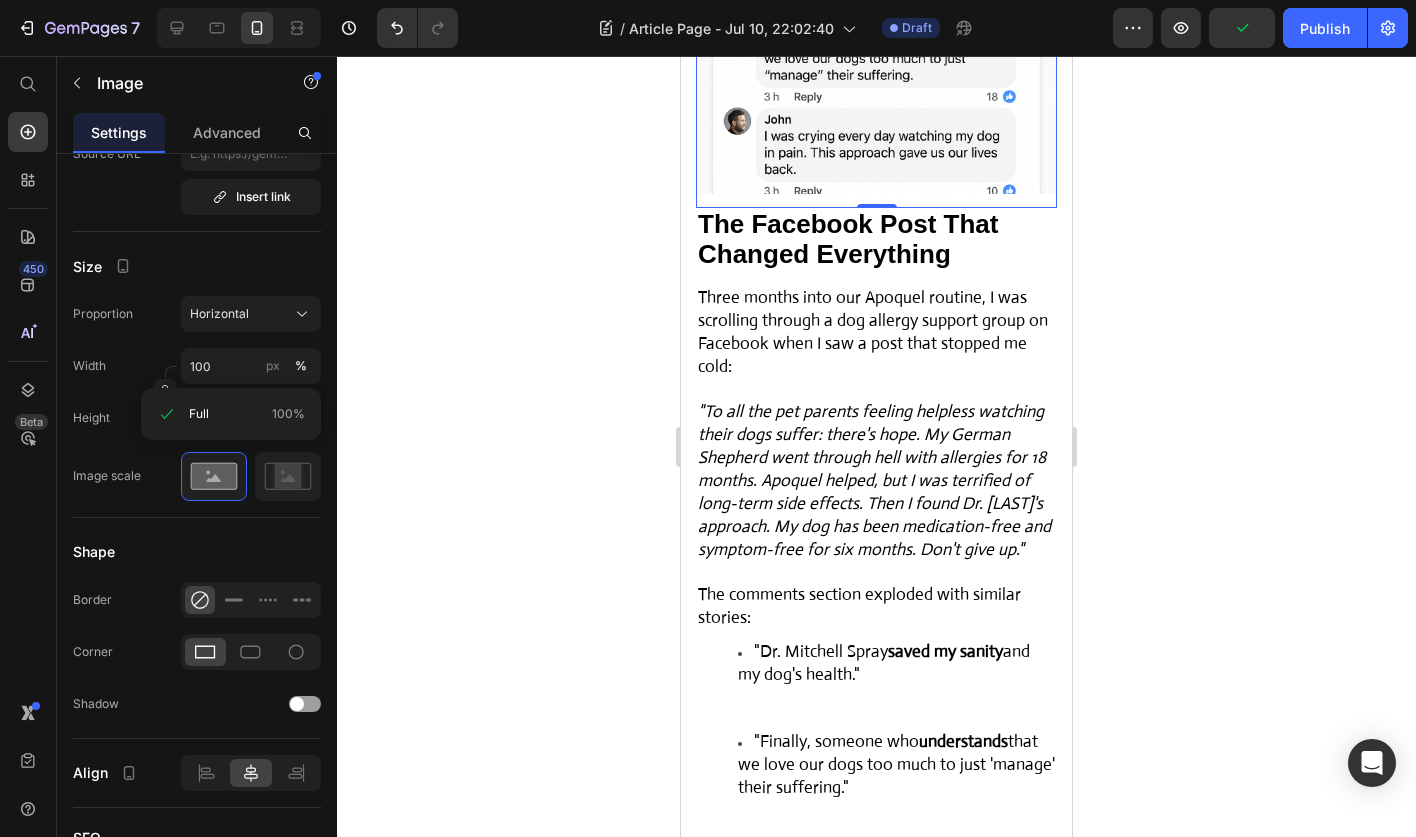 click 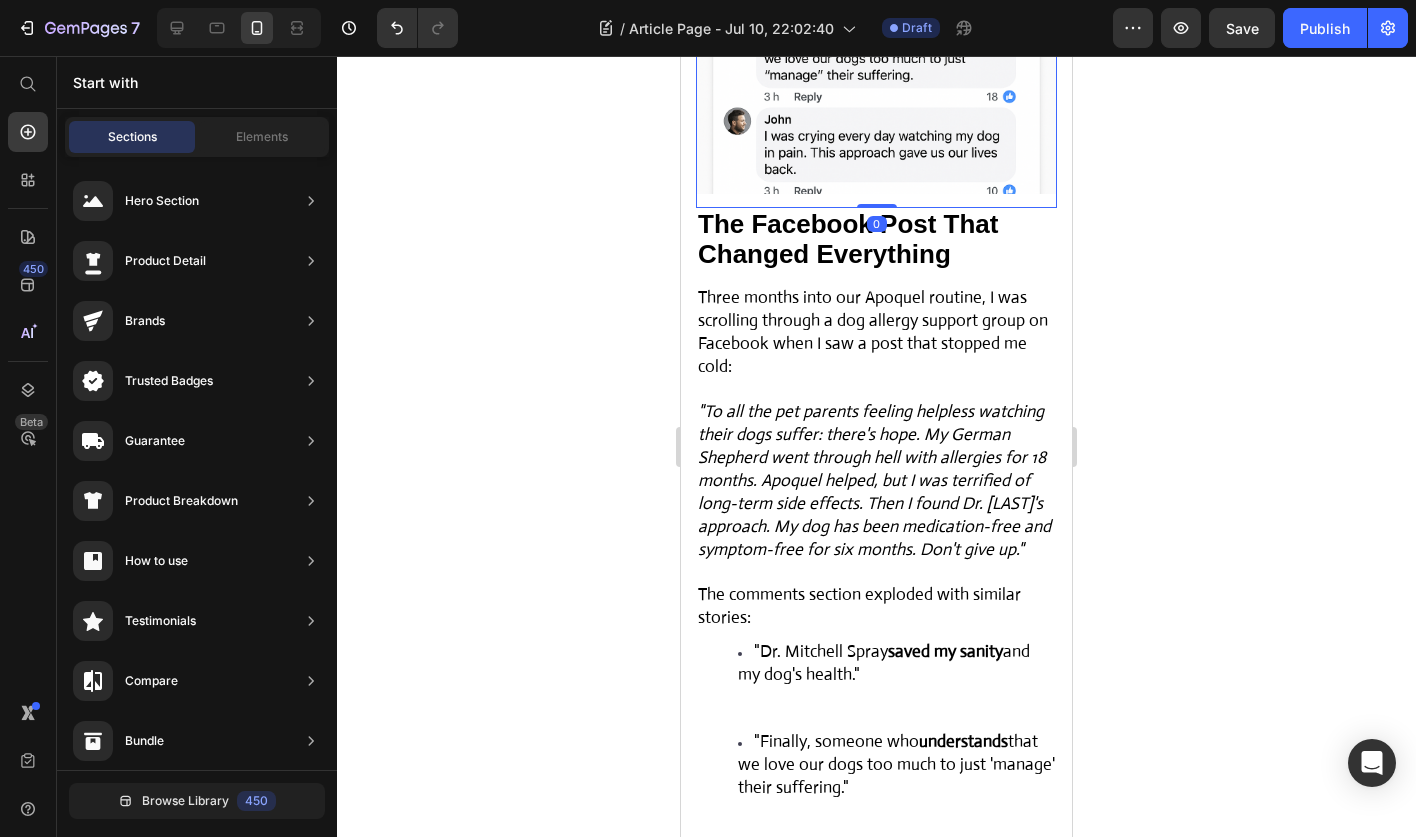 click at bounding box center [876, 65] 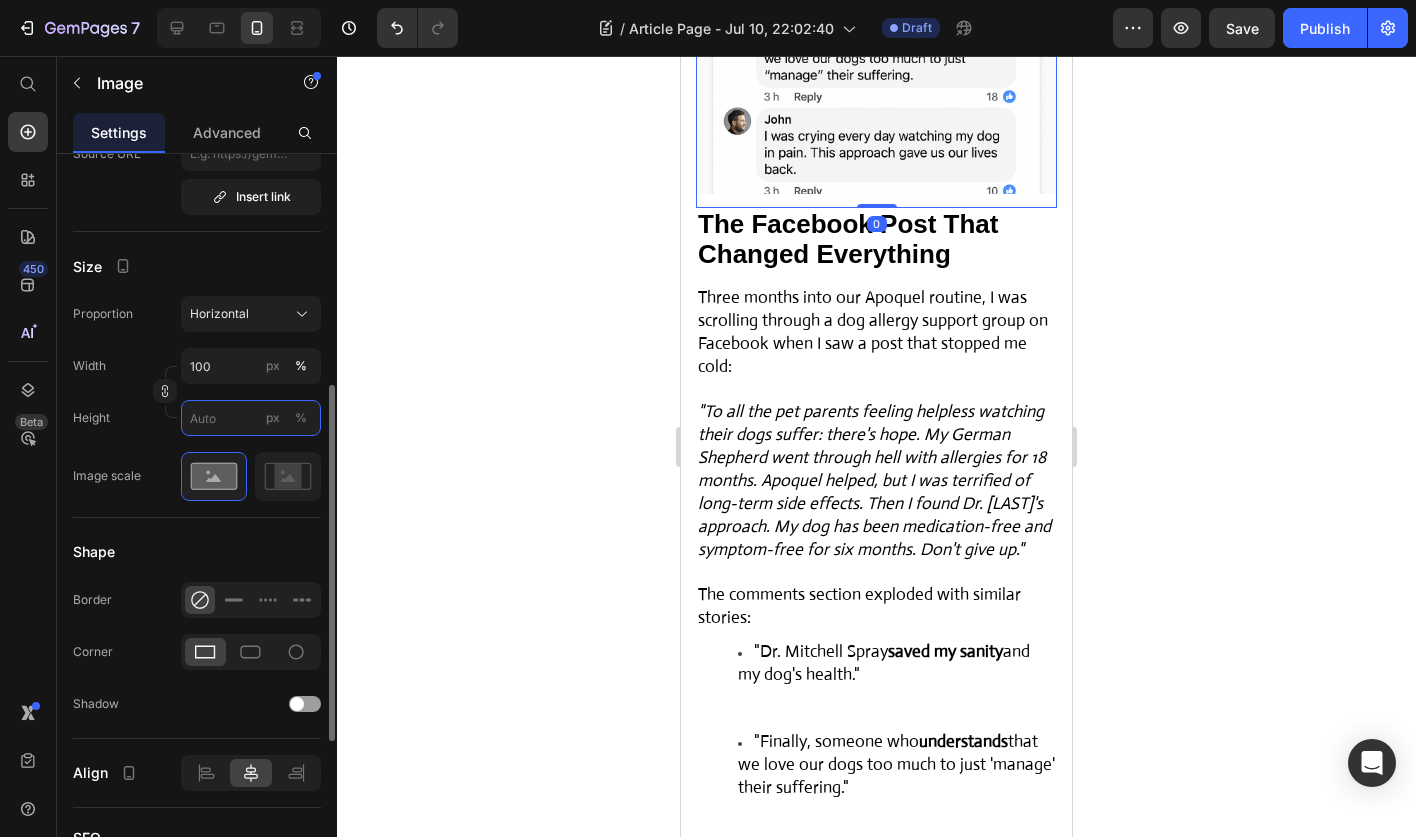 click on "px %" at bounding box center (251, 418) 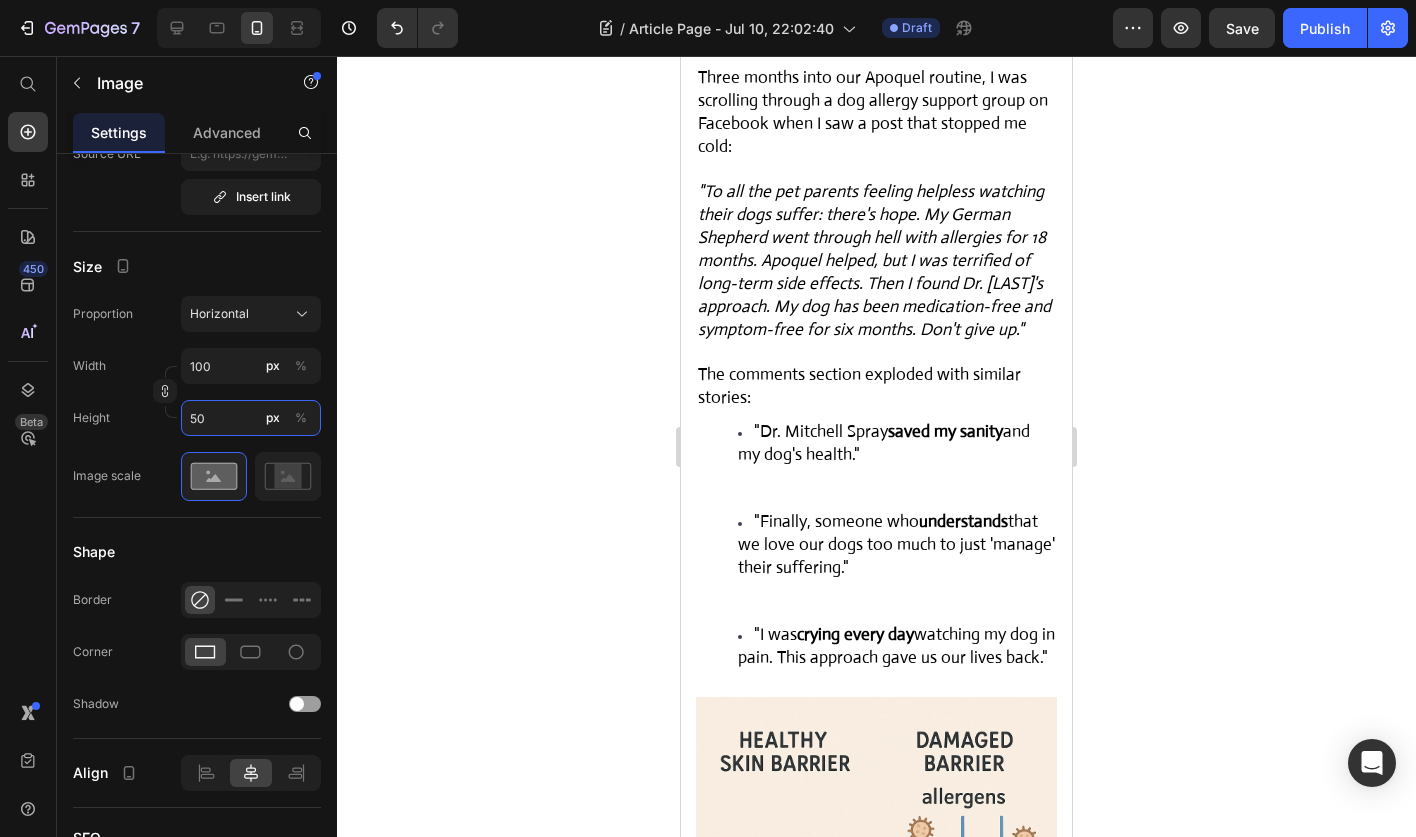 type on "5" 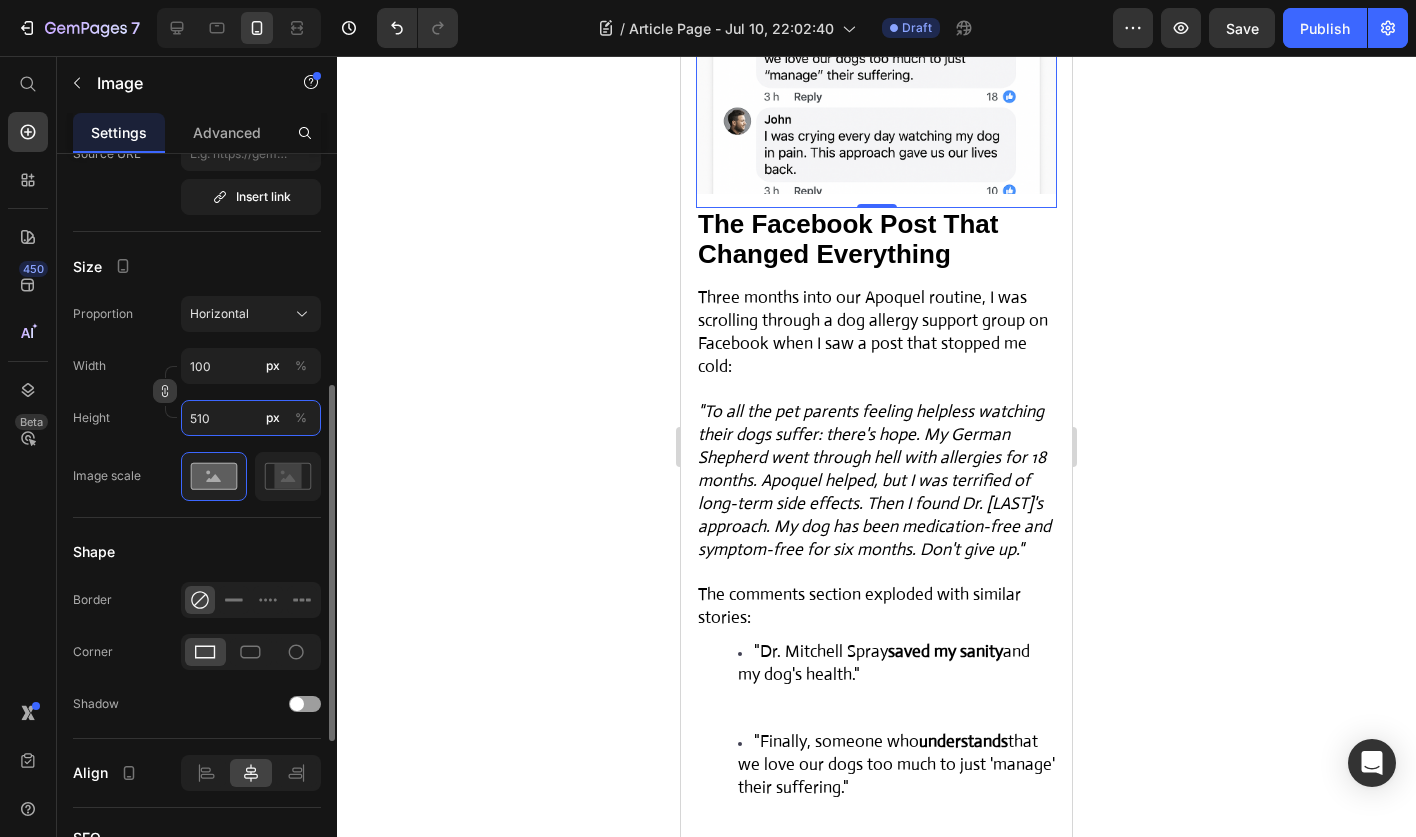 type on "510" 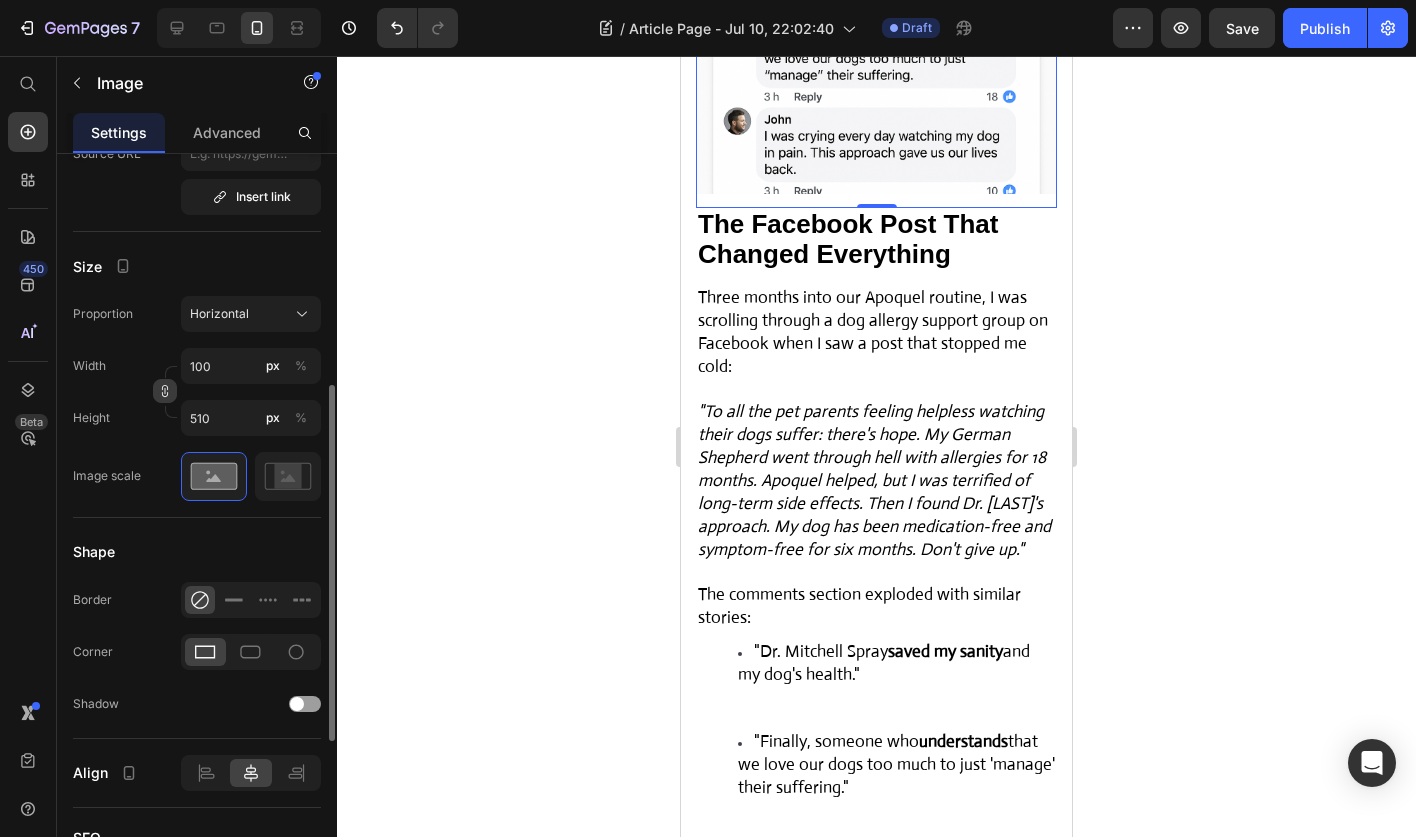 click 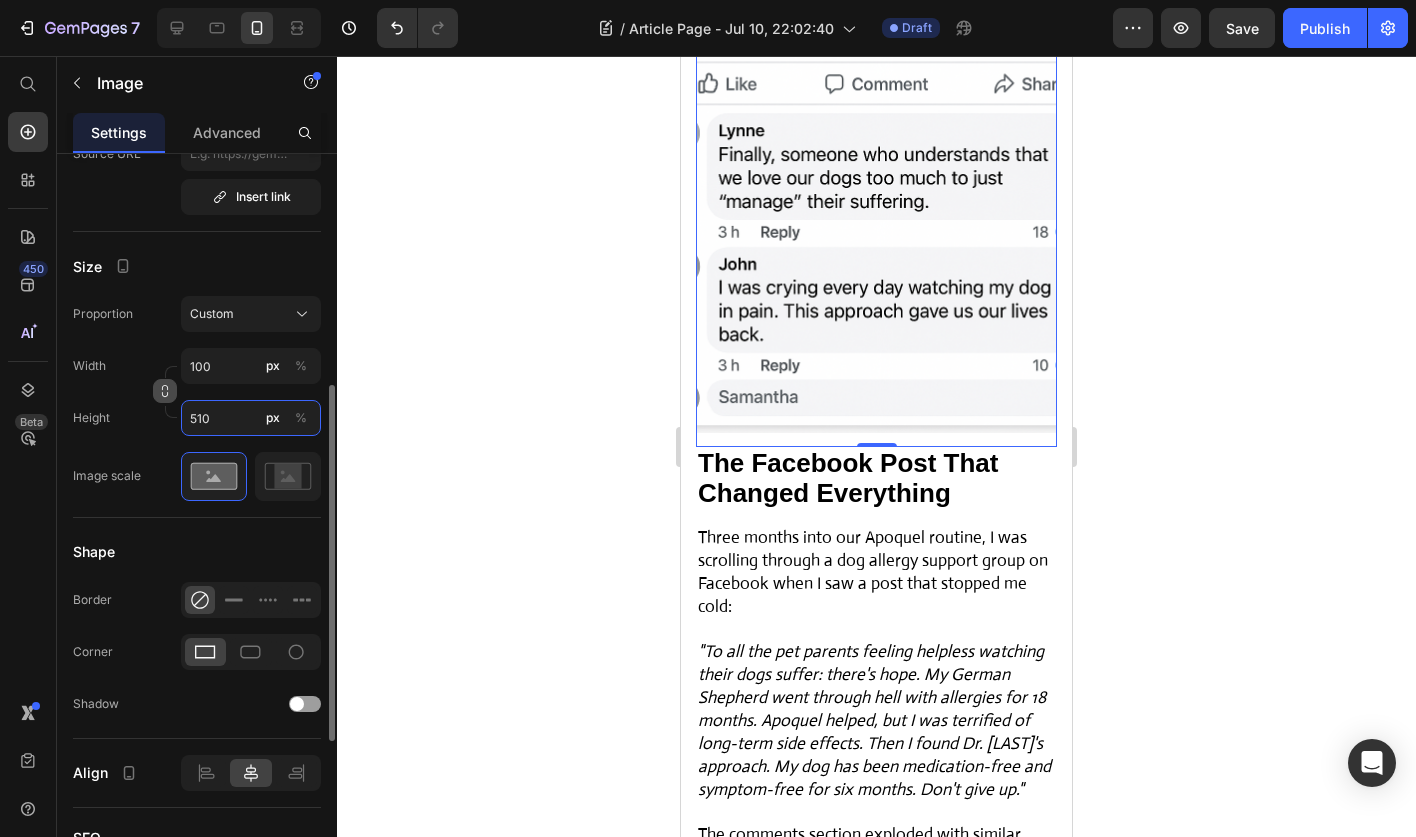 click on "510" at bounding box center [251, 418] 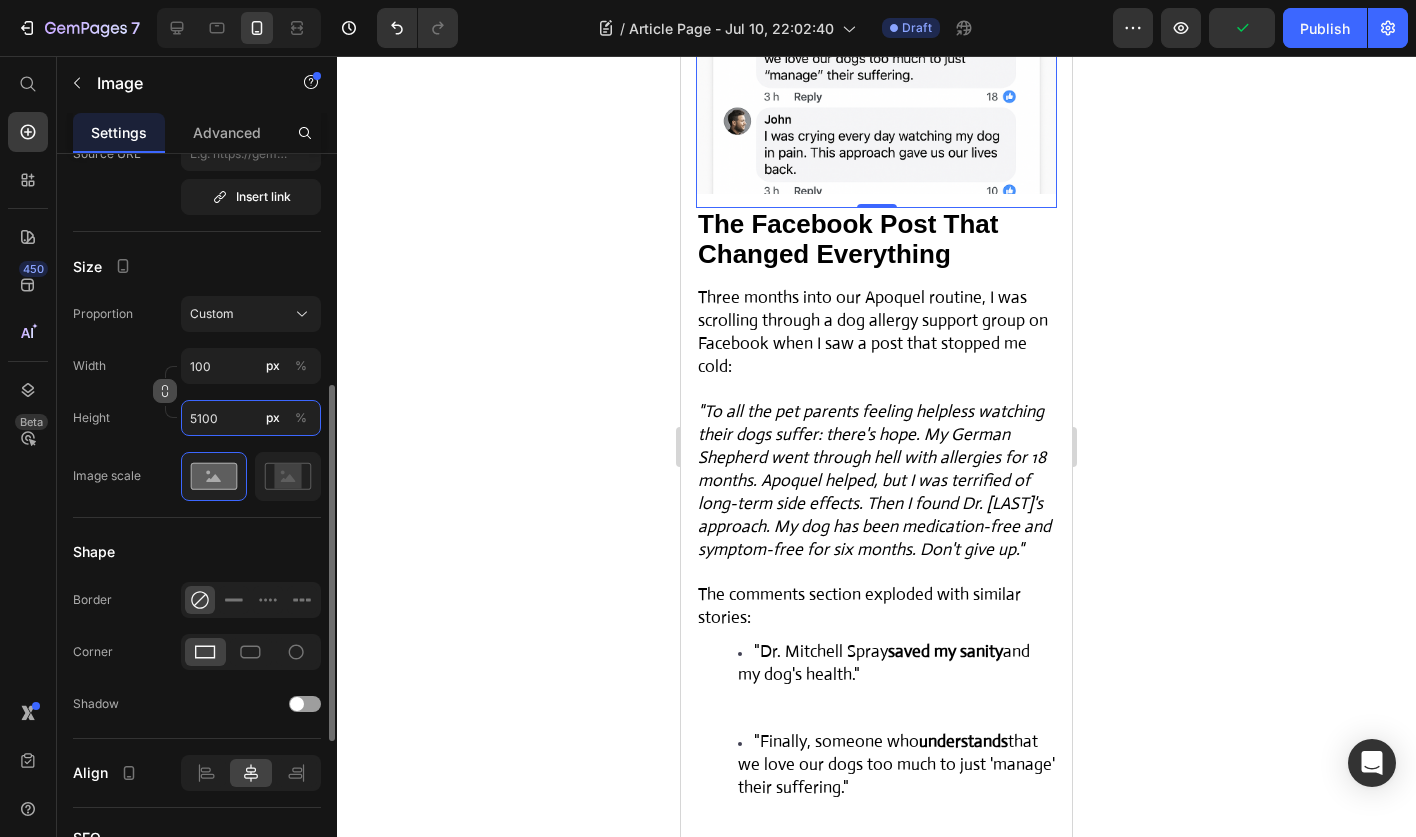 type on "510" 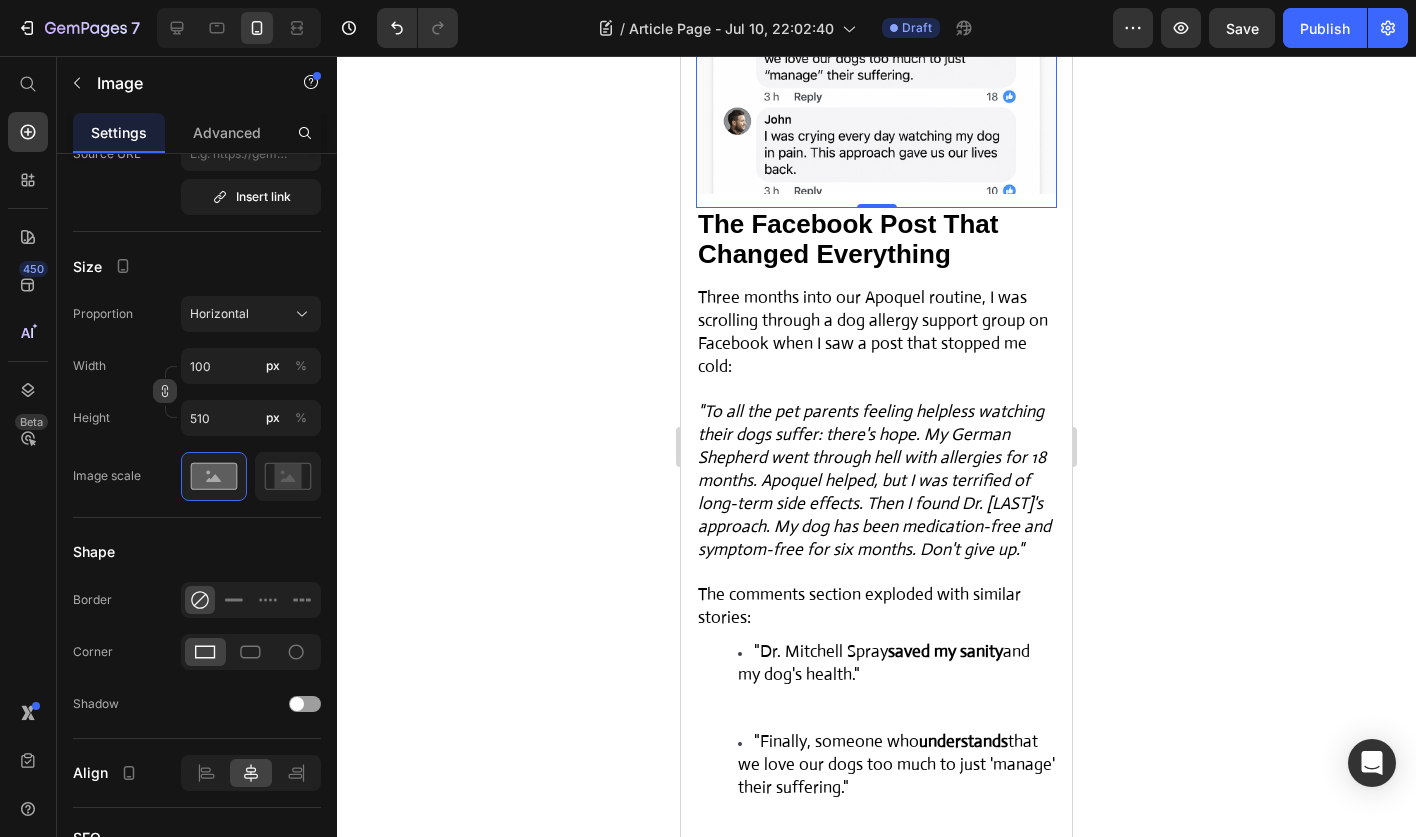 click 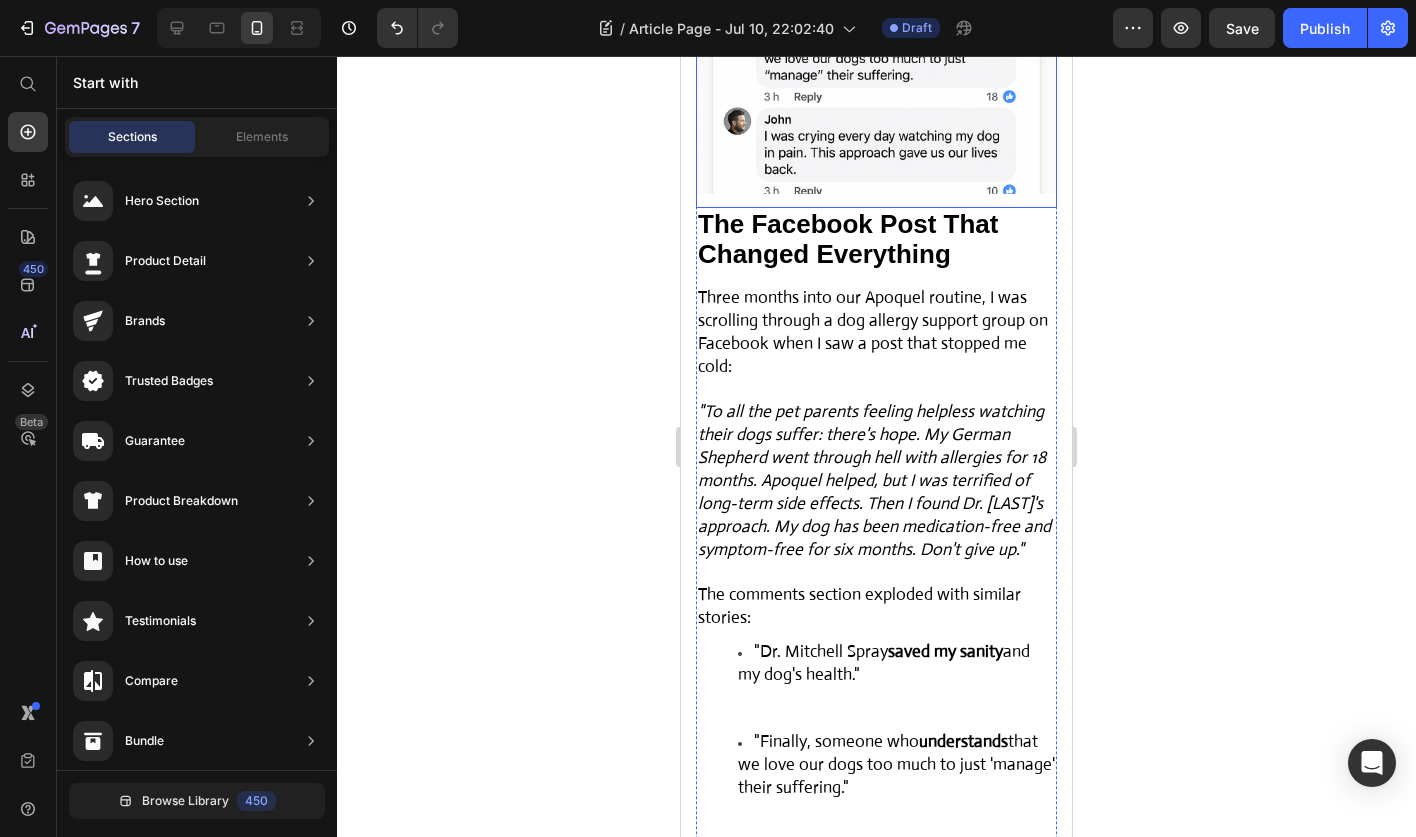 click at bounding box center [876, 65] 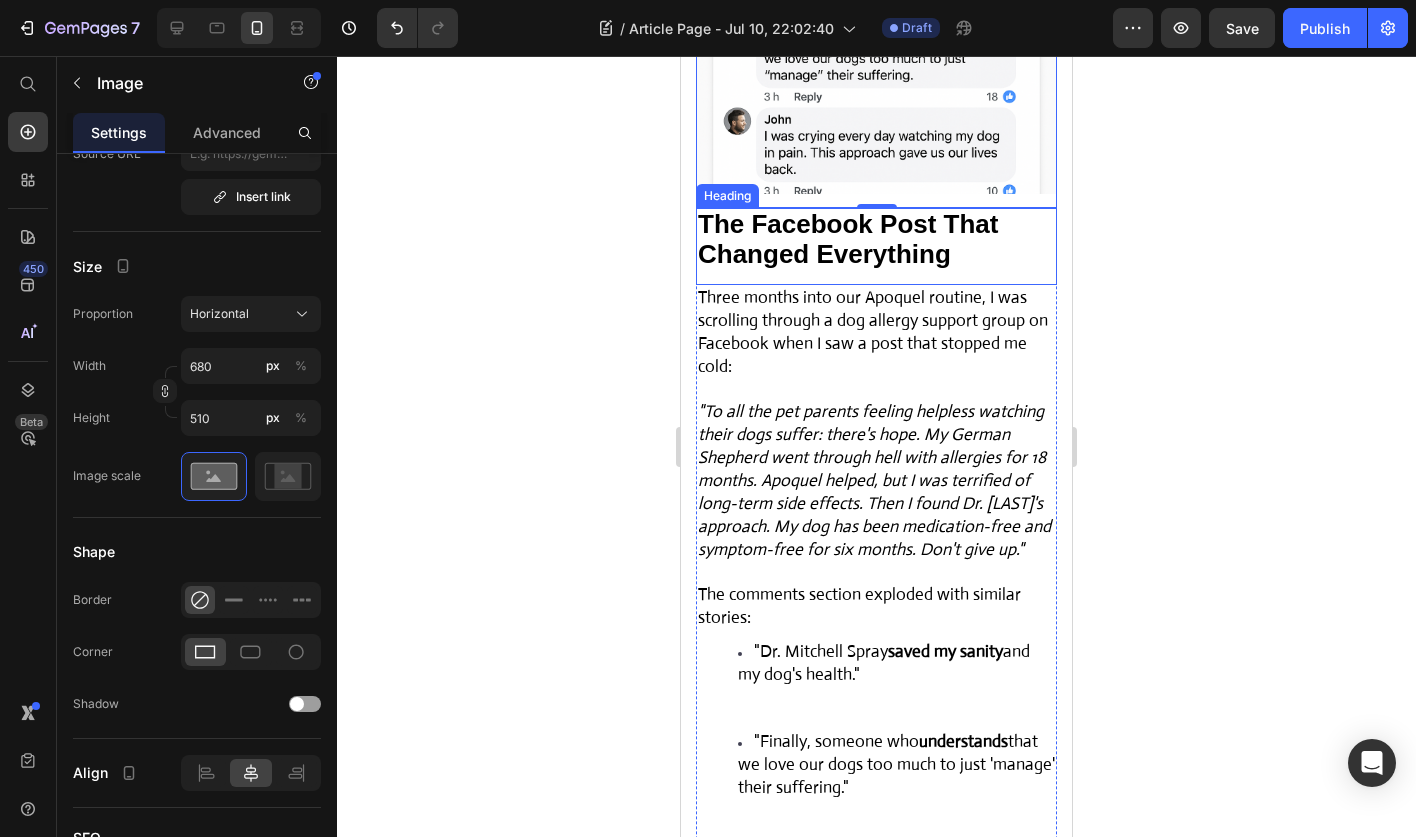 click at bounding box center (876, 65) 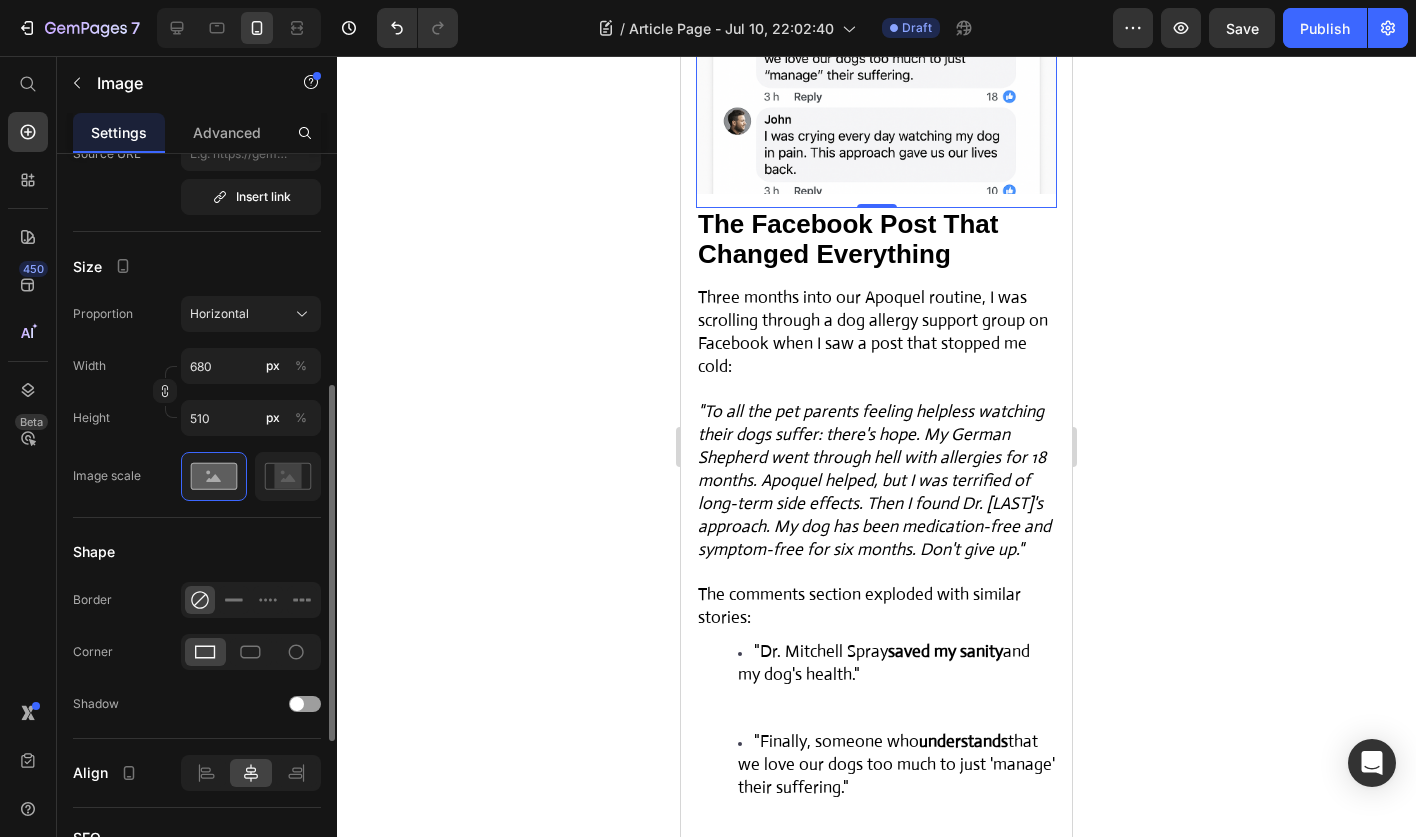 scroll, scrollTop: 0, scrollLeft: 0, axis: both 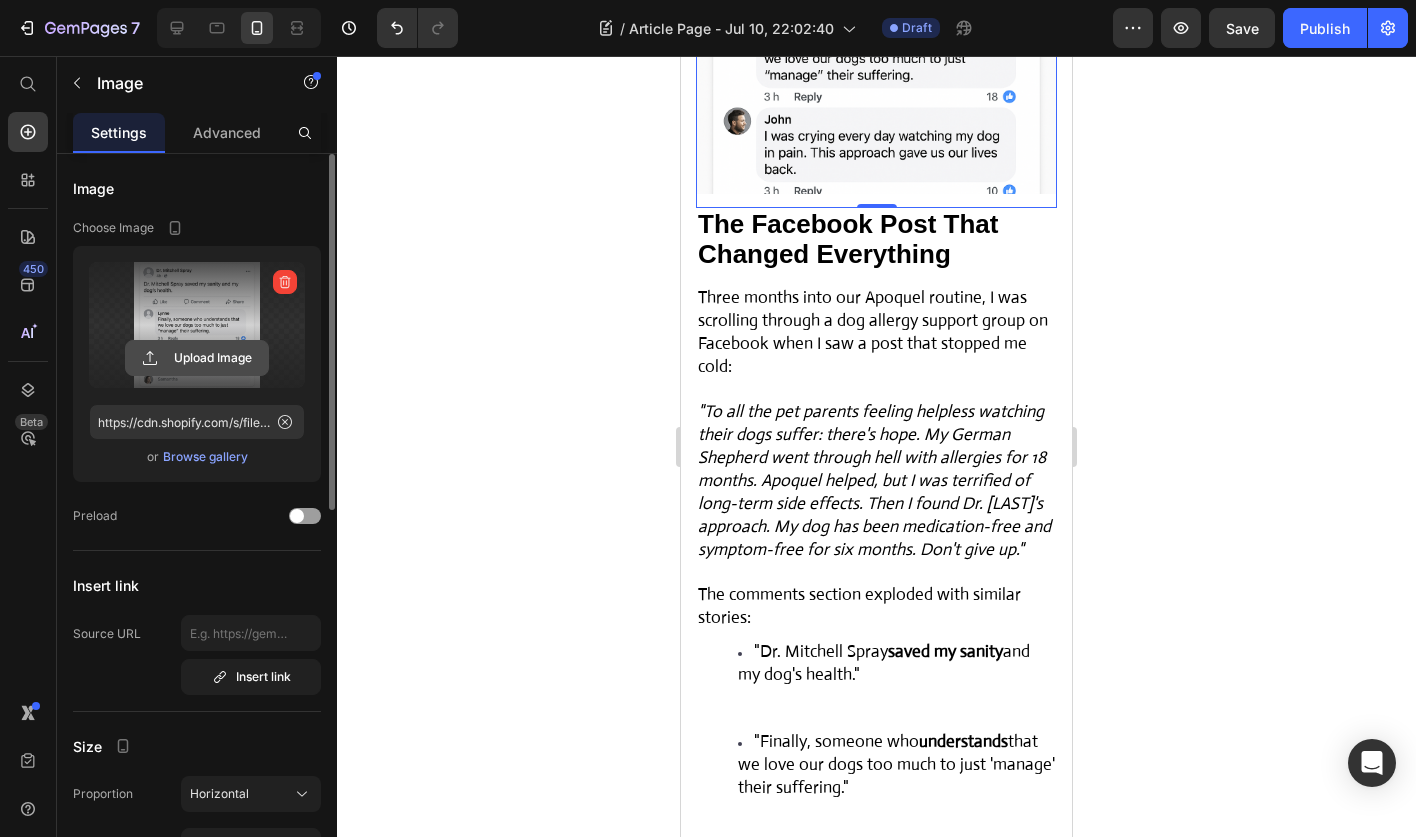 click 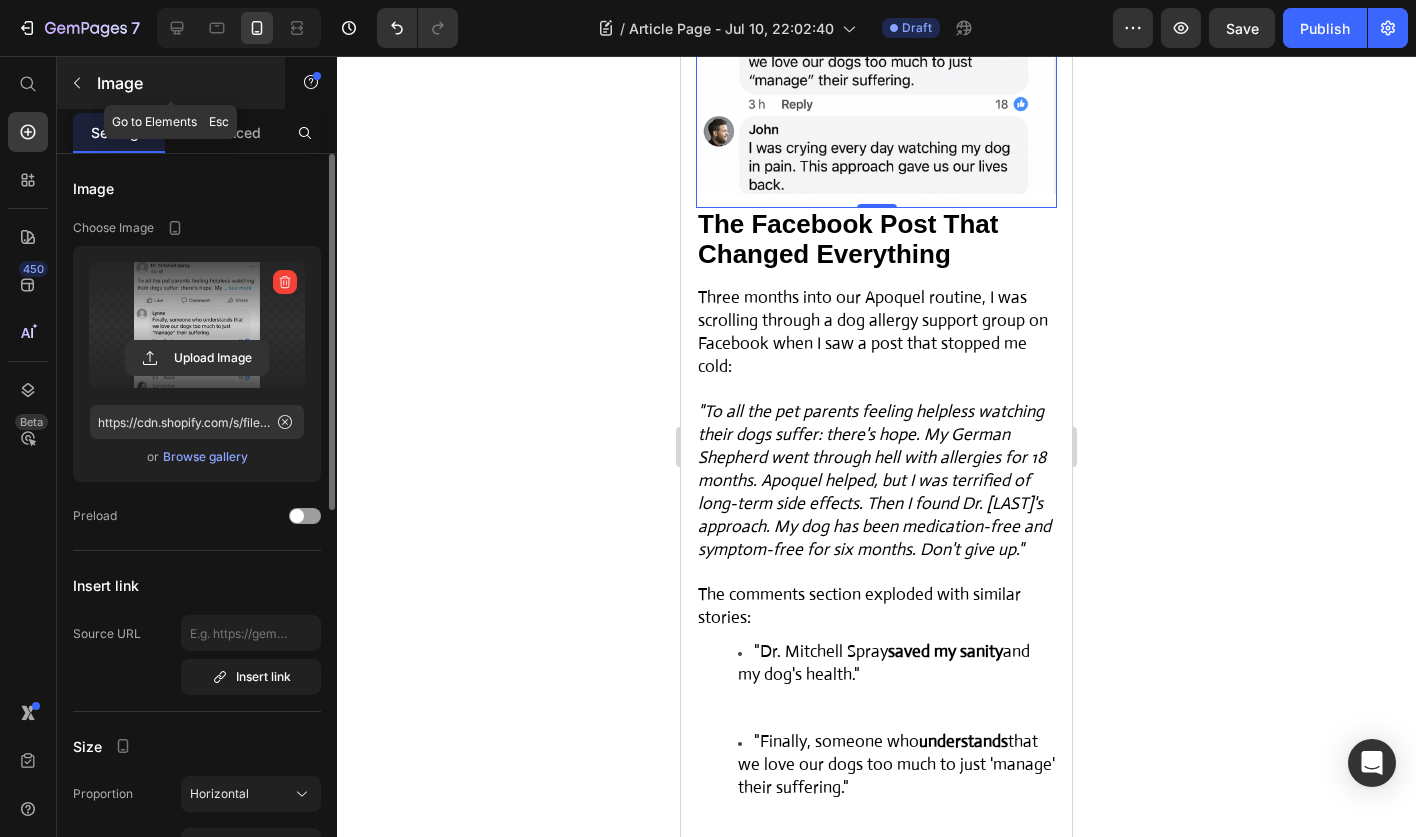 click 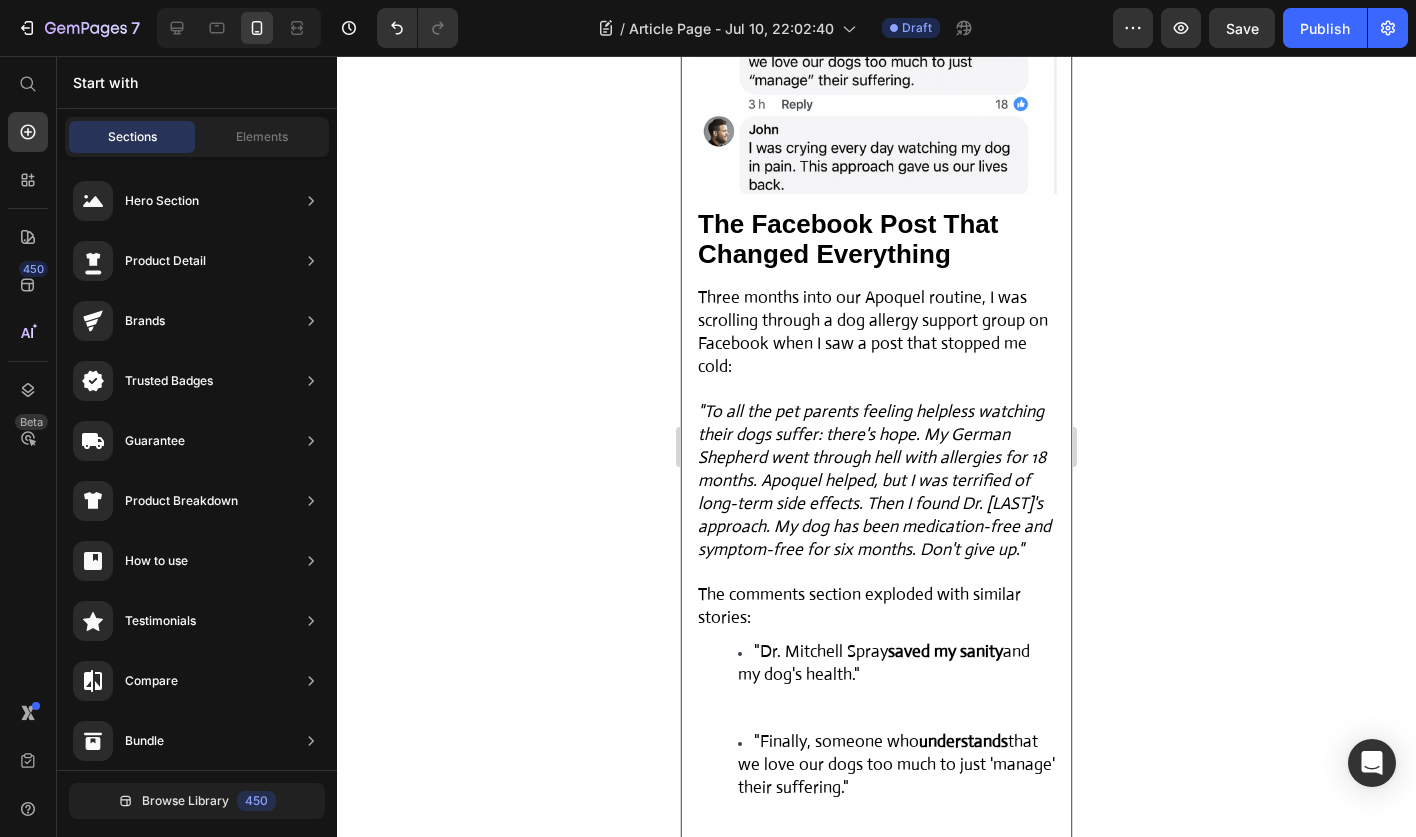 click at bounding box center (876, 65) 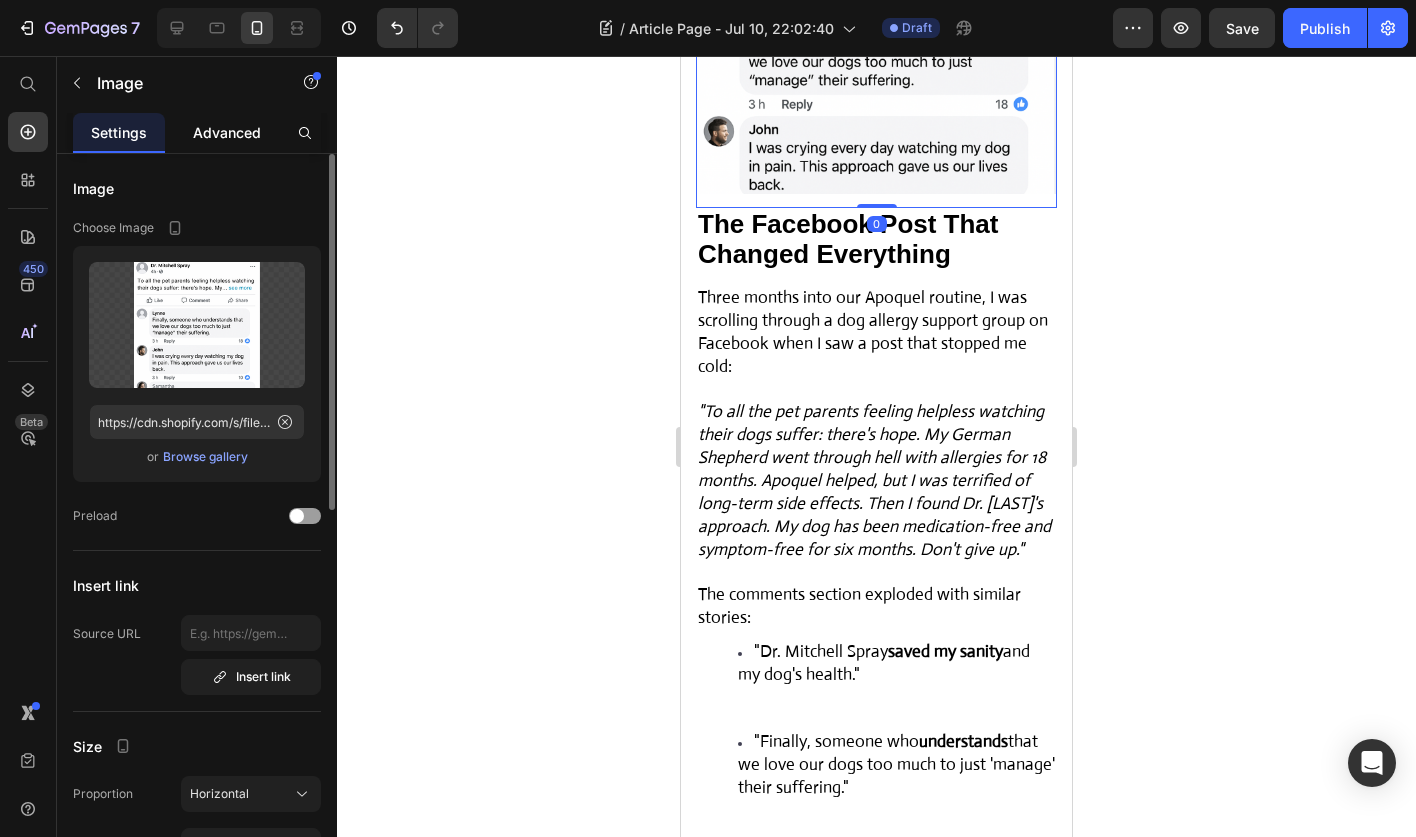 click on "Advanced" at bounding box center [227, 132] 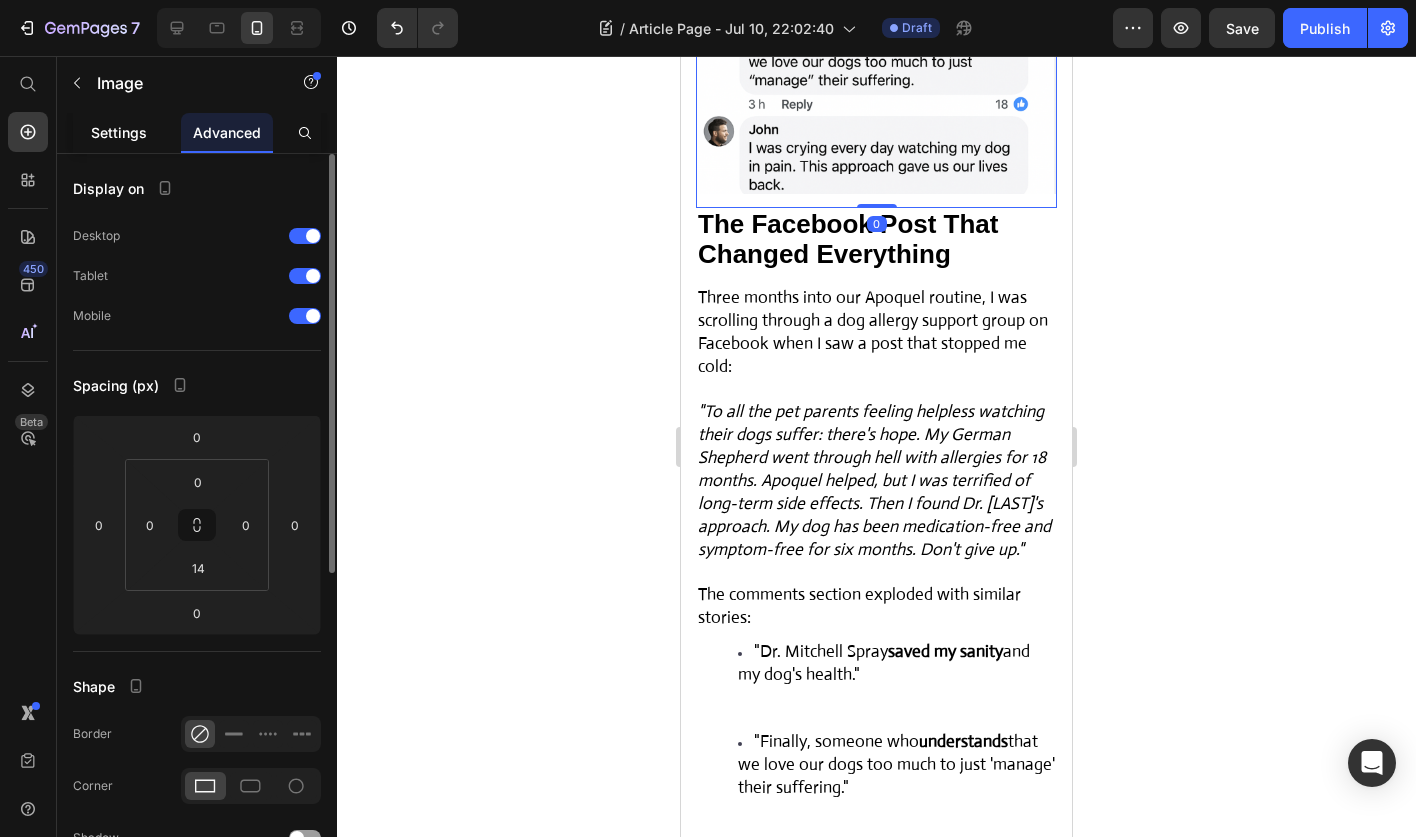 click on "Settings" at bounding box center (119, 132) 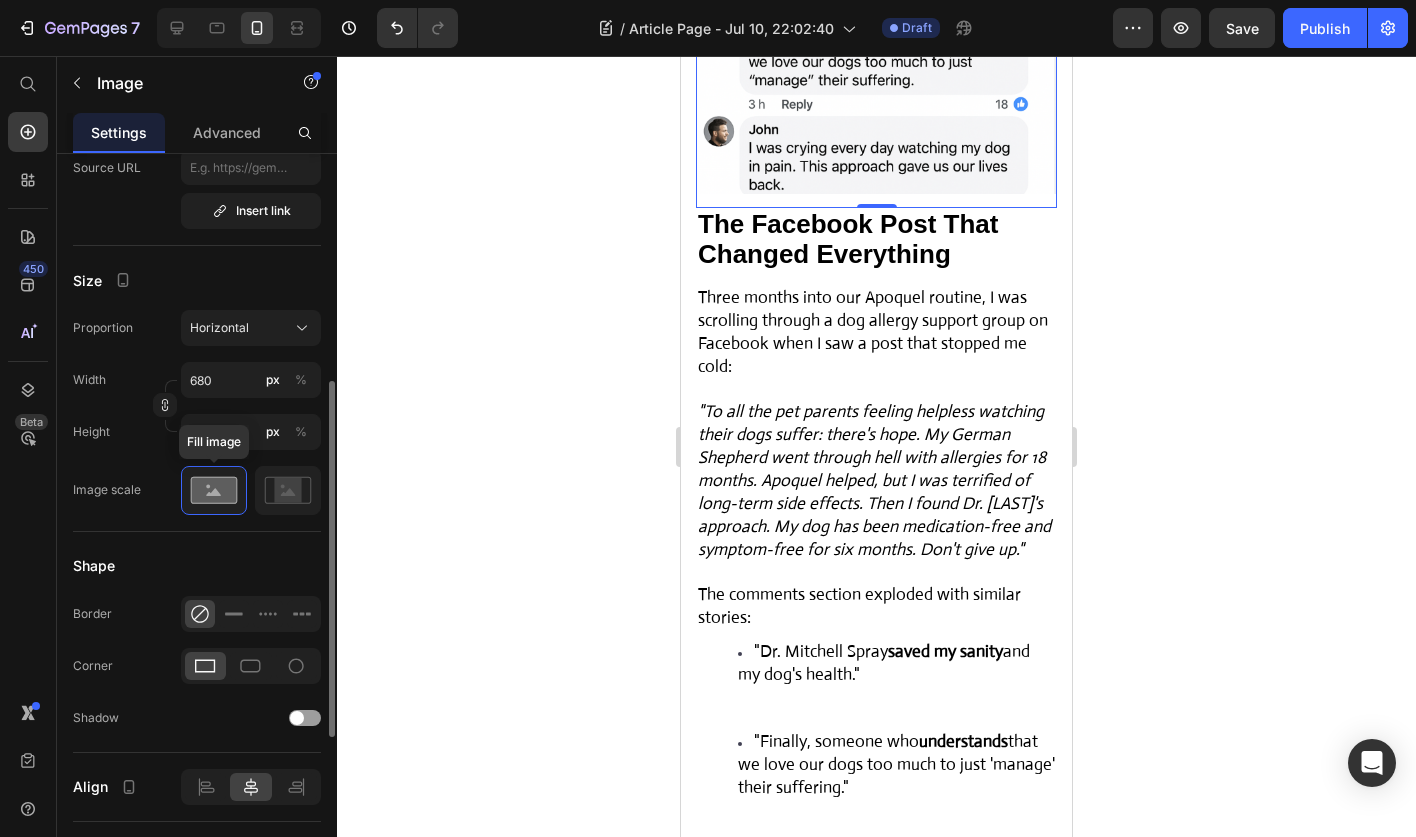 scroll, scrollTop: 468, scrollLeft: 0, axis: vertical 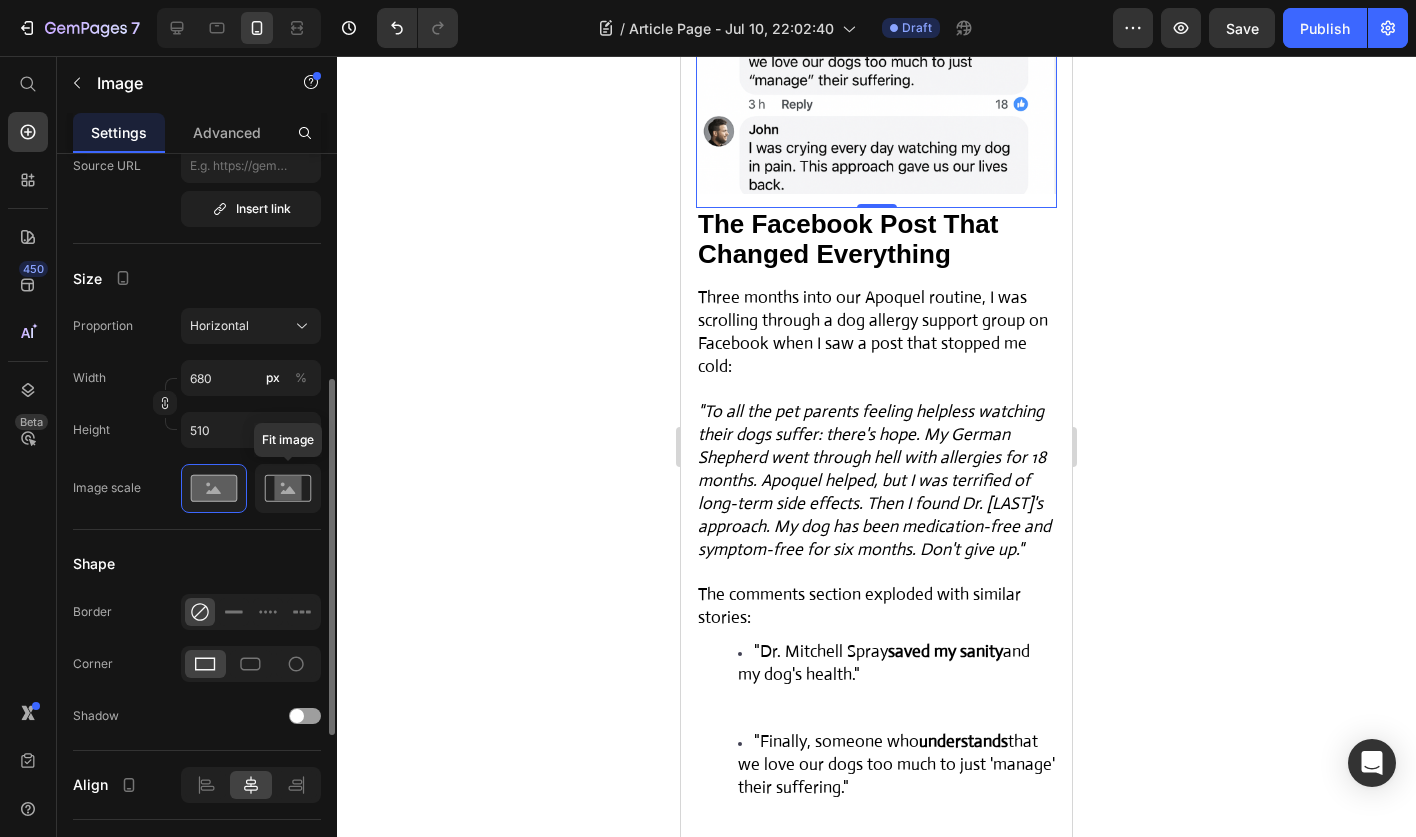 click 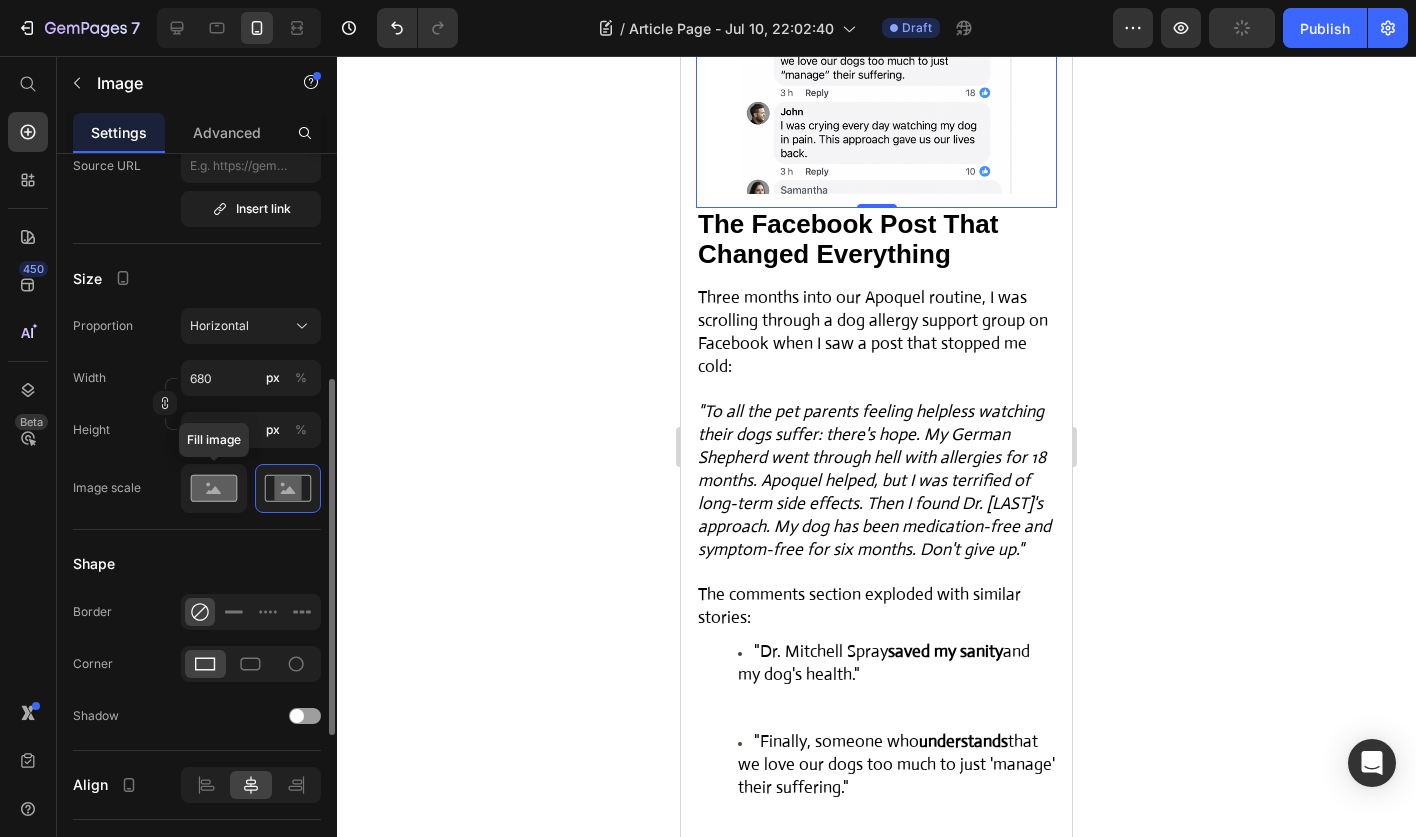 click 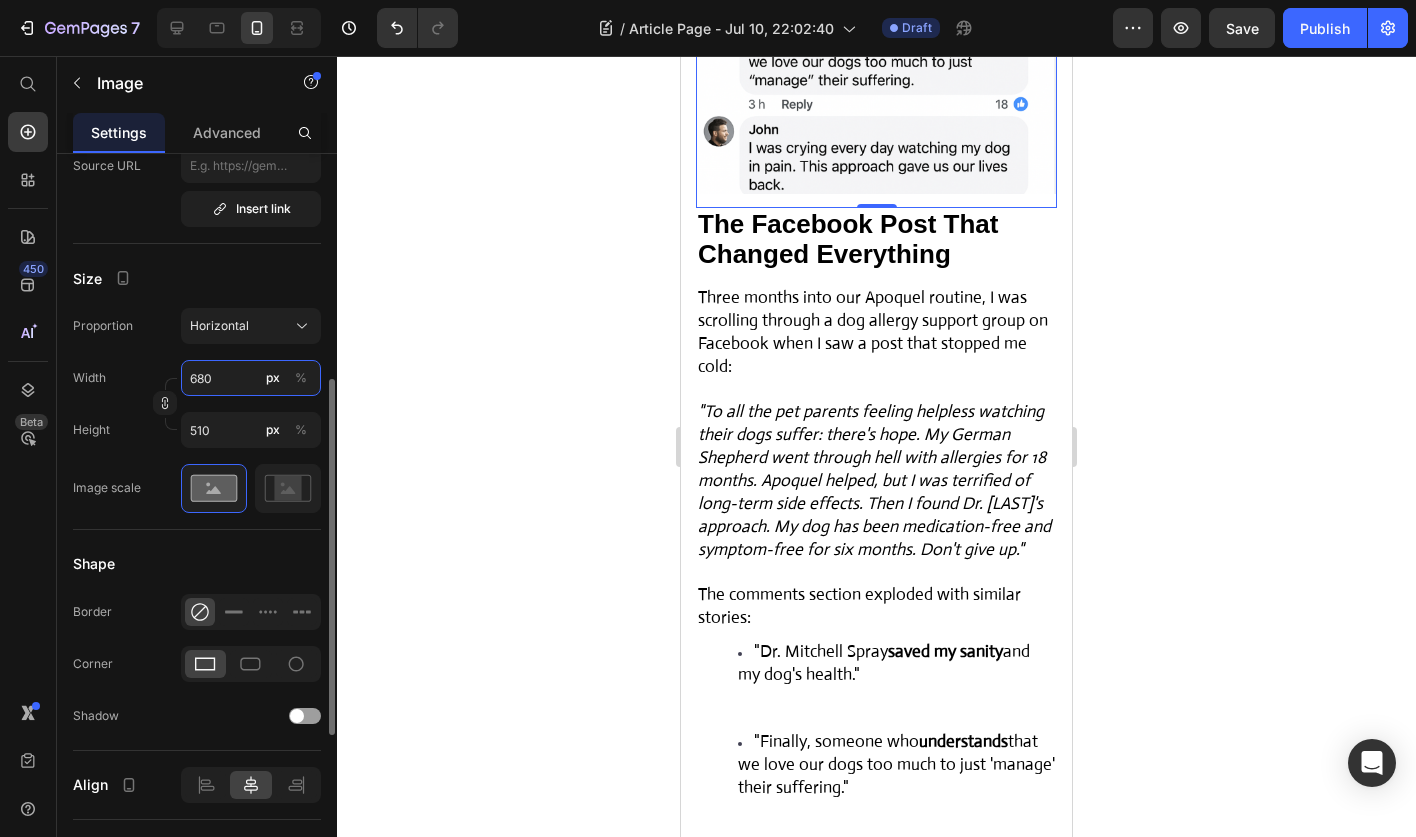 drag, startPoint x: 216, startPoint y: 384, endPoint x: 235, endPoint y: 384, distance: 19 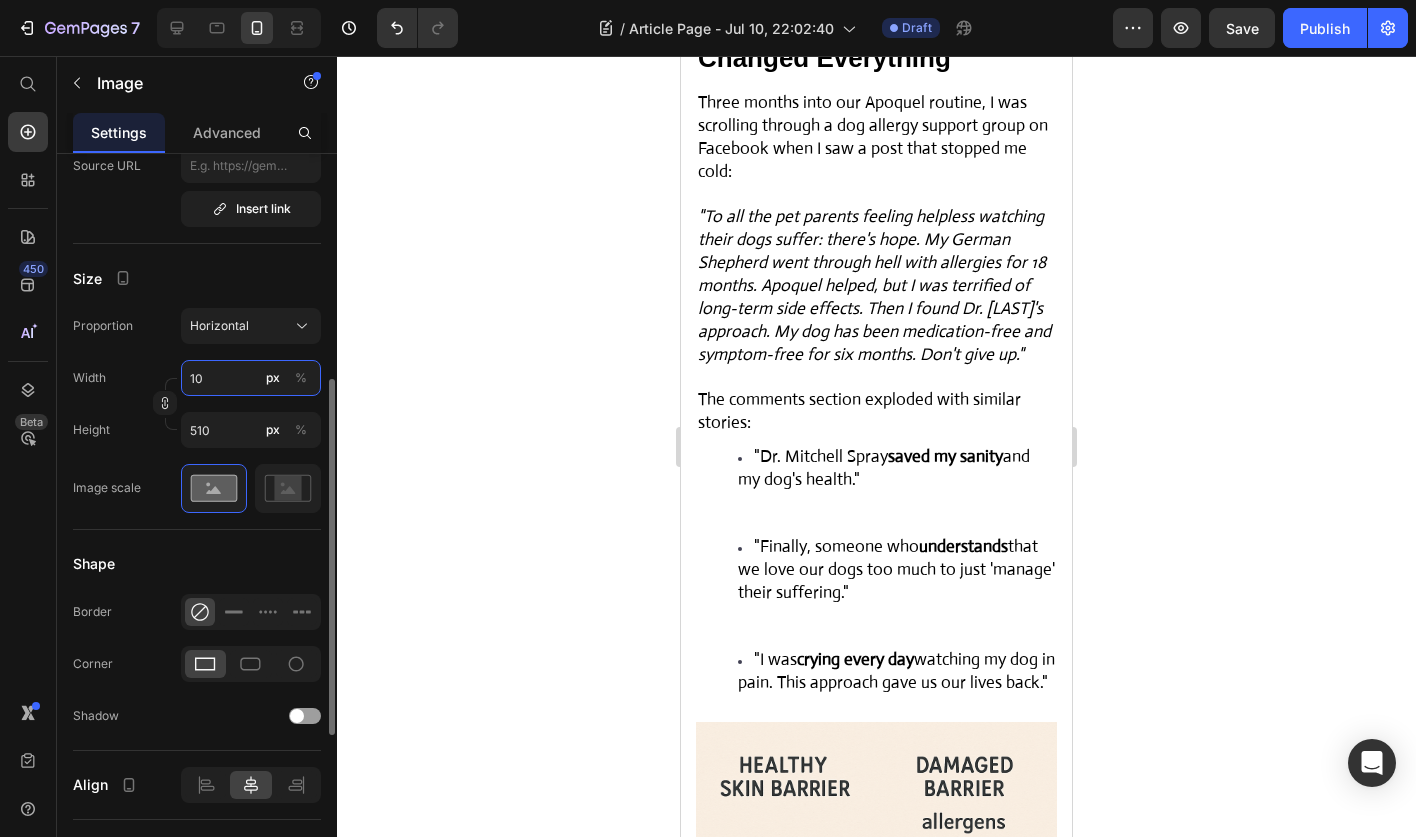 type on "1" 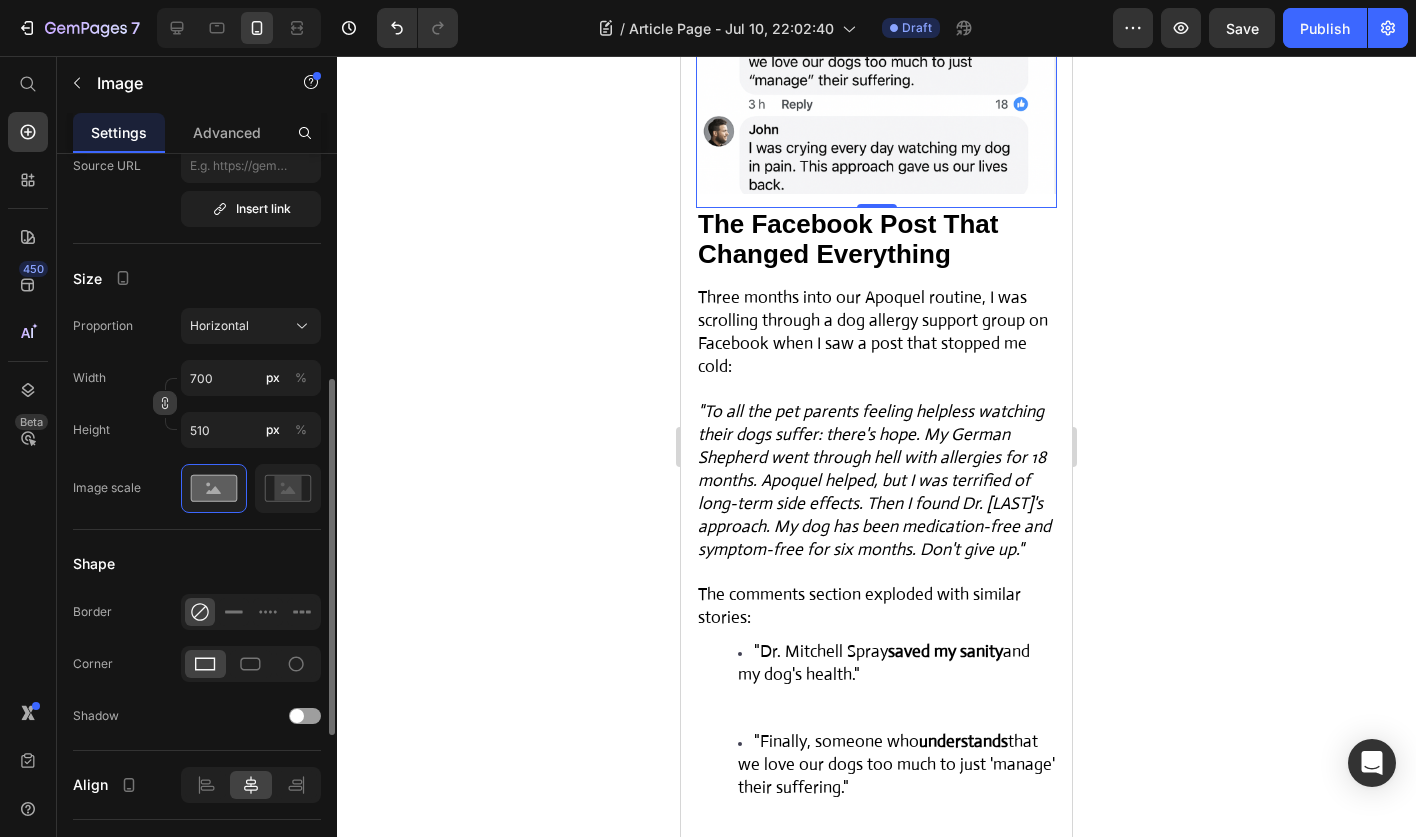 click 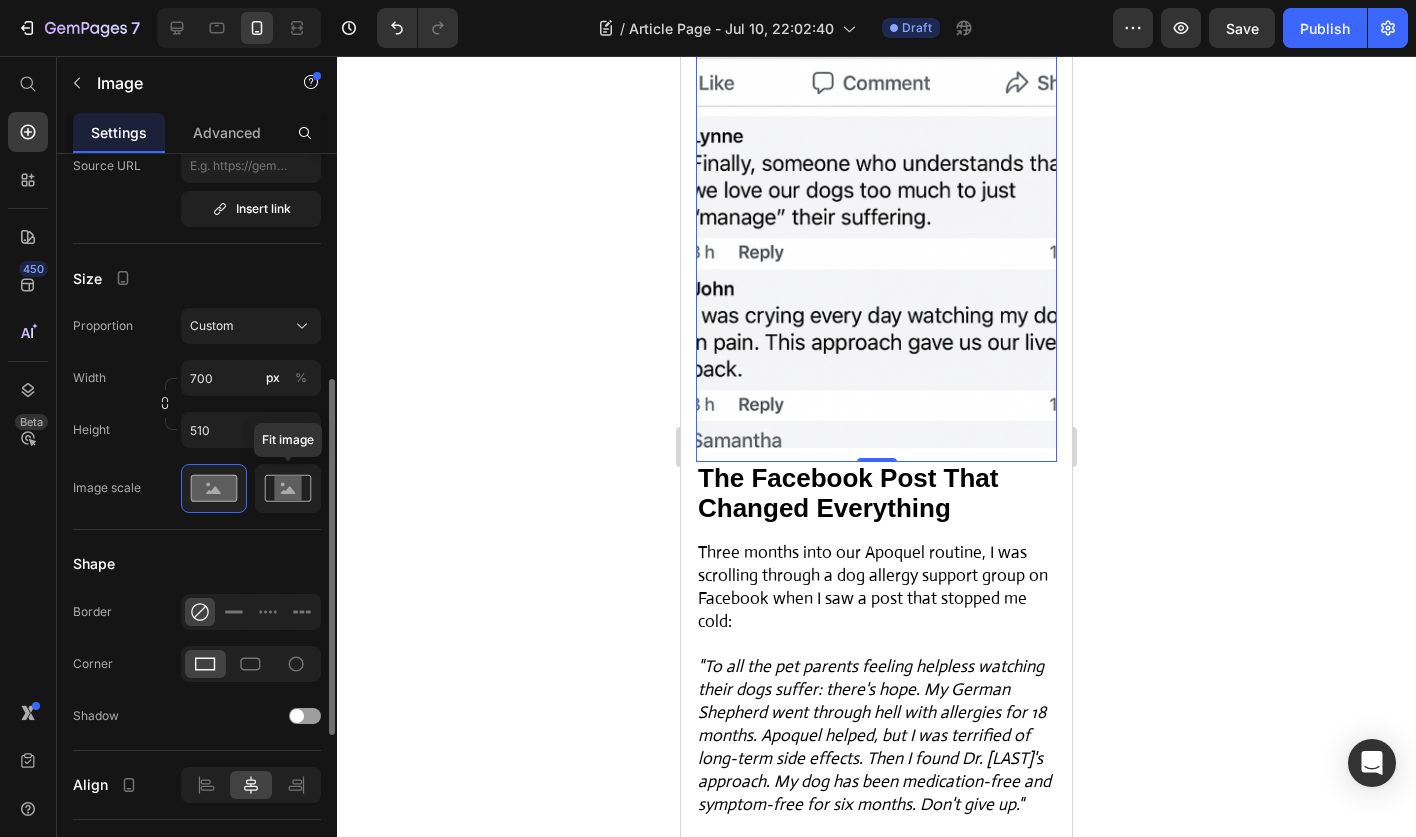 click 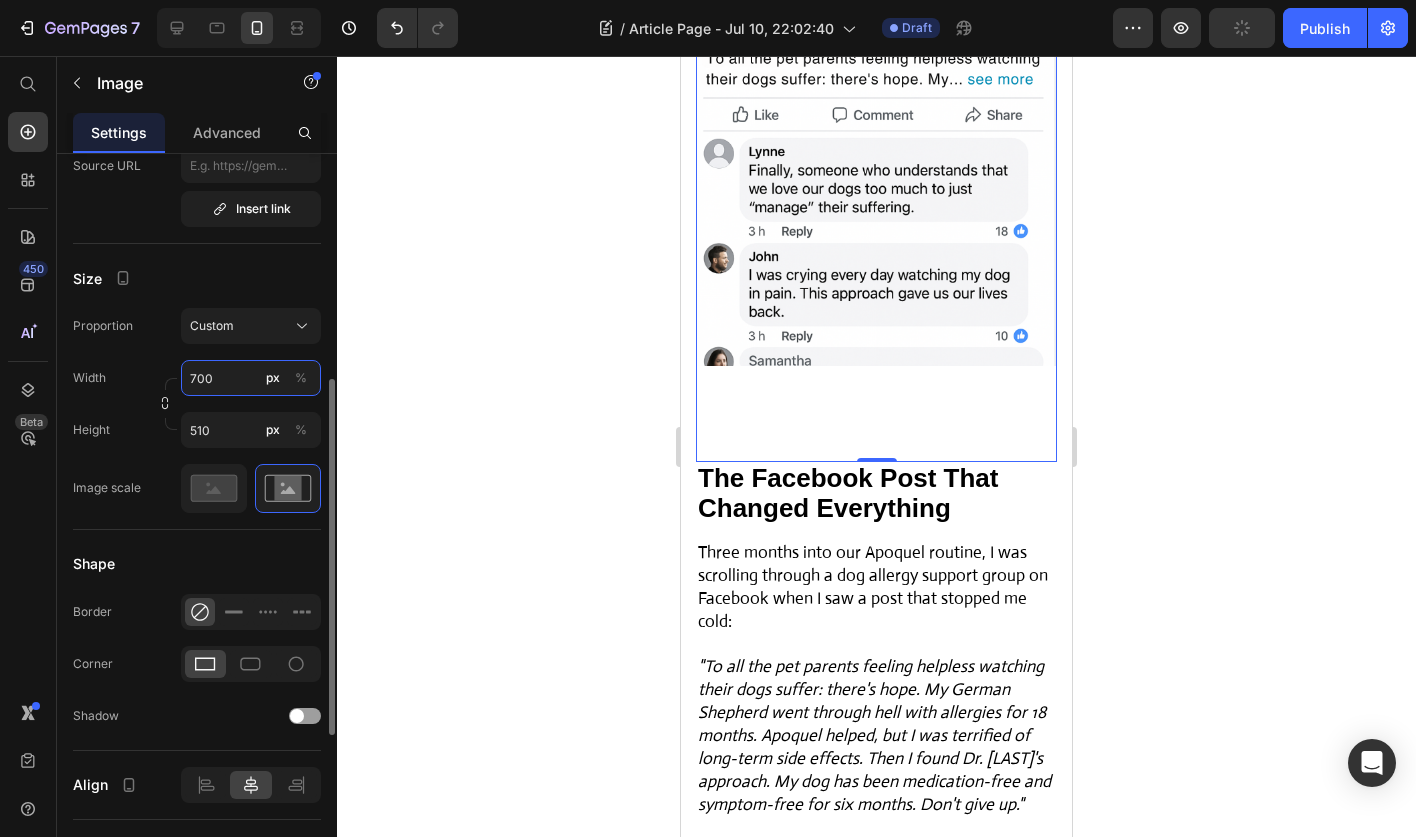 click on "700" at bounding box center (251, 378) 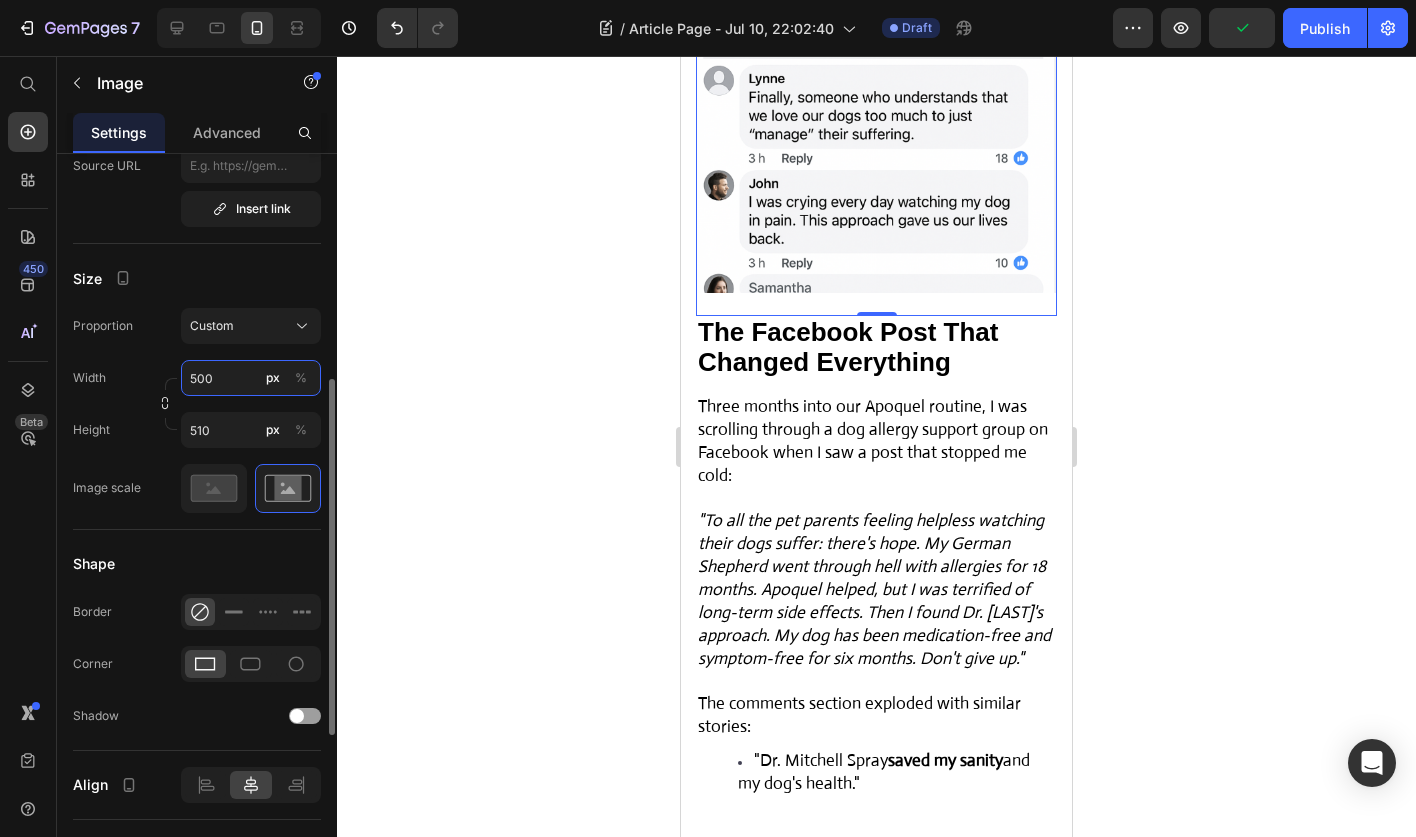 type on "500" 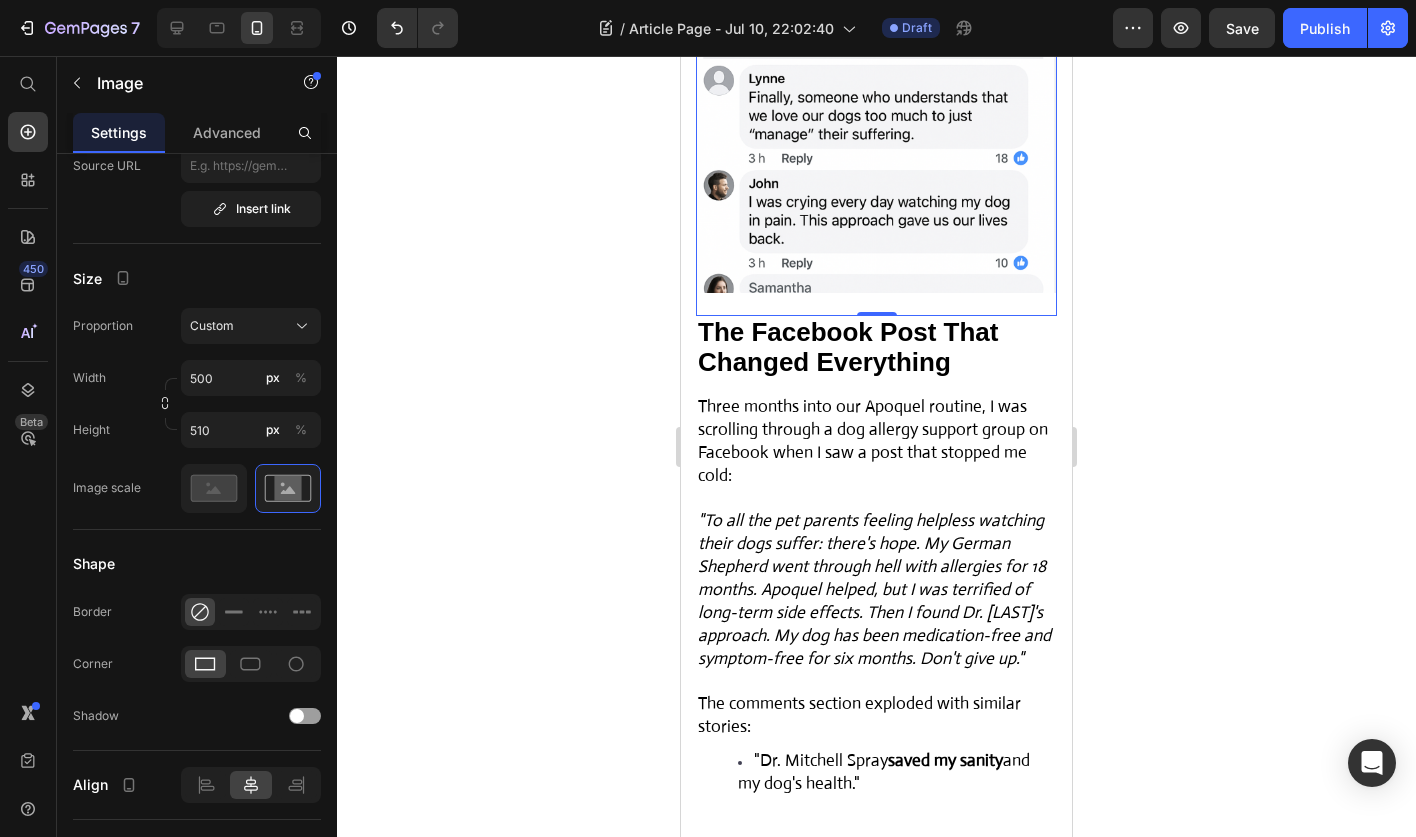 click 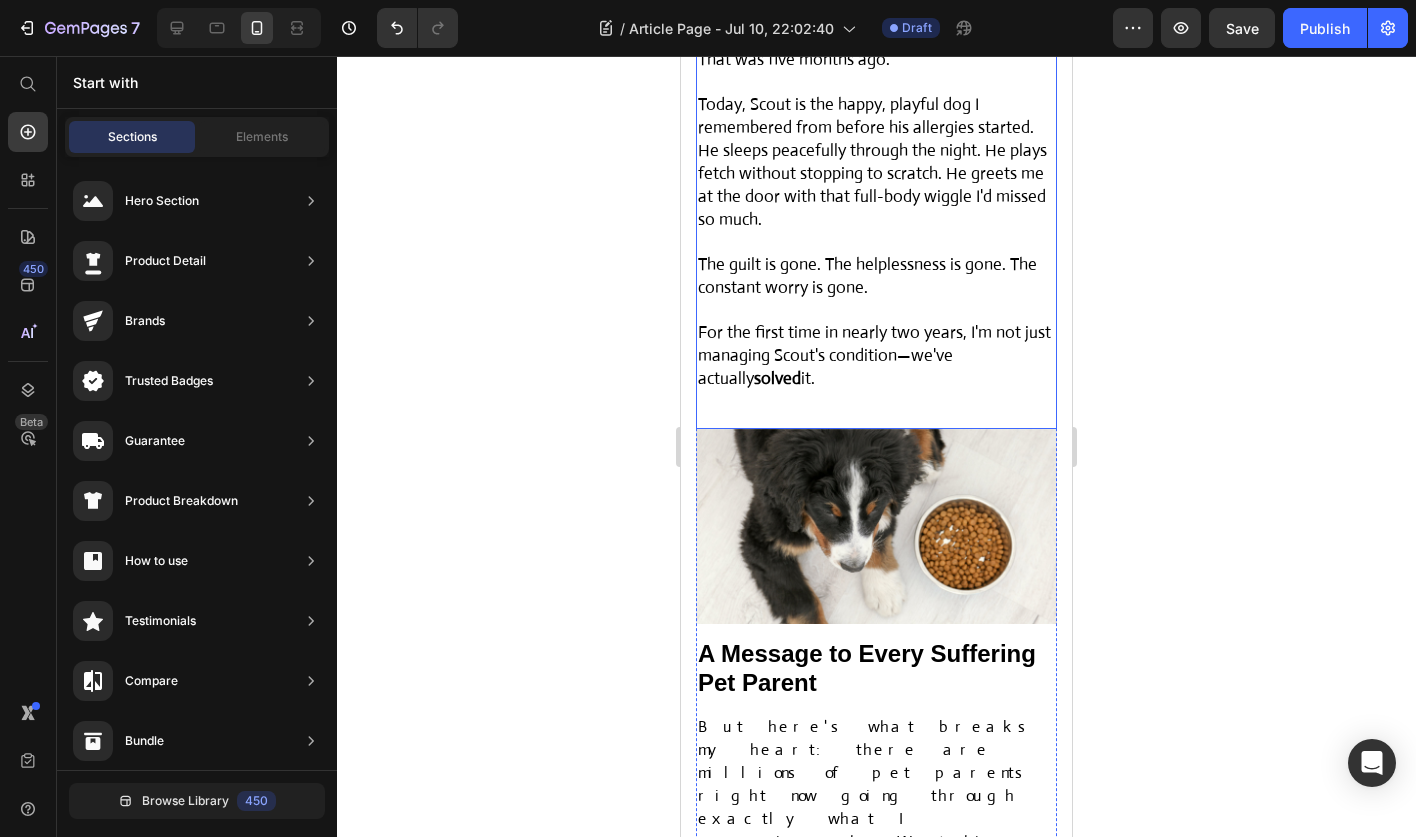 scroll, scrollTop: 10112, scrollLeft: 0, axis: vertical 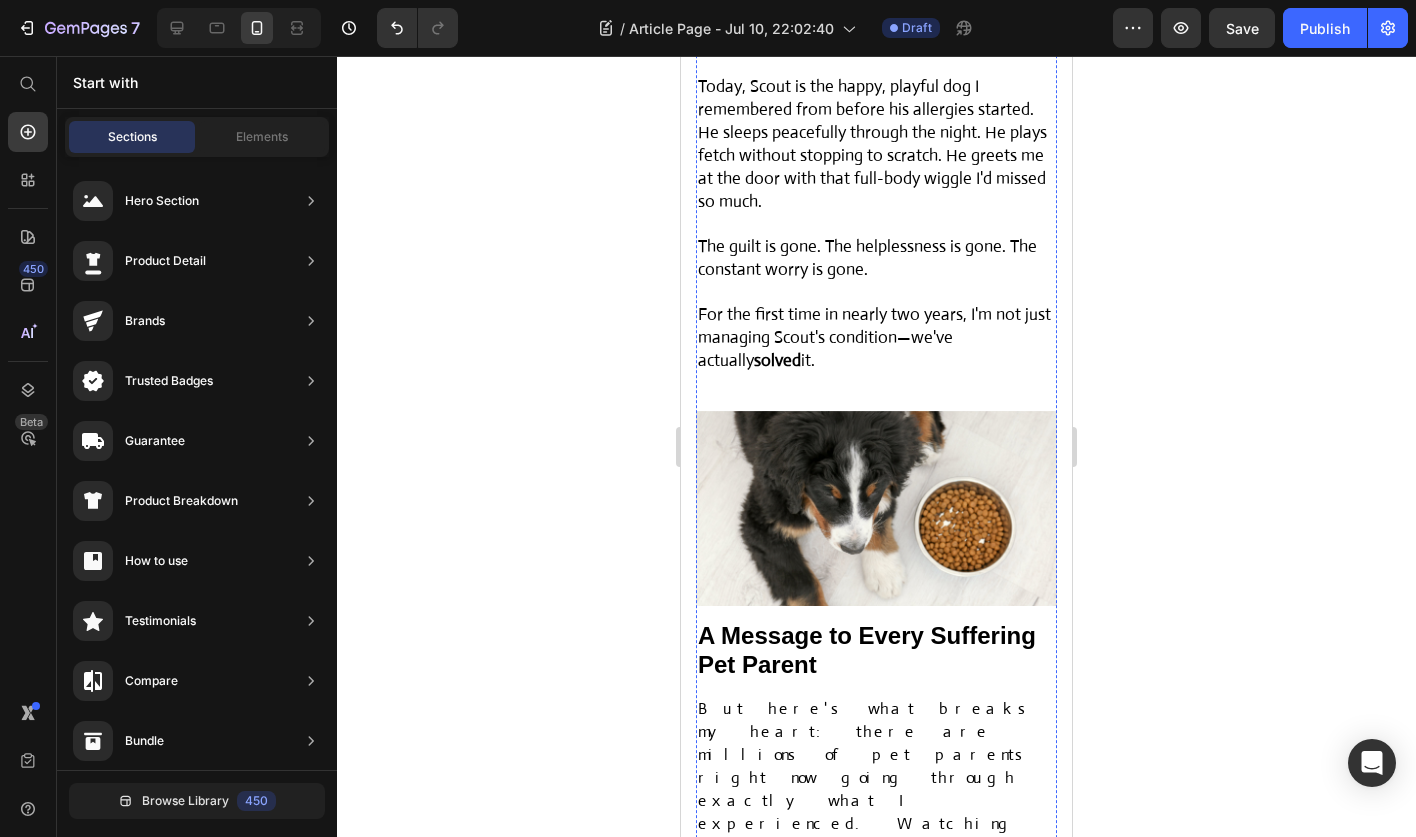 click at bounding box center (876, -260) 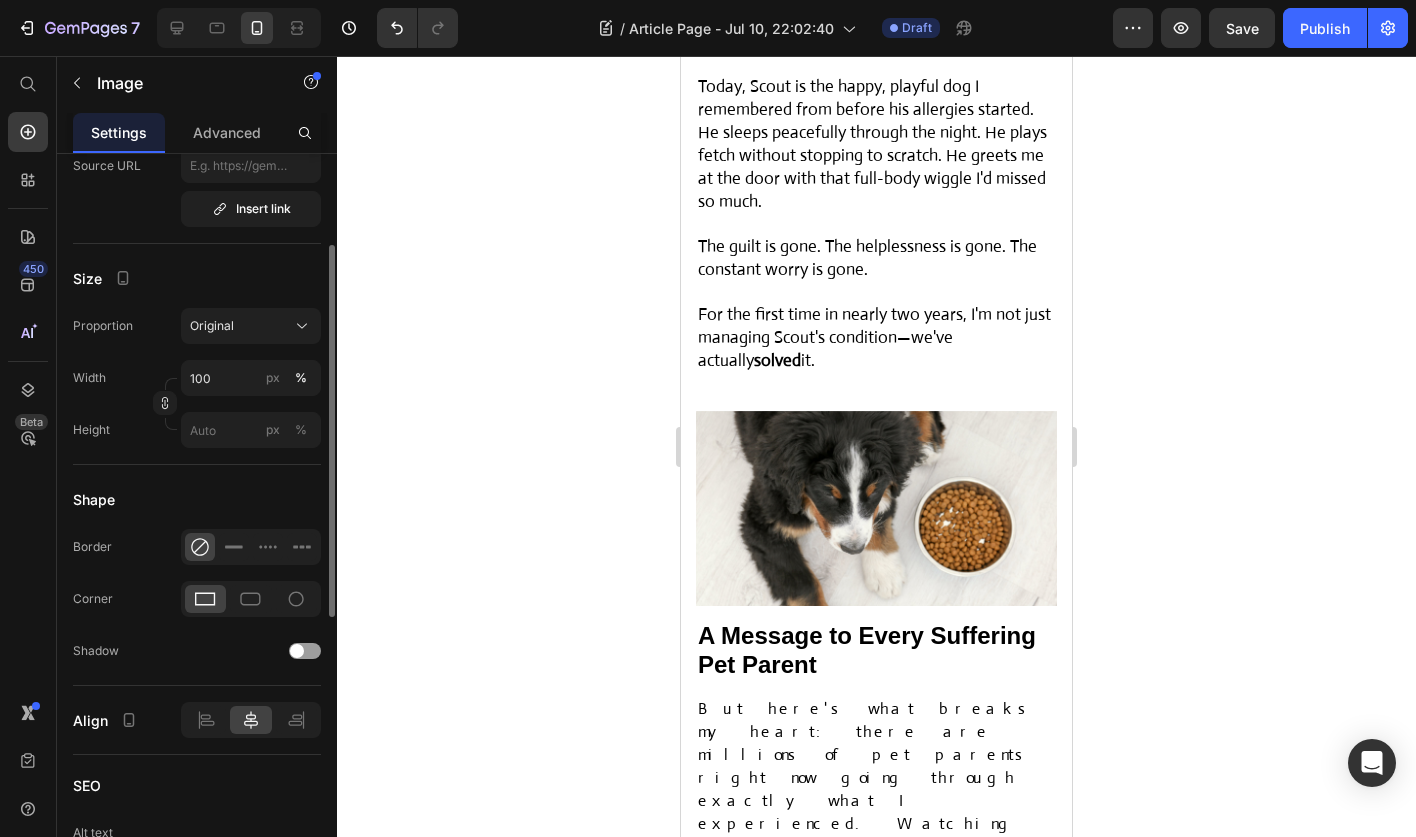 scroll, scrollTop: 0, scrollLeft: 0, axis: both 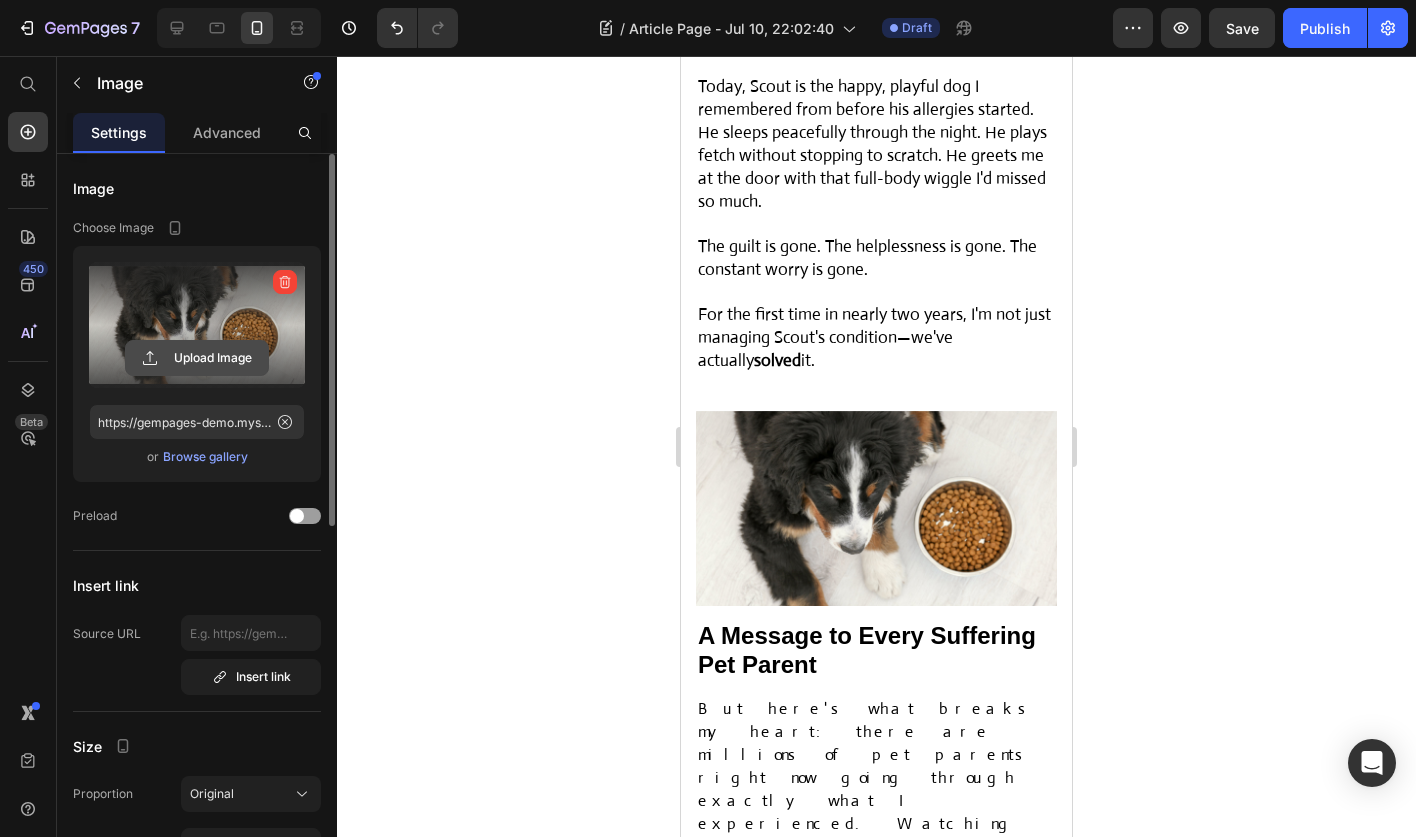 click 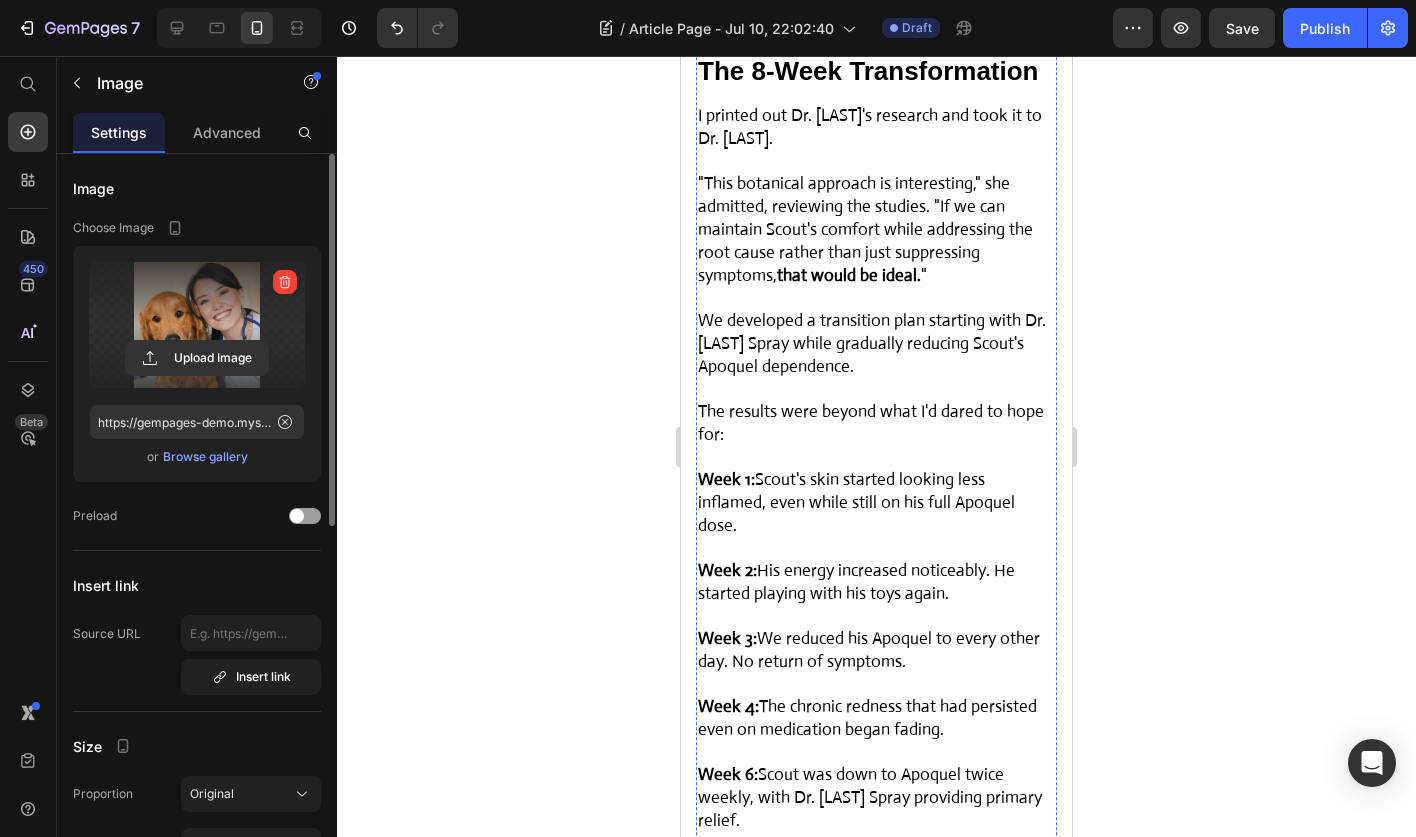 scroll, scrollTop: 8583, scrollLeft: 0, axis: vertical 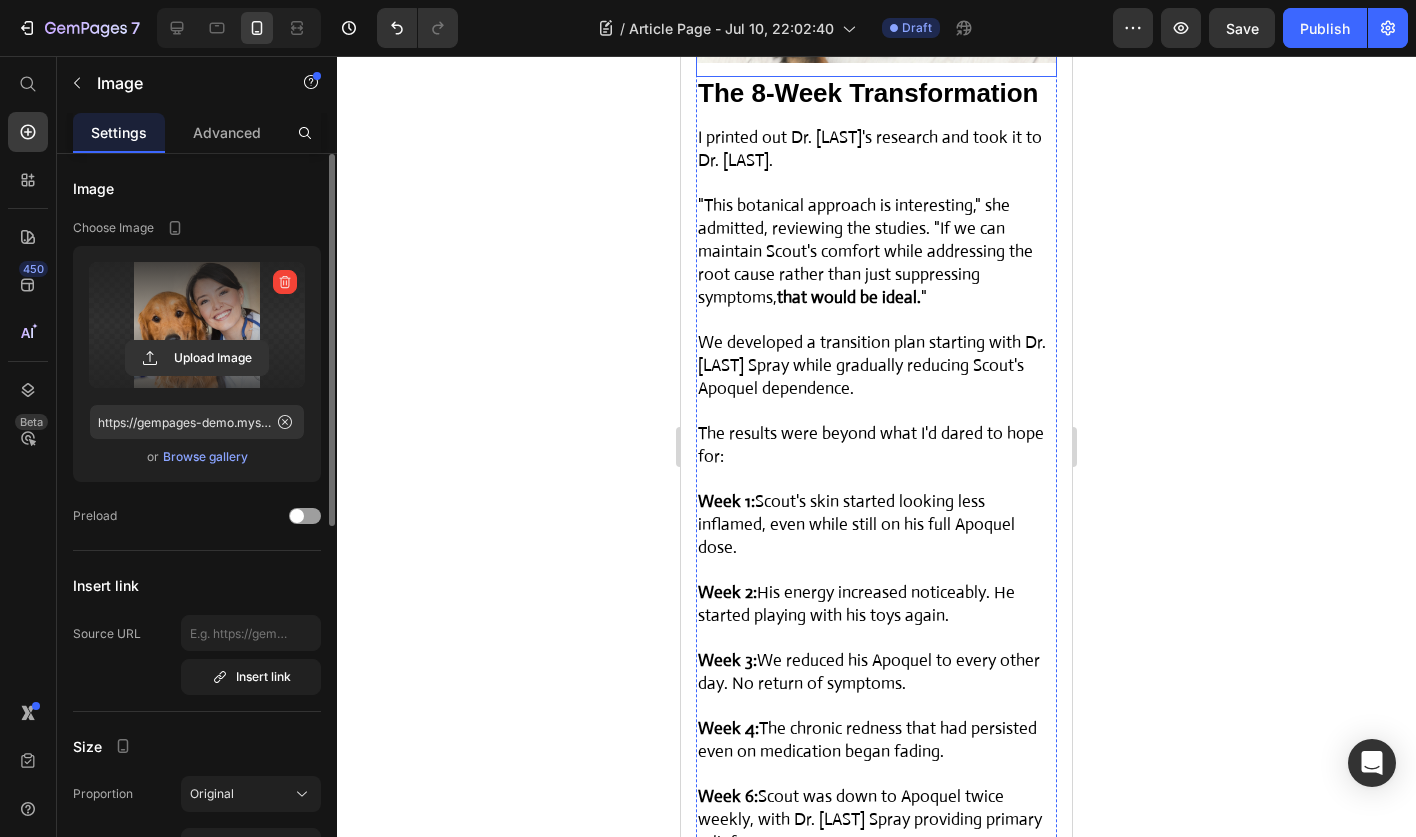 click at bounding box center (876, -28) 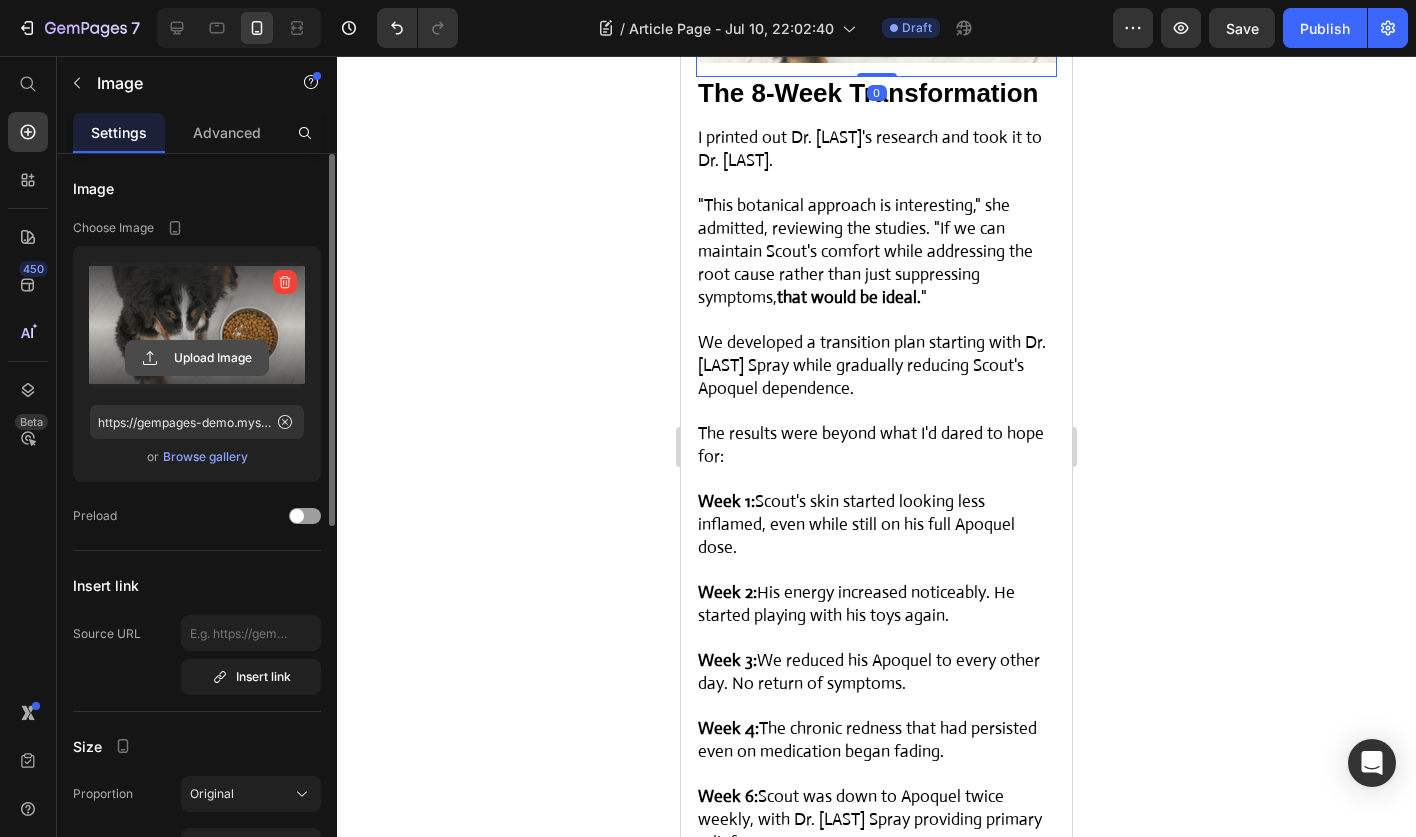 click 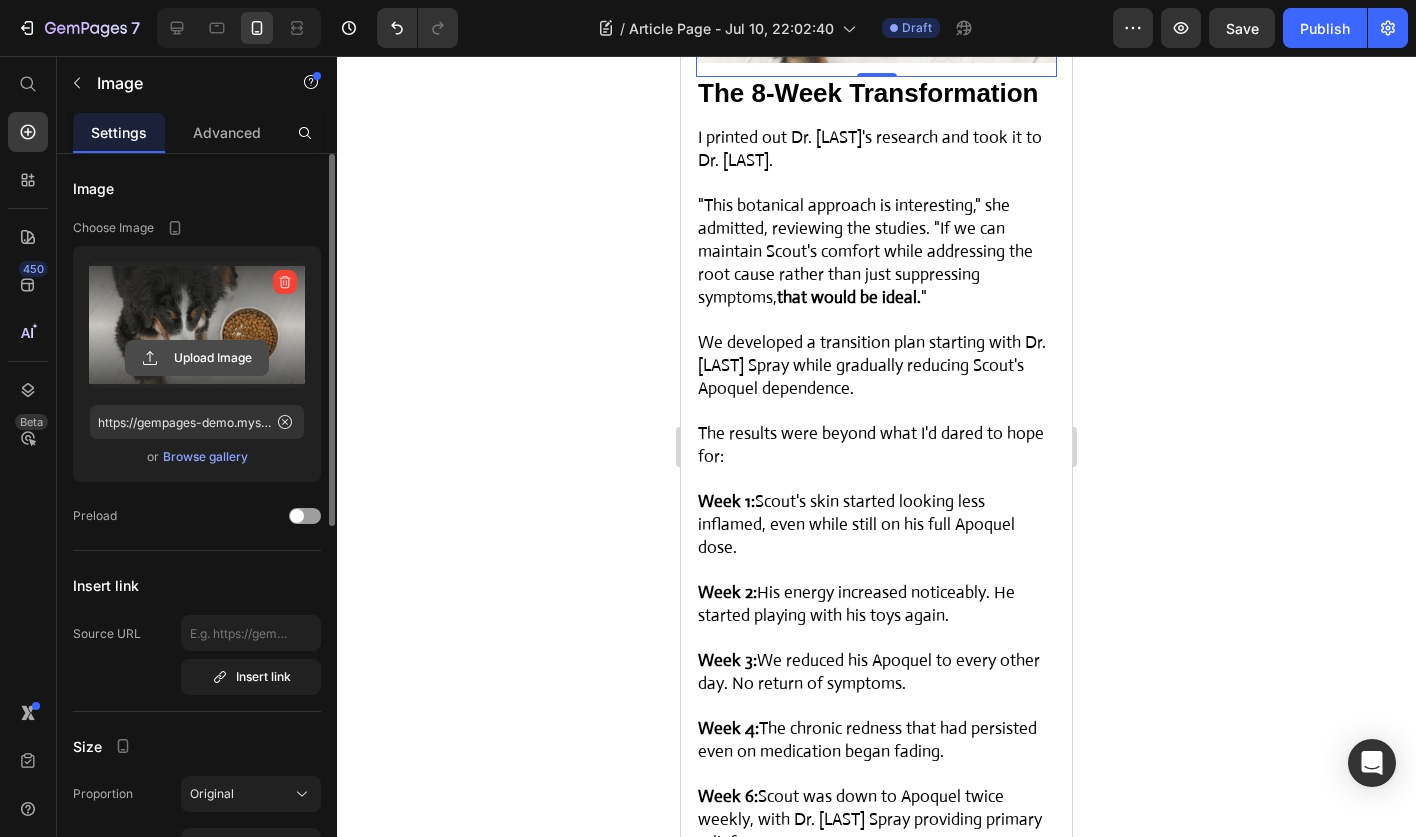 click 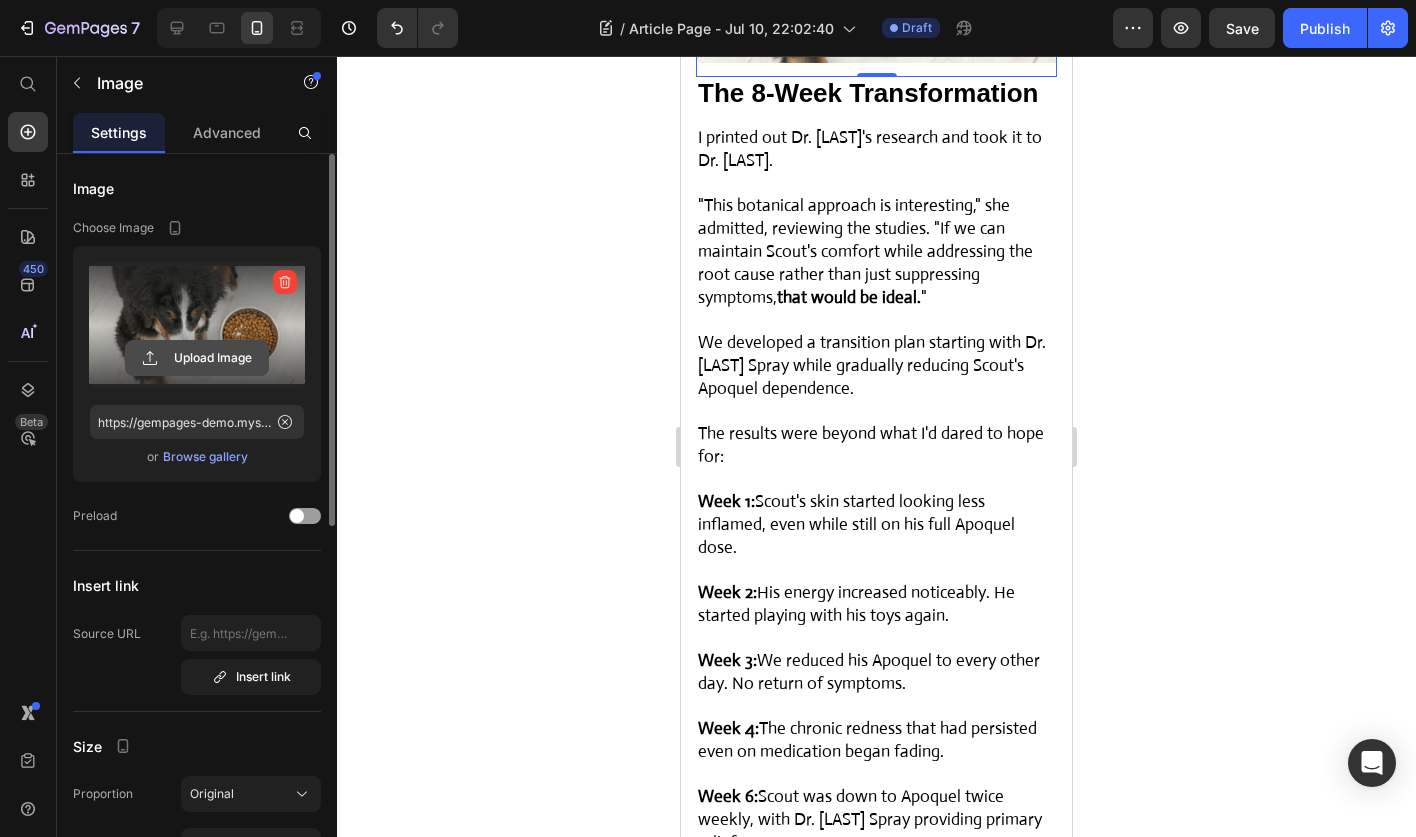 click 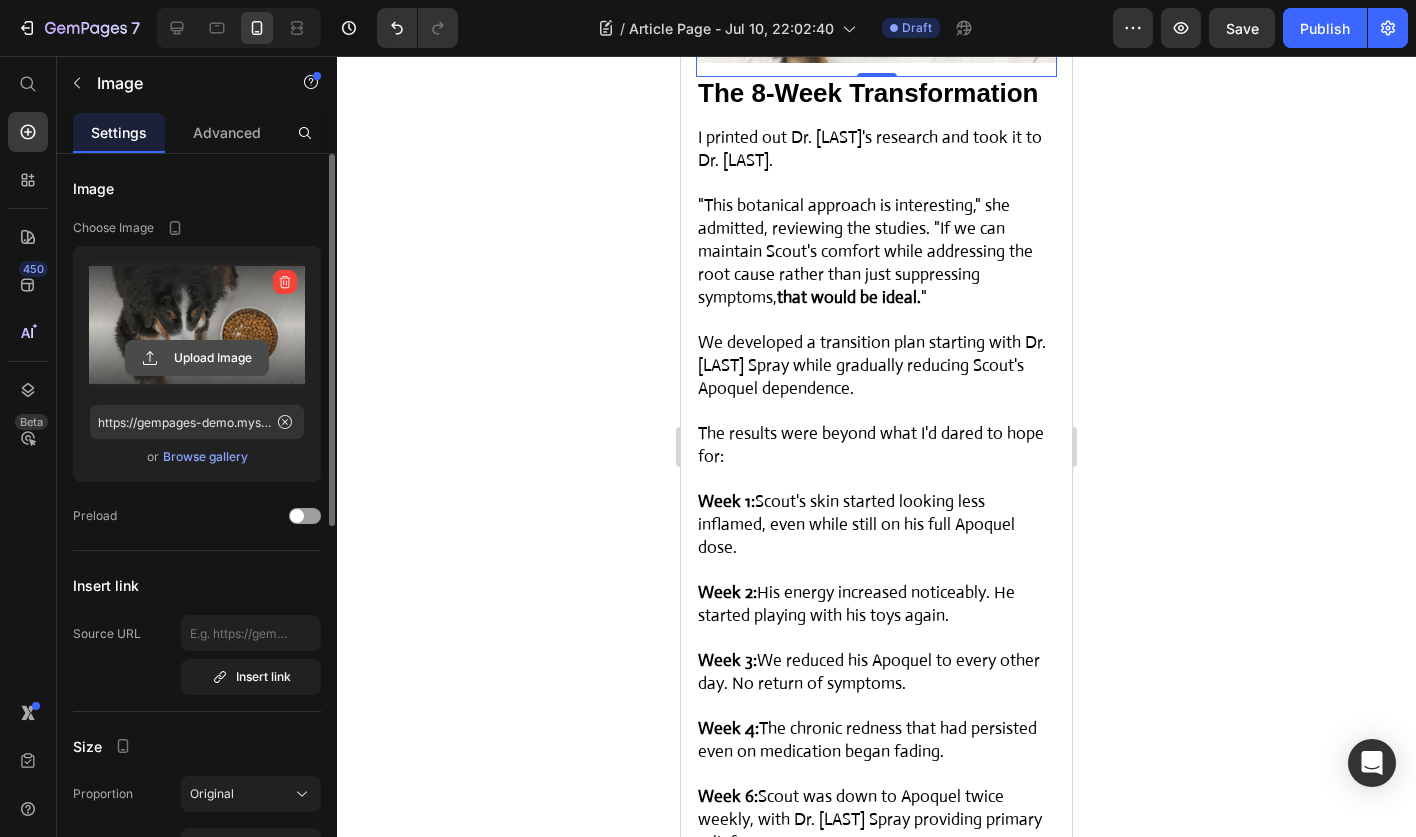 click 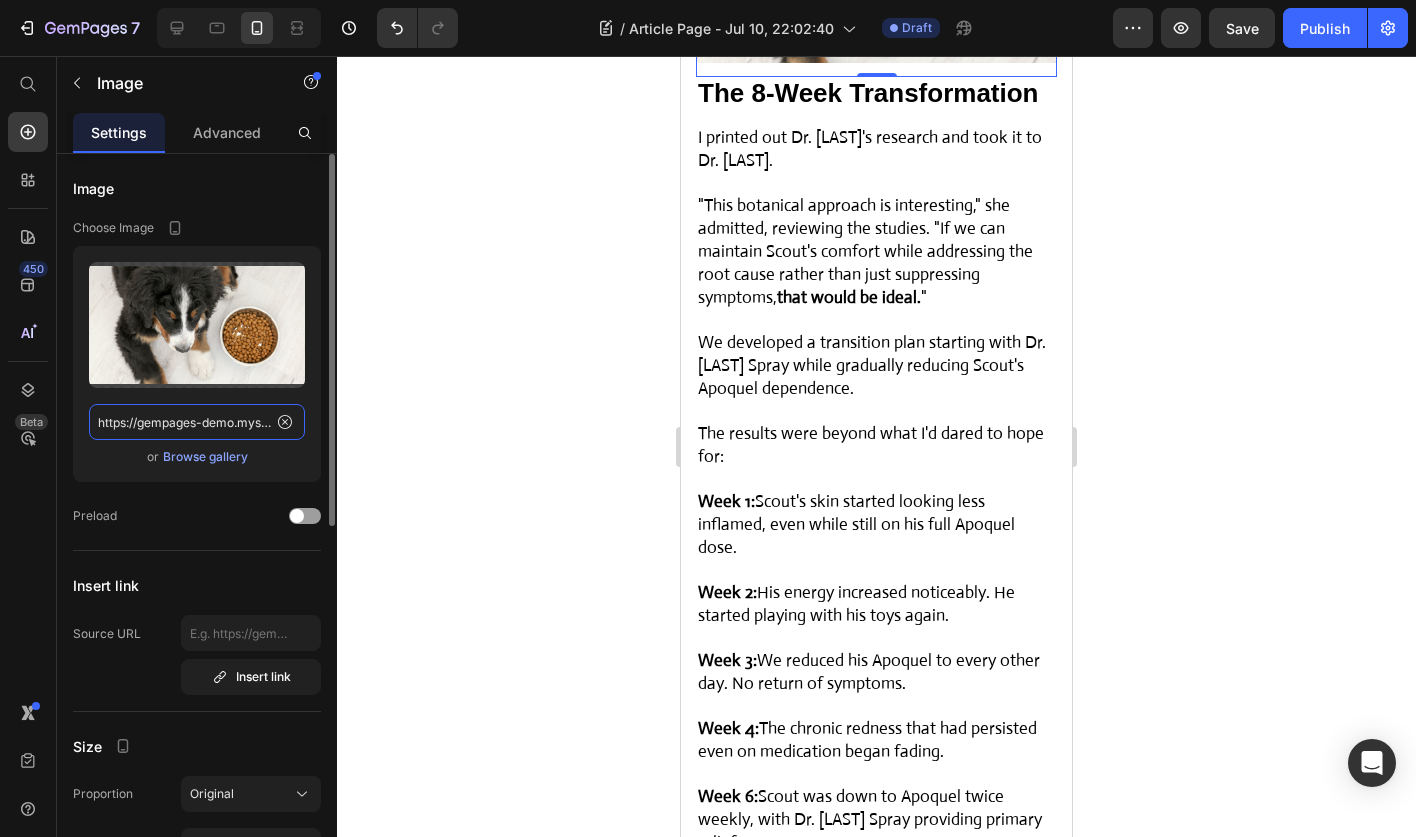 click on "https://gempages-demo.myshopify.com/cdn/shop/t/1/assets/495611768014373769-d3d27975-80b9-4d3f-b27a-da7cefa70b8f.jpg?v=20630260025773050741704975576" 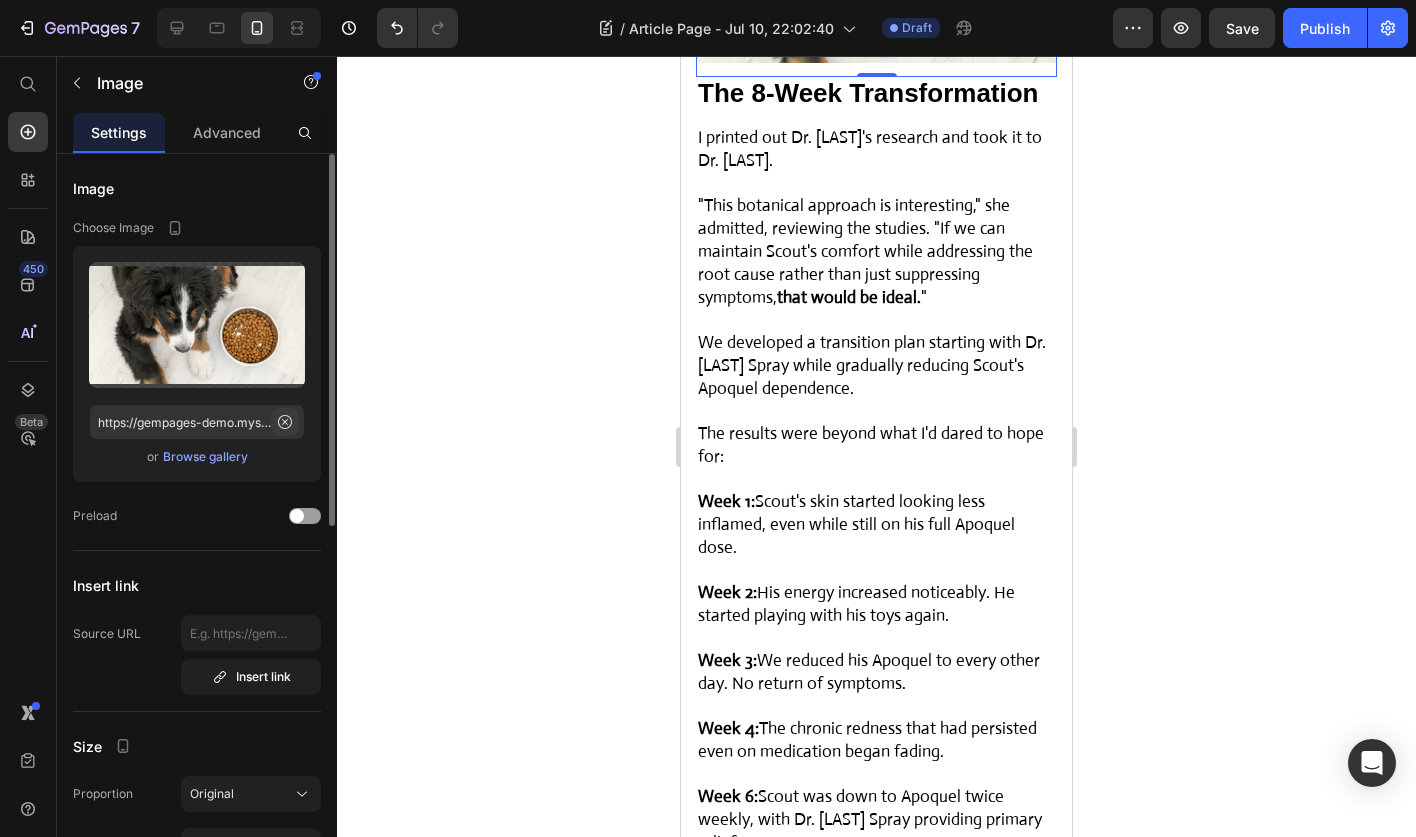 click 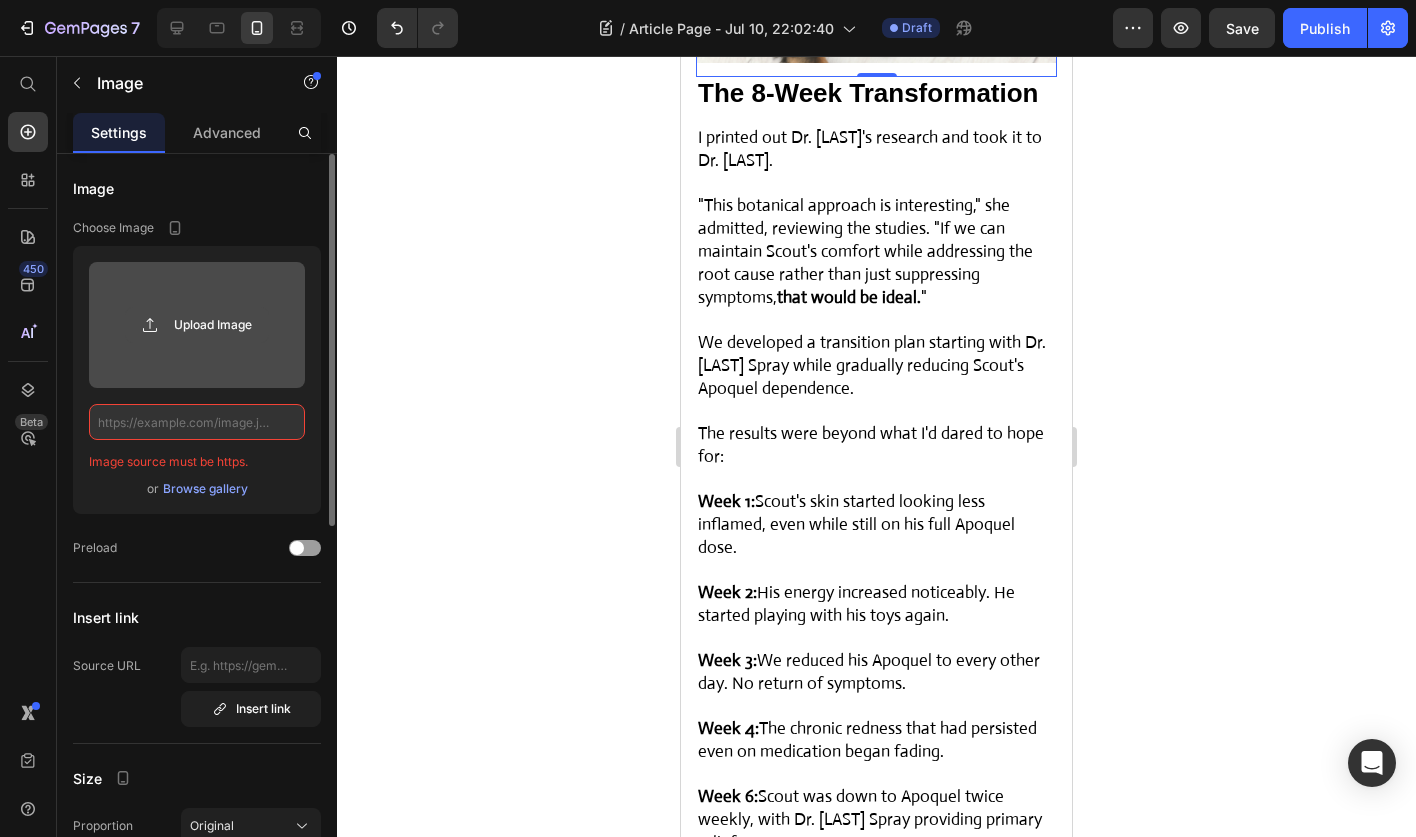 click 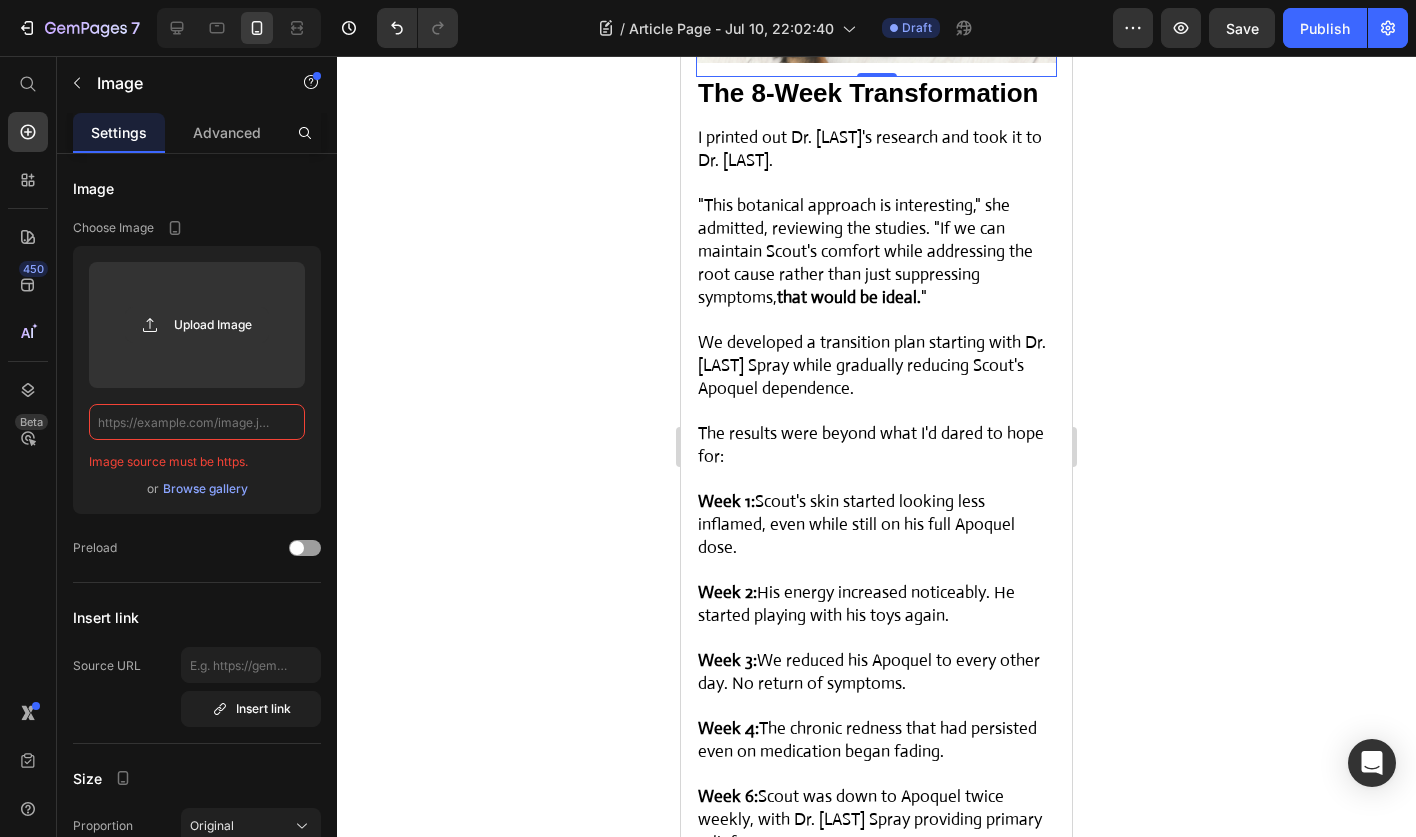 click 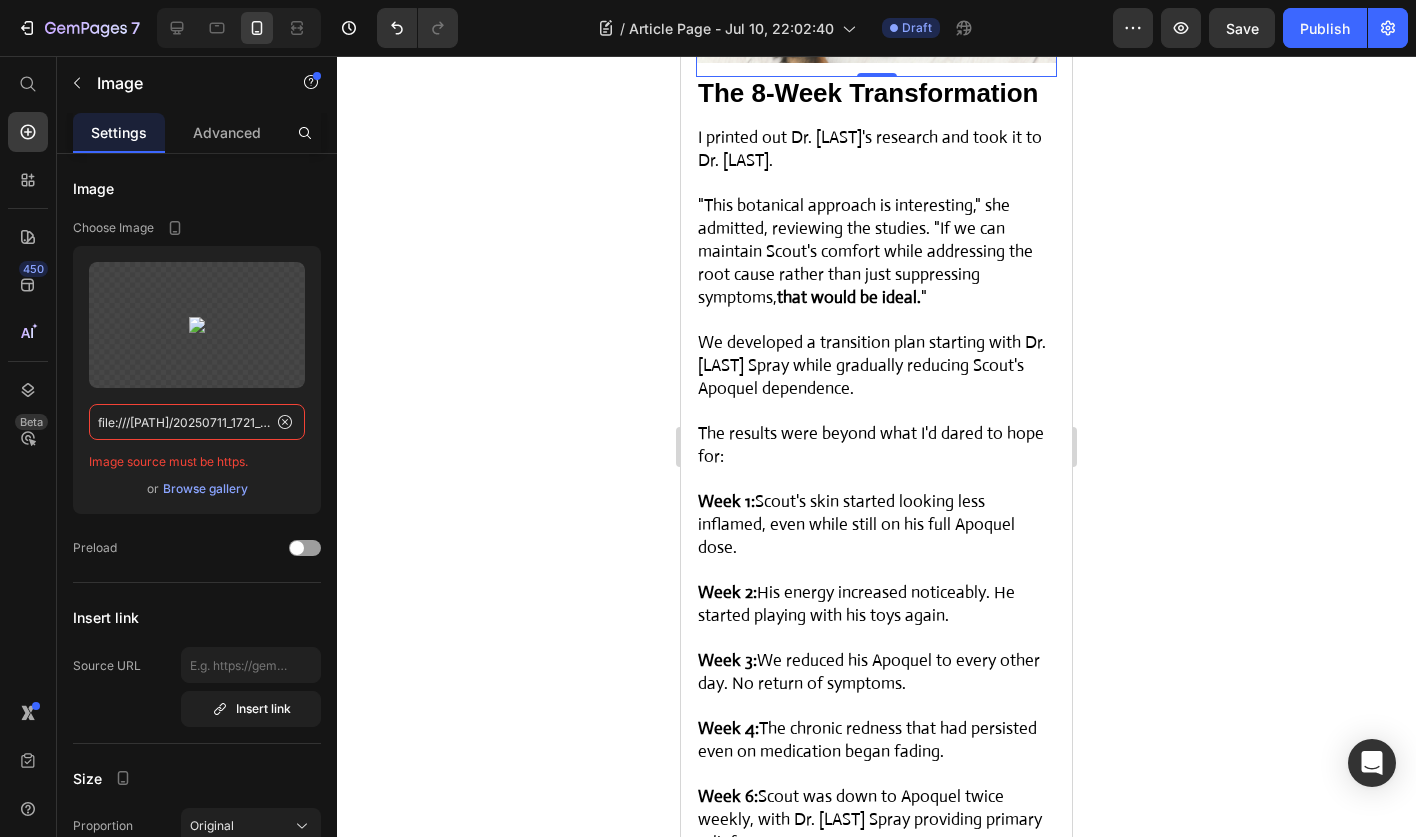 scroll, scrollTop: 0, scrollLeft: 651, axis: horizontal 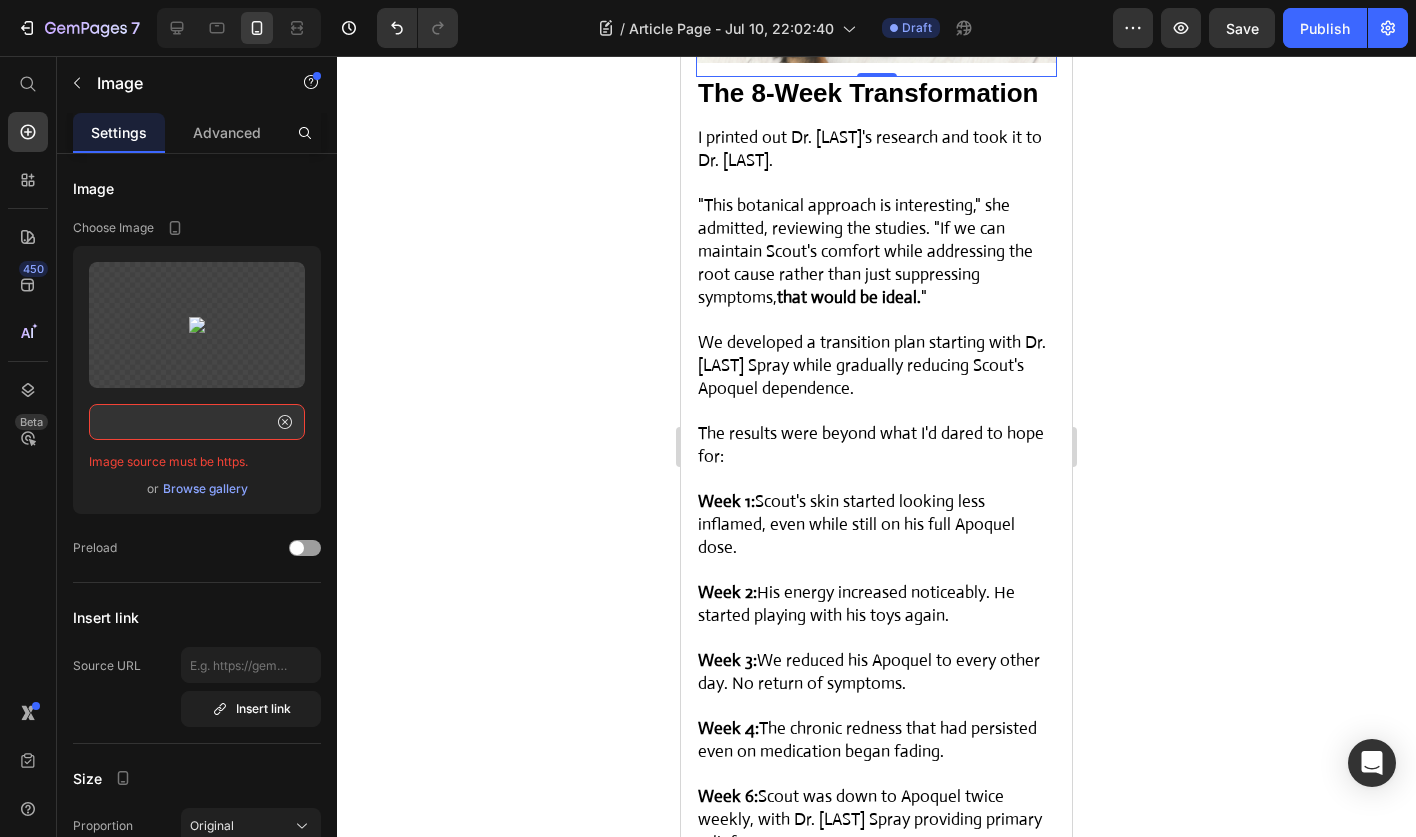 click 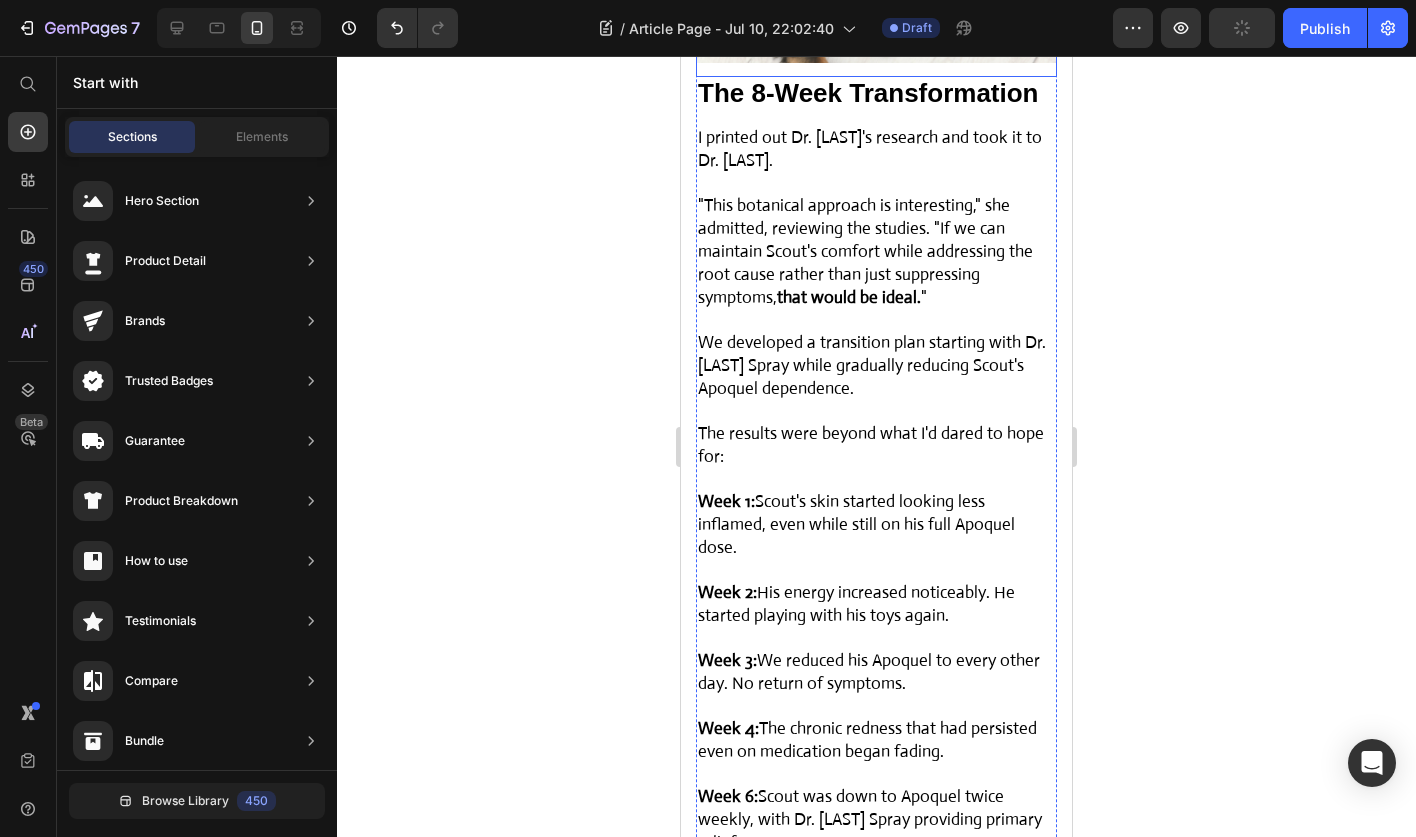 click at bounding box center (876, -28) 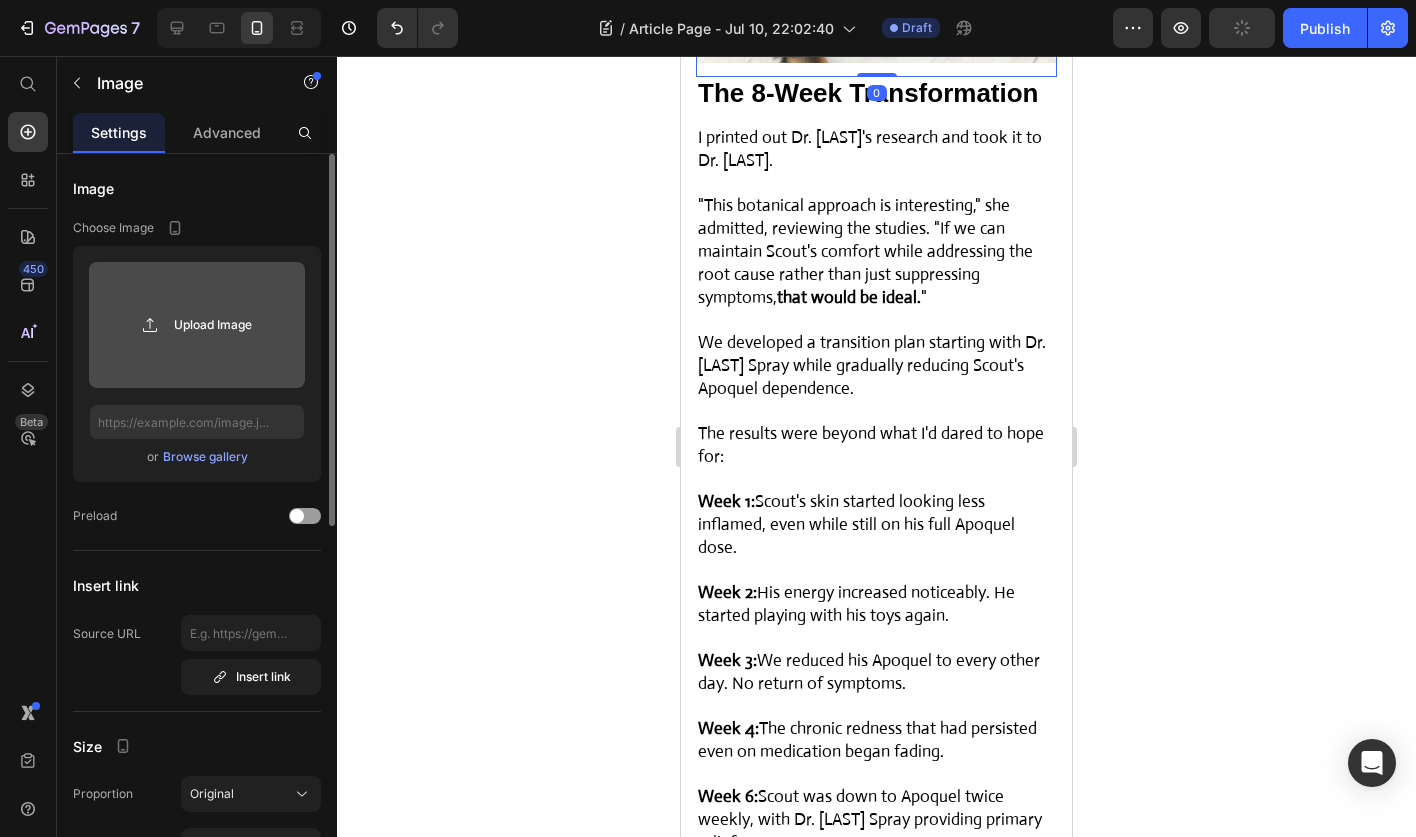 click 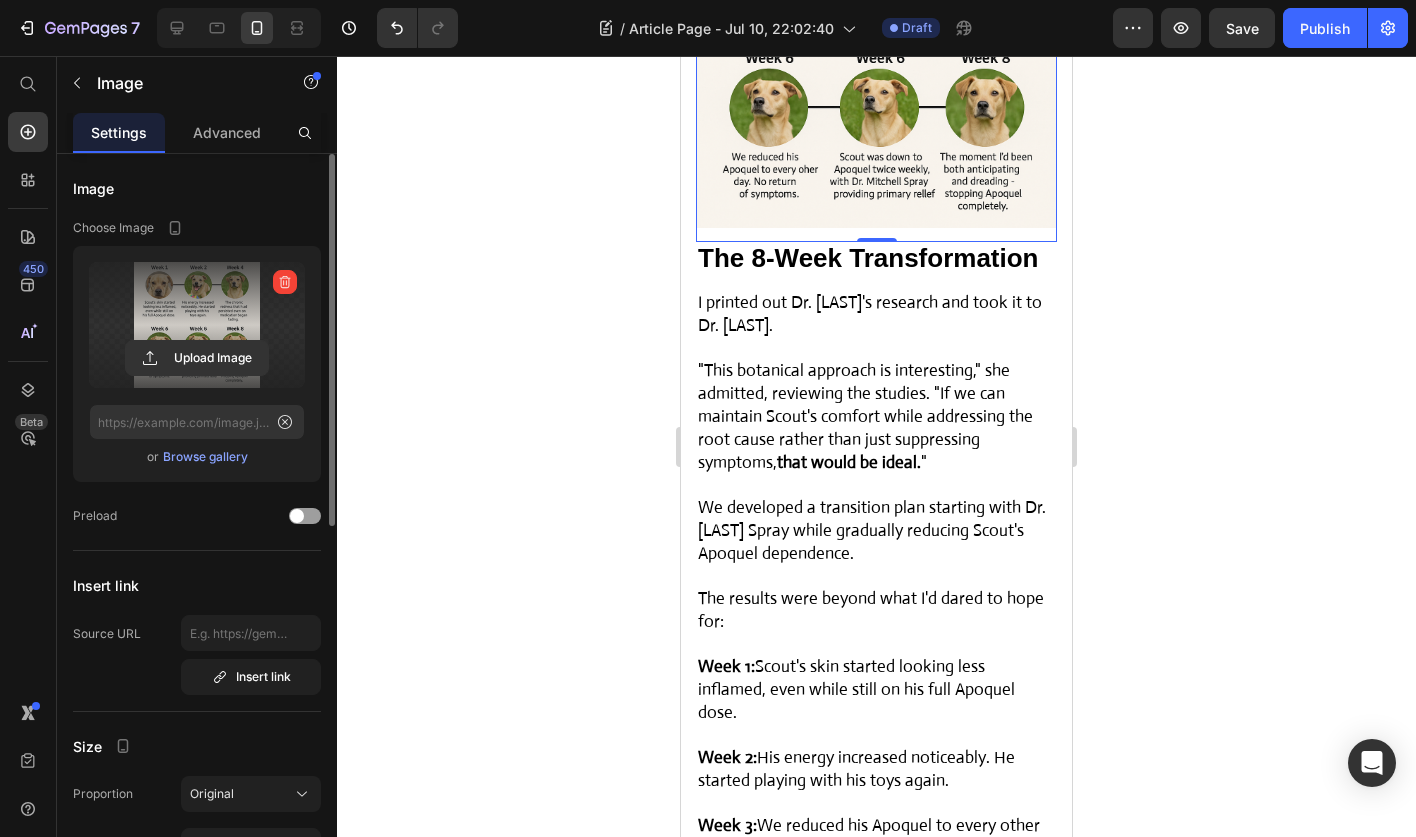 click 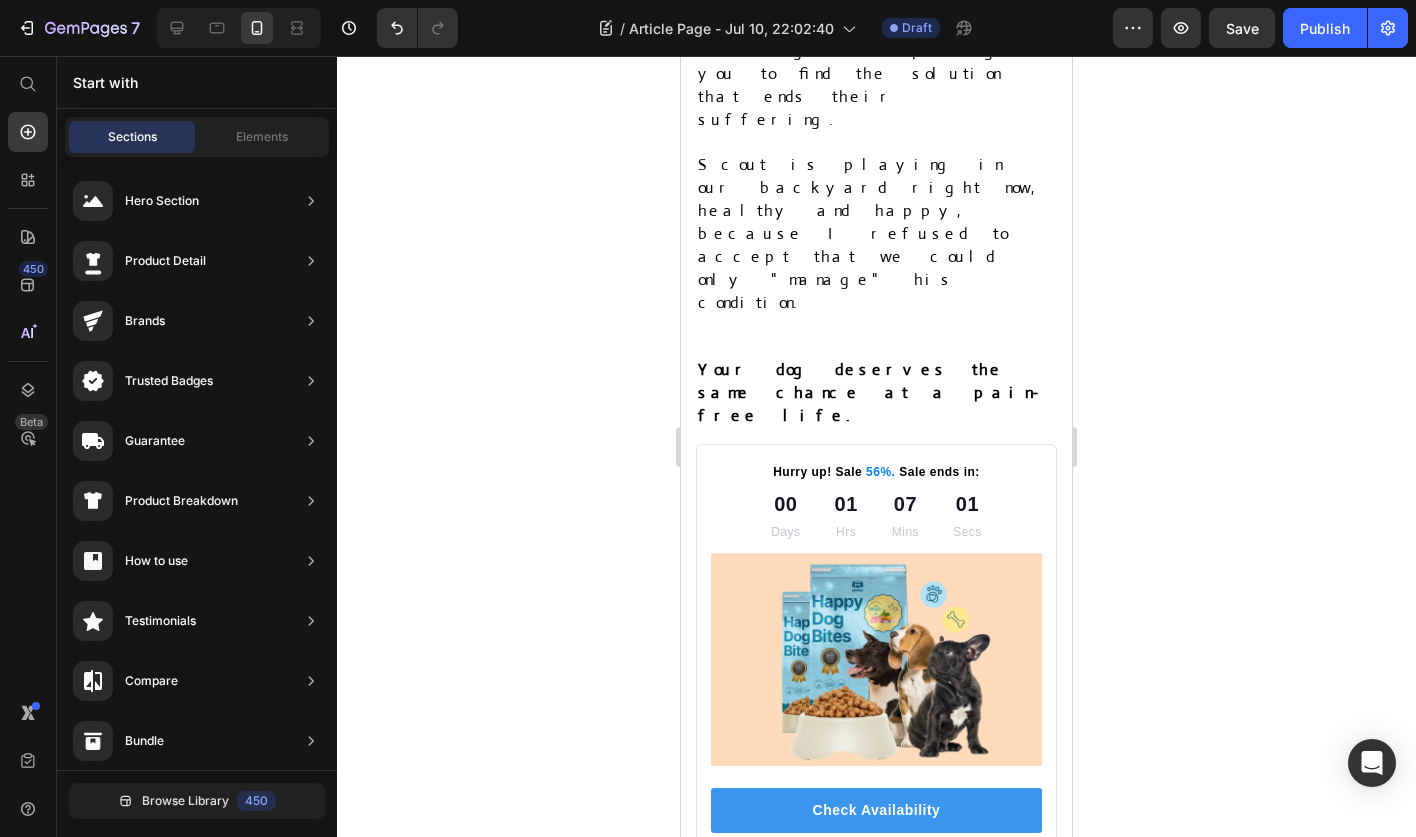 scroll, scrollTop: 13214, scrollLeft: 0, axis: vertical 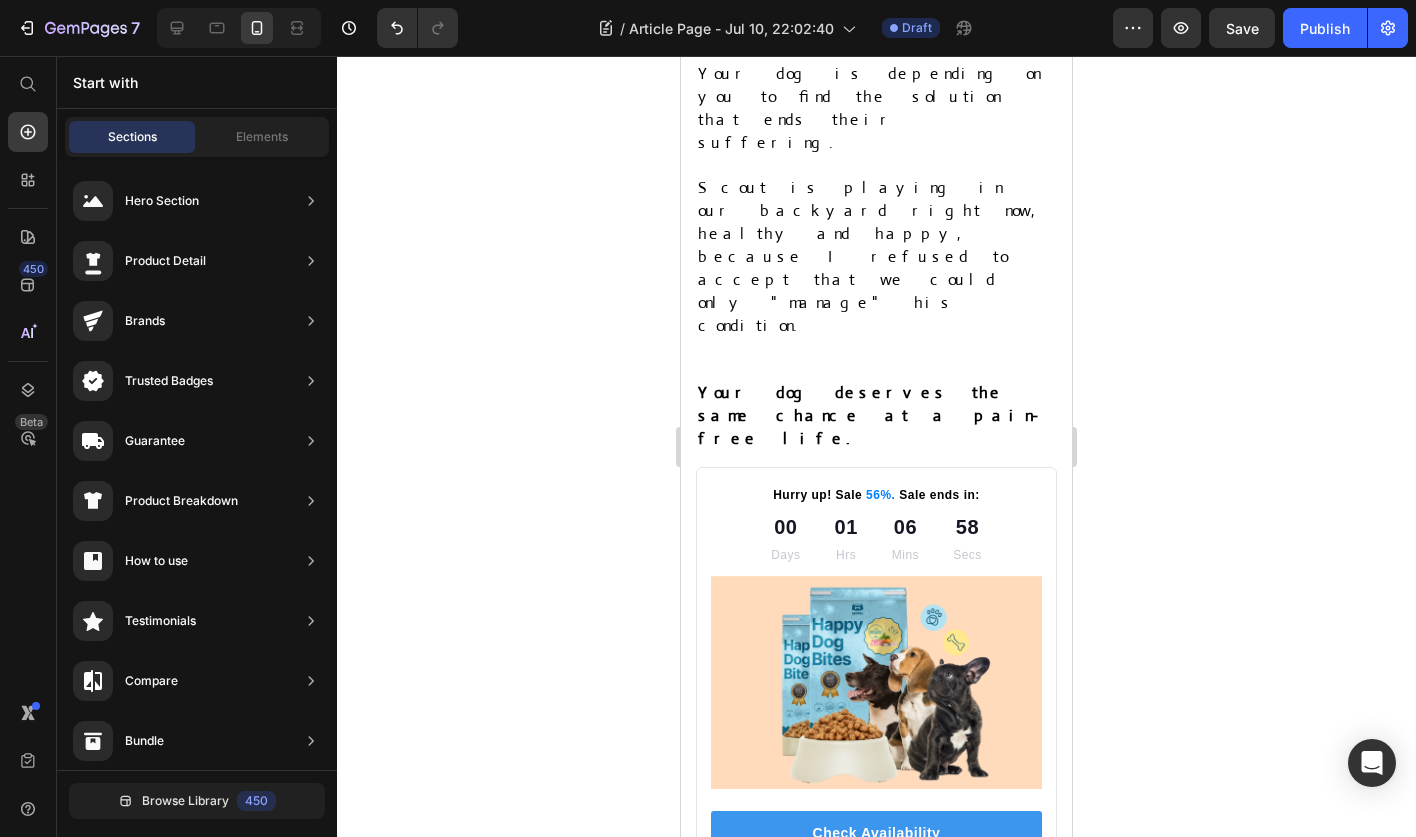 click on "Our customer advocates are standing by 24/7 to support you via email." at bounding box center (876, 1151) 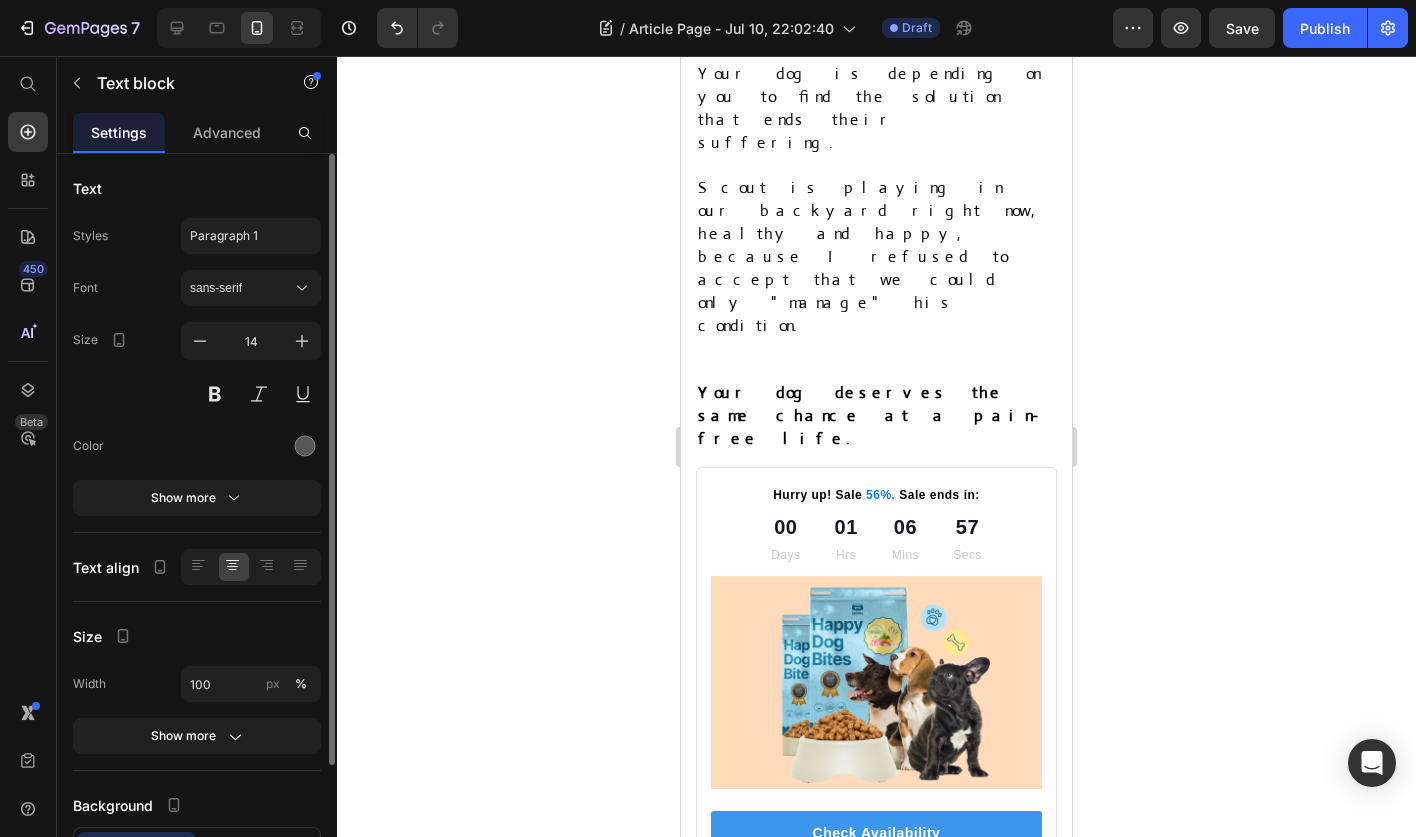 click 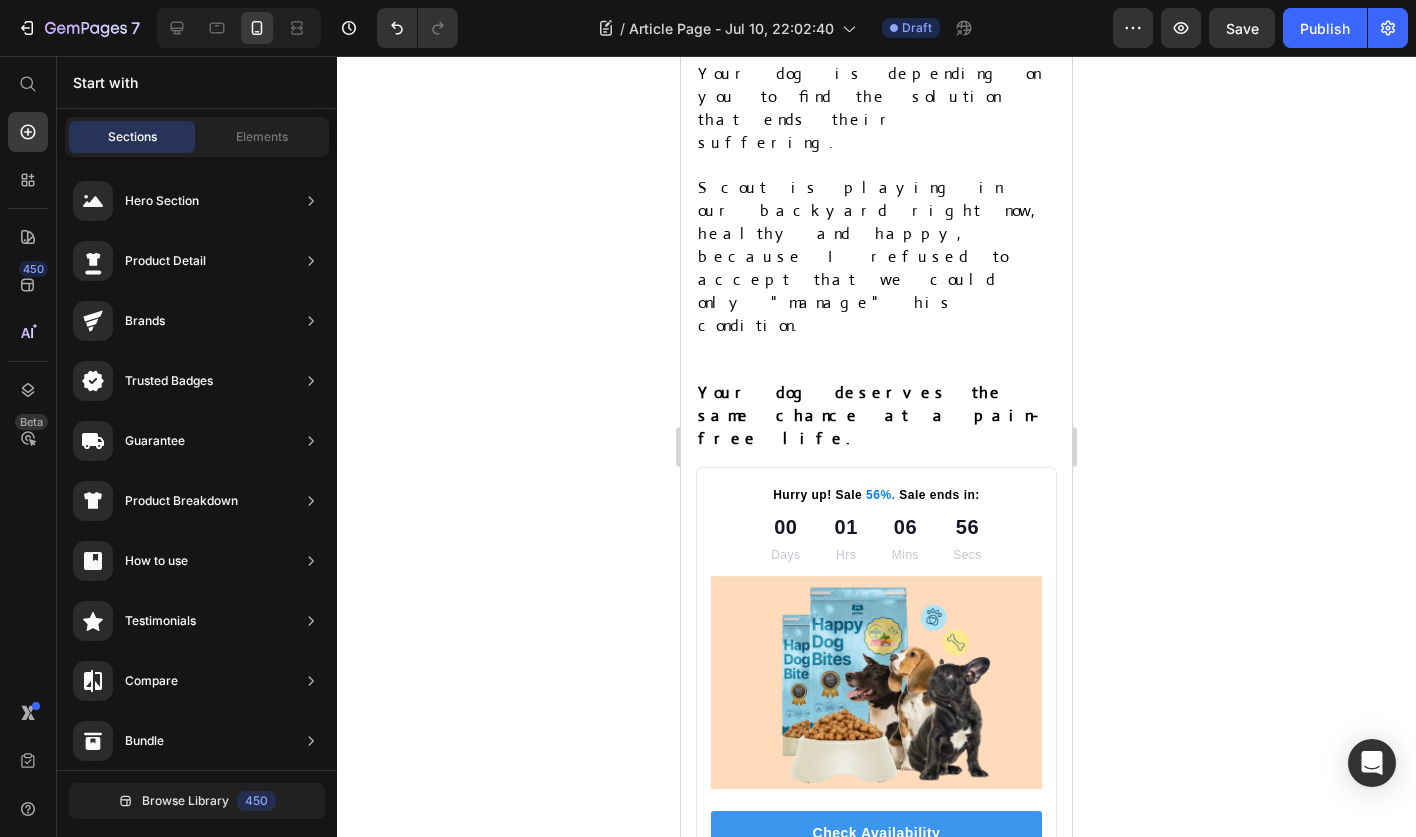 click on "What Our Customers Are Saying" at bounding box center (876, 1060) 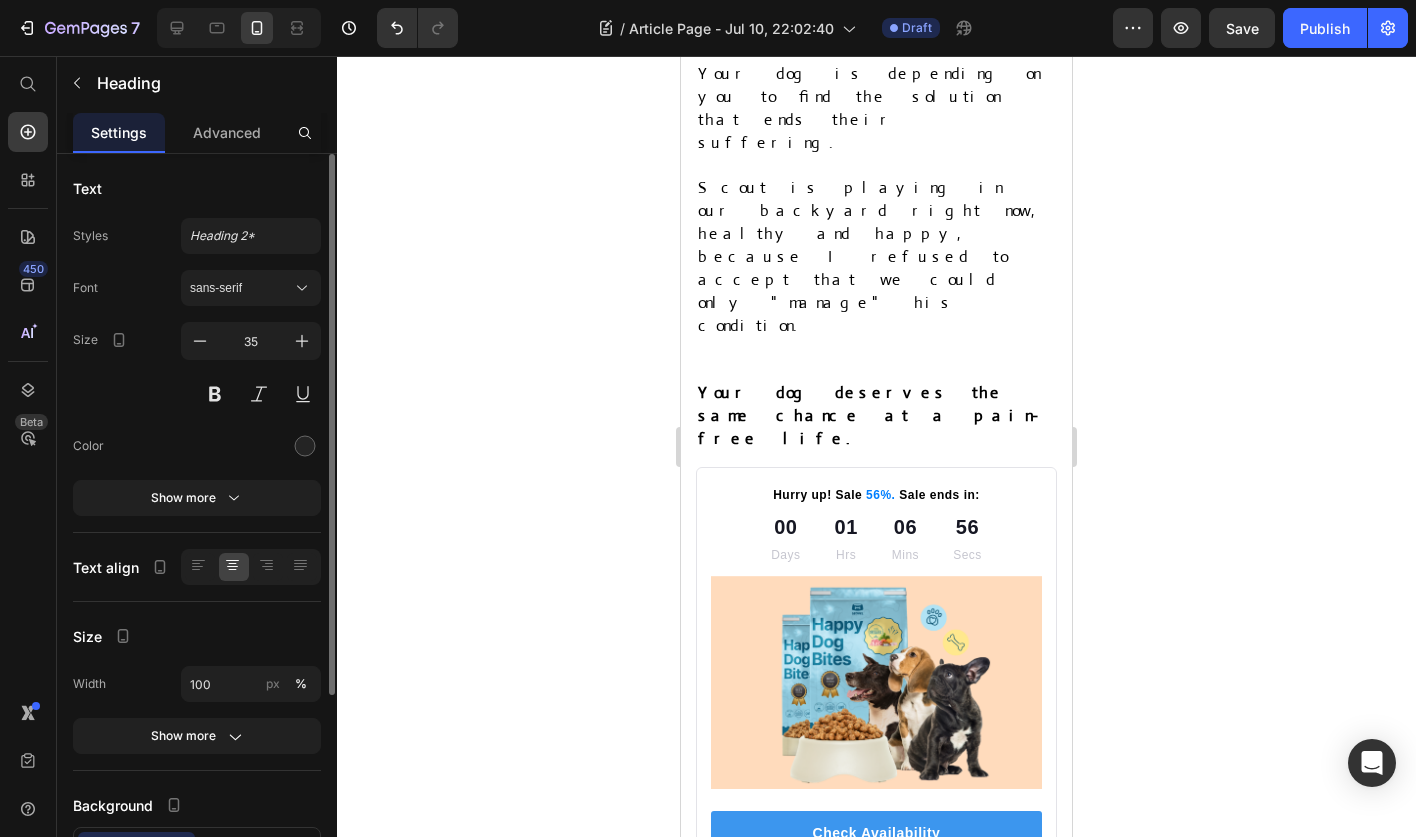 click 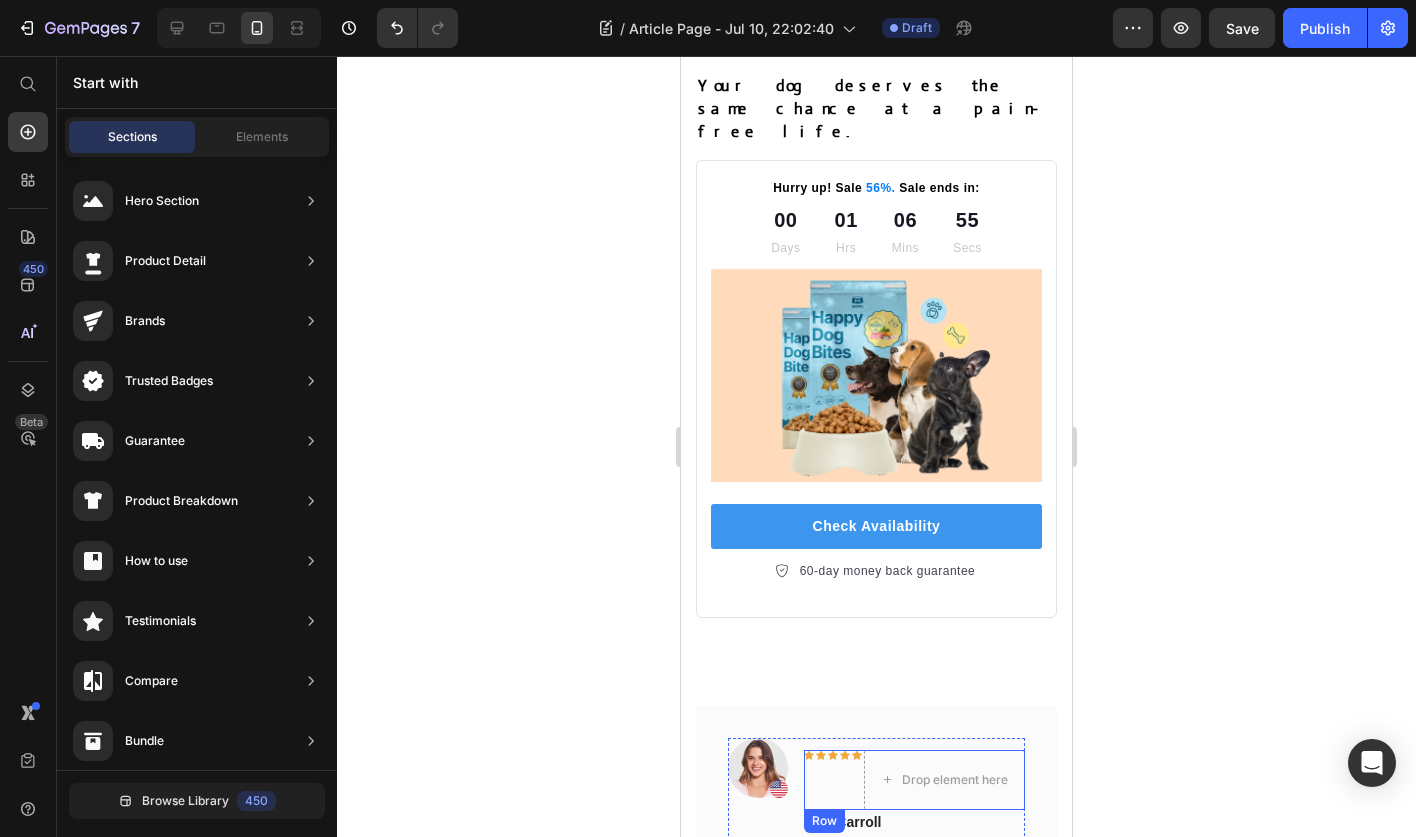 scroll, scrollTop: 13539, scrollLeft: 0, axis: vertical 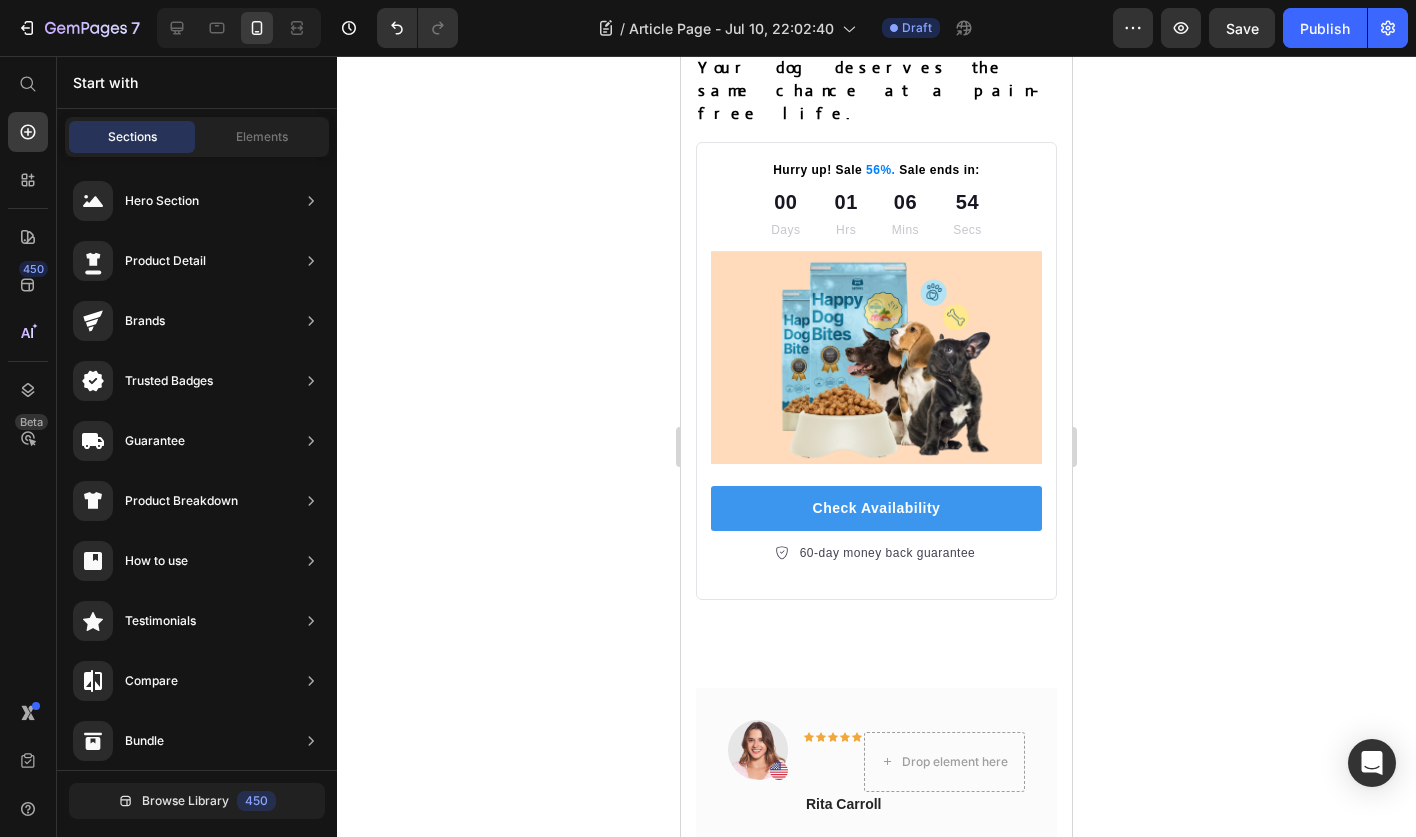 click on "Image
Icon
Icon
Icon
Icon
Icon Row Rita Carroll Text block Row "Love it! Great for summer! Good taste, it really owns up to its name “sparkling”, cold with bubbles and lime flavor. When I want that soda feel without drinking a soda, I grab for one of this." Text block Row" at bounding box center (876, 1130) 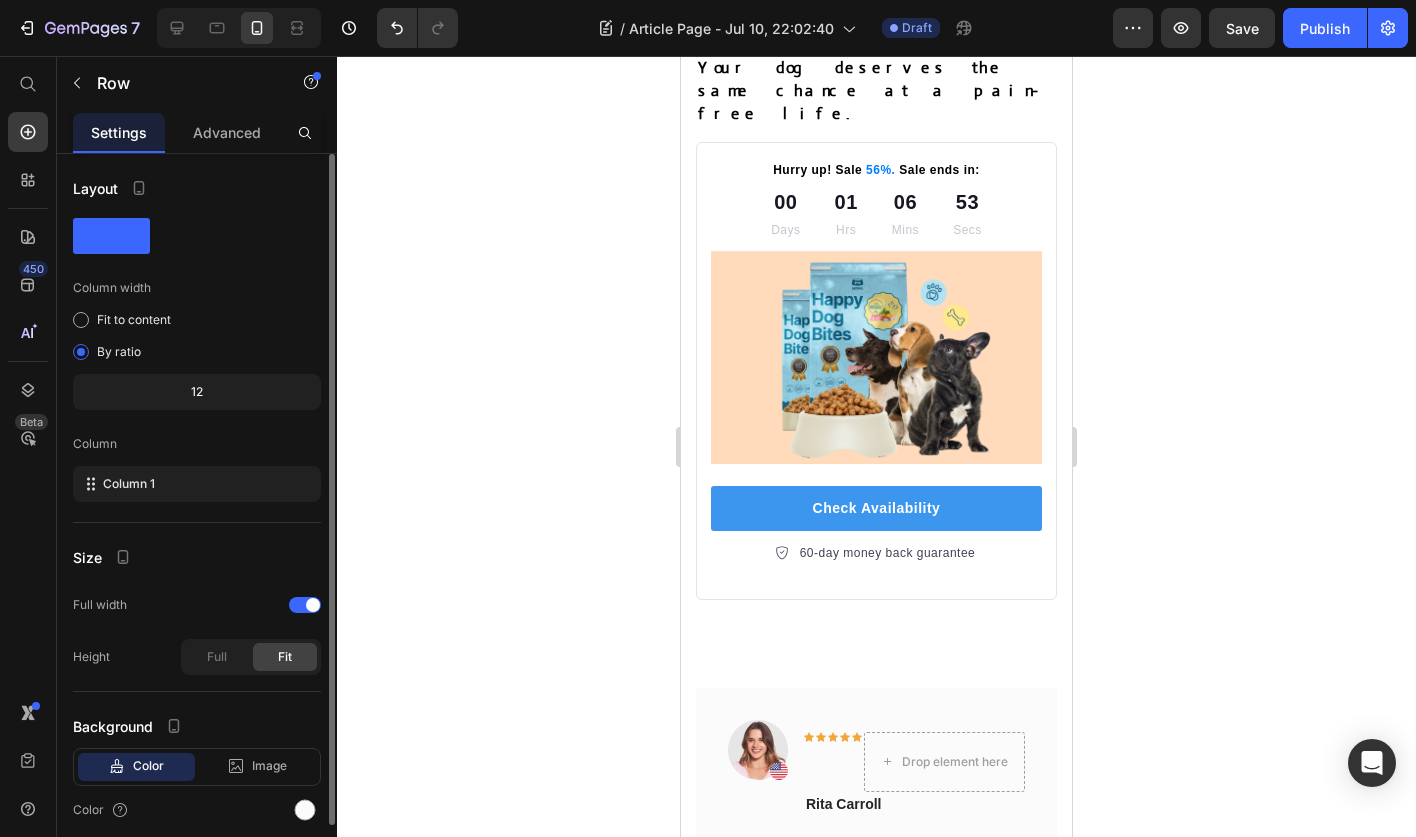 click on "Row" at bounding box center (766, 1015) 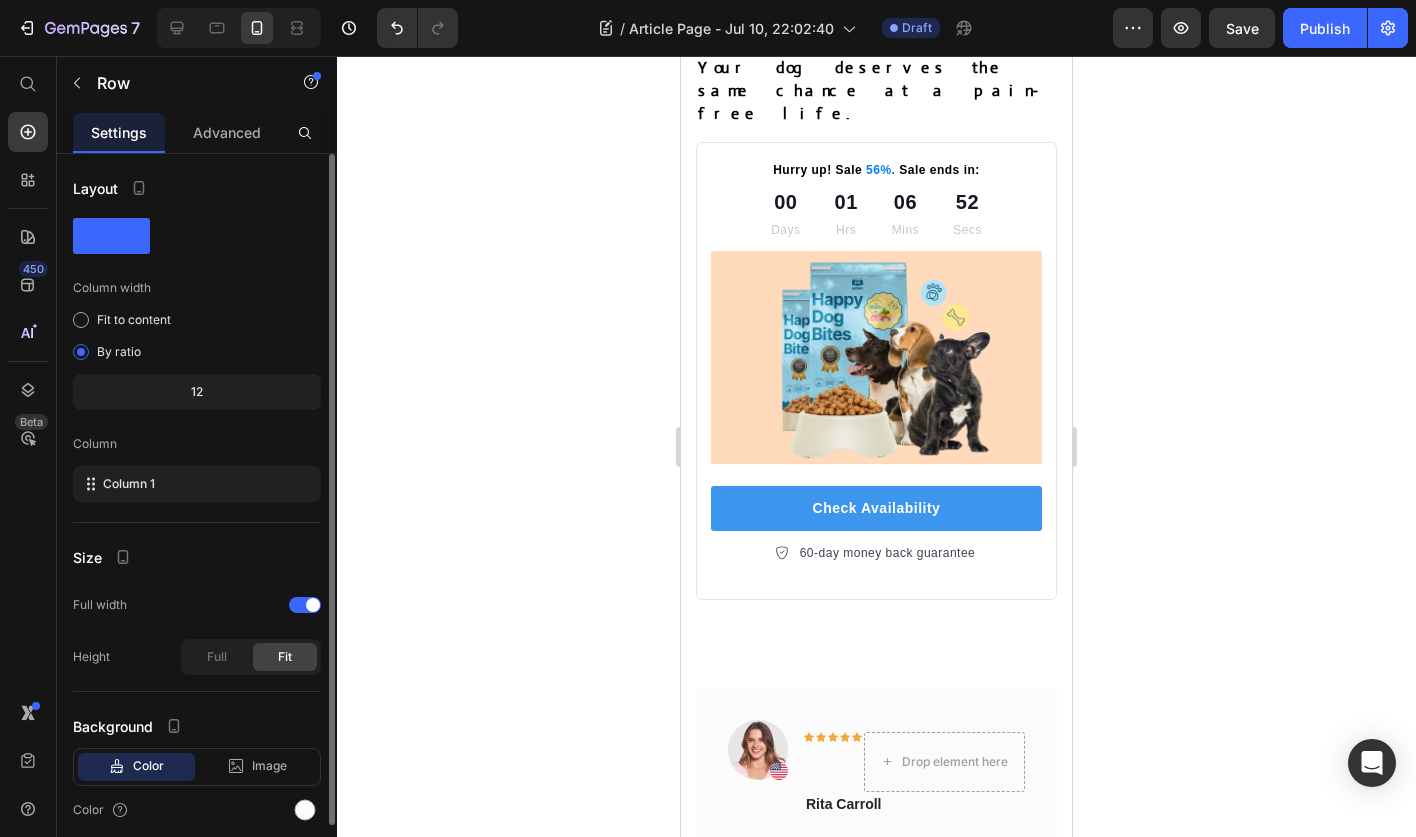 click 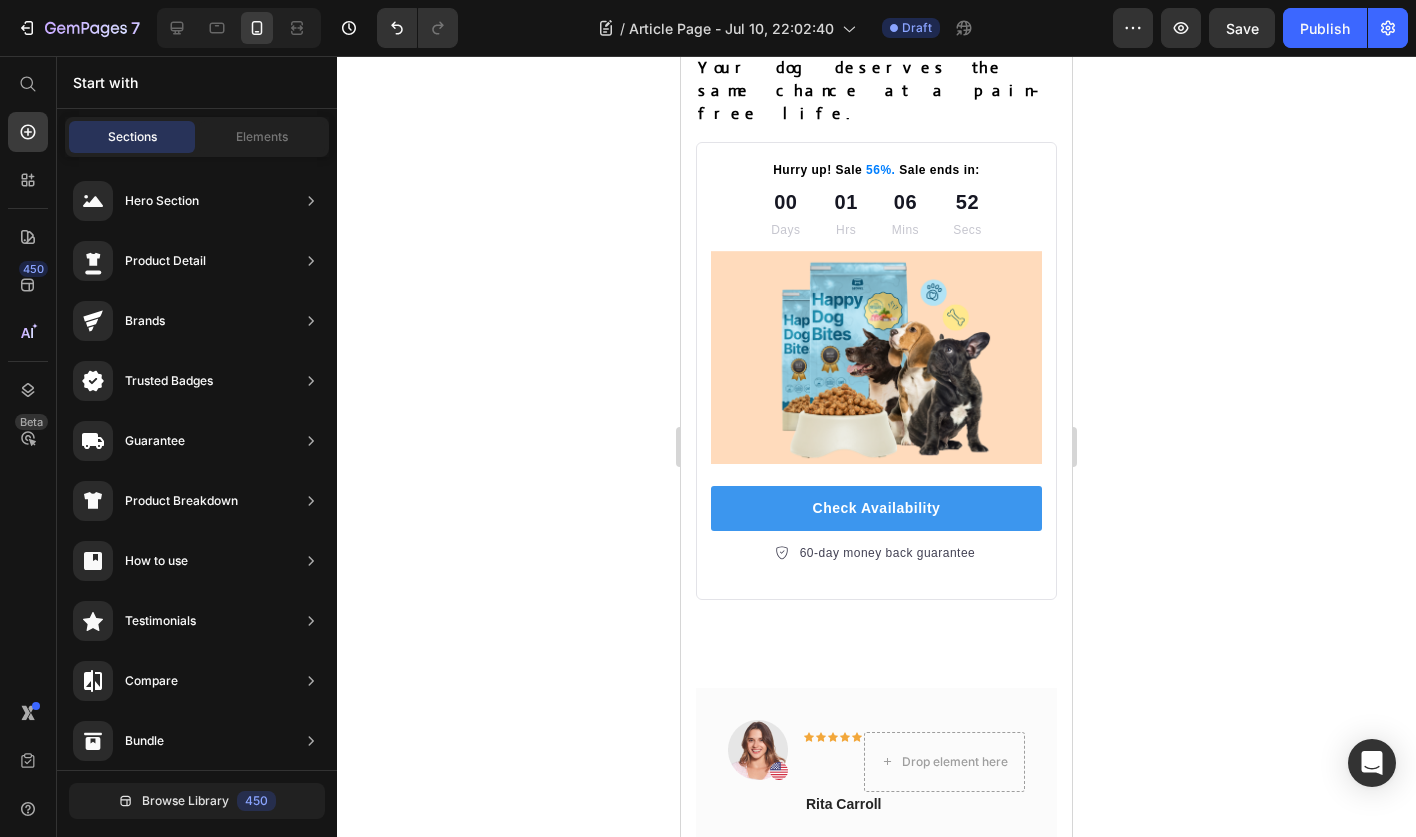 click on "Image
Icon
Icon
Icon
Icon
Icon Row Rita Carroll Text block Row "Love it! Great for summer! Good taste, it really owns up to its name “sparkling”, cold with bubbles and lime flavor. When I want that soda feel without drinking a soda, I grab for one of this." Text block Row" at bounding box center (876, 1130) 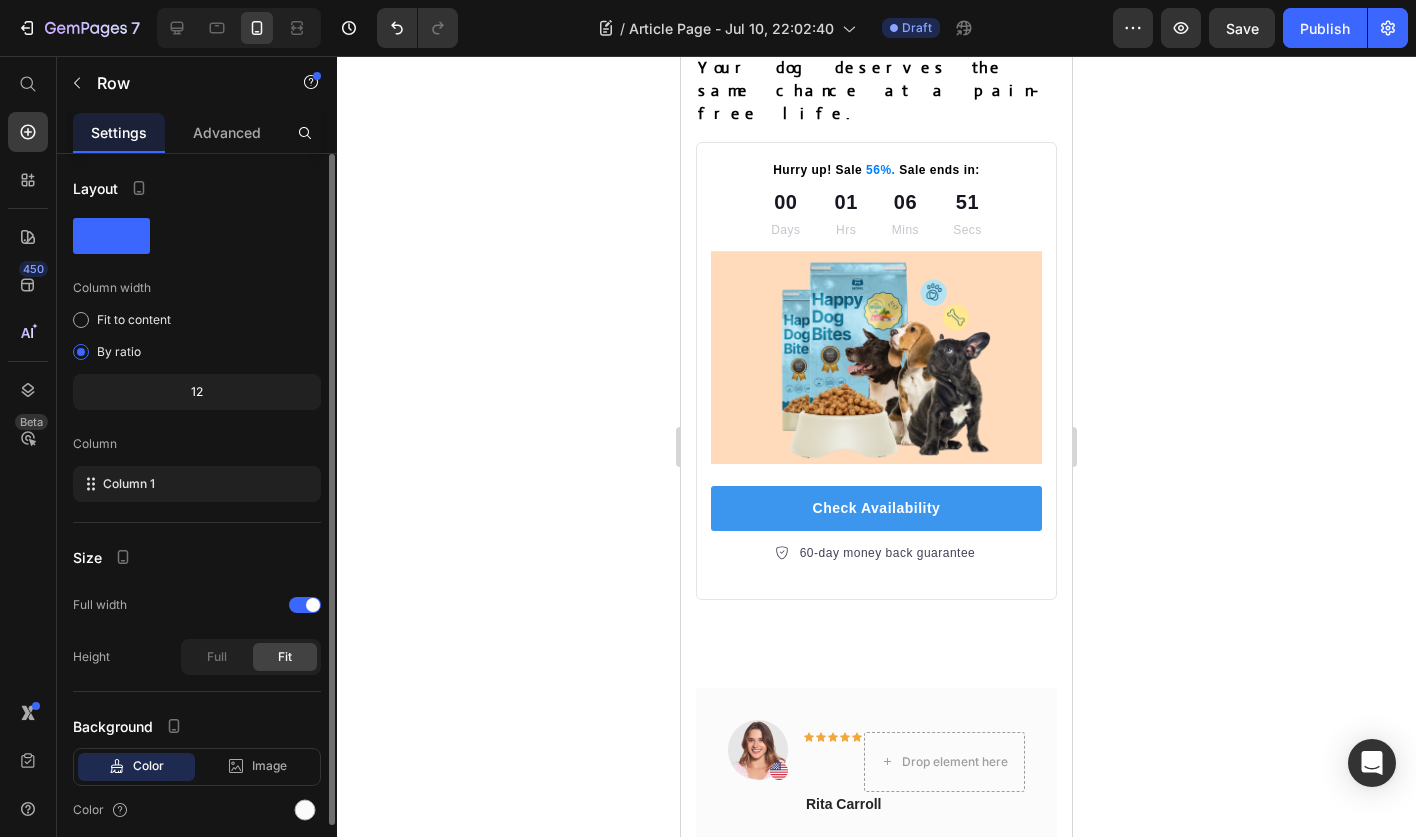 click 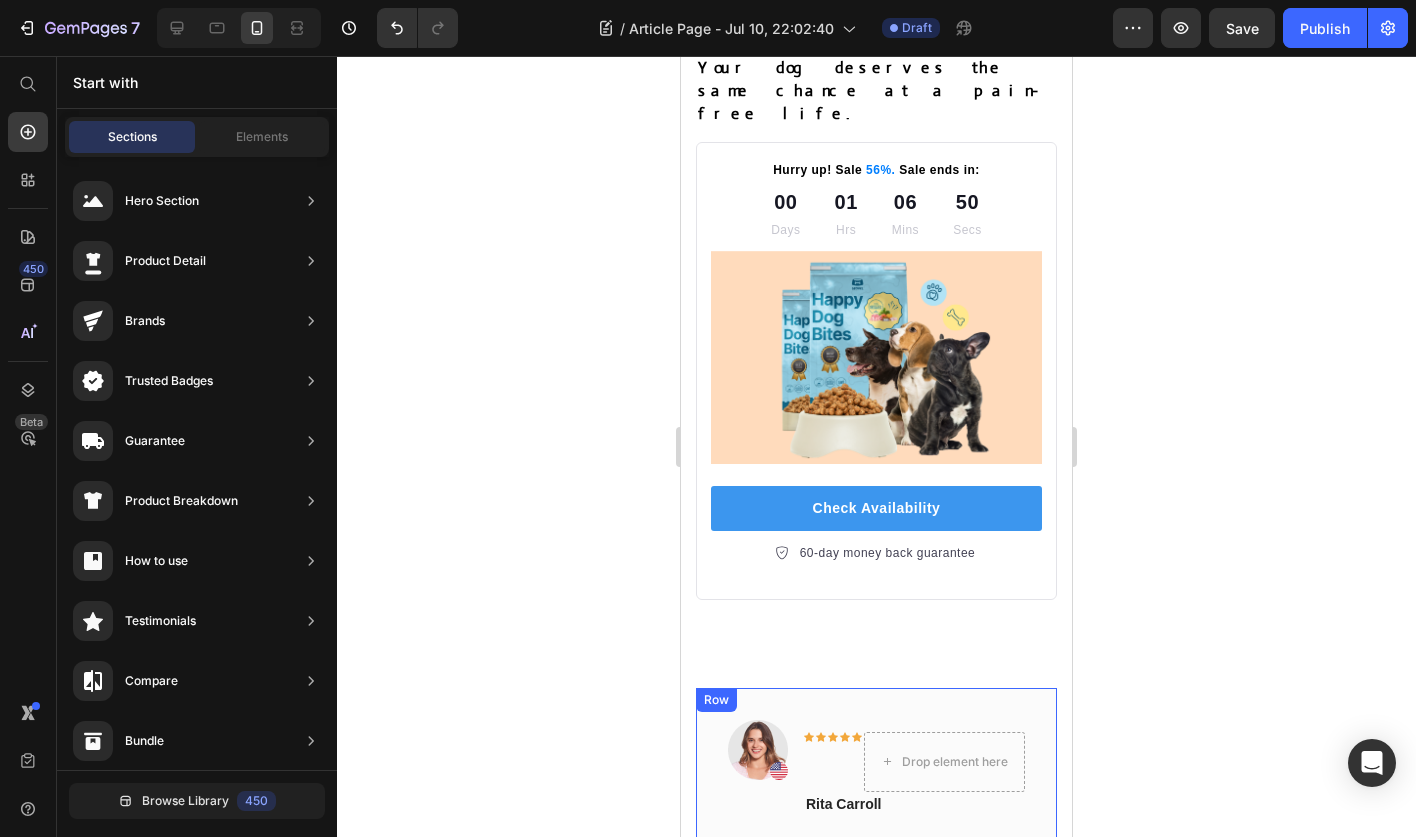 click on "Image
Icon
Icon
Icon
Icon
Icon
Drop element here Row [LAST] [LAST] Text block Row "Love it! Great for summer! Good taste, it really owns up to its name “sparkling”, cold with bubbles and lime flavor. When I want that soda feel without drinking a soda, I grab for one of this." Text block Row" at bounding box center (876, 841) 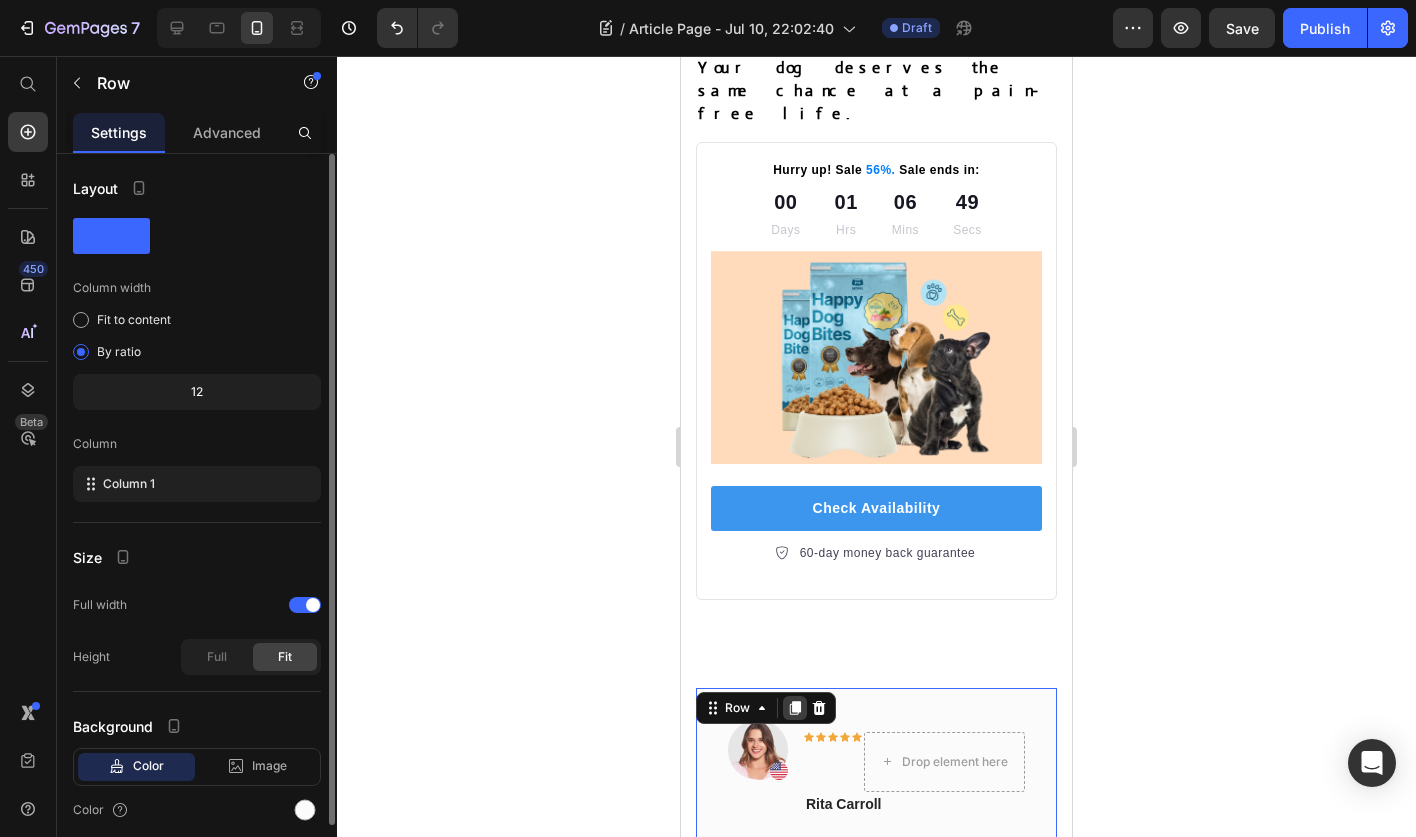click 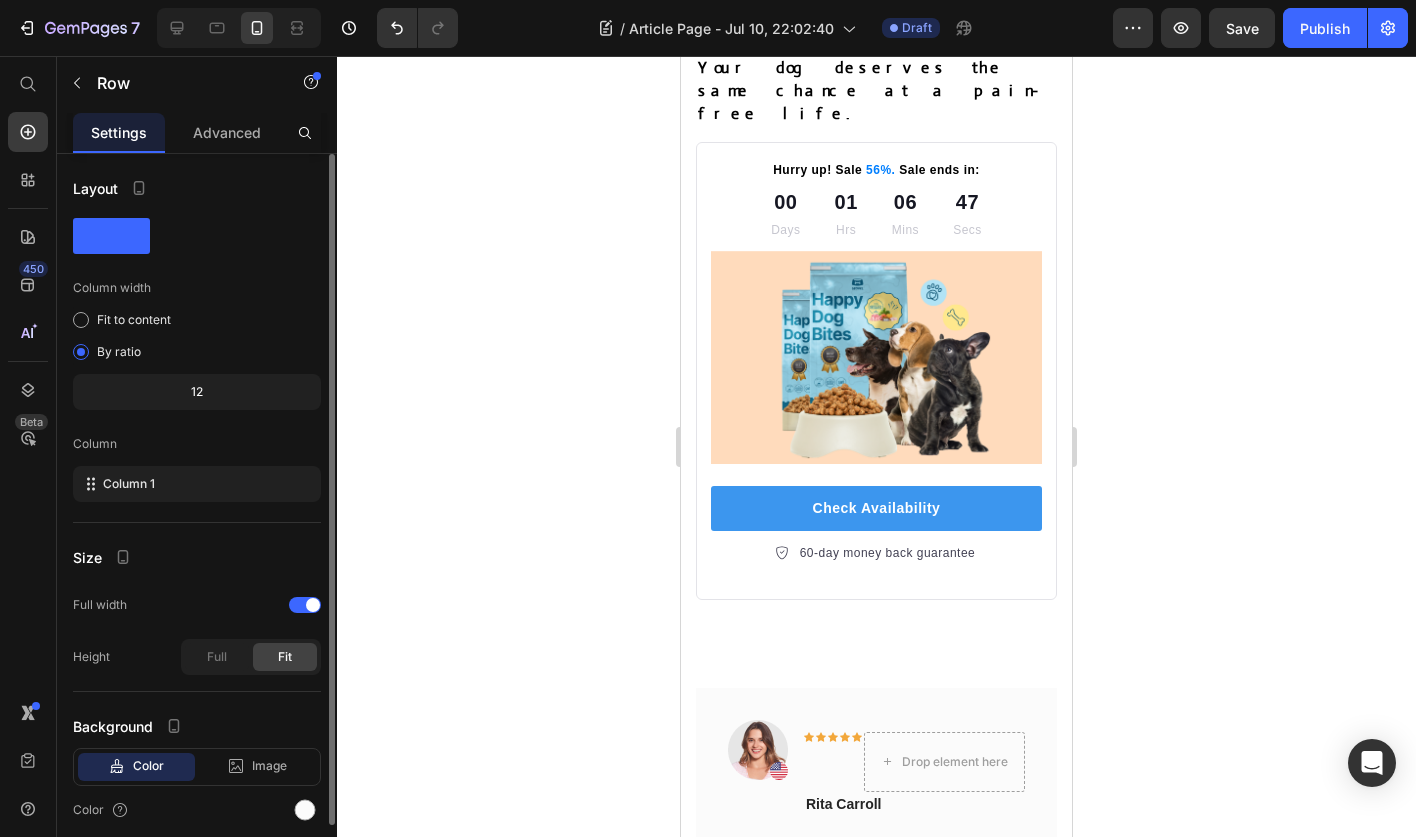 click 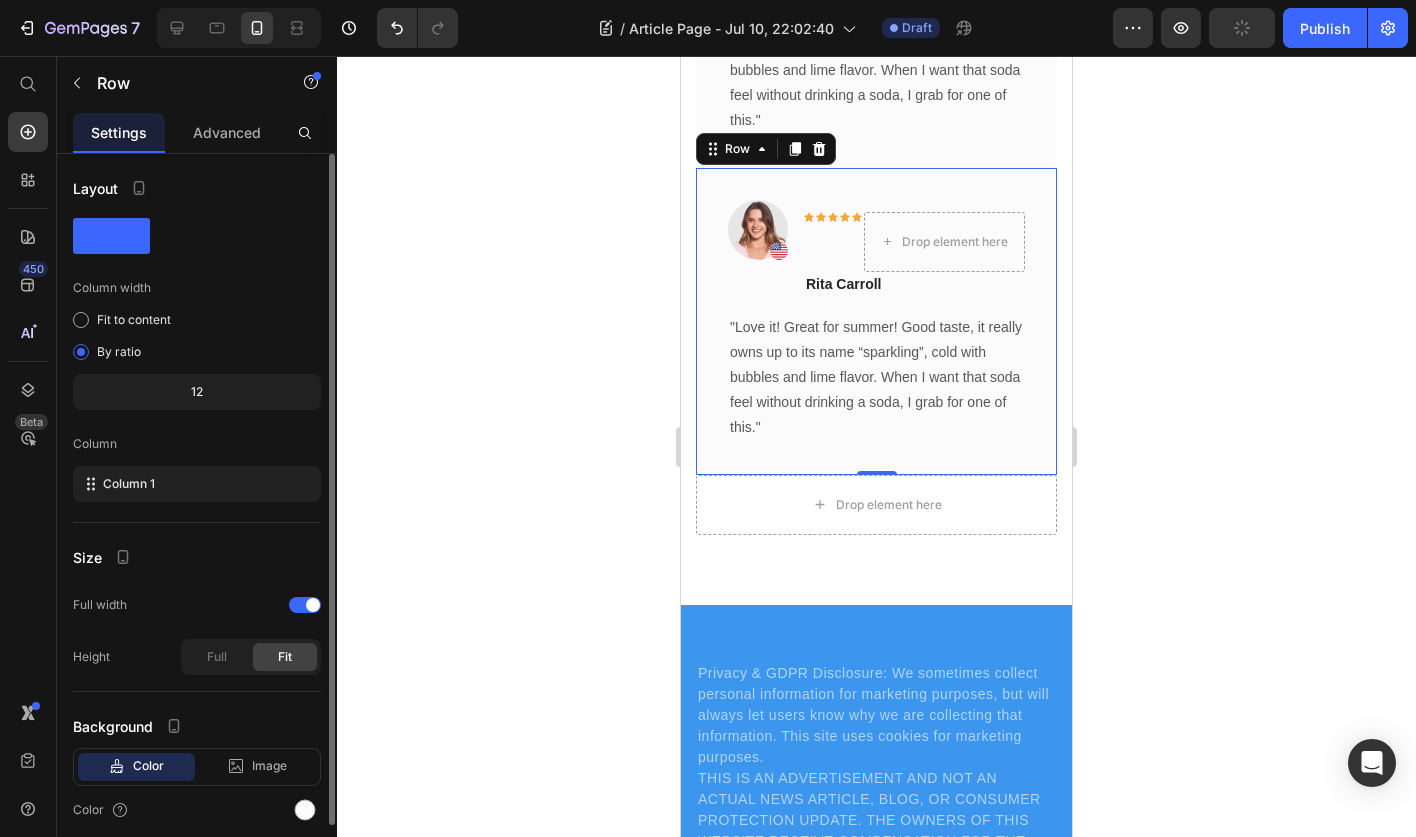 scroll, scrollTop: 14166, scrollLeft: 0, axis: vertical 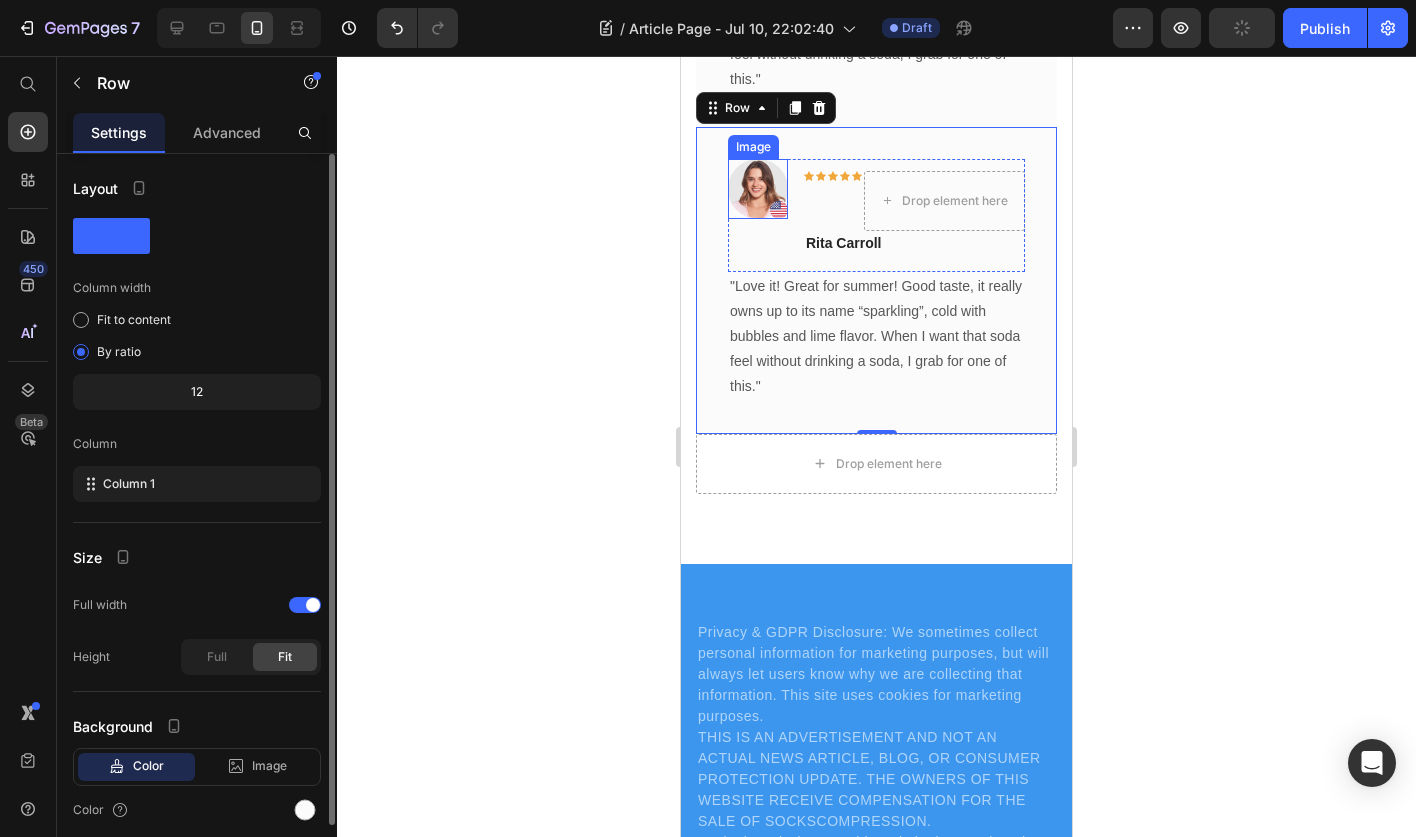click on "Image" at bounding box center (758, 189) 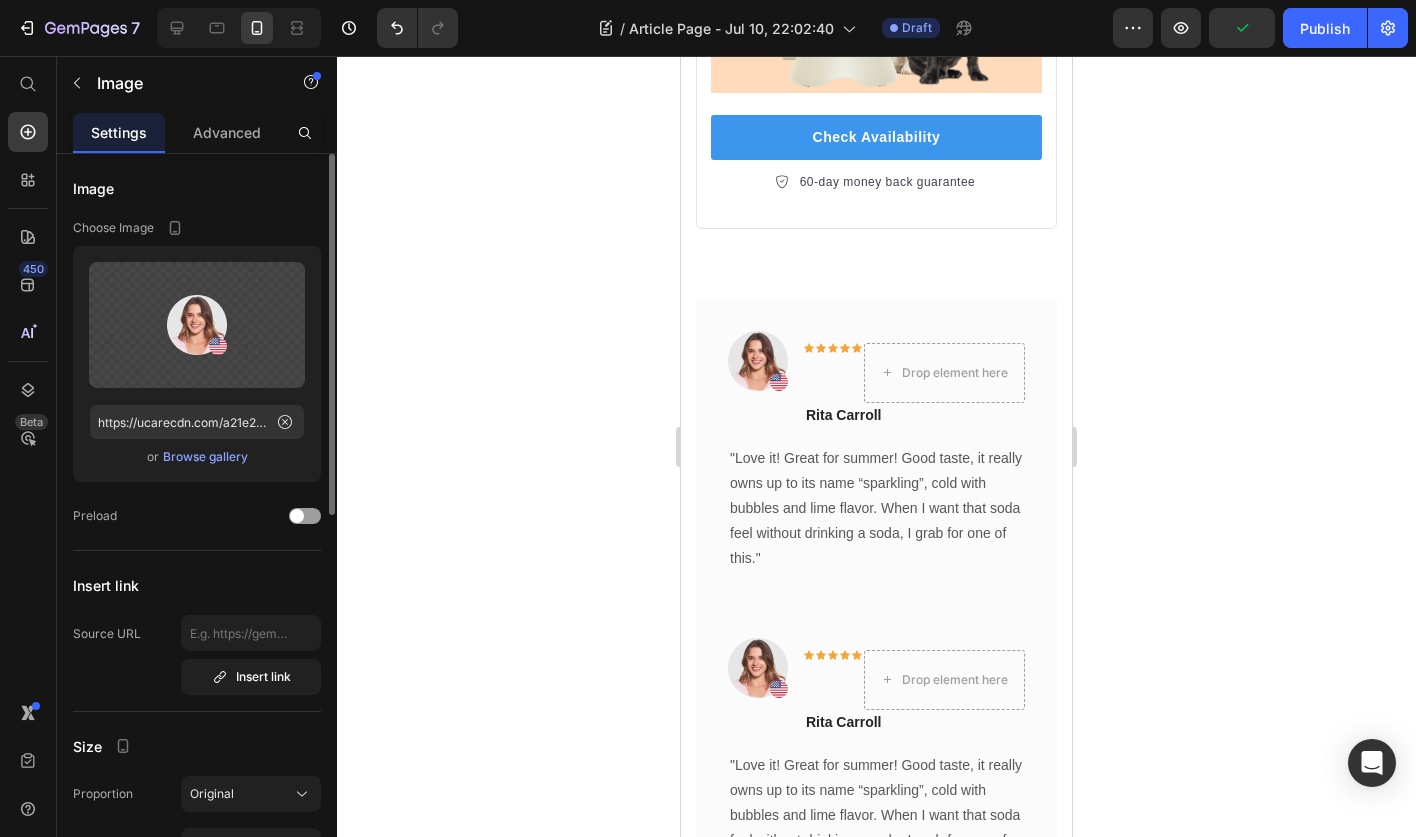 scroll, scrollTop: 13901, scrollLeft: 0, axis: vertical 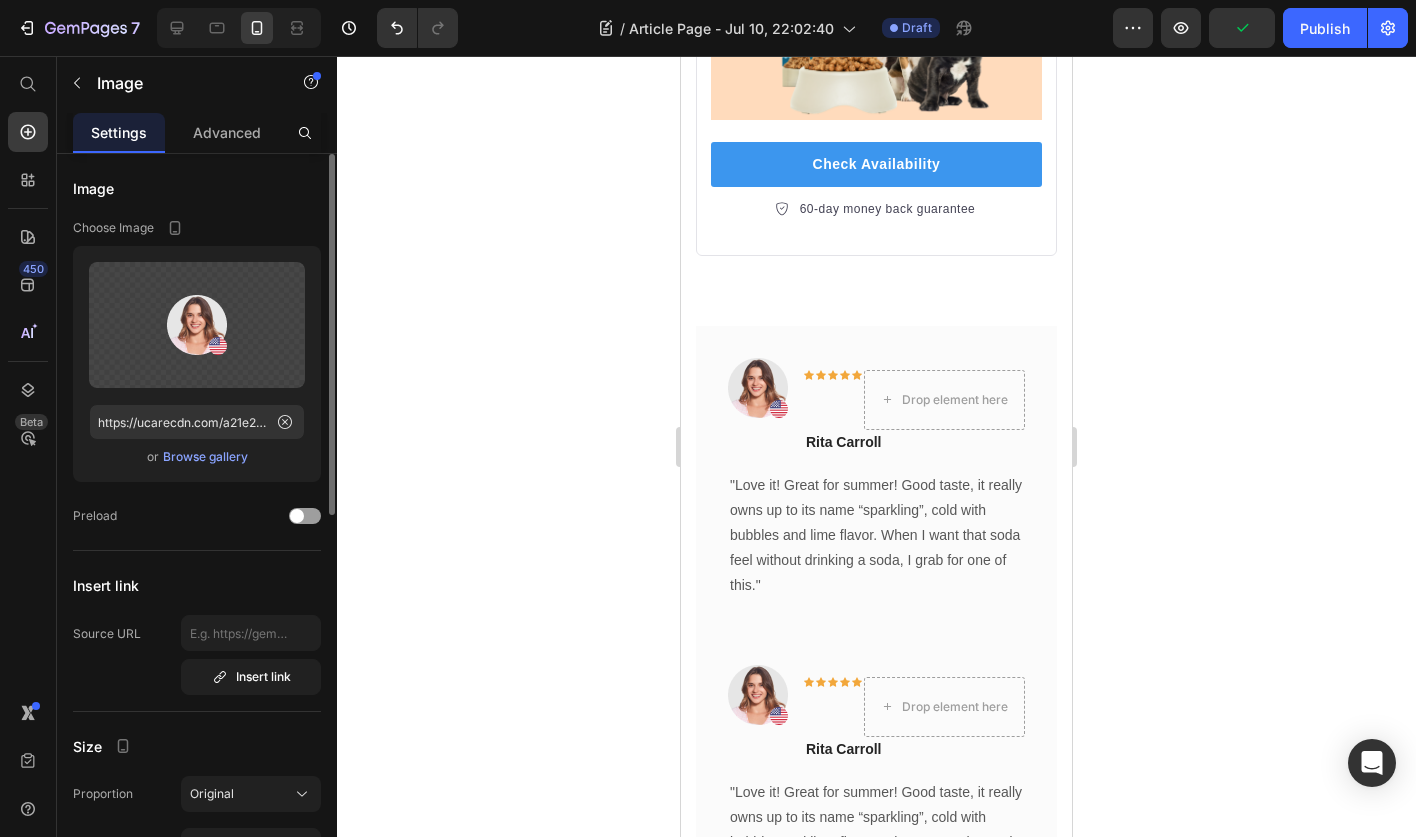 click 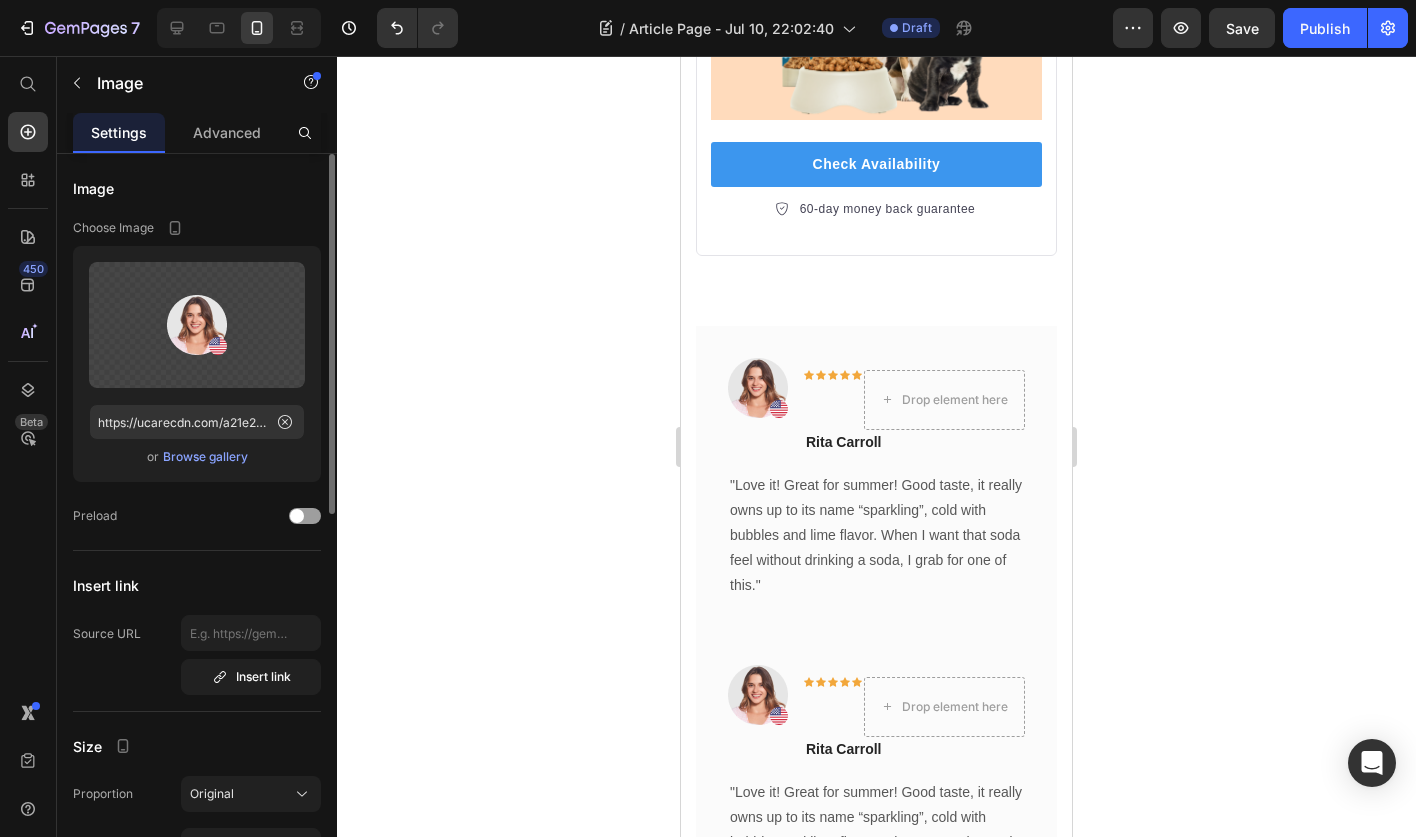 click 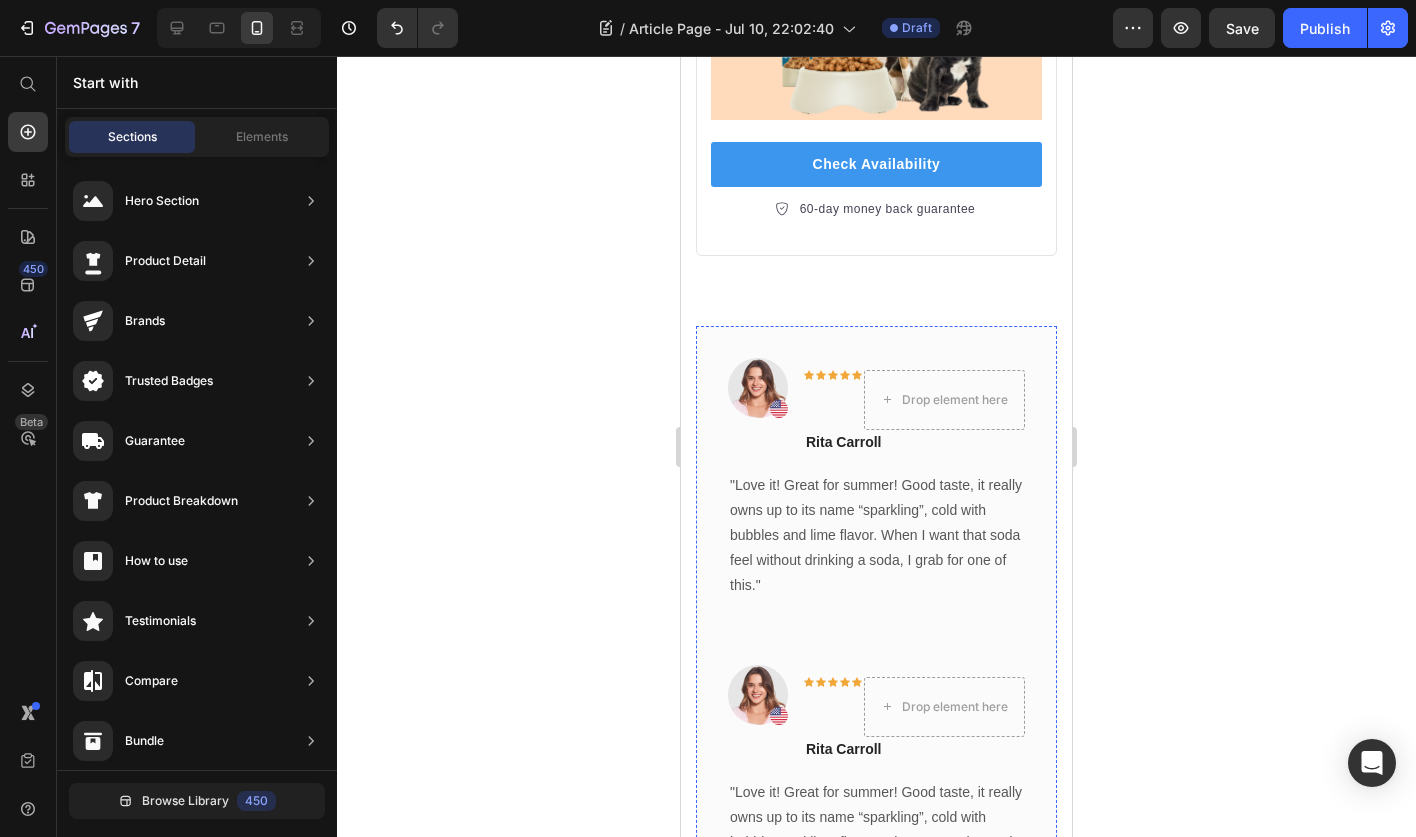 click on "Image
Icon
Icon
Icon
Icon
Icon
Drop element here Row [LAST] [LAST] Text block Row "Love it! Great for summer! Good taste, it really owns up to its name “sparkling”, cold with bubbles and lime flavor. When I want that soda feel without drinking a soda, I grab for one of this." Text block Row" at bounding box center [876, 1093] 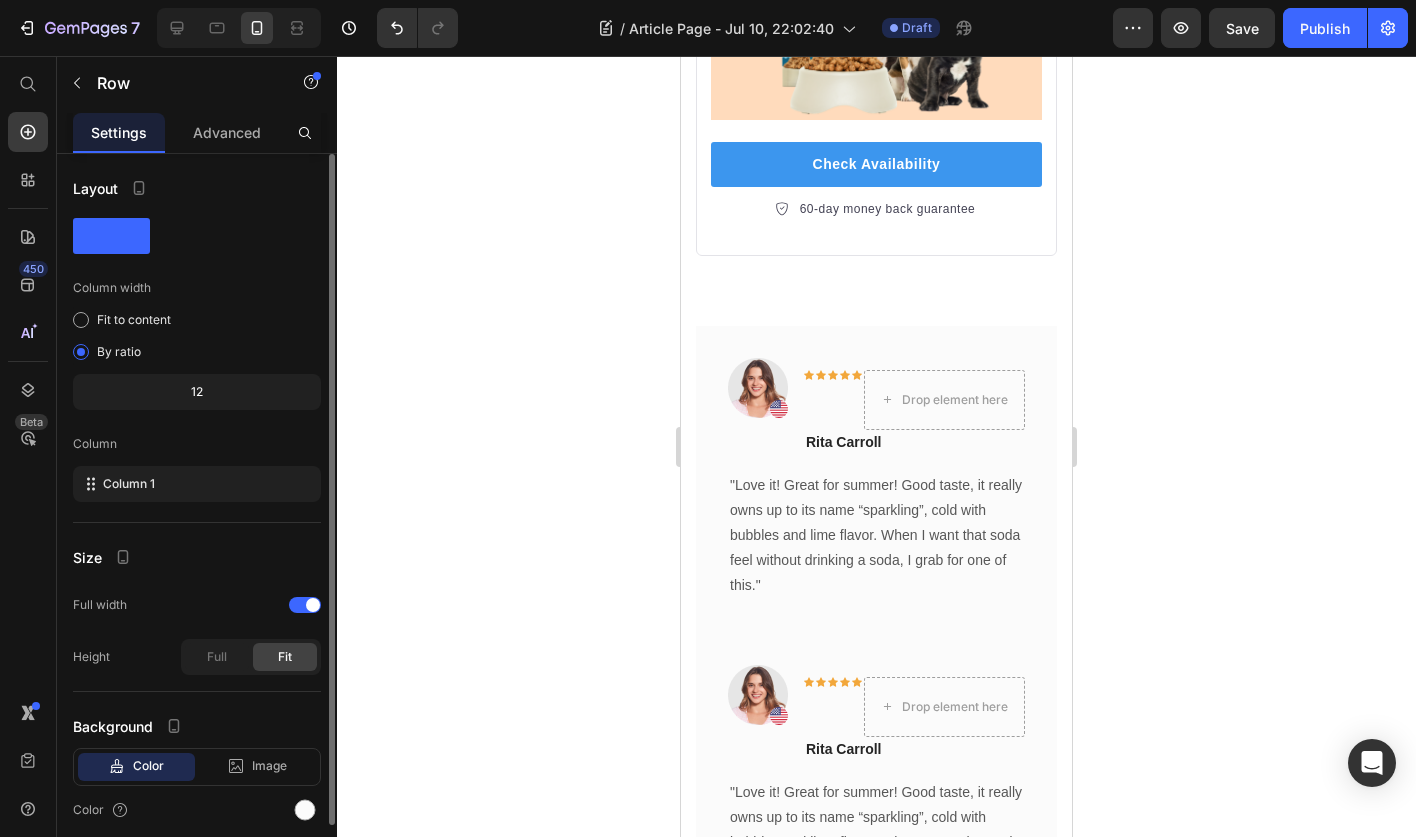 click on "Row" at bounding box center (766, 921) 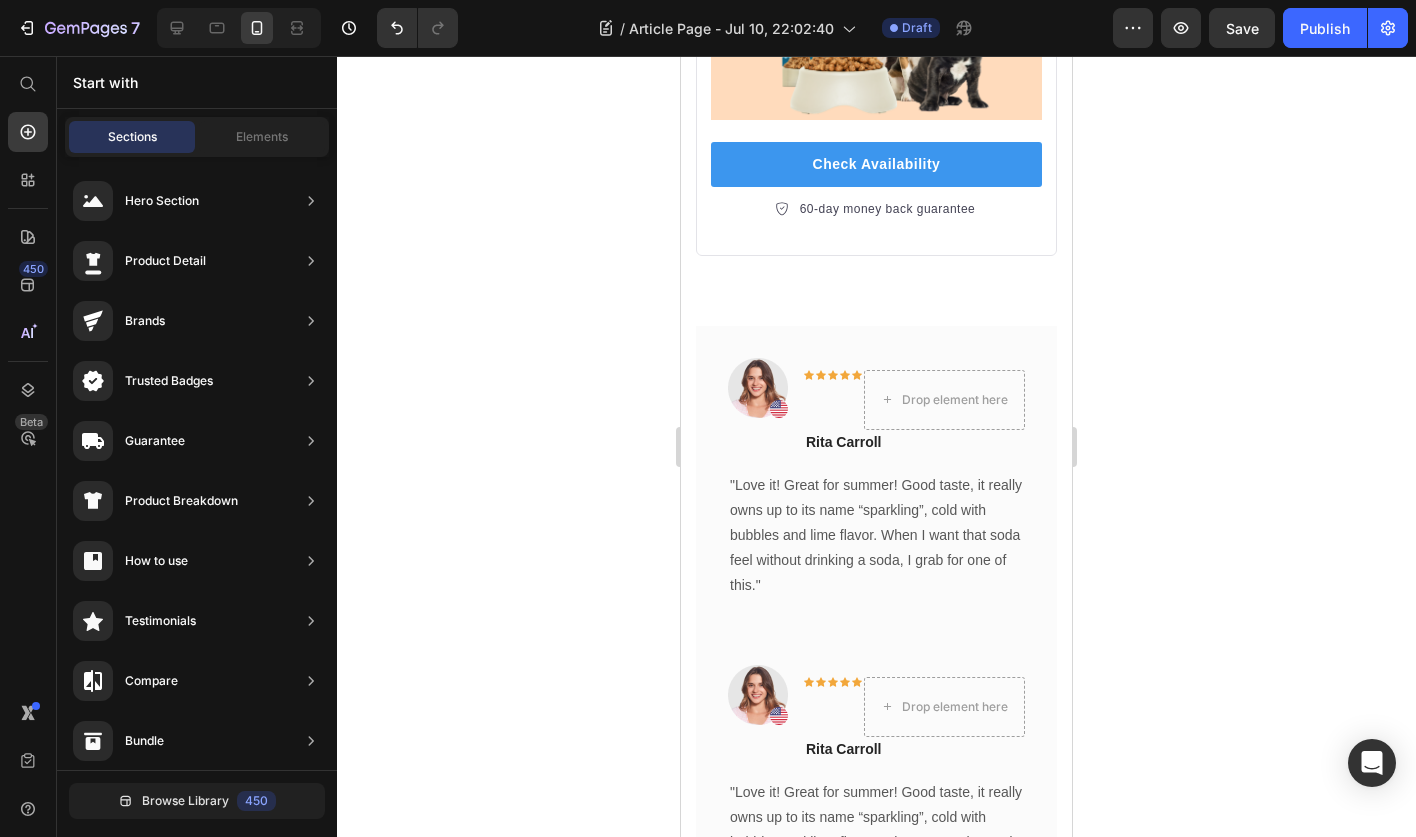 click on "Rita Carroll" at bounding box center [914, 1056] 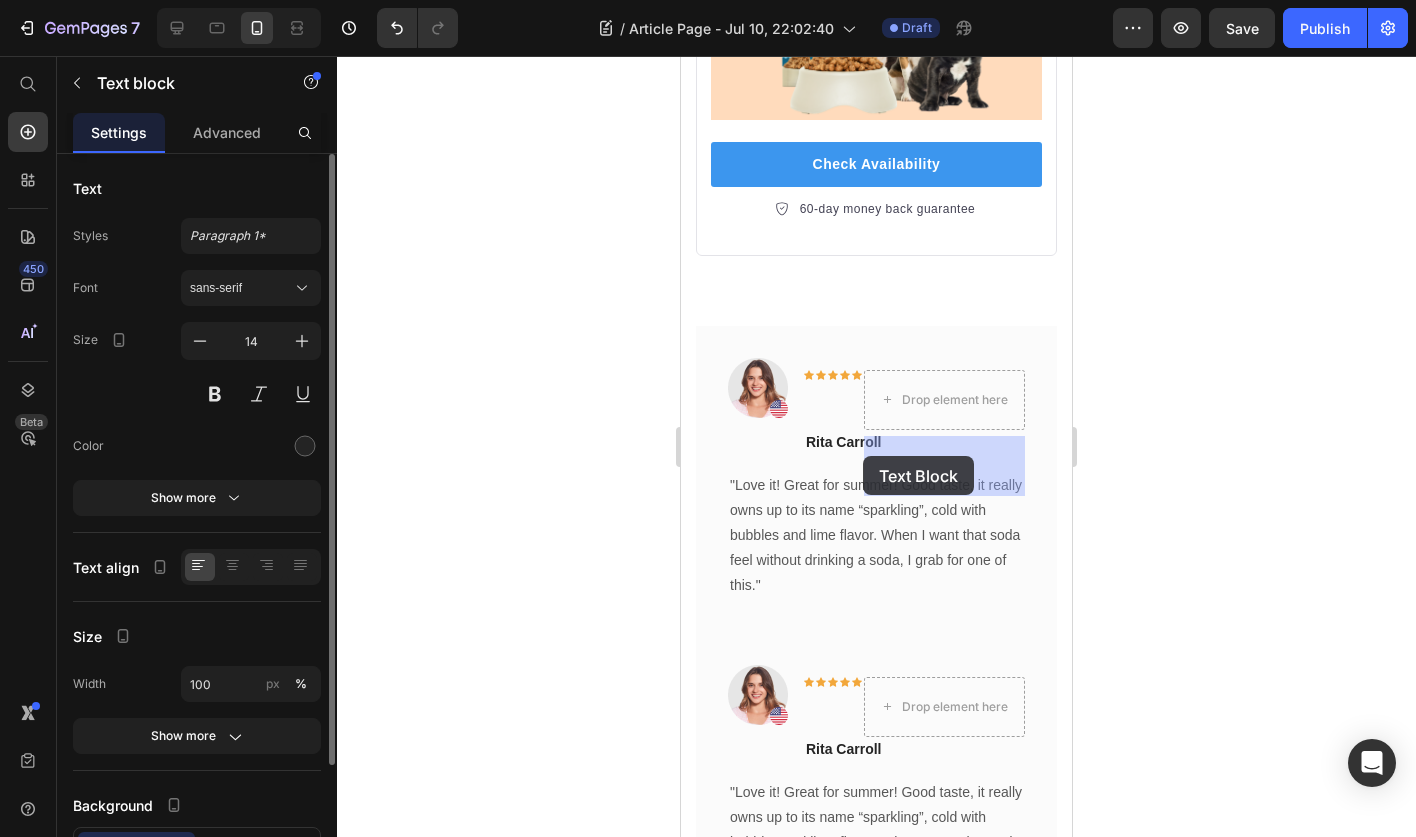 drag, startPoint x: 860, startPoint y: 511, endPoint x: 863, endPoint y: 456, distance: 55.081757 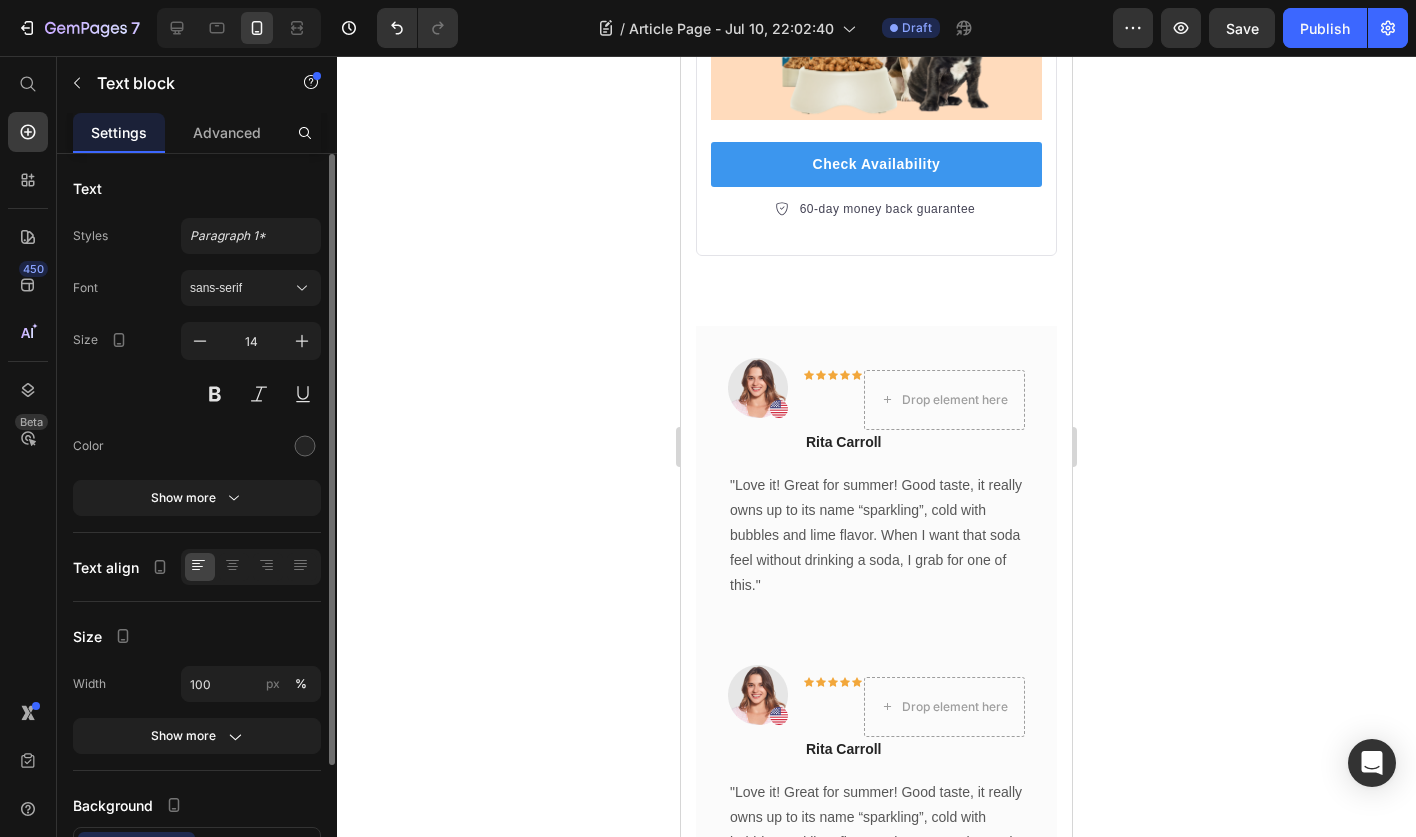 click on "Image
Icon
Icon
Icon
Icon
Icon Rita Carroll Text block Row Row "Love it! Great for summer! Good taste, it really owns up to its name “sparkling”, cold with bubbles and lime flavor. When I want that soda feel without drinking a soda, I grab for one of this." Text block Row   0" at bounding box center (876, 1075) 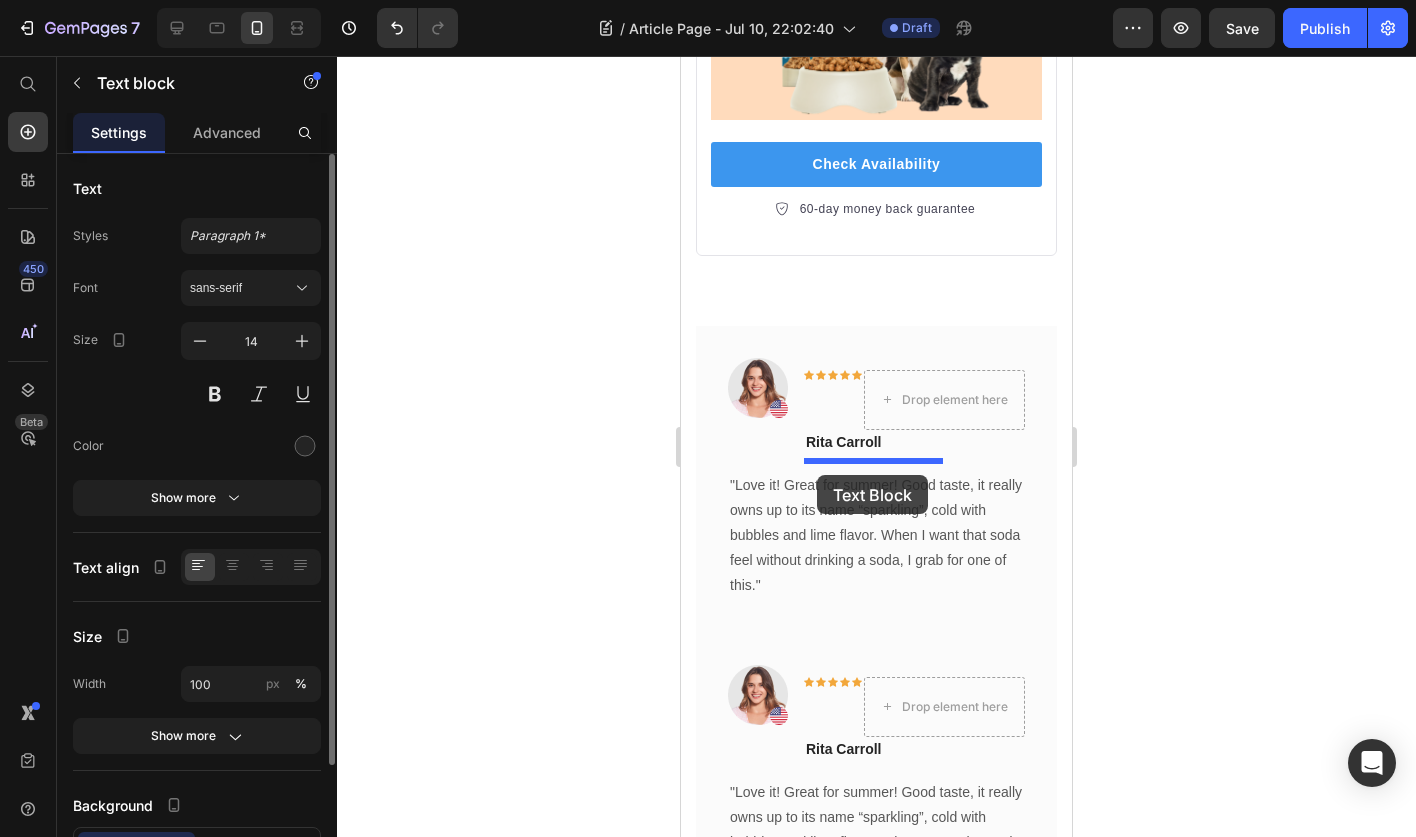 drag, startPoint x: 927, startPoint y: 449, endPoint x: 819, endPoint y: 474, distance: 110.85576 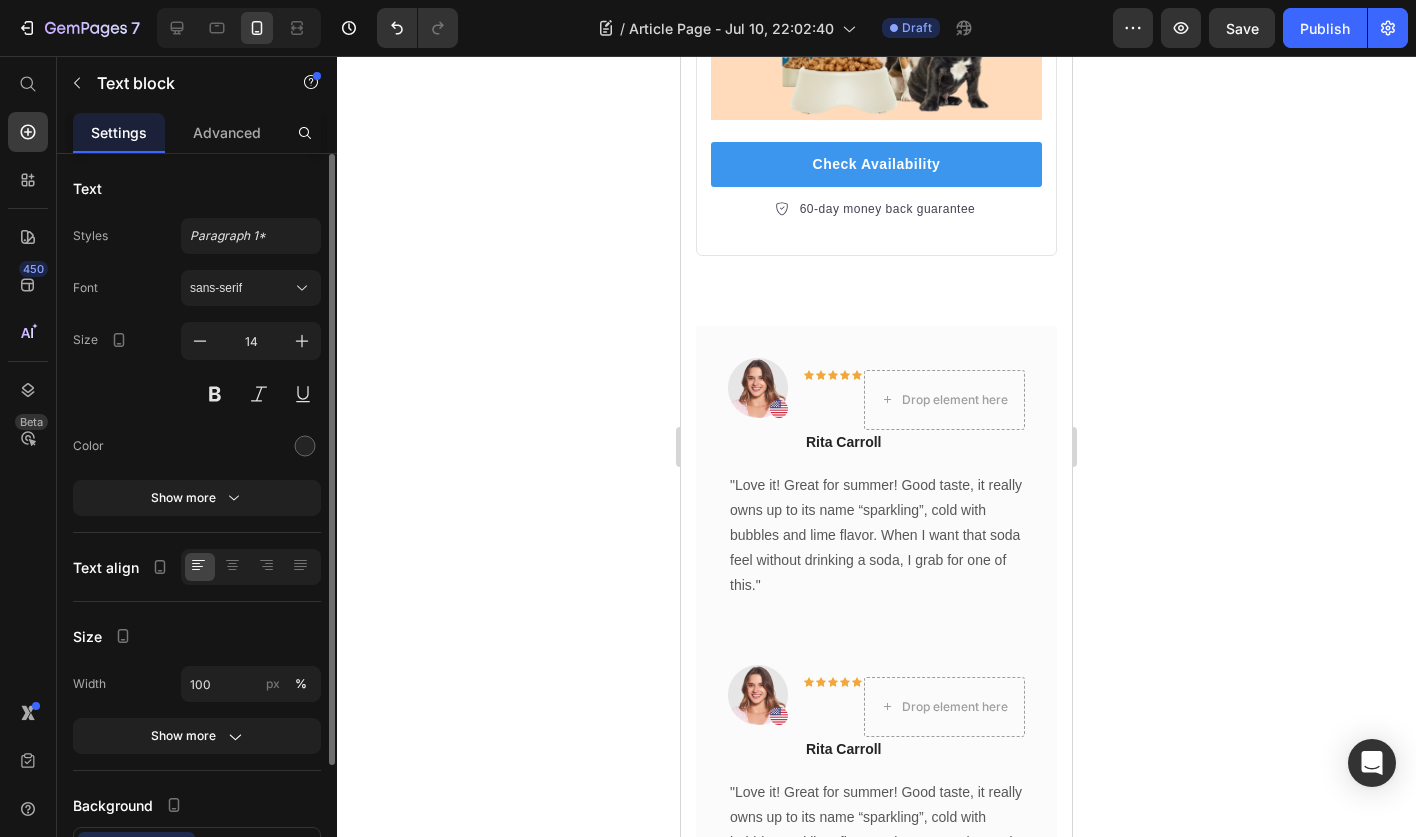 click 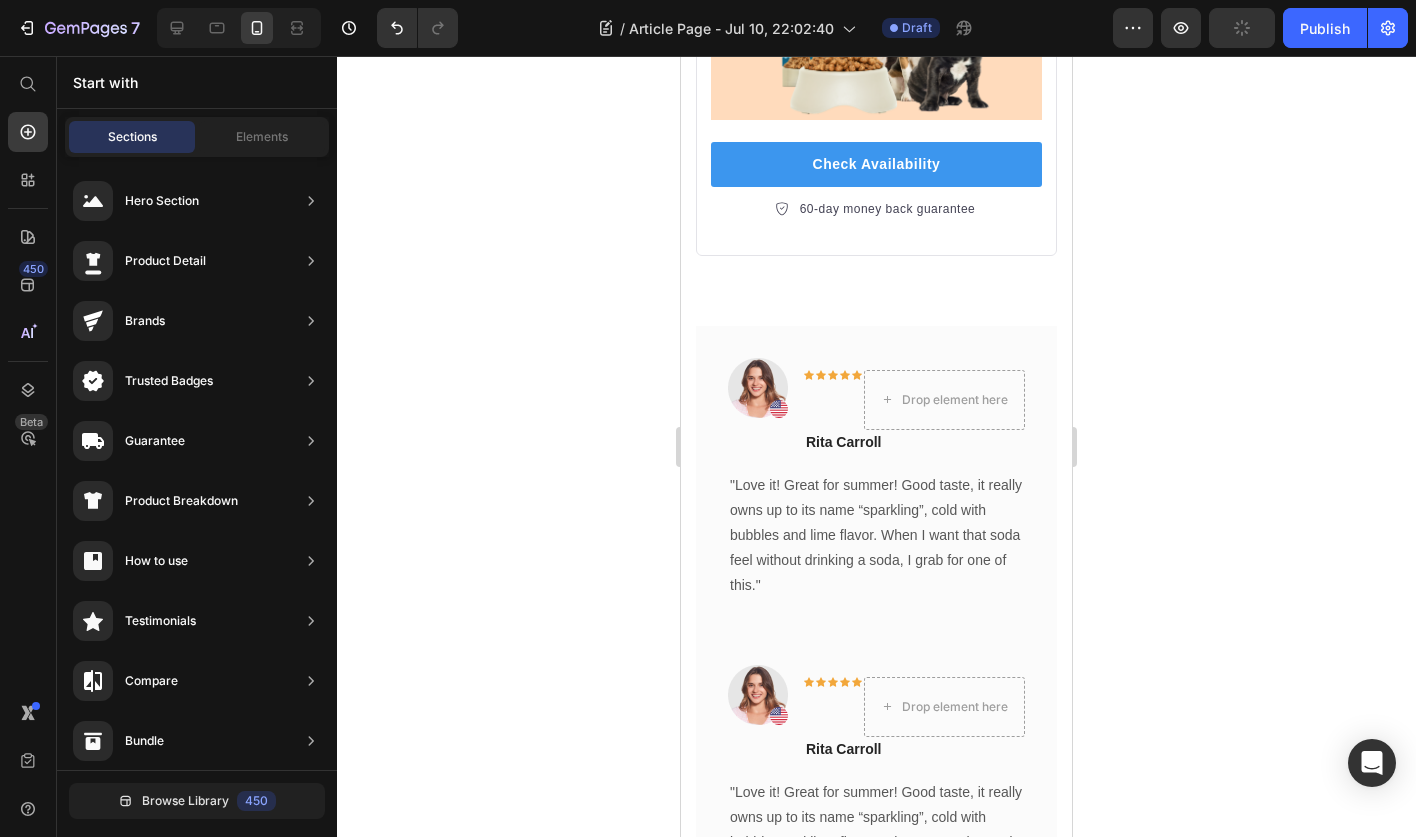 click on "Drop element here" at bounding box center [944, 1014] 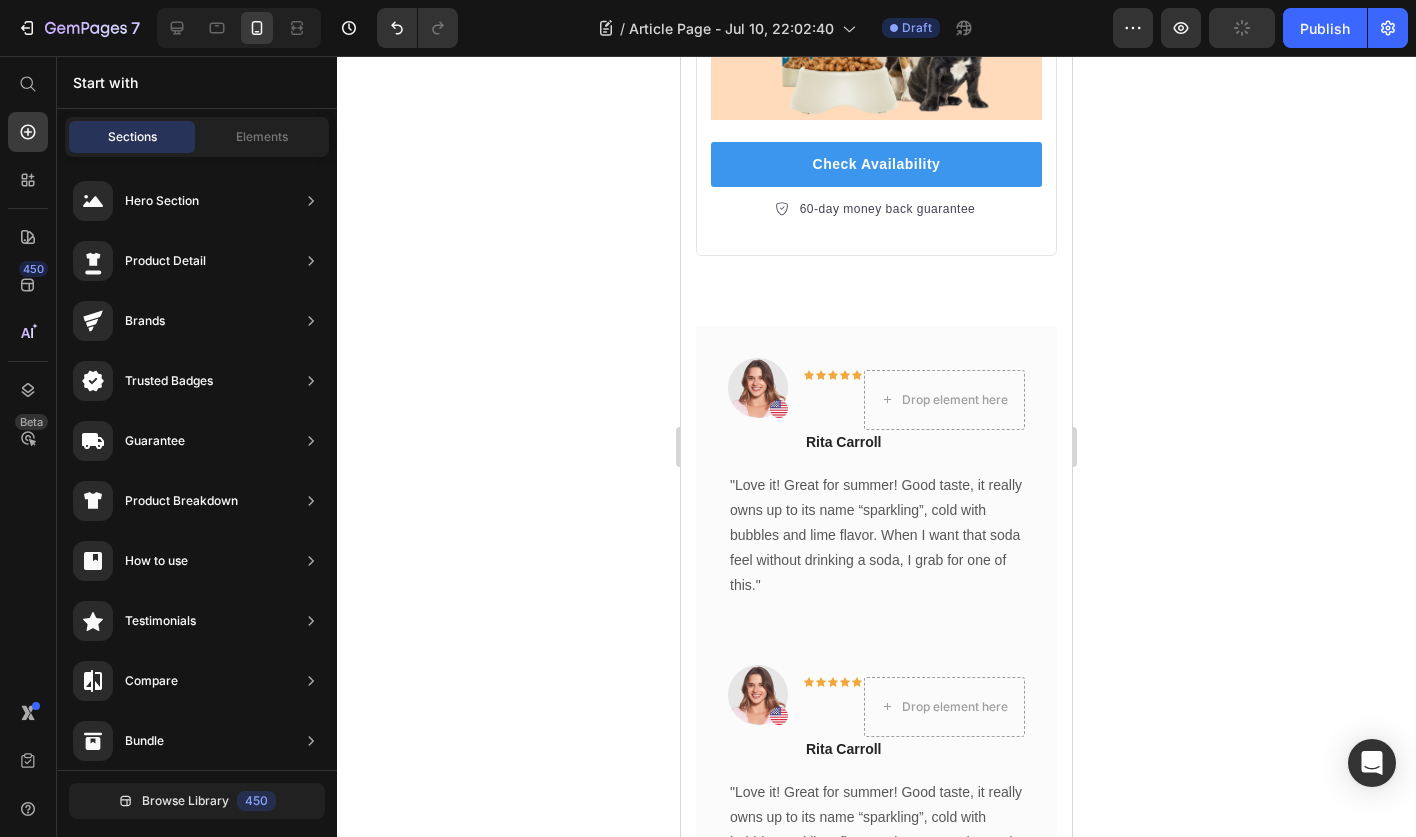 click on "Drop element here" at bounding box center [955, 1014] 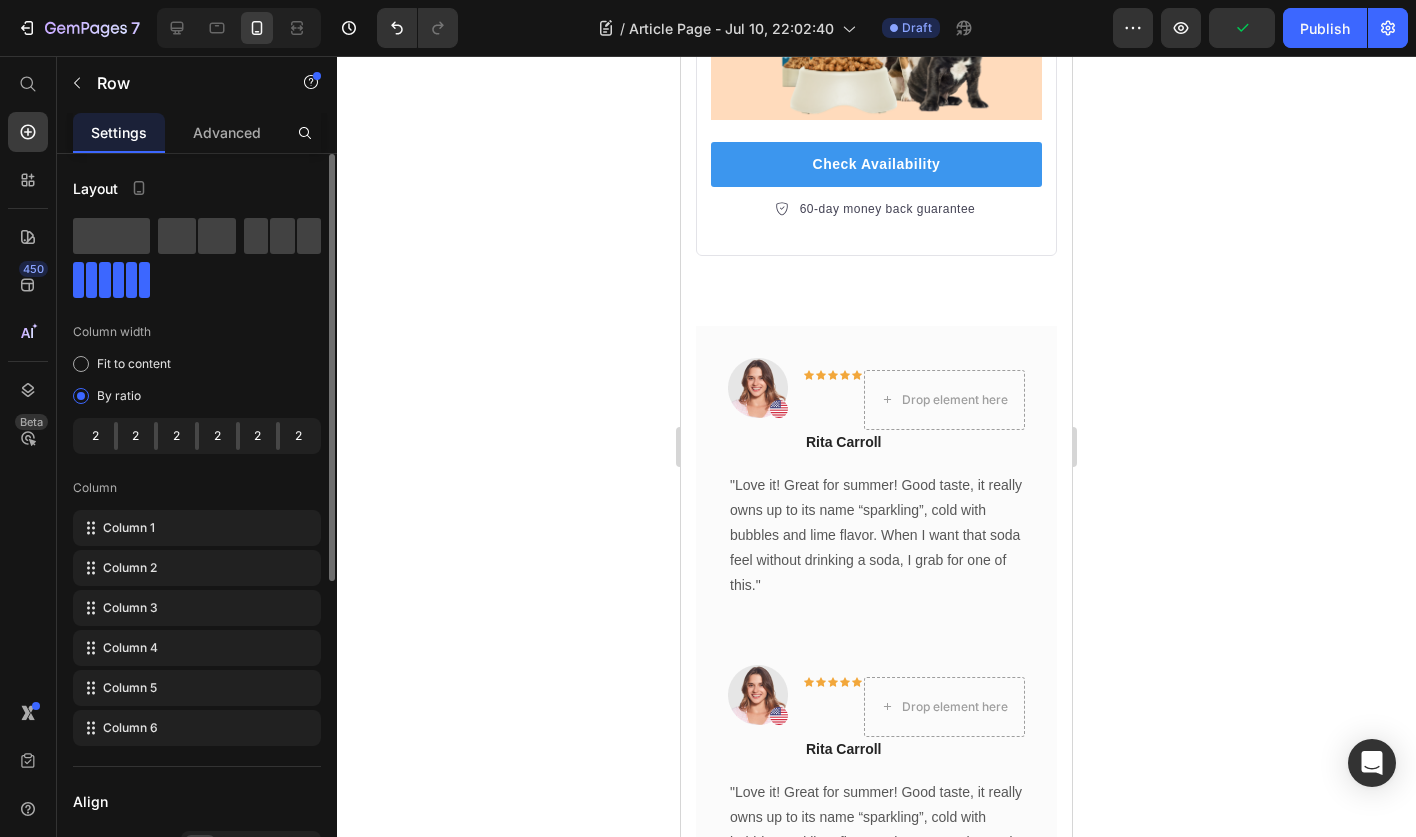 click on "Drop element here" at bounding box center [944, 1014] 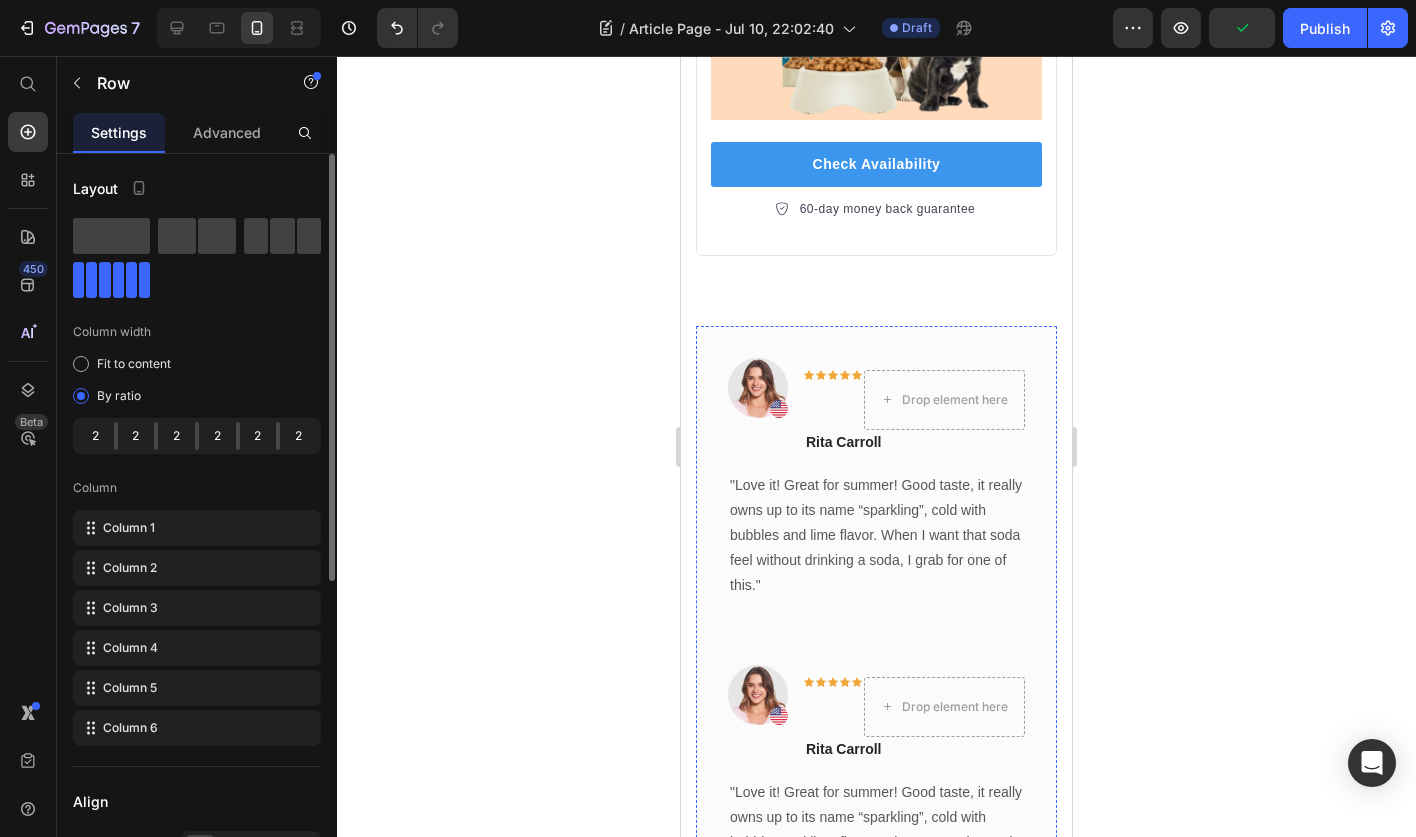 click 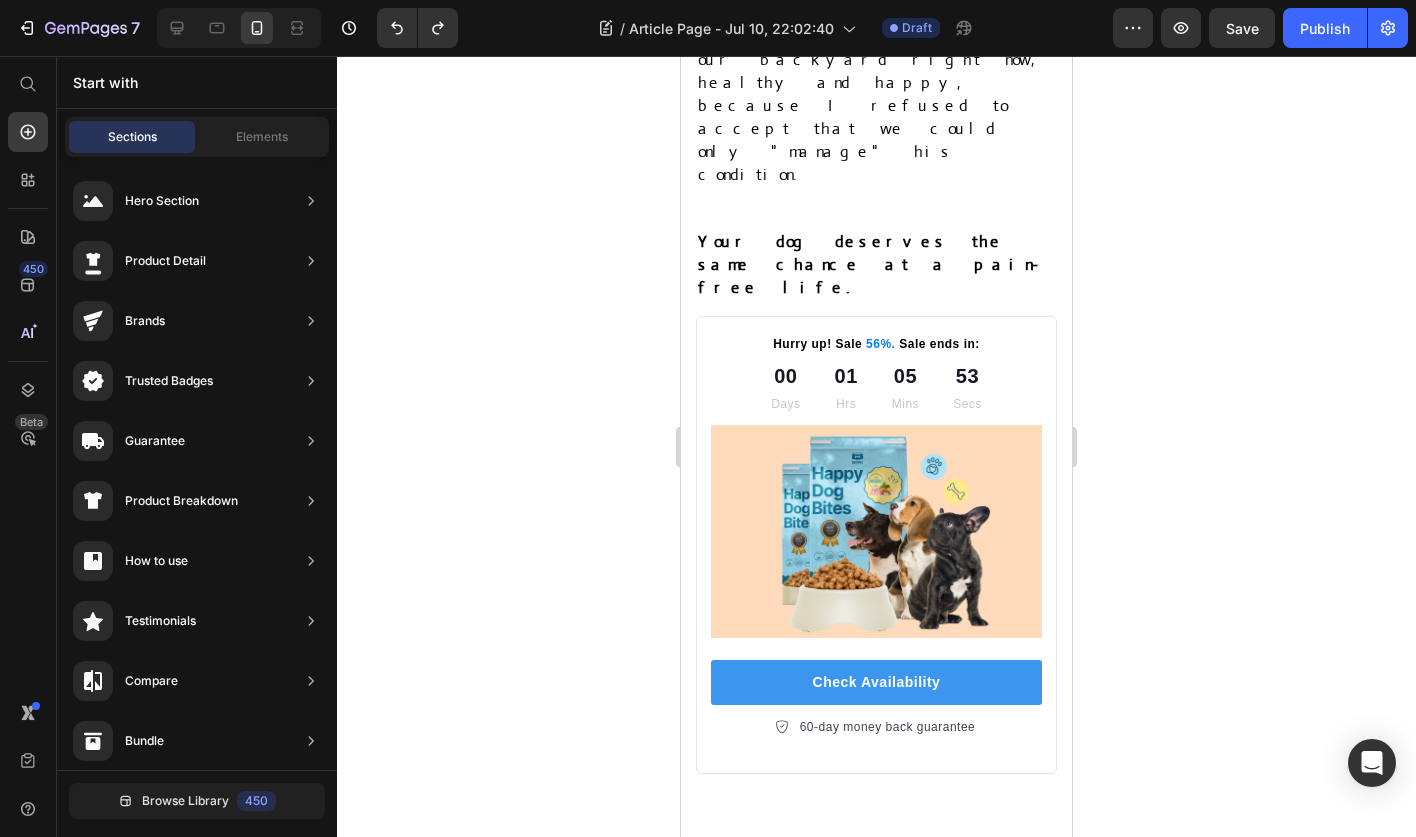 scroll, scrollTop: 13350, scrollLeft: 0, axis: vertical 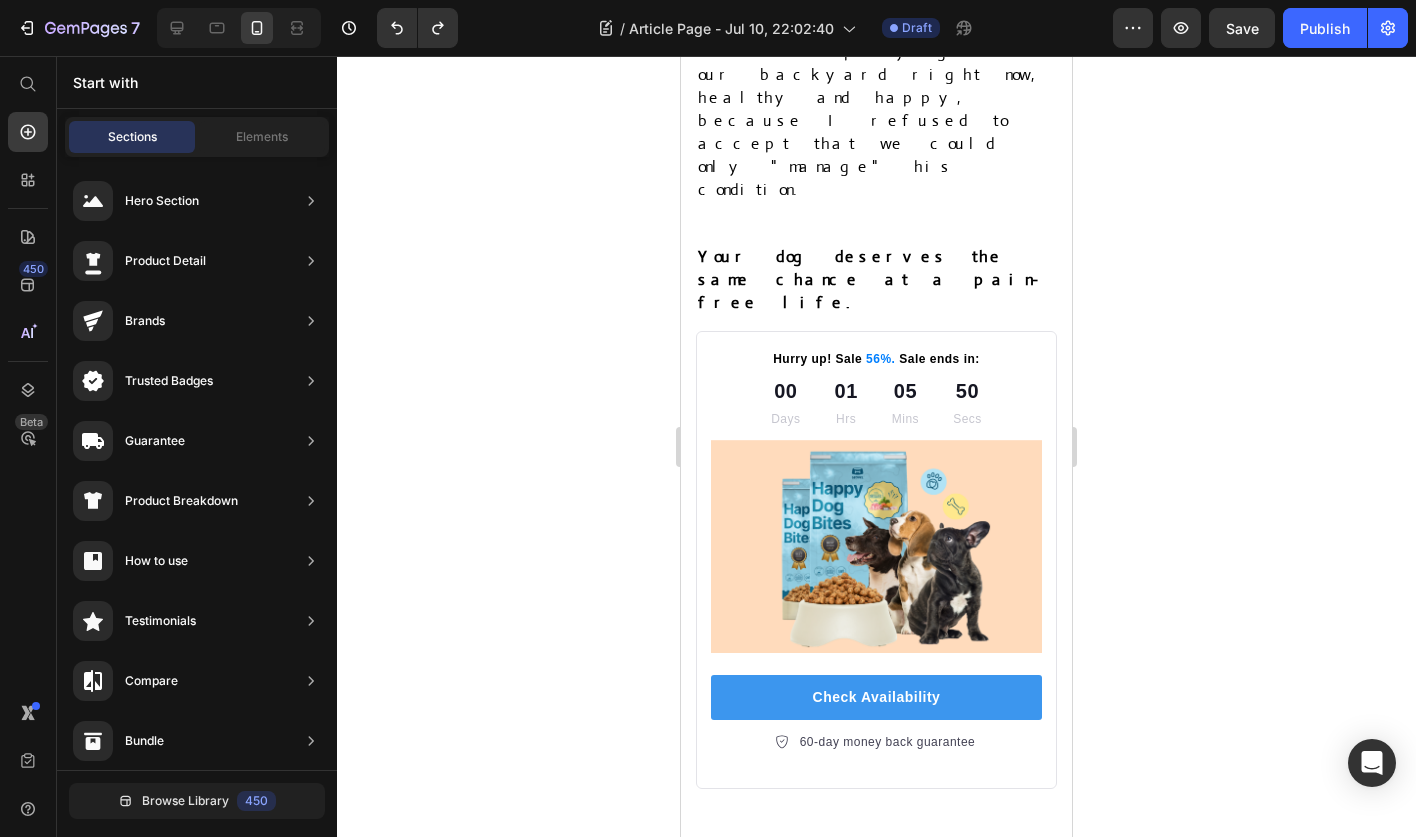 click on "Icon" at bounding box center (857, 1233) 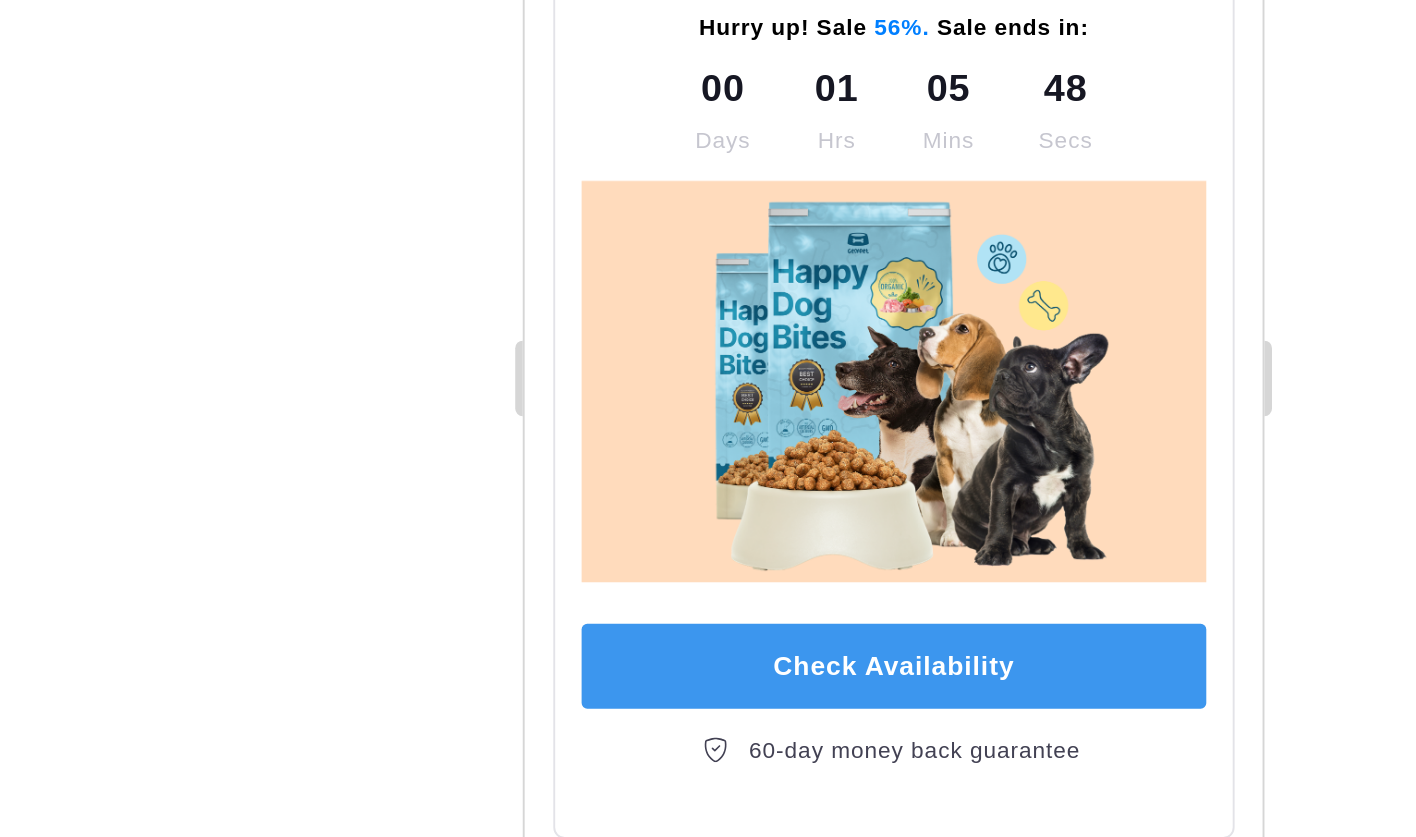 scroll, scrollTop: 13454, scrollLeft: 0, axis: vertical 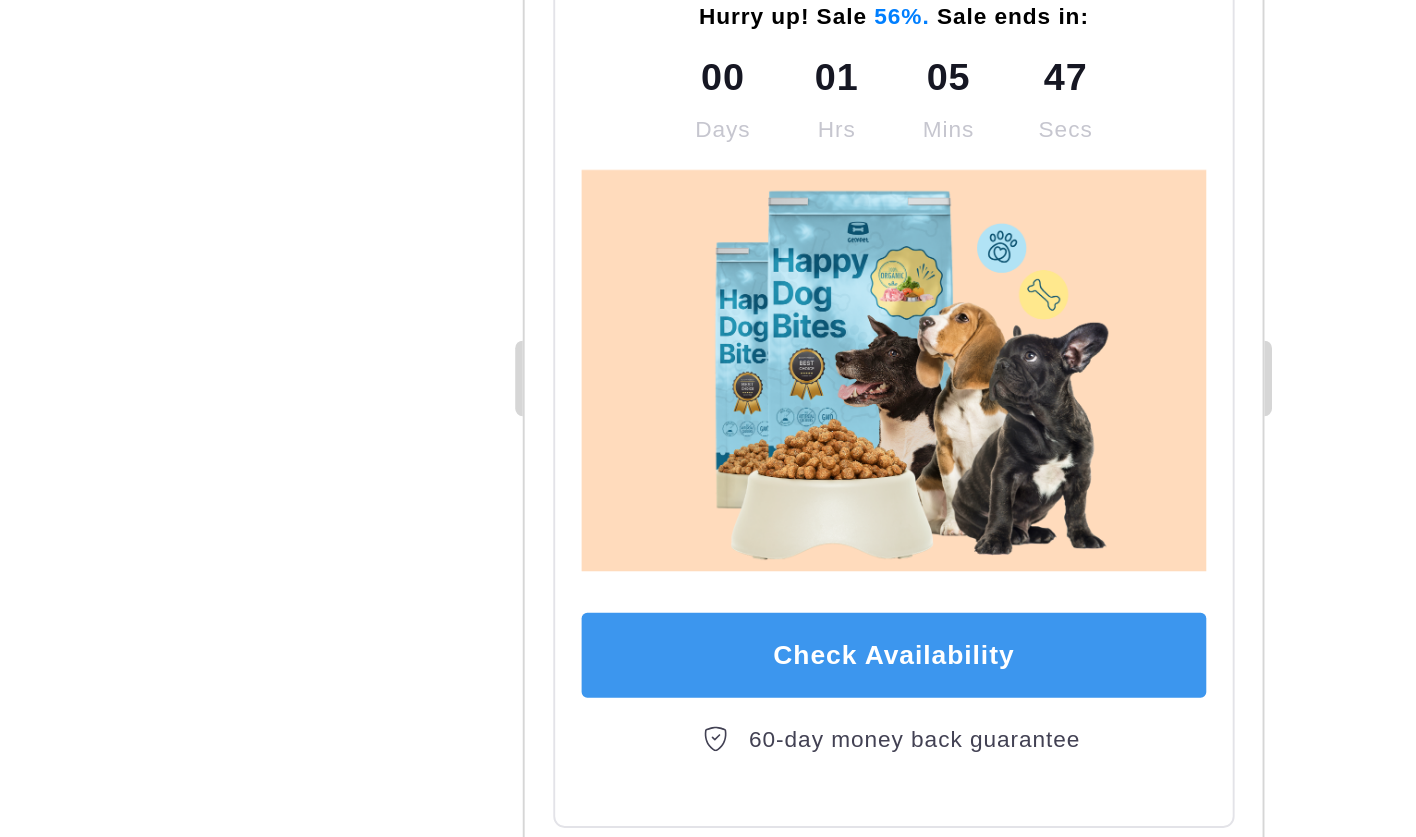 click on "Icon" at bounding box center (688, 714) 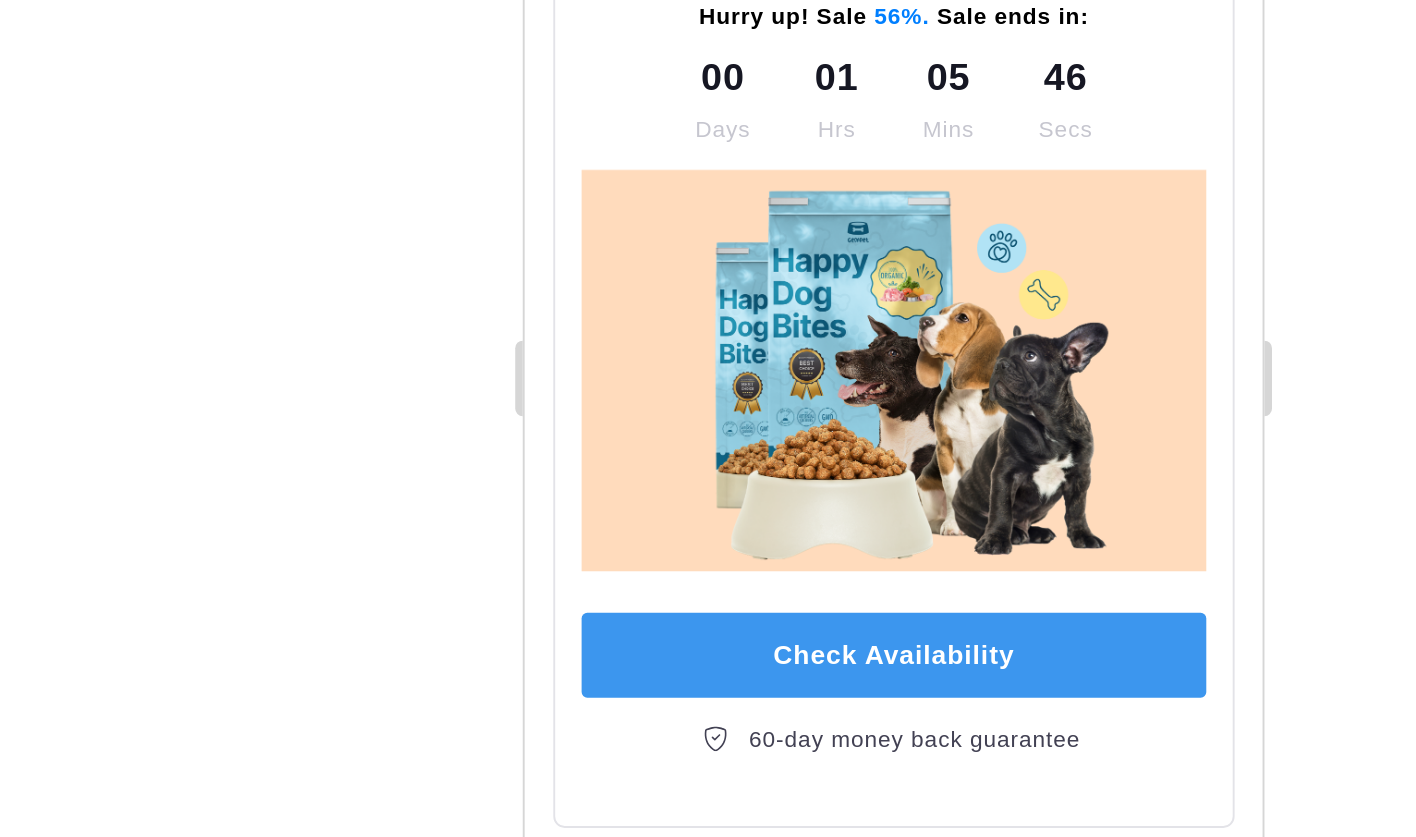 click on "Icon" at bounding box center [700, 714] 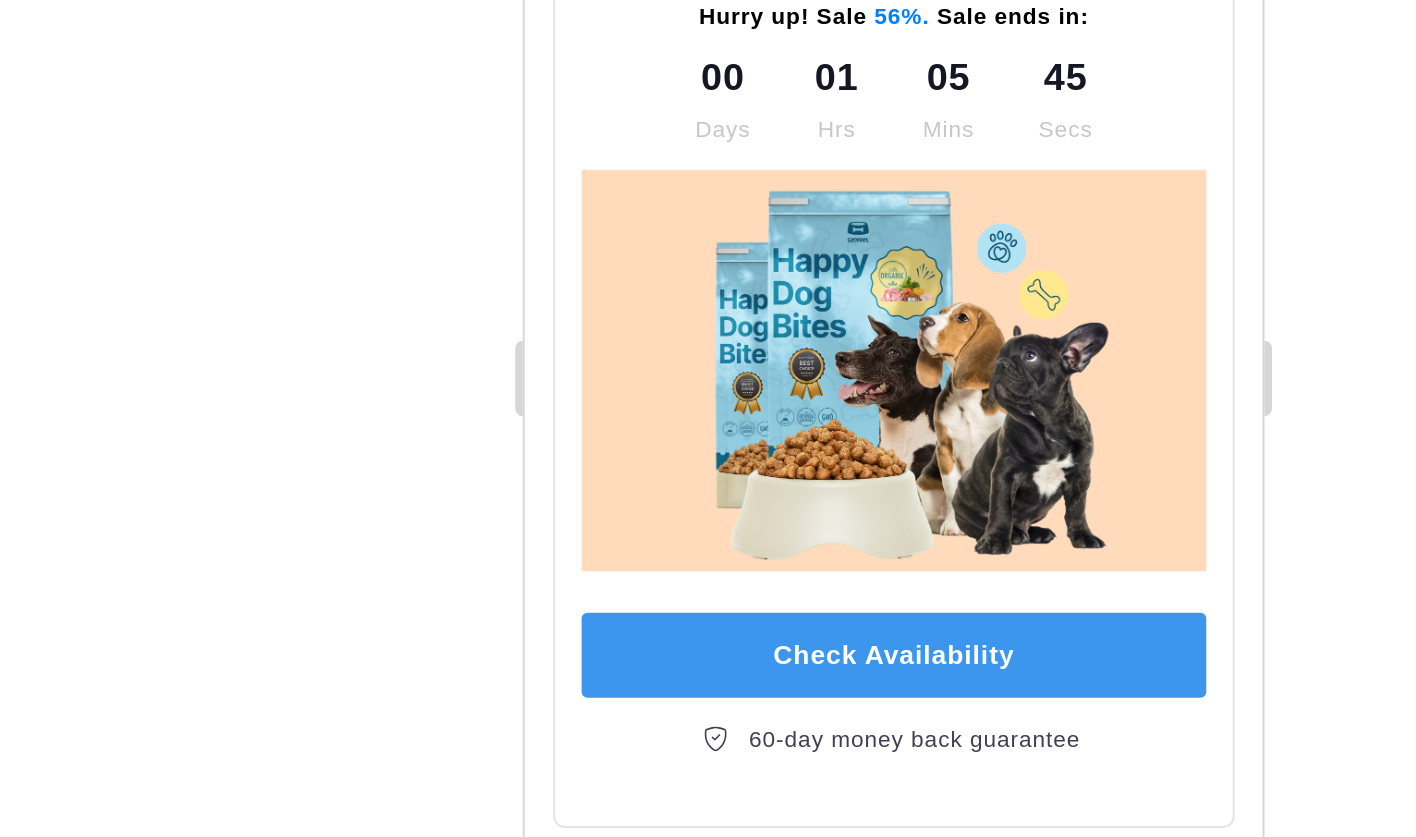 click 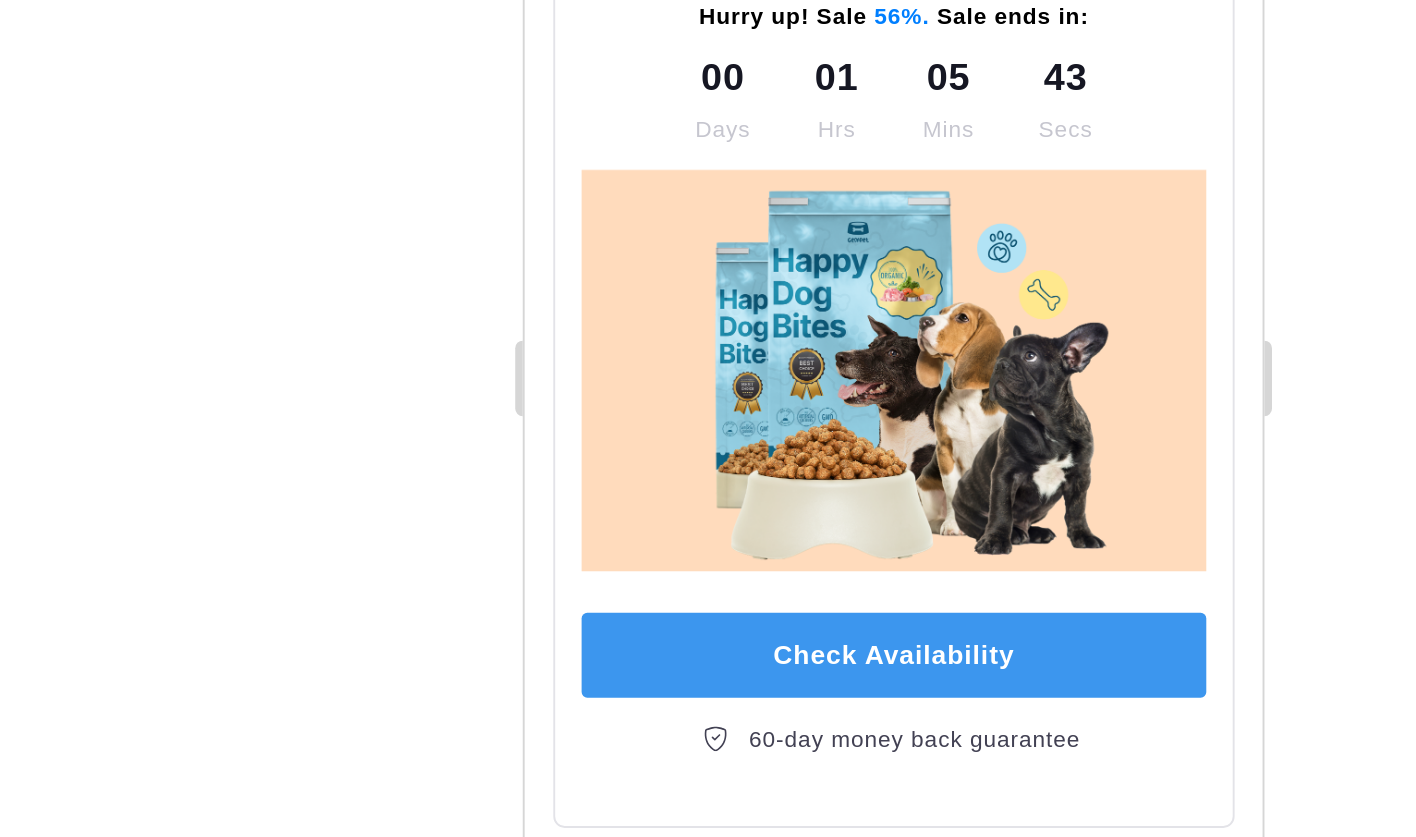 click on "Icon" at bounding box center [688, 714] 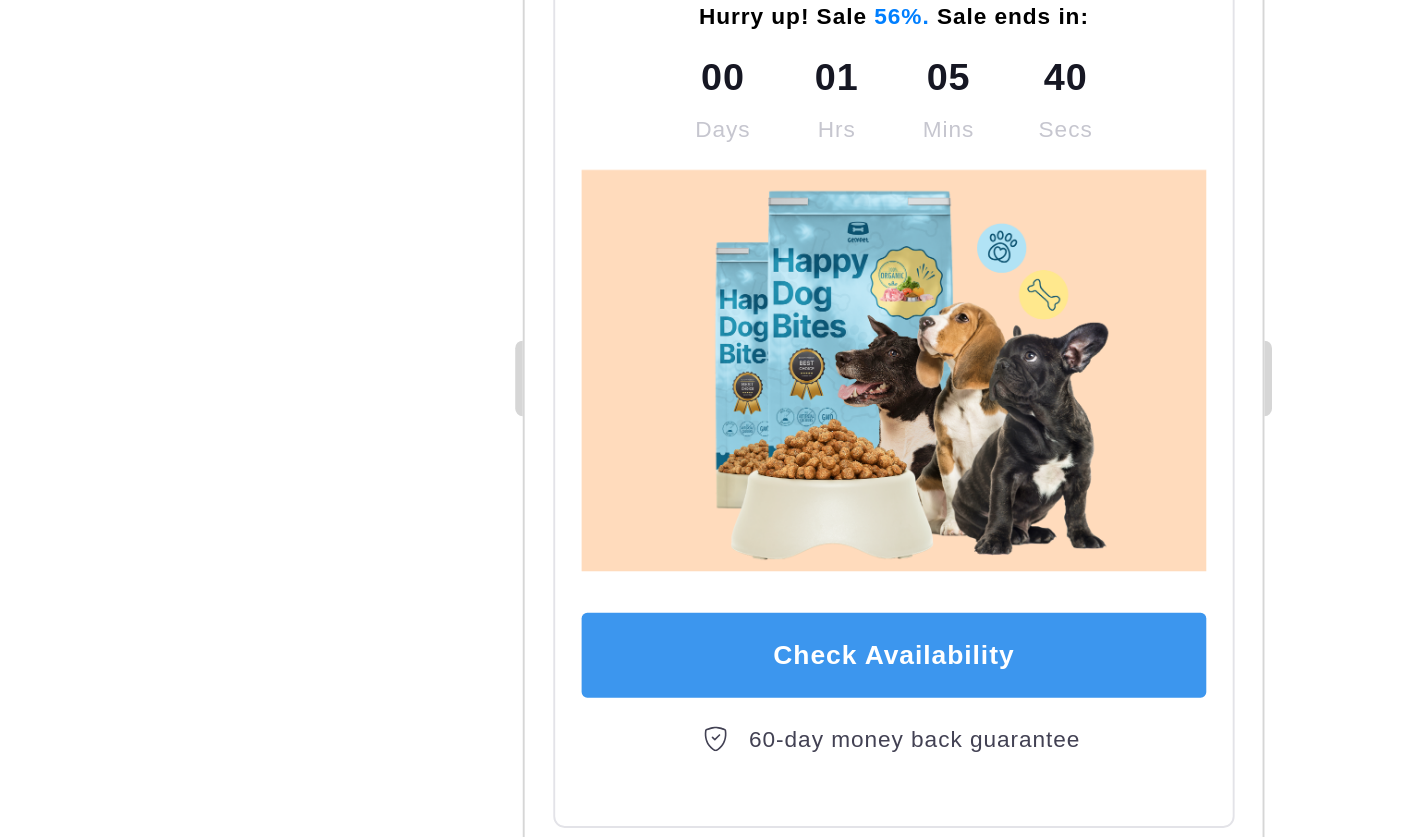 click 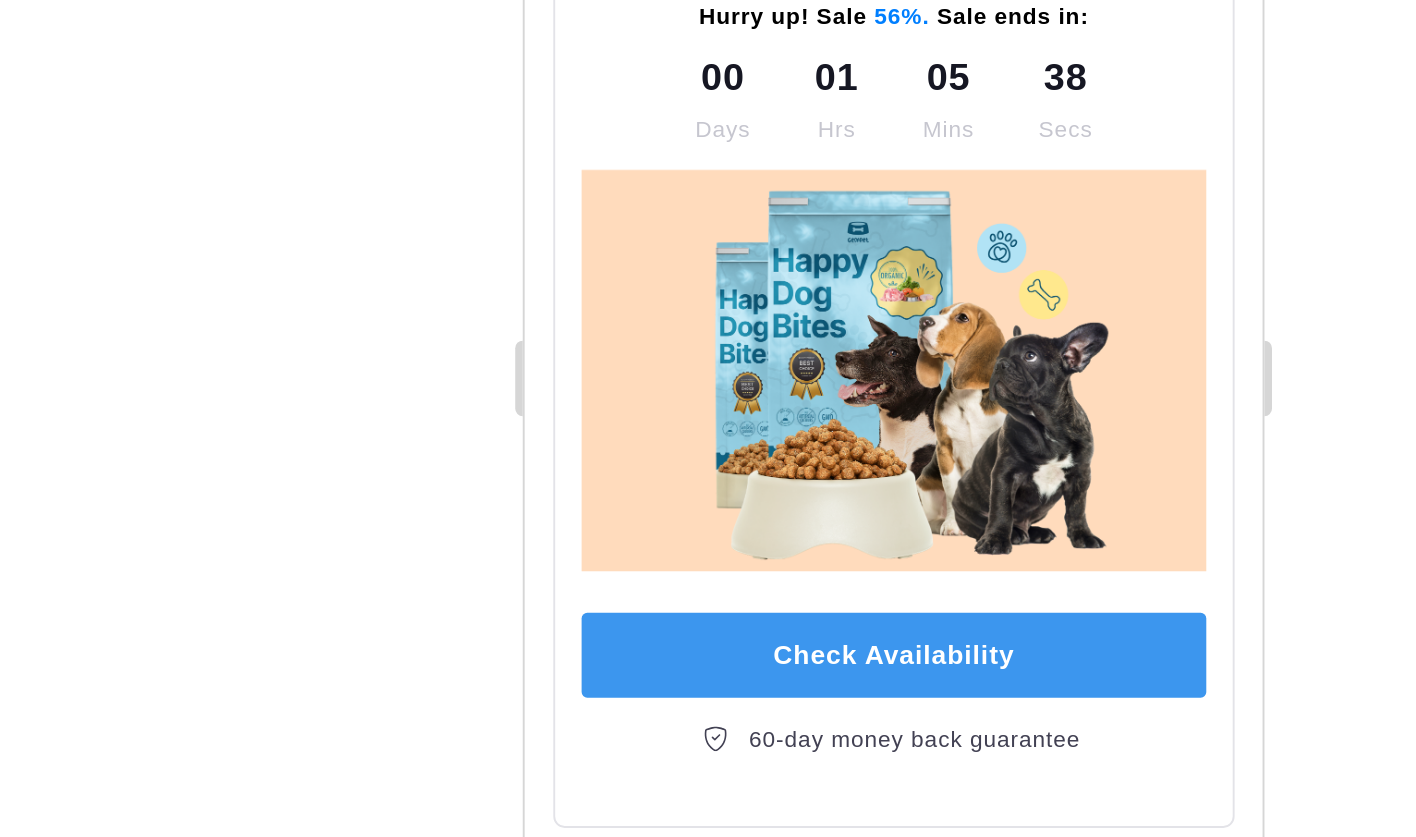 click on "Icon" at bounding box center [700, 714] 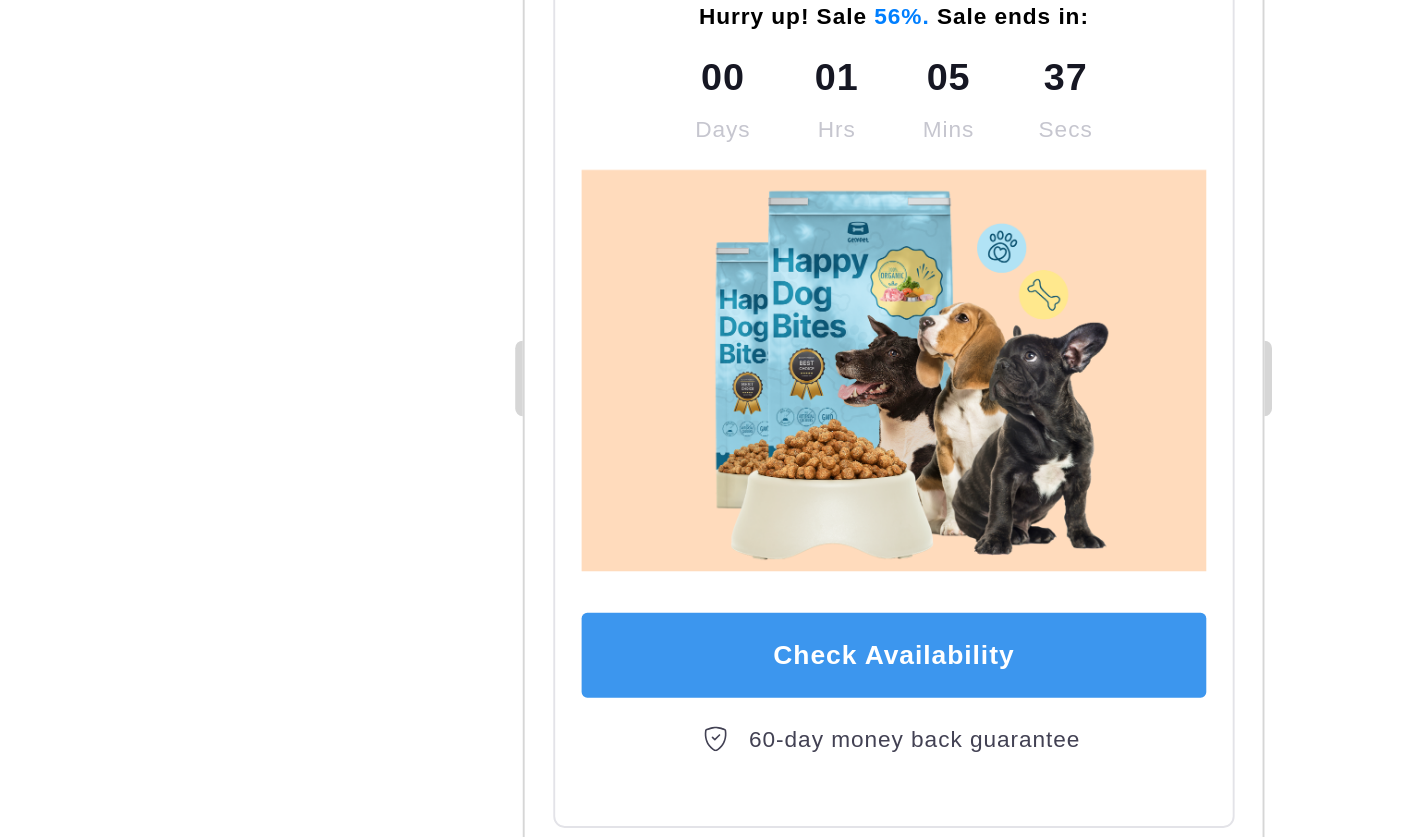 click 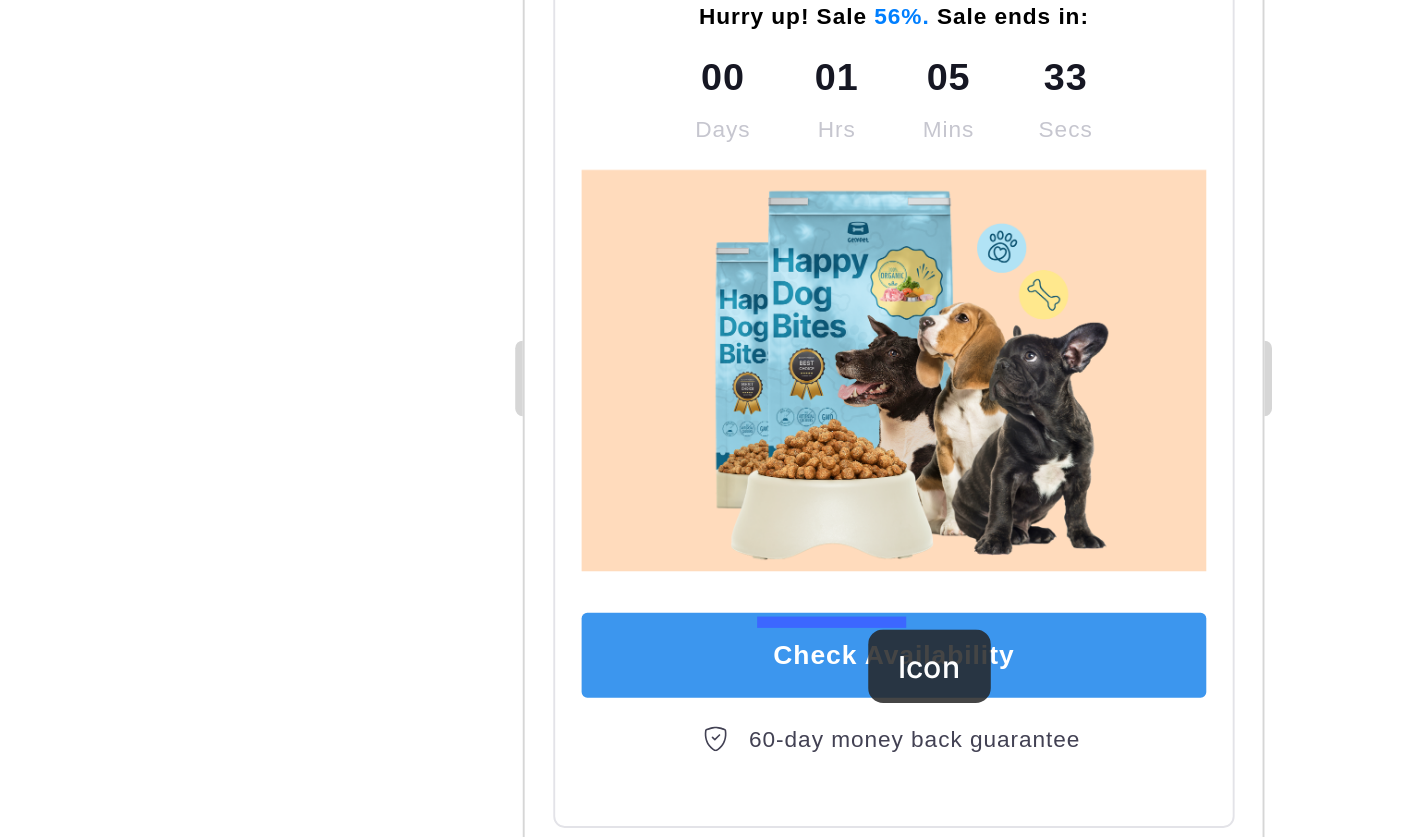 drag, startPoint x: 689, startPoint y: 175, endPoint x: 706, endPoint y: 166, distance: 19.235384 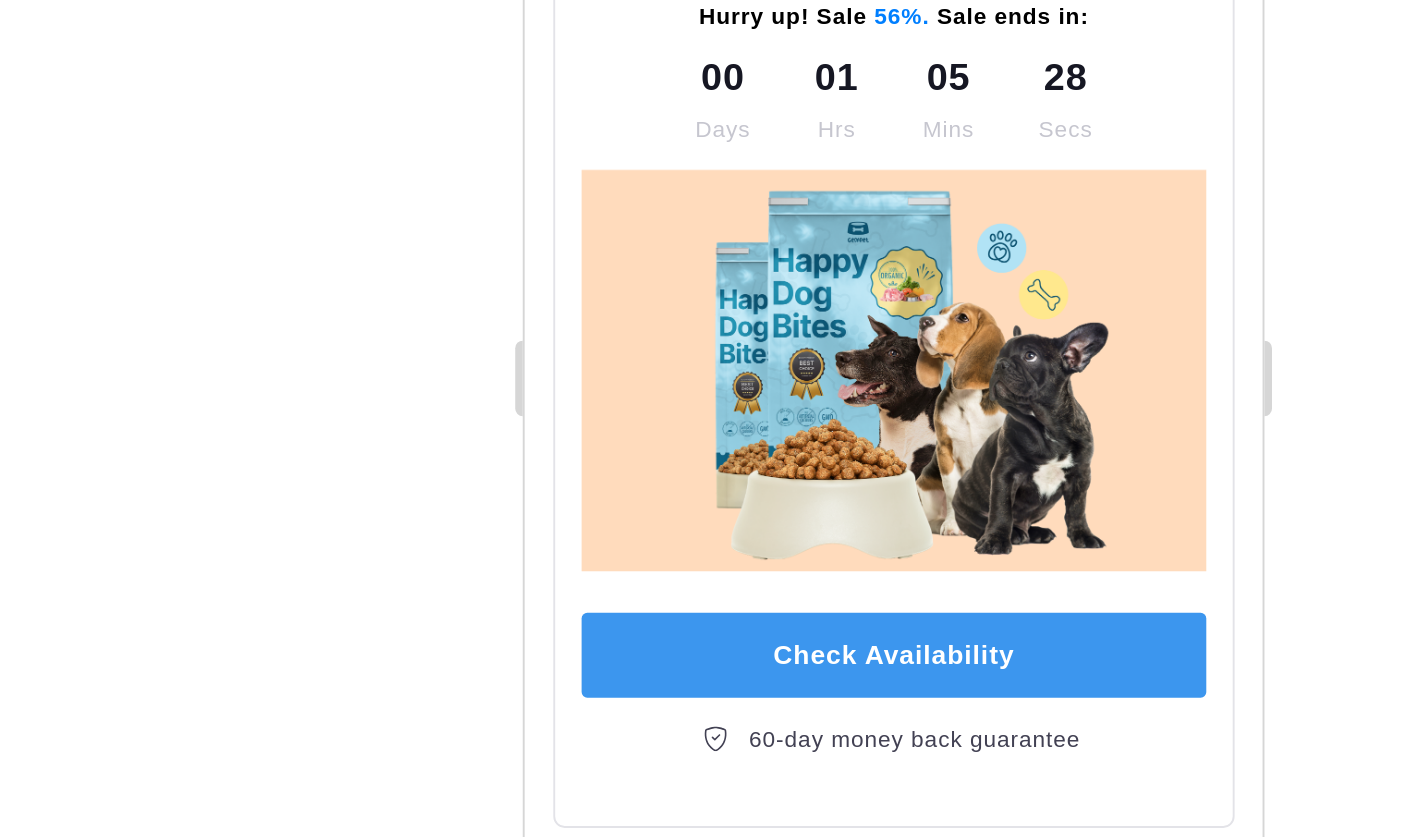 click on "Icon
Icon
Icon
Icon
Icon   0
Icon Row [LAST] [LAST] Text block" at bounding box center [686, 727] 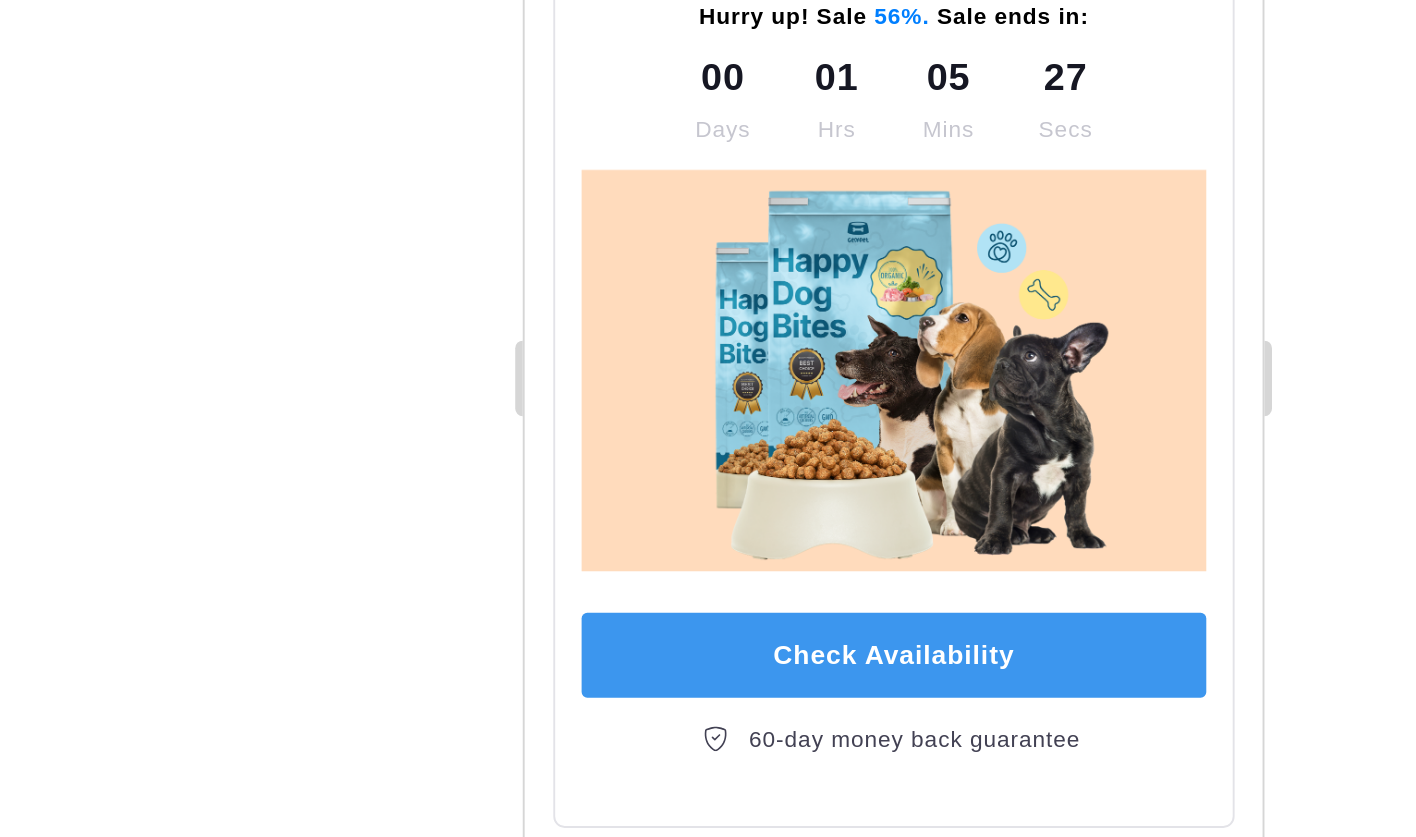 click on "Icon" at bounding box center (664, 714) 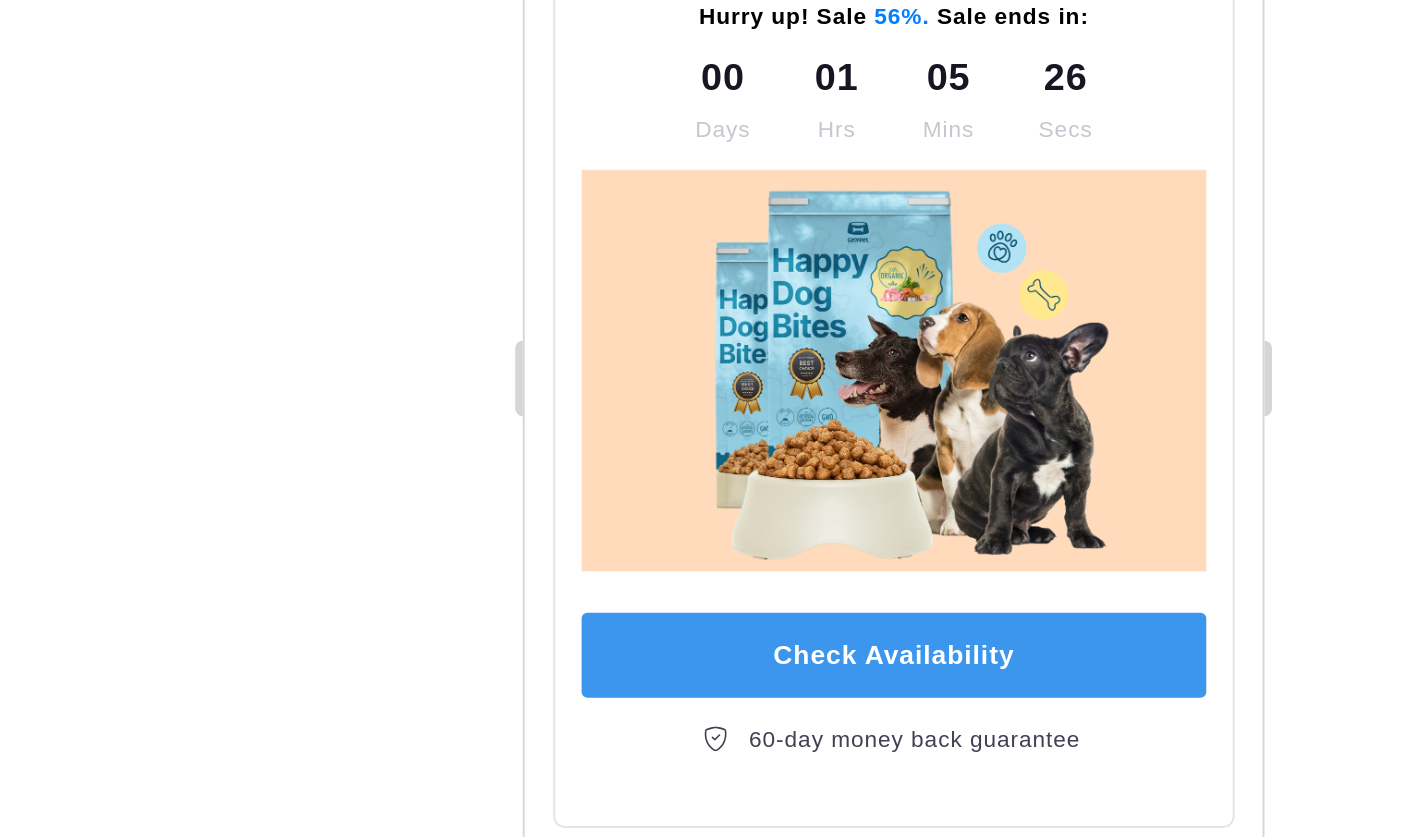 click 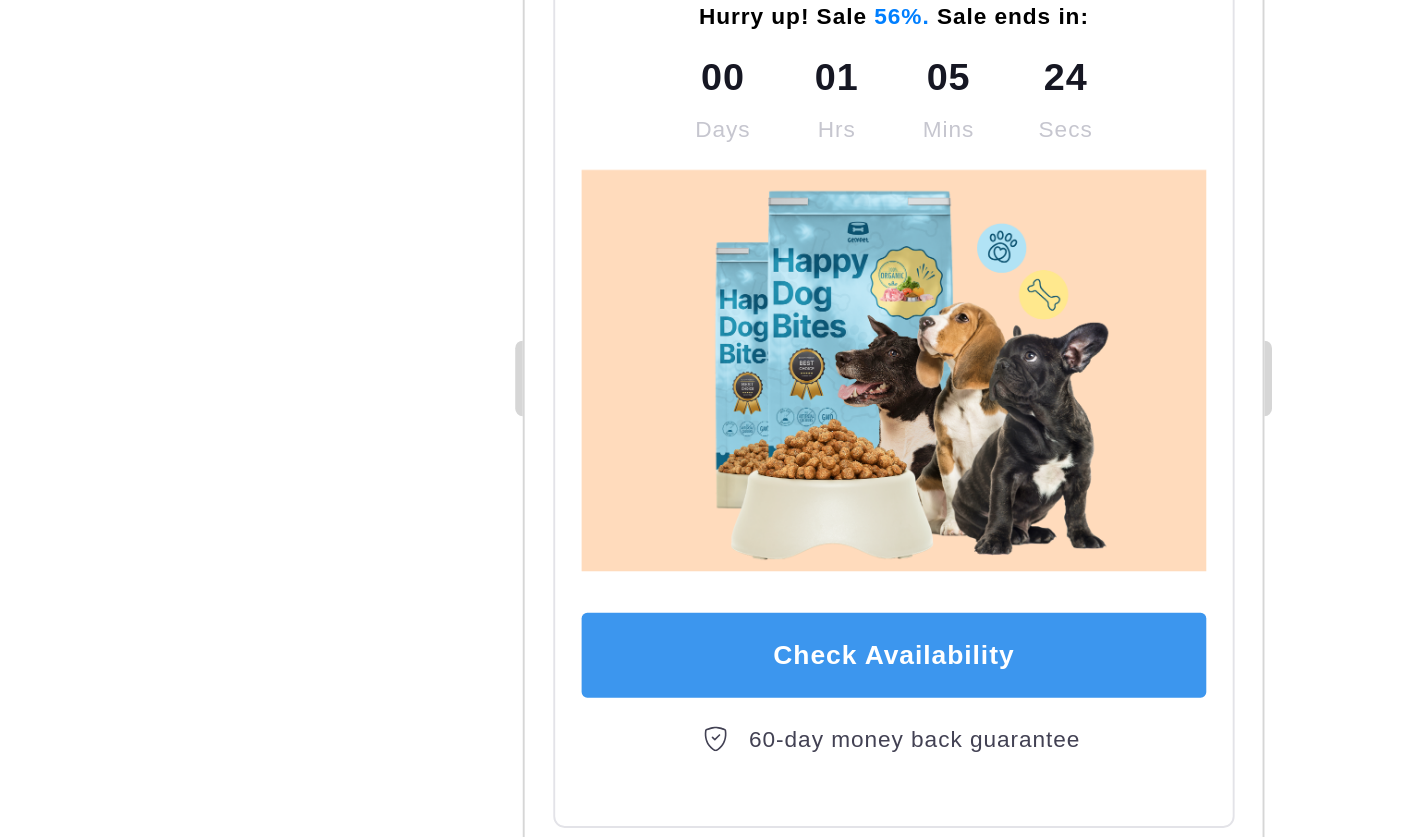 click 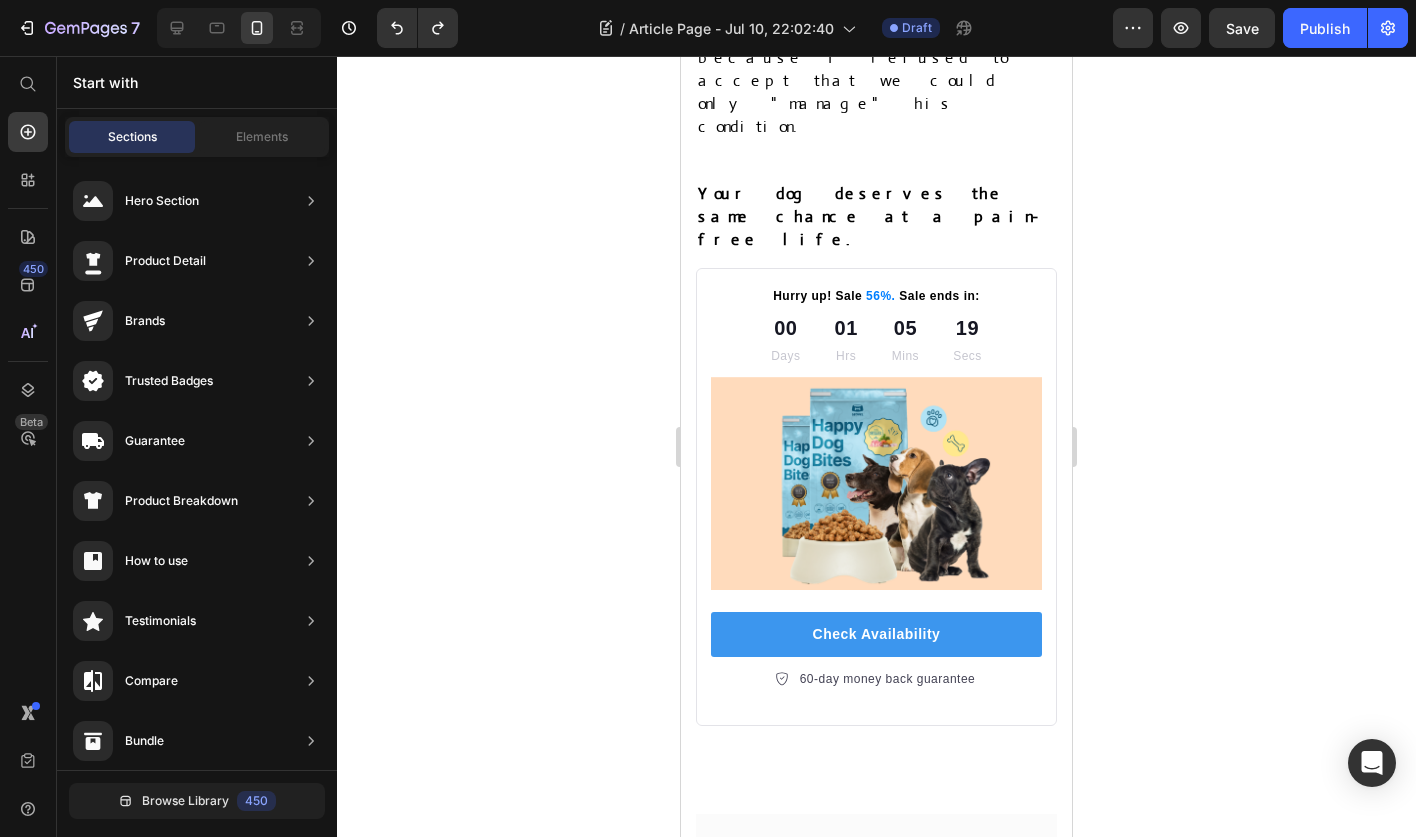 scroll, scrollTop: 13398, scrollLeft: 0, axis: vertical 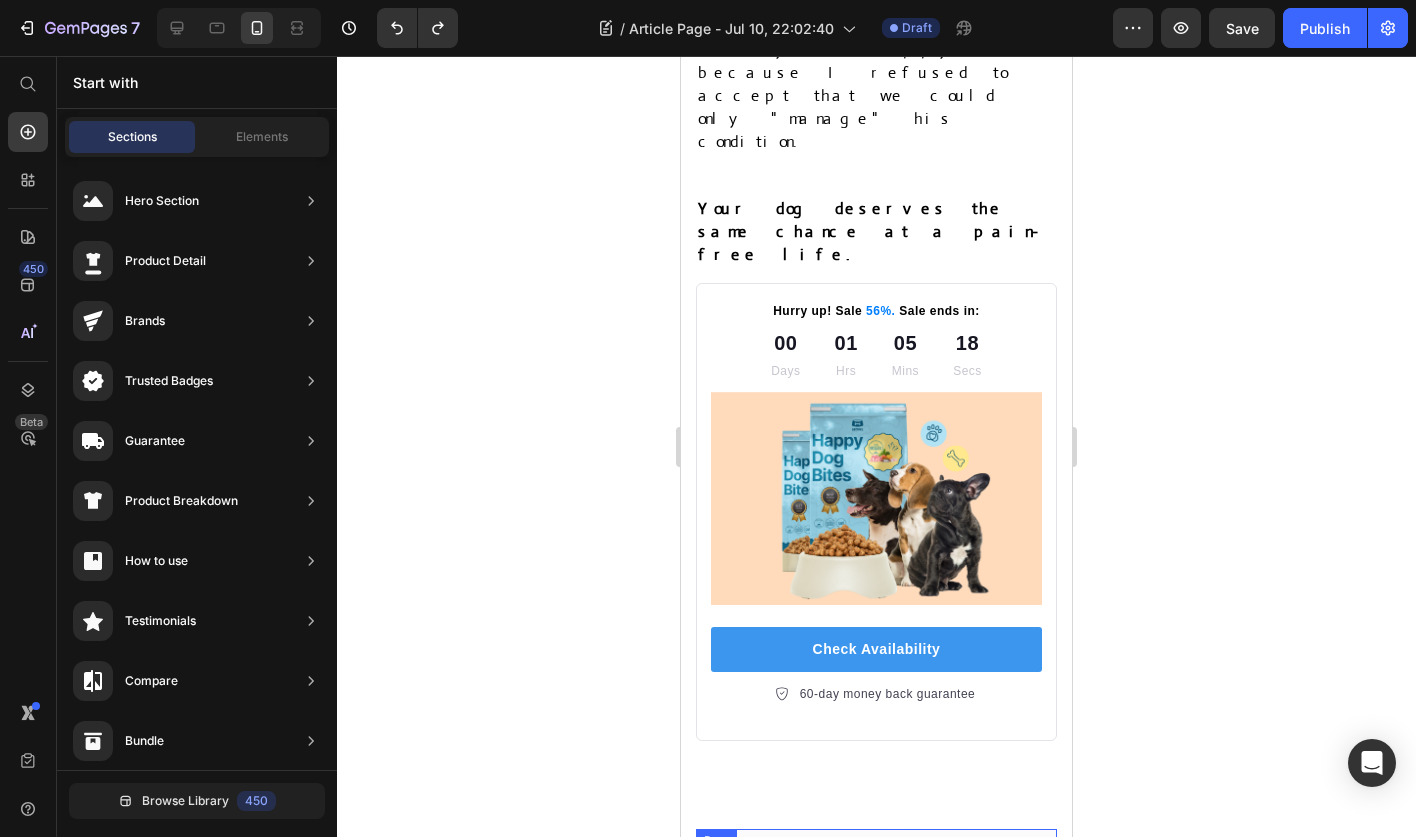 click on "Image
Icon
Icon
Icon
Icon
Icon
Drop element here Row [LAST] [LAST] Text block Row "Love it! Great for summer! Good taste, it really owns up to its name “sparkling”, cold with bubbles and lime flavor. When I want that soda feel without drinking a soda, I grab for one of this." Text block Row" at bounding box center [876, 982] 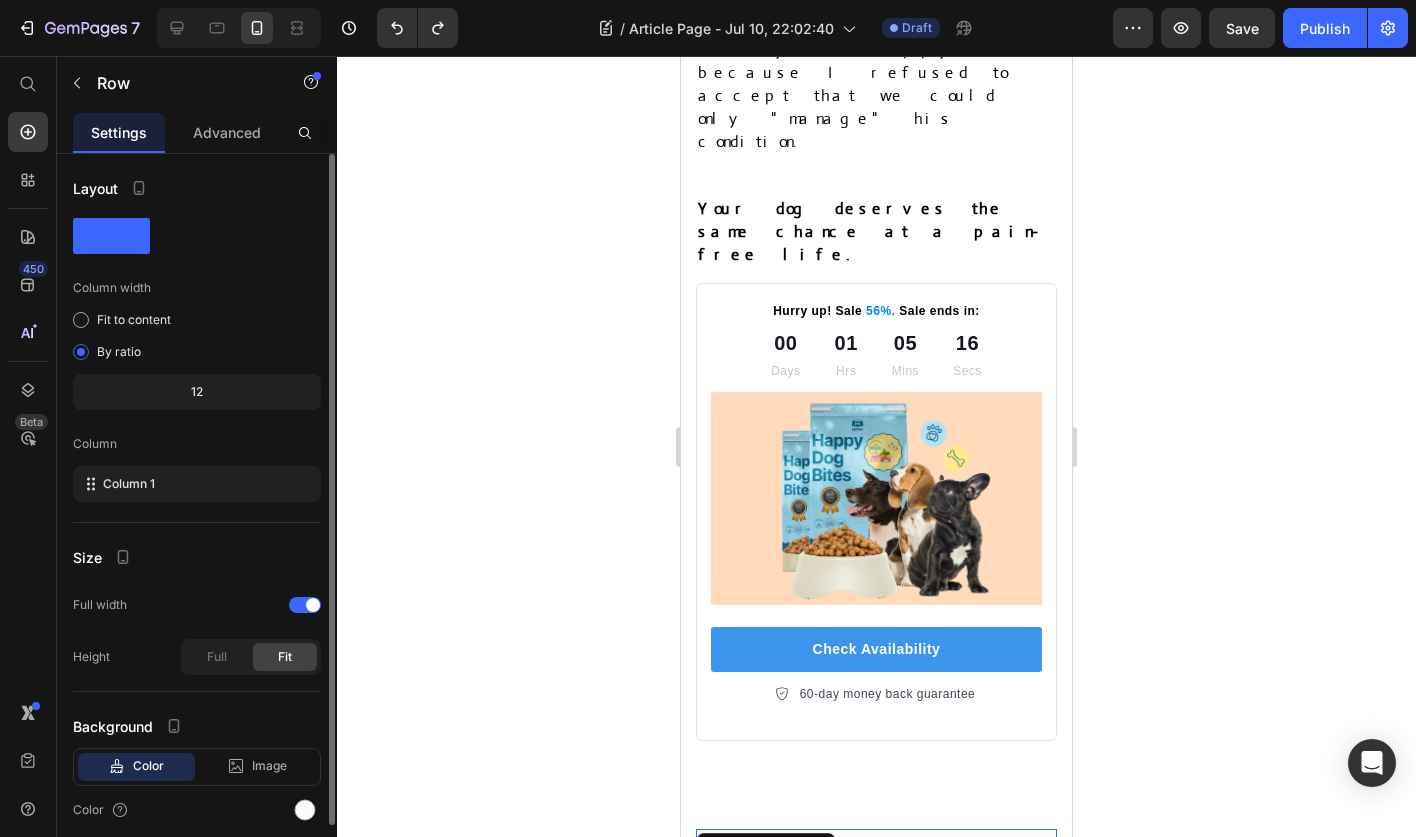 click at bounding box center (819, 849) 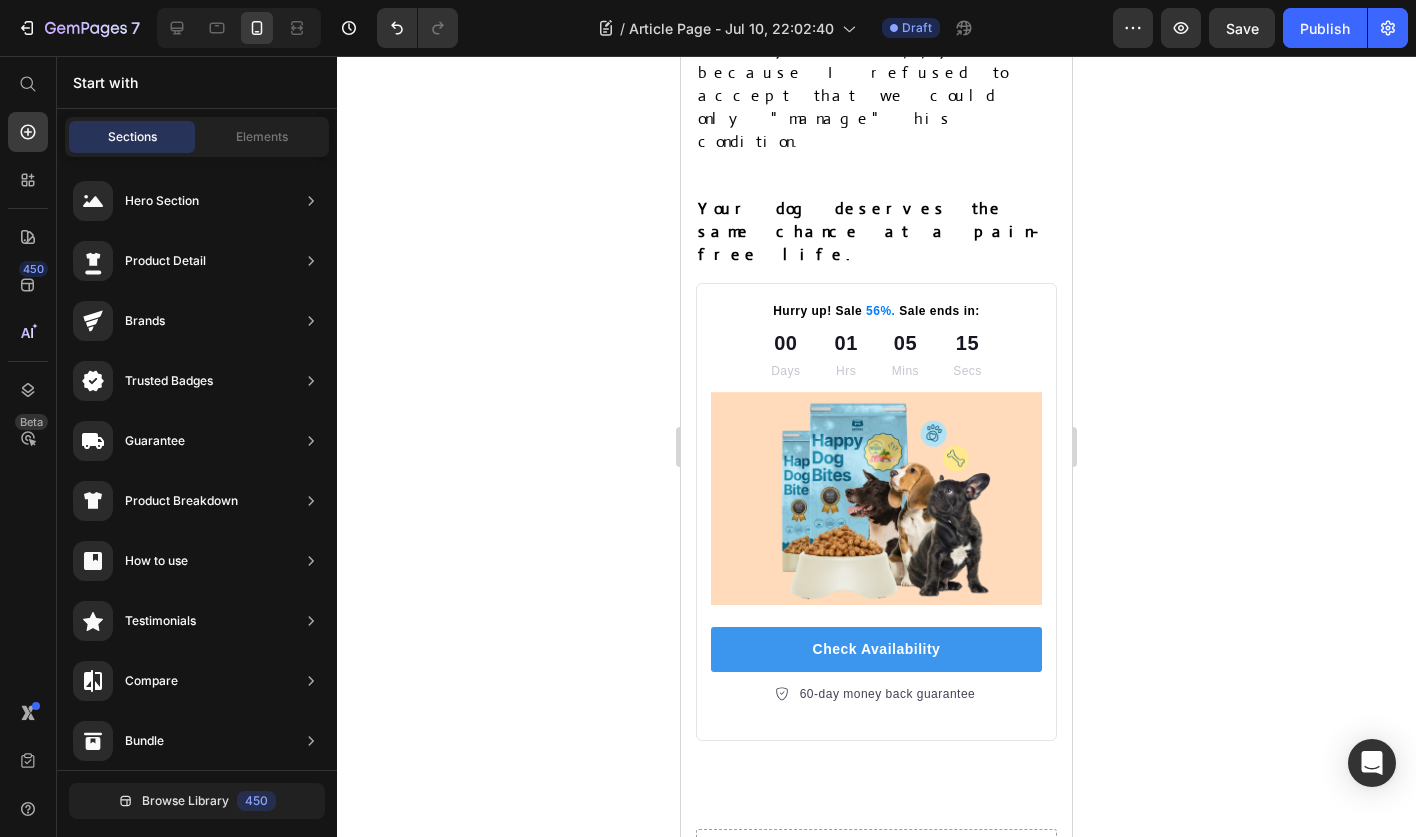 click on "Image
Icon
Icon
Icon
Icon
Icon
Icon Row [LAST] [LAST] Text block Row "Love it! Great for summer! Good taste, it really owns up to its name “sparkling”, cold with bubbles and lime flavor. When I want that soda feel without drinking a soda, I grab for one of this." Text block Row" at bounding box center (876, 1024) 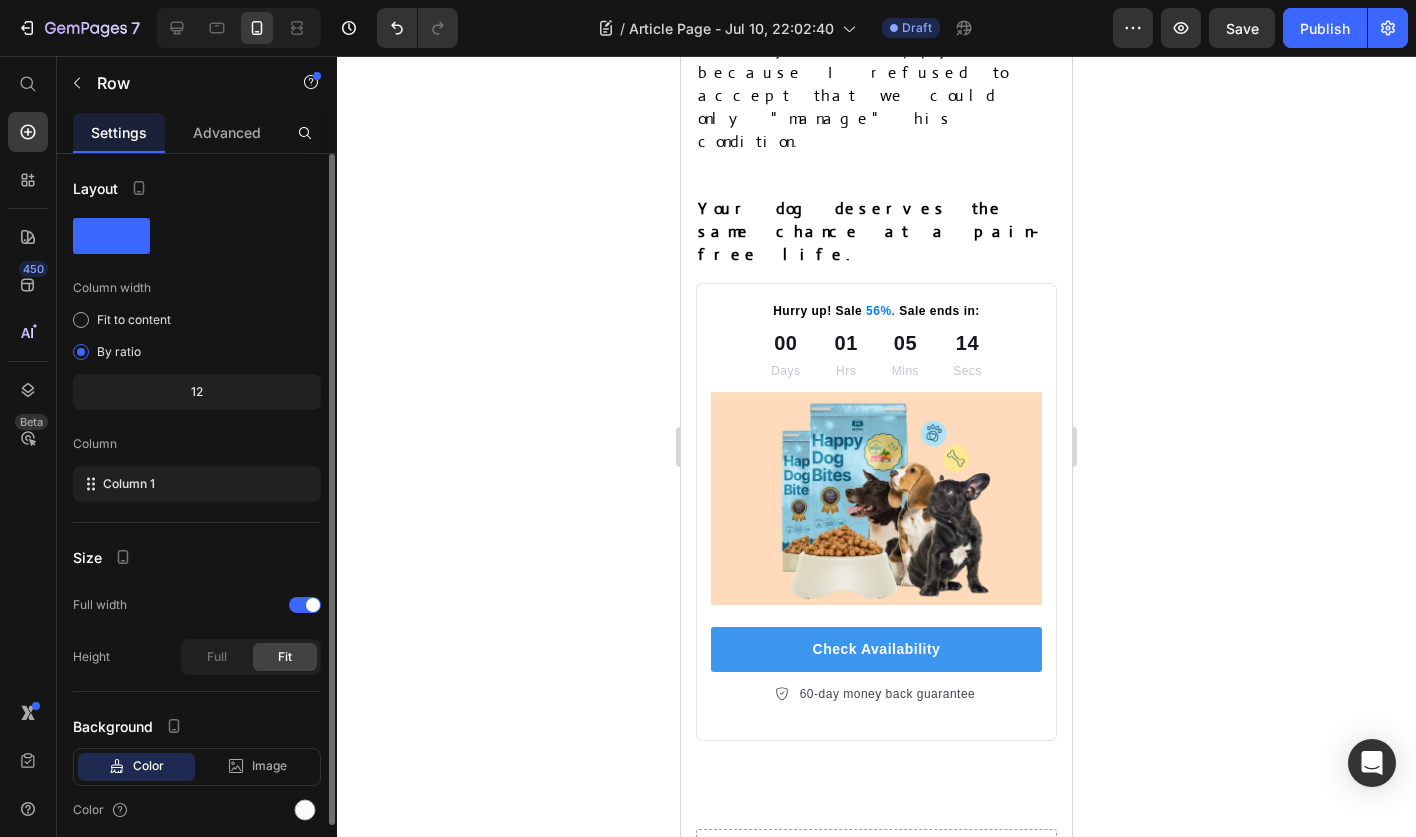 click 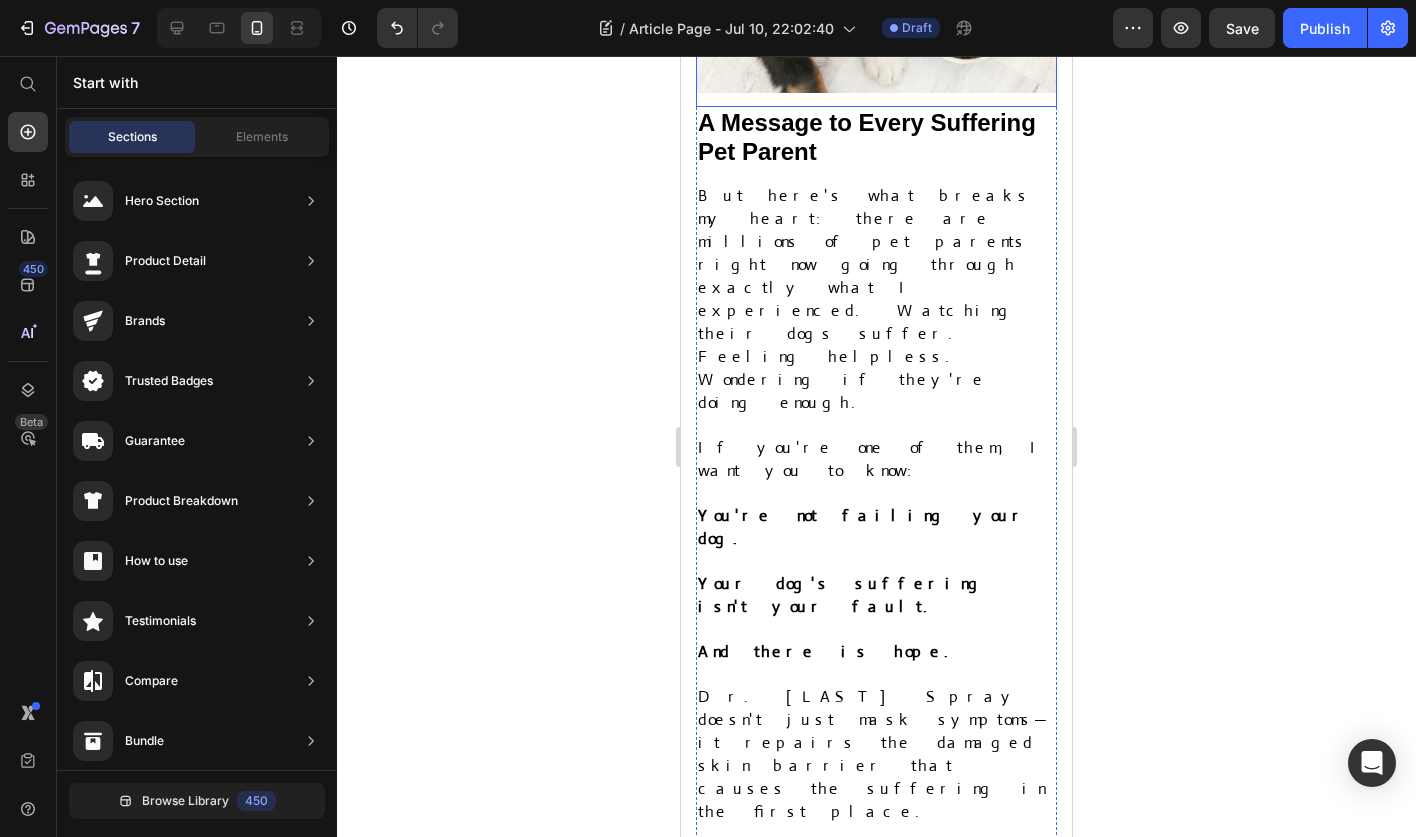 scroll, scrollTop: 11214, scrollLeft: 0, axis: vertical 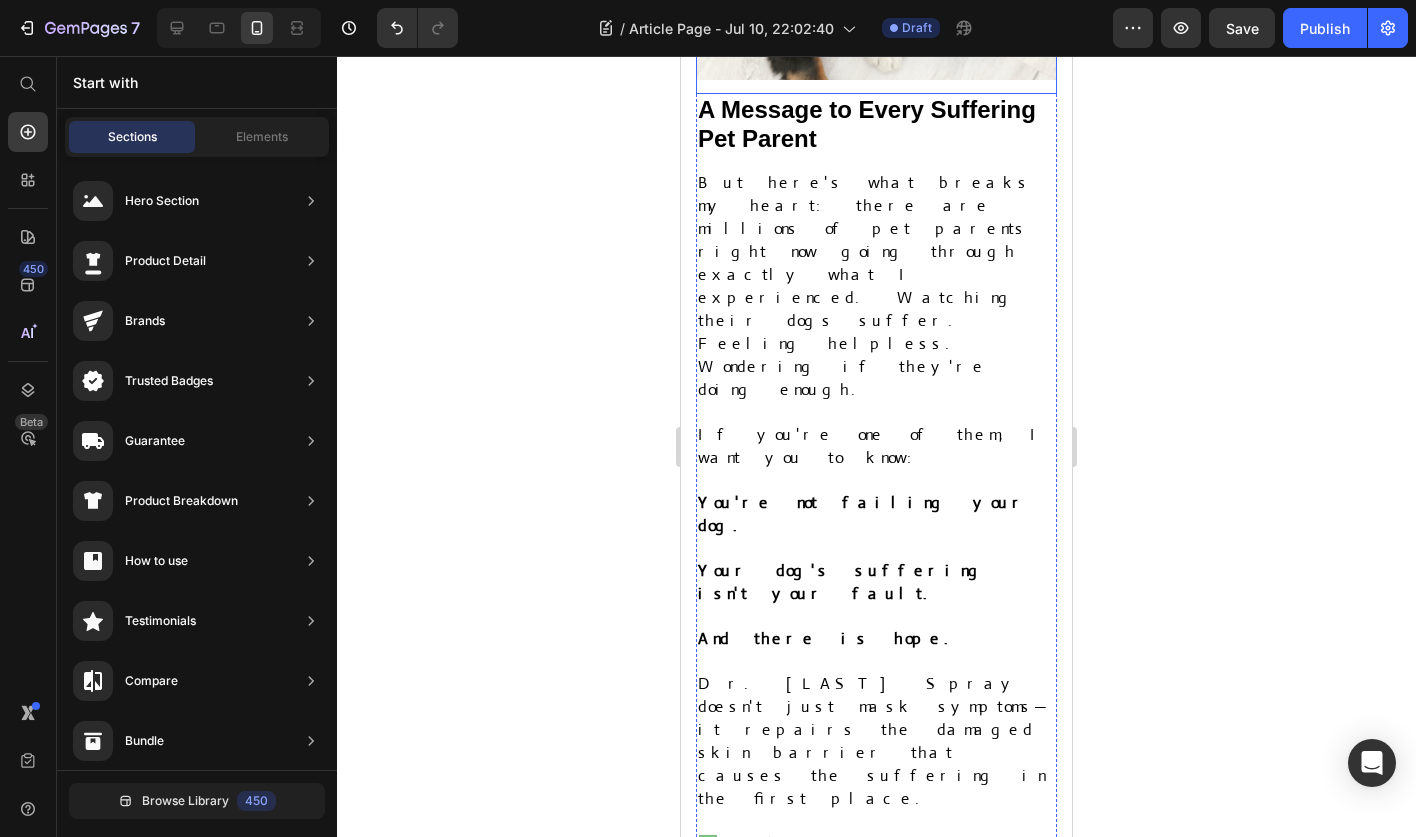 click at bounding box center (876, -10) 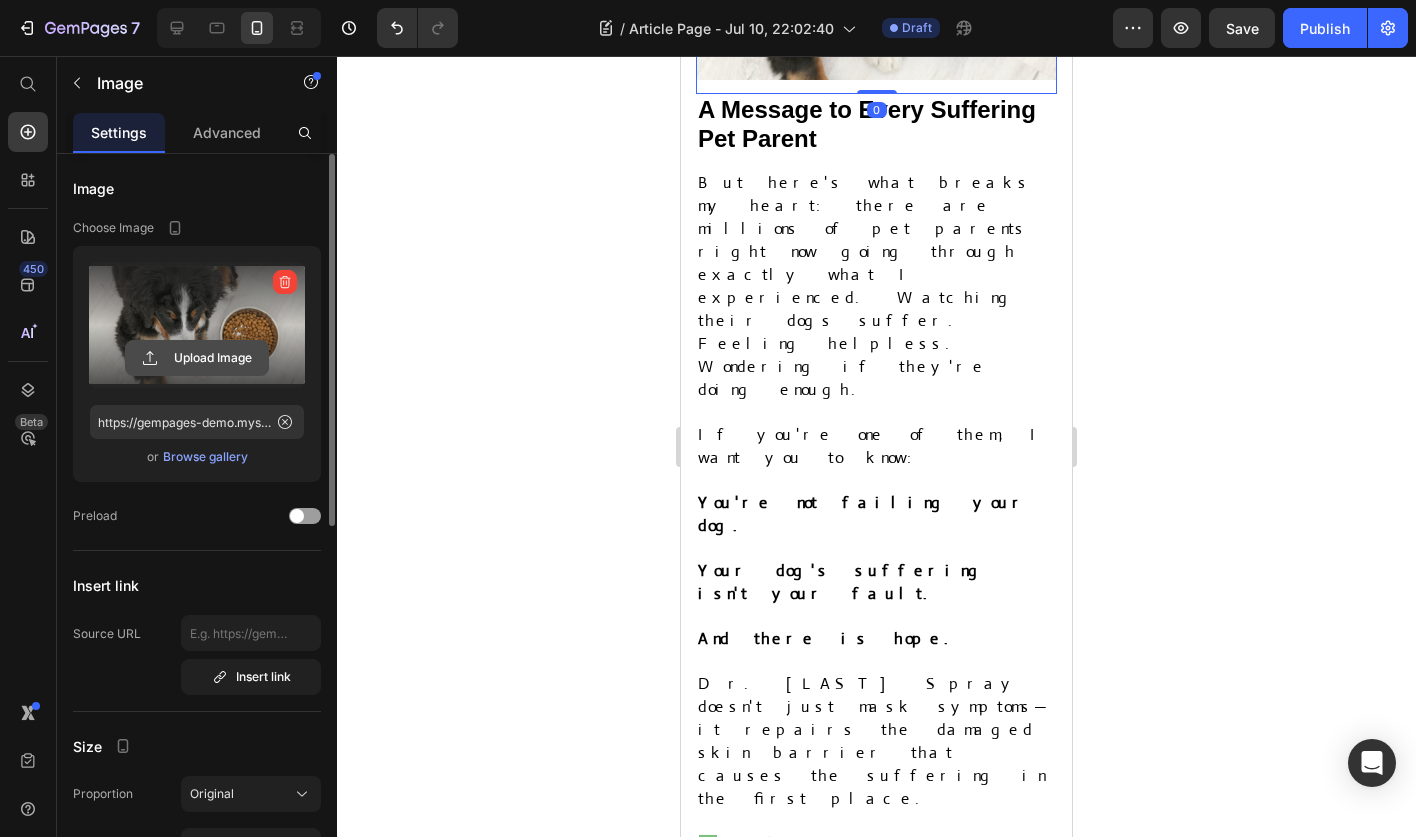 click 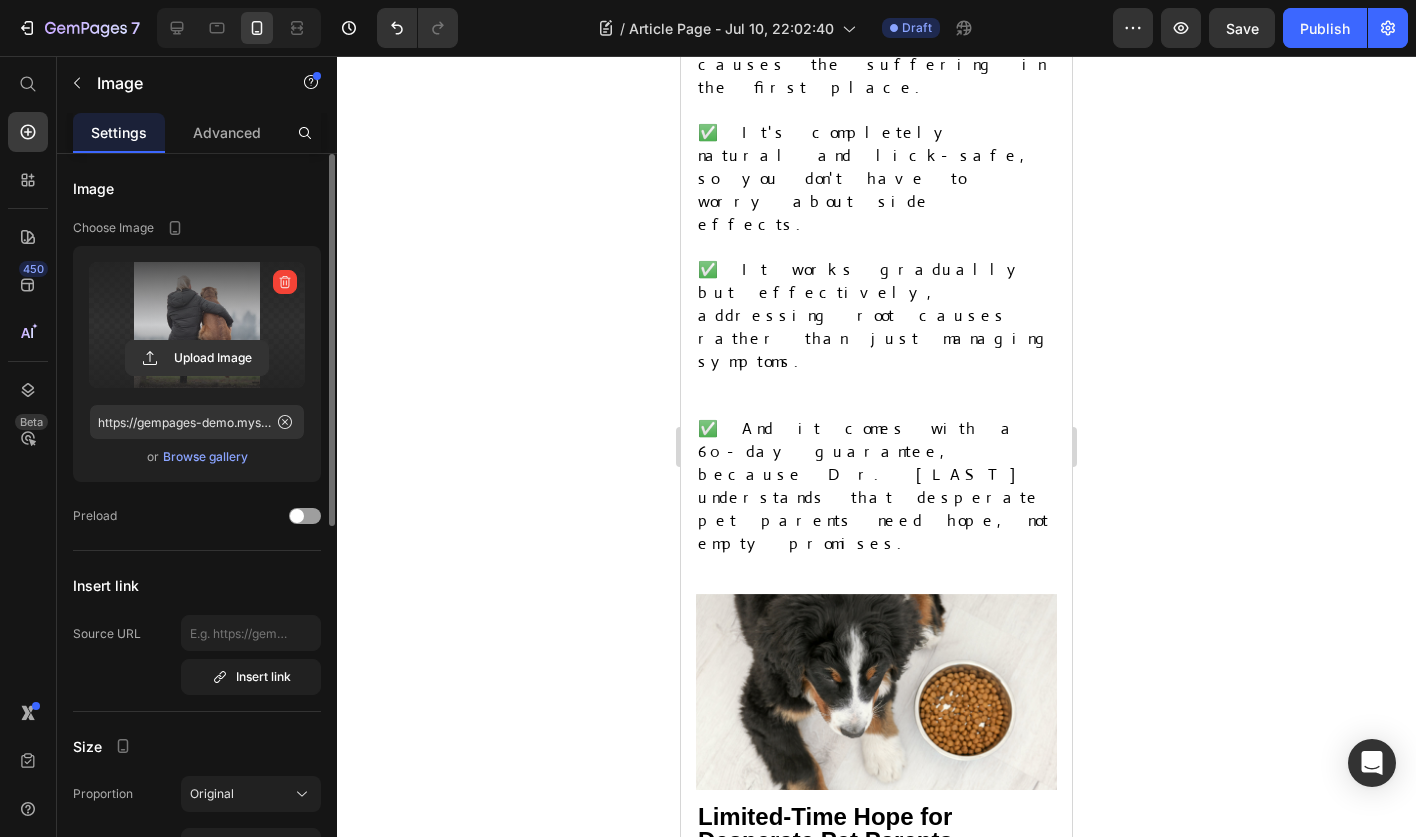 scroll, scrollTop: 12255, scrollLeft: 0, axis: vertical 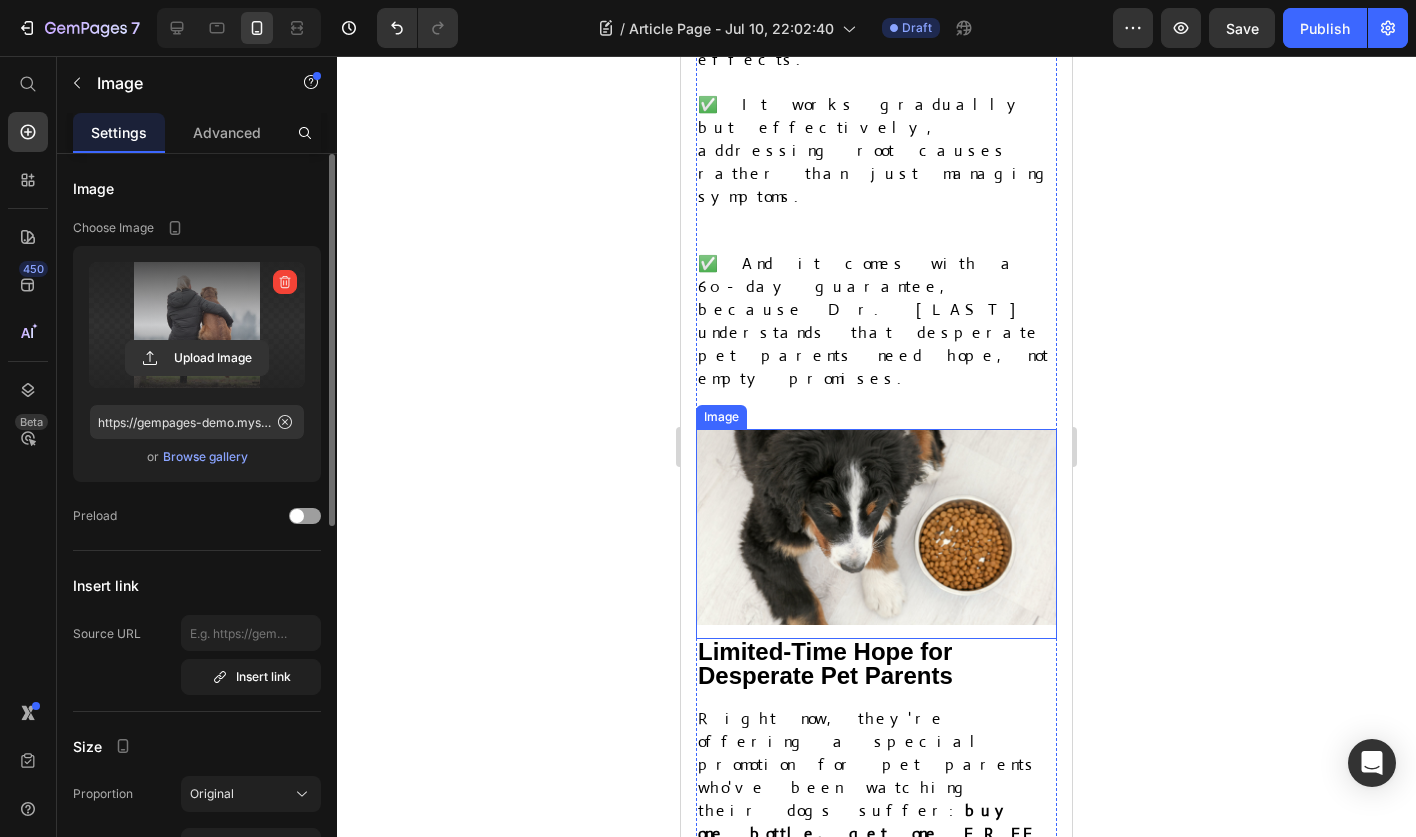 click at bounding box center (876, 534) 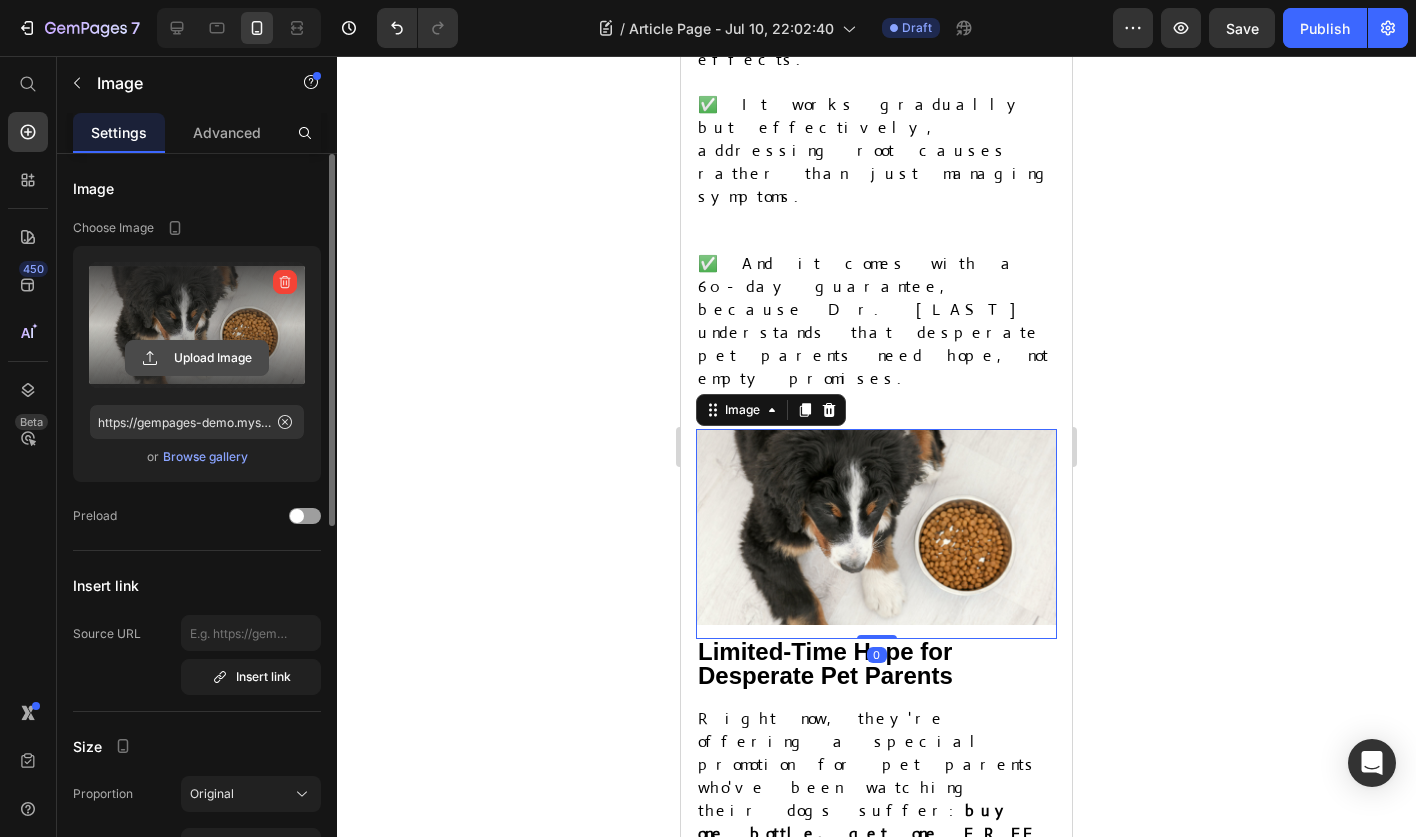 click 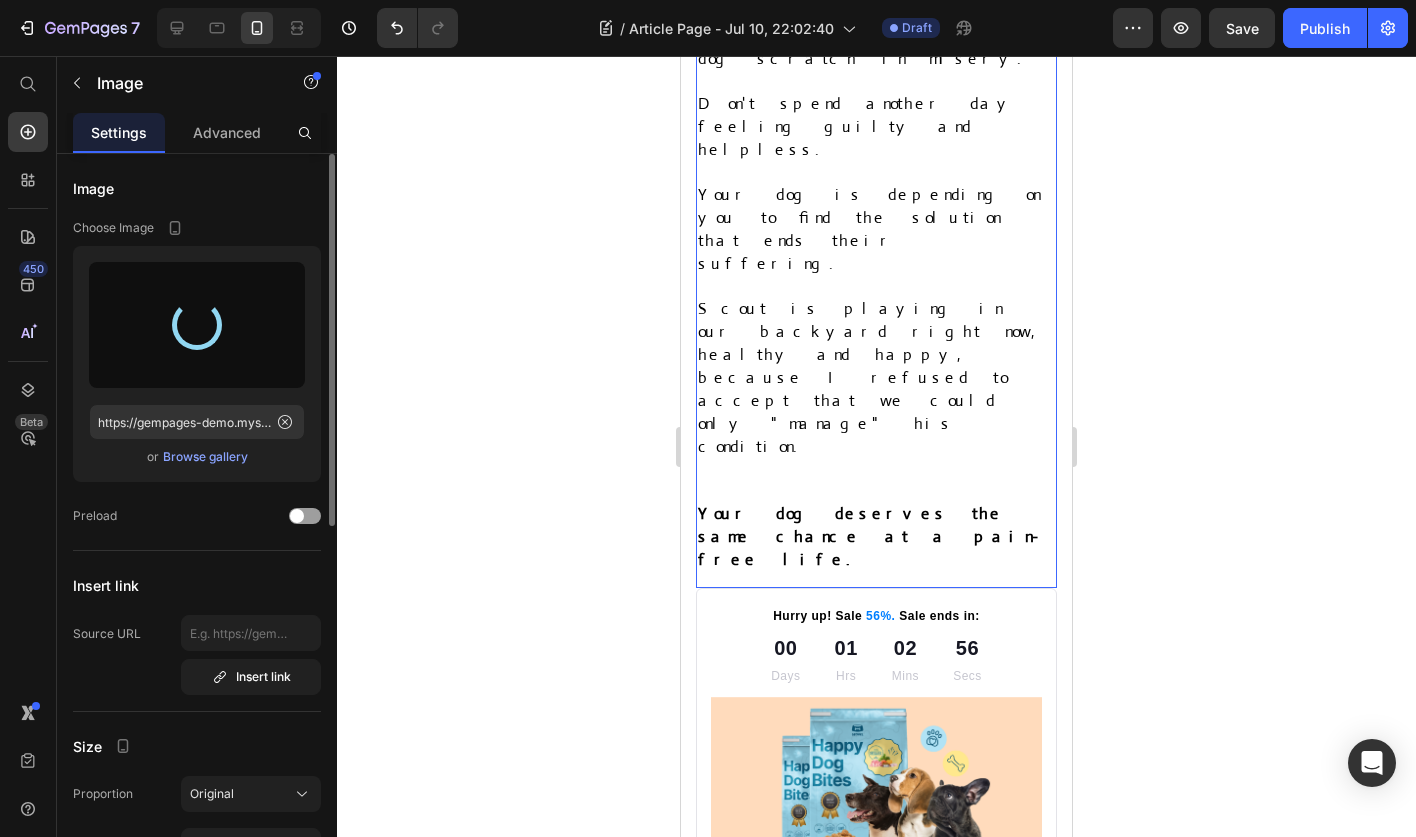 scroll, scrollTop: 13284, scrollLeft: 0, axis: vertical 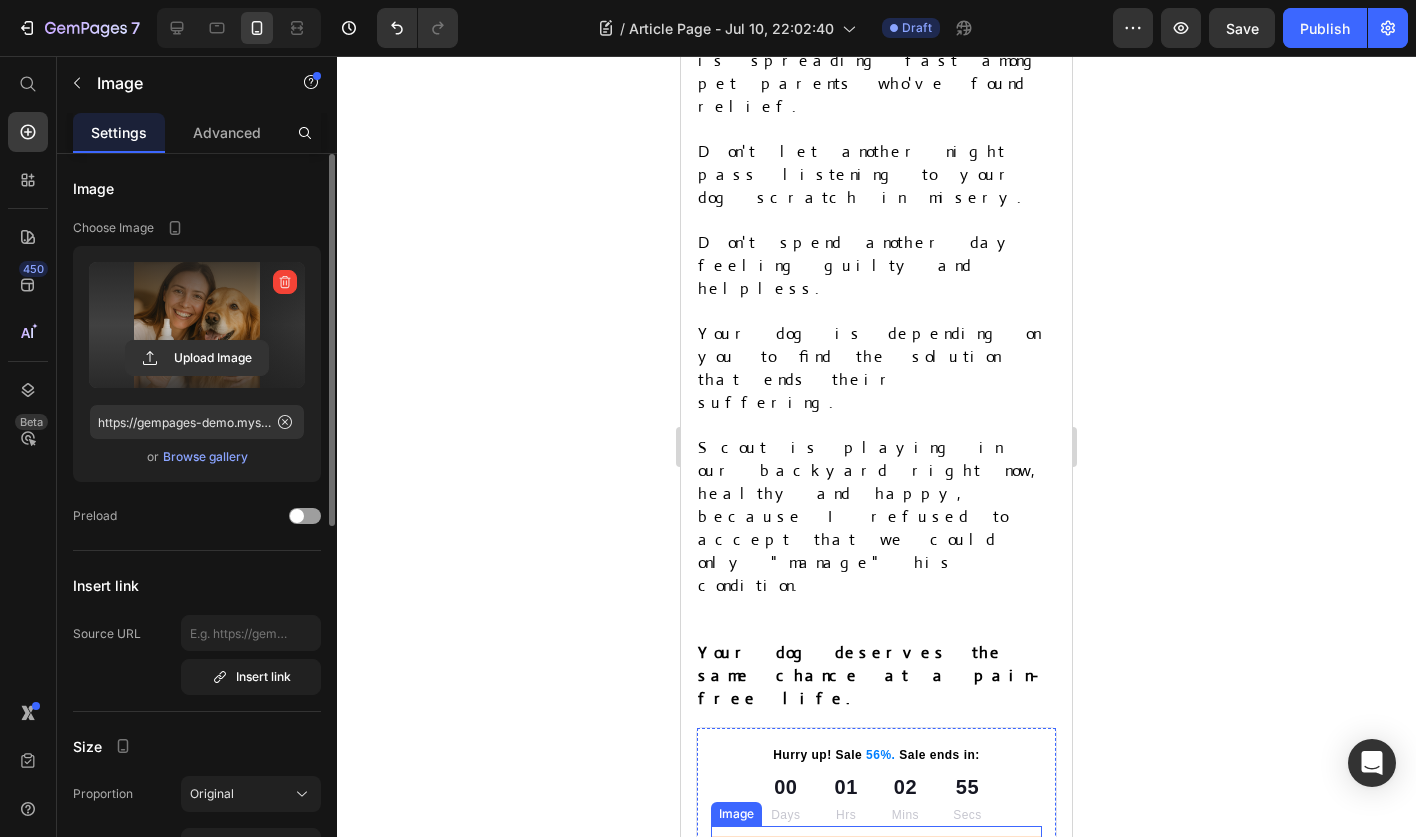 click at bounding box center (876, 948) 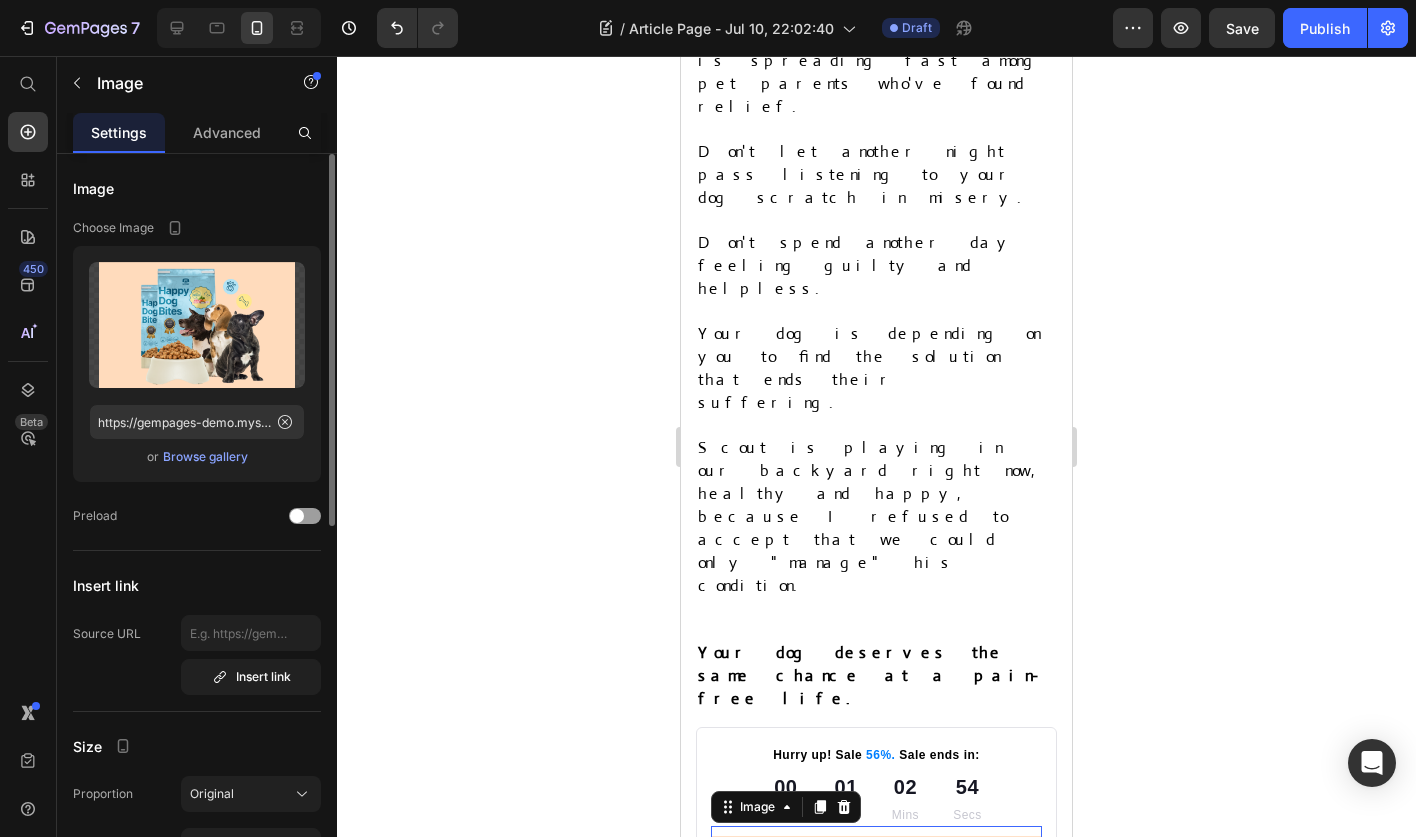 scroll, scrollTop: 13449, scrollLeft: 0, axis: vertical 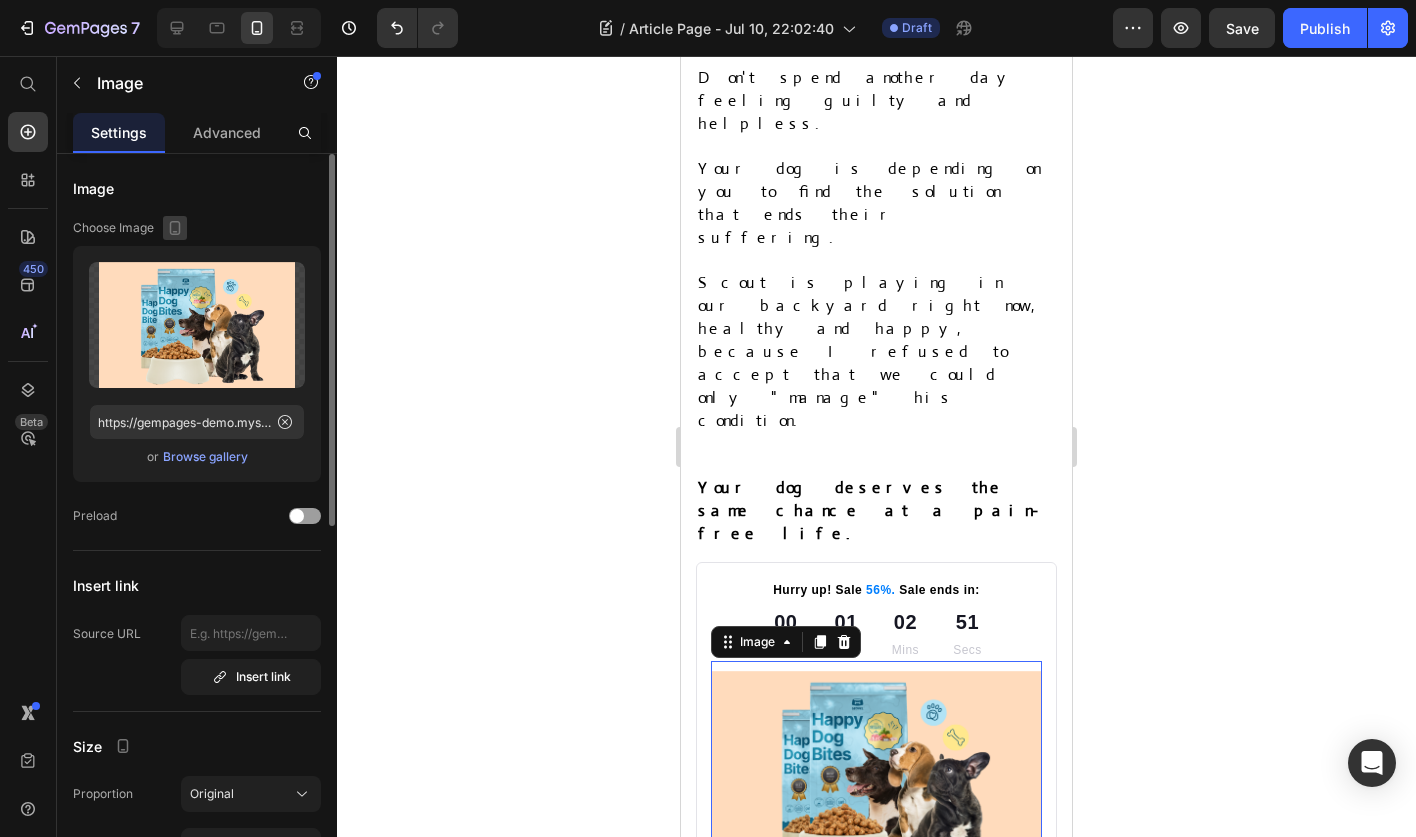 click 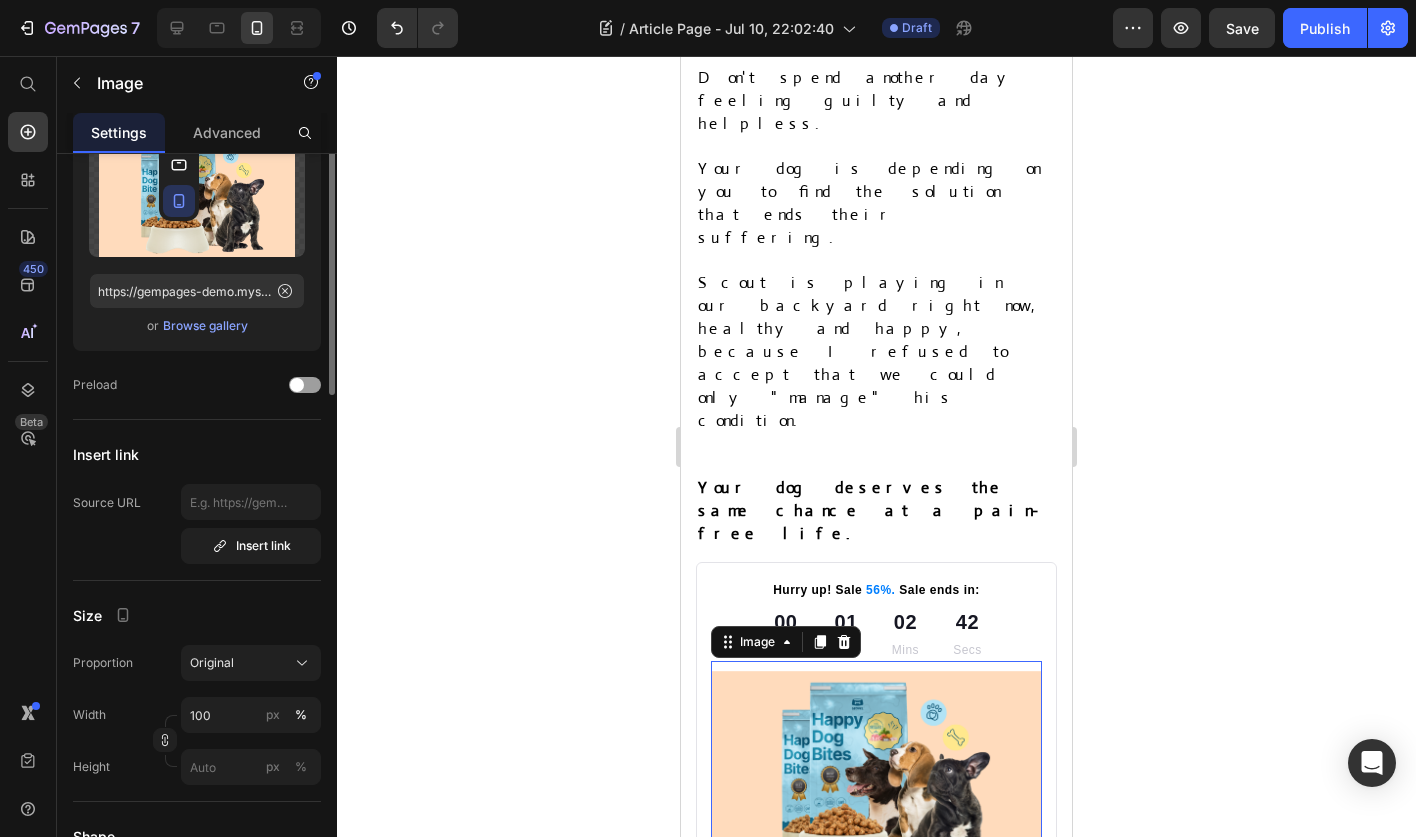 scroll, scrollTop: 0, scrollLeft: 0, axis: both 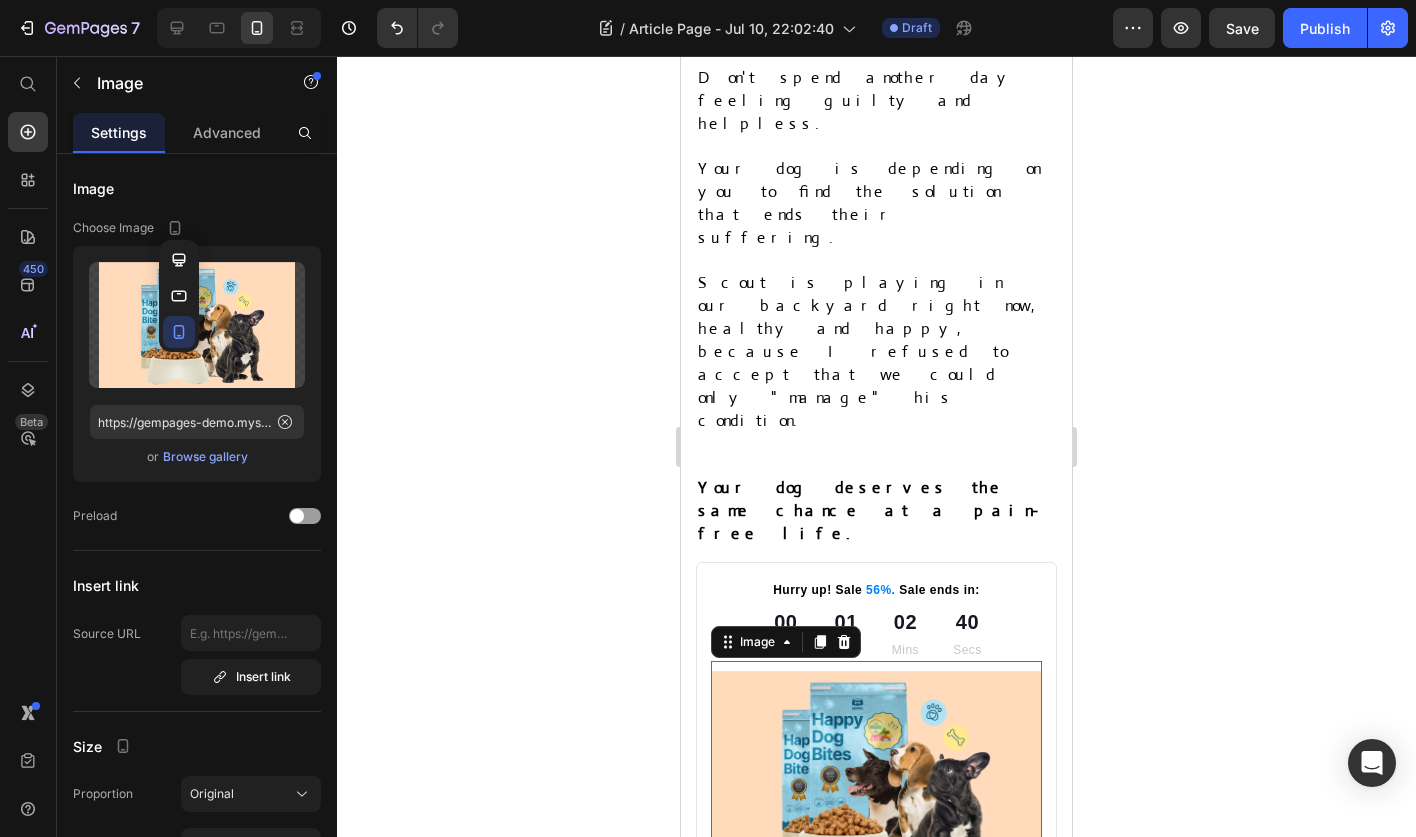 click 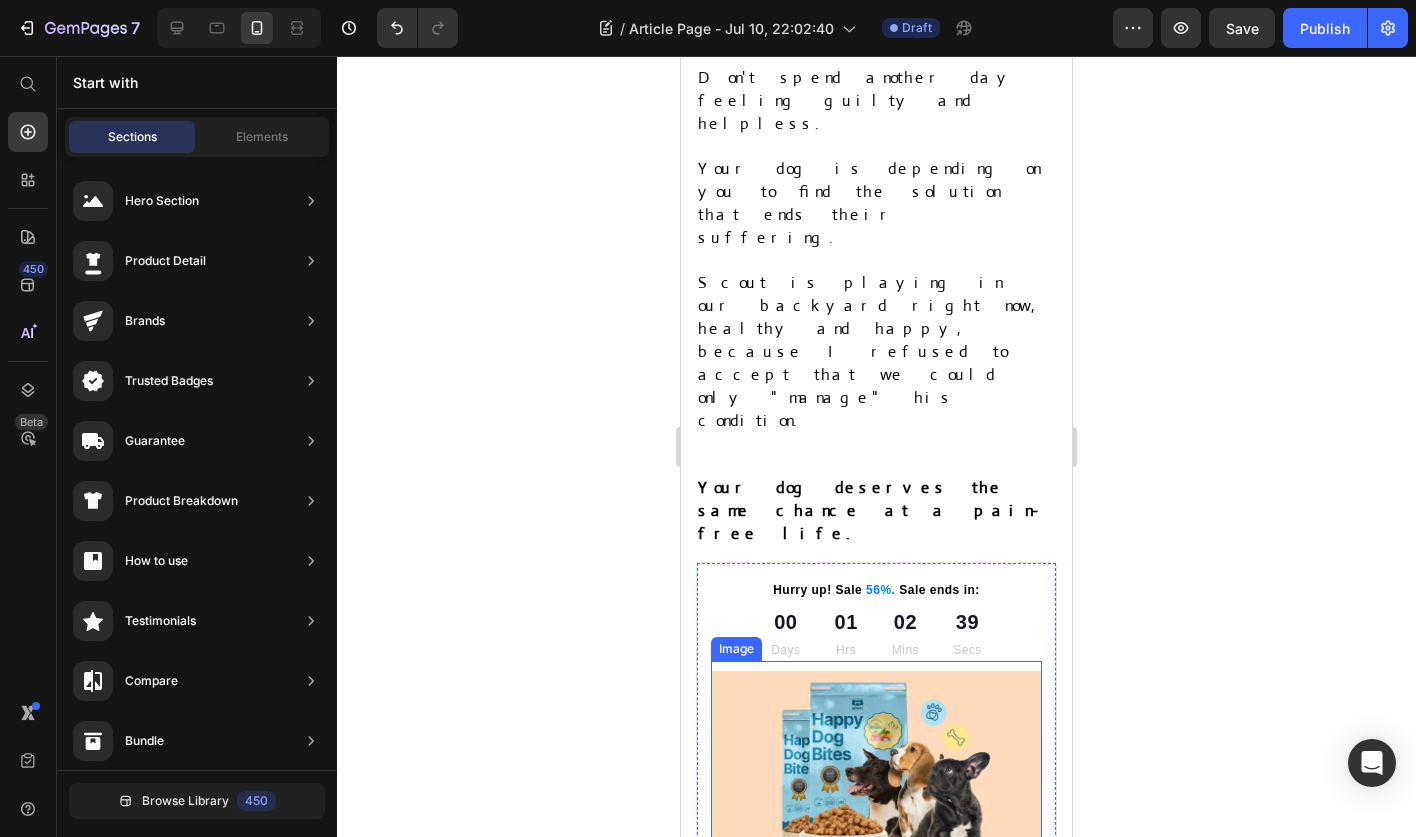 click at bounding box center [876, 783] 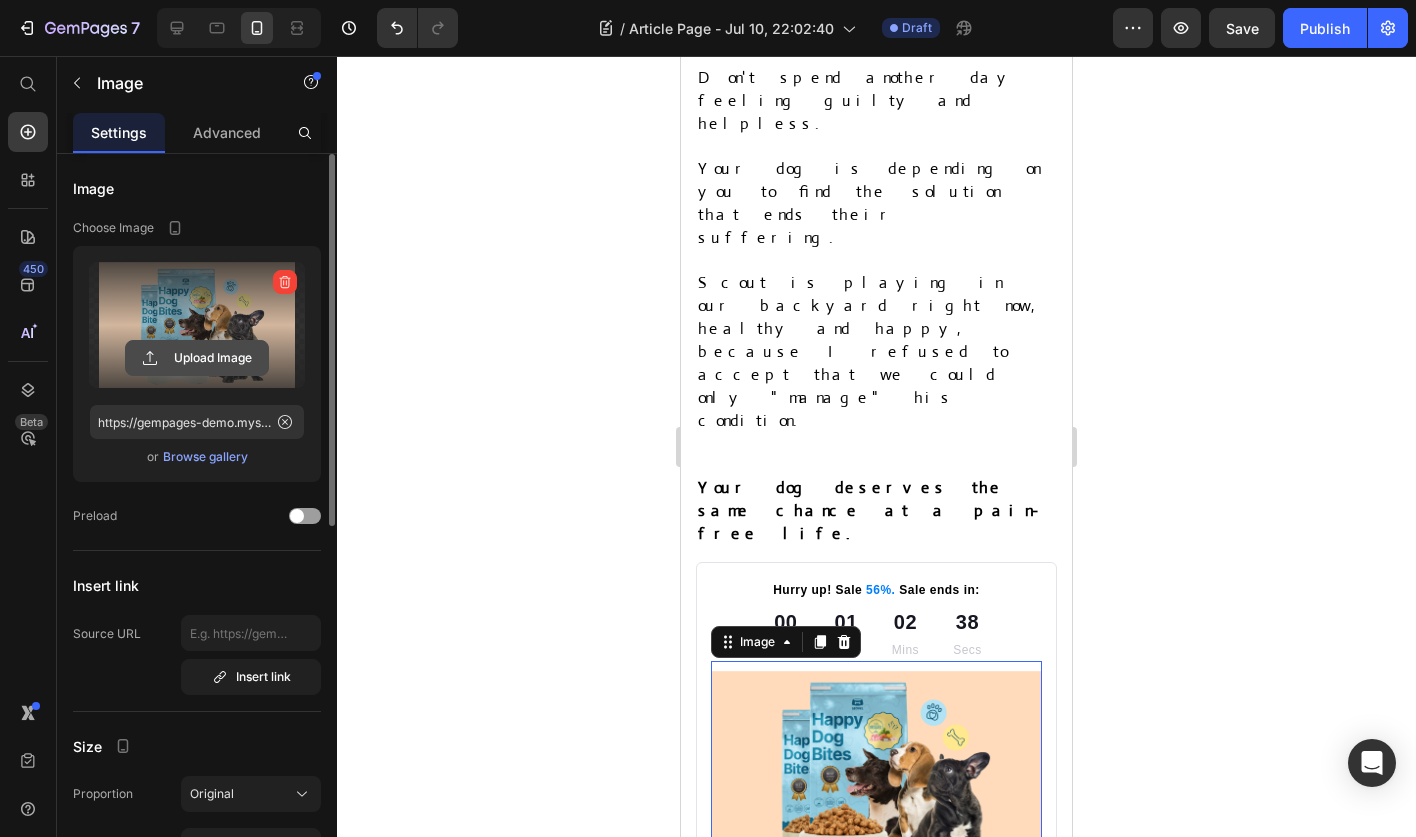 click 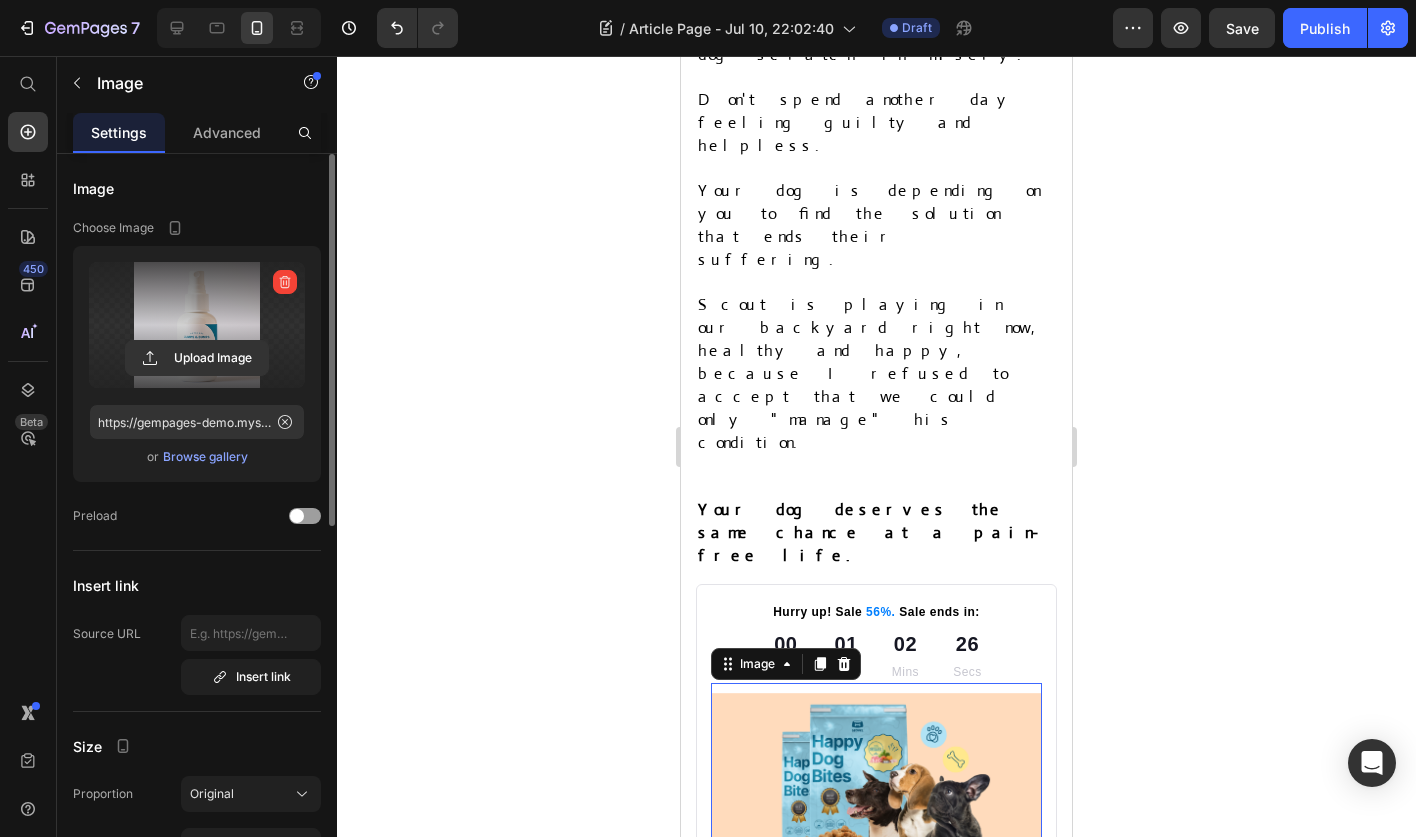 scroll, scrollTop: 13371, scrollLeft: 0, axis: vertical 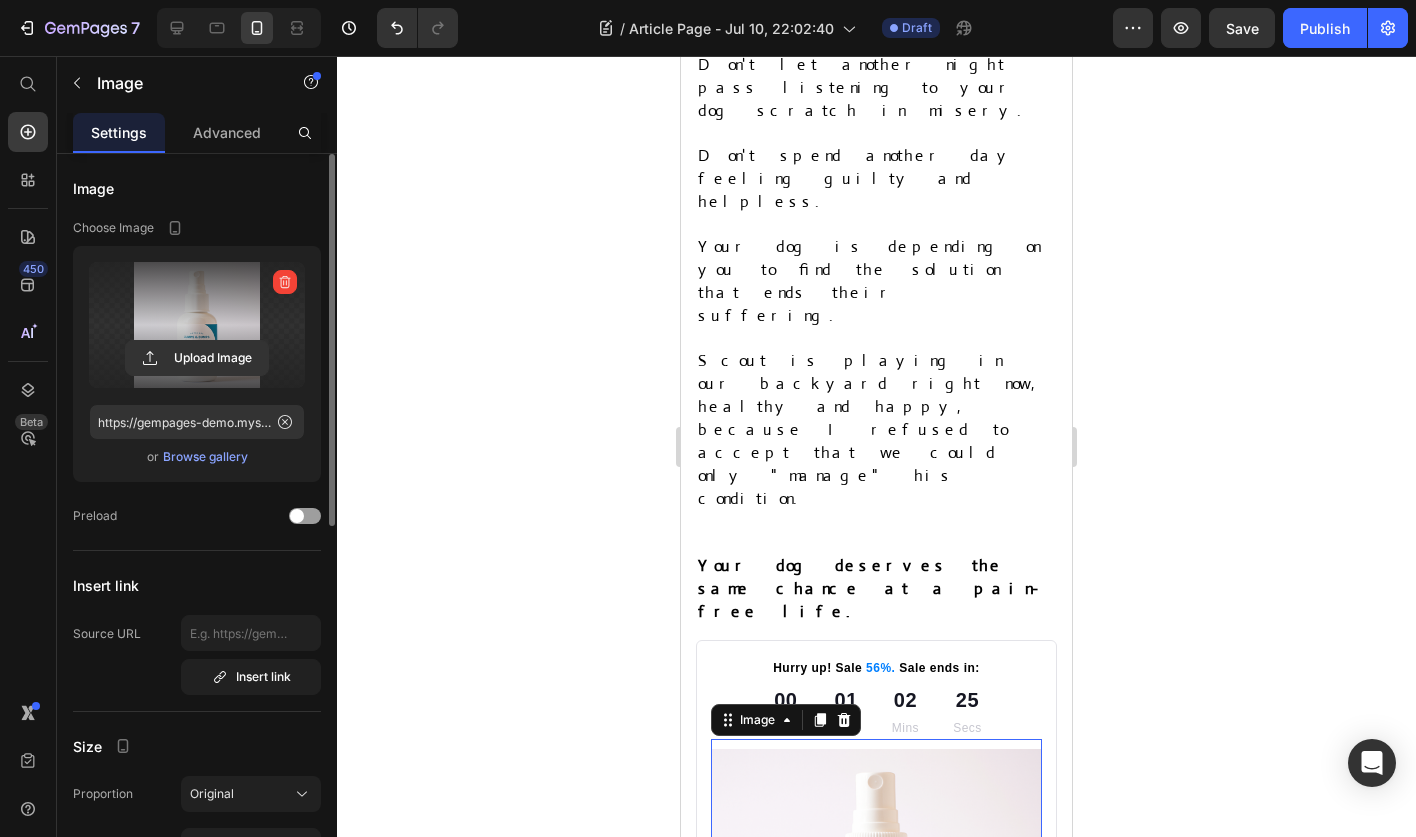 click 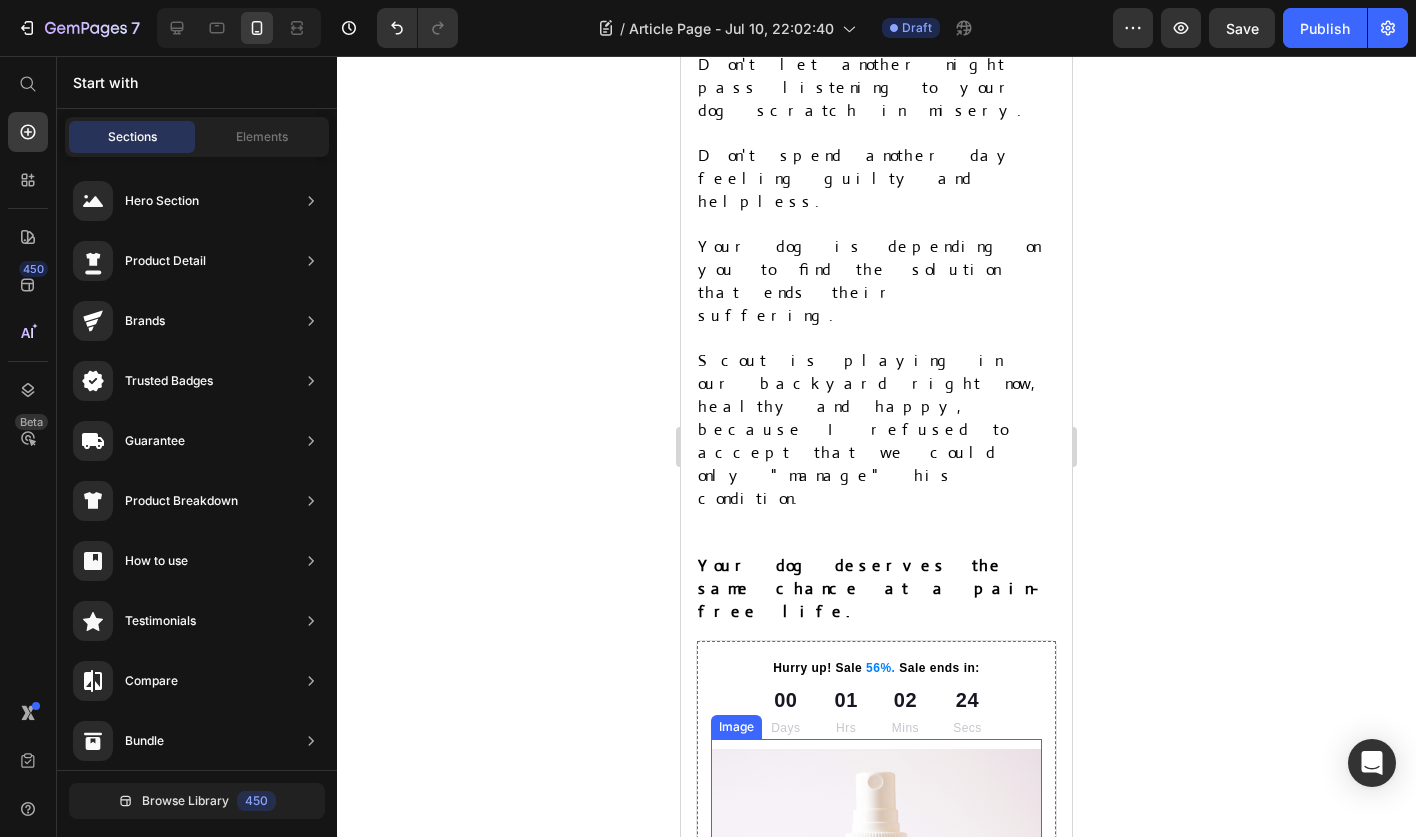 click at bounding box center [876, 920] 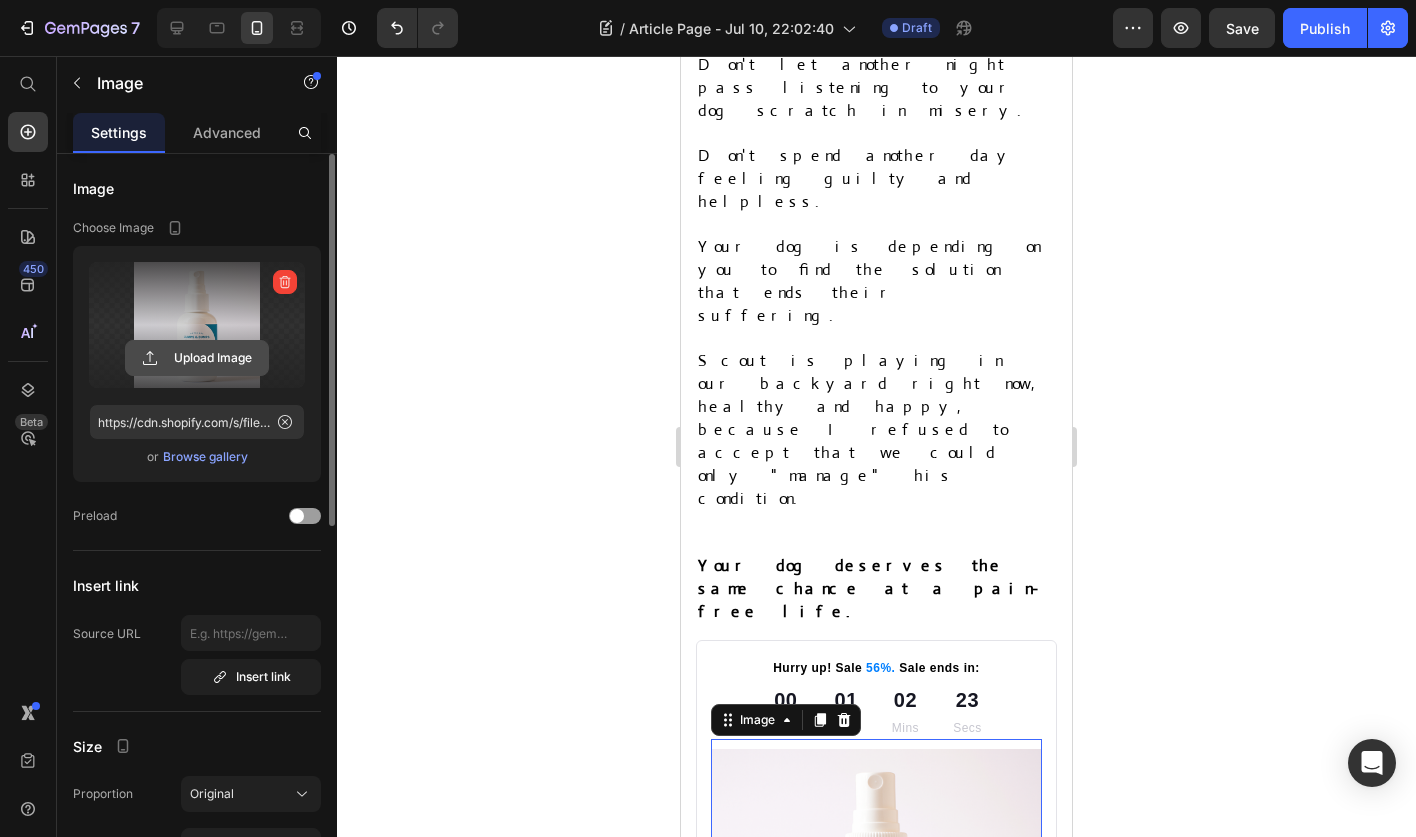click 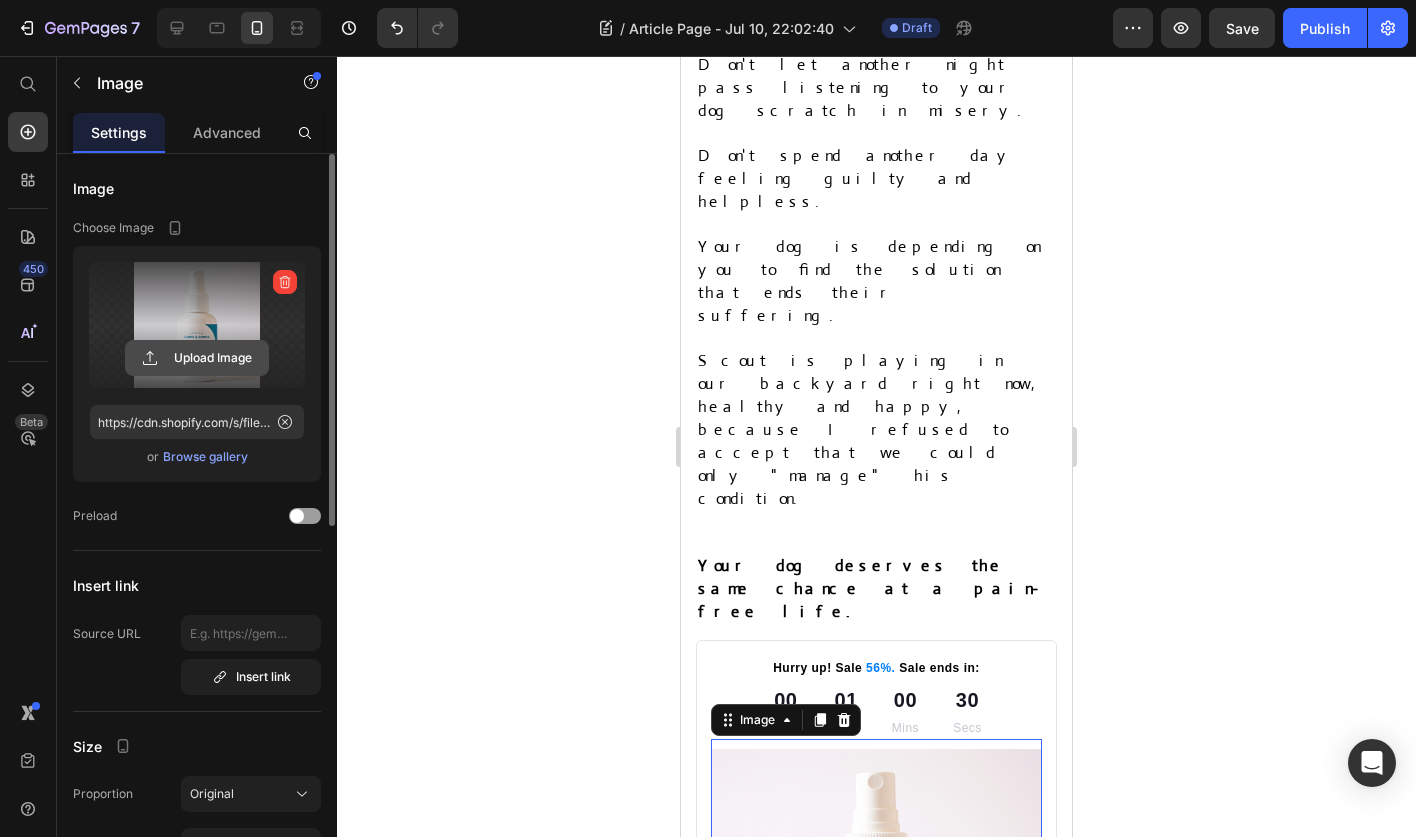 click 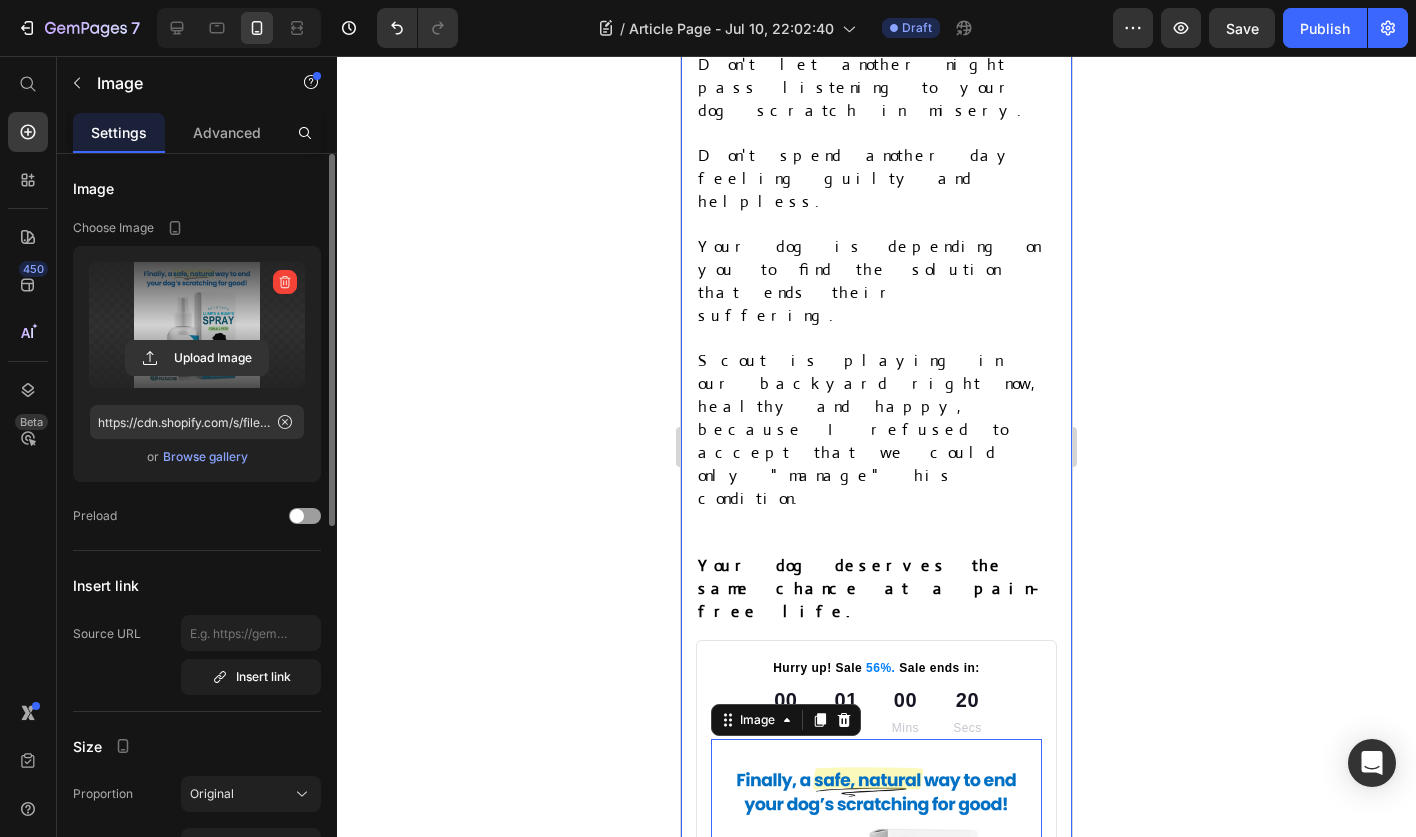 click 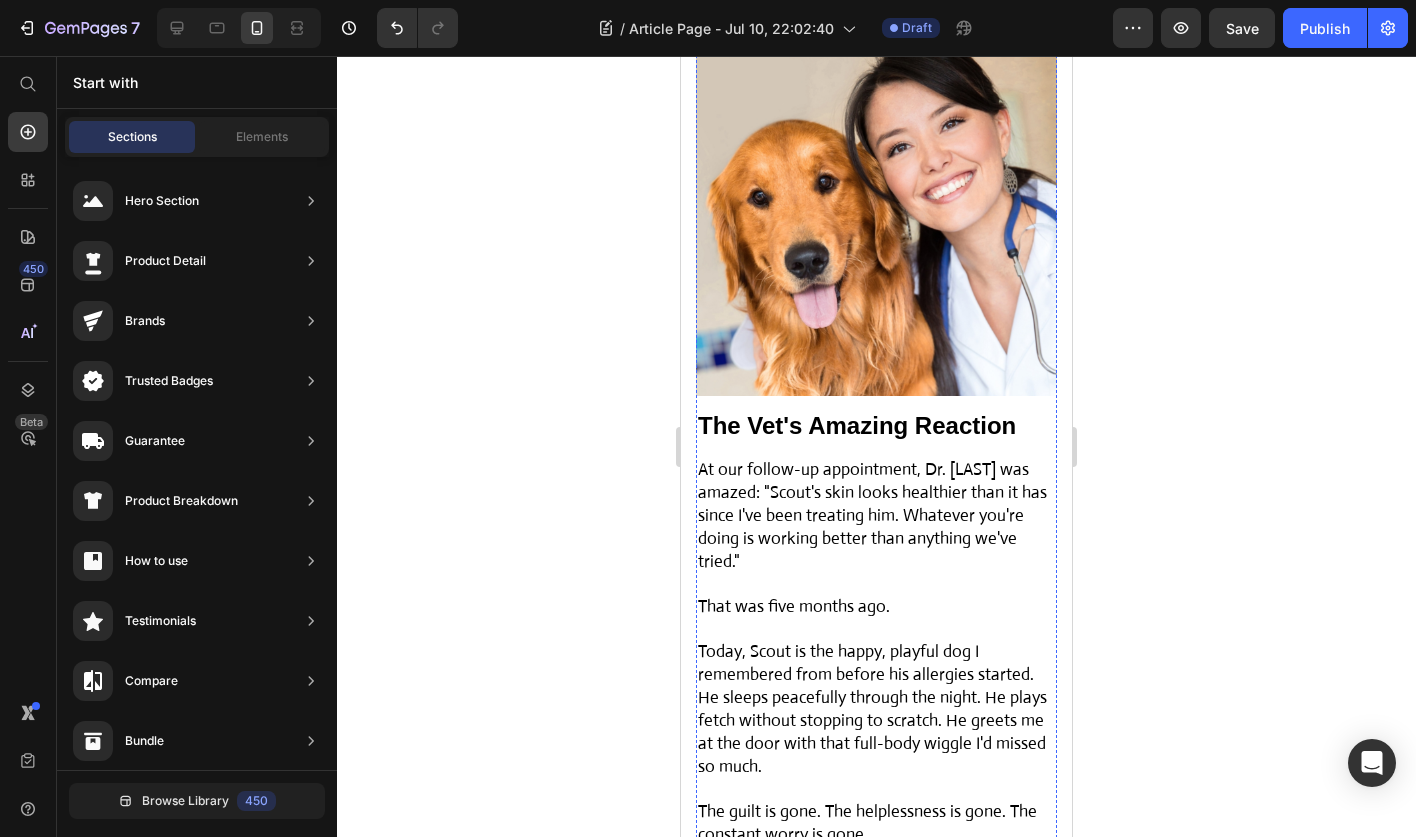 scroll, scrollTop: 10124, scrollLeft: 0, axis: vertical 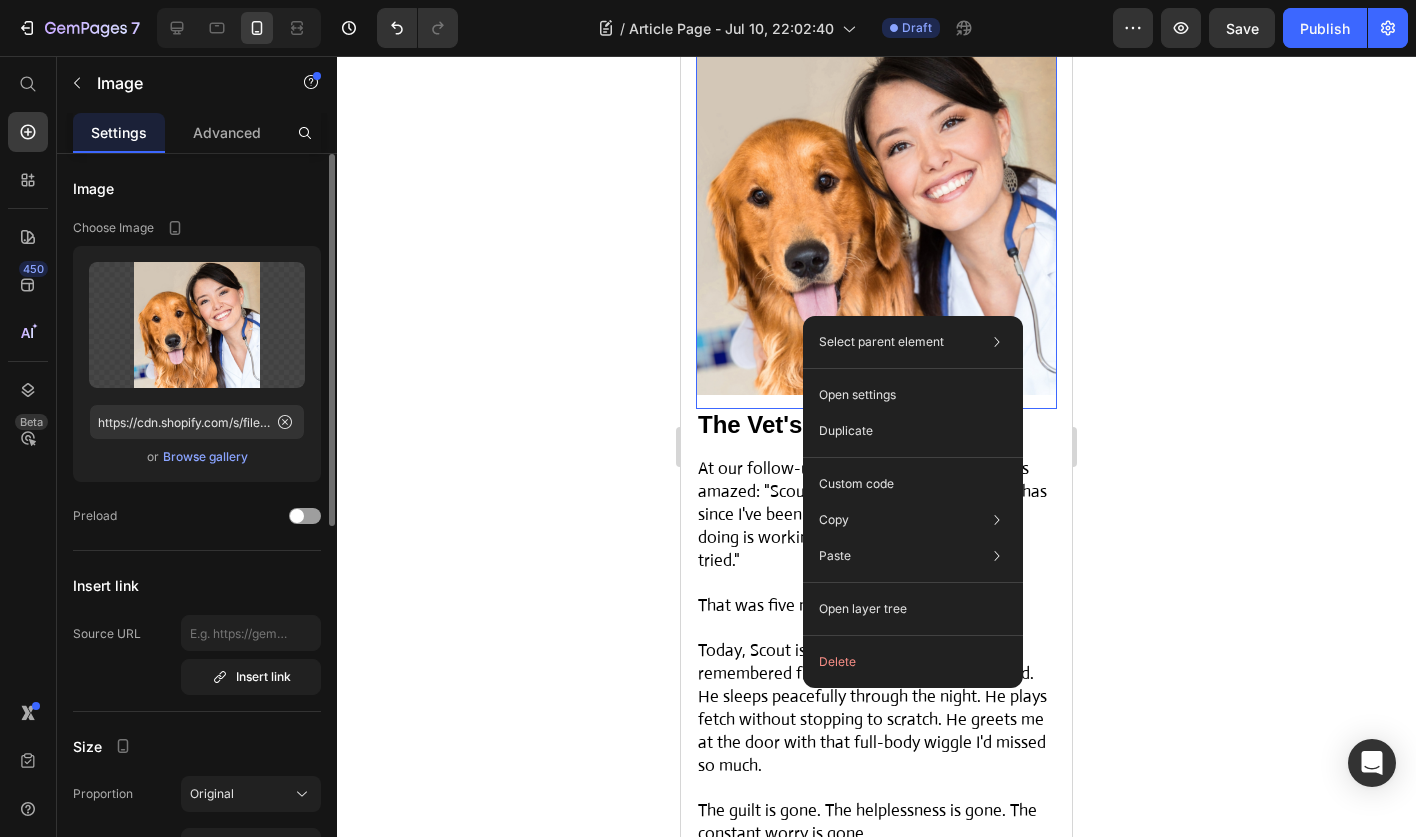 click 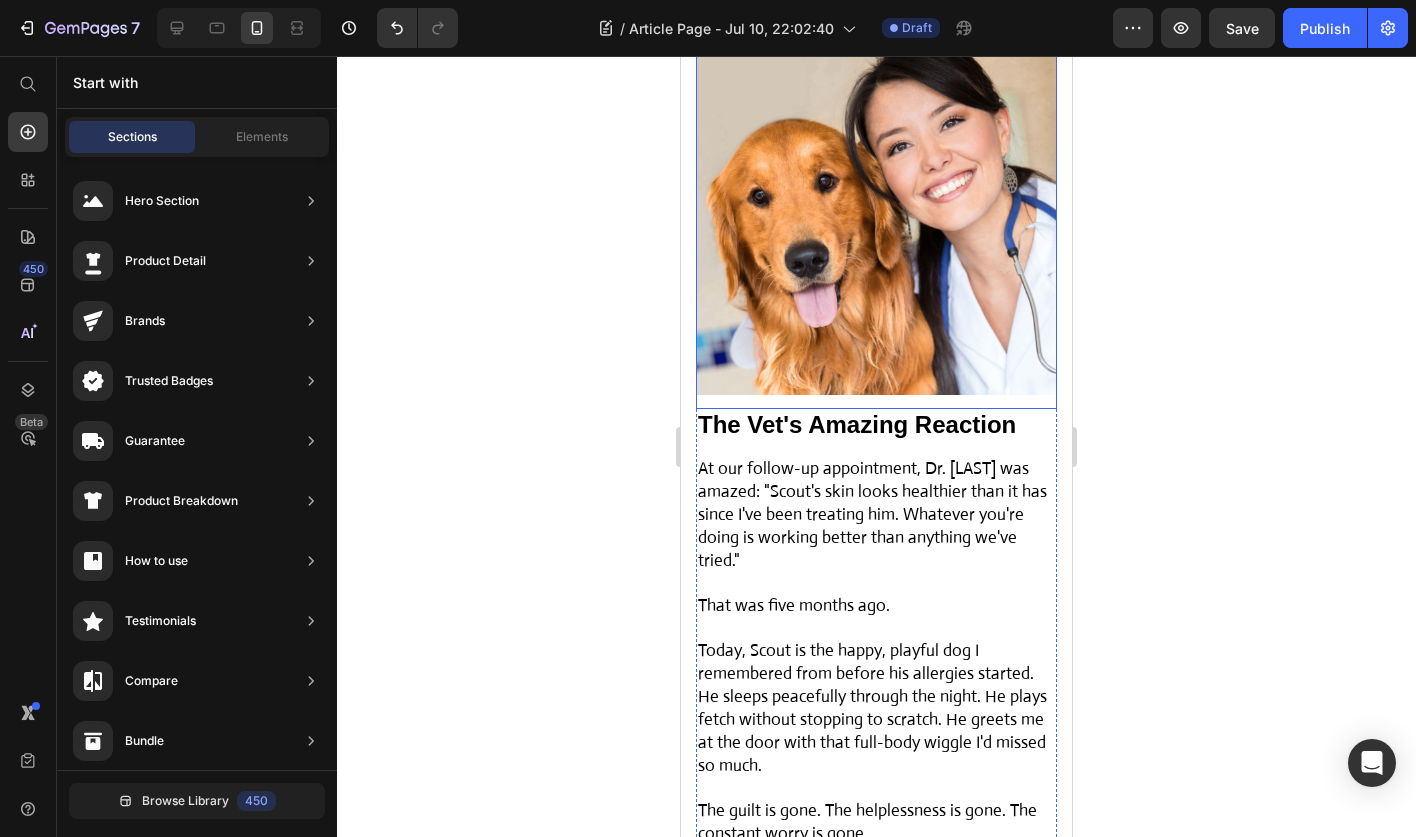 drag, startPoint x: 858, startPoint y: 425, endPoint x: 1031, endPoint y: 102, distance: 366.41232 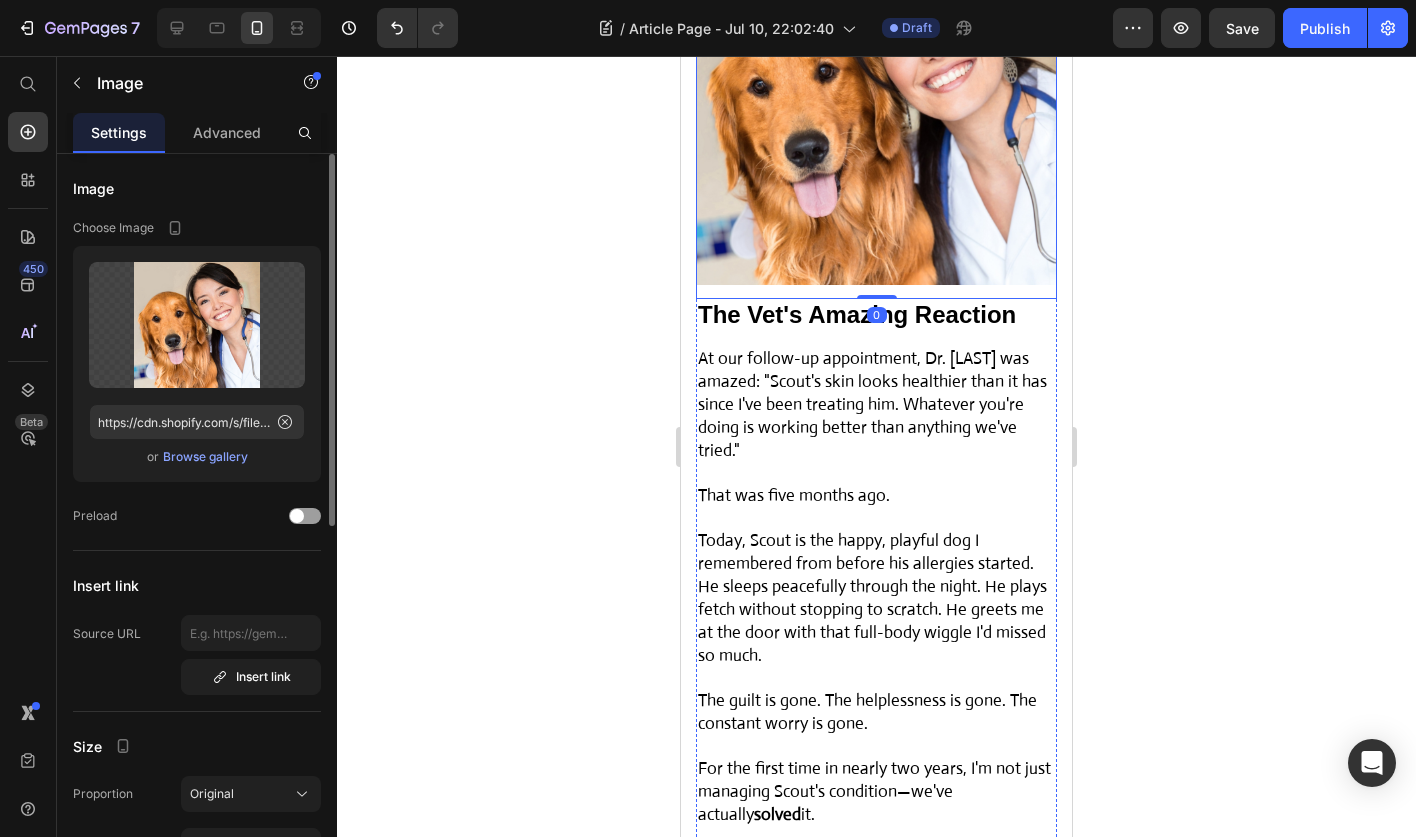 scroll, scrollTop: 10236, scrollLeft: 0, axis: vertical 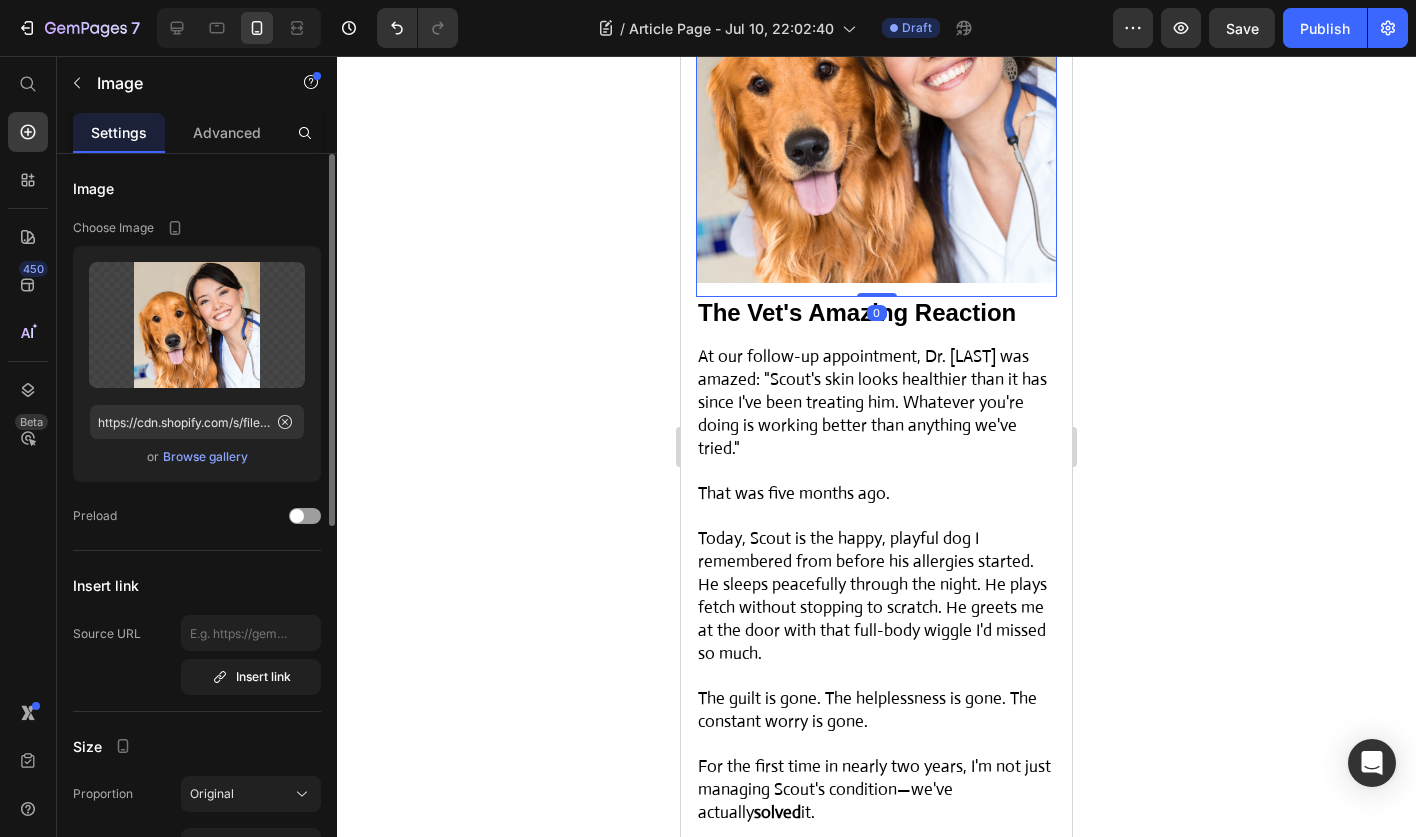 click 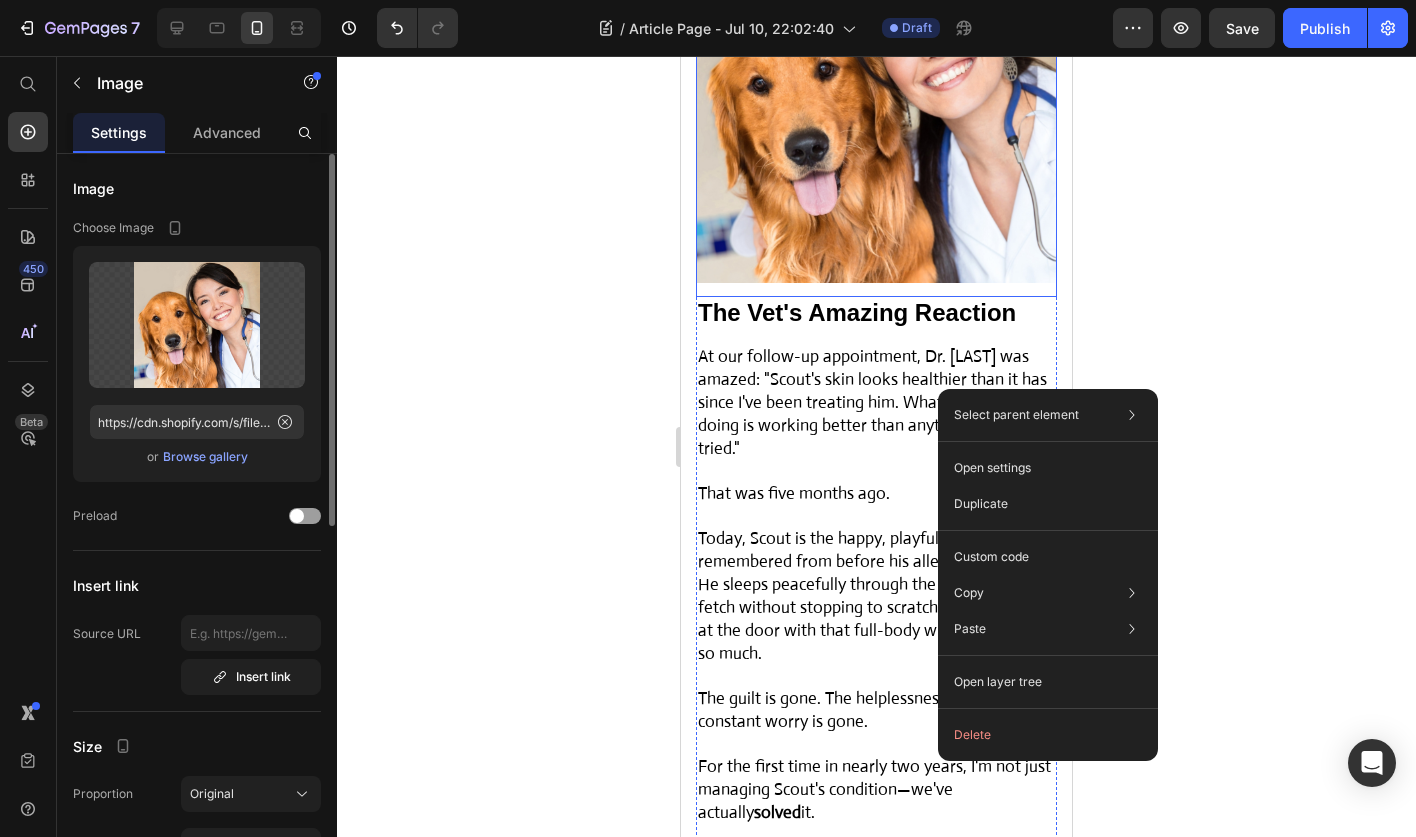 drag, startPoint x: 938, startPoint y: 389, endPoint x: 1061, endPoint y: 183, distance: 239.92708 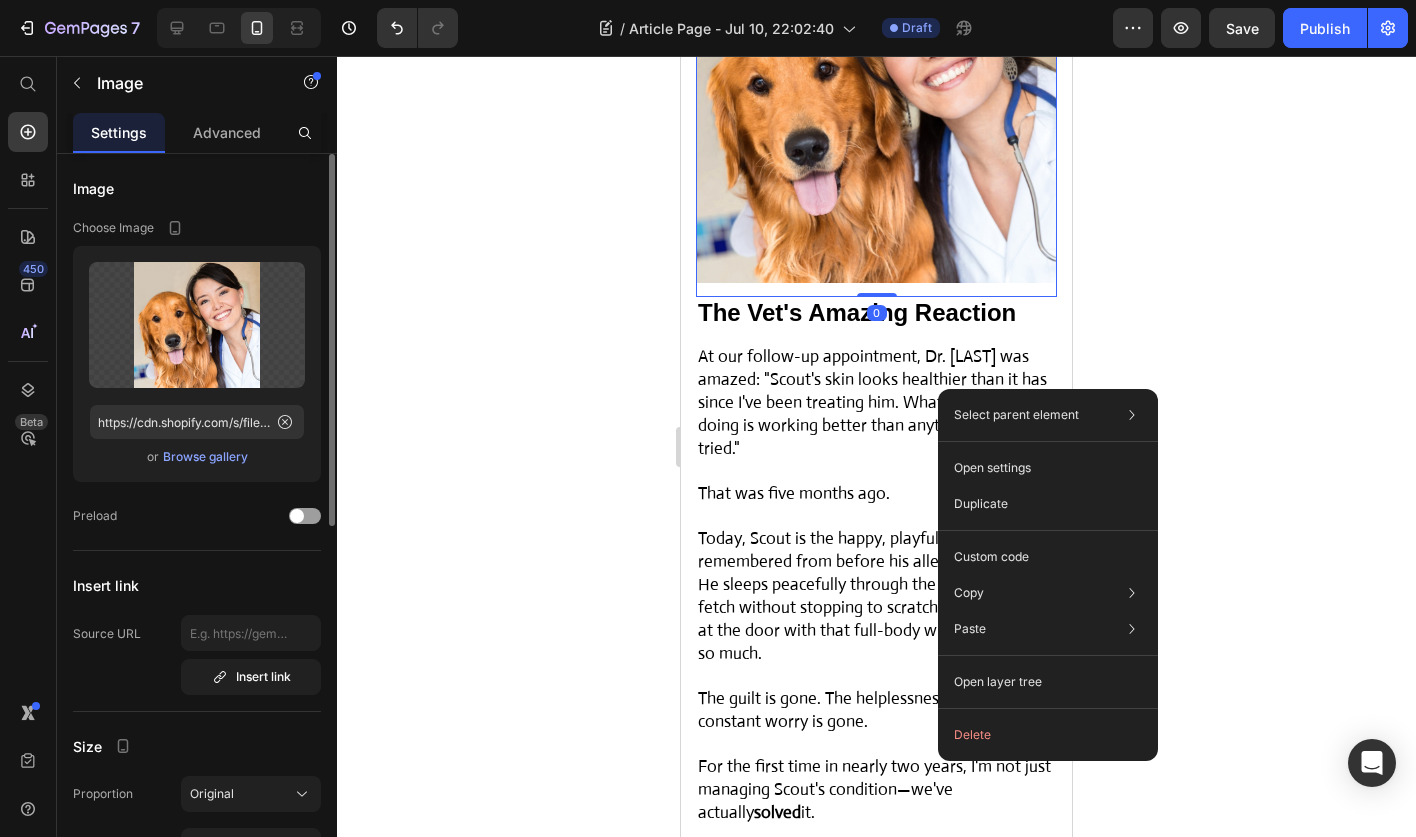 click 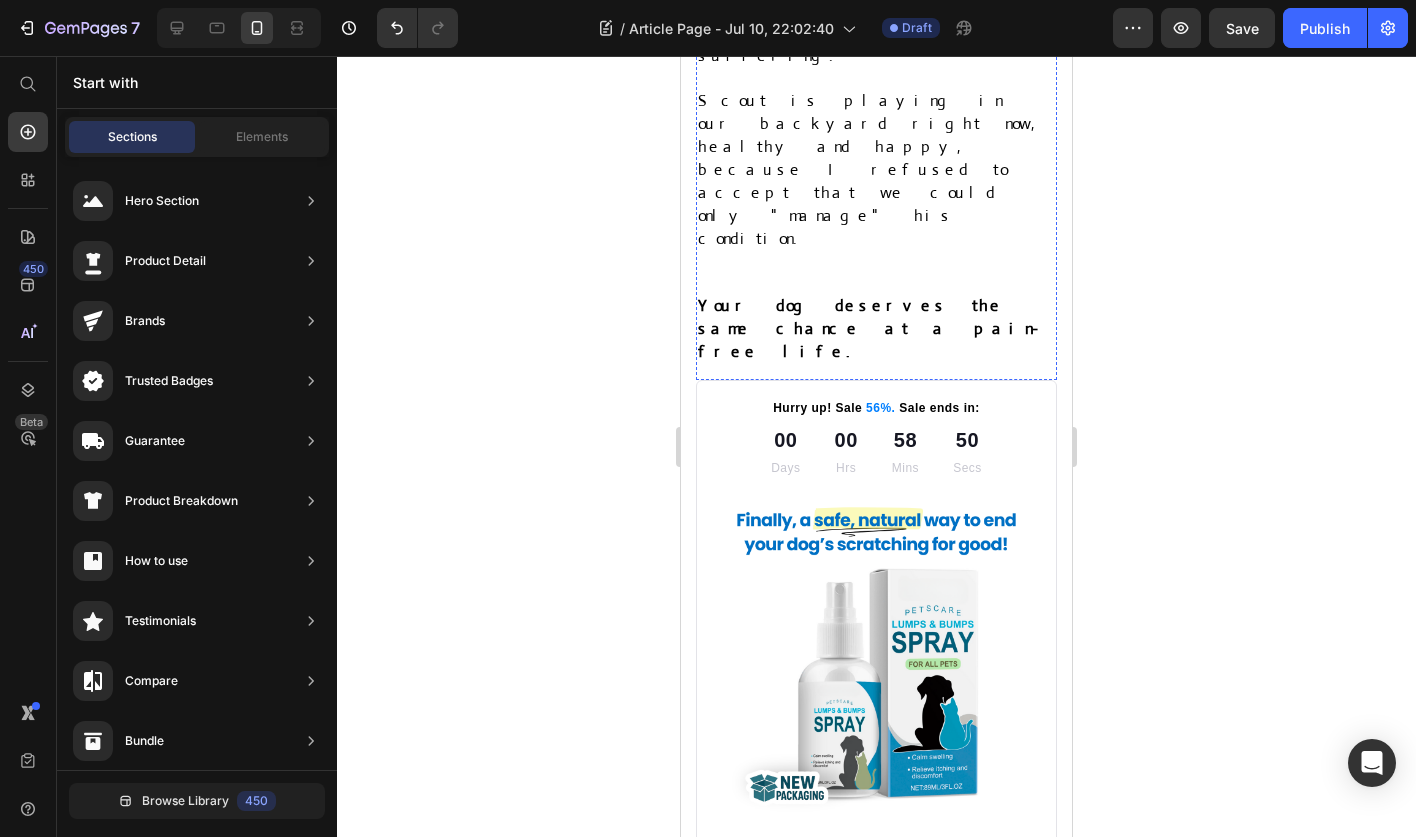 scroll, scrollTop: 13692, scrollLeft: 0, axis: vertical 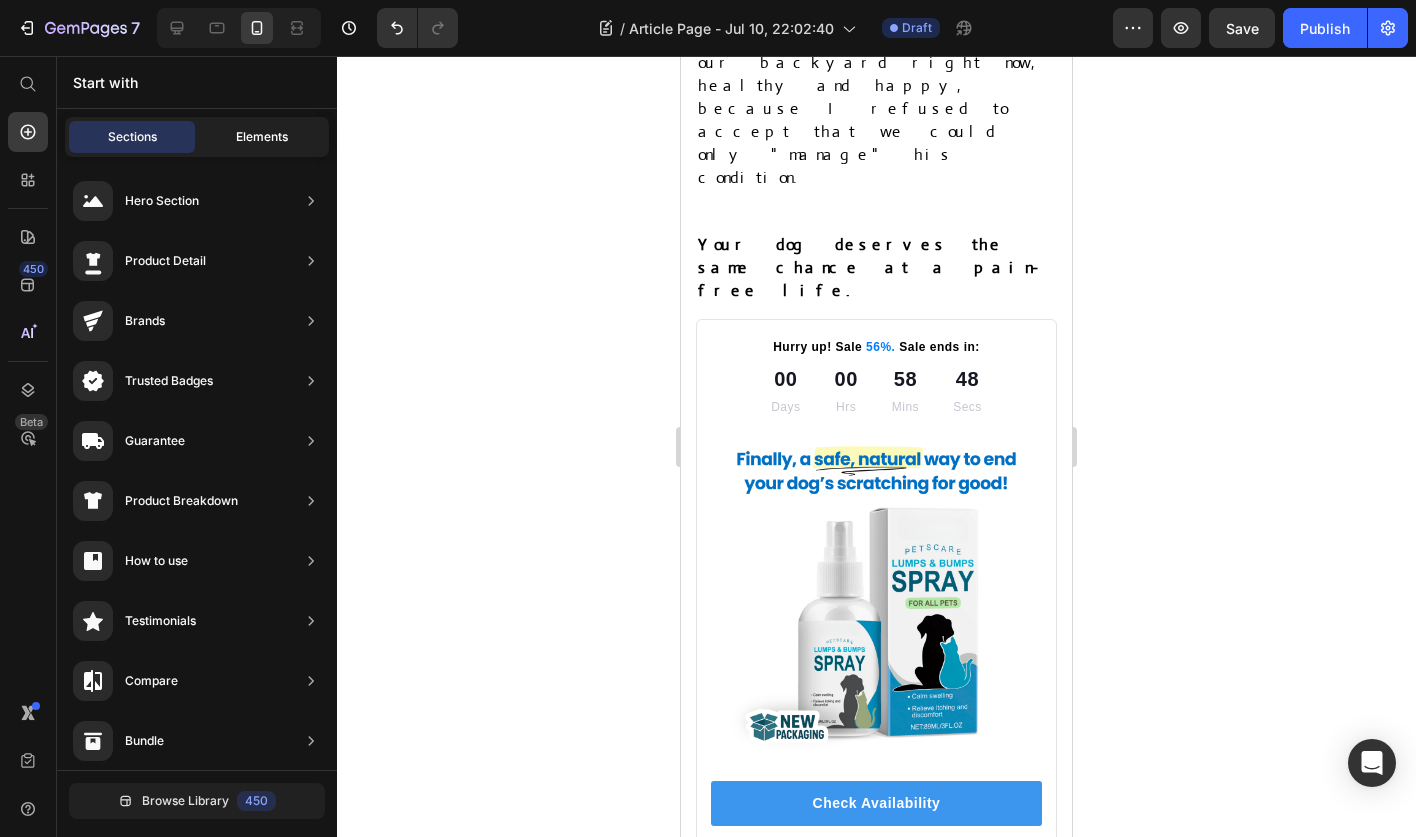 click on "Elements" at bounding box center [262, 137] 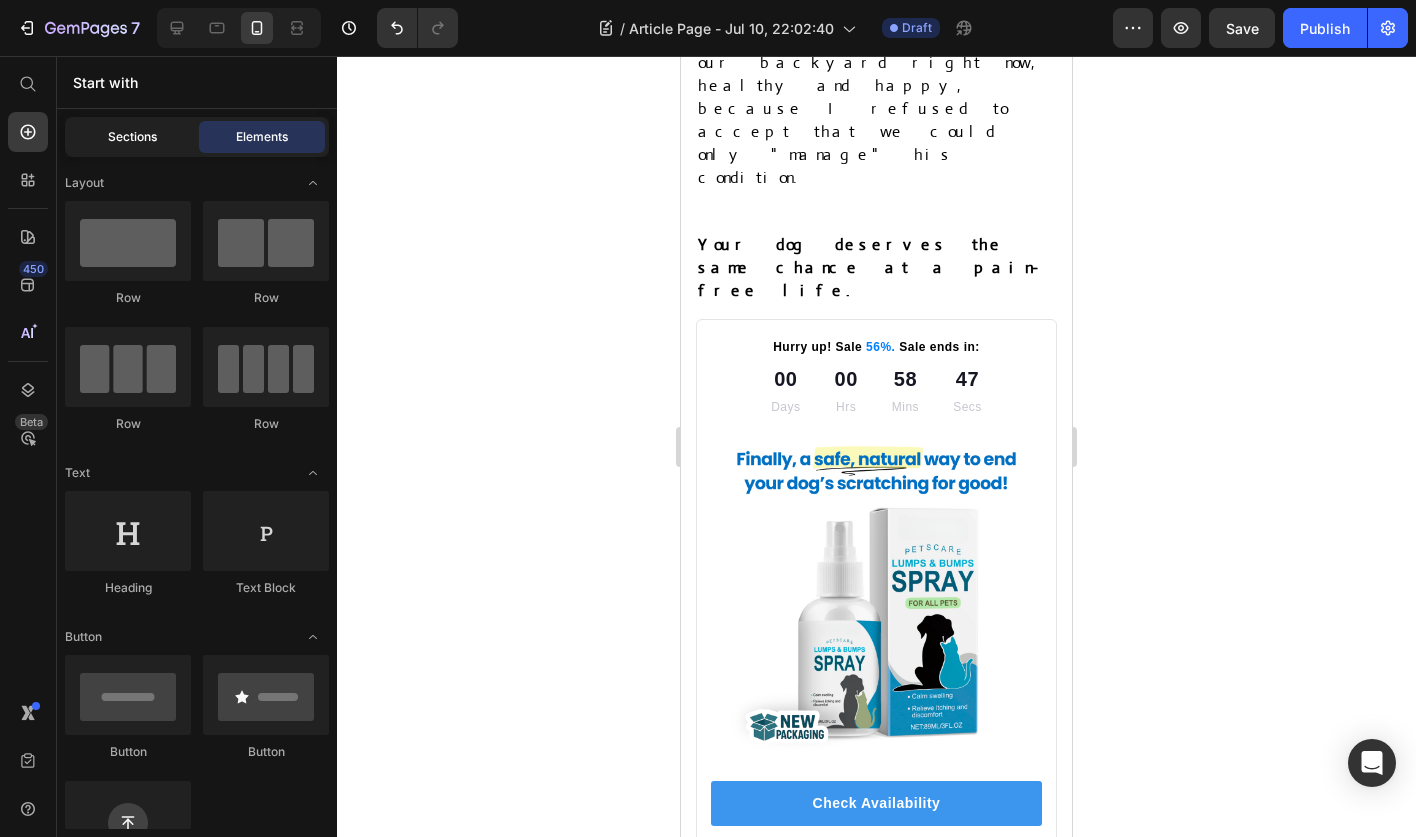 click on "Sections" 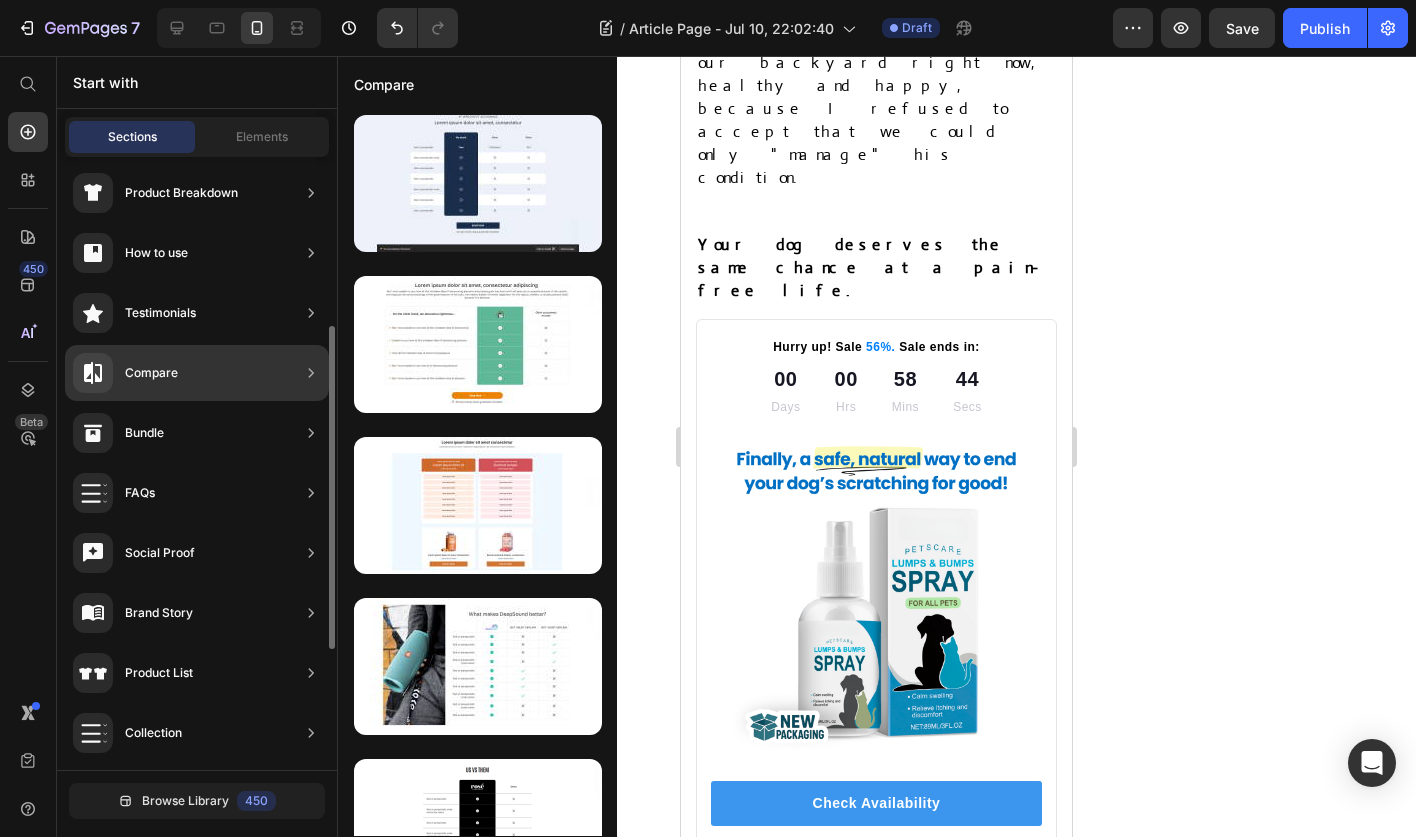 scroll, scrollTop: 328, scrollLeft: 0, axis: vertical 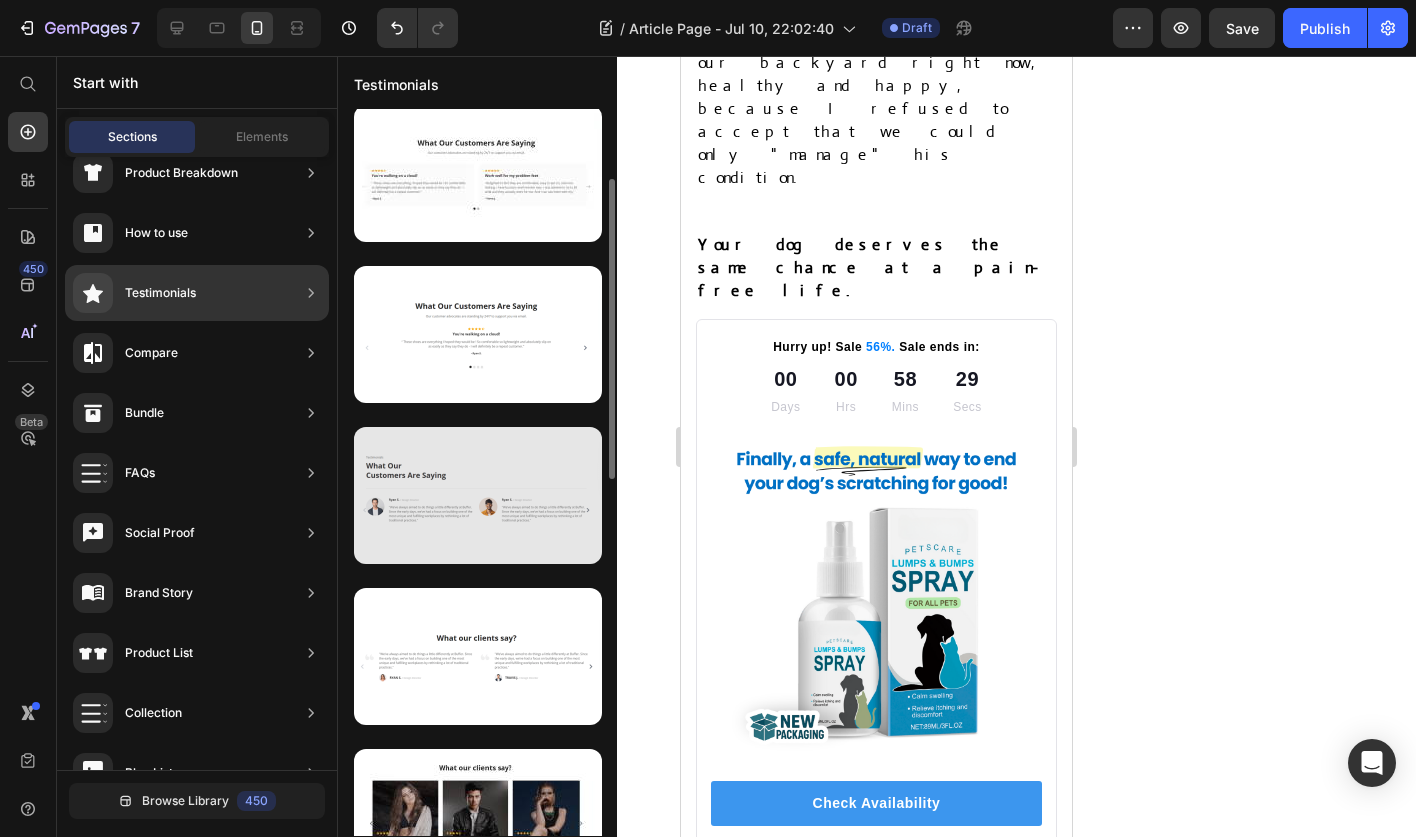 click at bounding box center (478, 495) 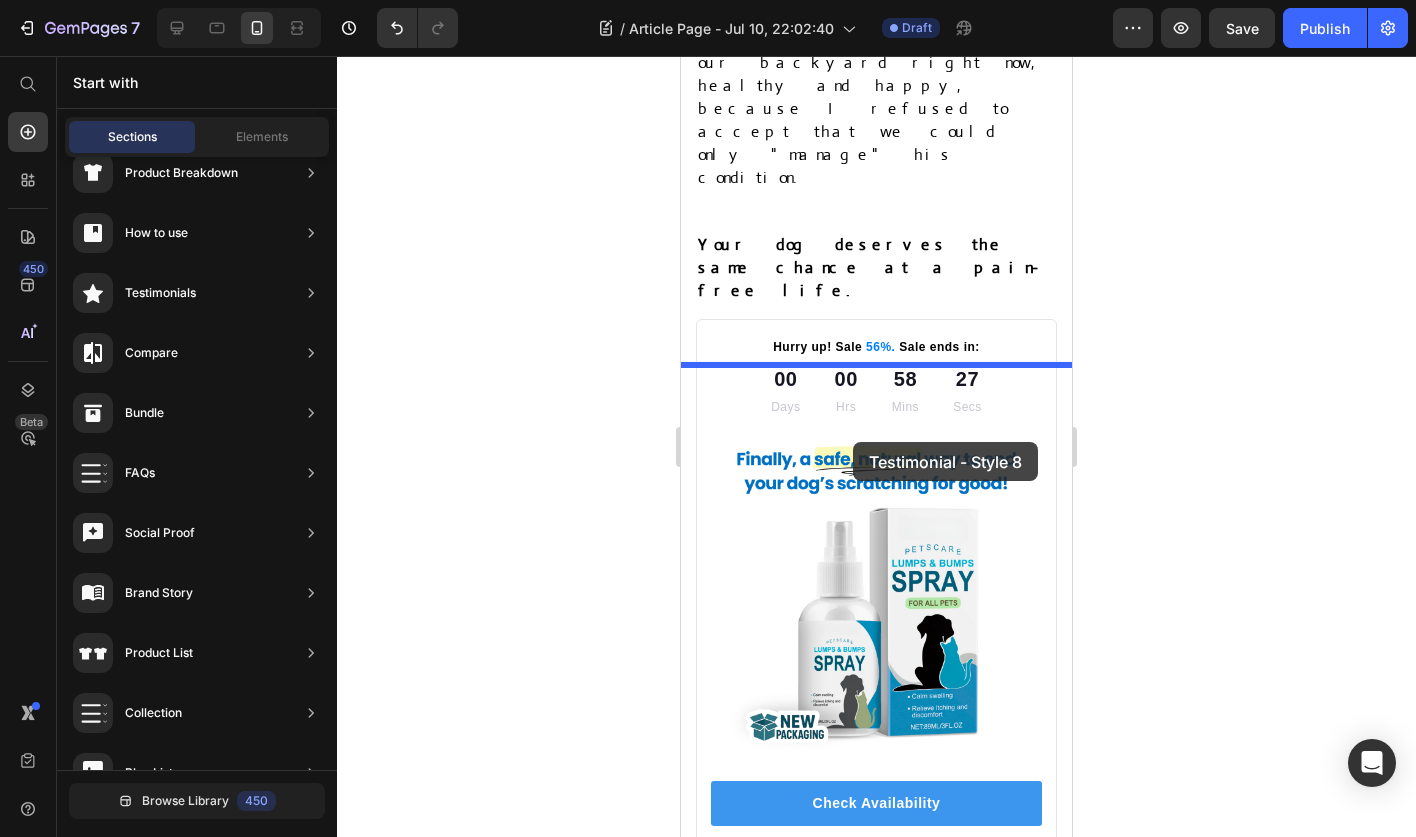 drag, startPoint x: 1157, startPoint y: 595, endPoint x: 853, endPoint y: 442, distance: 340.33072 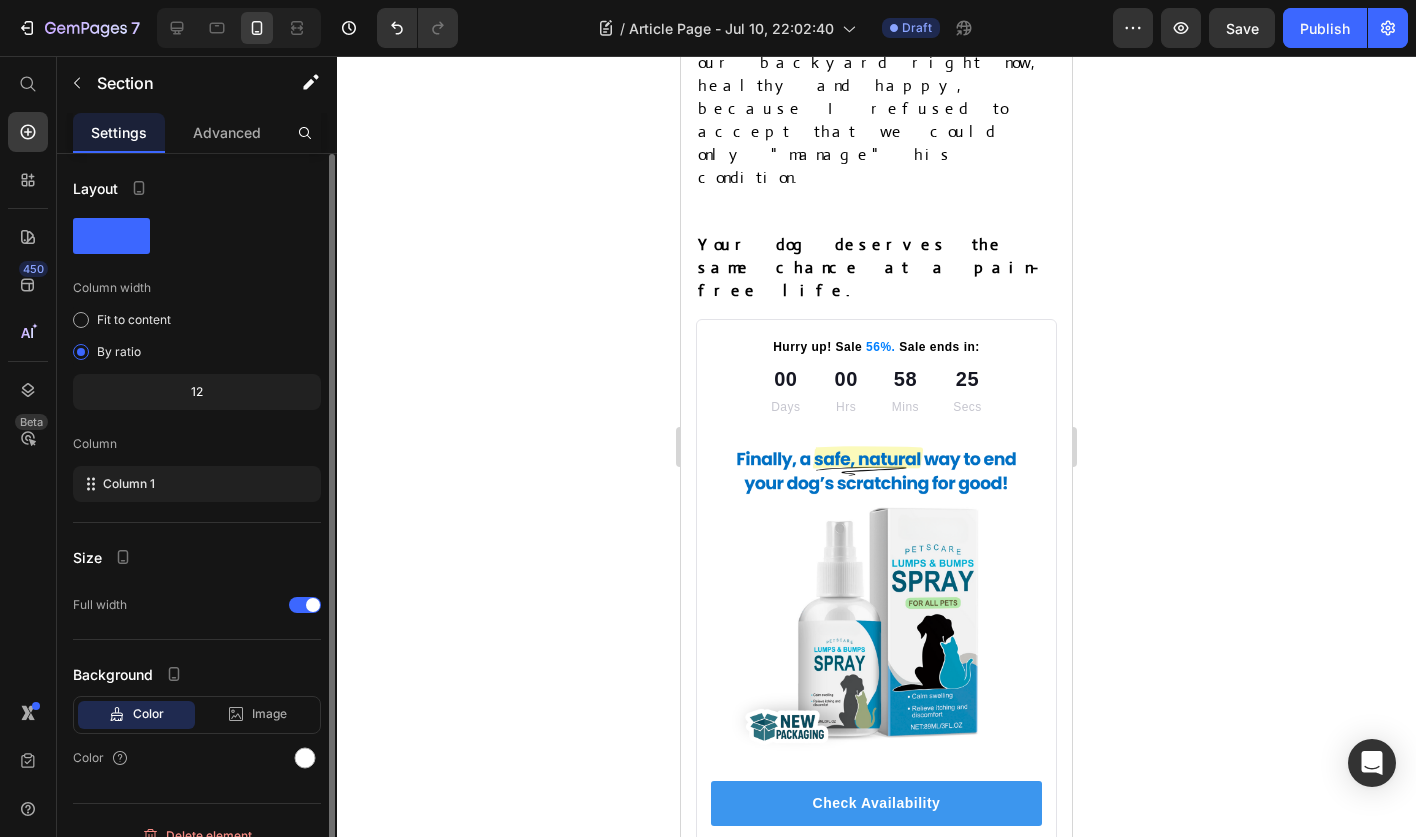 click on "What Our  Customers Are Saying" at bounding box center [876, 1101] 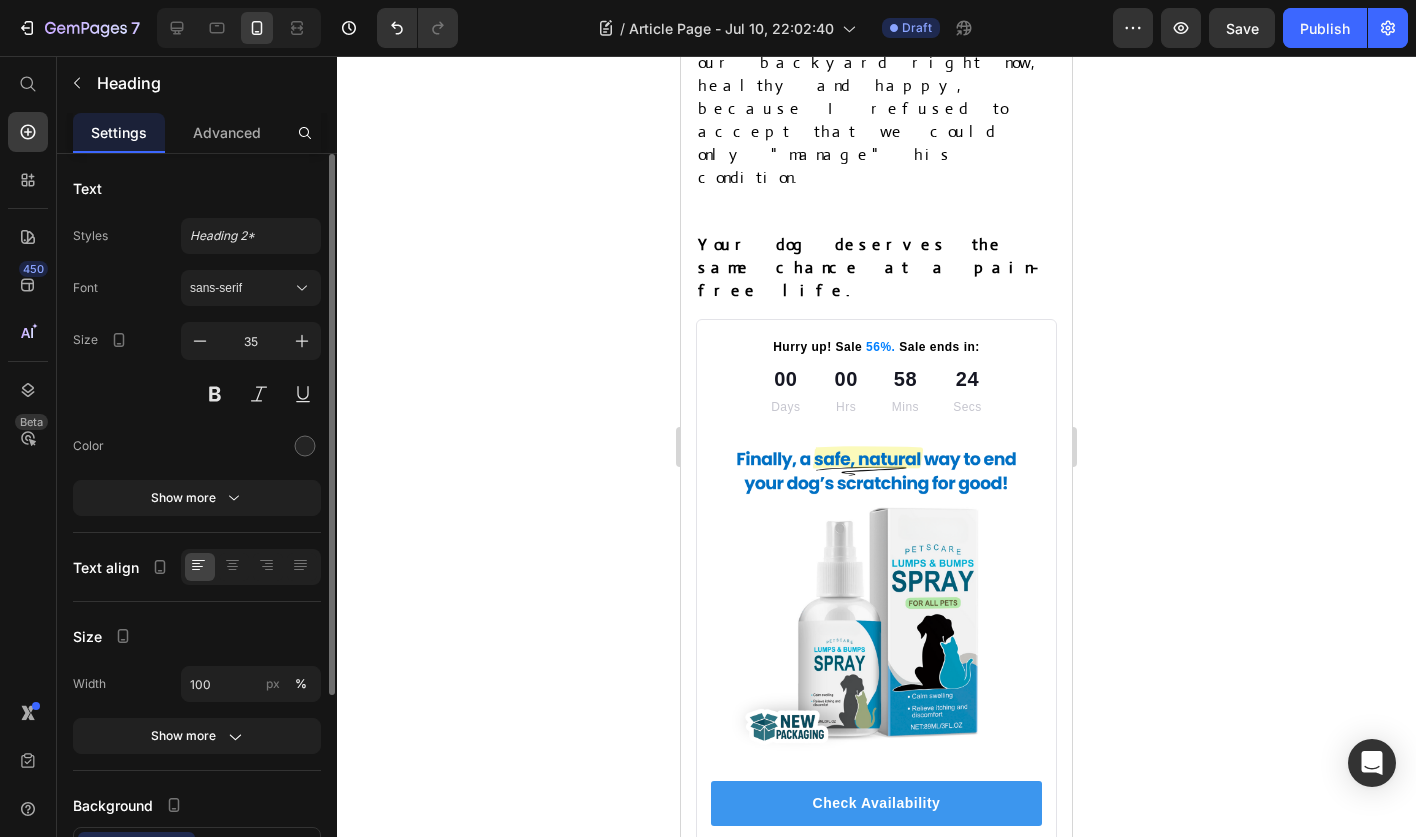 click at bounding box center (841, 1012) 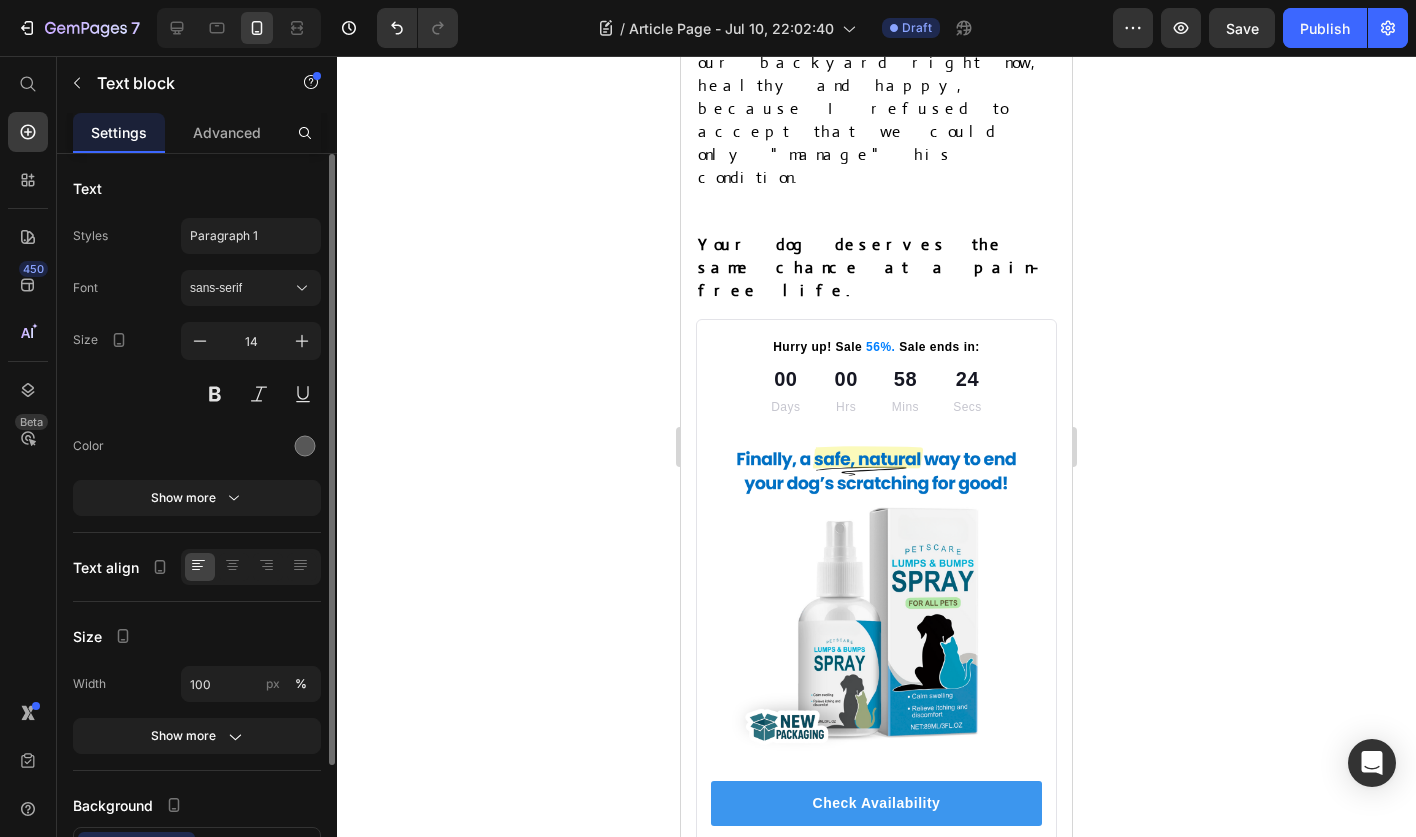 click on "Testimonials" at bounding box center (876, 1007) 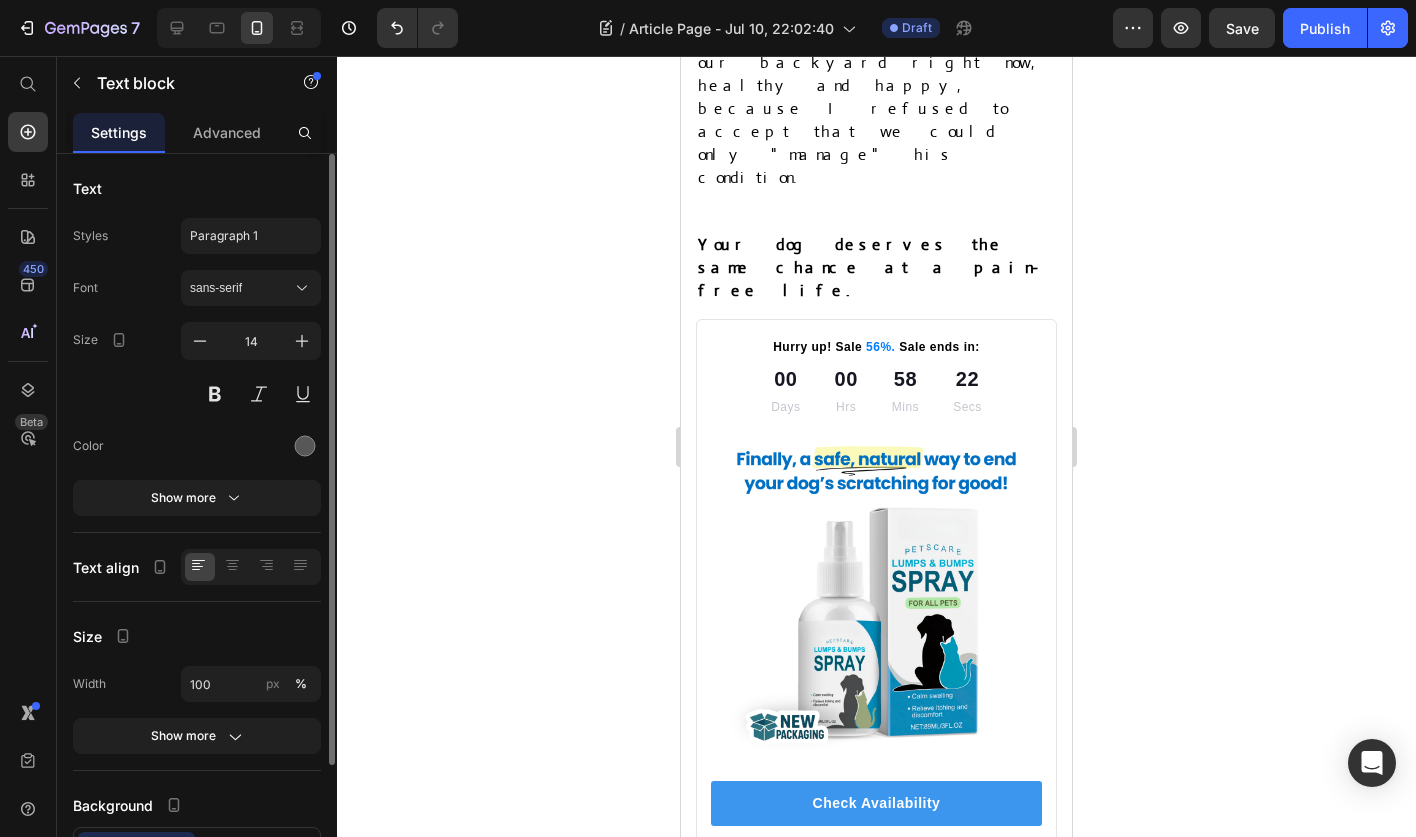 click 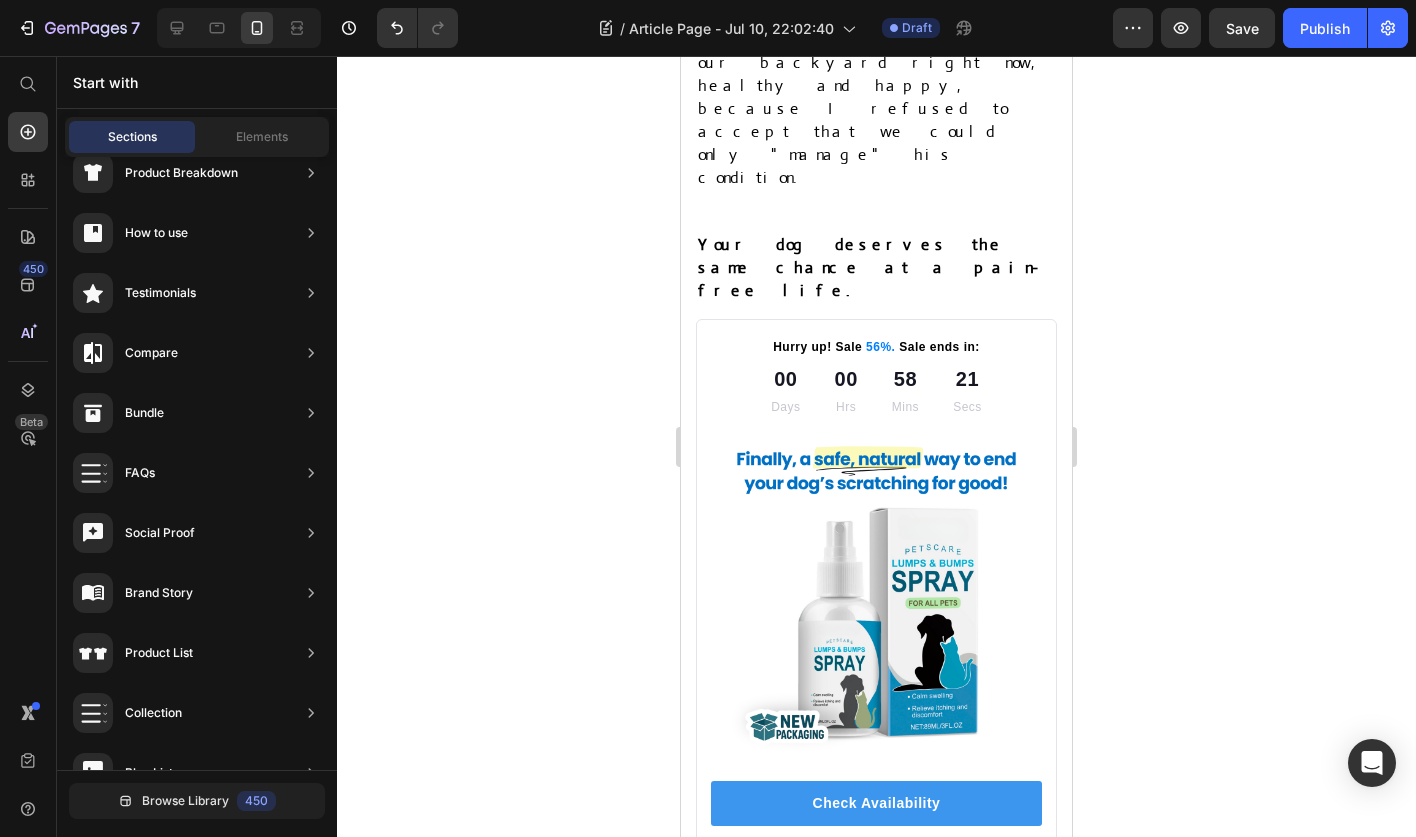 click on "Title Line" at bounding box center [876, 1041] 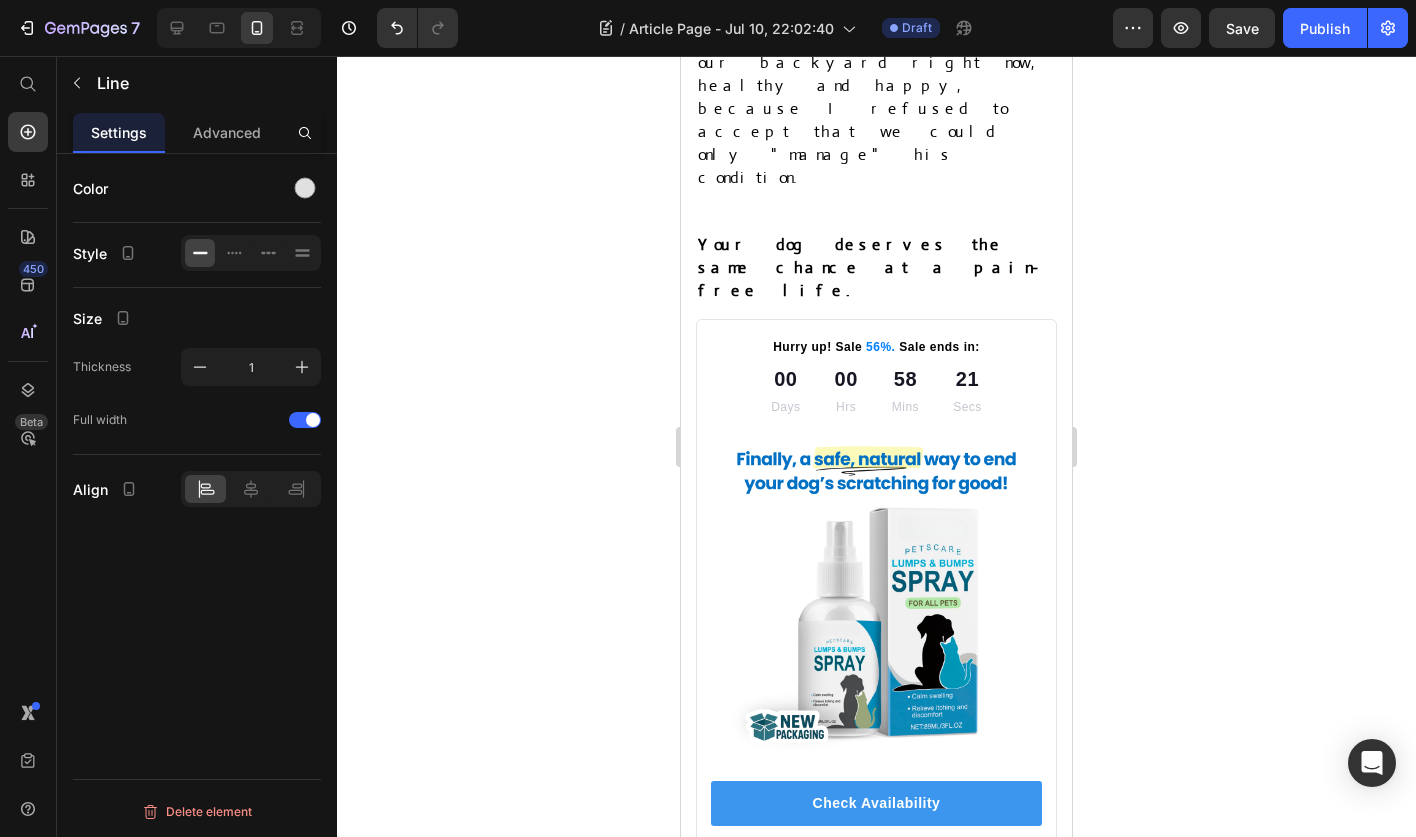 click on "Title Line" at bounding box center [876, 1041] 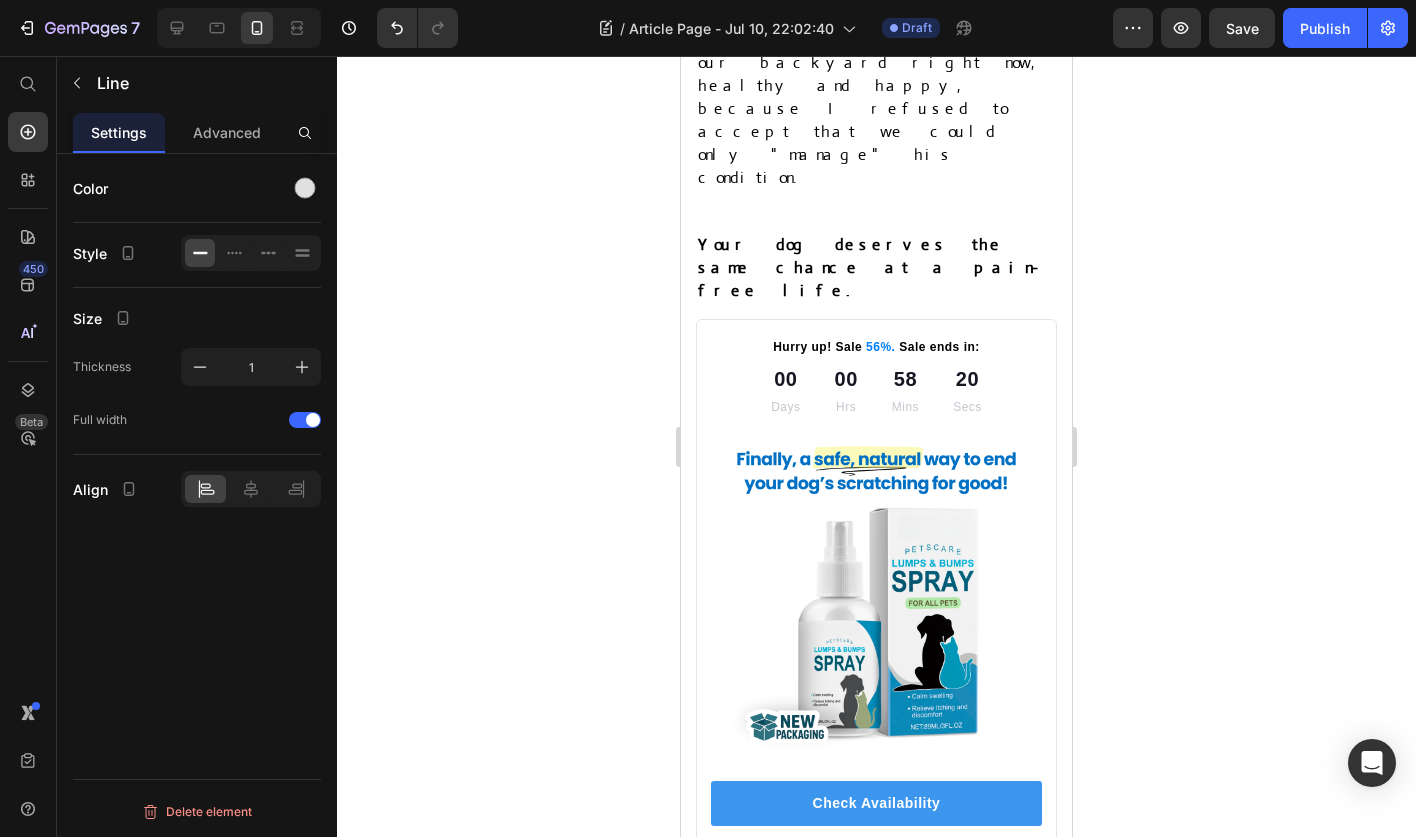 click 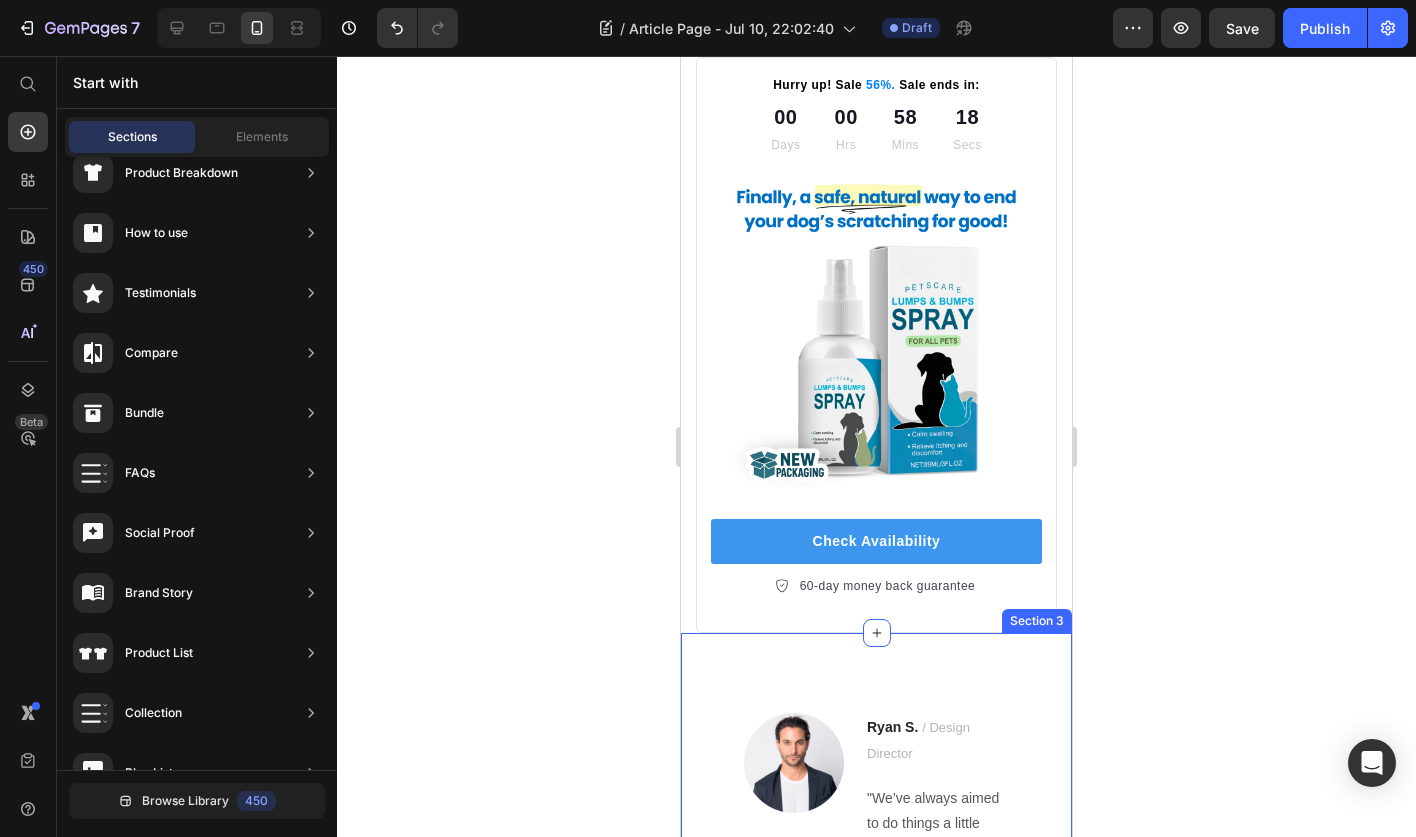 scroll, scrollTop: 13966, scrollLeft: 0, axis: vertical 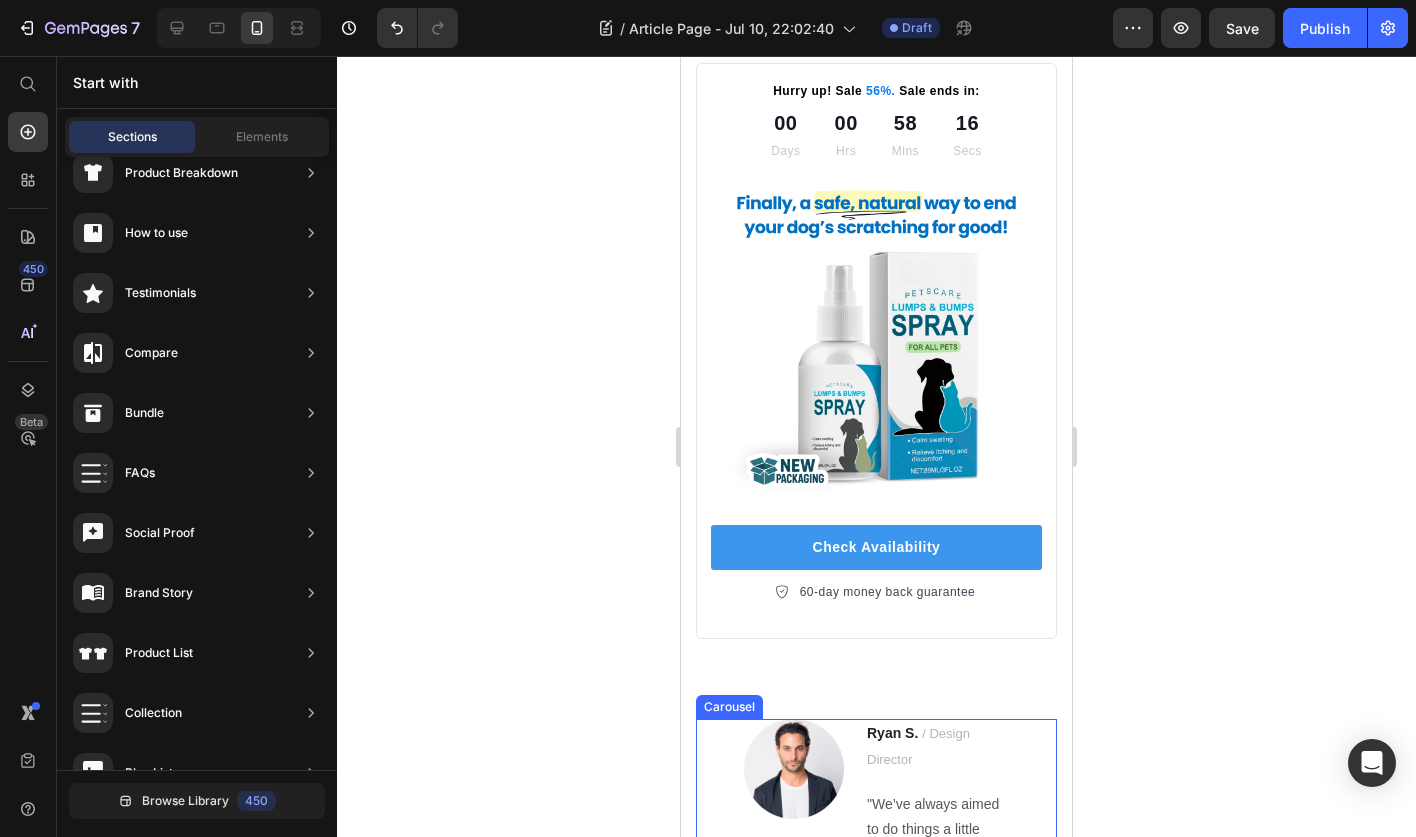 click on "Image Ryan S.   / Design Director Text block "We’ve always aimed to do things a little differently at Buffer. Since the early days, we’ve had a focus on building one of the most unique and fulfilling workplaces by rethinking a lot of traditional practices." Text block Row Image Ryan S.   / Design Director Text block "We’ve always aimed to do things a little differently at Buffer. Since the early days, we’ve had a focus on building one of the most unique and fulfilling workplaces by rethinking a lot of traditional practices." Text block Row Image Ryan S.   / Design Director Text block "We’ve always aimed to do things a little differently at Buffer. Since the early days, we’ve had a focus on building one of the most unique and fulfilling workplaces by rethinking a lot of traditional practices." Text block Row Image Ryan S.   / Design Director Text block Text block Row" at bounding box center (876, 882) 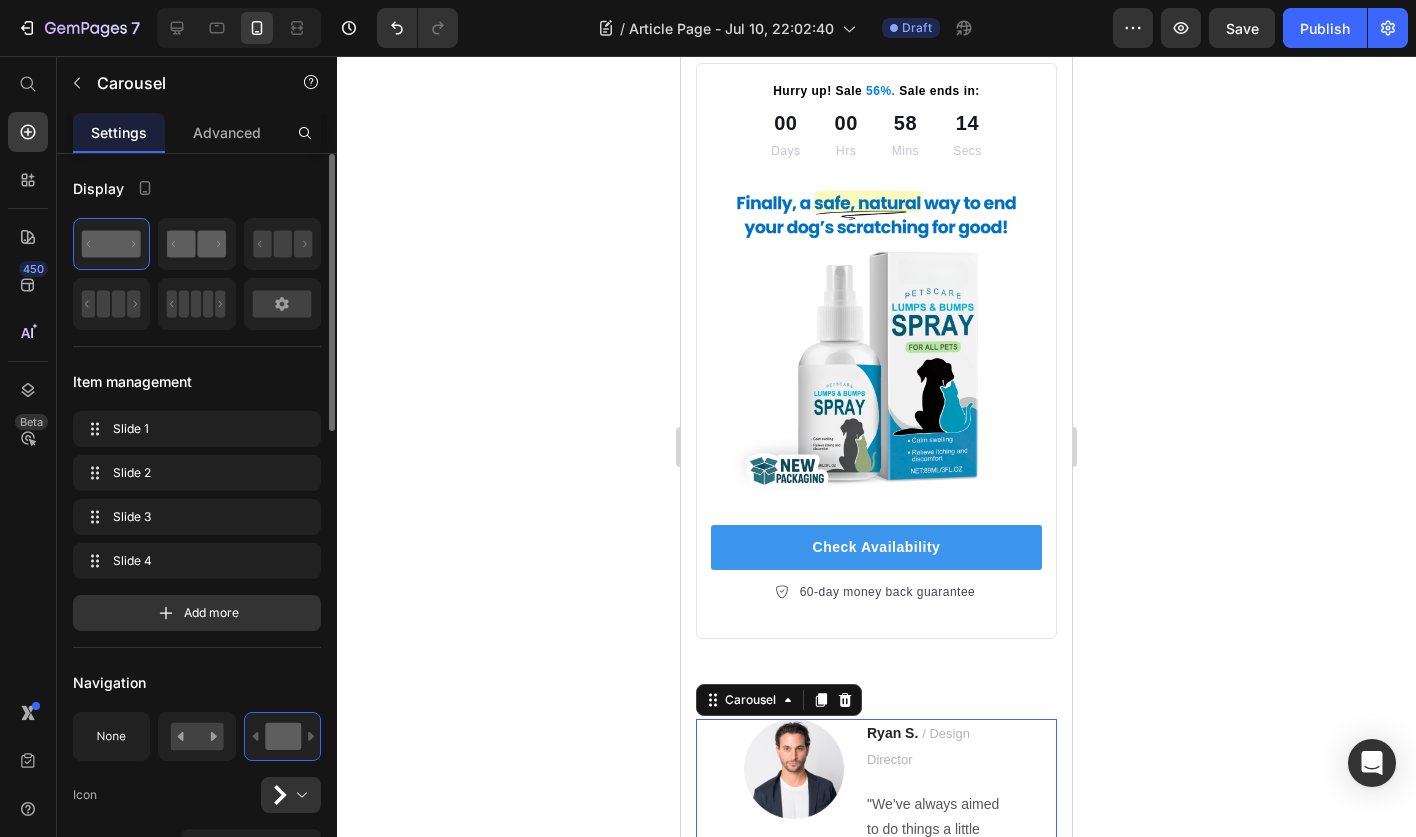 click 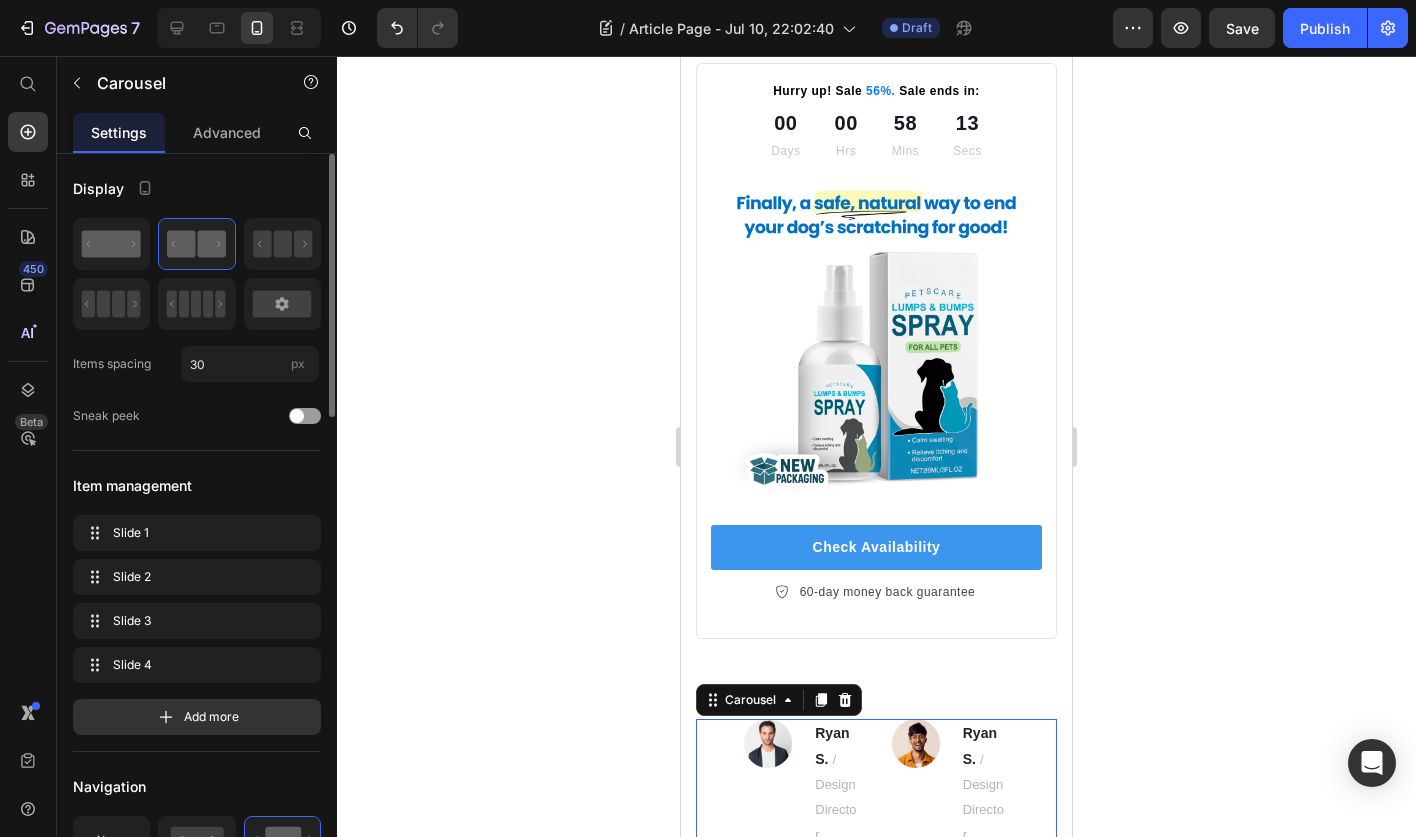 click 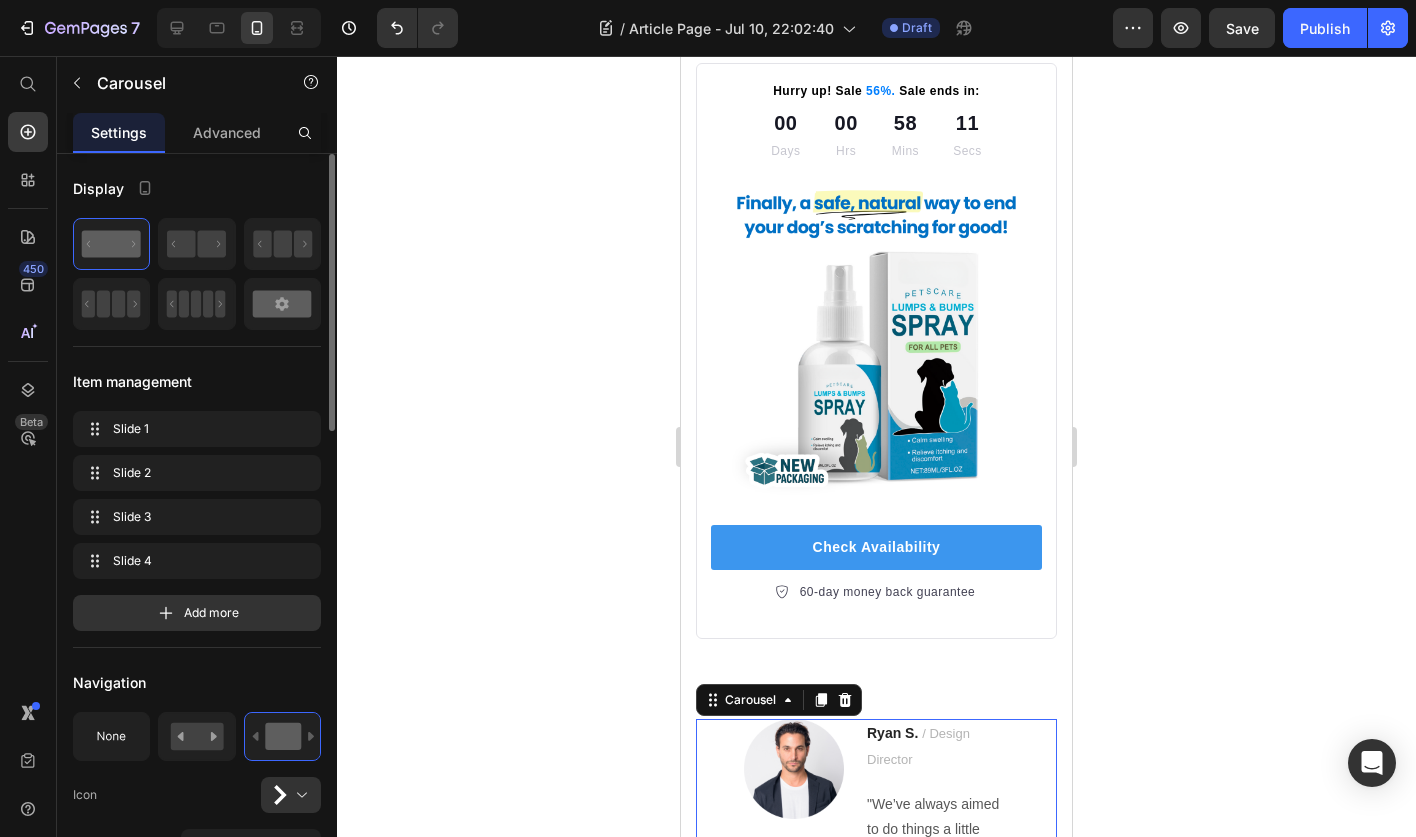 click 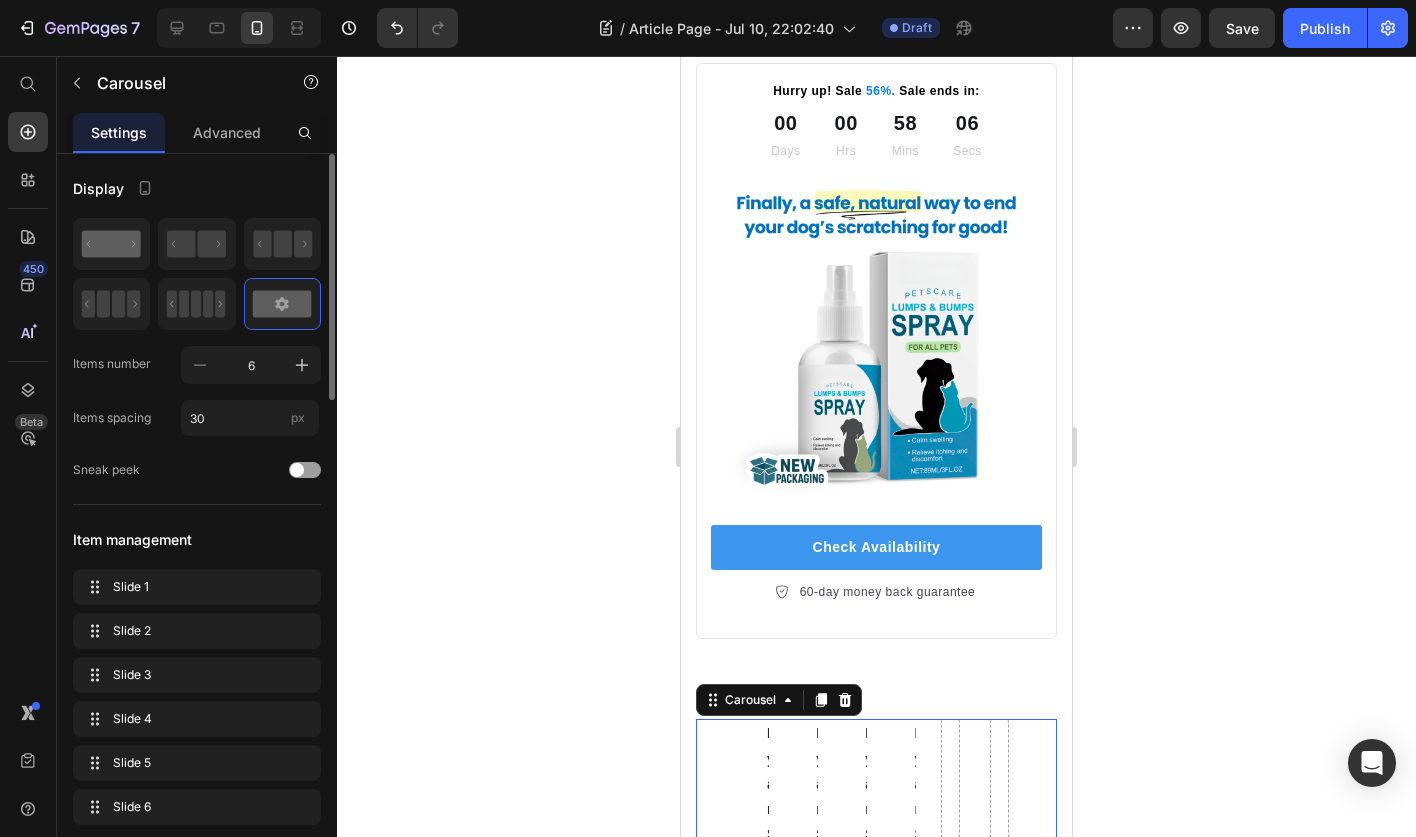 click 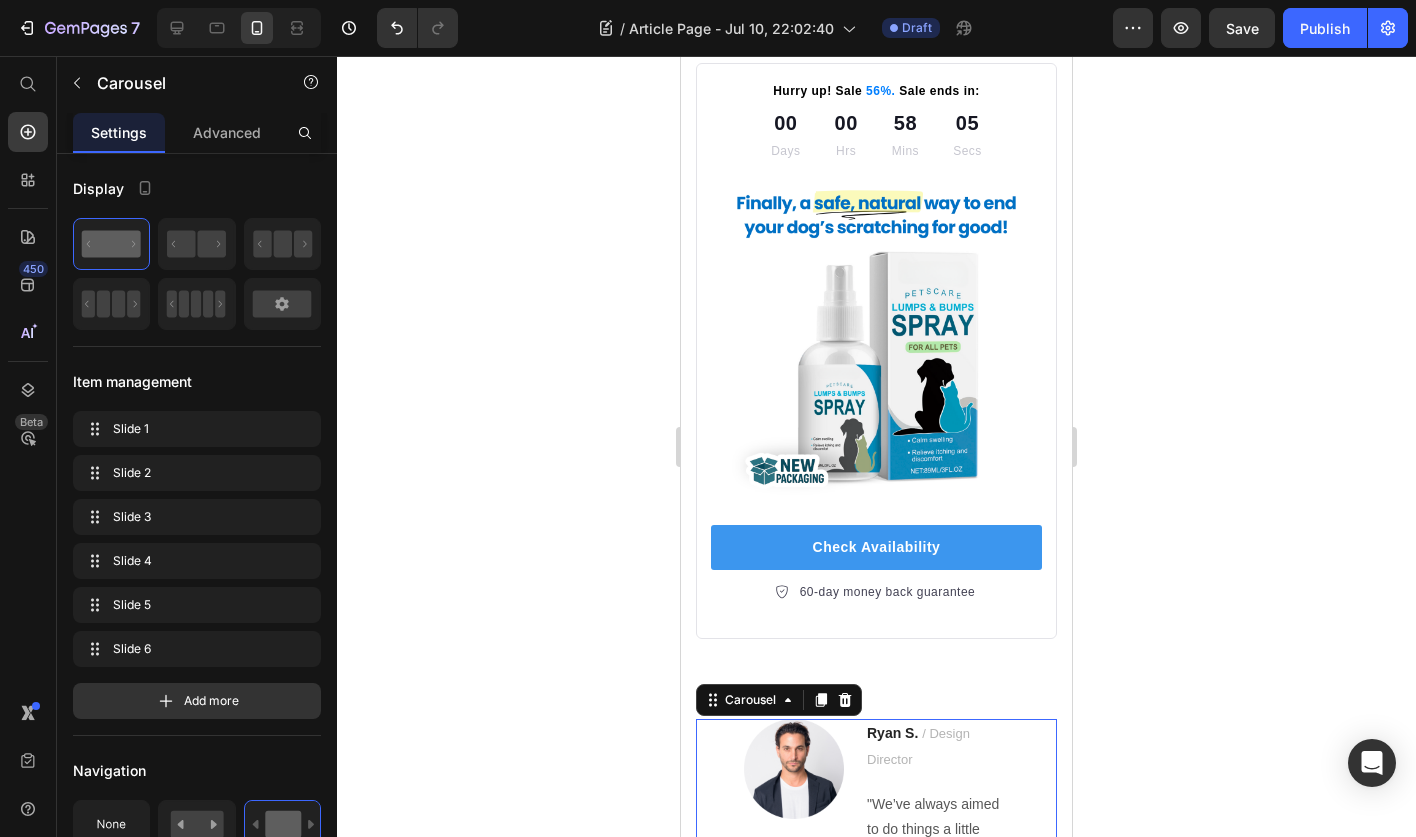 click 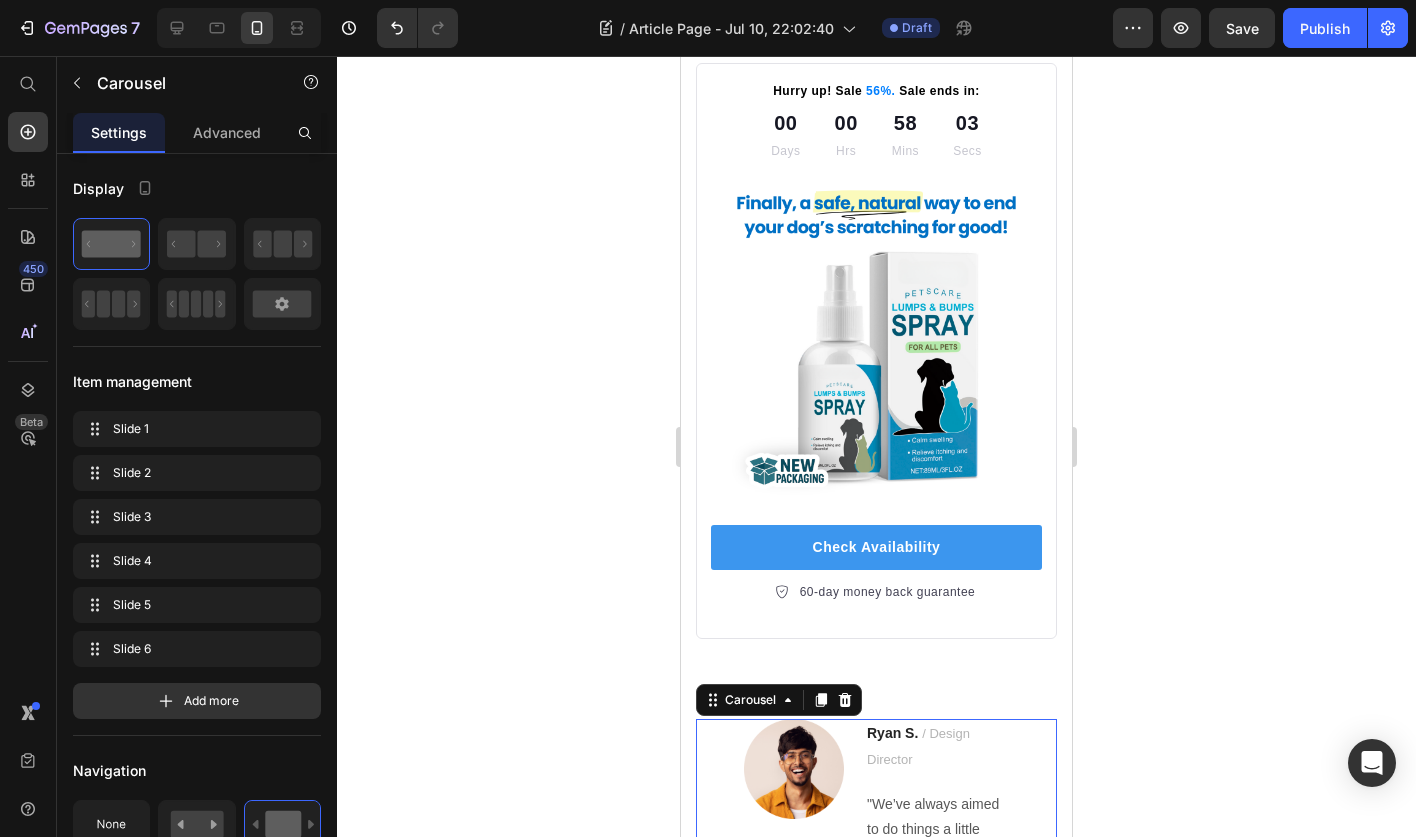 click 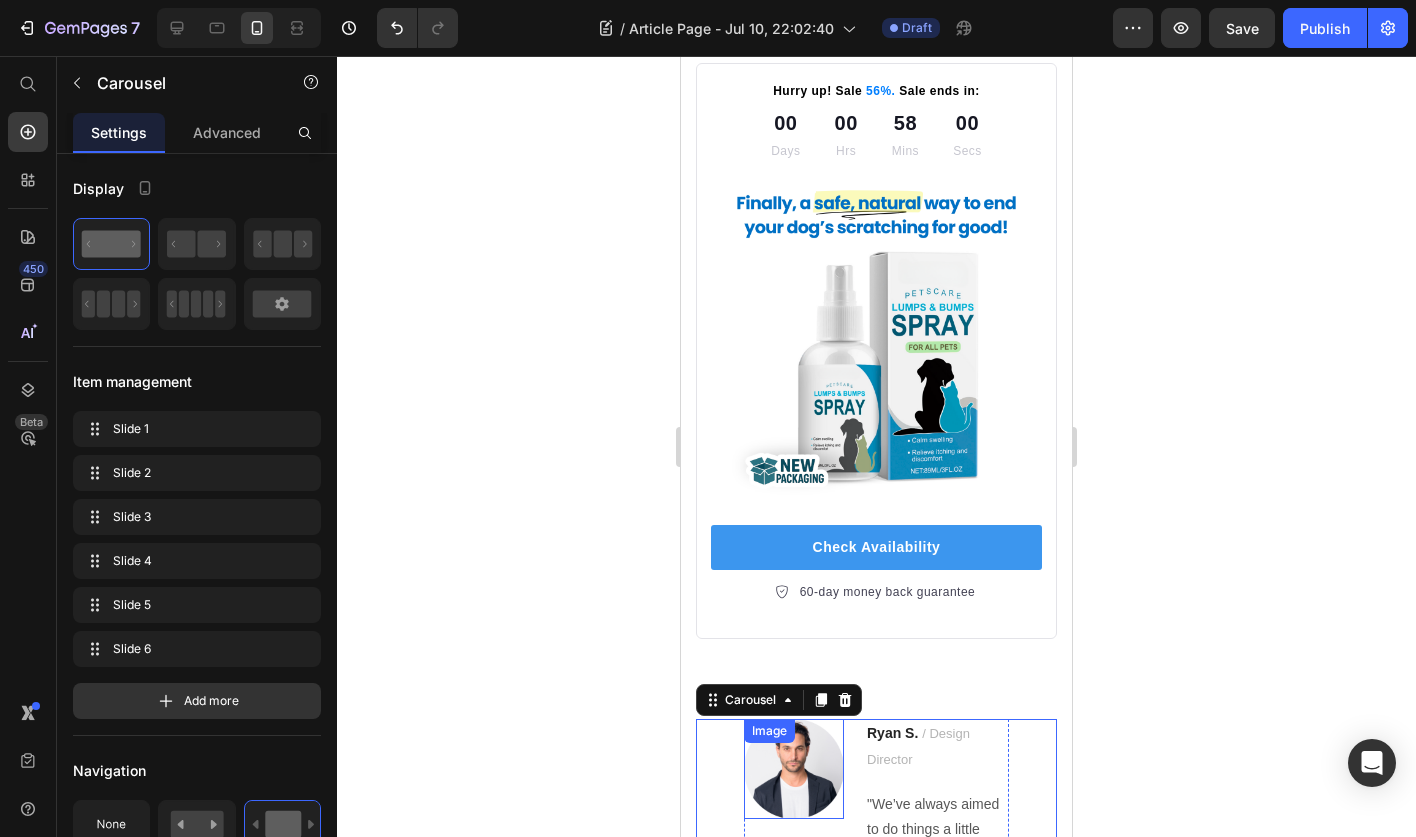click at bounding box center (794, 769) 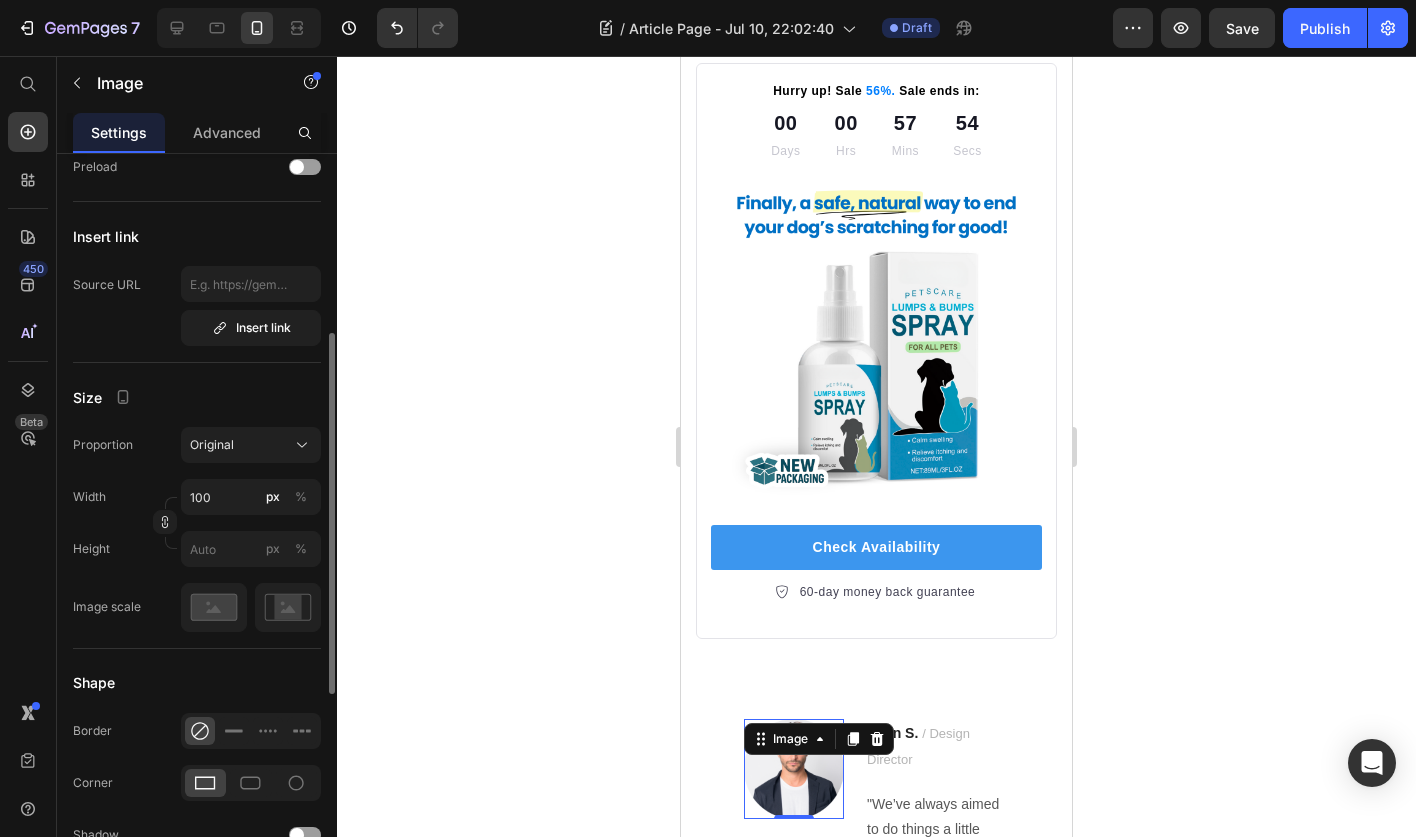 scroll, scrollTop: 368, scrollLeft: 0, axis: vertical 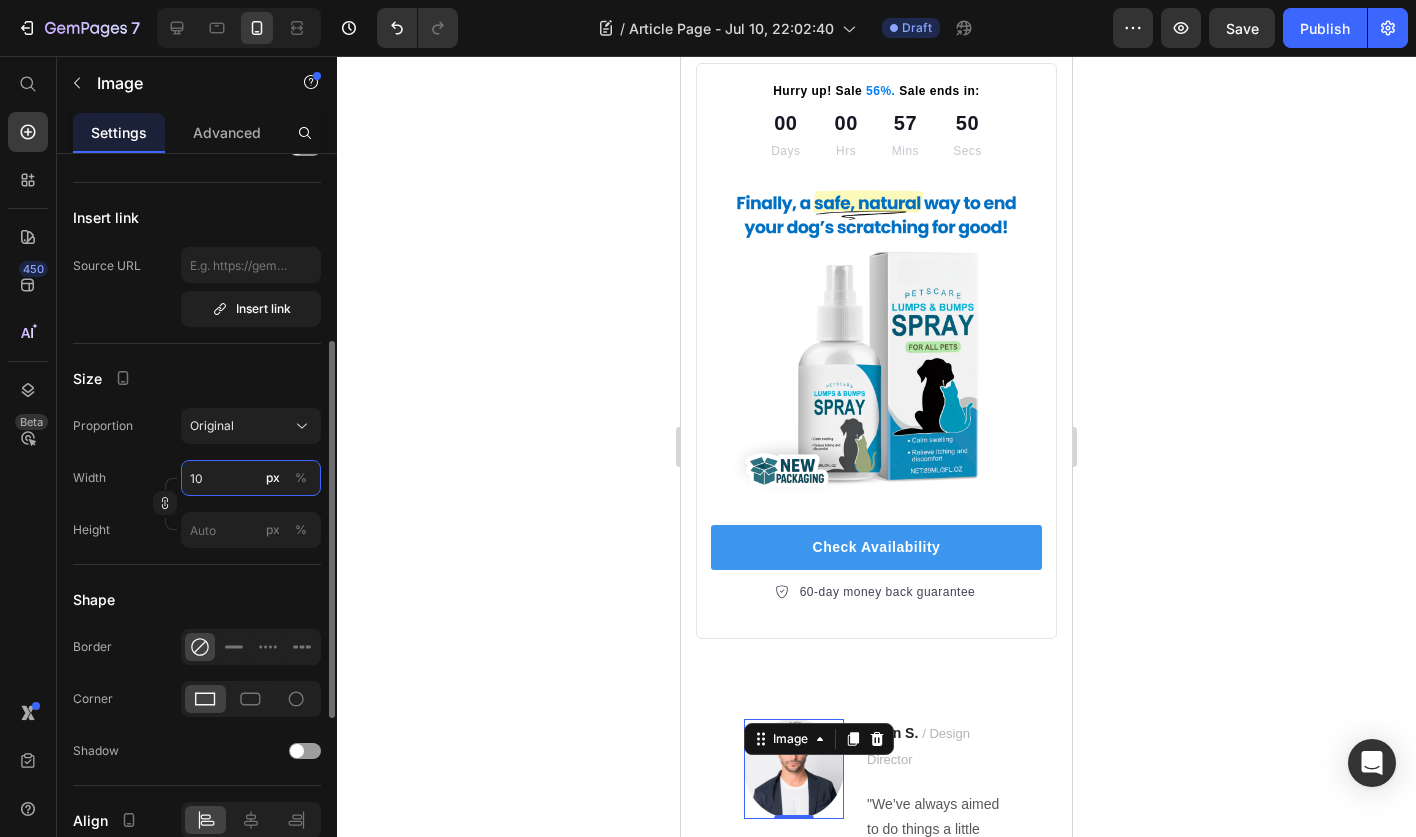type on "1" 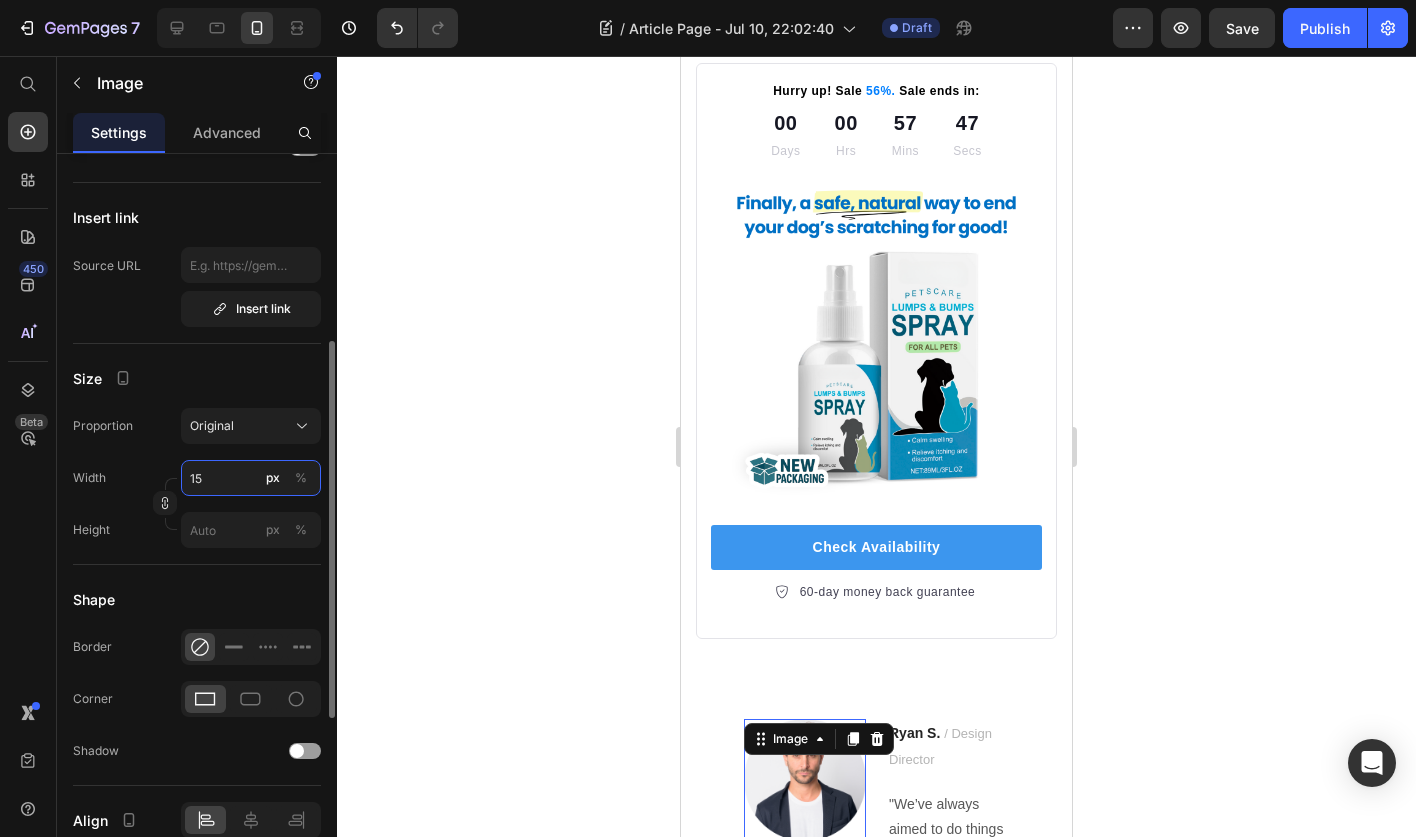 type on "1" 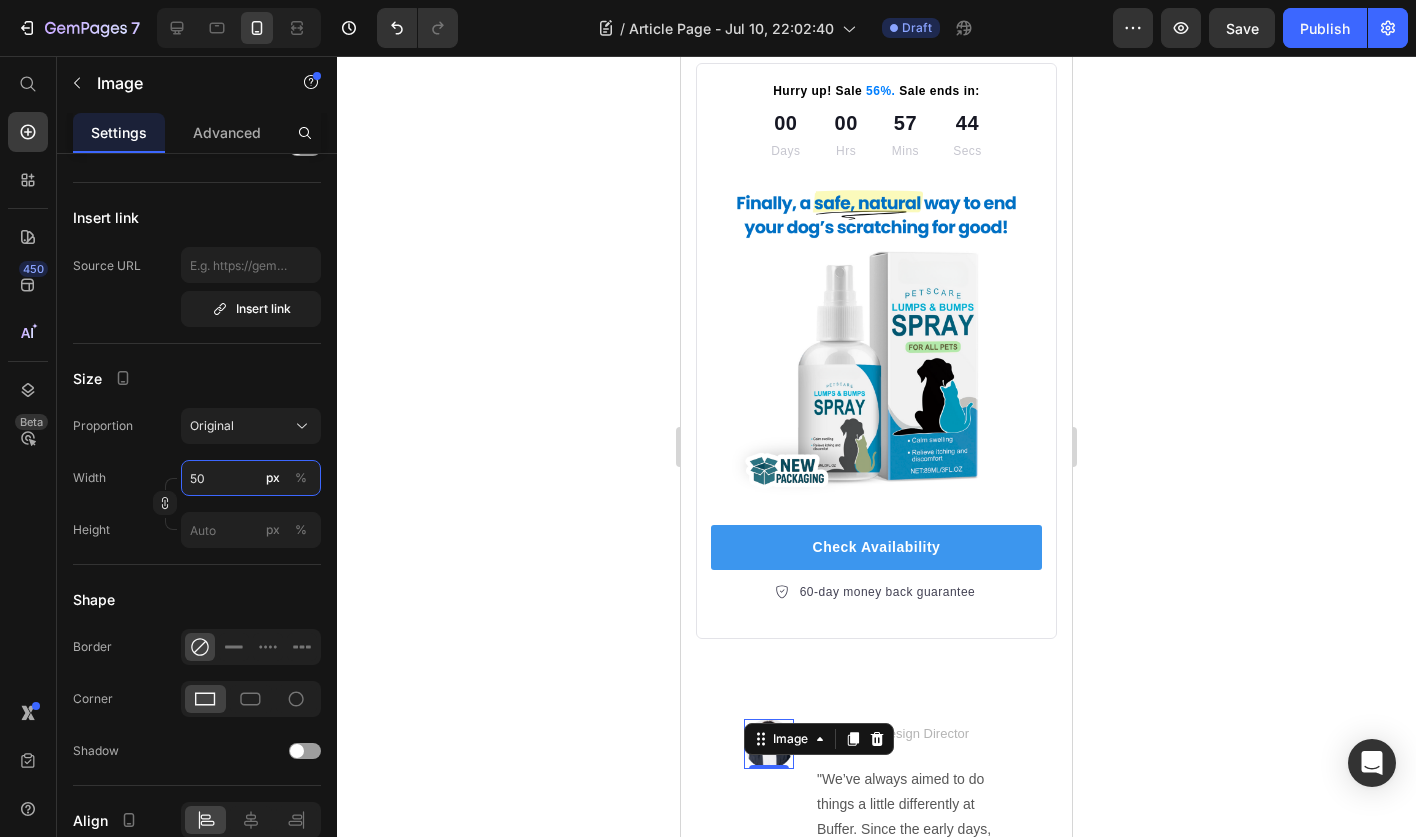 type on "50" 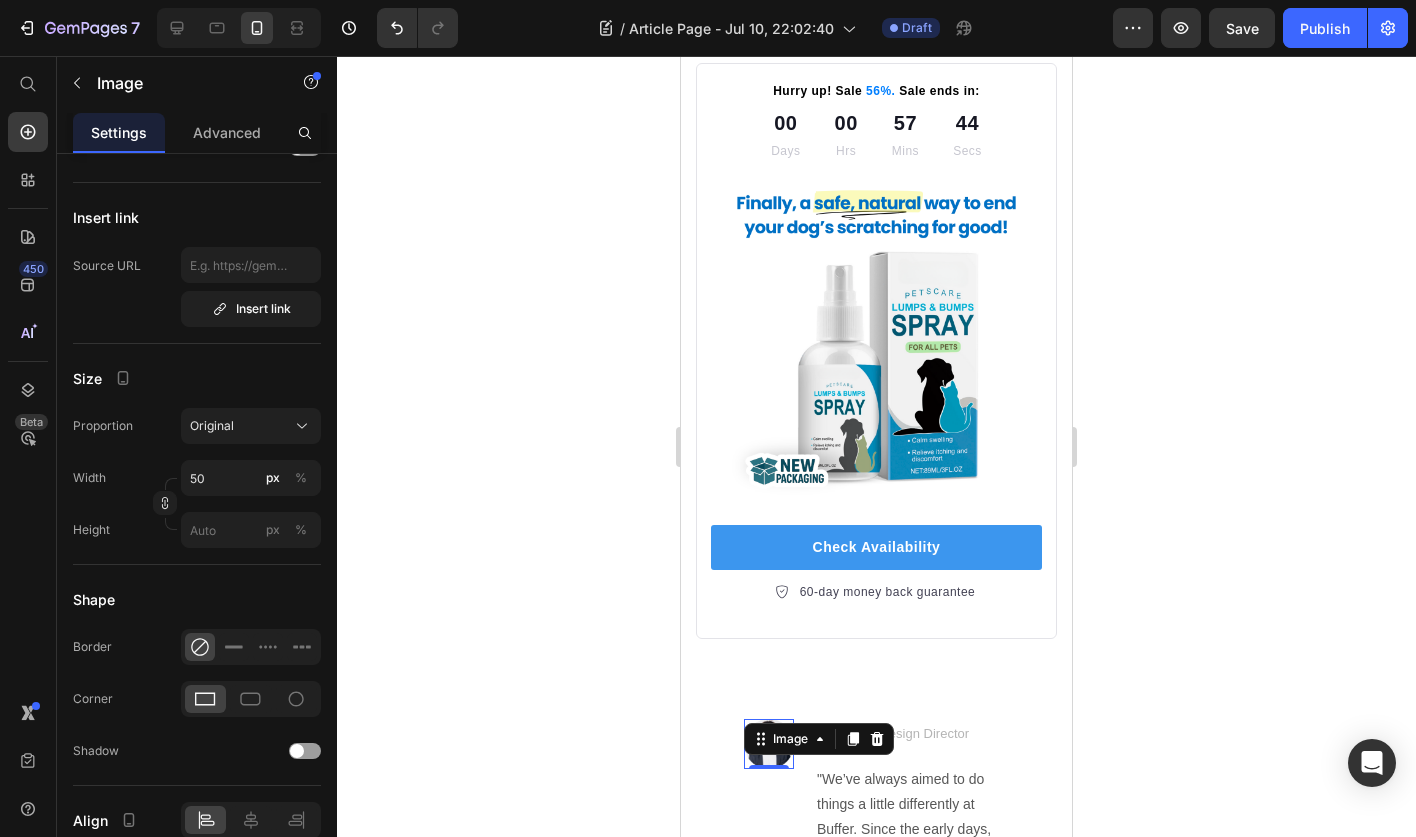 click 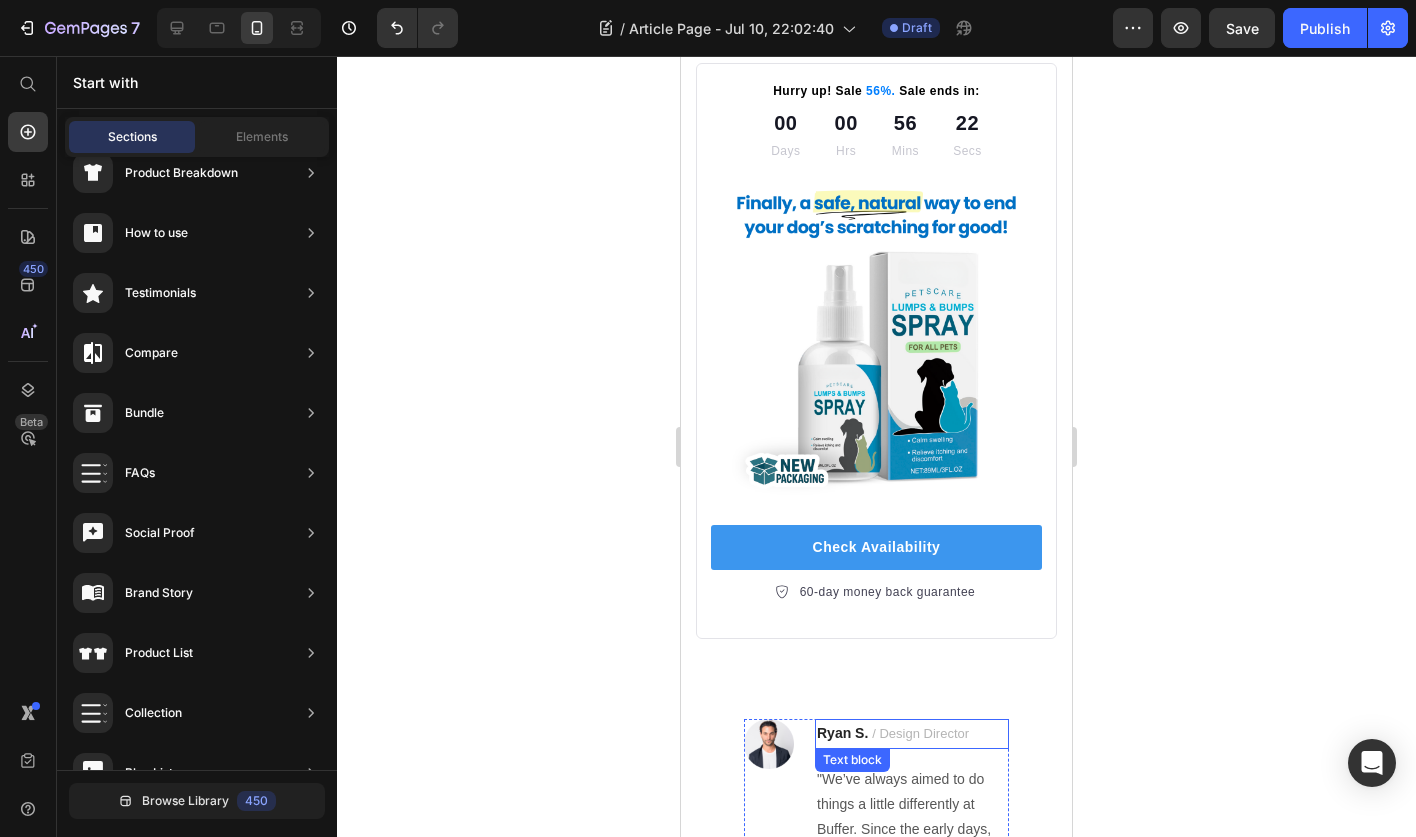 click on "/ Design Director" at bounding box center (920, 733) 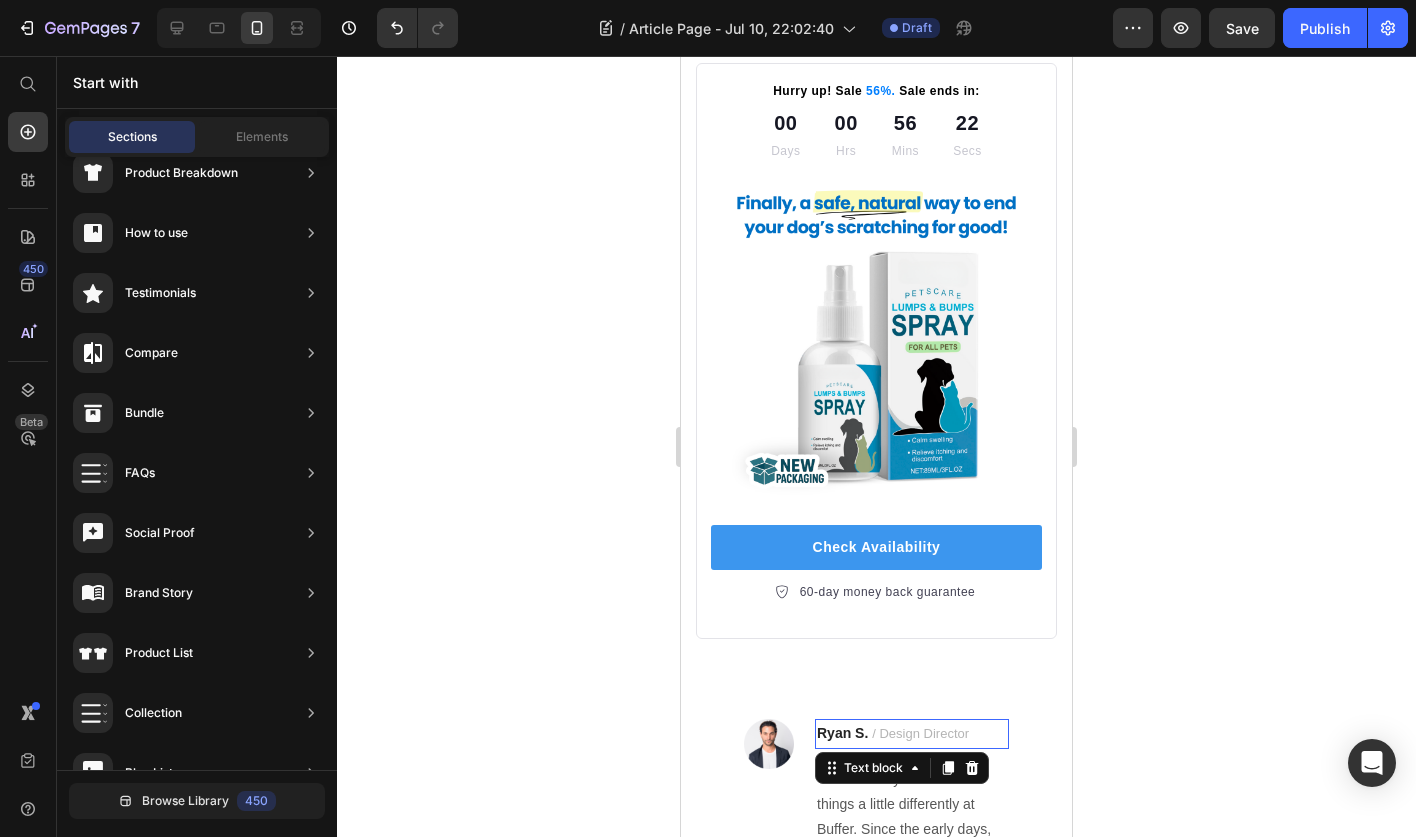 scroll, scrollTop: 0, scrollLeft: 0, axis: both 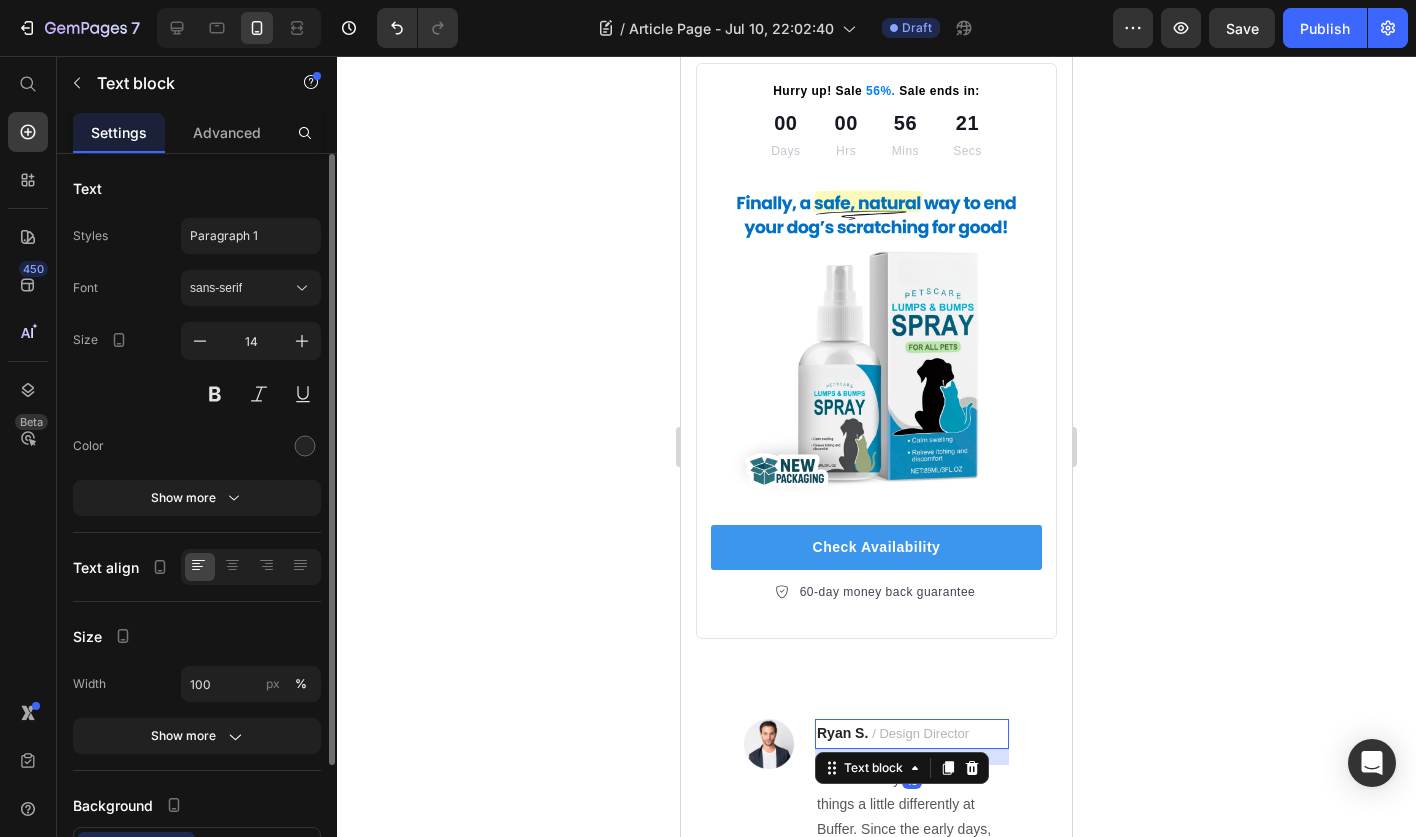 click on "/ Design Director" at bounding box center (920, 733) 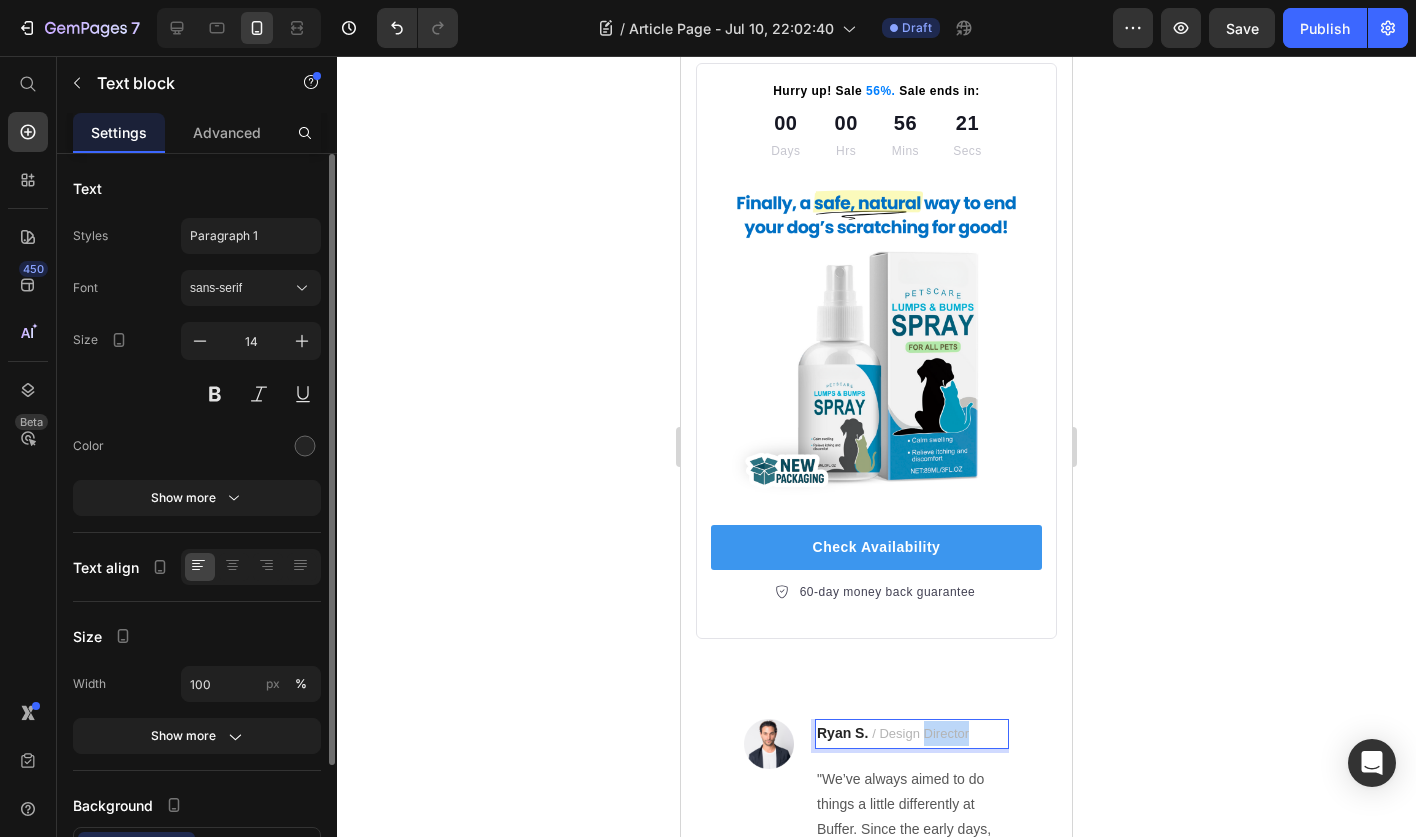 click on "/ Design Director" at bounding box center [920, 733] 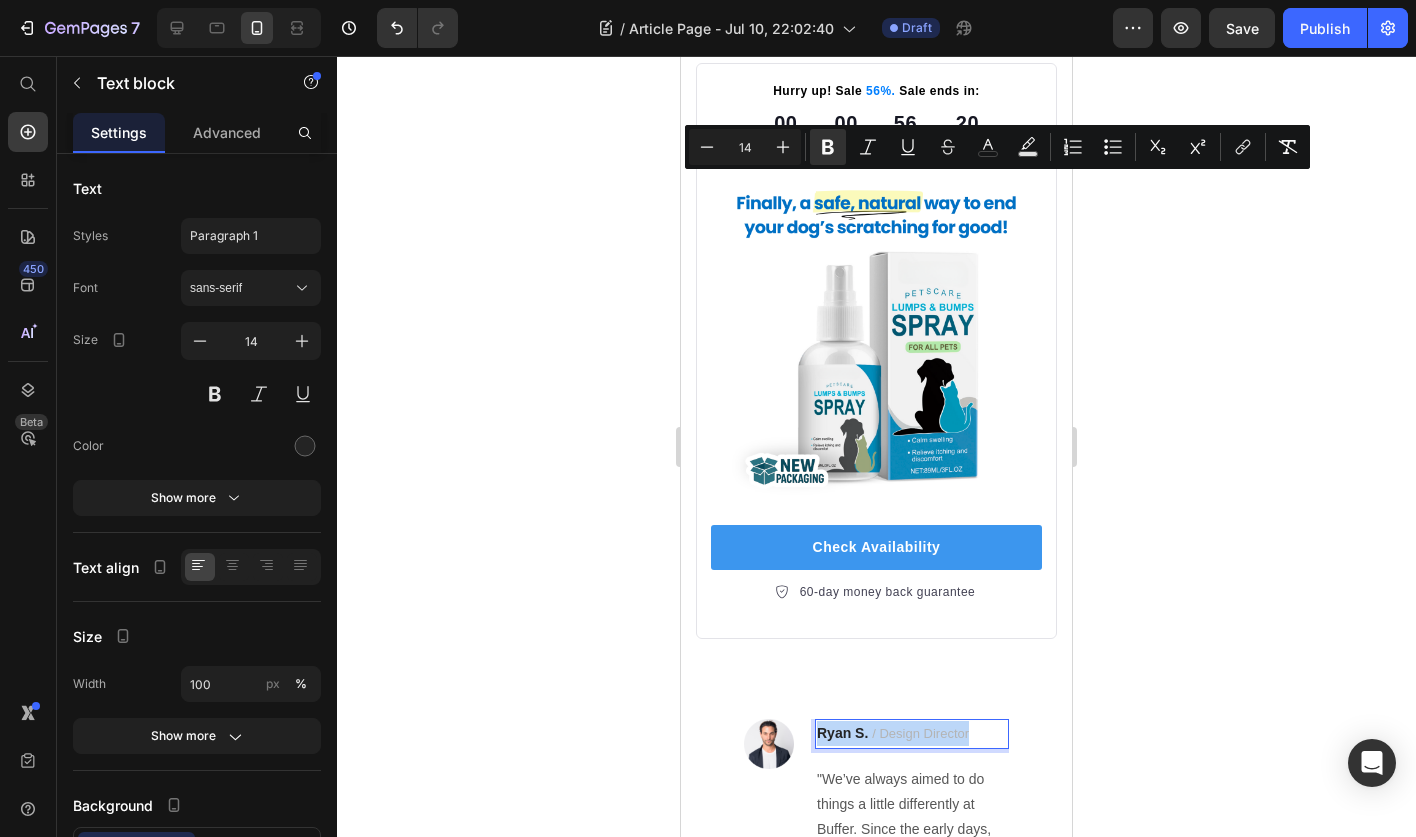 click on "Ryan S.   / Design Director" at bounding box center (912, 733) 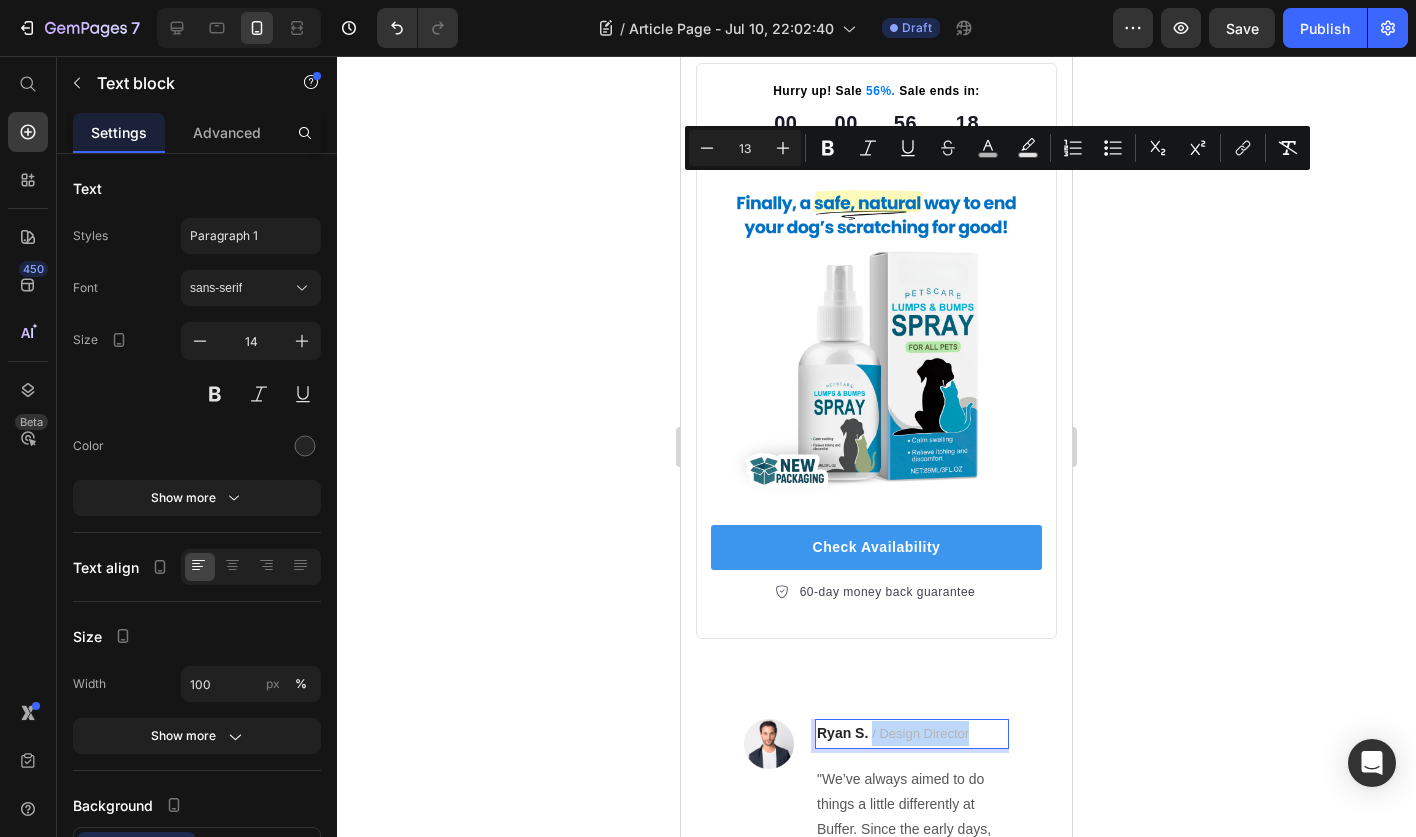 drag, startPoint x: 871, startPoint y: 190, endPoint x: 969, endPoint y: 195, distance: 98.12747 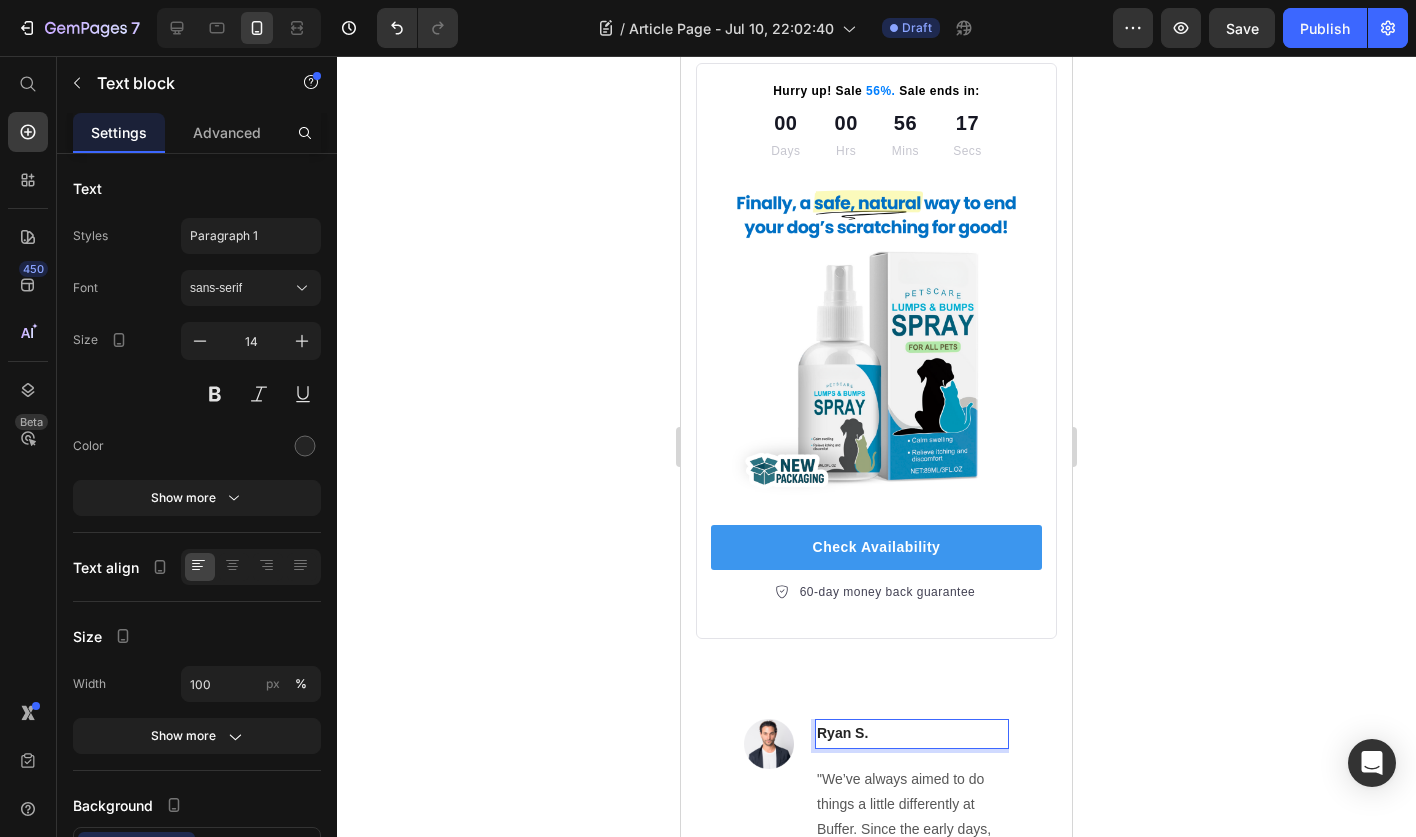 click 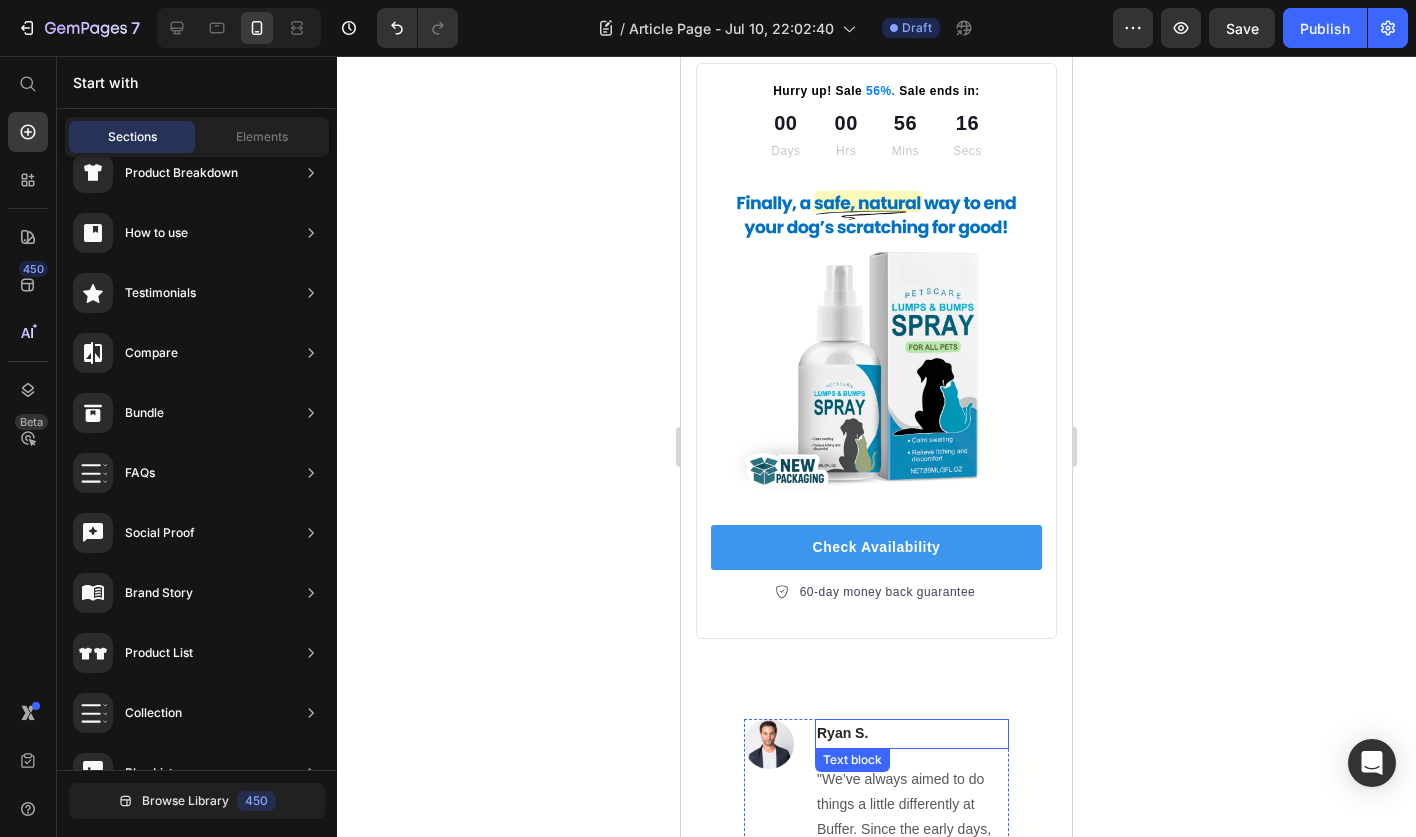 click on "Ryan S." at bounding box center (912, 733) 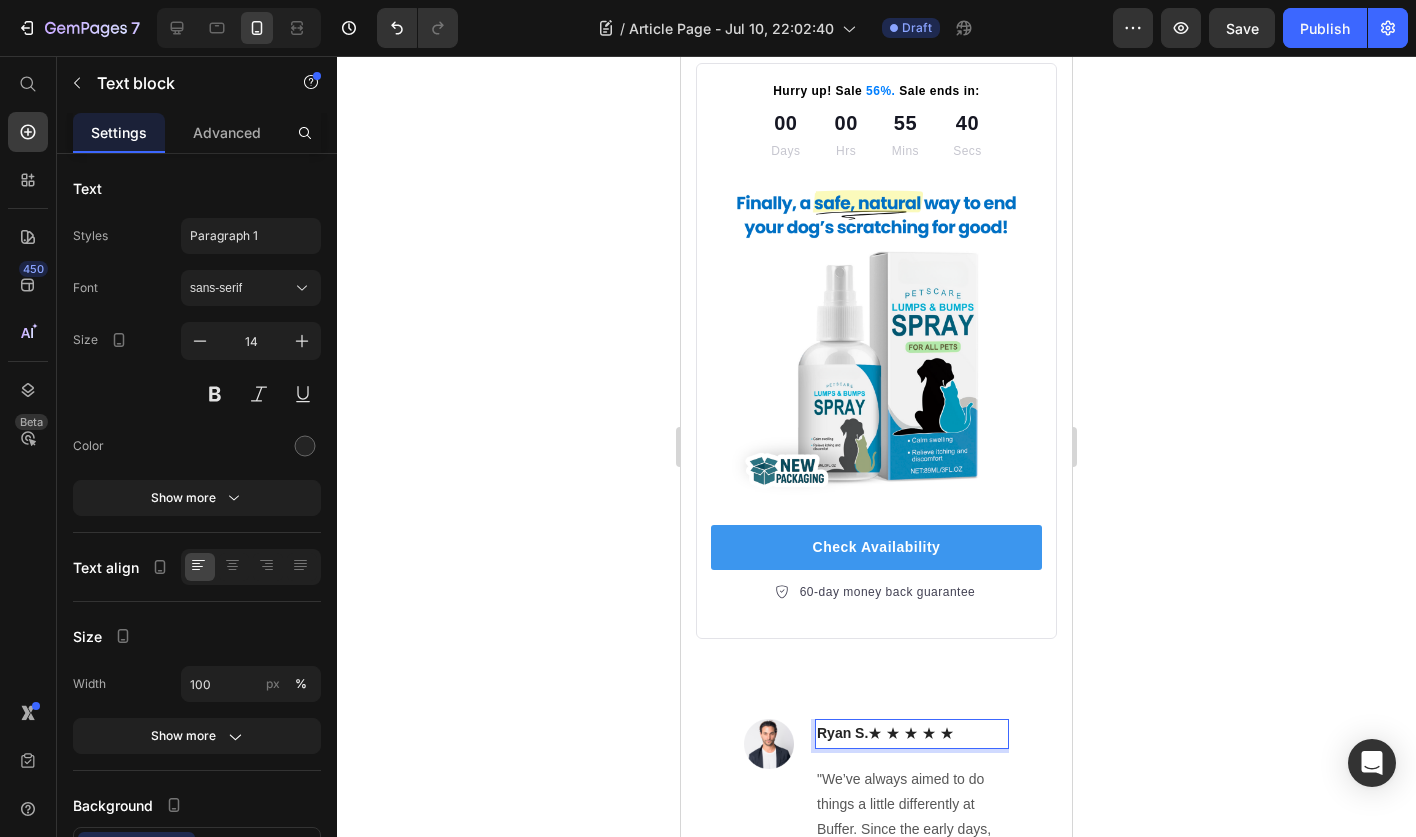 click 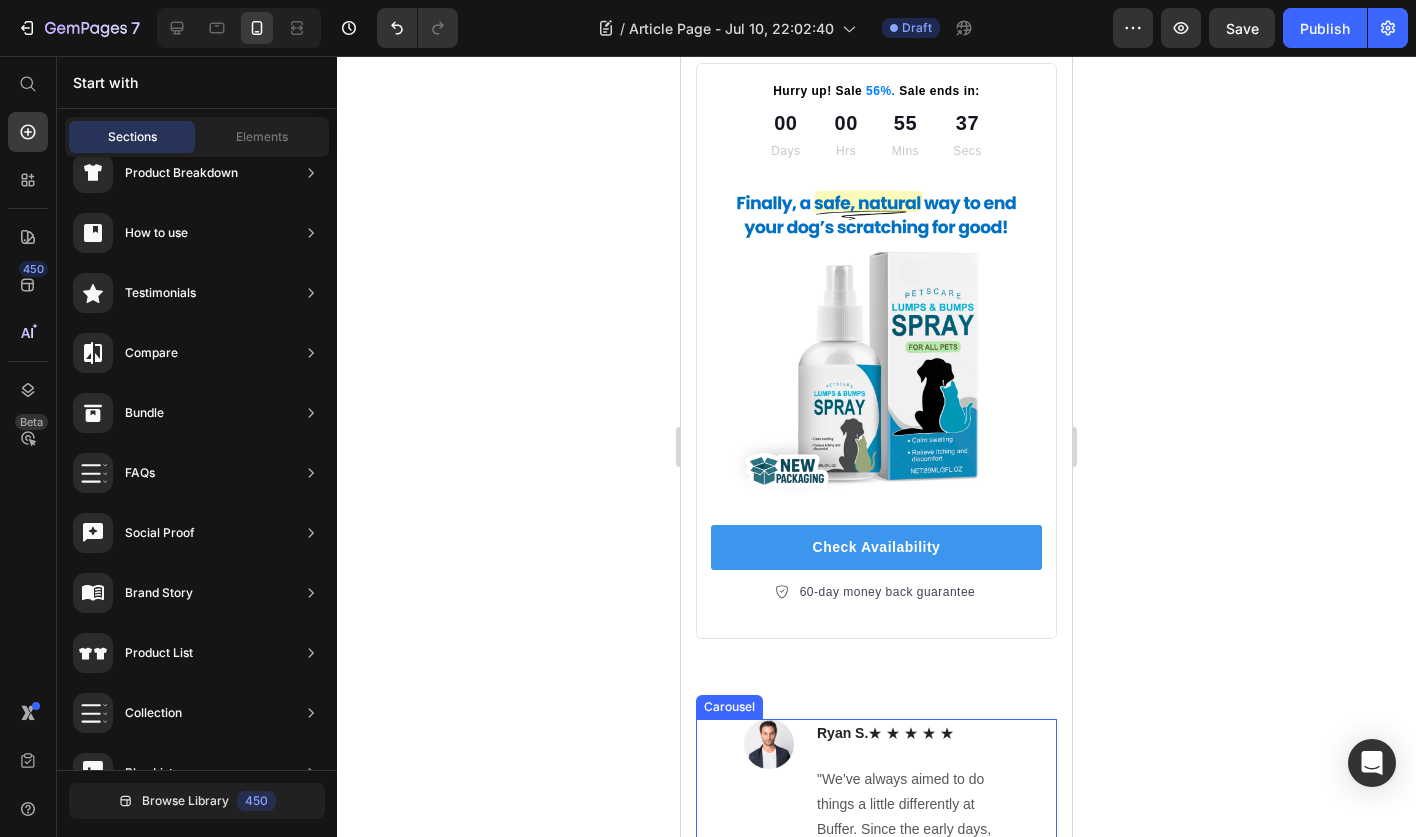 click on "Image [FIRST] [LAST]   ★ ★ ★ ★ ★ Text block "We’ve always aimed to do things a little differently at Buffer. Since the early days, we’ve had a focus on building one of the most unique and fulfilling workplaces by rethinking a lot of traditional practices." Text block Row Image [FIRST] [LAST]   / Design Director Text block "We’ve always aimed to do things a little differently at Buffer. Since the early days, we’ve had a focus on building one of the most unique and fulfilling workplaces by rethinking a lot of traditional practices." Text block Row Image [FIRST] [LAST]   / Design Director Text block "We’ve always aimed to do things a little differently at Buffer. Since the early days, we’ve had a focus on building one of the most unique and fulfilling workplaces by rethinking a lot of traditional practices." Text block Row Image [FIRST] [LAST]   / Design Director Text block Text block Row
Drop element here
Drop element here" at bounding box center [876, 882] 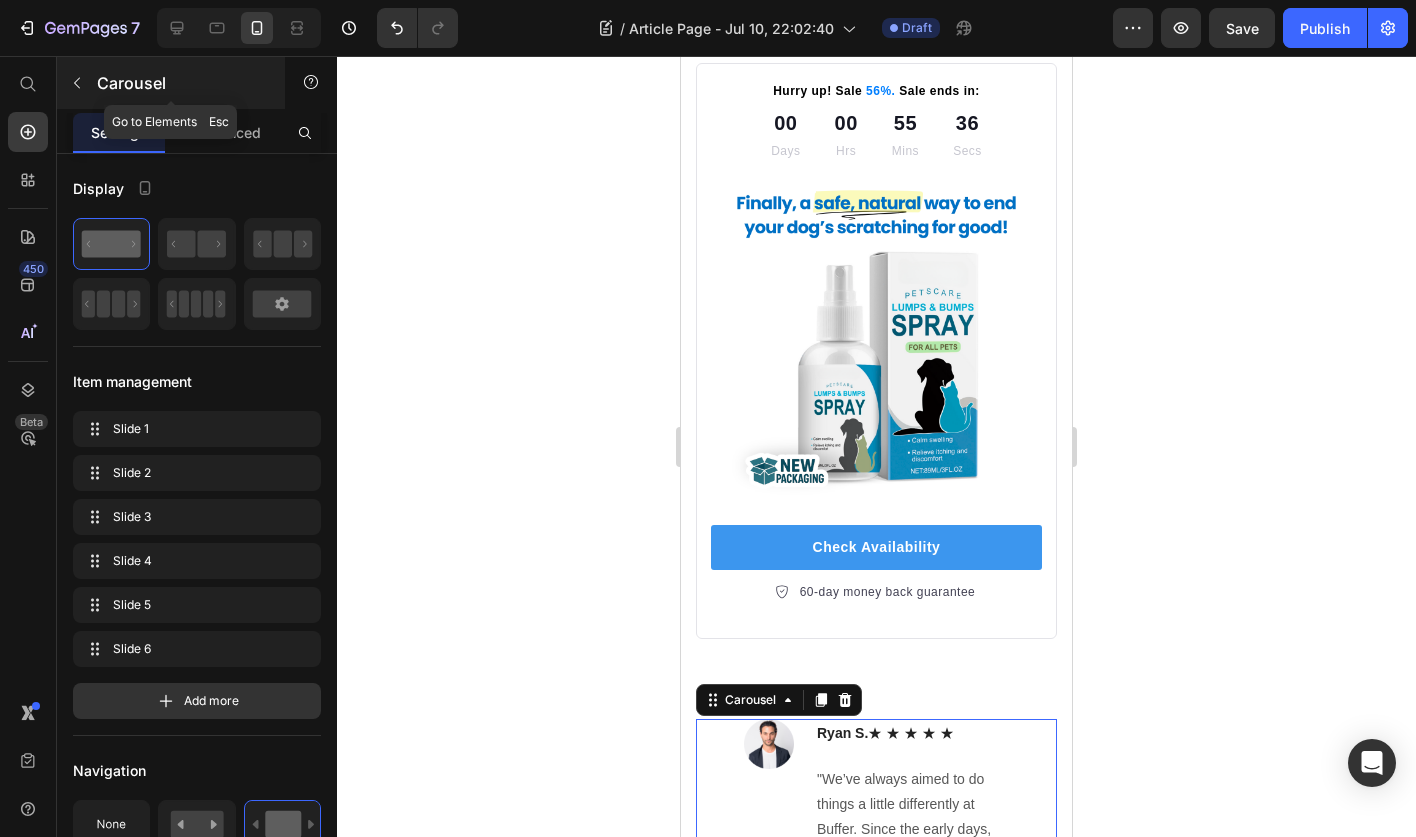 click at bounding box center [77, 83] 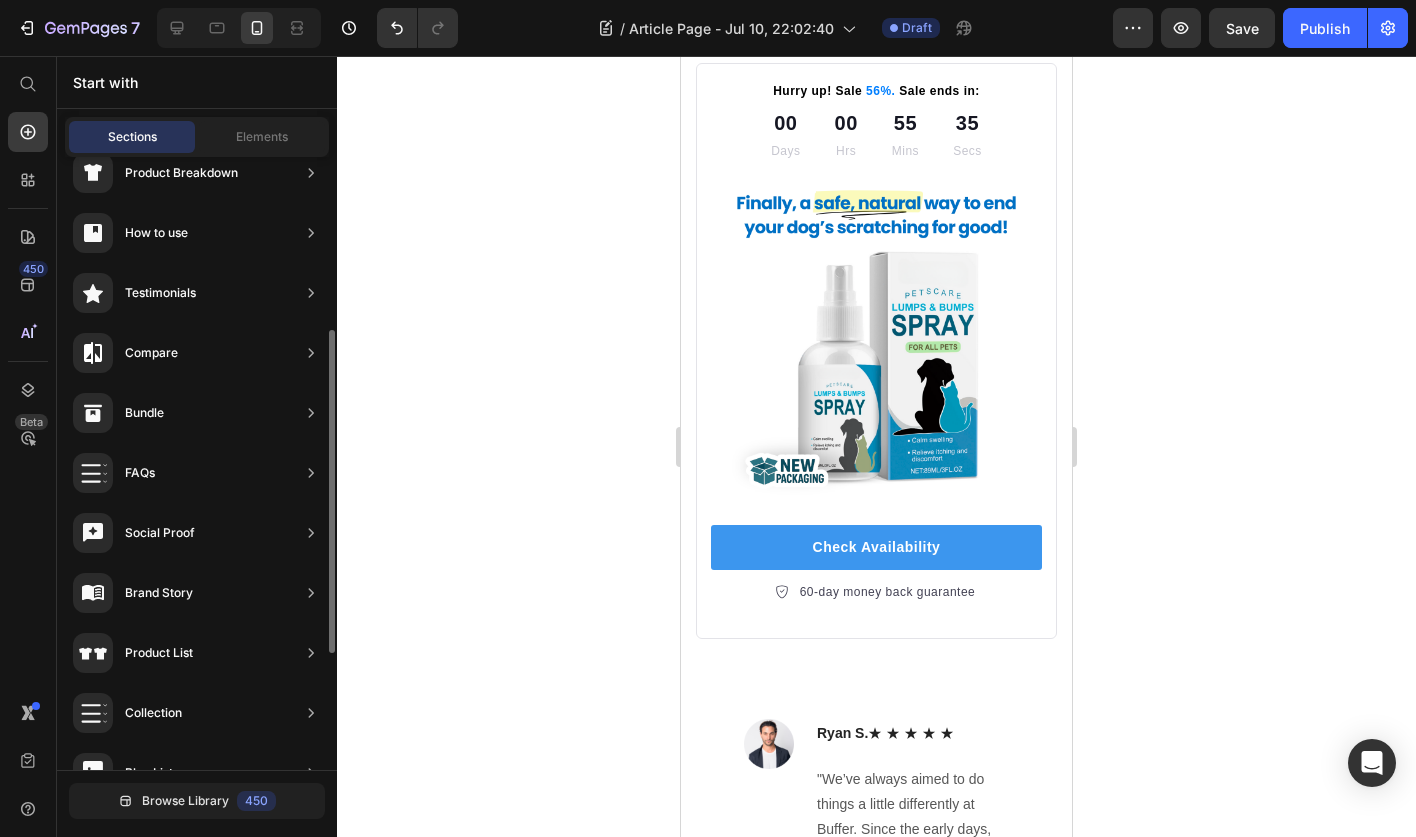 scroll, scrollTop: 0, scrollLeft: 0, axis: both 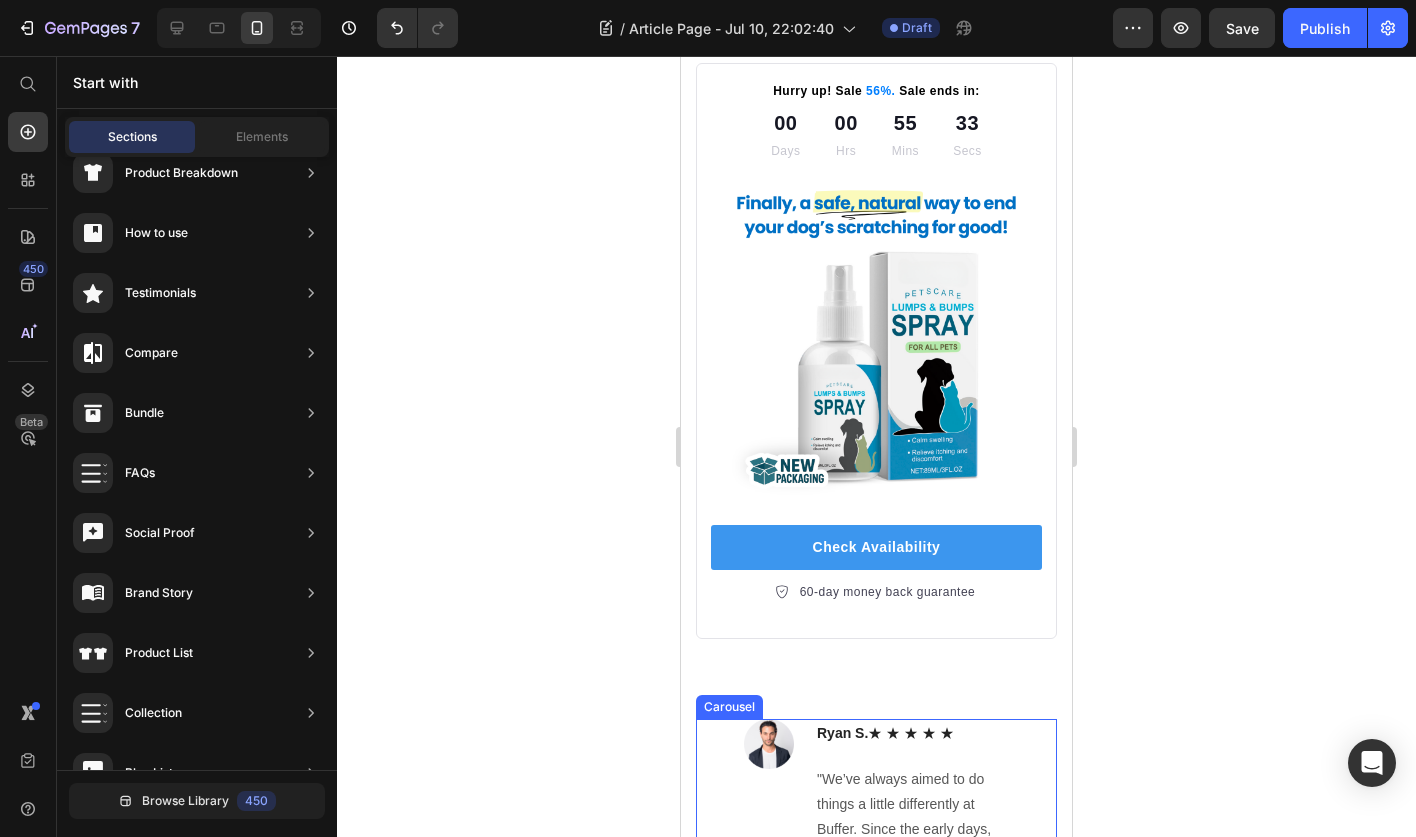 click on "Image [FIRST] [LAST]   ★ ★ ★ ★ ★ Text block "We’ve always aimed to do things a little differently at Buffer. Since the early days, we’ve had a focus on building one of the most unique and fulfilling workplaces by rethinking a lot of traditional practices." Text block Row Image [FIRST] [LAST]   / Design Director Text block "We’ve always aimed to do things a little differently at Buffer. Since the early days, we’ve had a focus on building one of the most unique and fulfilling workplaces by rethinking a lot of traditional practices." Text block Row Image [FIRST] [LAST]   / Design Director Text block "We’ve always aimed to do things a little differently at Buffer. Since the early days, we’ve had a focus on building one of the most unique and fulfilling workplaces by rethinking a lot of traditional practices." Text block Row Image [FIRST] [LAST]   / Design Director Text block Text block Row
Drop element here
Drop element here" at bounding box center [876, 882] 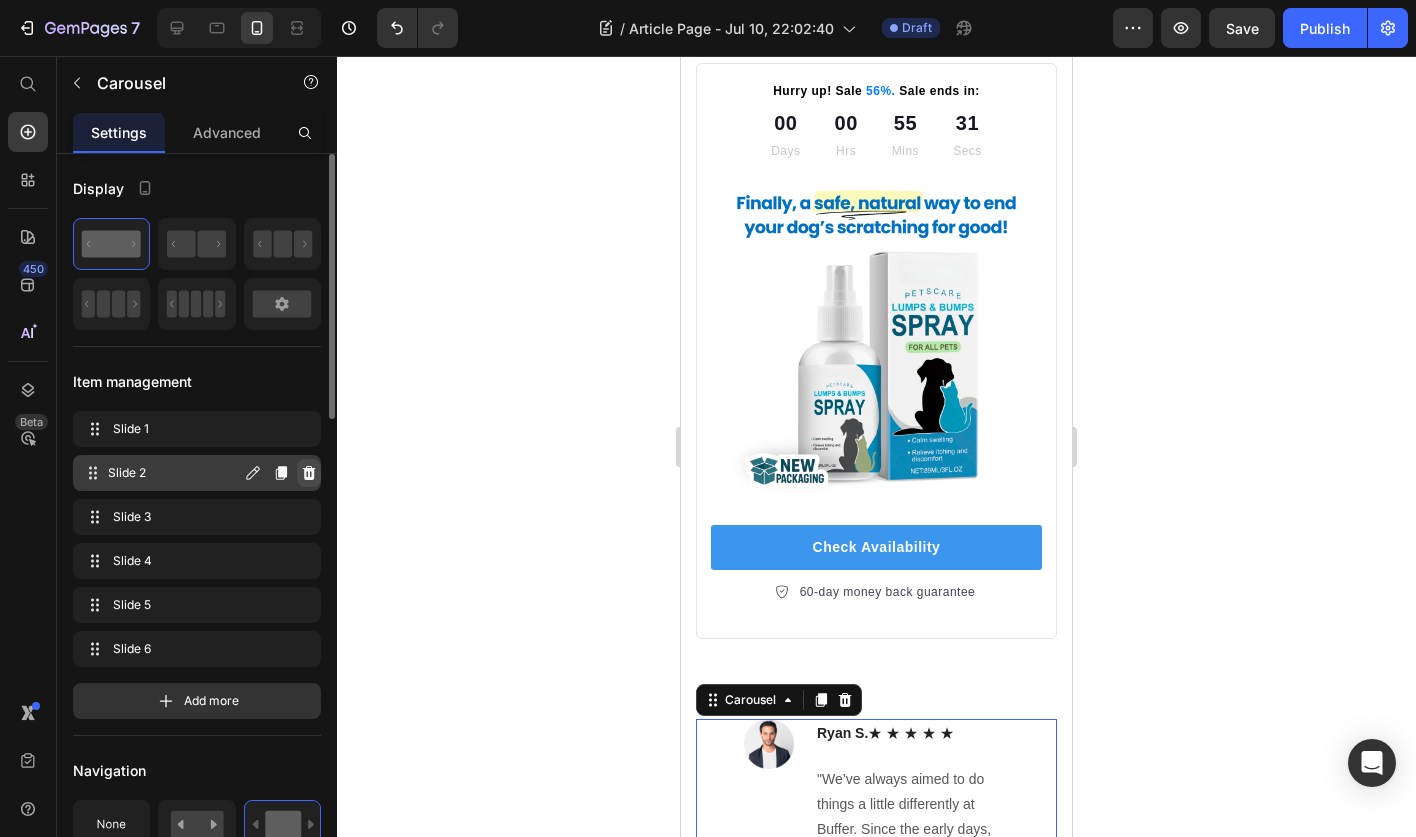 click 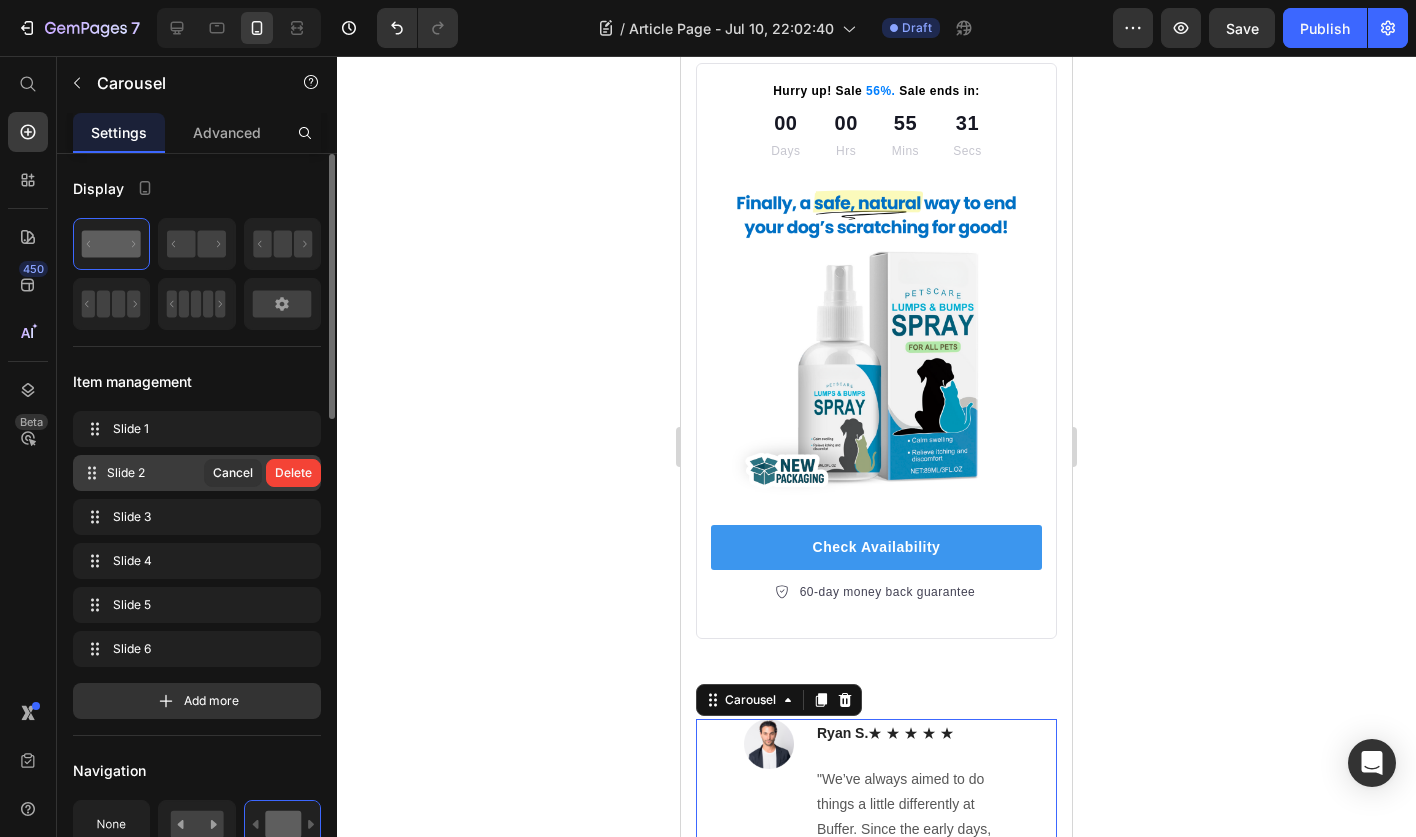click on "Delete" at bounding box center (293, 473) 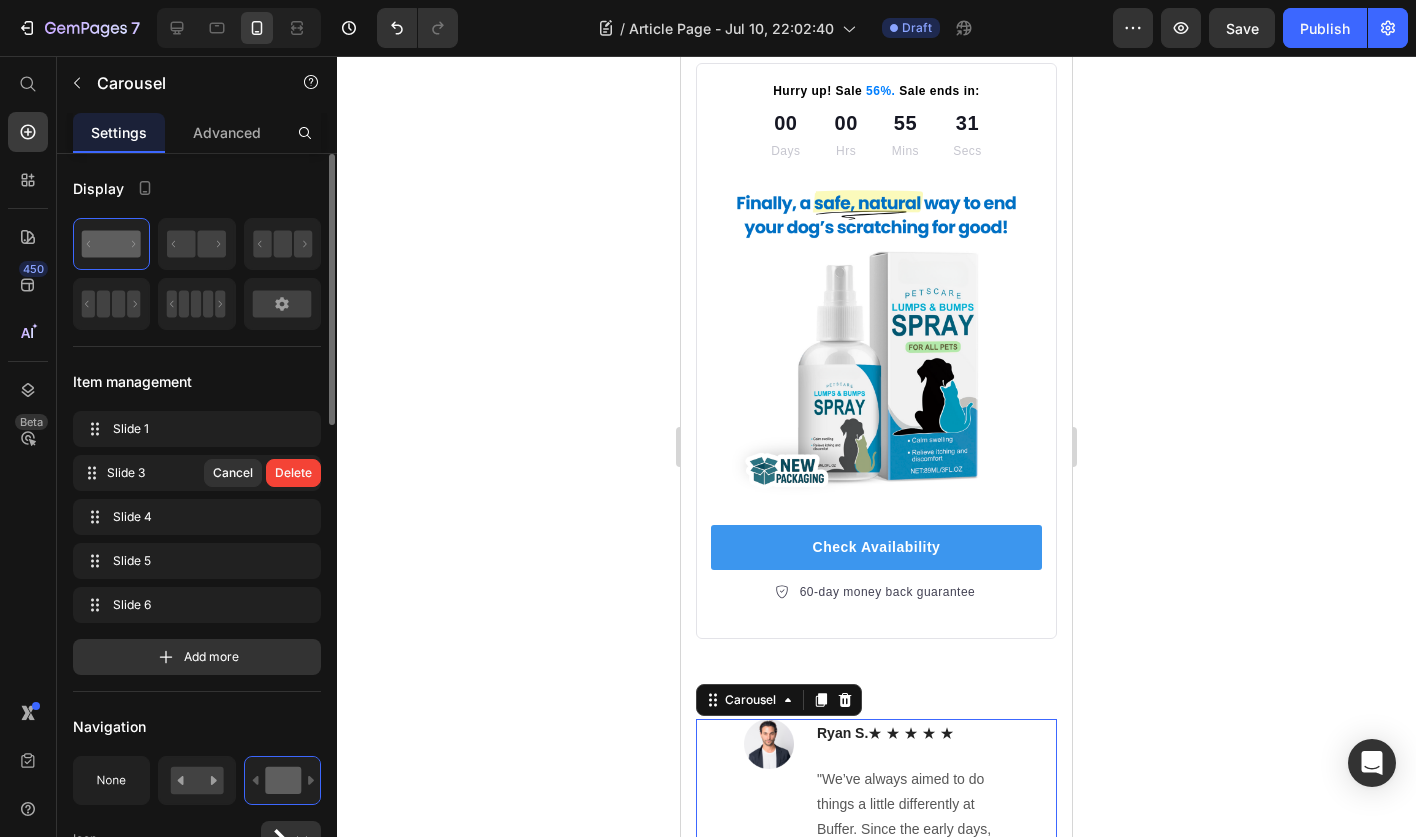 click on "Delete" at bounding box center (293, 473) 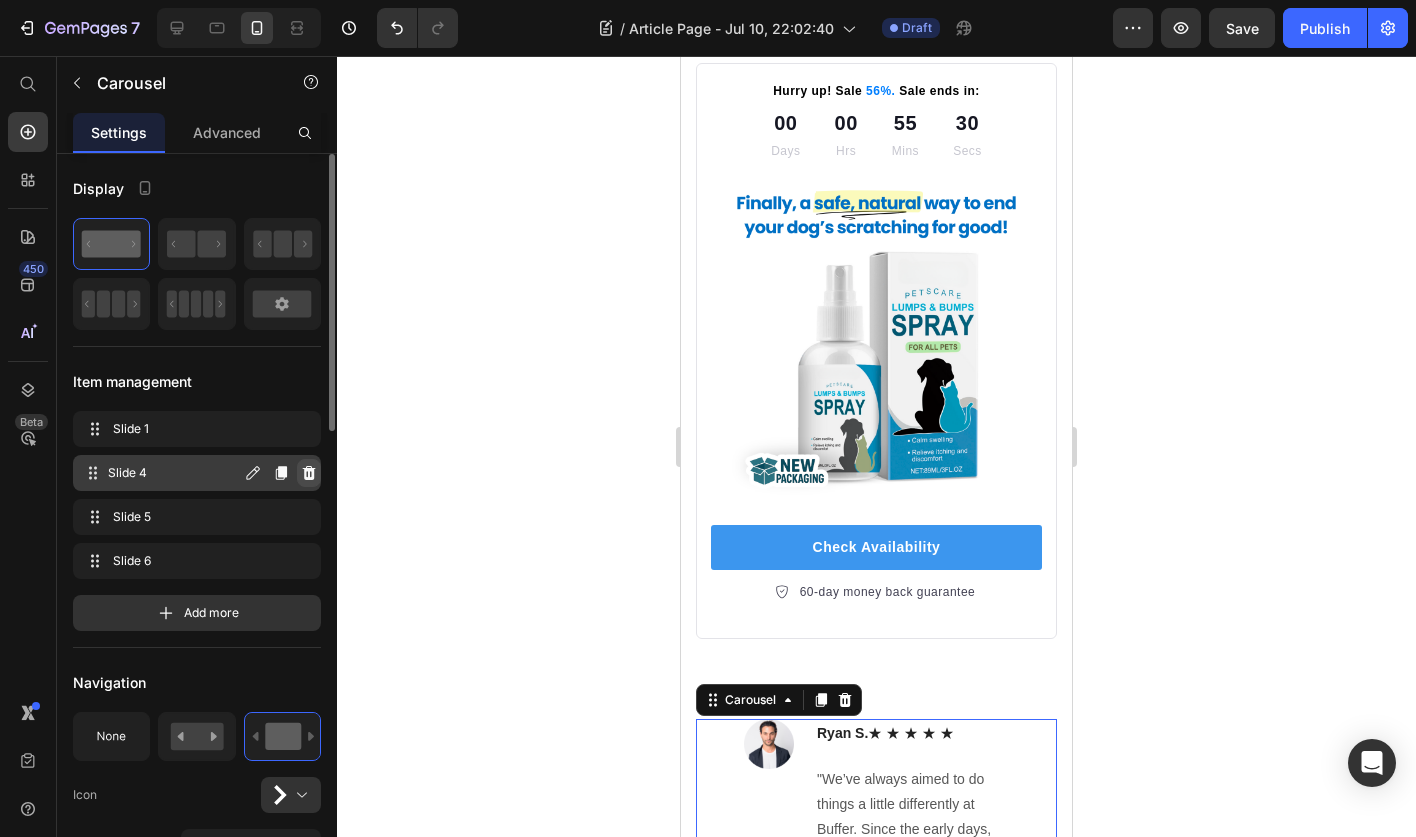 click 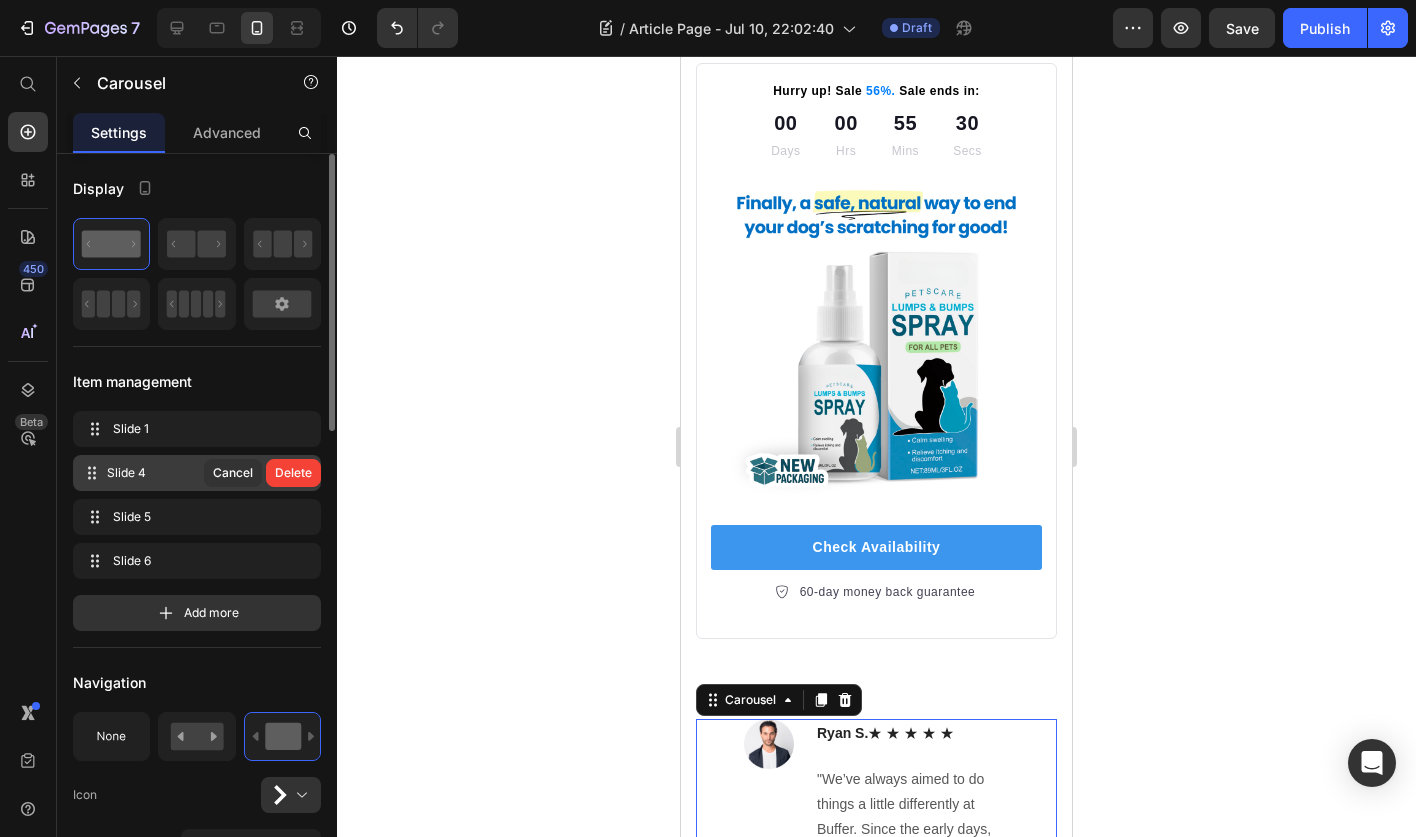 click on "Delete" at bounding box center (293, 473) 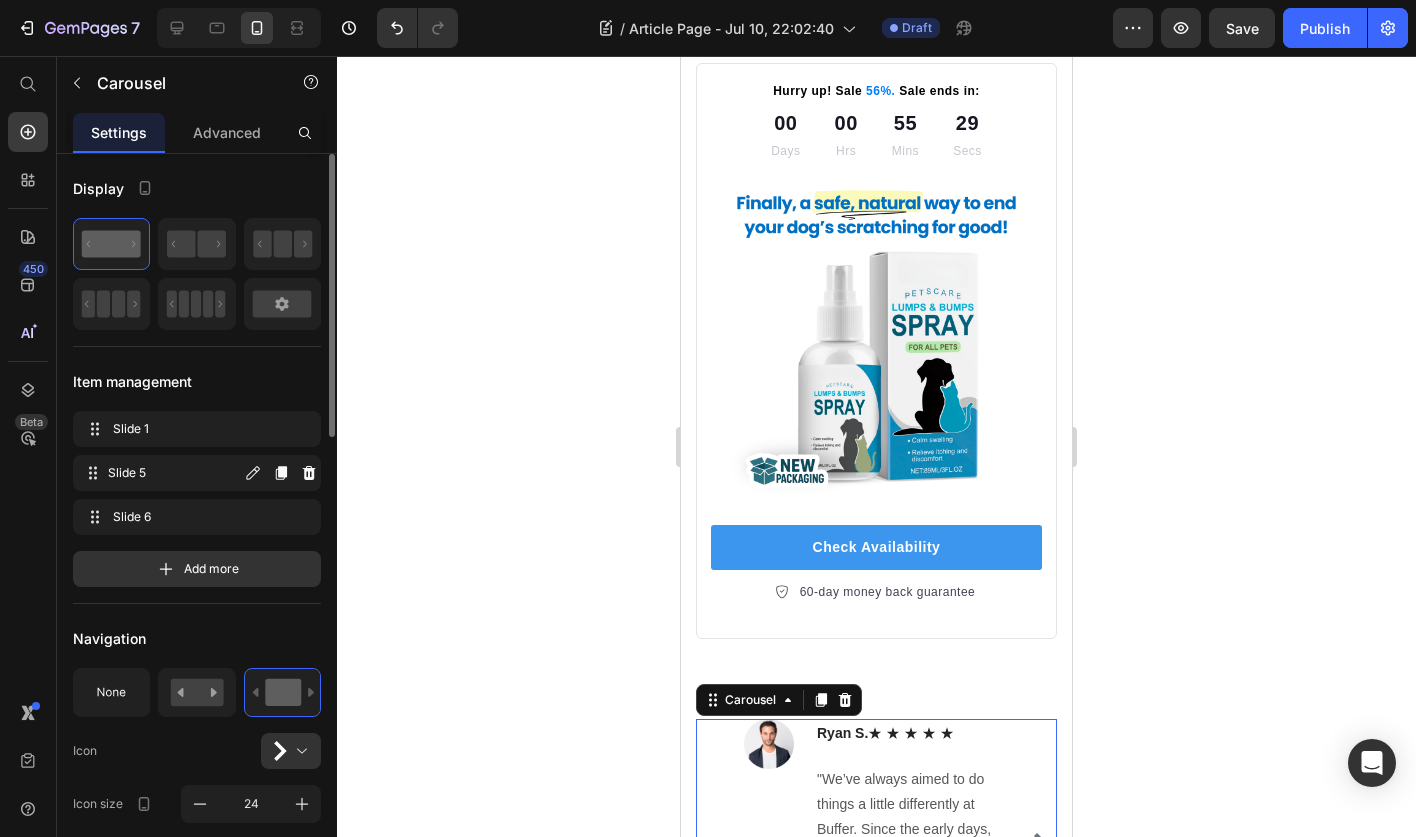 click 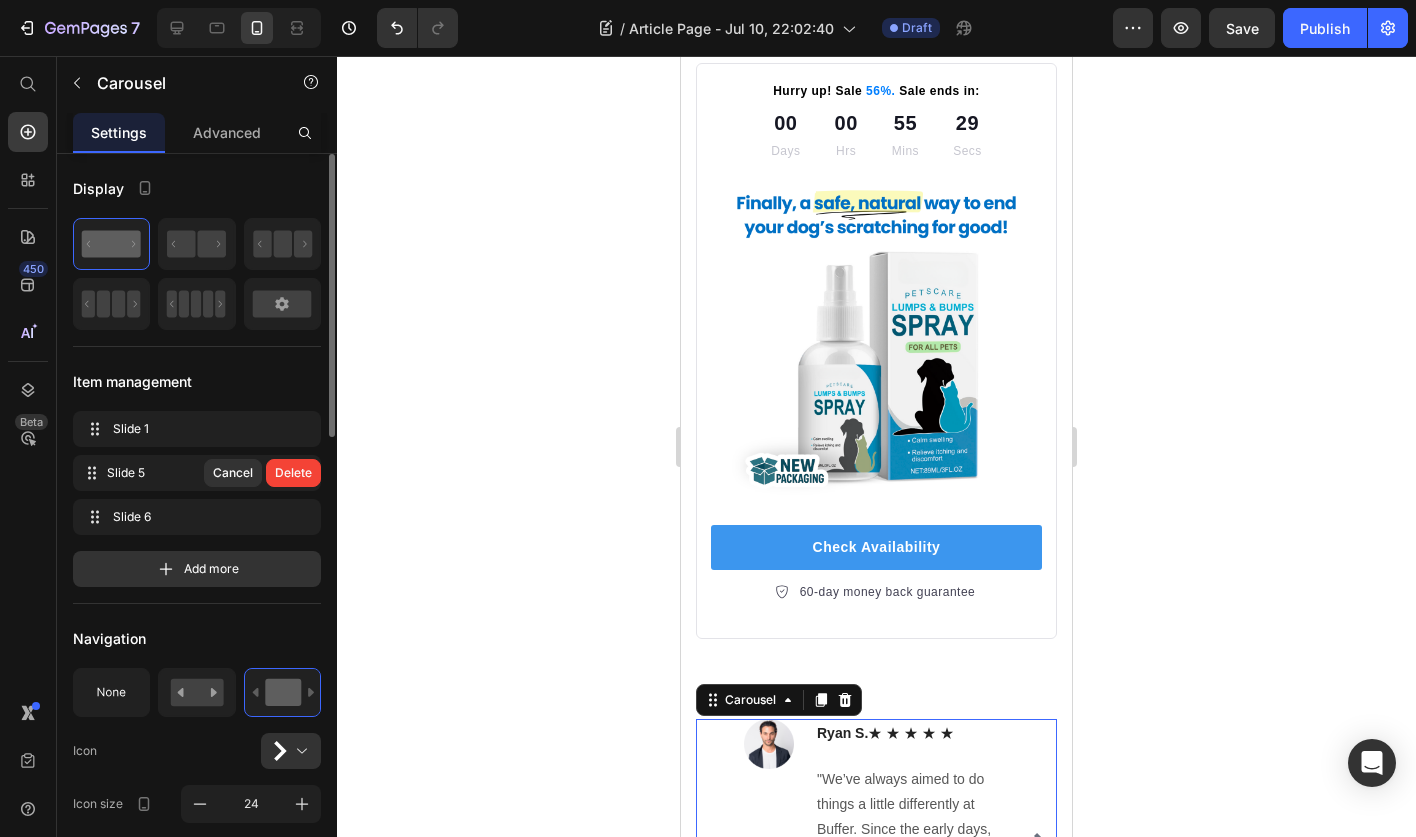 click on "Delete" at bounding box center (293, 473) 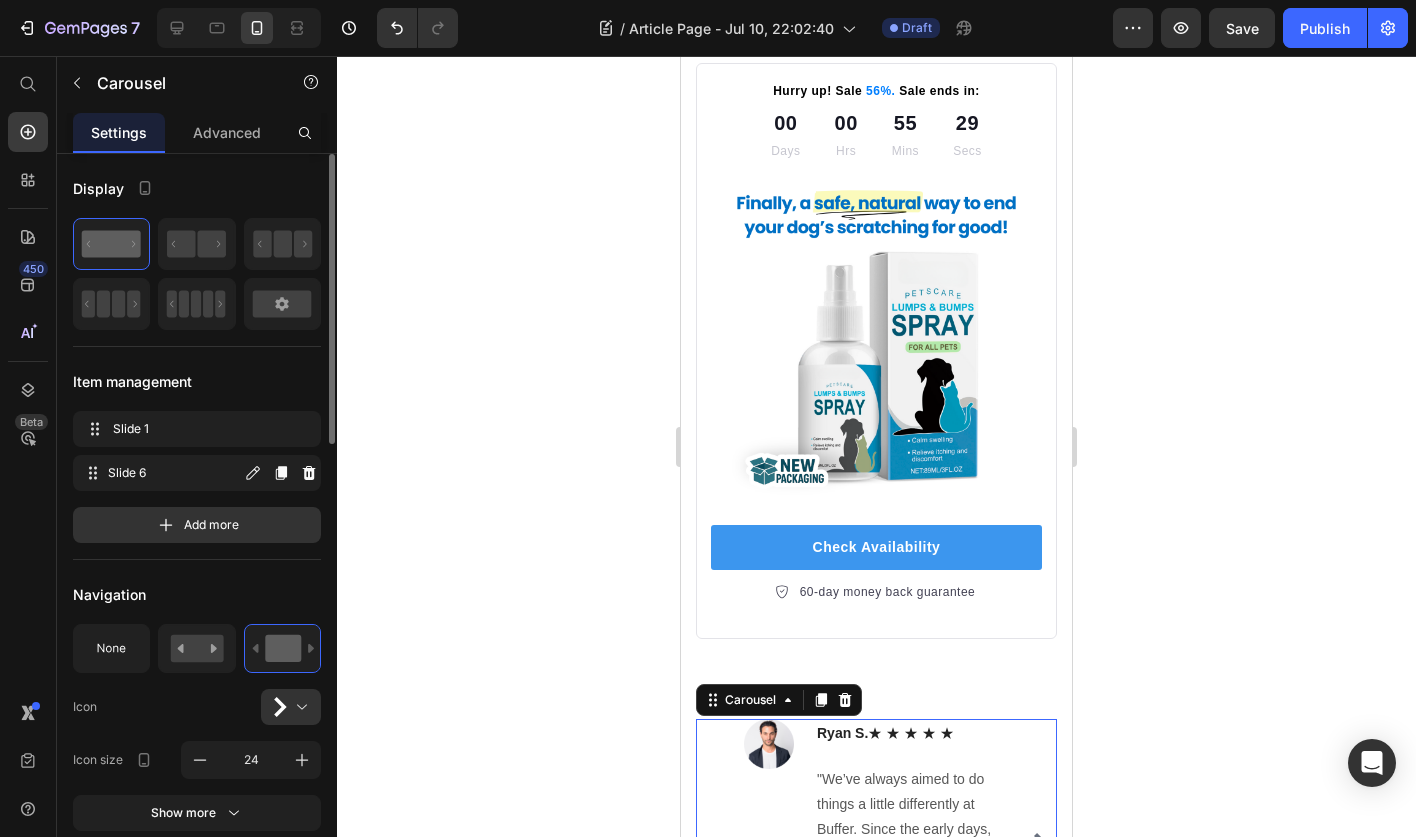 click 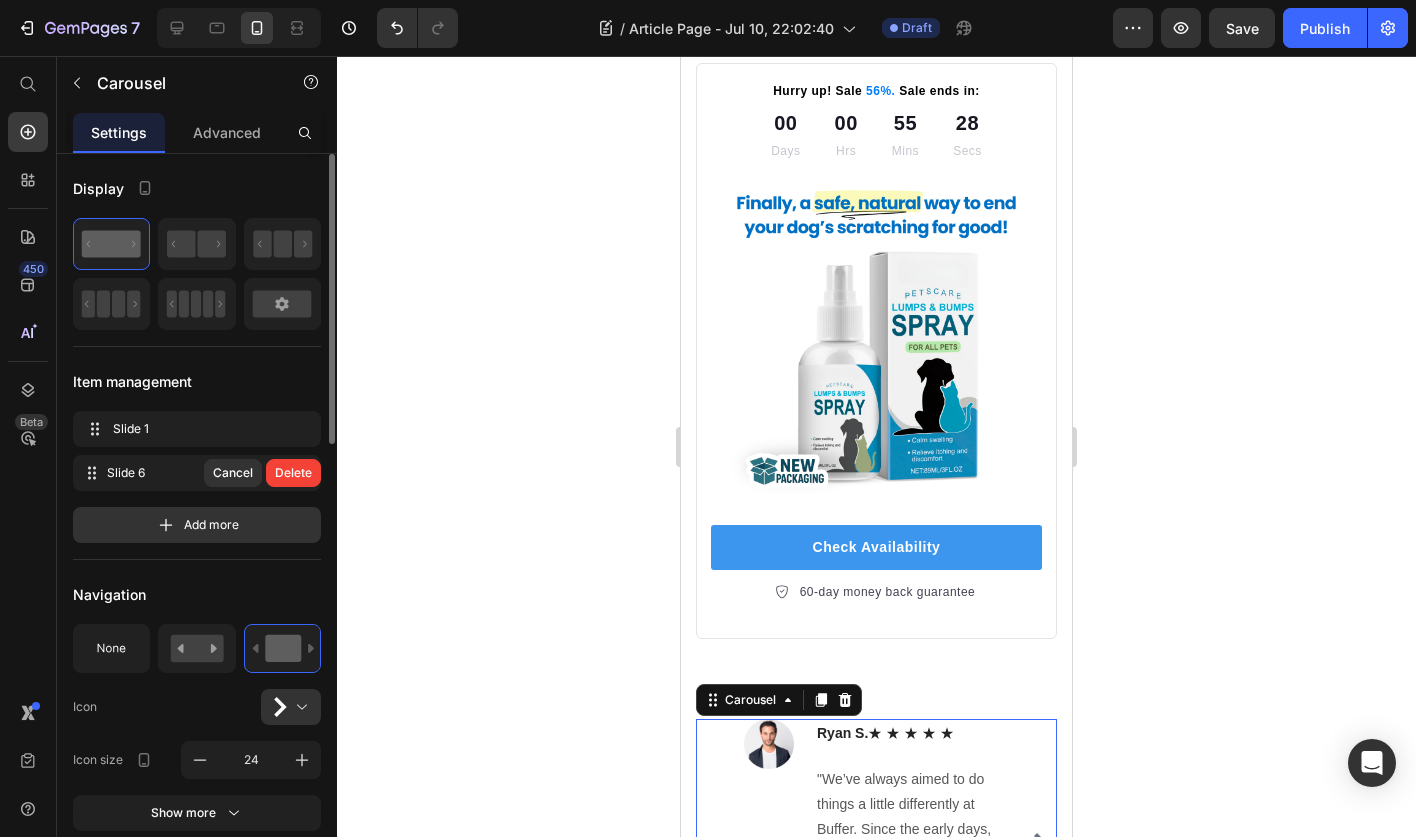 click on "Delete" at bounding box center (293, 473) 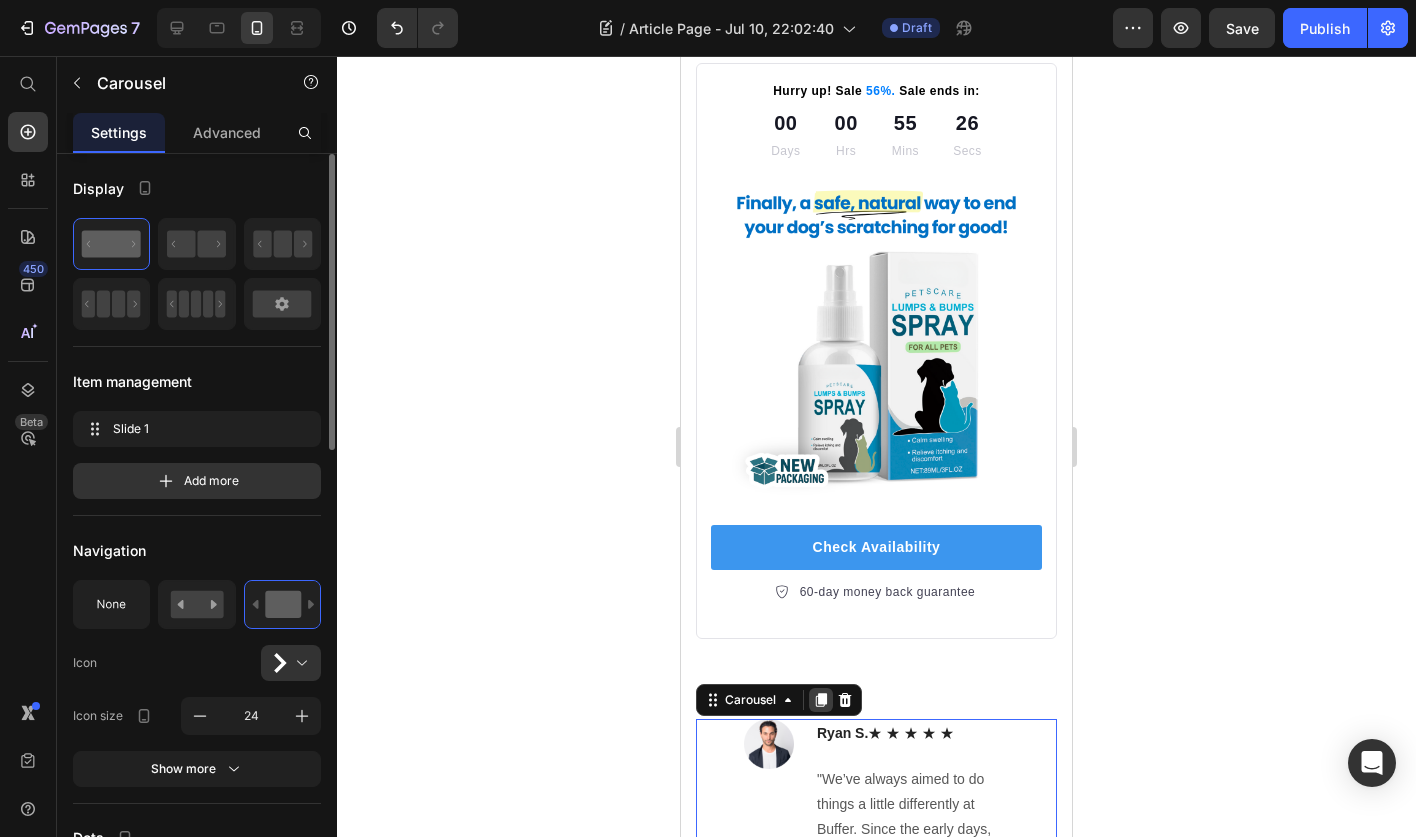 click 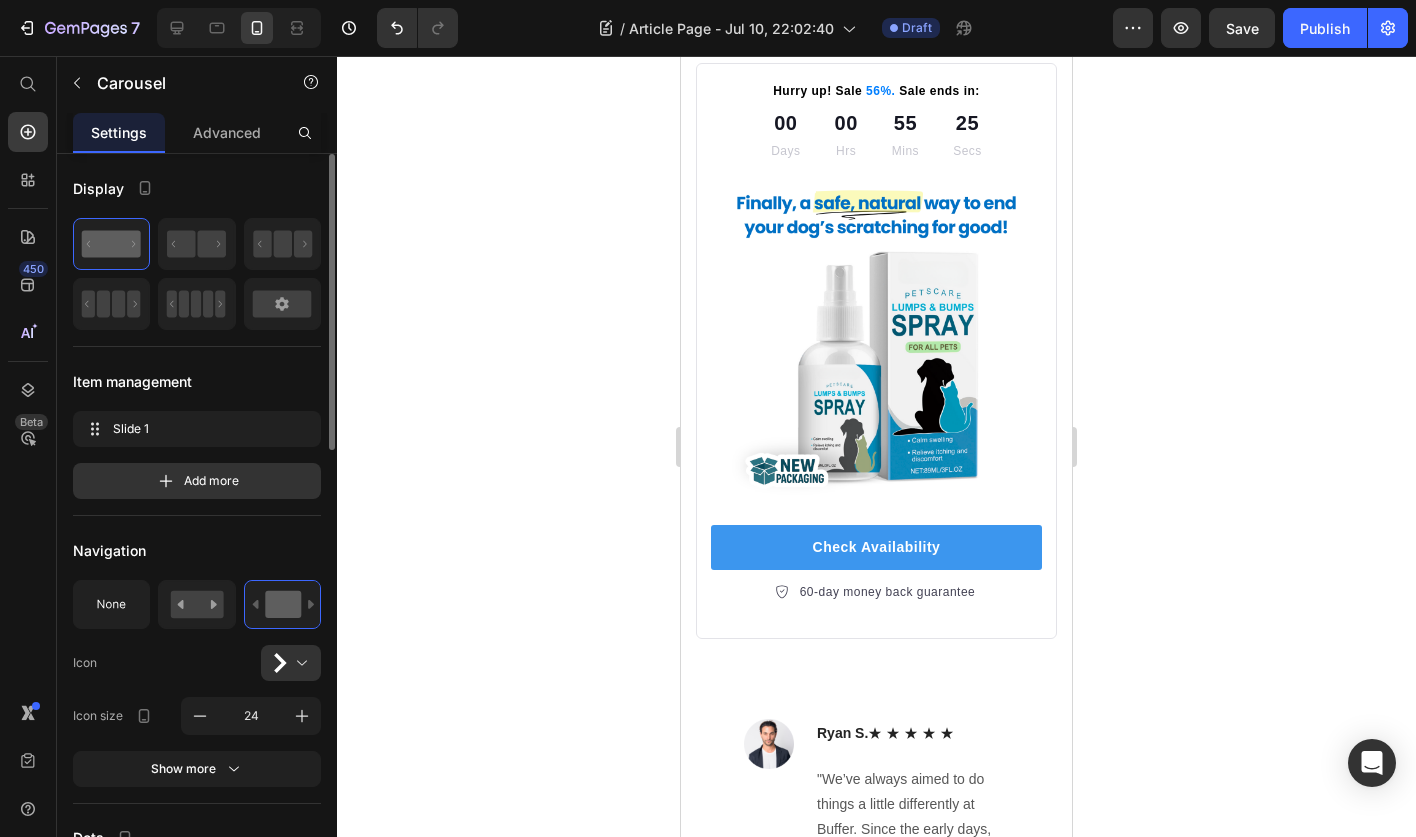 click 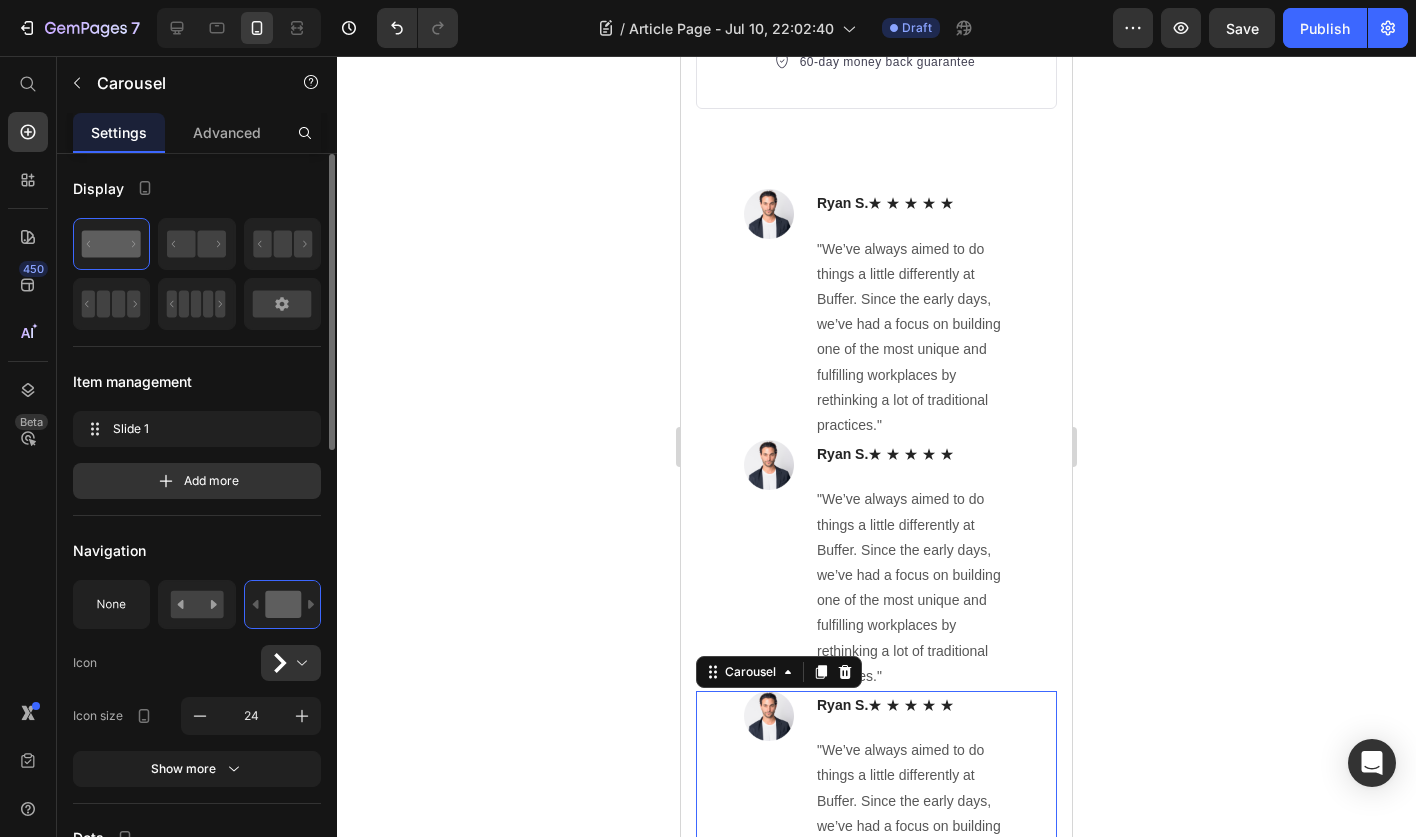 scroll, scrollTop: 14512, scrollLeft: 0, axis: vertical 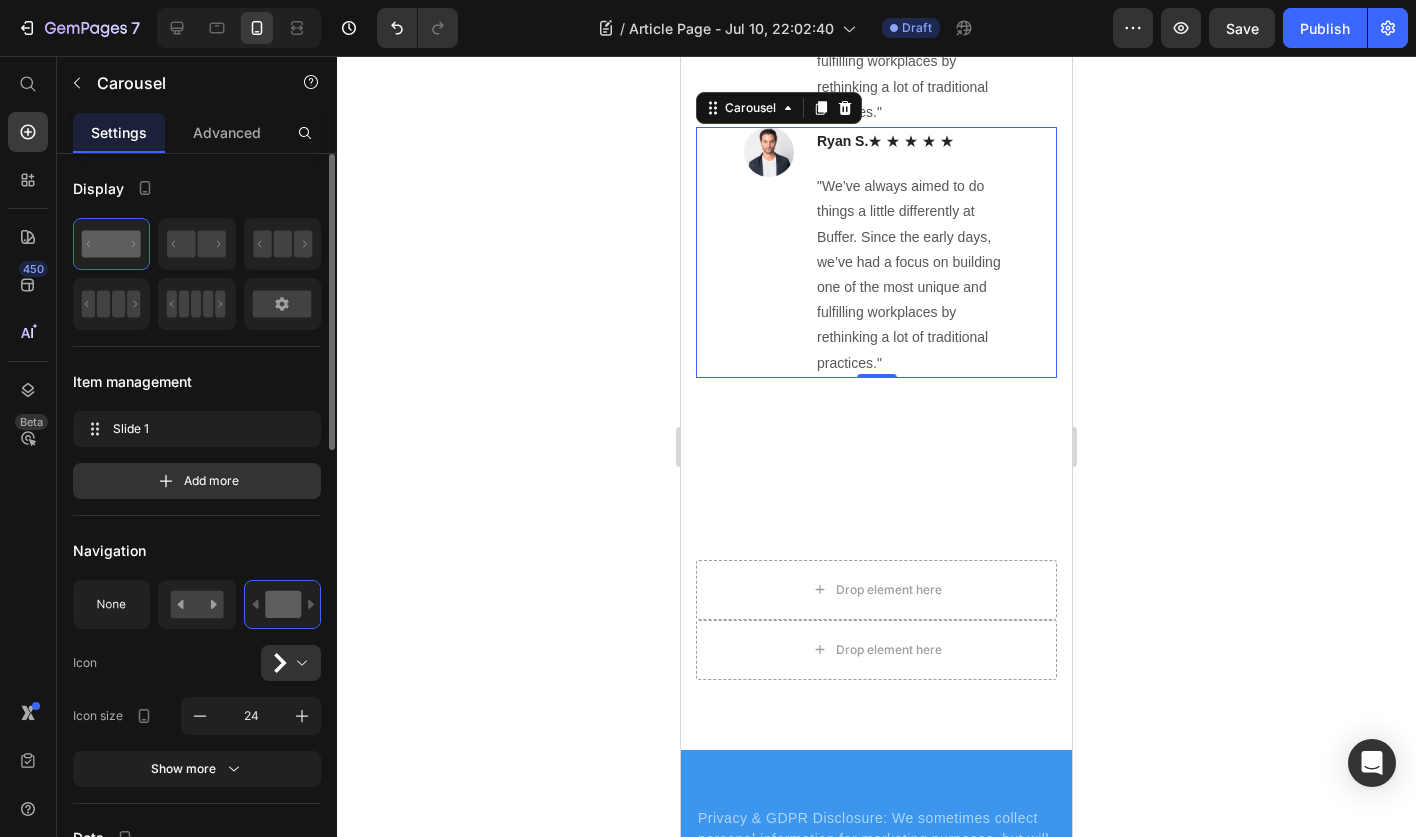 click on "Carousel" at bounding box center [779, 108] 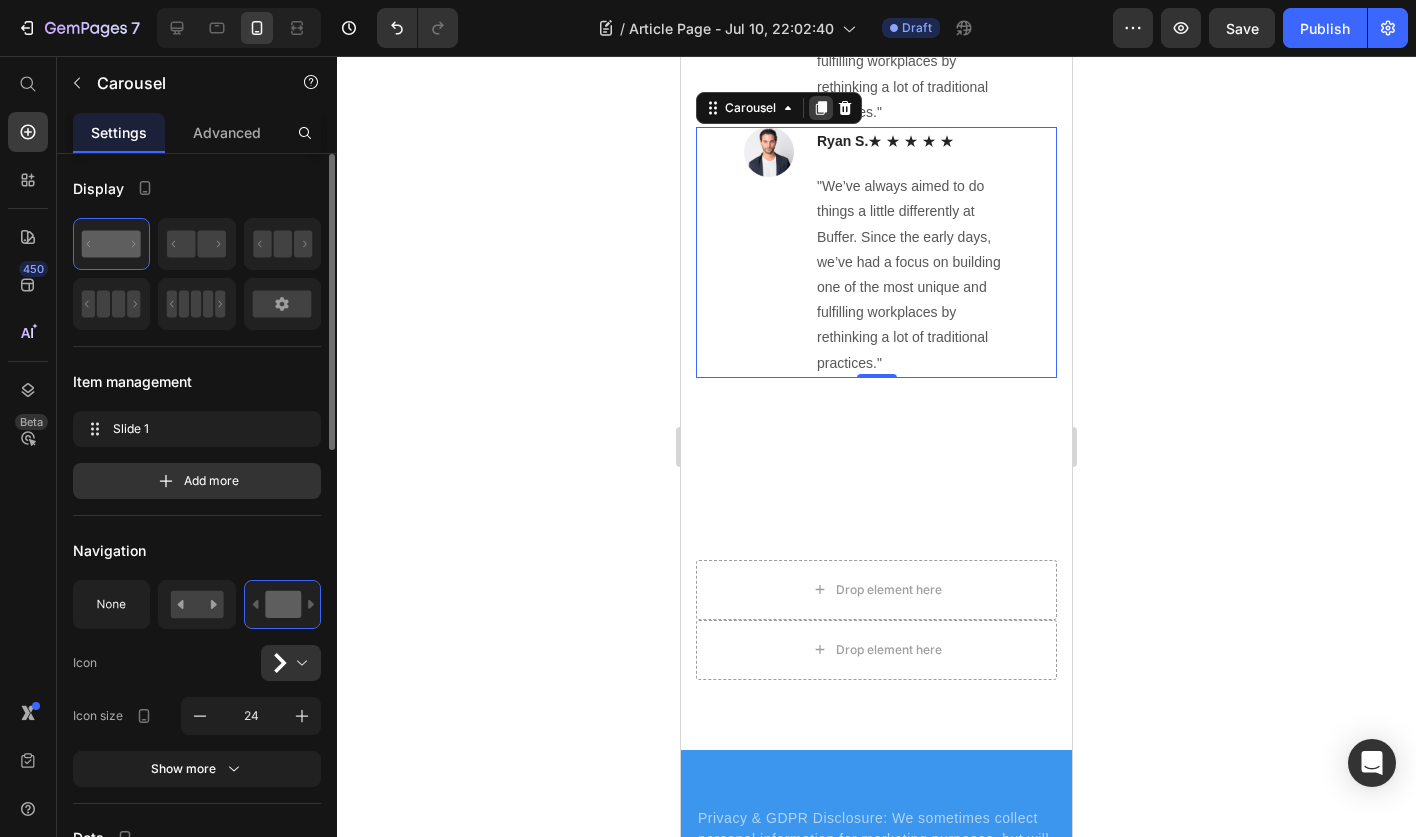click 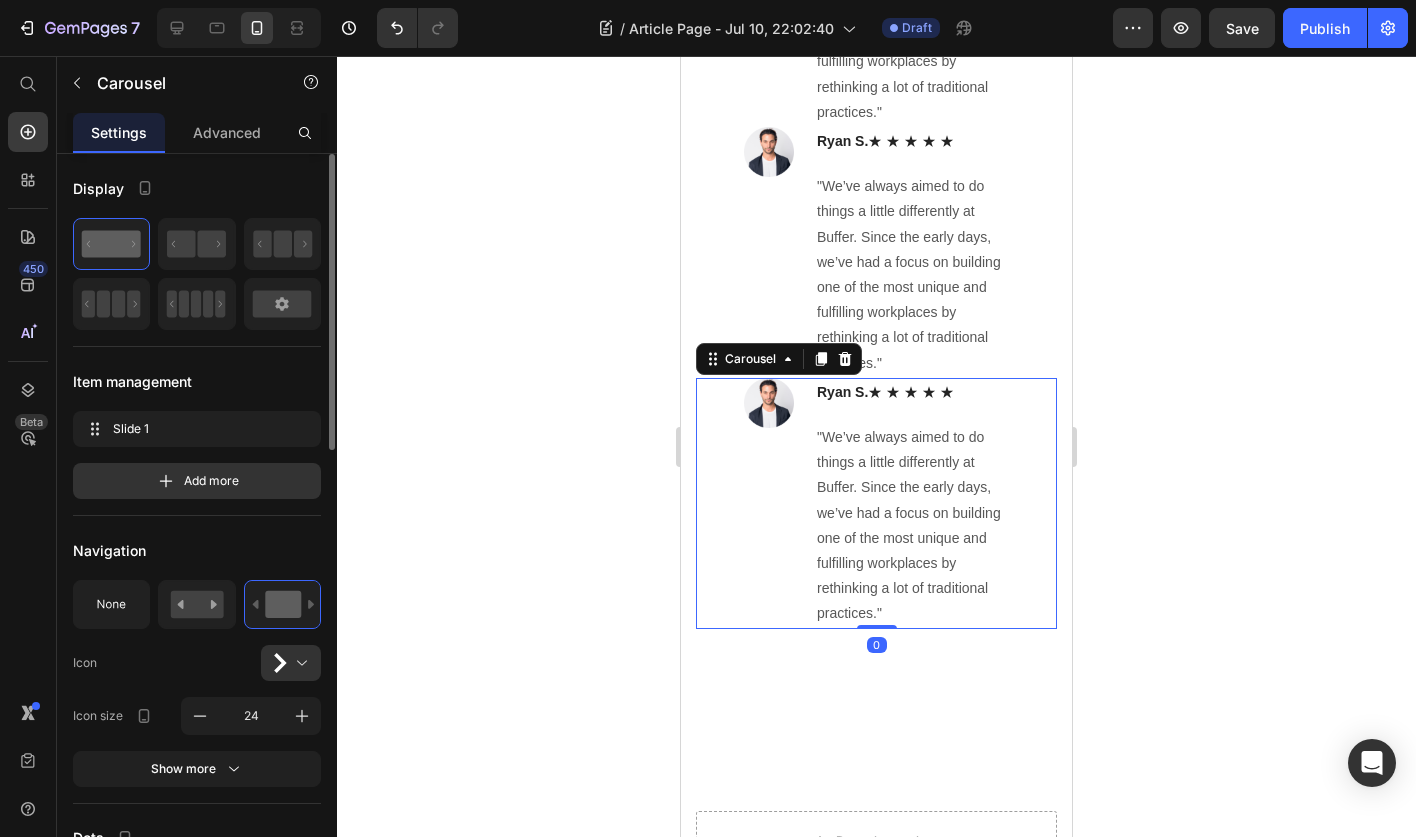 click 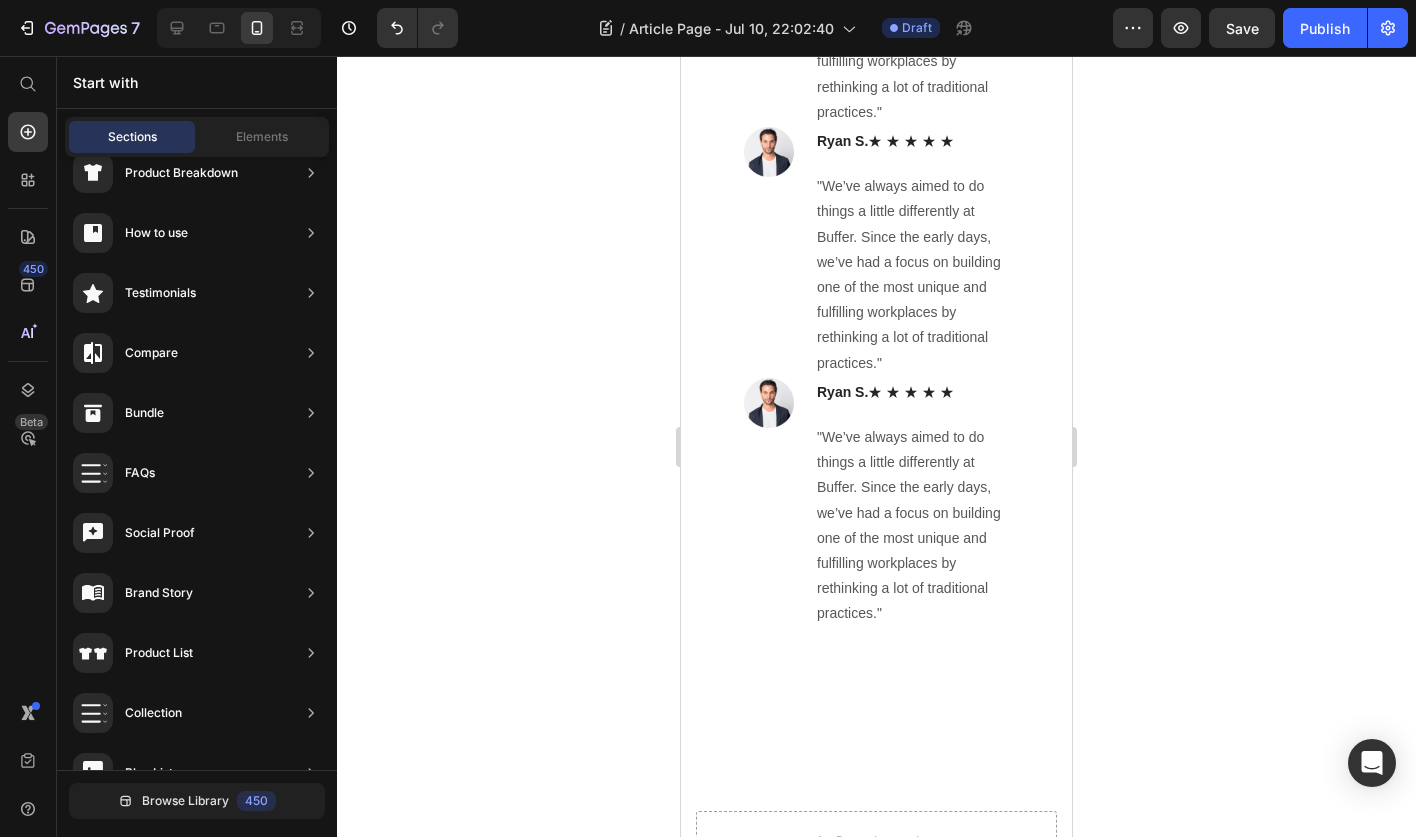 drag, startPoint x: 1150, startPoint y: 312, endPoint x: 1103, endPoint y: 319, distance: 47.518417 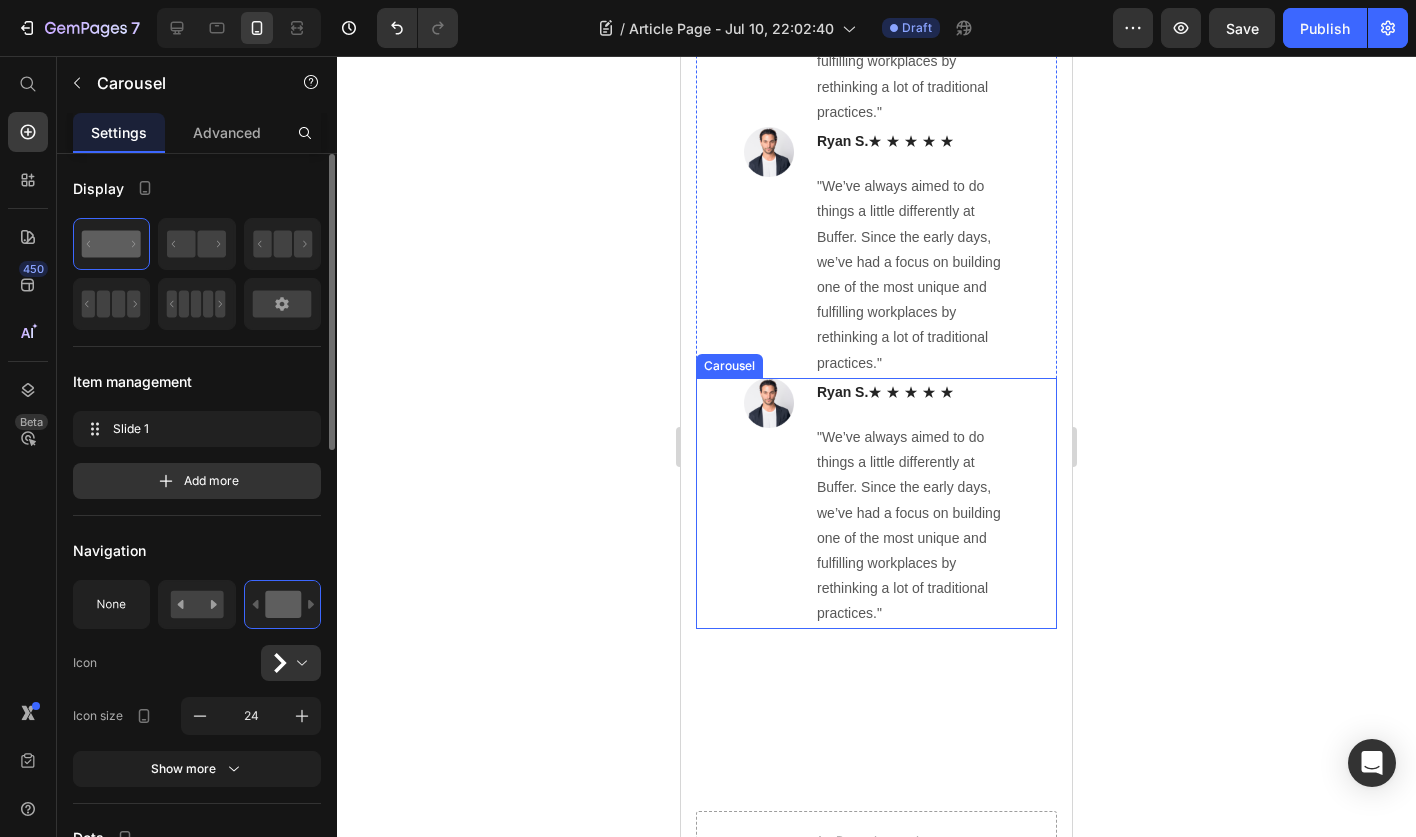 click on "Image [FIRST] [LAST]   ★ ★ ★ ★ ★ Text block "We’ve always aimed to do things a little differently at Buffer. Since the early days, we’ve had a focus on building one of the most unique and fulfilling workplaces by rethinking a lot of traditional practices." Text block Row" at bounding box center [876, 503] 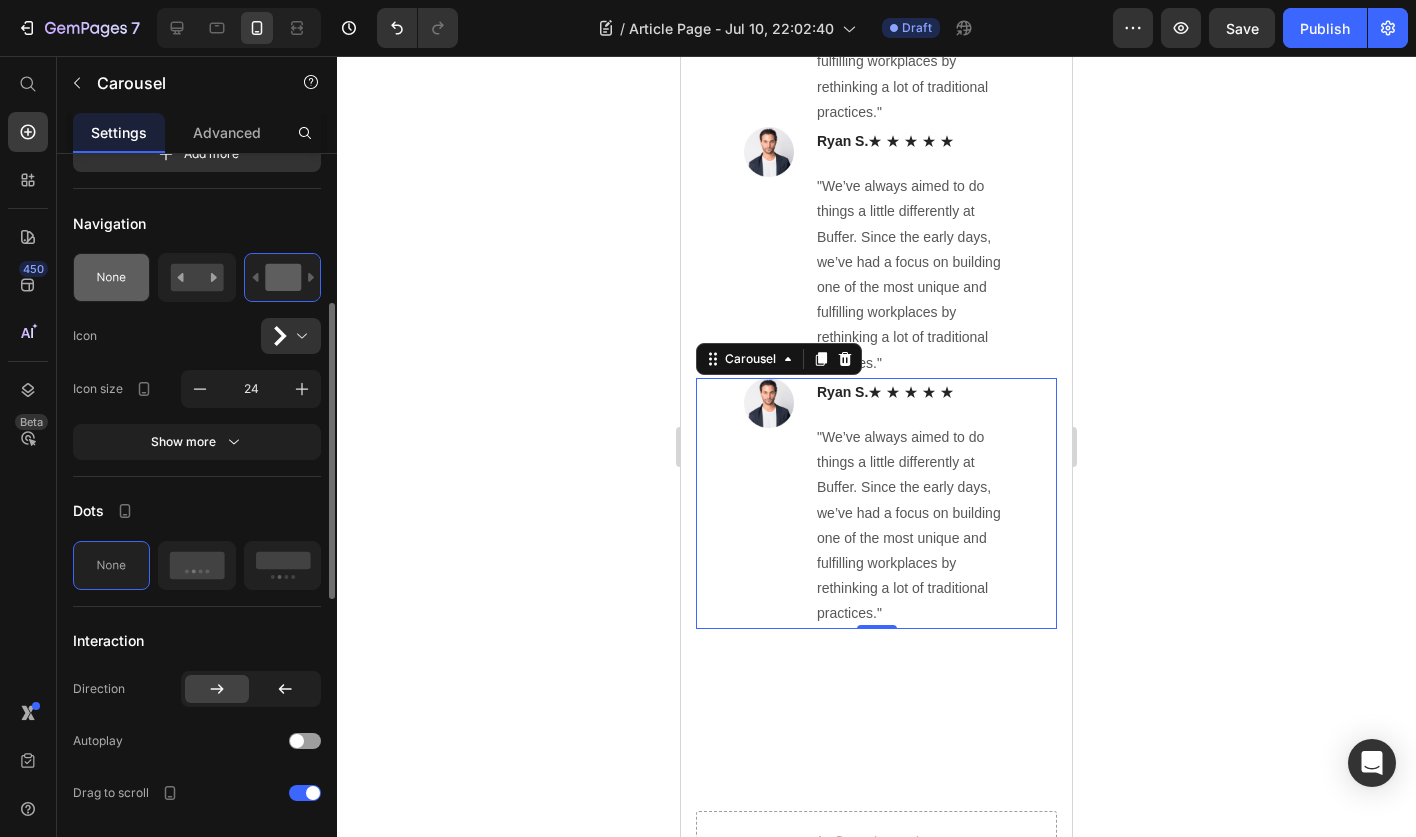 scroll, scrollTop: 390, scrollLeft: 0, axis: vertical 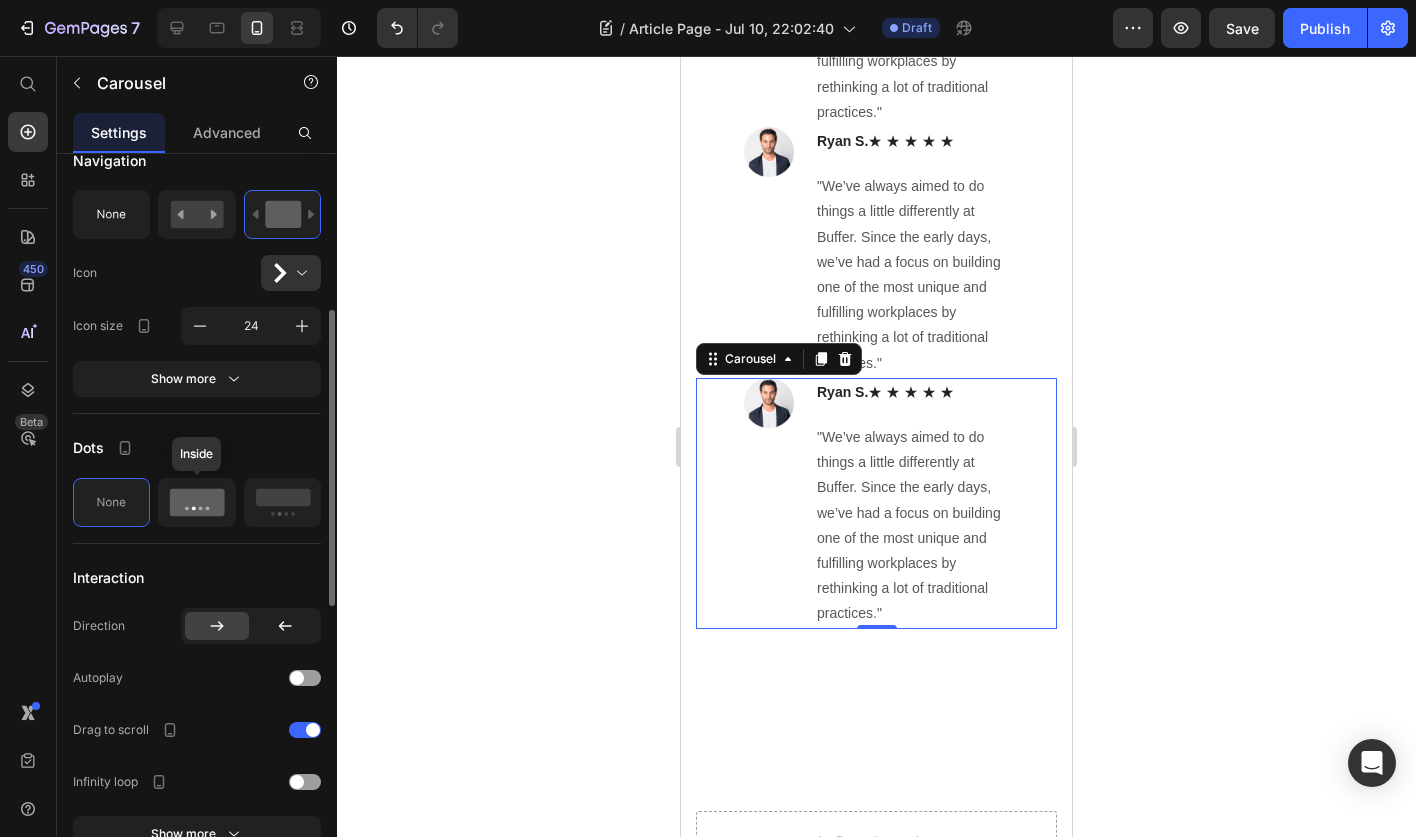 click 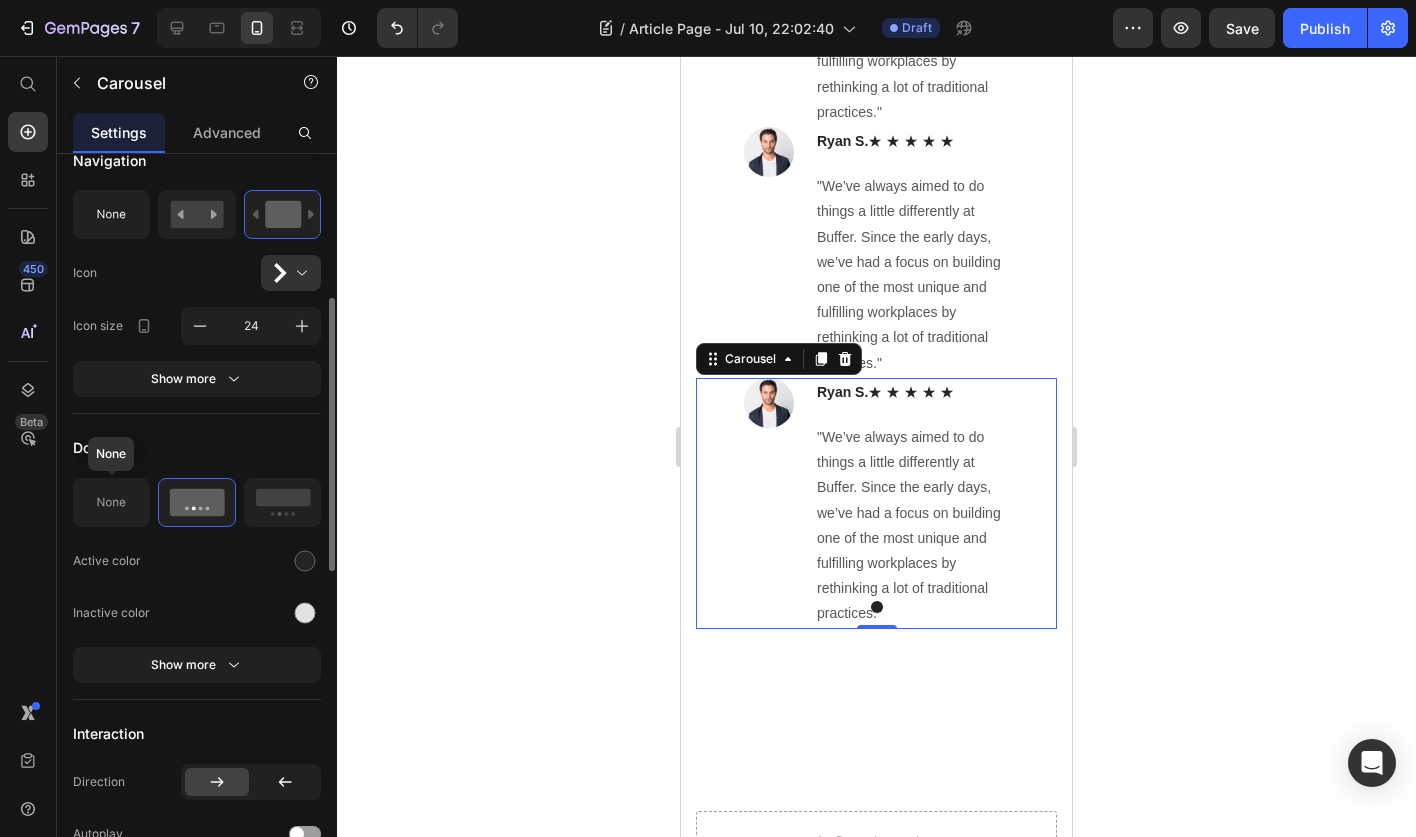 click 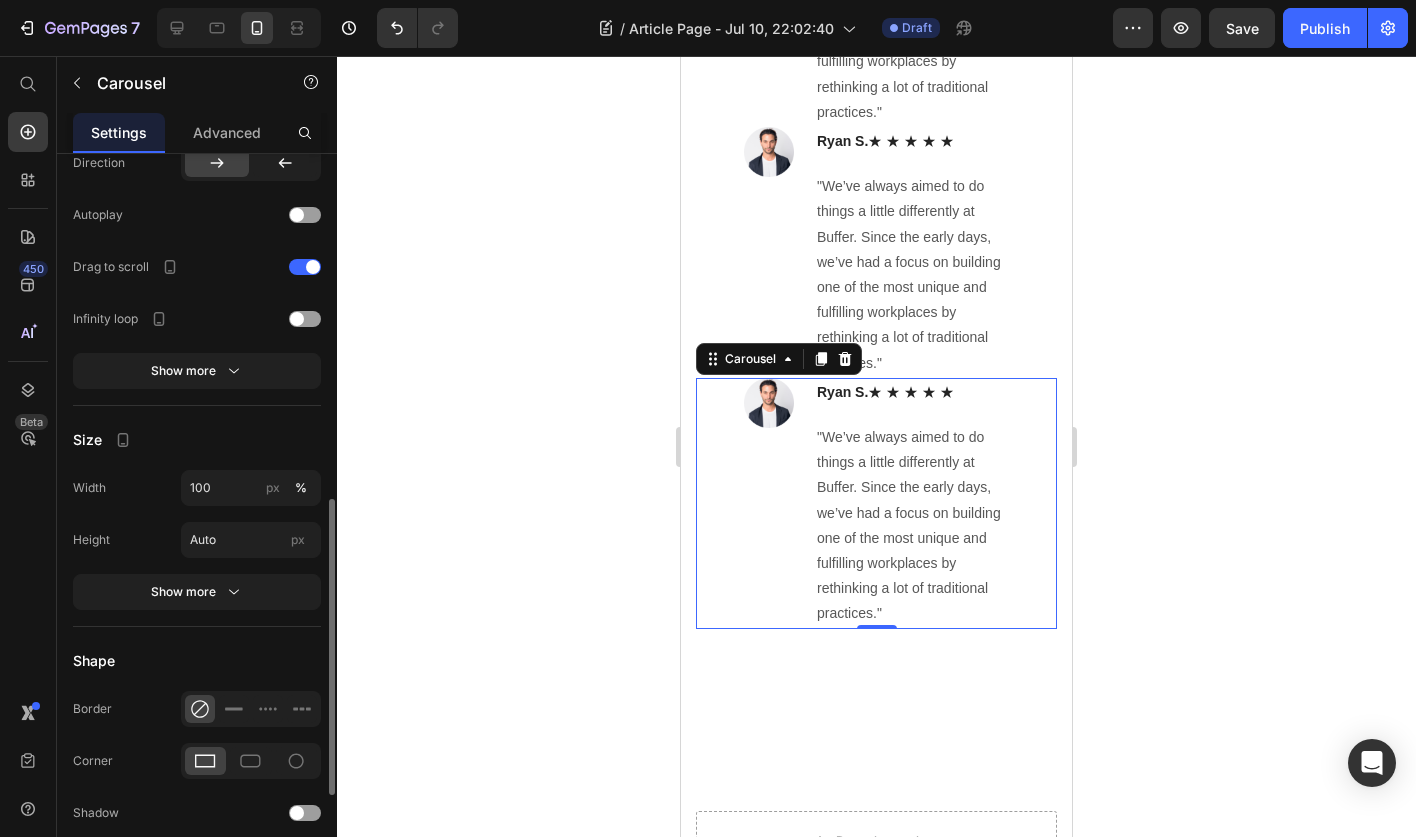 scroll, scrollTop: 856, scrollLeft: 0, axis: vertical 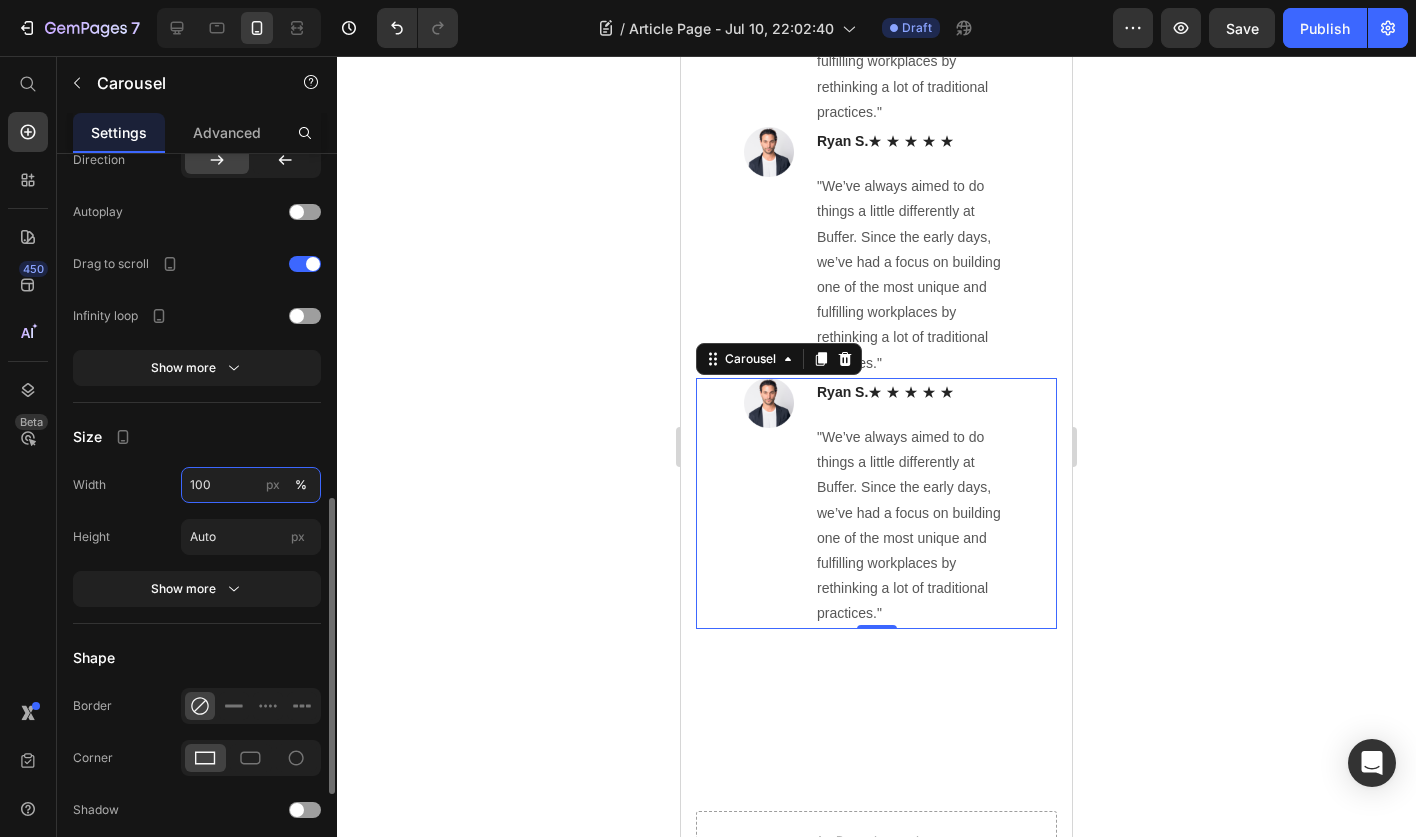click on "100" at bounding box center [251, 485] 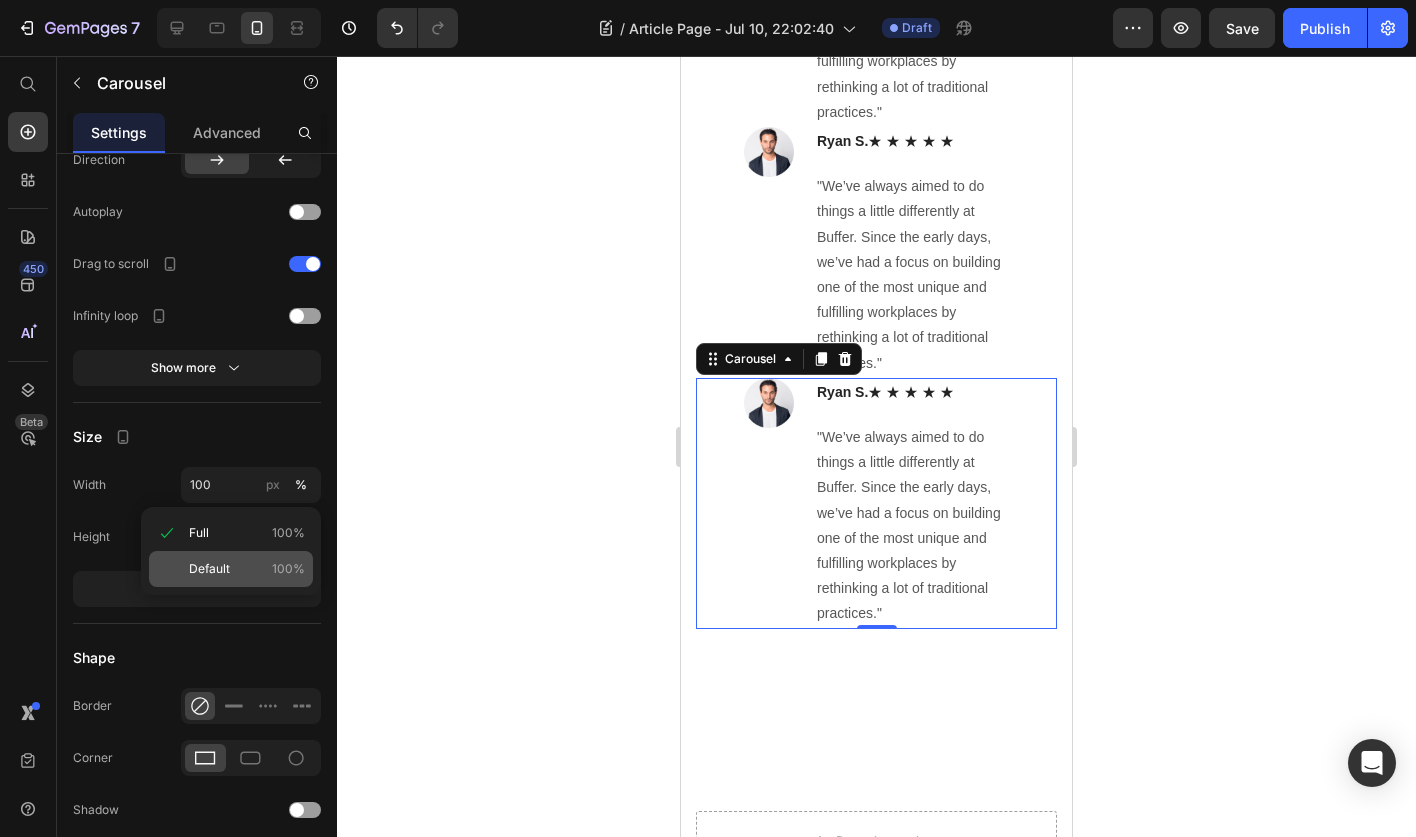 click on "Default" at bounding box center (209, 569) 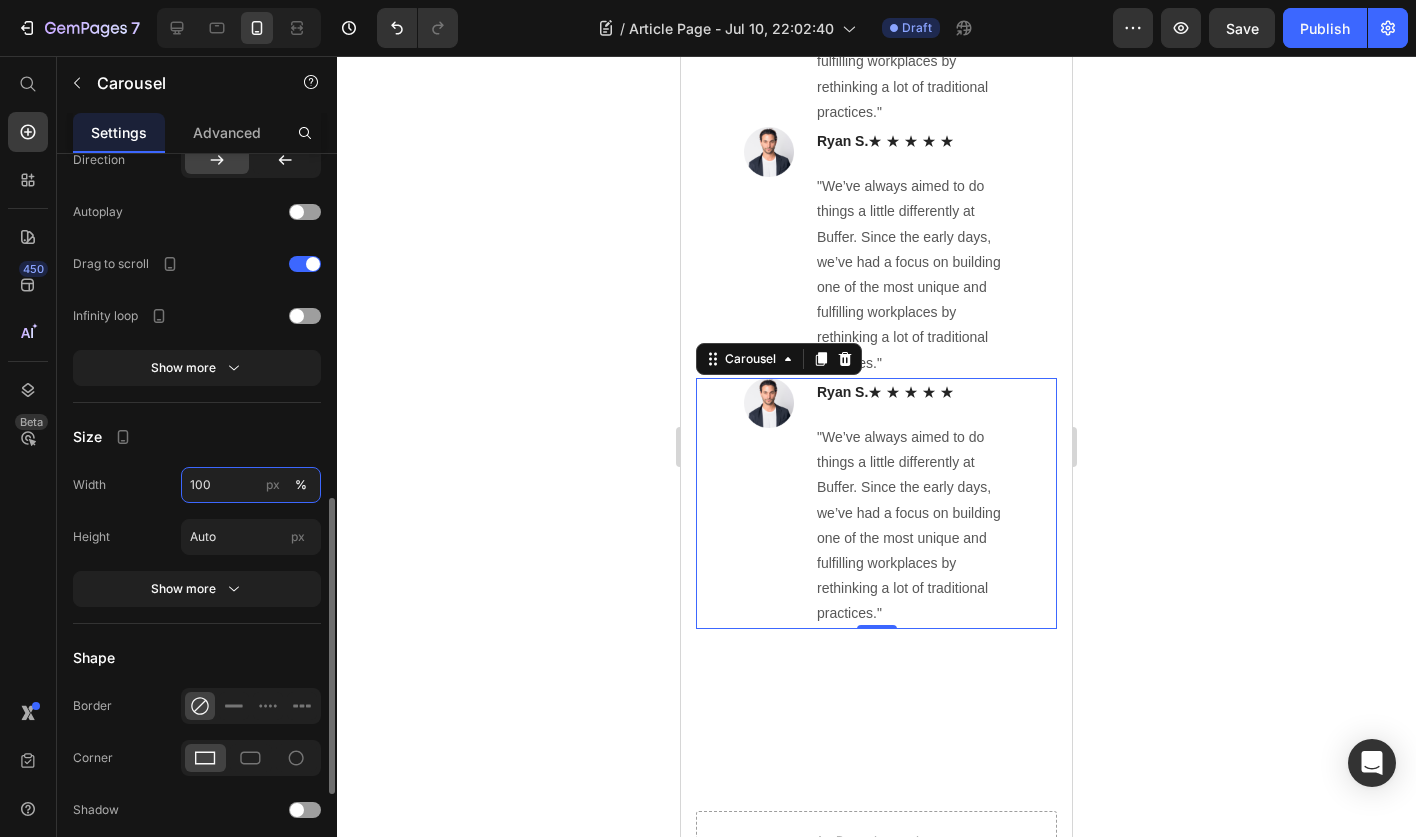 click on "100" at bounding box center [251, 485] 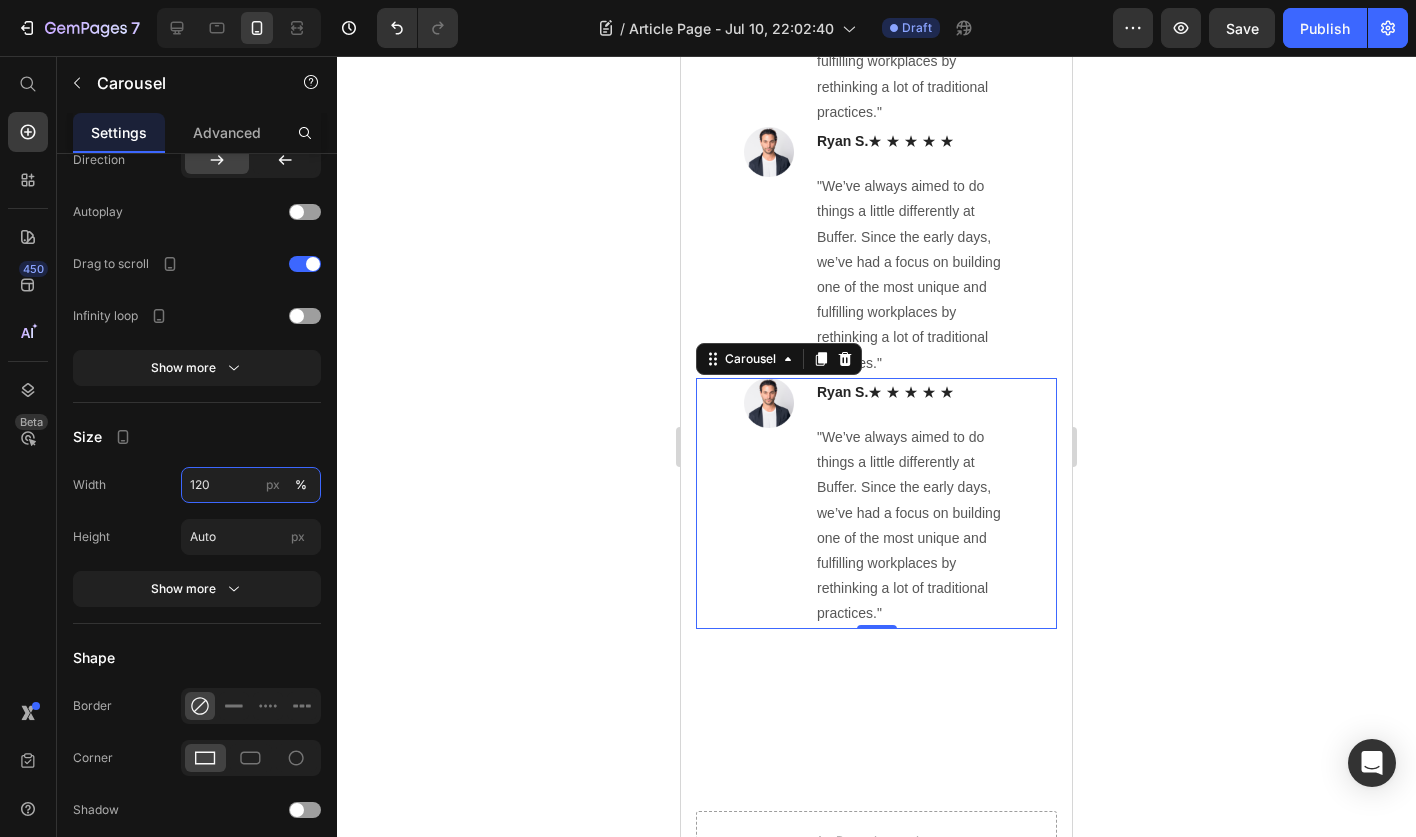 type on "120" 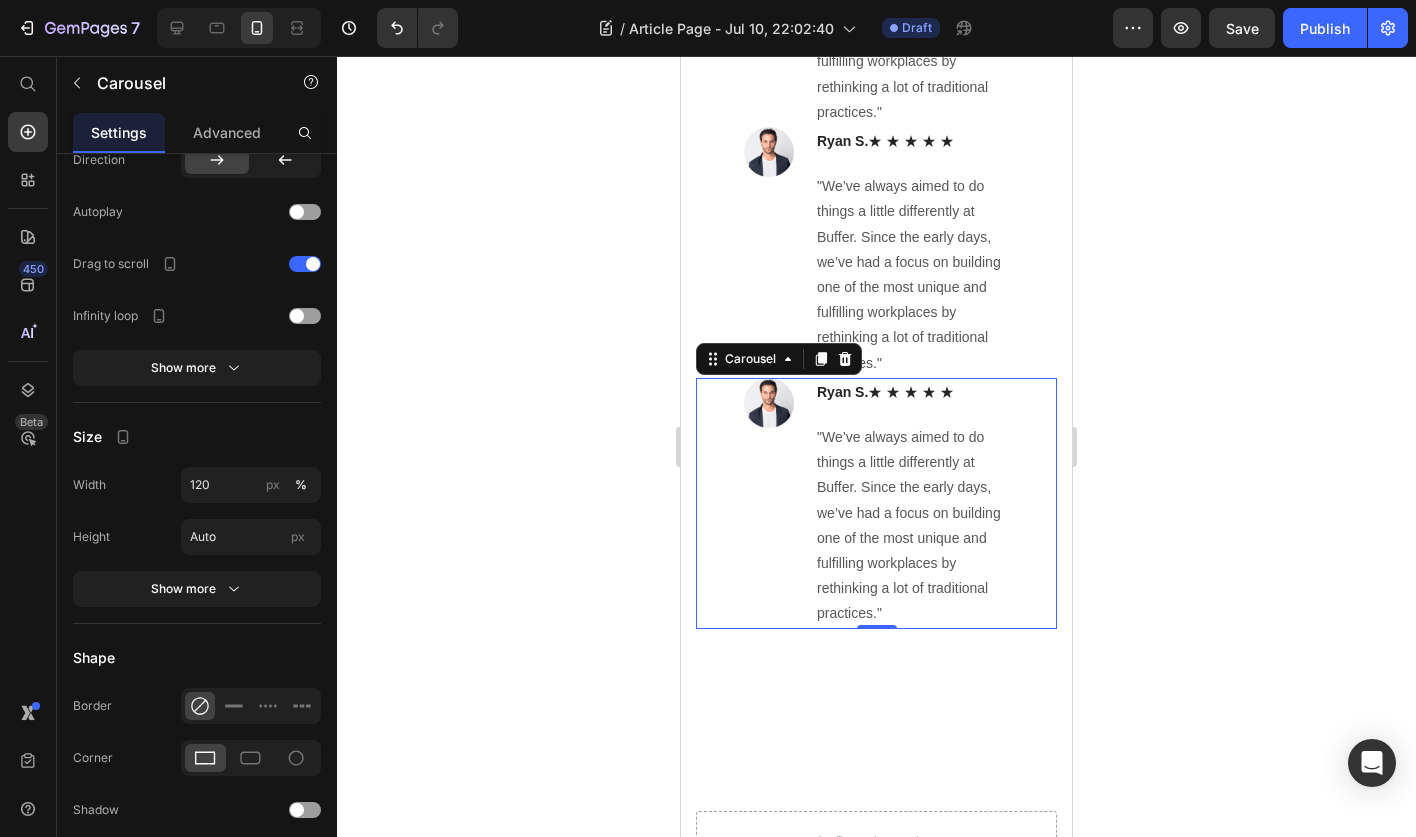 click 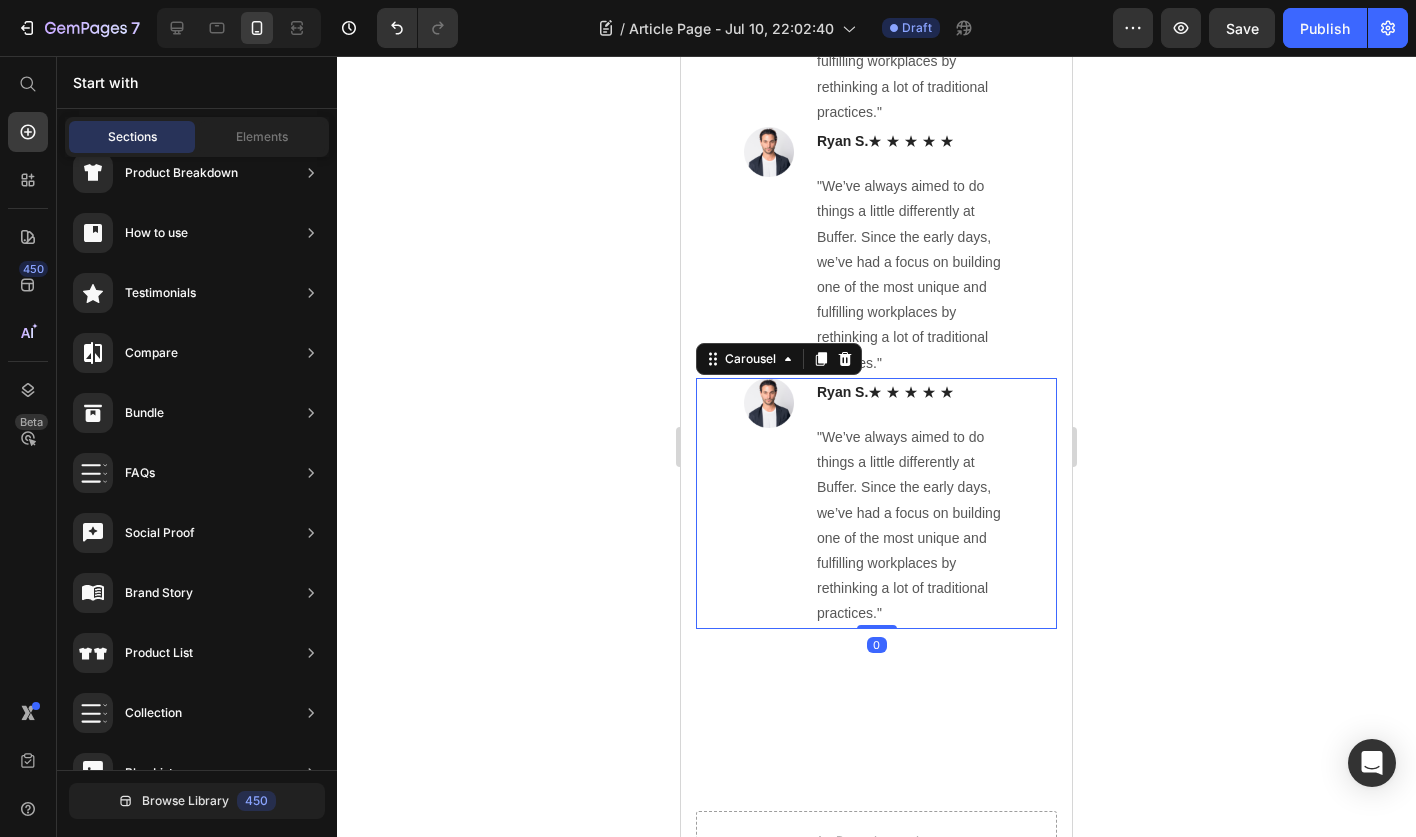 click on "Image [FIRST] [LAST]   ★ ★ ★ ★ ★ Text block "We’ve always aimed to do things a little differently at Buffer. Since the early days, we’ve had a focus on building one of the most unique and fulfilling workplaces by rethinking a lot of traditional practices." Text block Row" at bounding box center [876, 503] 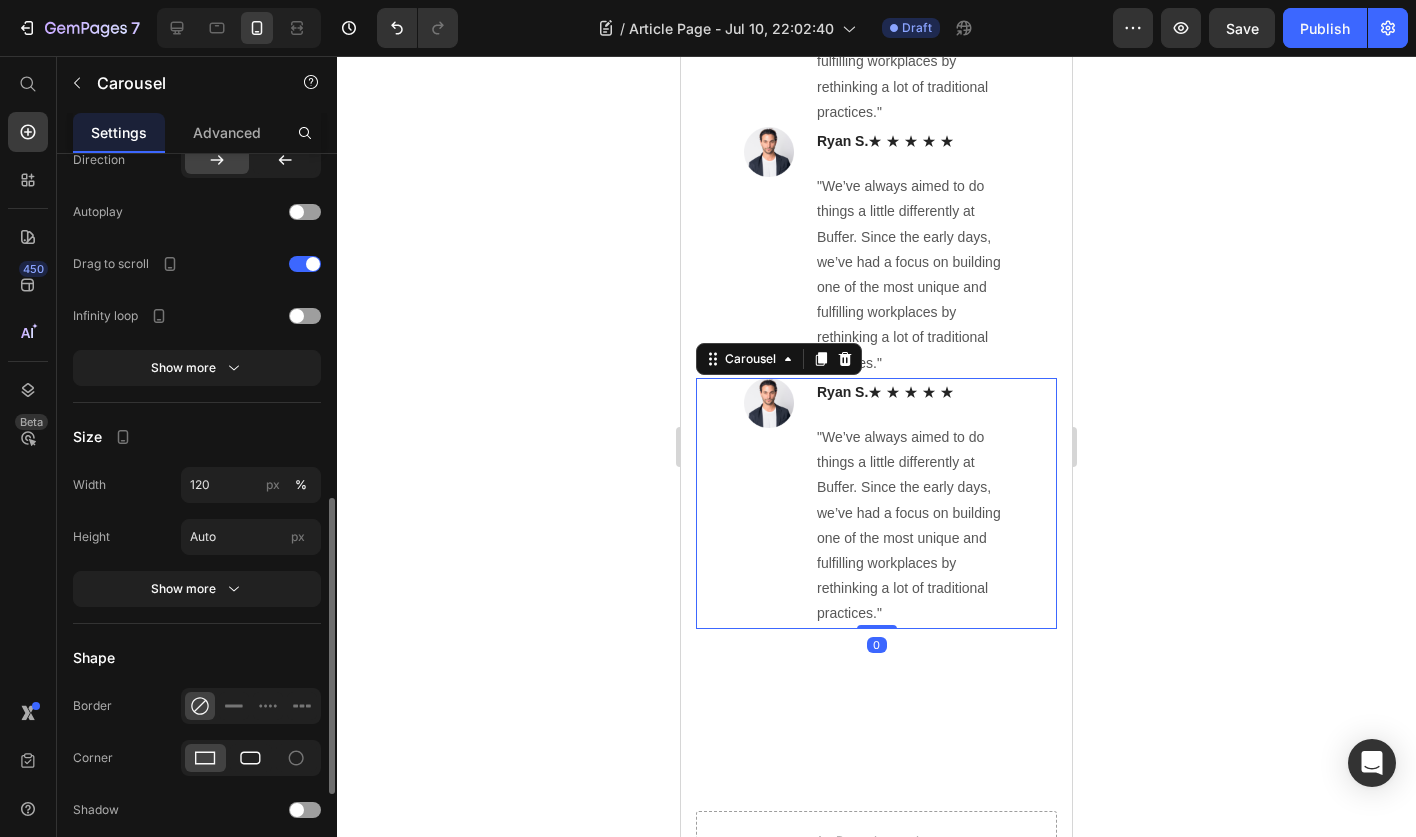 click 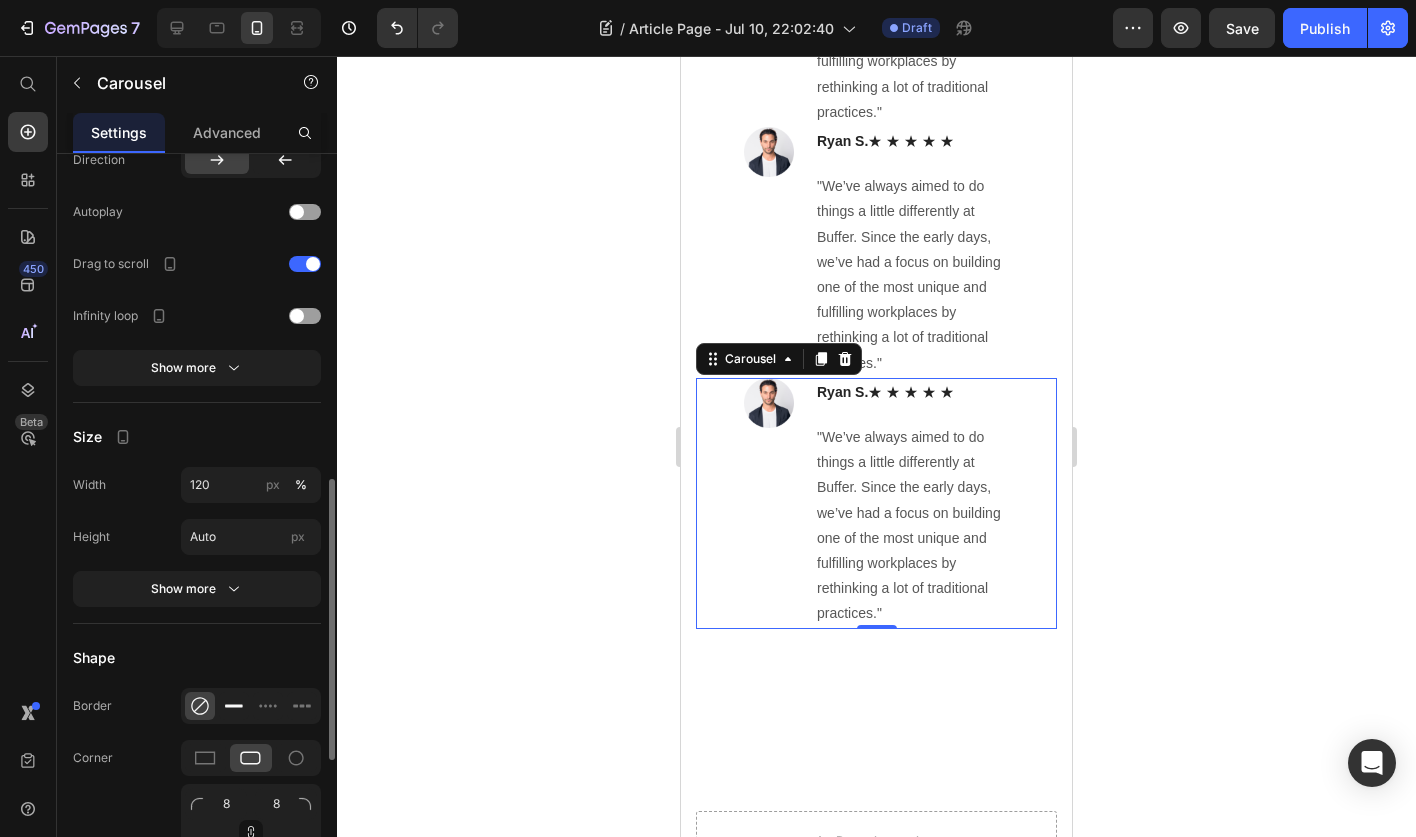 click 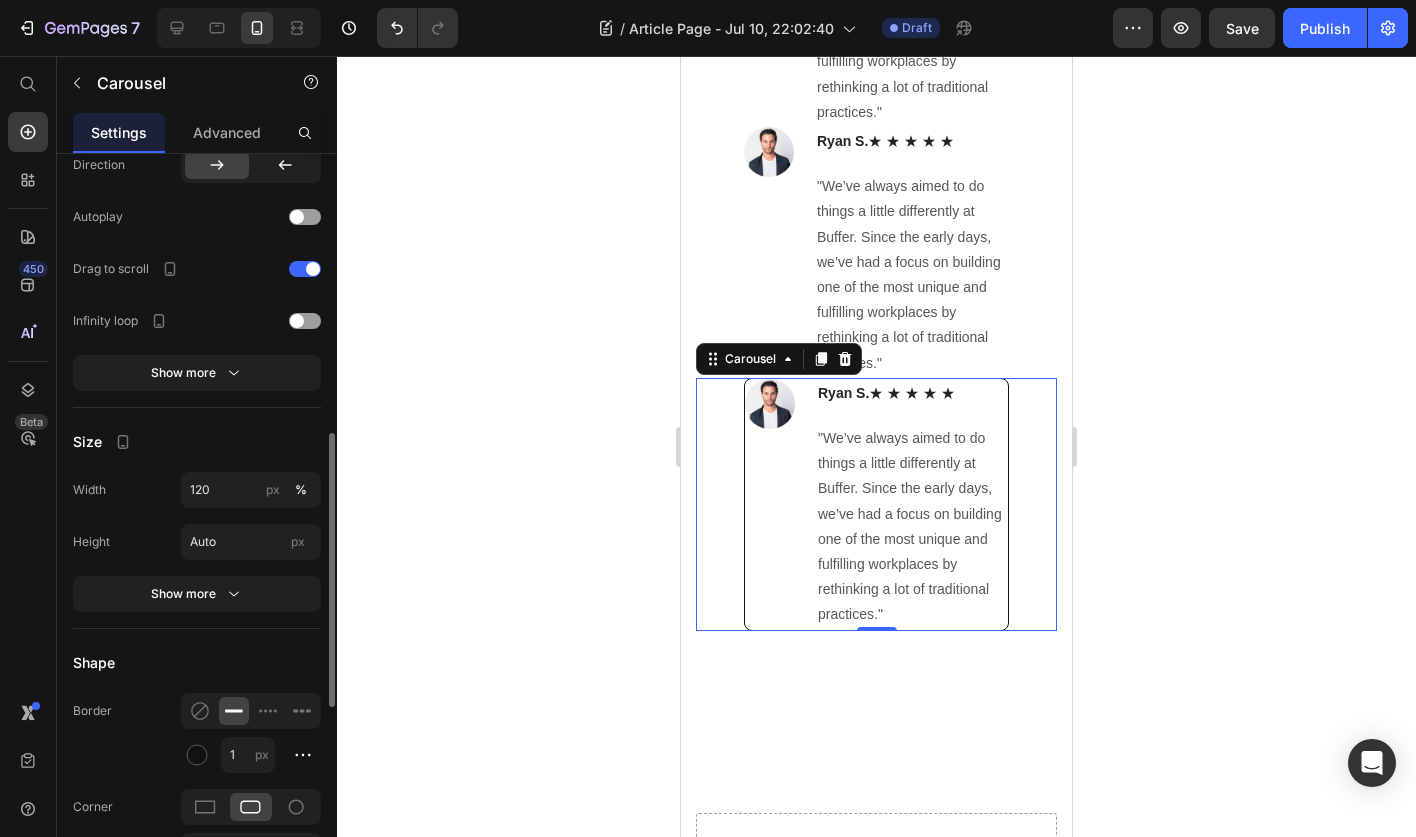 scroll, scrollTop: 802, scrollLeft: 0, axis: vertical 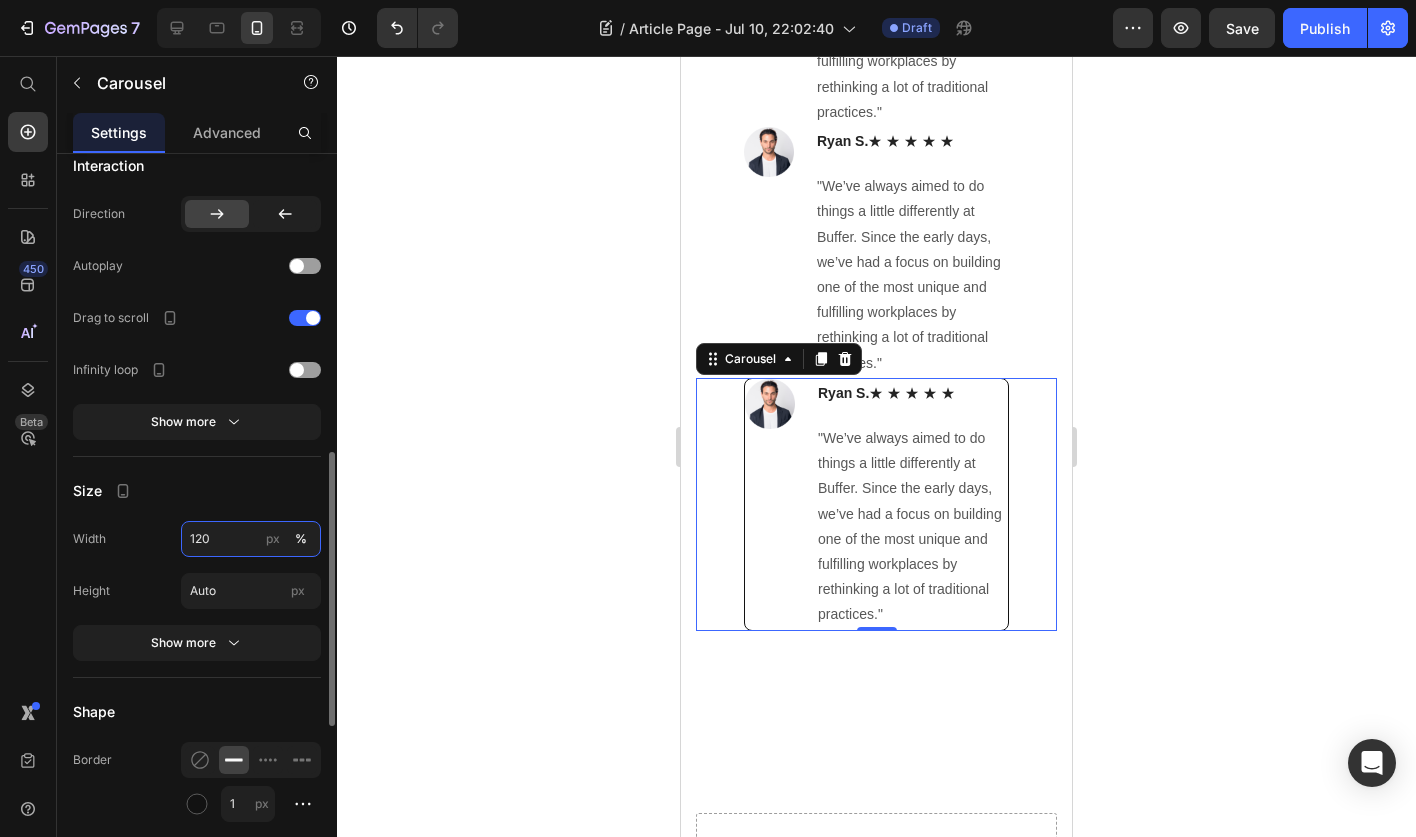 click on "120" at bounding box center (251, 539) 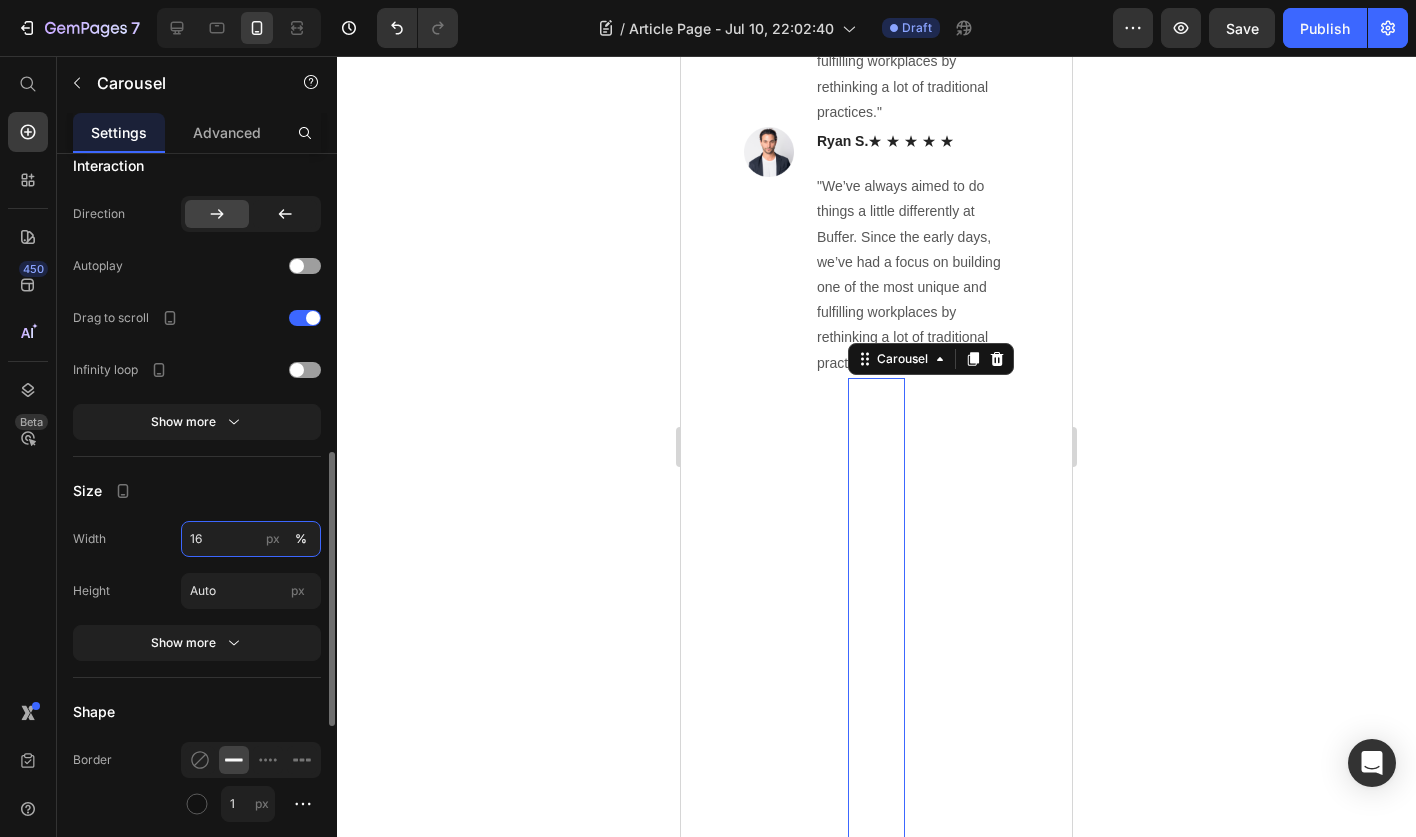 type on "1" 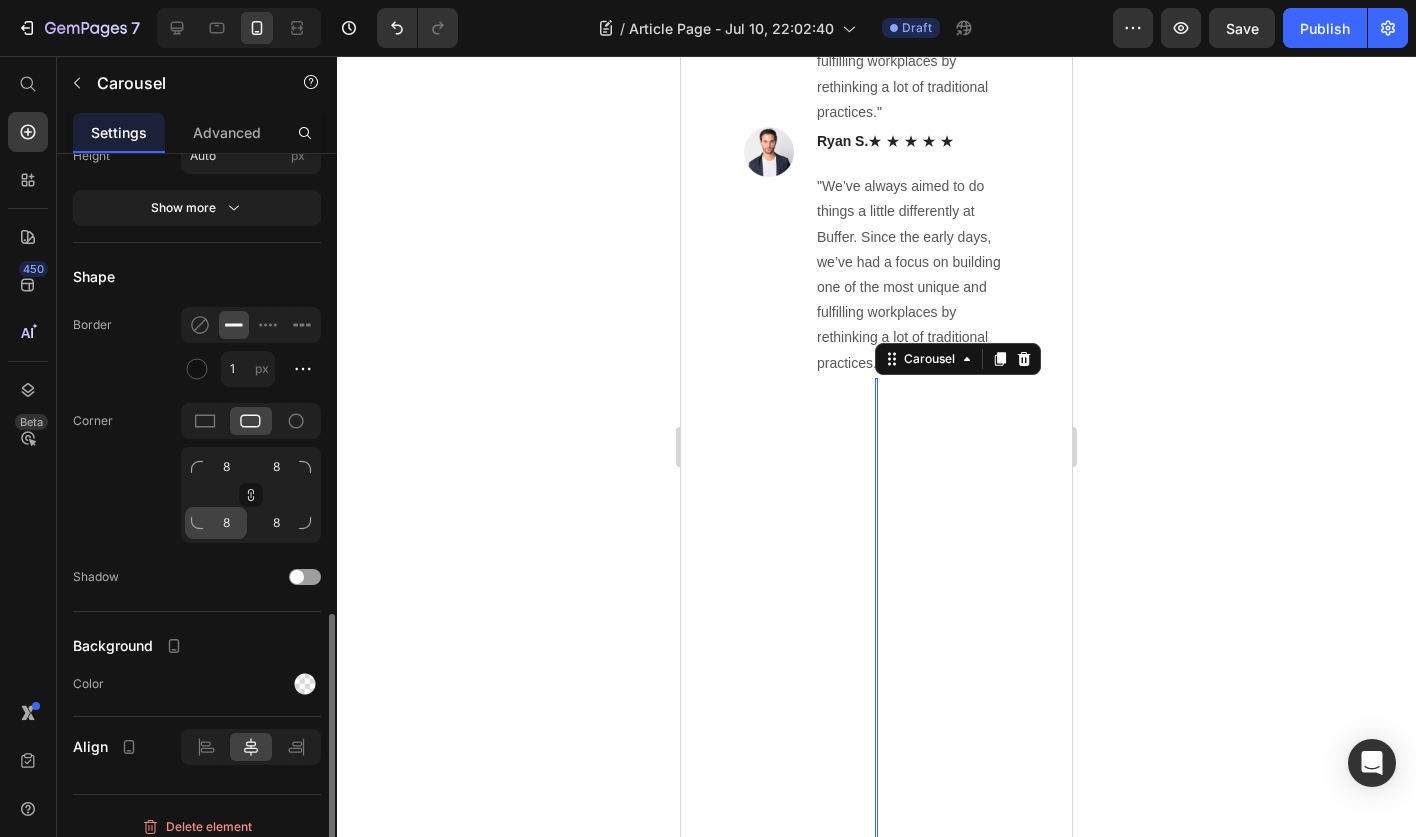 scroll, scrollTop: 1252, scrollLeft: 0, axis: vertical 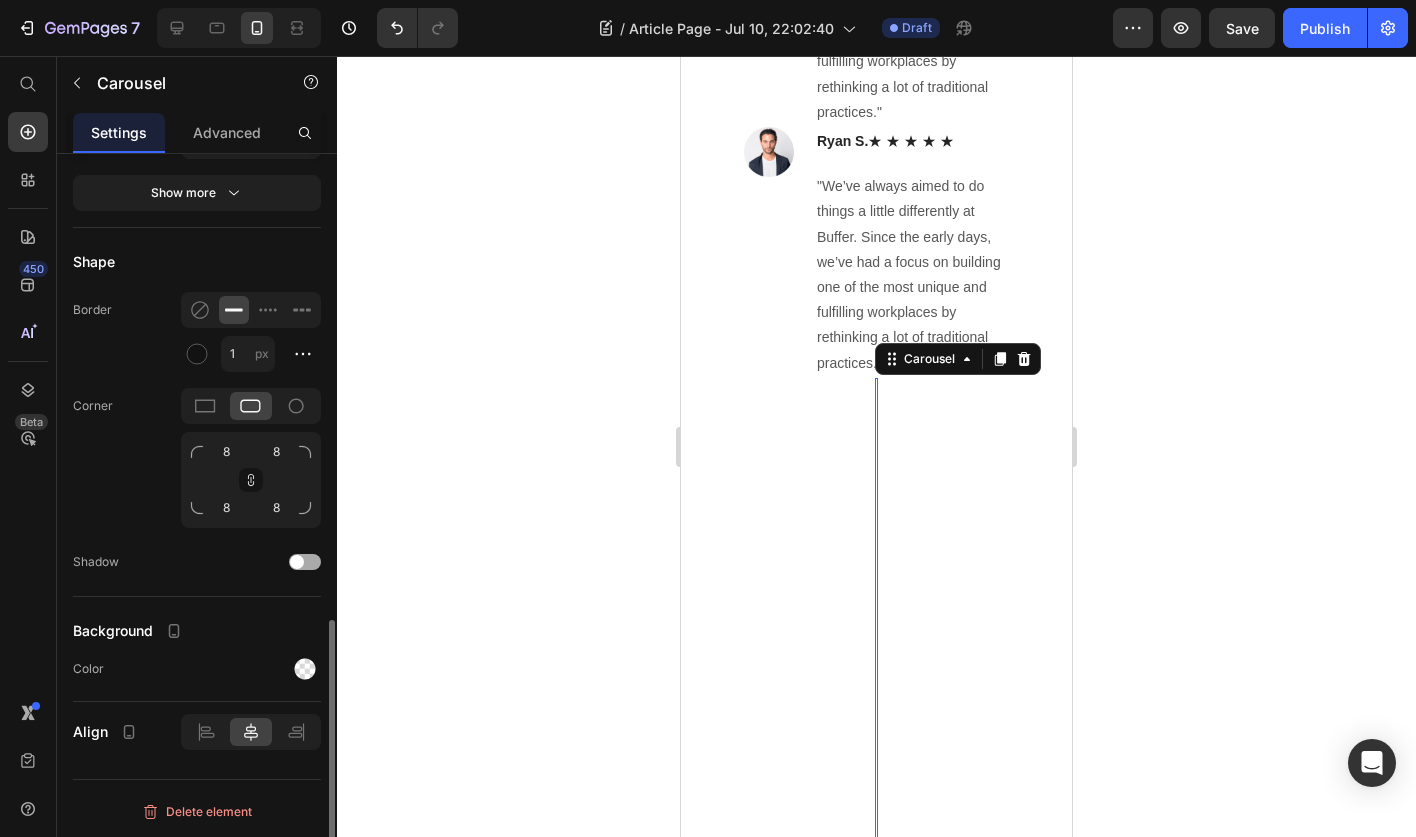 type on "1" 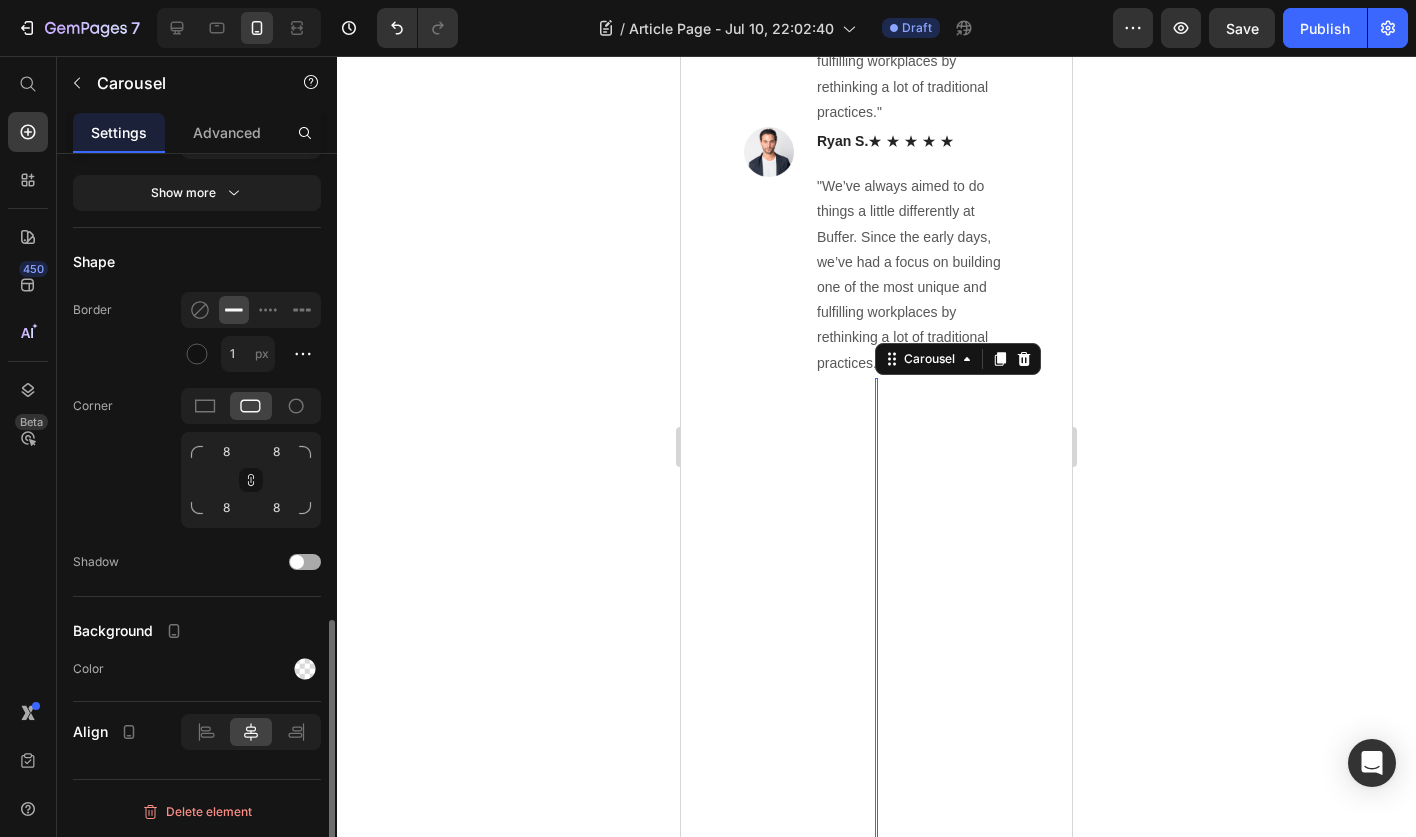 click at bounding box center (305, 562) 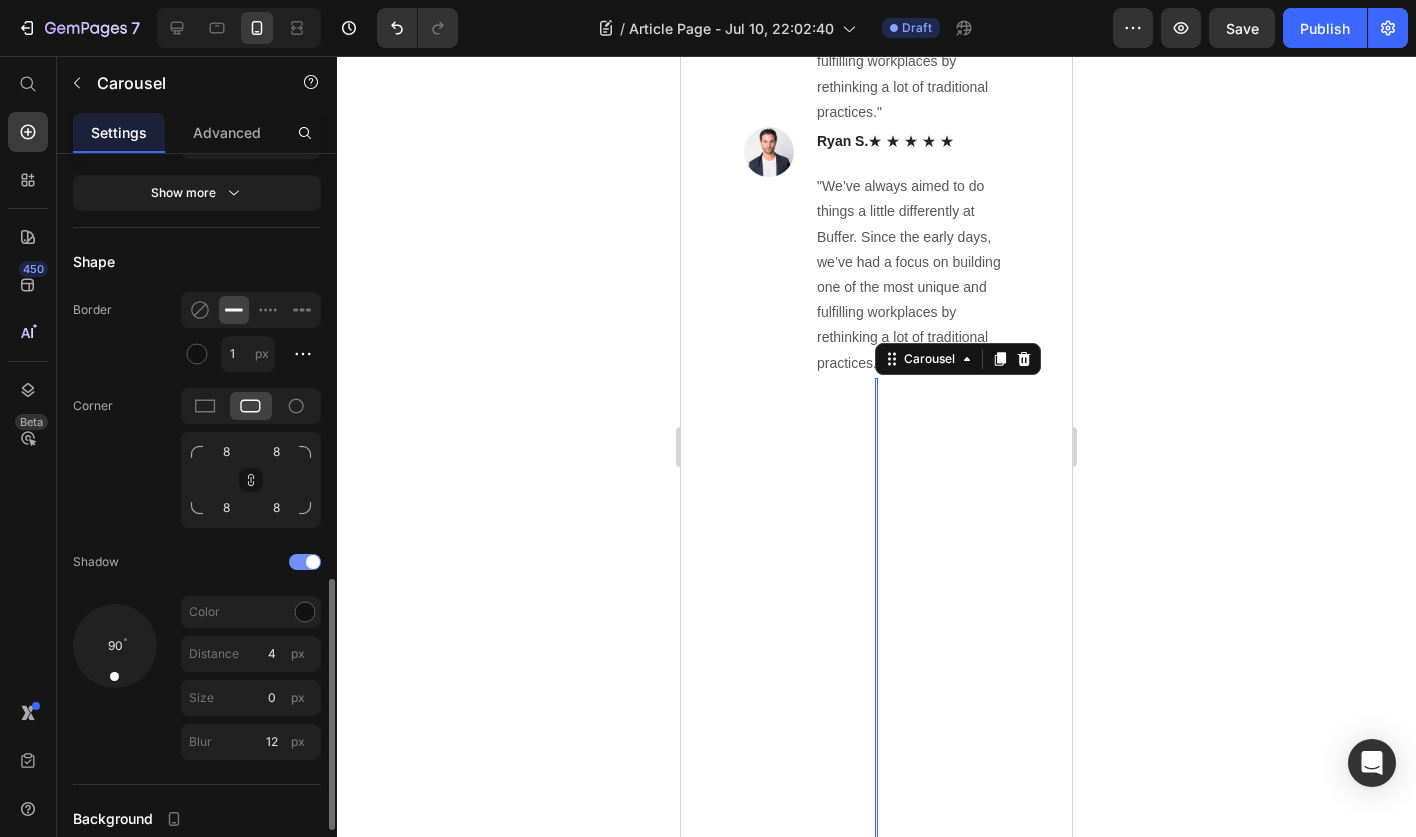 click at bounding box center [305, 562] 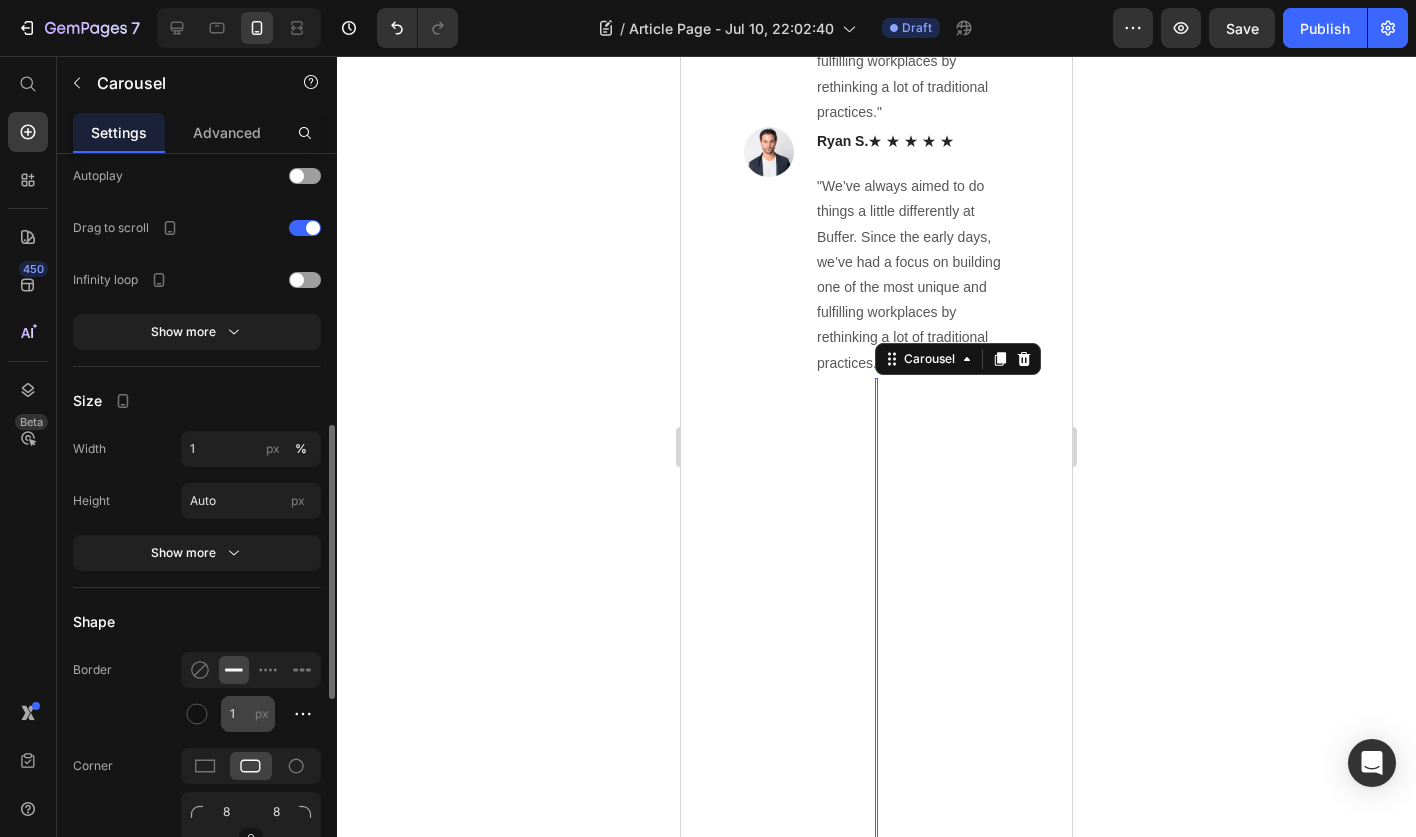 scroll, scrollTop: 831, scrollLeft: 0, axis: vertical 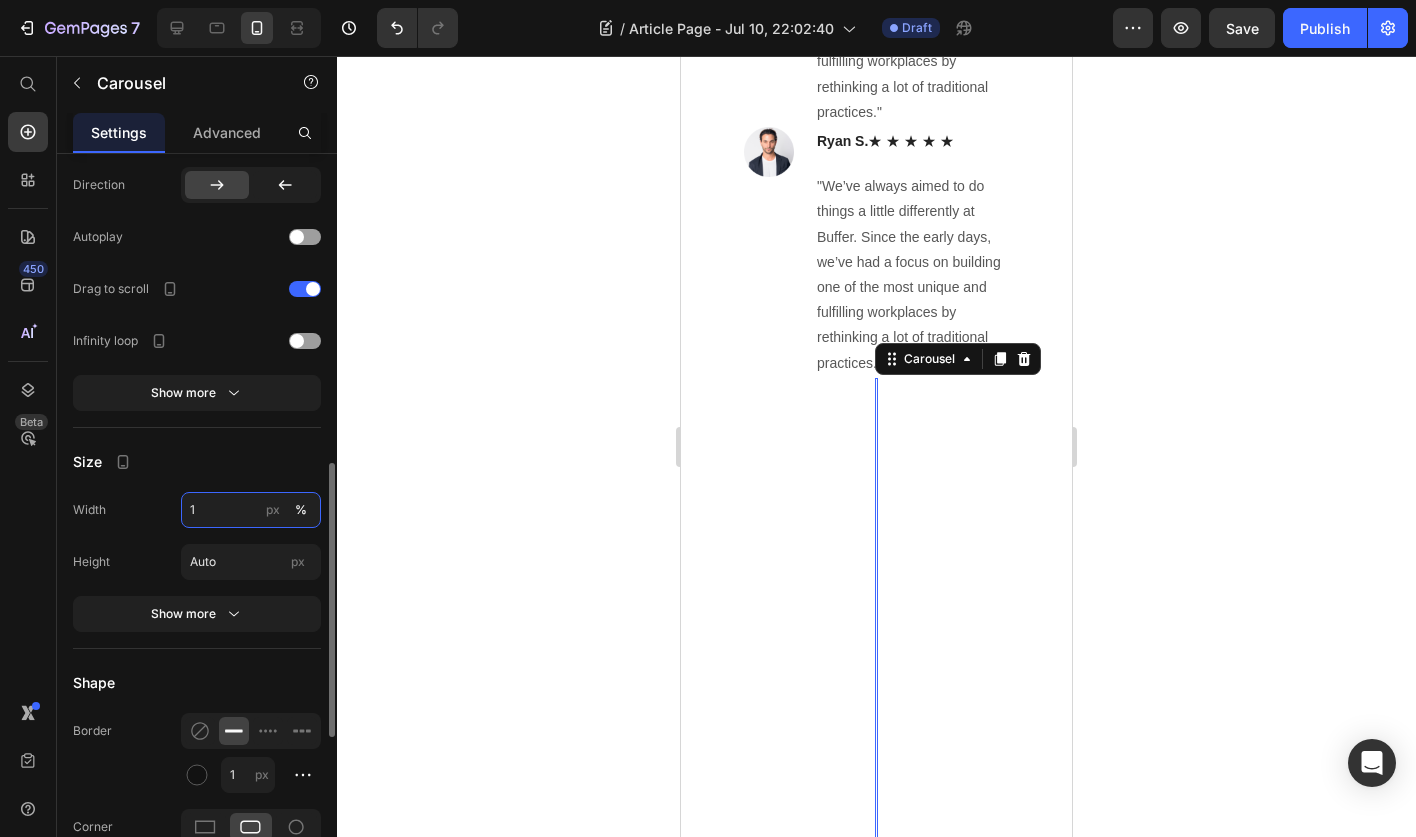 click on "1" at bounding box center (251, 510) 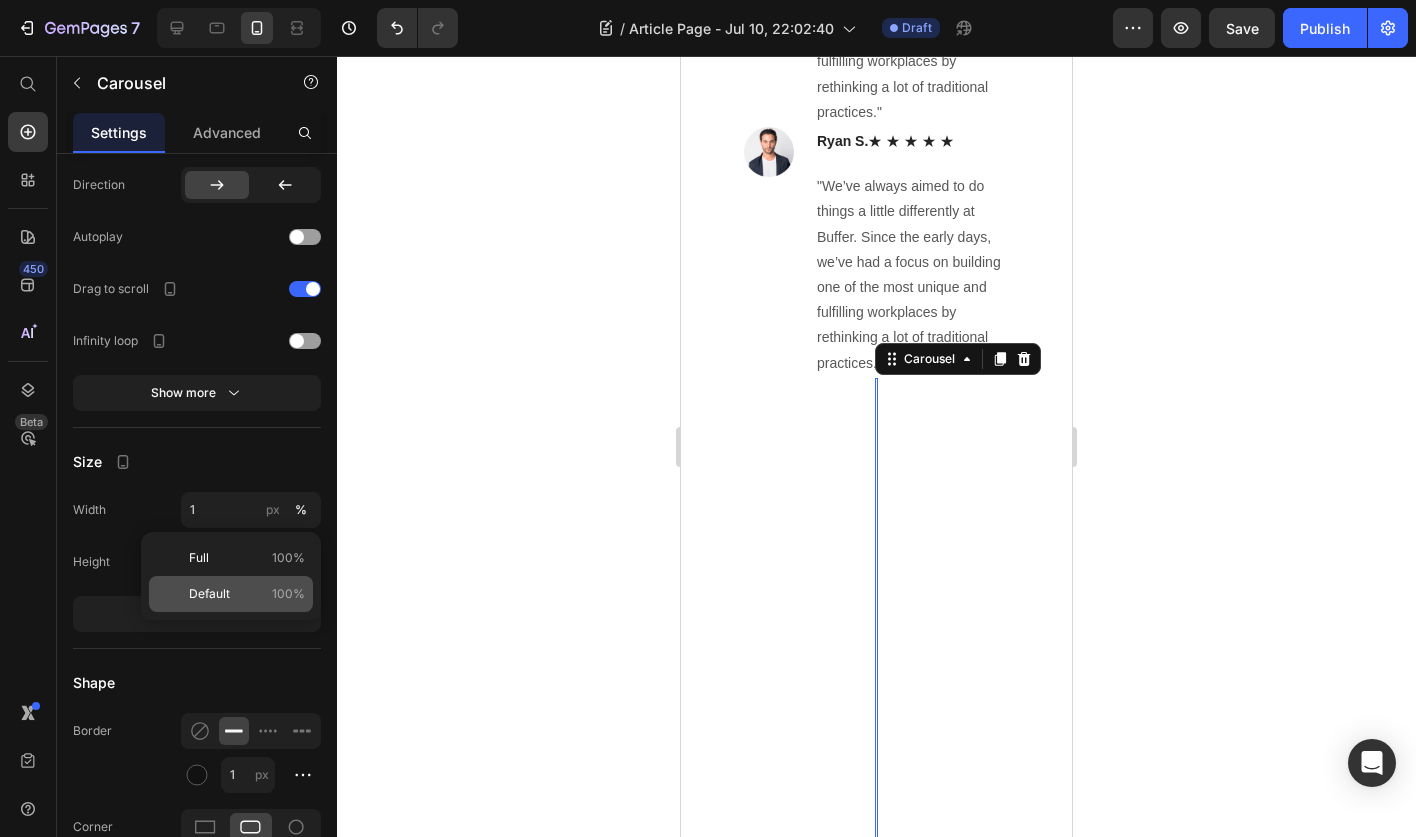 click on "Default 100%" 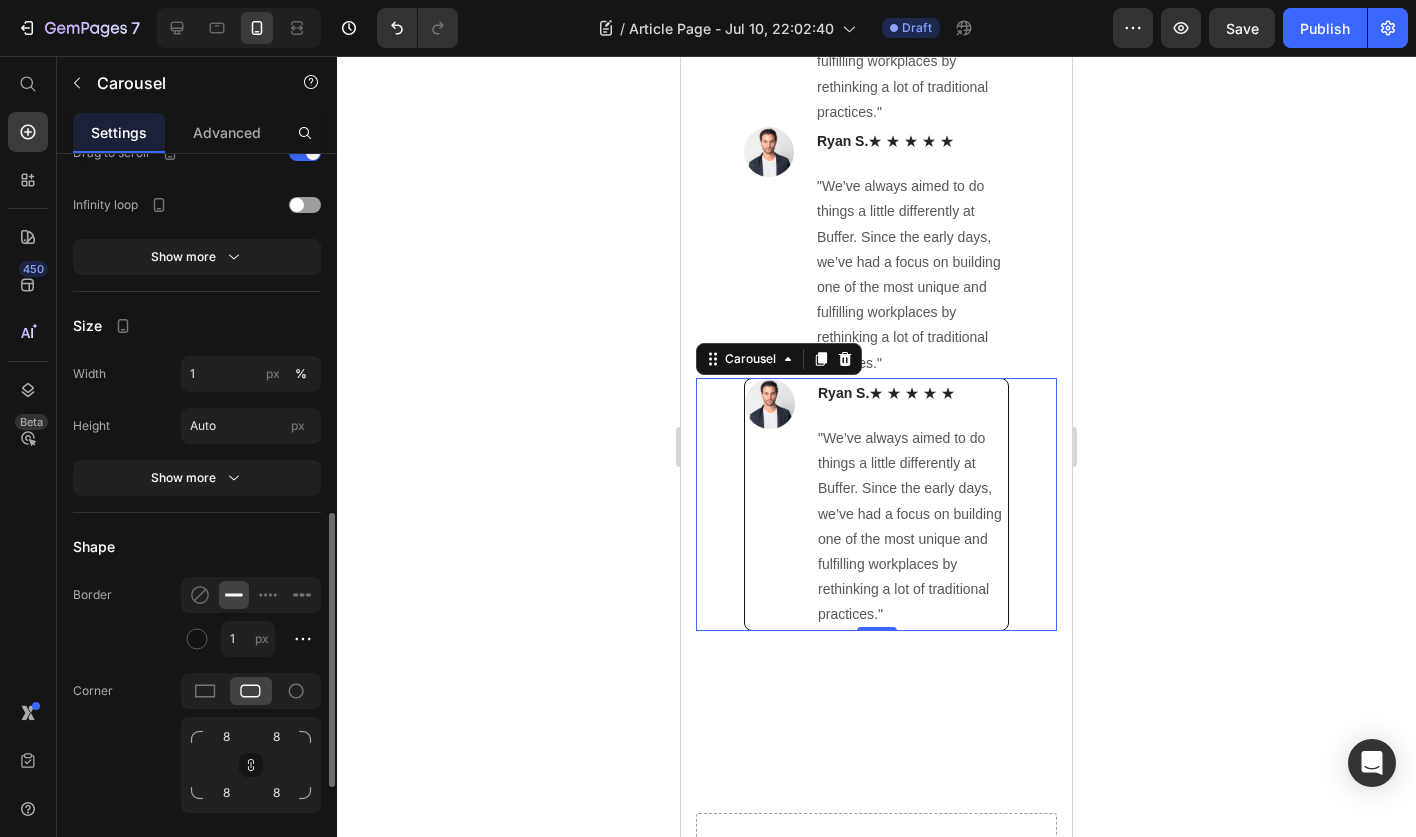 scroll, scrollTop: 1252, scrollLeft: 0, axis: vertical 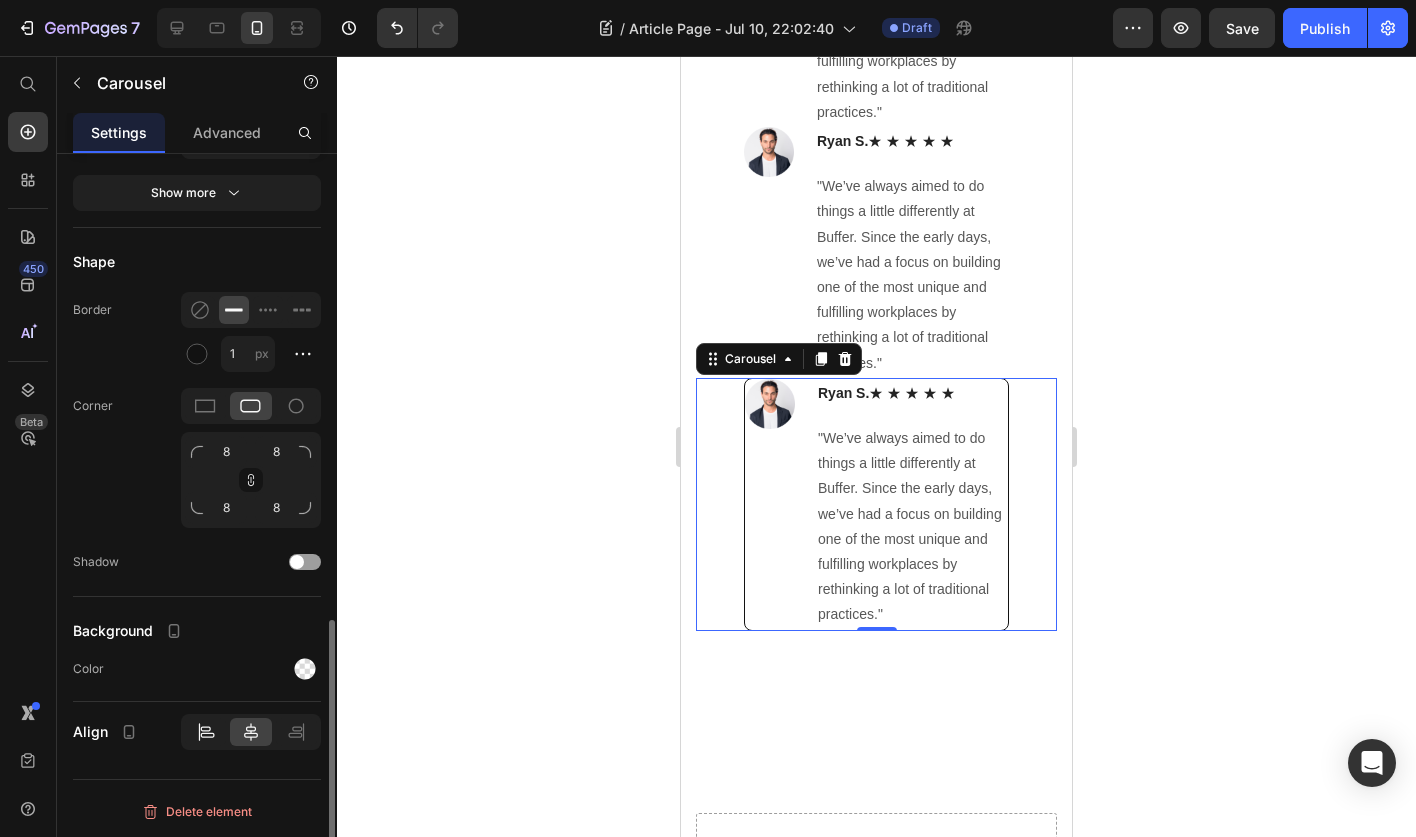 click 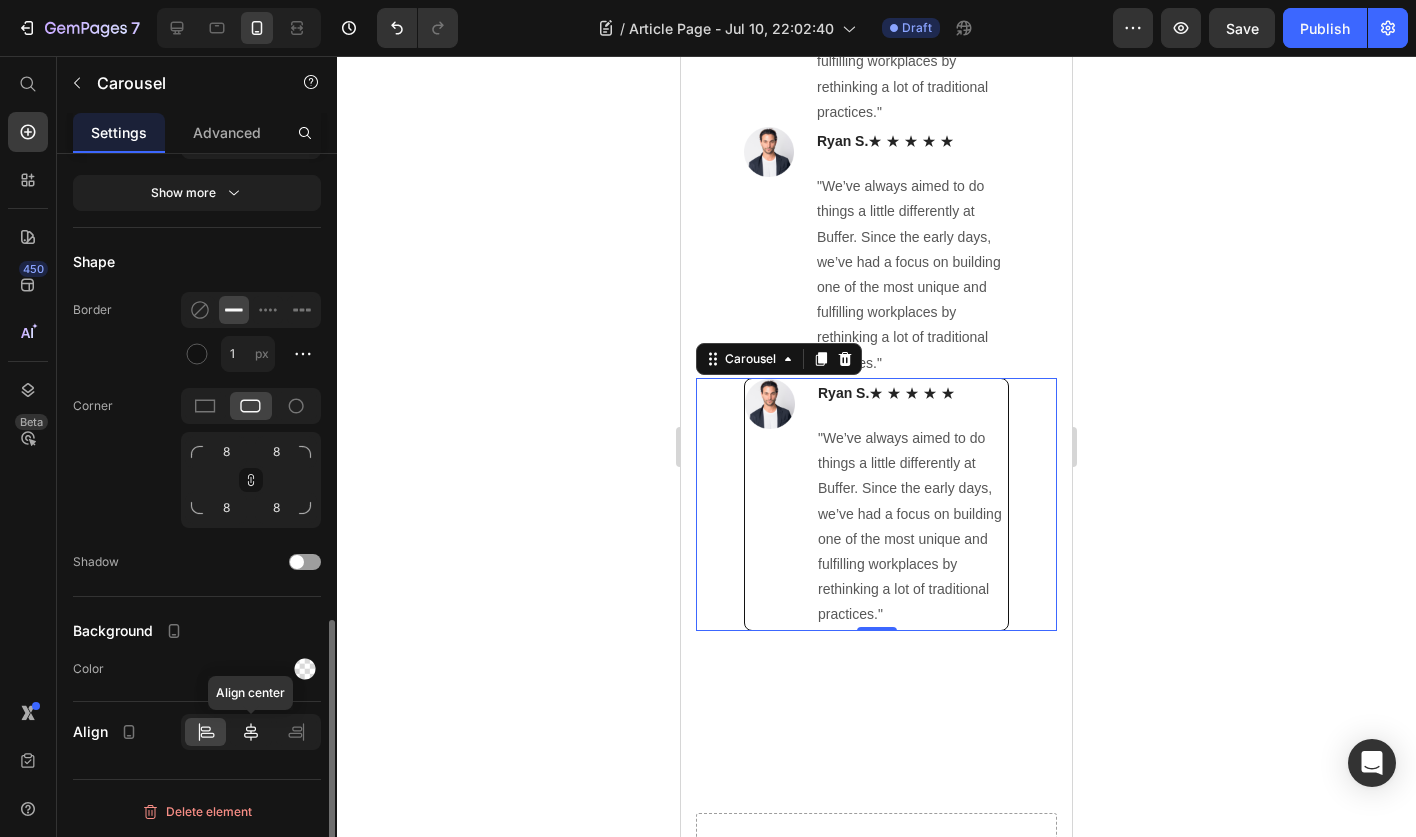 click 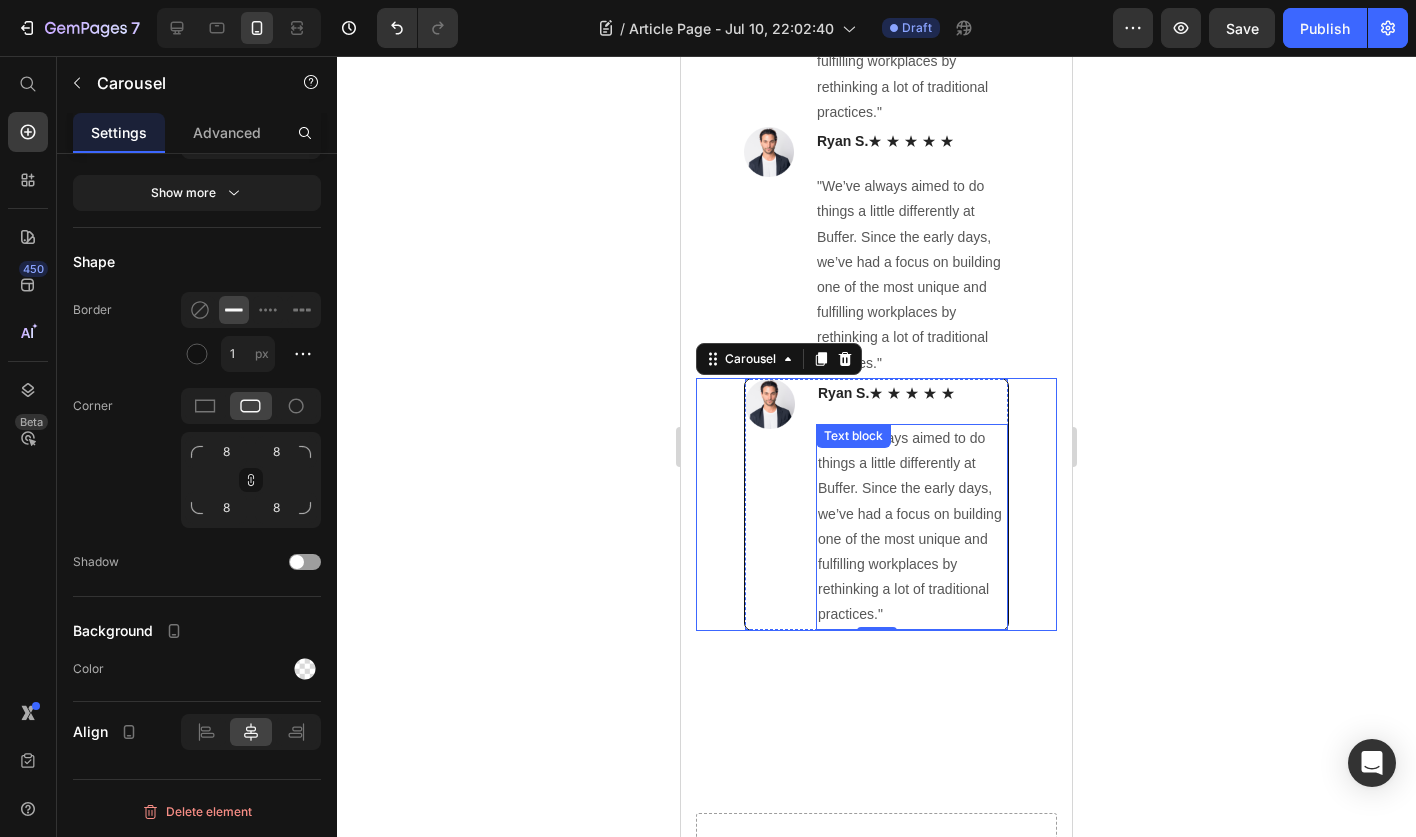 click on ""We’ve always aimed to do things a little differently at Buffer. Since the early days, we’ve had a focus on building one of the most unique and fulfilling workplaces by rethinking a lot of traditional practices." Text block" at bounding box center [912, 527] 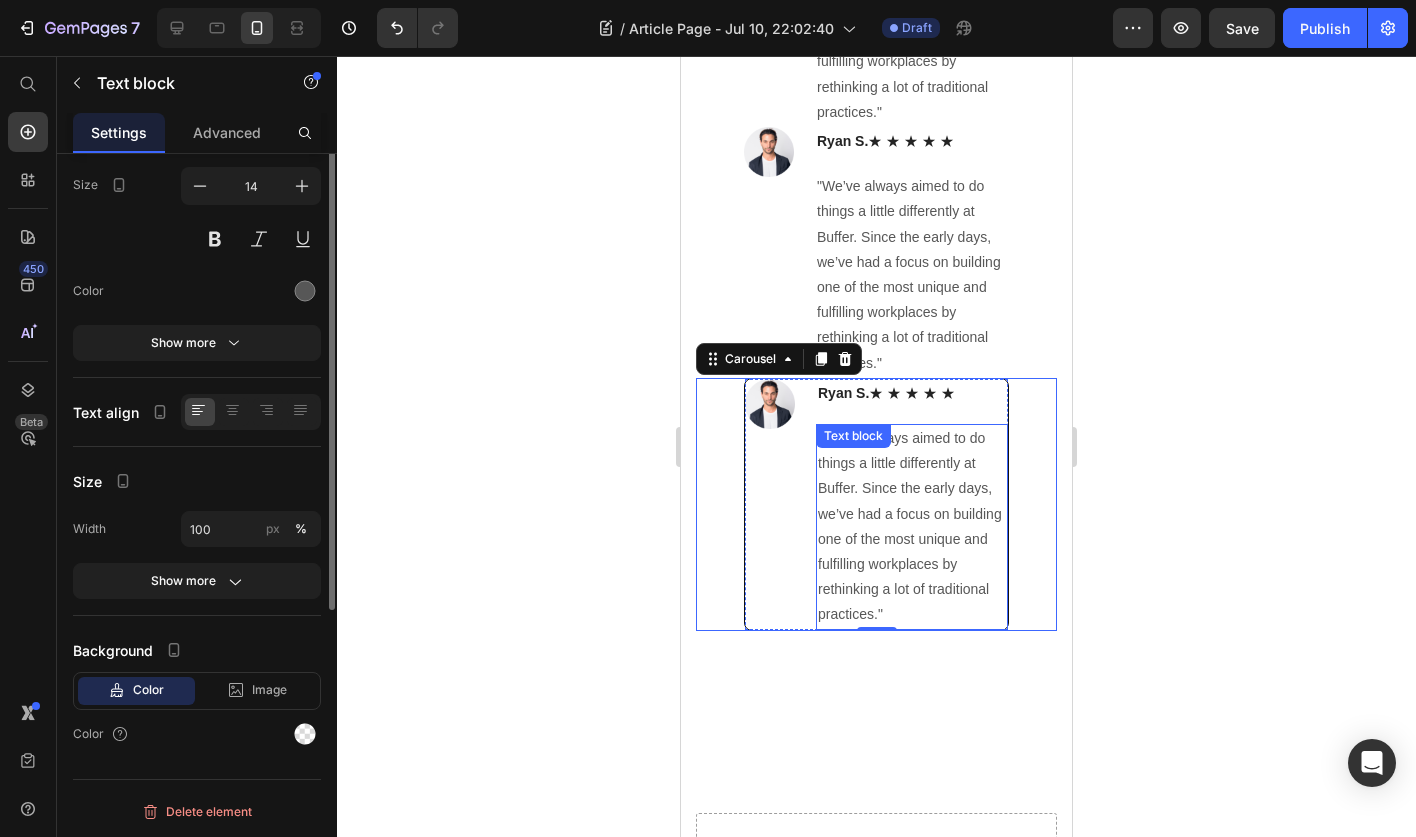 scroll, scrollTop: 0, scrollLeft: 0, axis: both 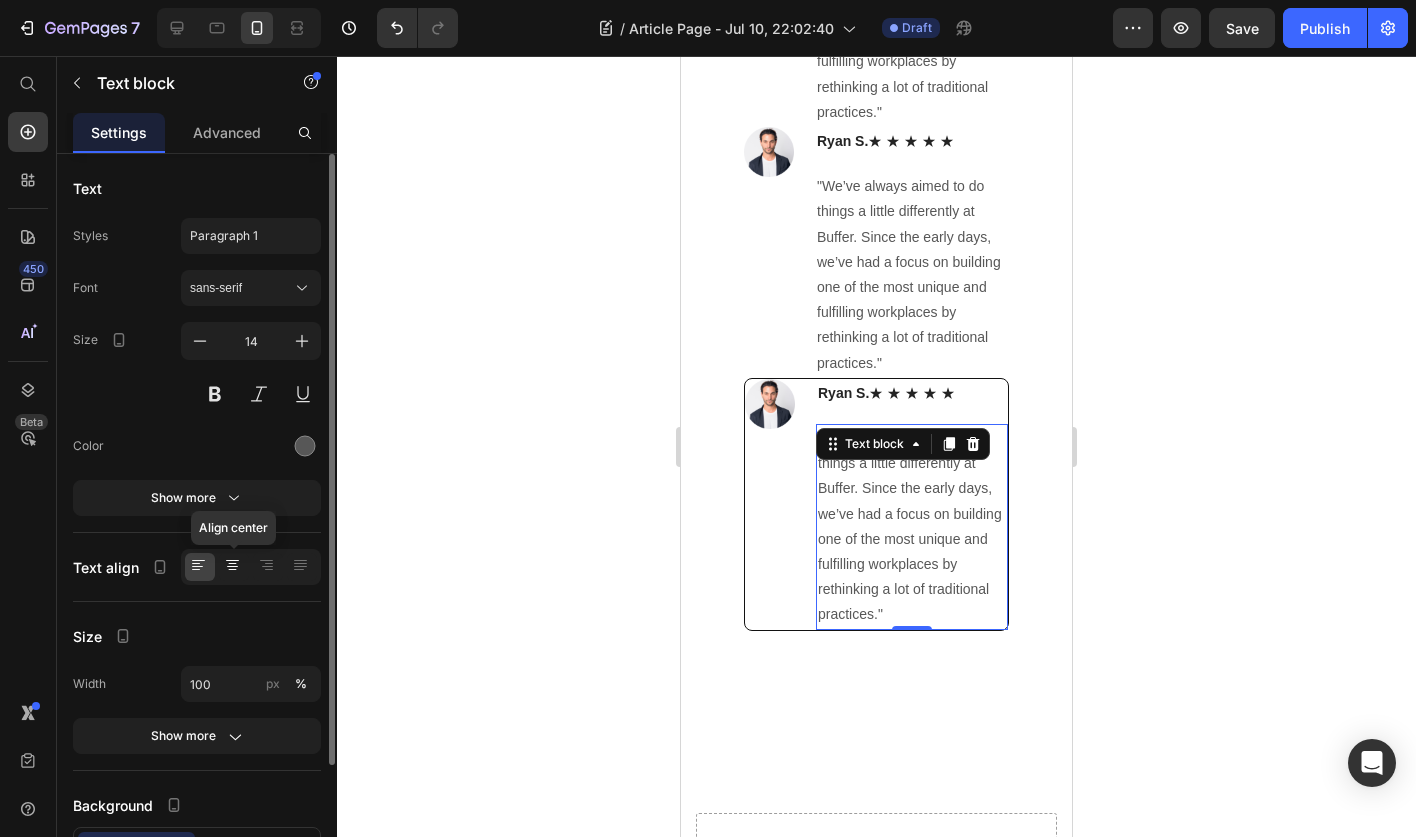 click 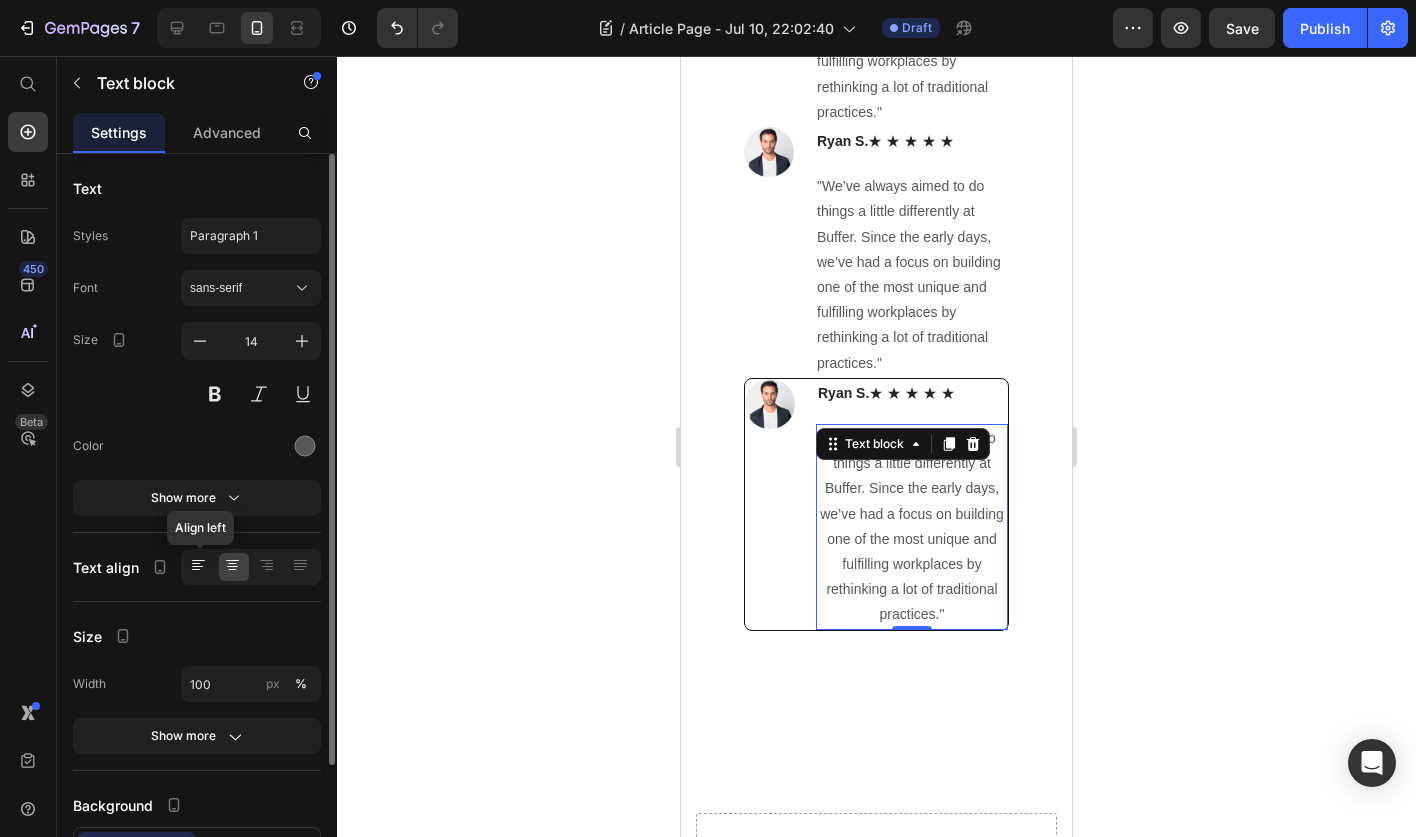 click 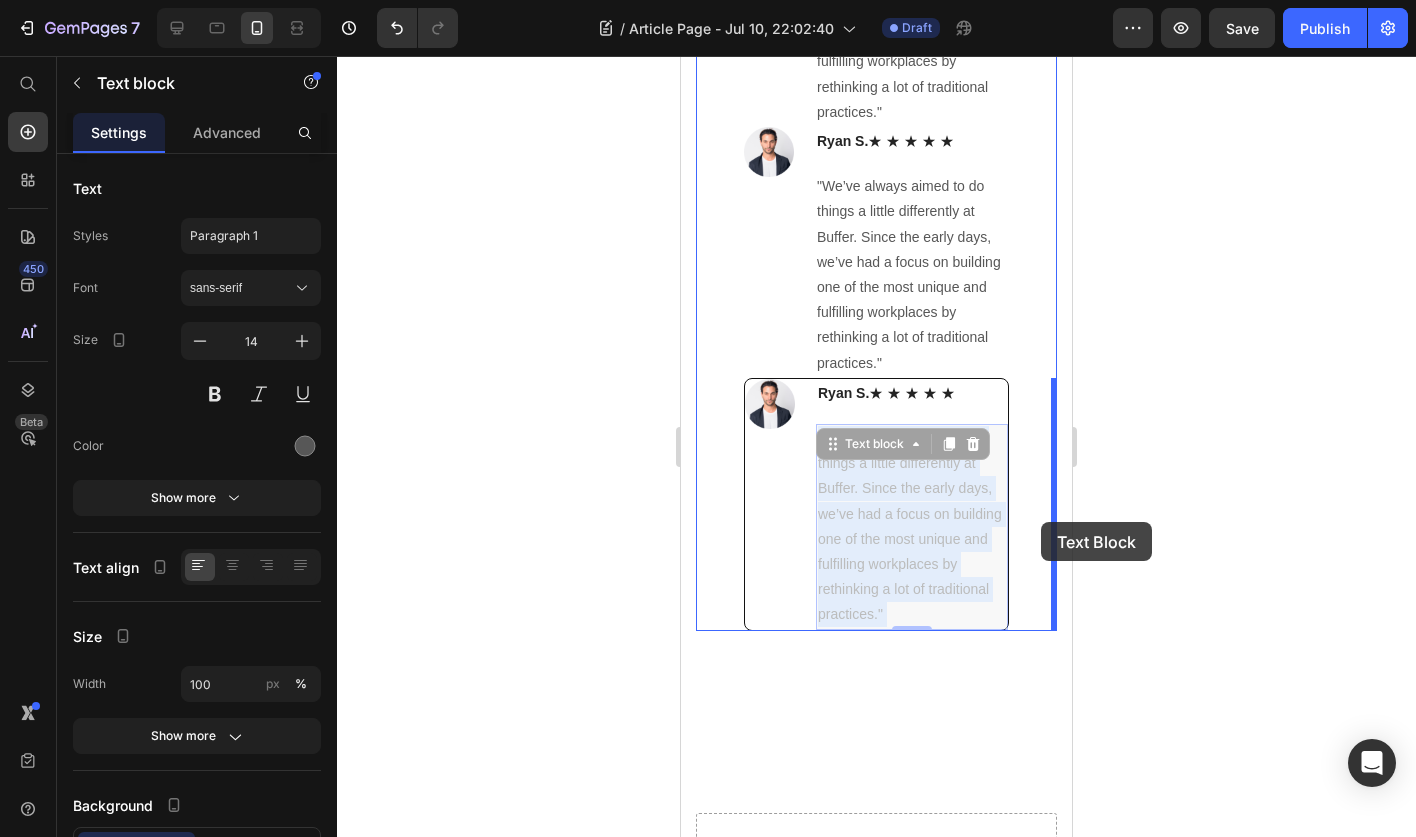 drag, startPoint x: 1006, startPoint y: 478, endPoint x: 1040, endPoint y: 522, distance: 55.605755 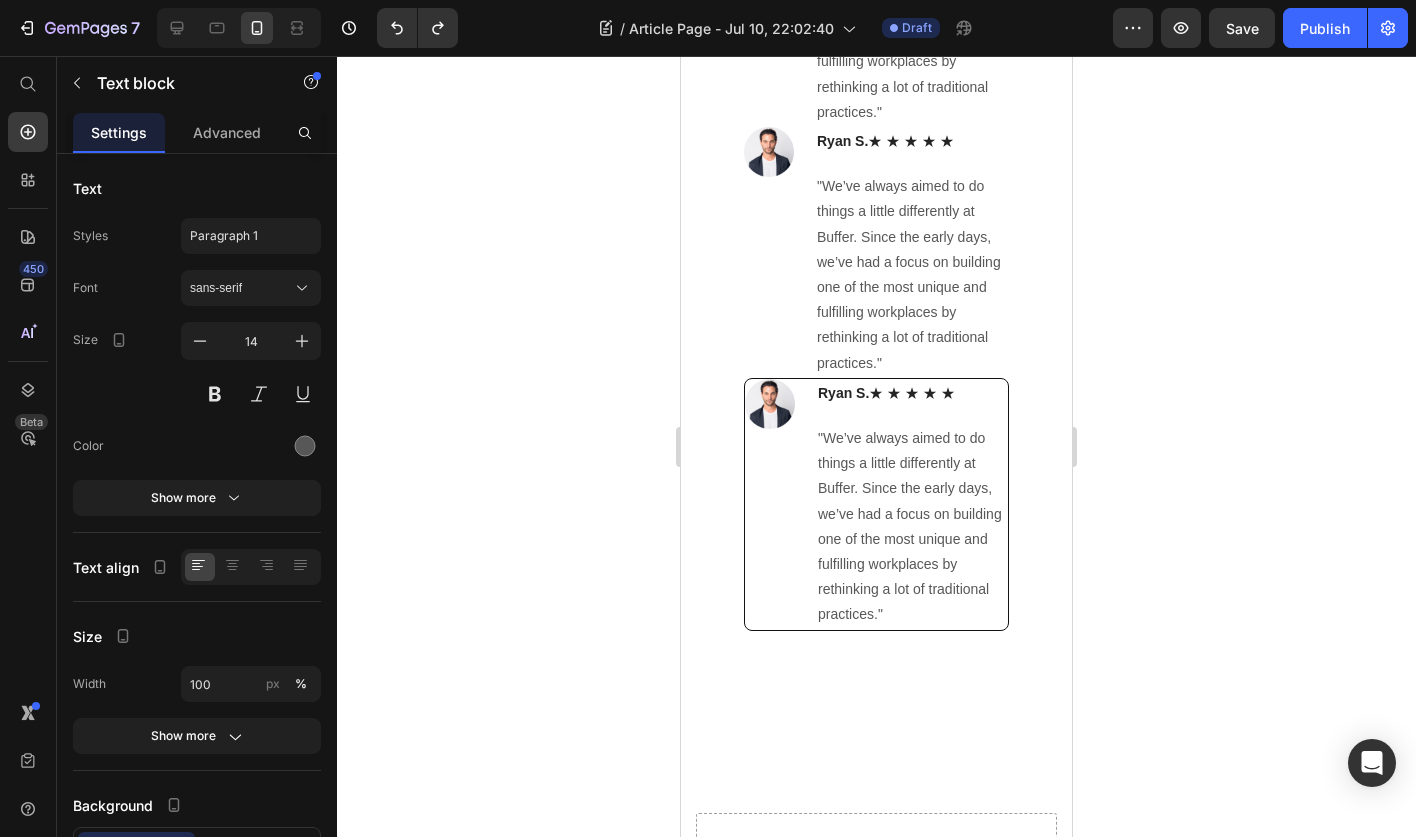 click on ""We’ve always aimed to do things a little differently at Buffer. Since the early days, we’ve had a focus on building one of the most unique and fulfilling workplaces by rethinking a lot of traditional practices."" at bounding box center [912, 527] 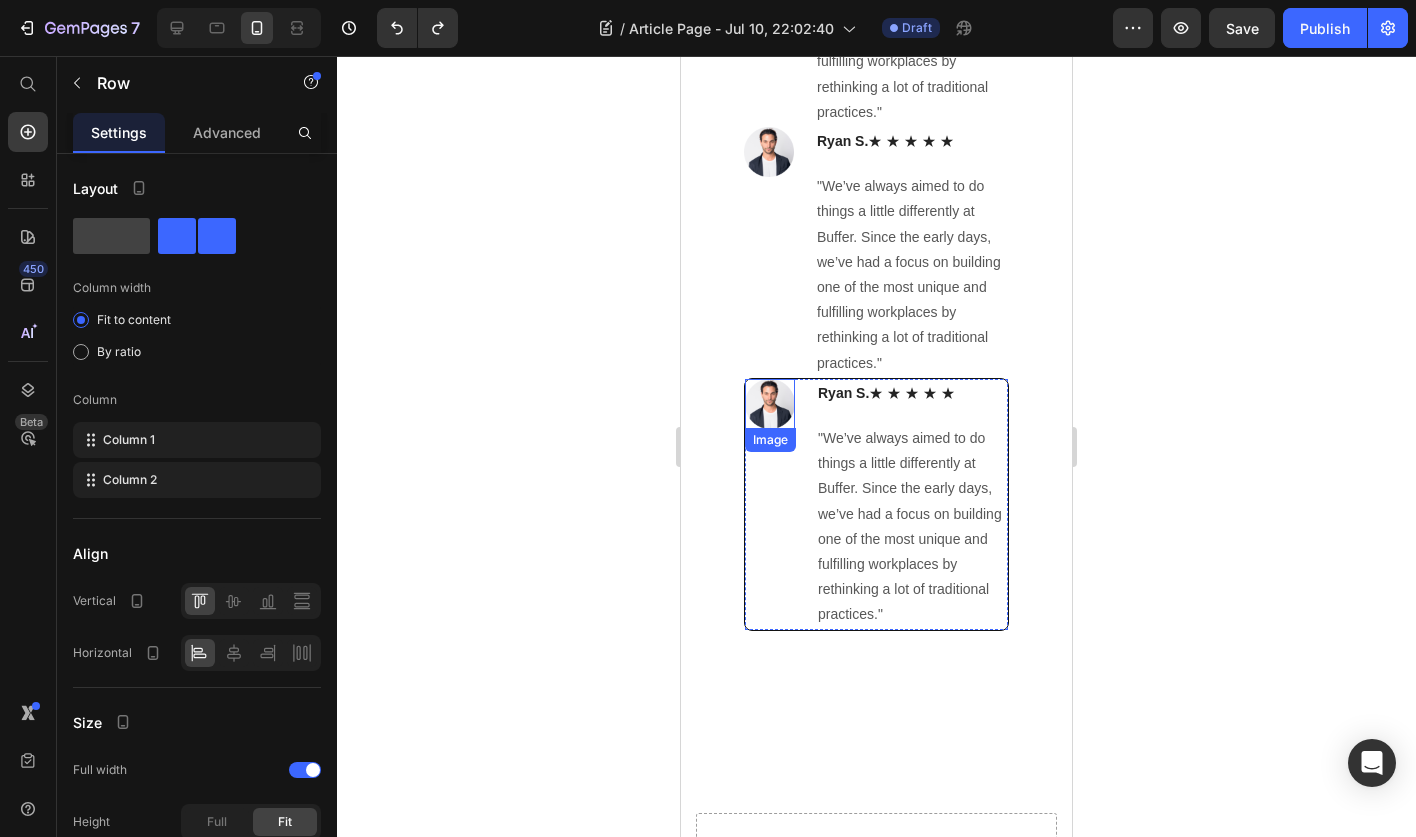 click on "Image [FIRST] [LAST]   ★ ★ ★ ★ ★ Text block "We’ve always aimed to do things a little differently at Buffer. Since the early days, we’ve had a focus on building one of the most unique and fulfilling workplaces by rethinking a lot of traditional practices." Text block Row" at bounding box center (876, 504) 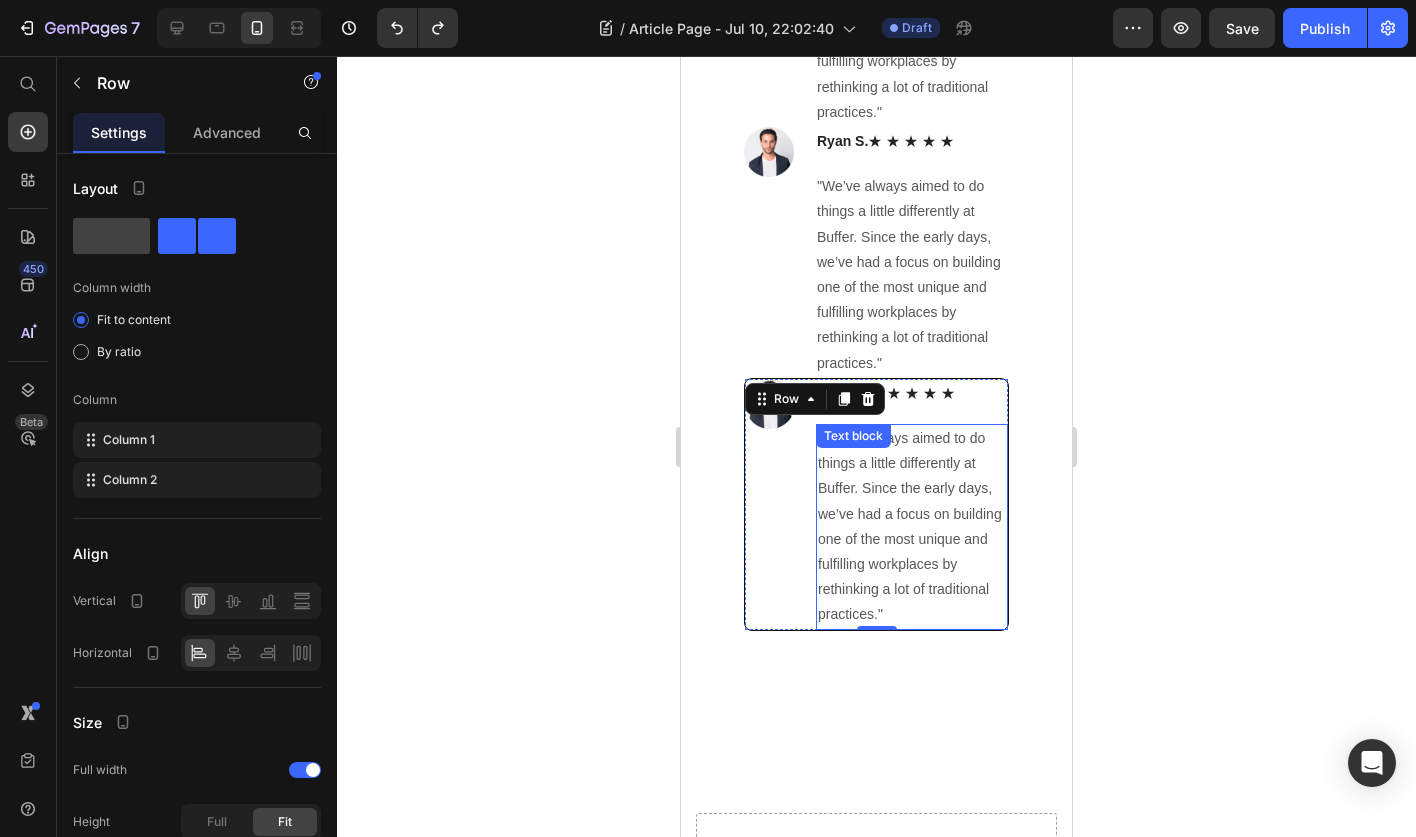 click on ""We’ve always aimed to do things a little differently at Buffer. Since the early days, we’ve had a focus on building one of the most unique and fulfilling workplaces by rethinking a lot of traditional practices."" at bounding box center [912, 527] 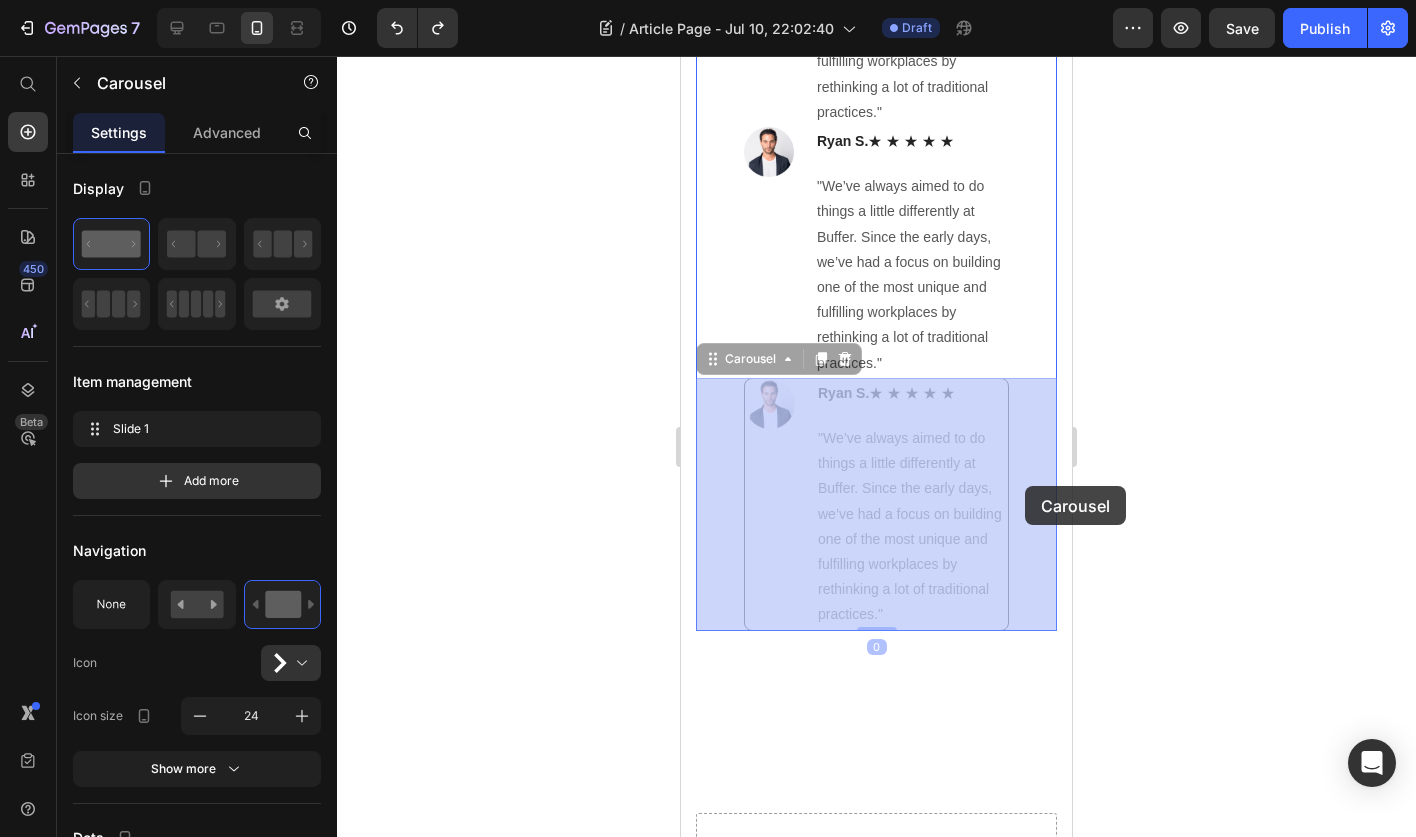 drag, startPoint x: 1008, startPoint y: 484, endPoint x: 1025, endPoint y: 486, distance: 17.117243 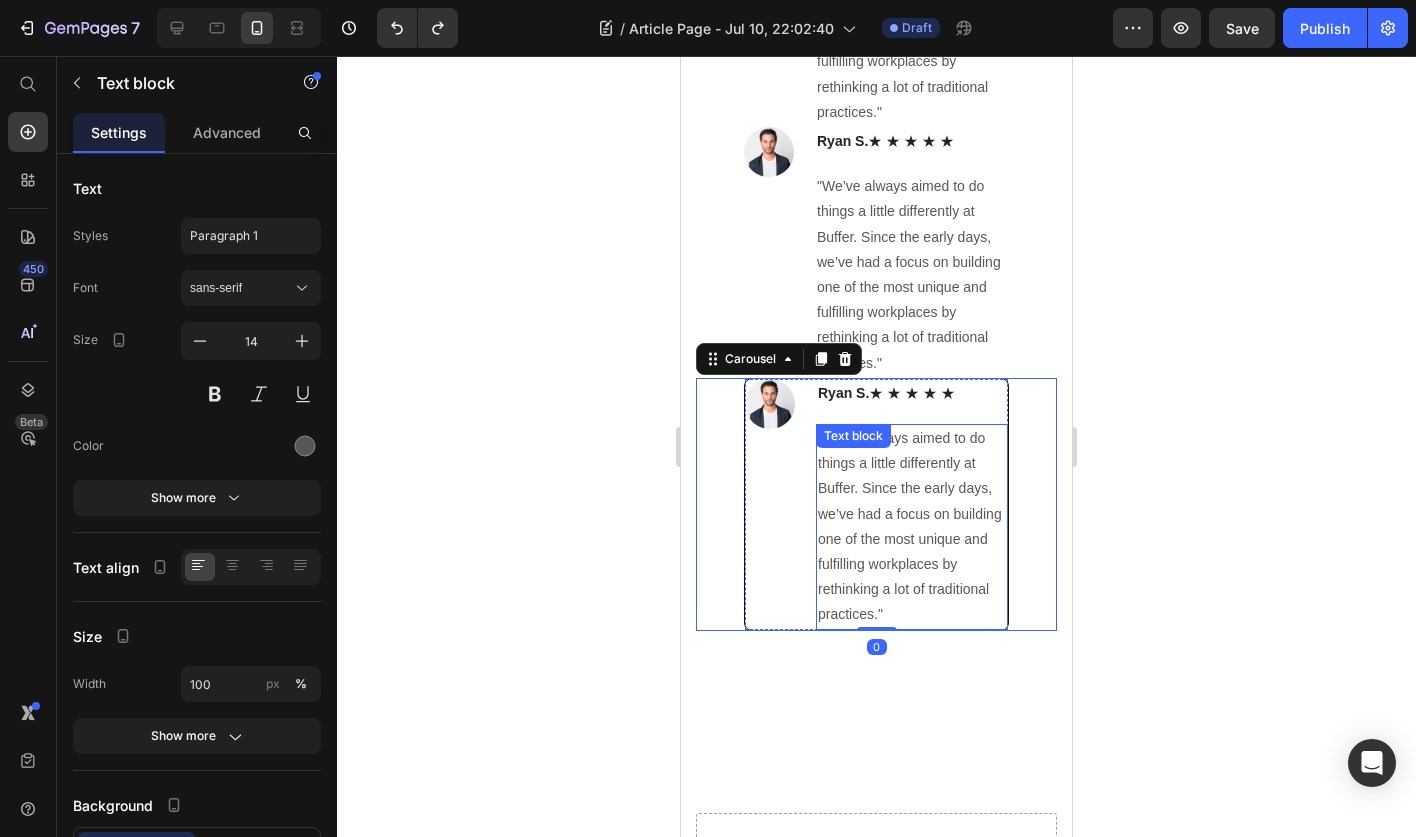click on ""We’ve always aimed to do things a little differently at Buffer. Since the early days, we’ve had a focus on building one of the most unique and fulfilling workplaces by rethinking a lot of traditional practices."" at bounding box center [912, 527] 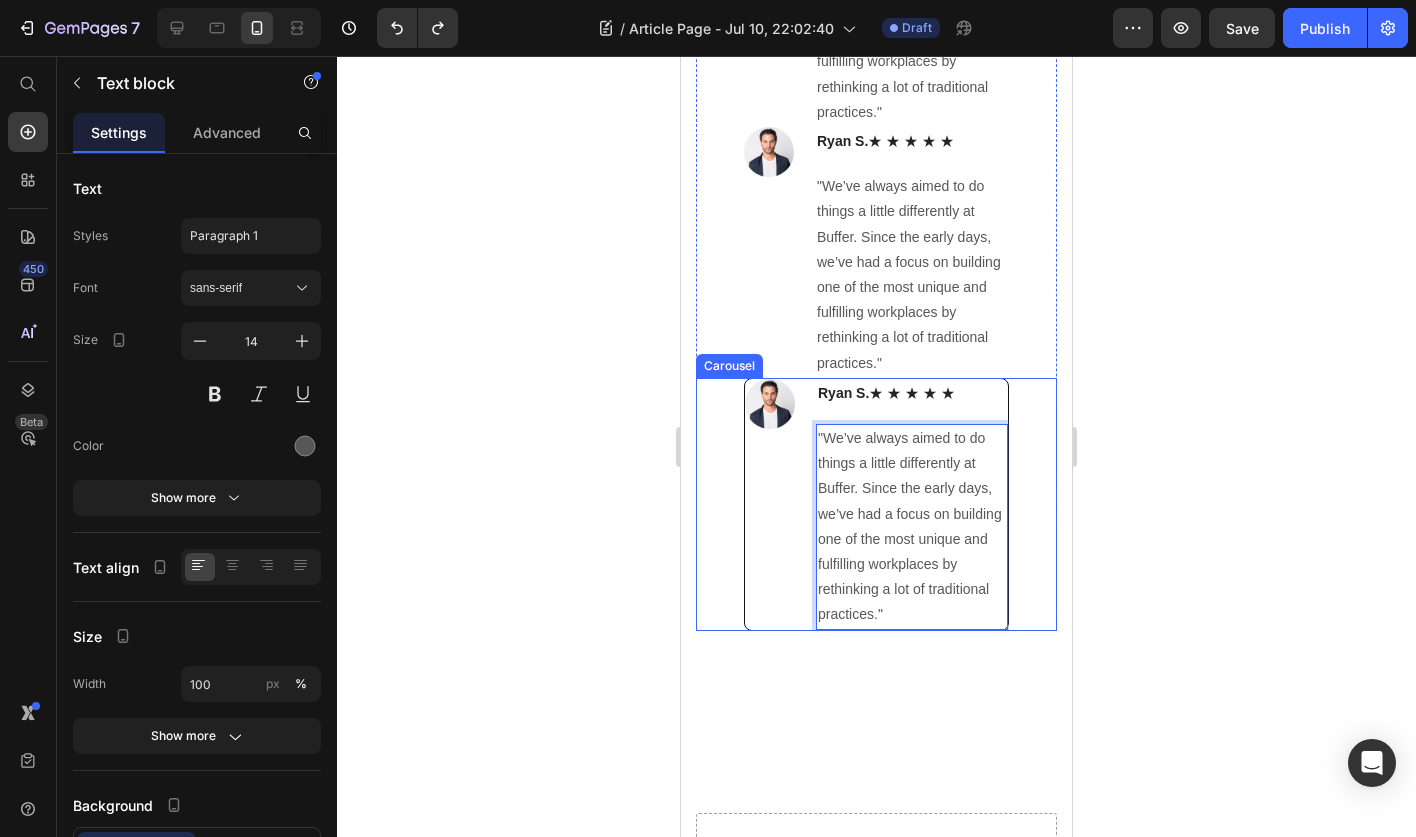 drag, startPoint x: 1005, startPoint y: 491, endPoint x: 1023, endPoint y: 491, distance: 18 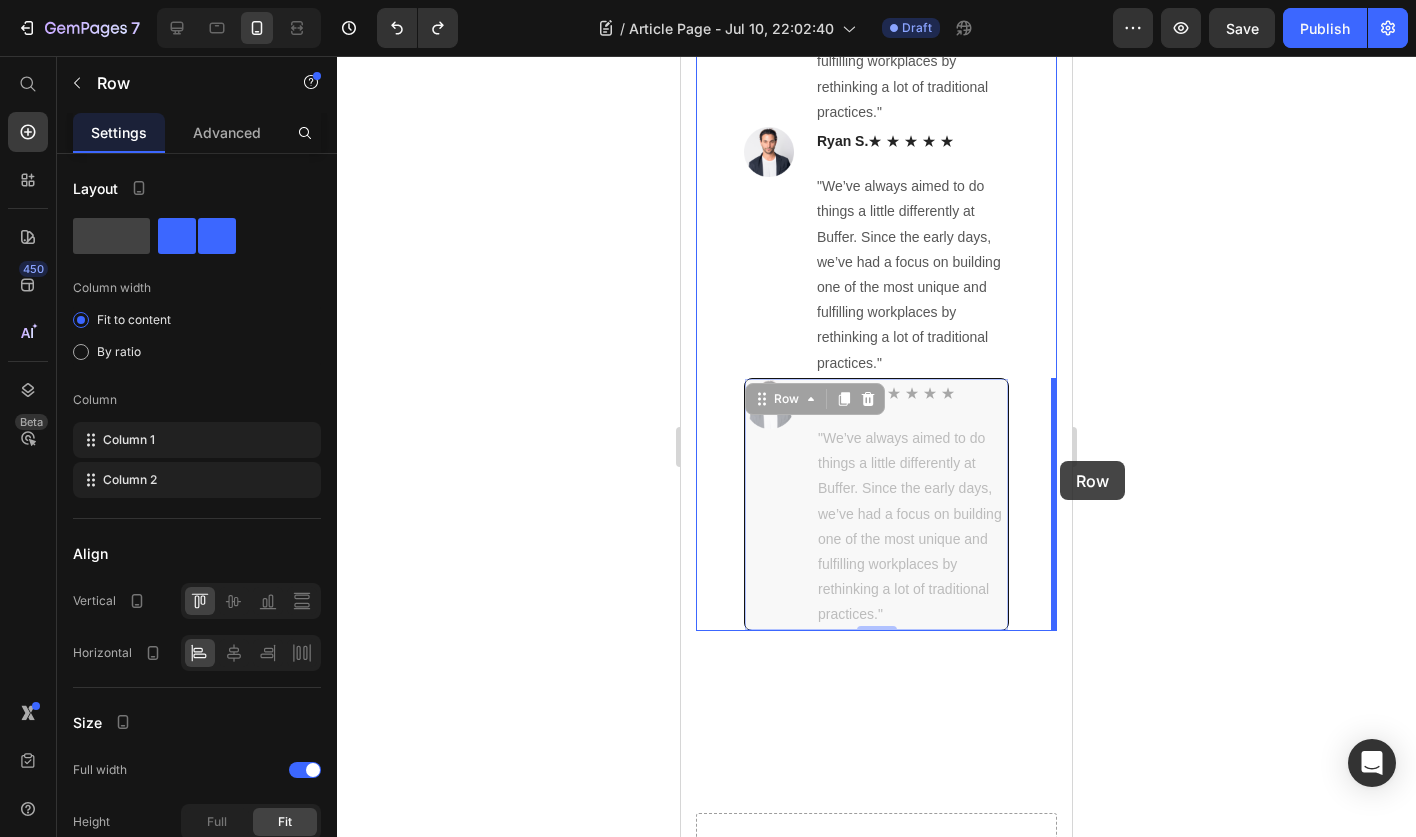 drag, startPoint x: 988, startPoint y: 422, endPoint x: 1059, endPoint y: 461, distance: 81.00617 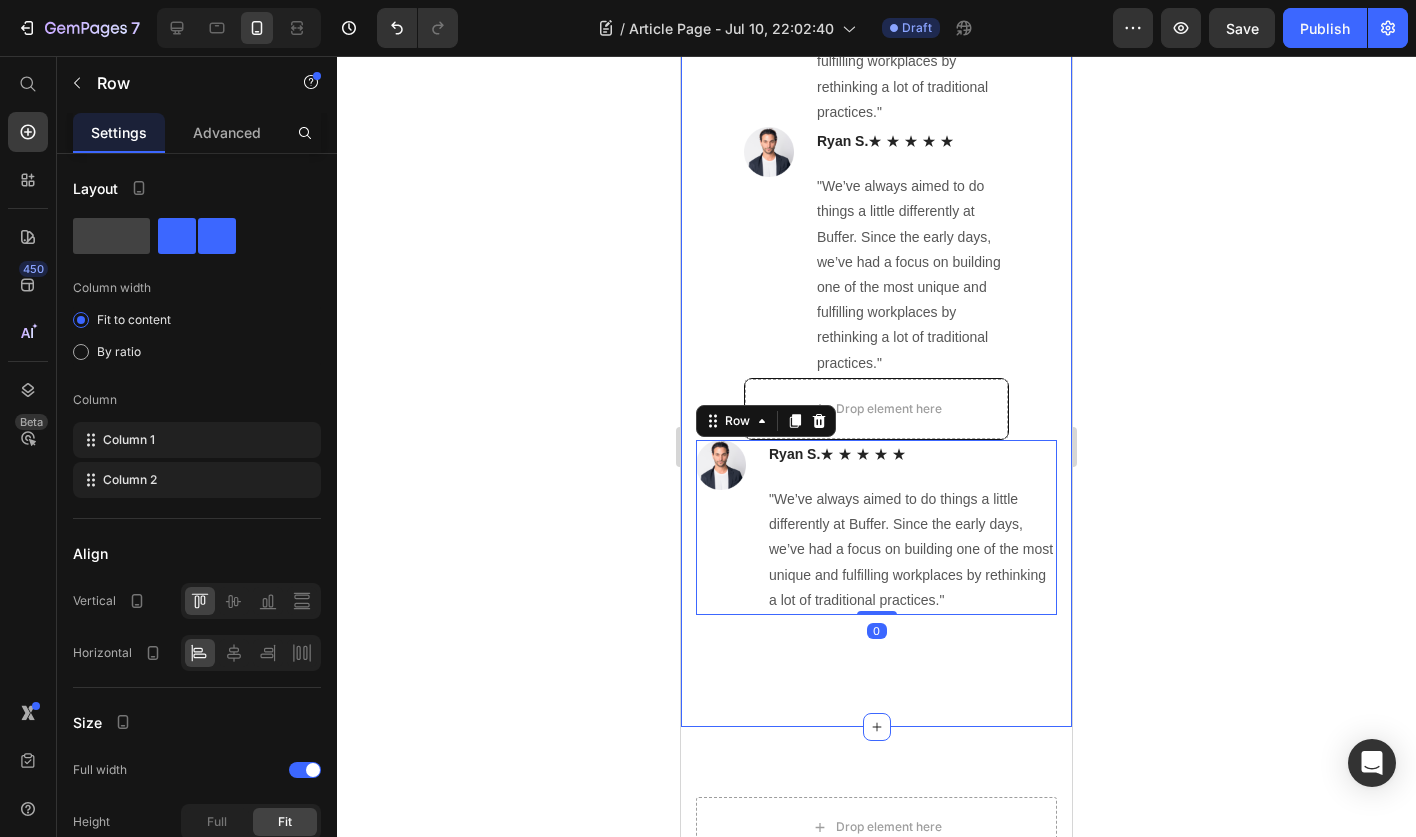 click 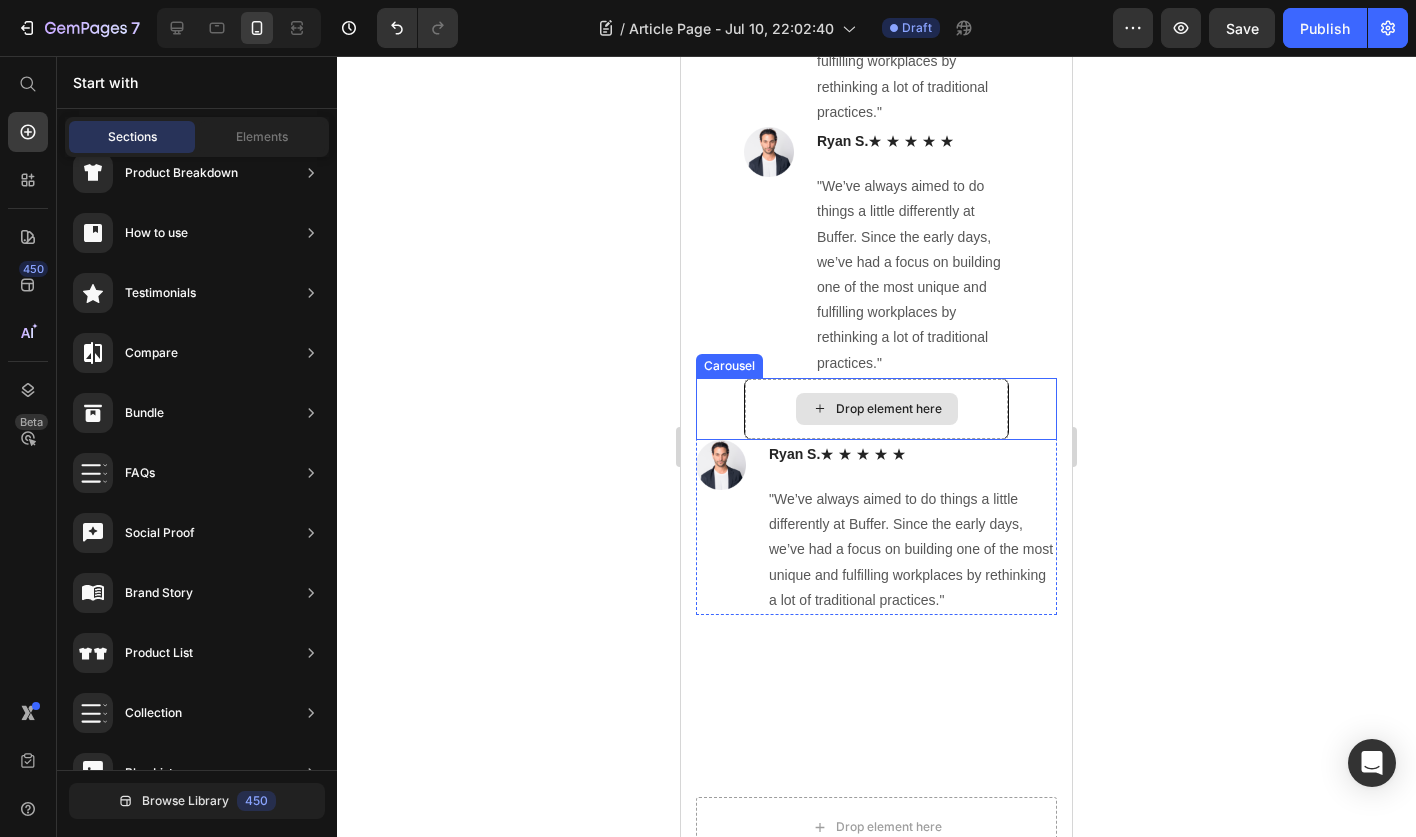 click on "Drop element here" at bounding box center (876, 409) 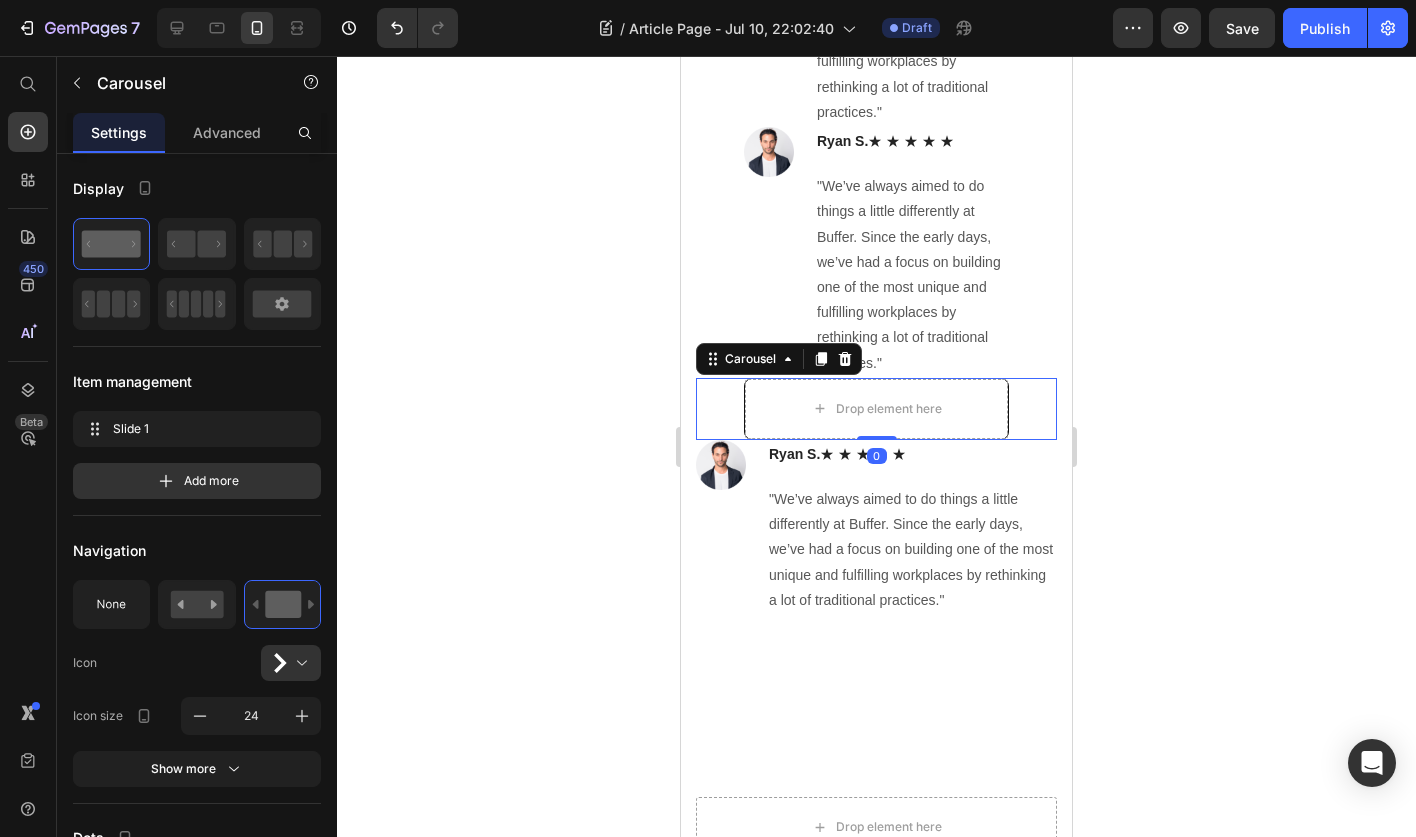 click on "Drop element here" at bounding box center (876, 409) 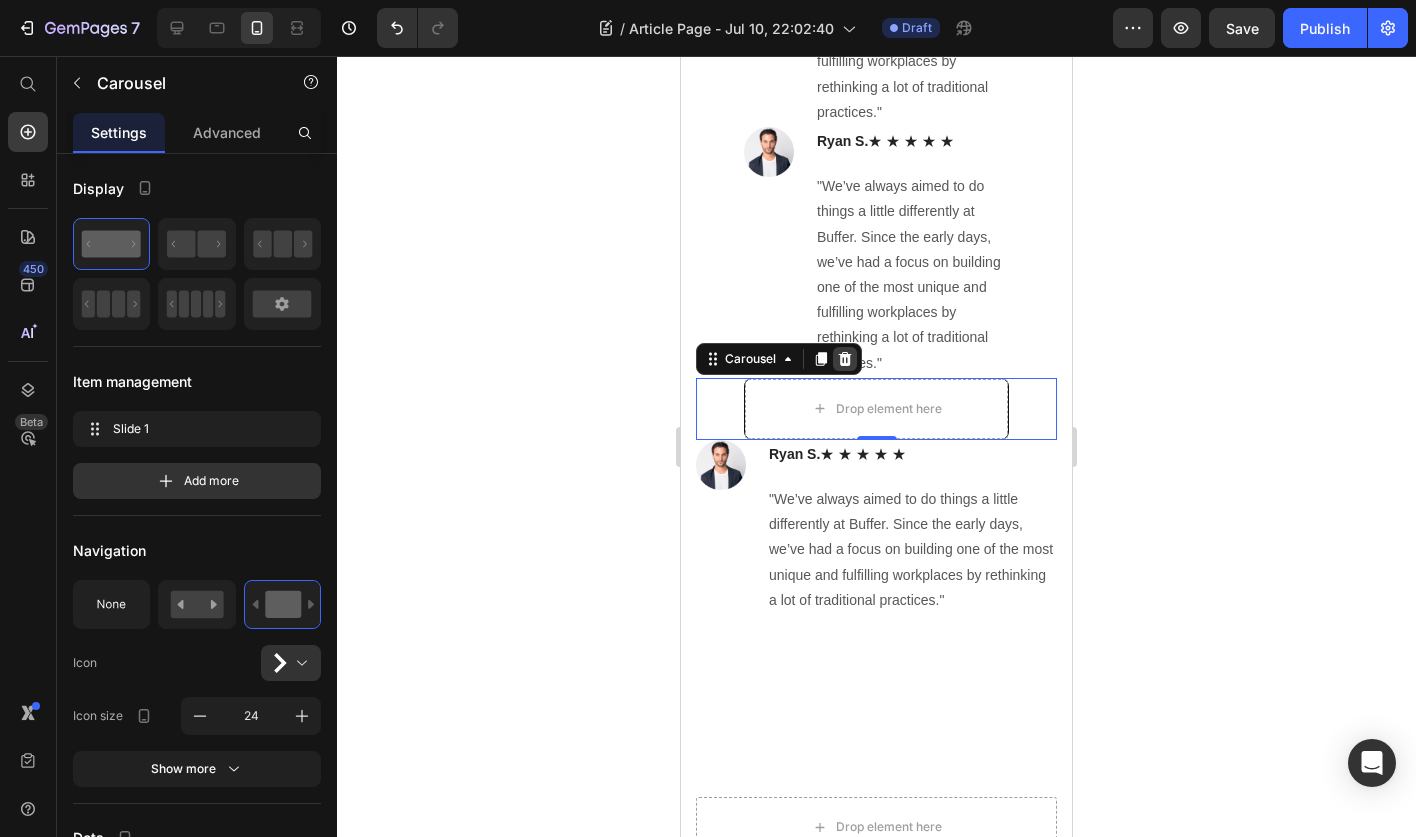 click 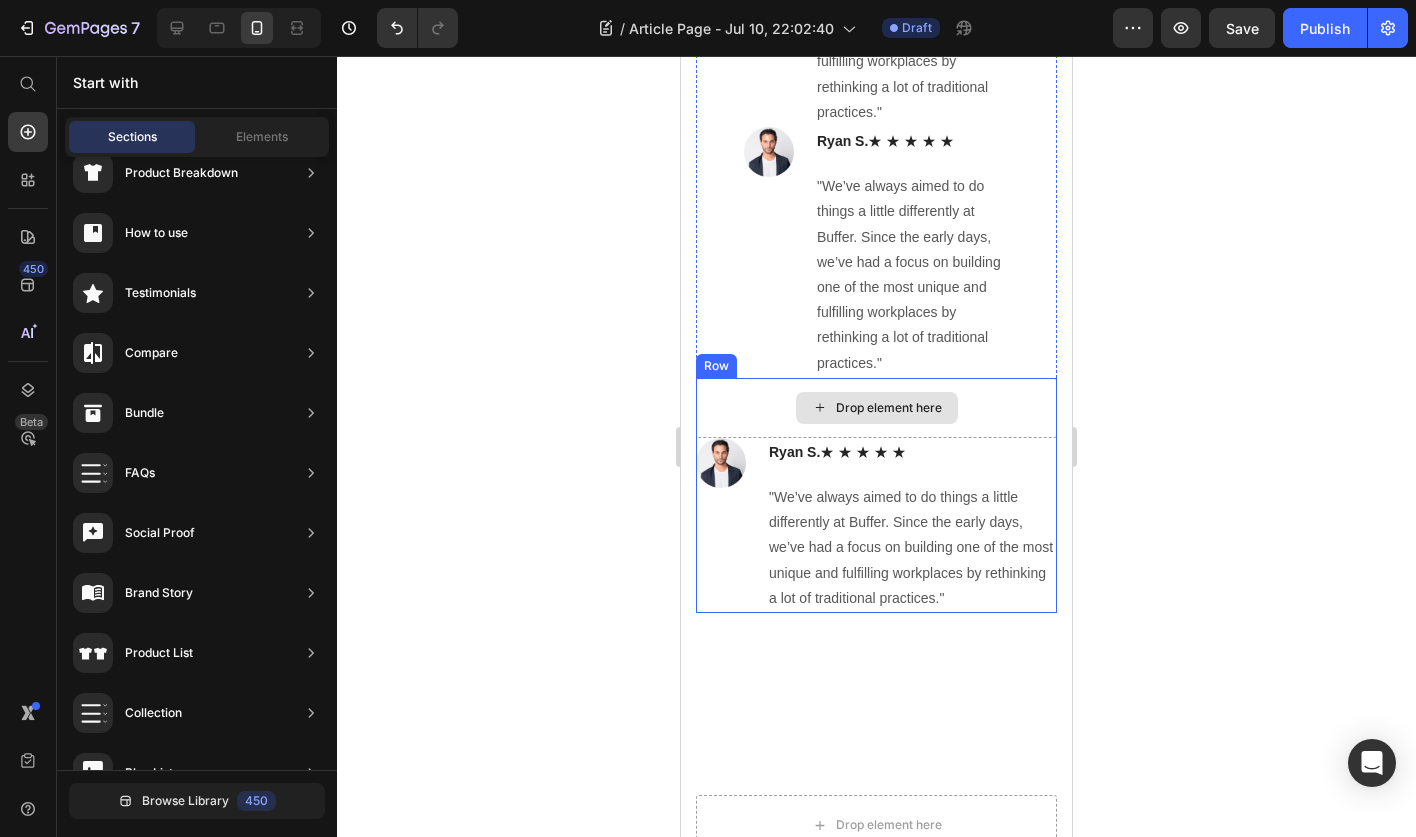 click on "Drop element here" at bounding box center [876, 408] 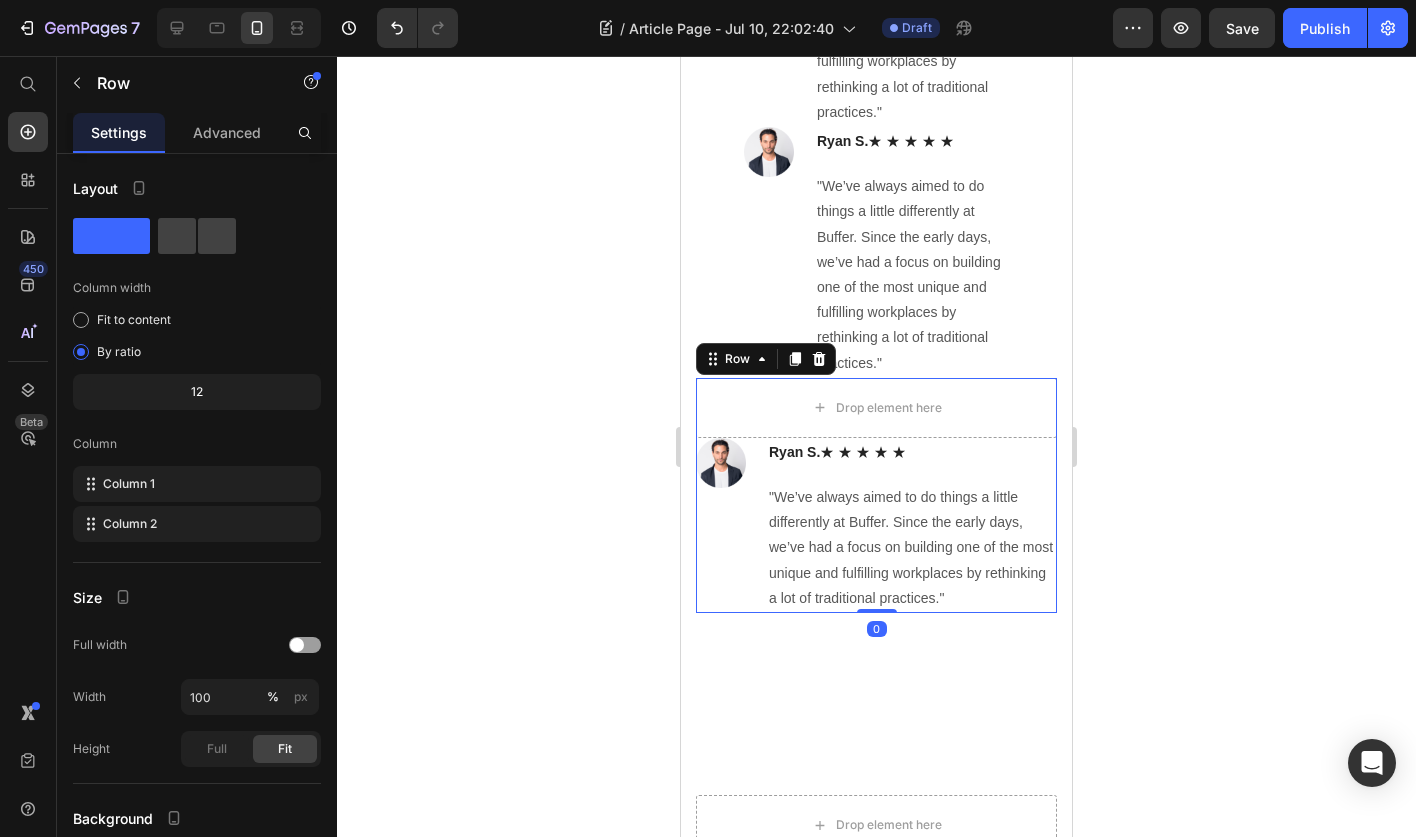 click 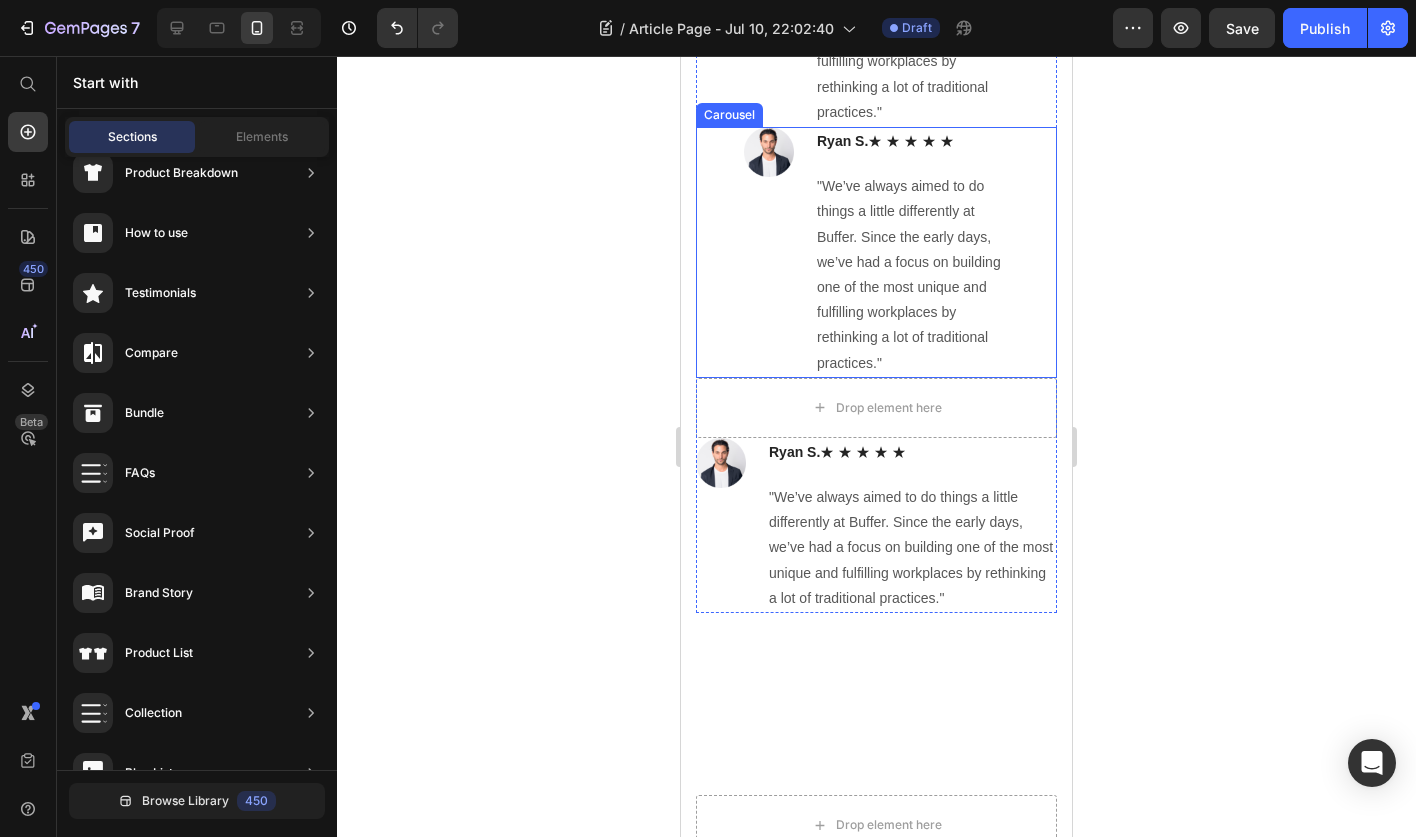 click on "Image [FIRST] [LAST]   ★ ★ ★ ★ ★ Text block "We’ve always aimed to do things a little differently at Buffer. Since the early days, we’ve had a focus on building one of the most unique and fulfilling workplaces by rethinking a lot of traditional practices." Text block Row" at bounding box center (876, 252) 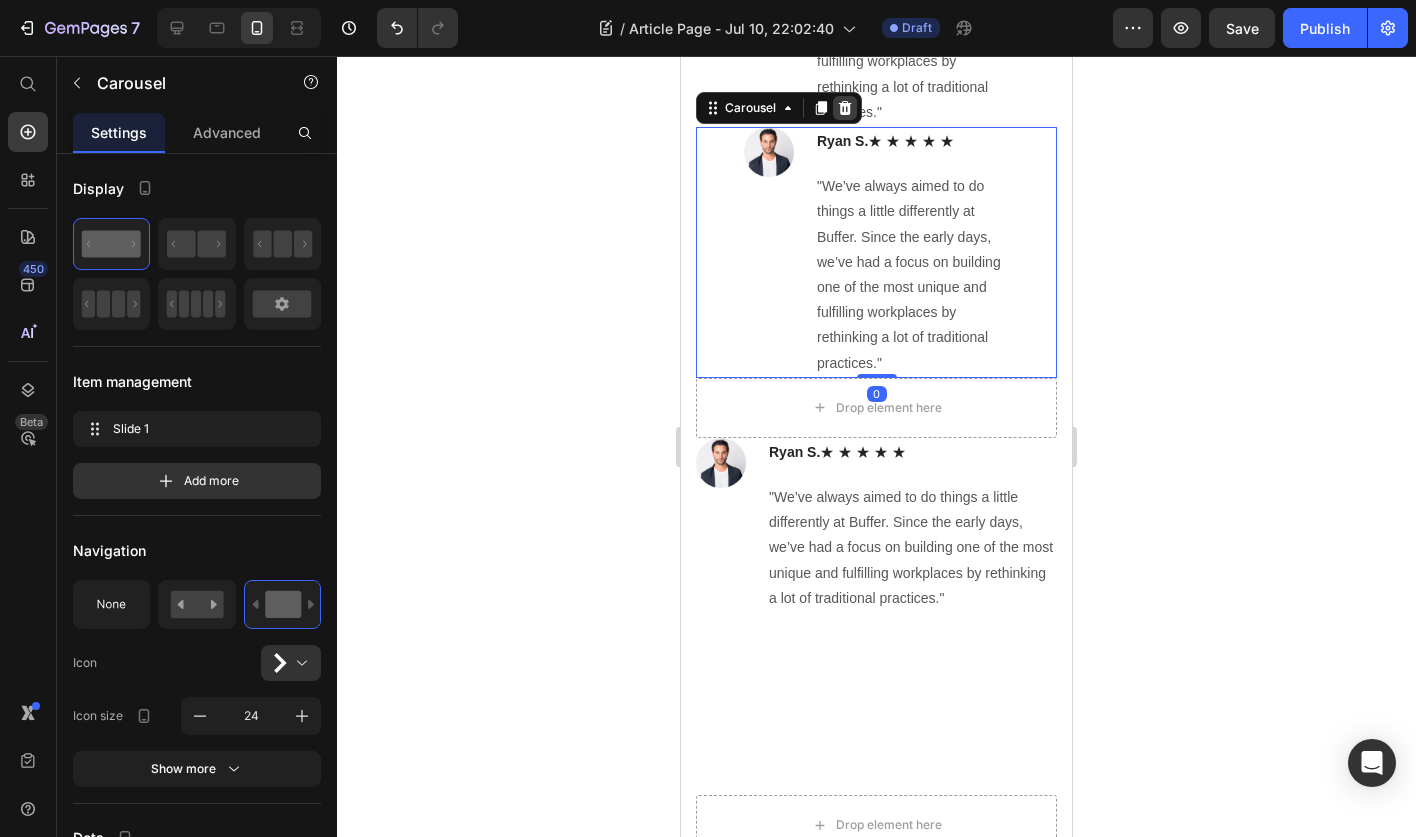 click at bounding box center [845, 108] 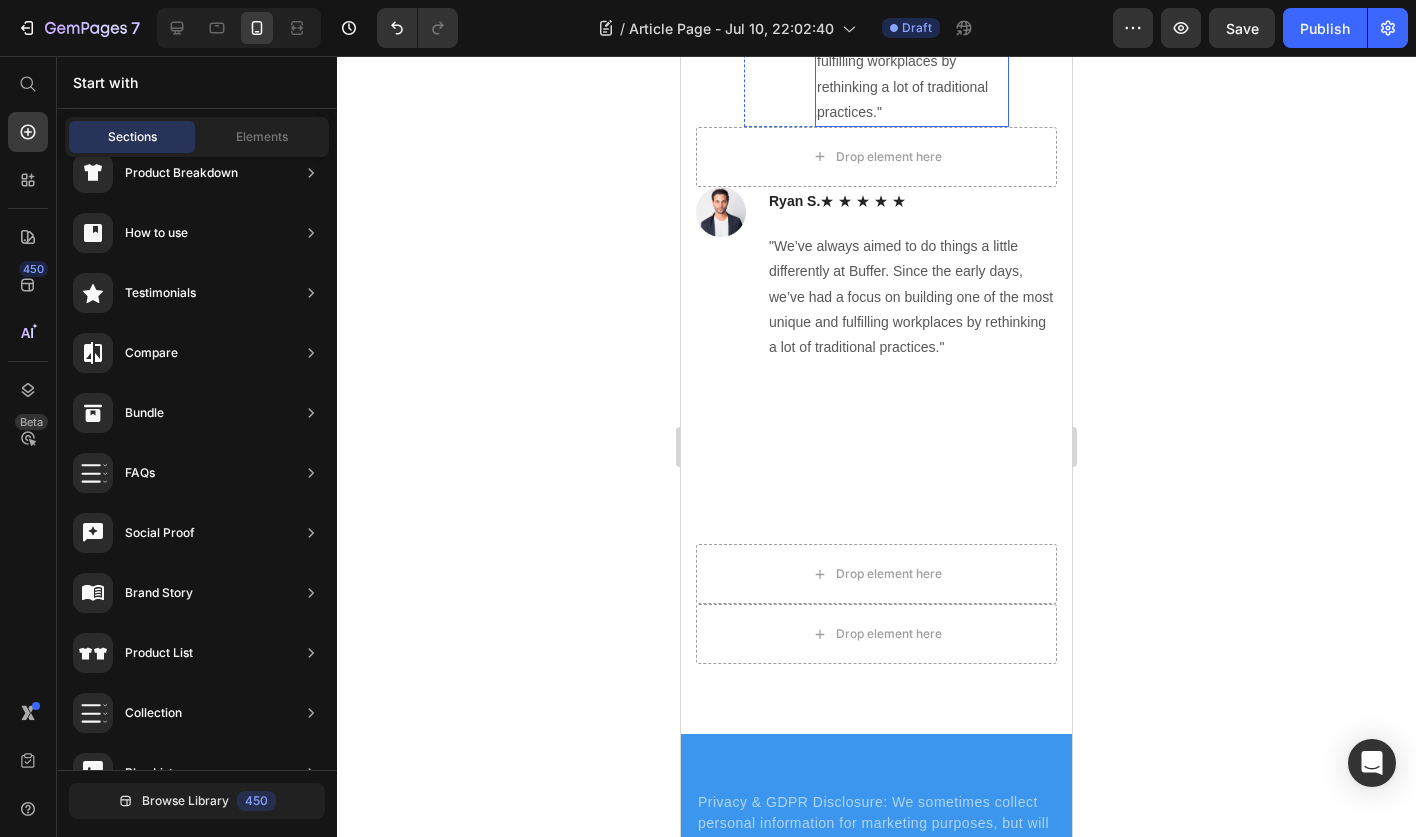 click on ""We’ve always aimed to do things a little differently at Buffer. Since the early days, we’ve had a focus on building one of the most unique and fulfilling workplaces by rethinking a lot of traditional practices."" at bounding box center (912, 24) 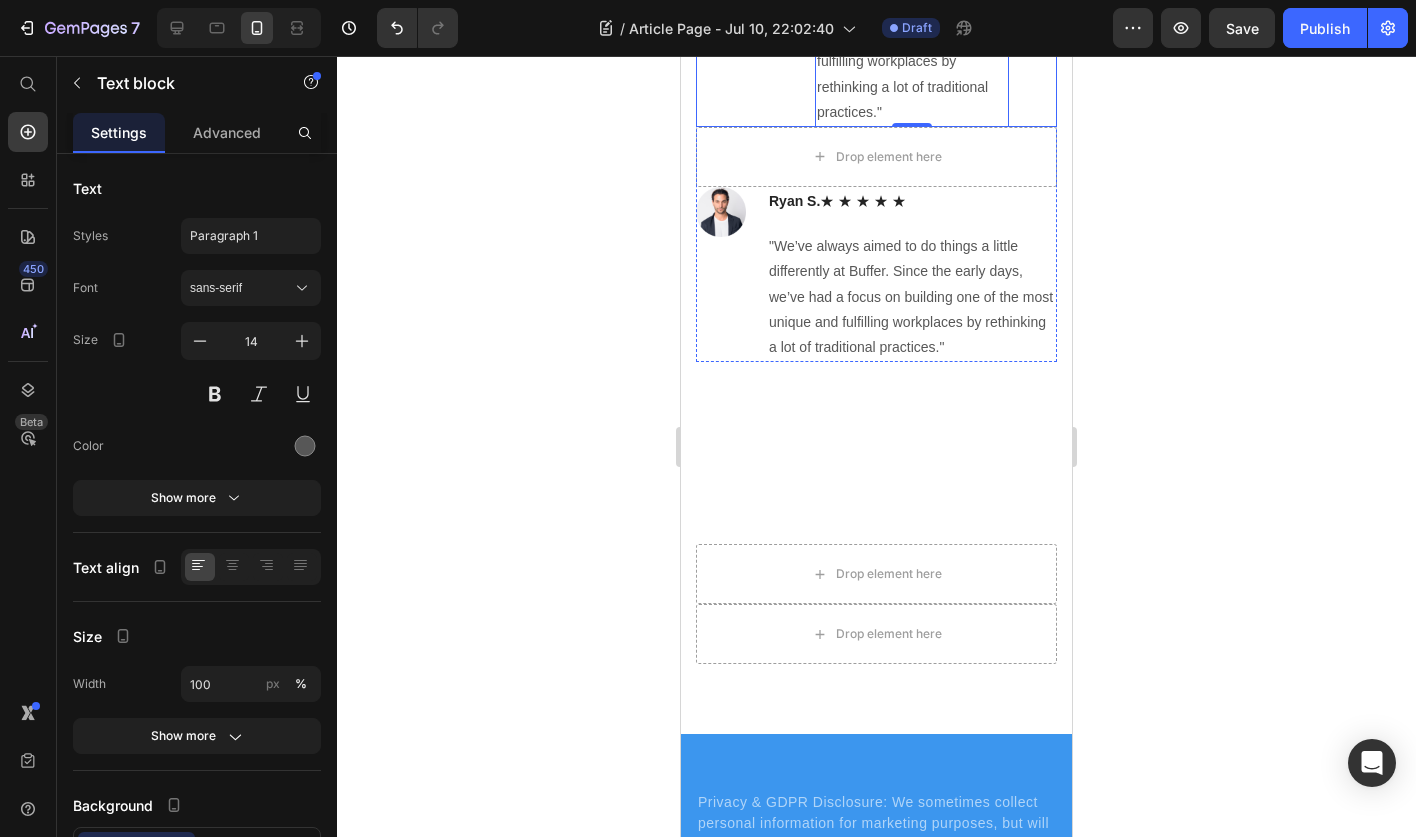 click on "Image [FIRST] [LAST]   ★ ★ ★ ★ ★ Text block "We’ve always aimed to do things a little differently at Buffer. Since the early days, we’ve had a focus on building one of the most unique and fulfilling workplaces by rethinking a lot of traditional practices." Text block   0 Row" at bounding box center [876, 1] 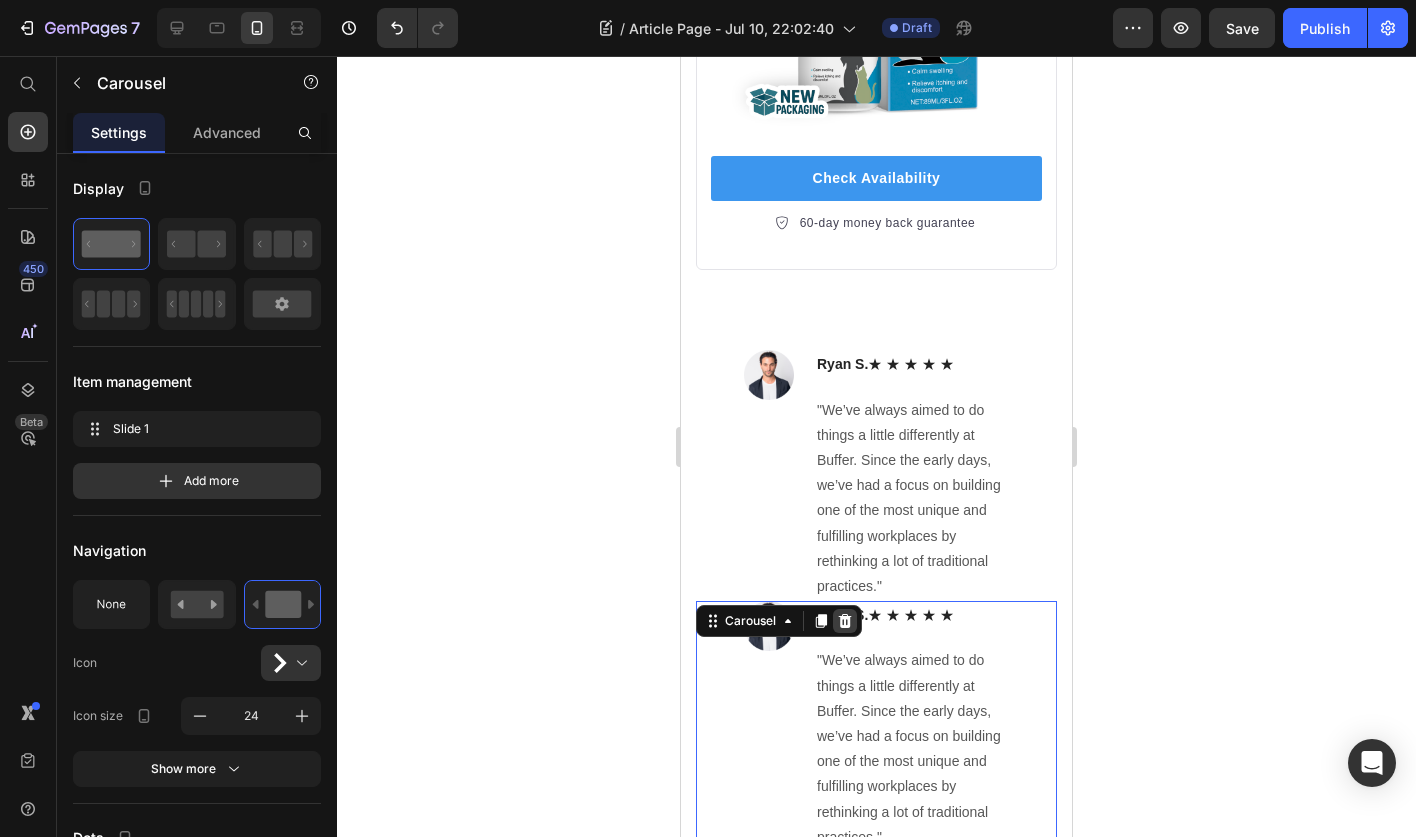 click 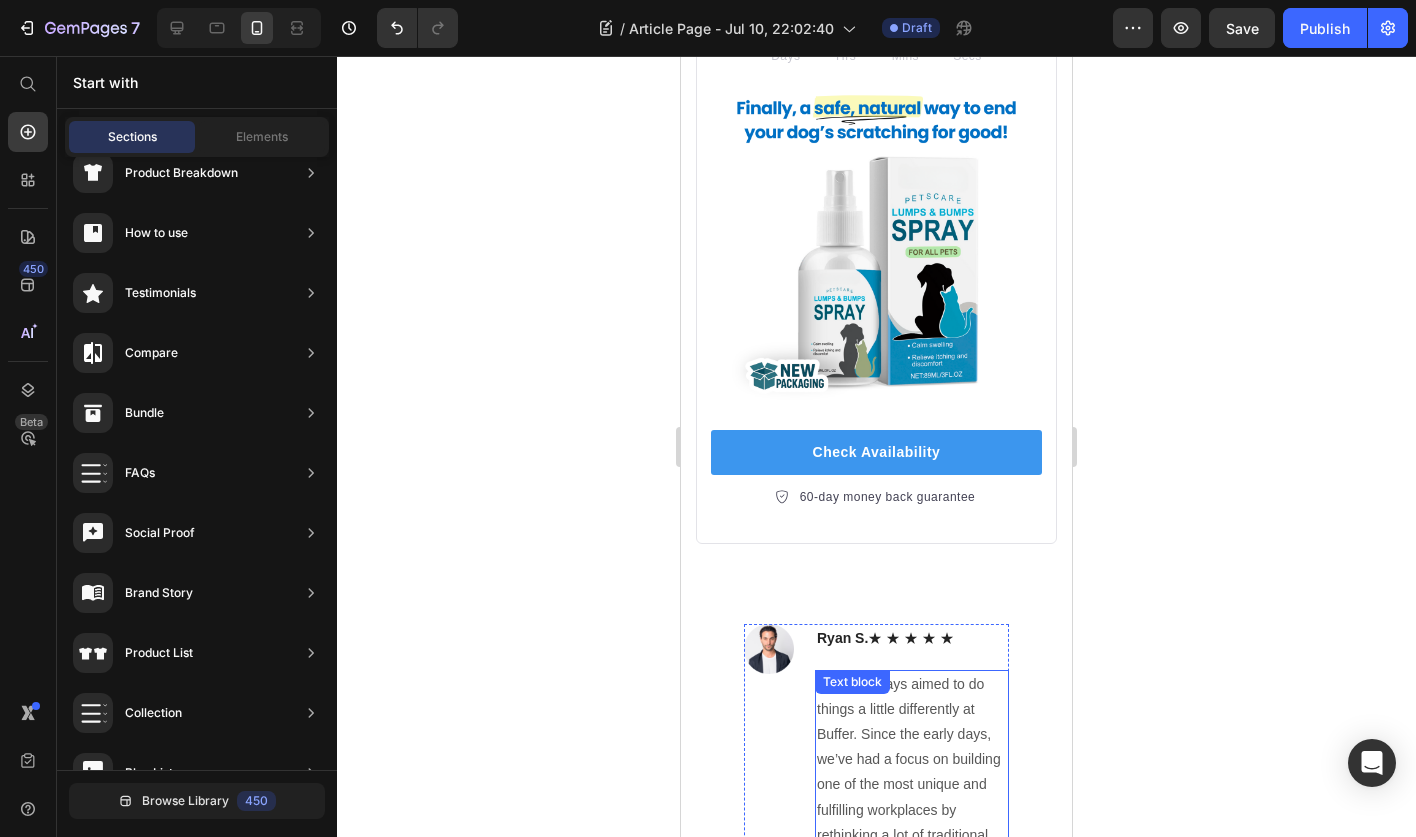 scroll, scrollTop: 14059, scrollLeft: 0, axis: vertical 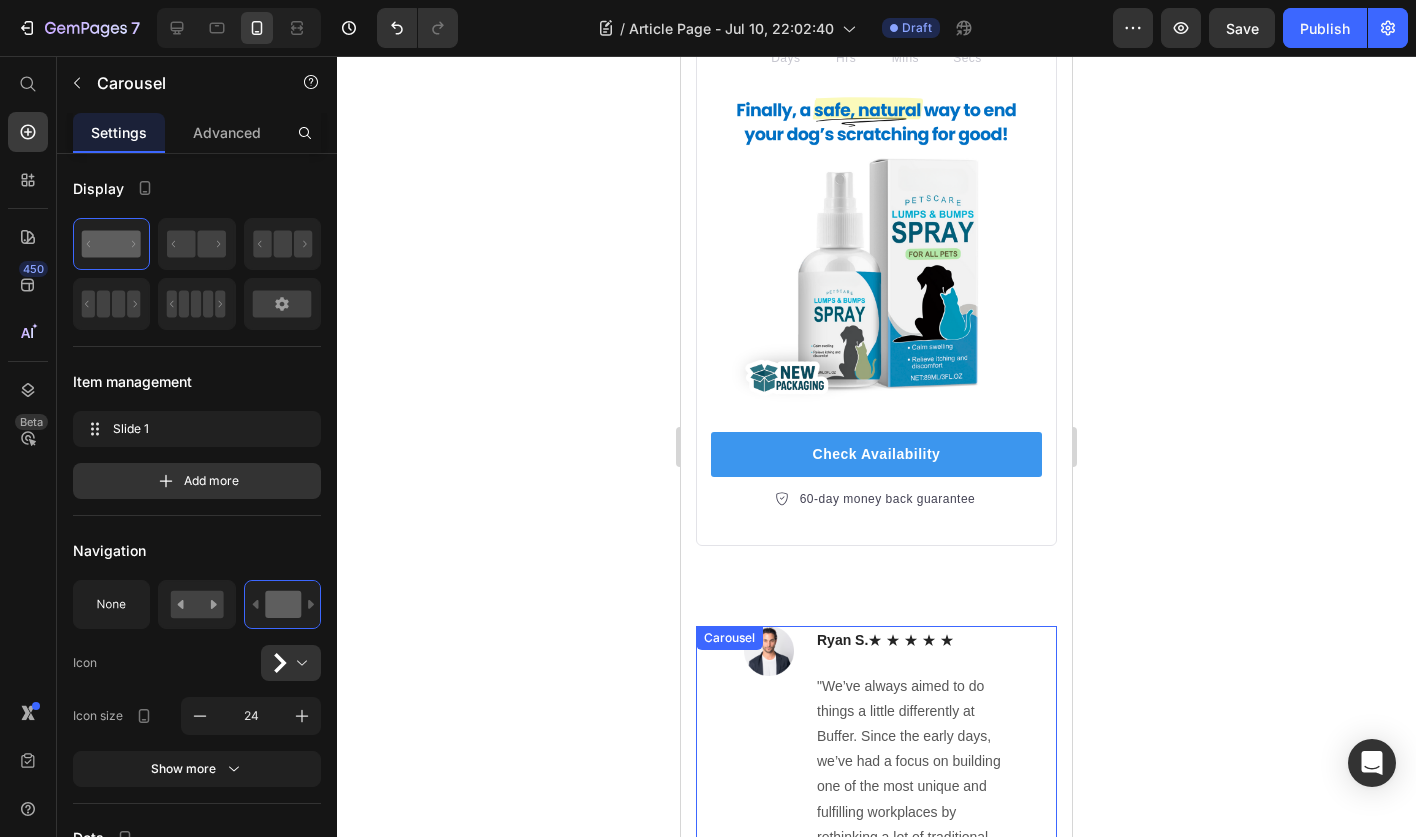 click on "Image [FIRST] [LAST]   ★ ★ ★ ★ ★ Text block "We’ve always aimed to do things a little differently at Buffer. Since the early days, we’ve had a focus on building one of the most unique and fulfilling workplaces by rethinking a lot of traditional practices." Text block Row" at bounding box center [876, 751] 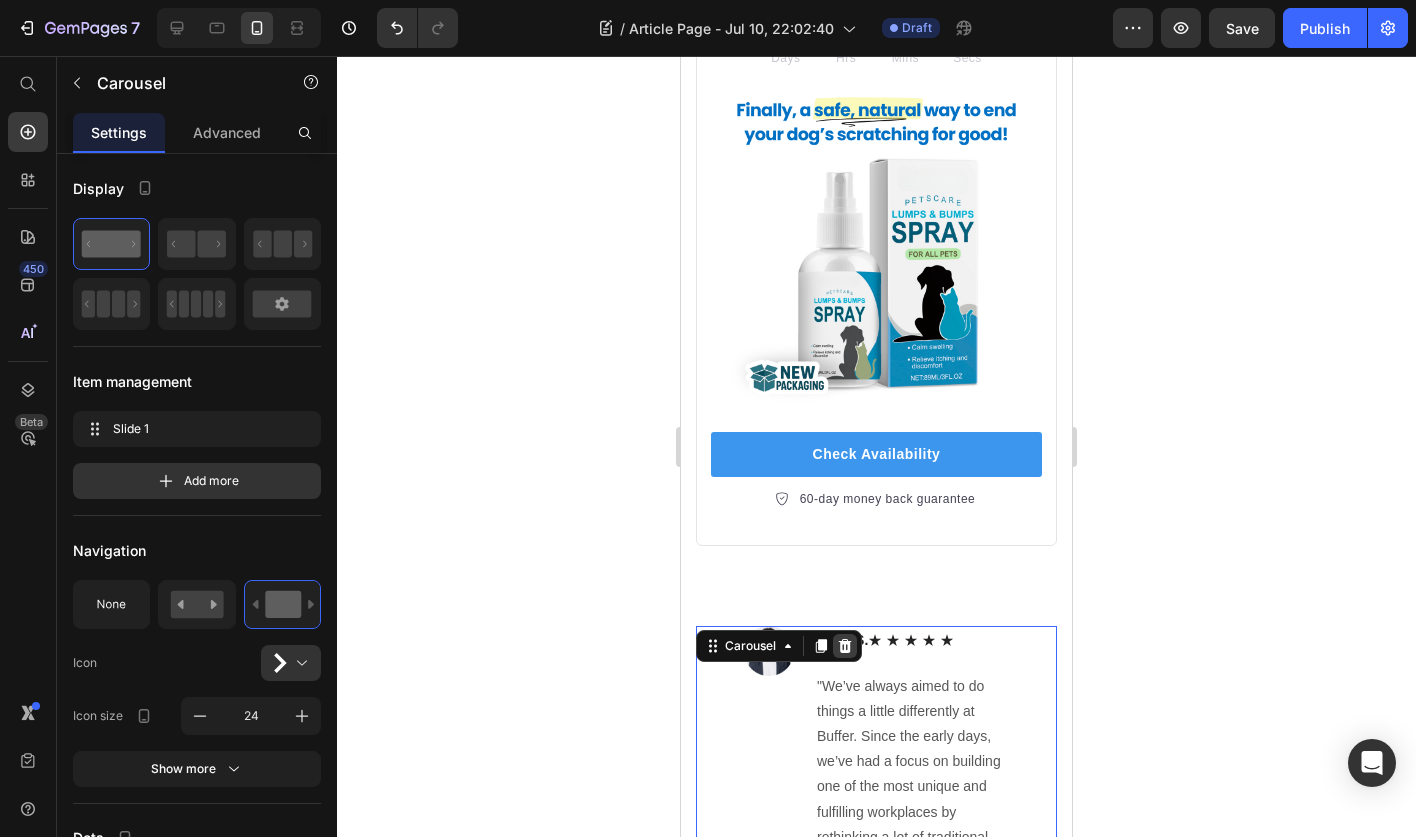 click at bounding box center (845, 646) 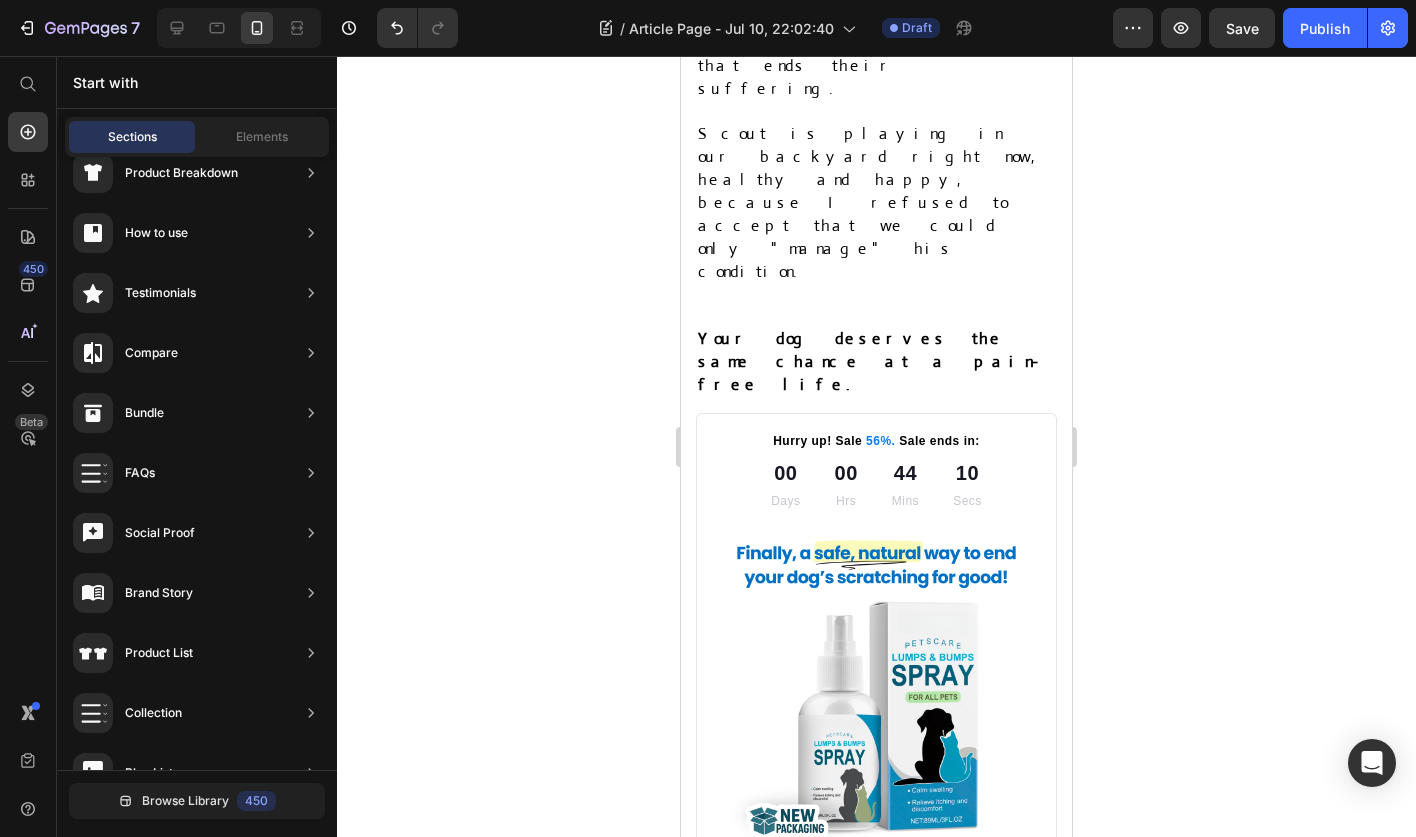 scroll, scrollTop: 13588, scrollLeft: 0, axis: vertical 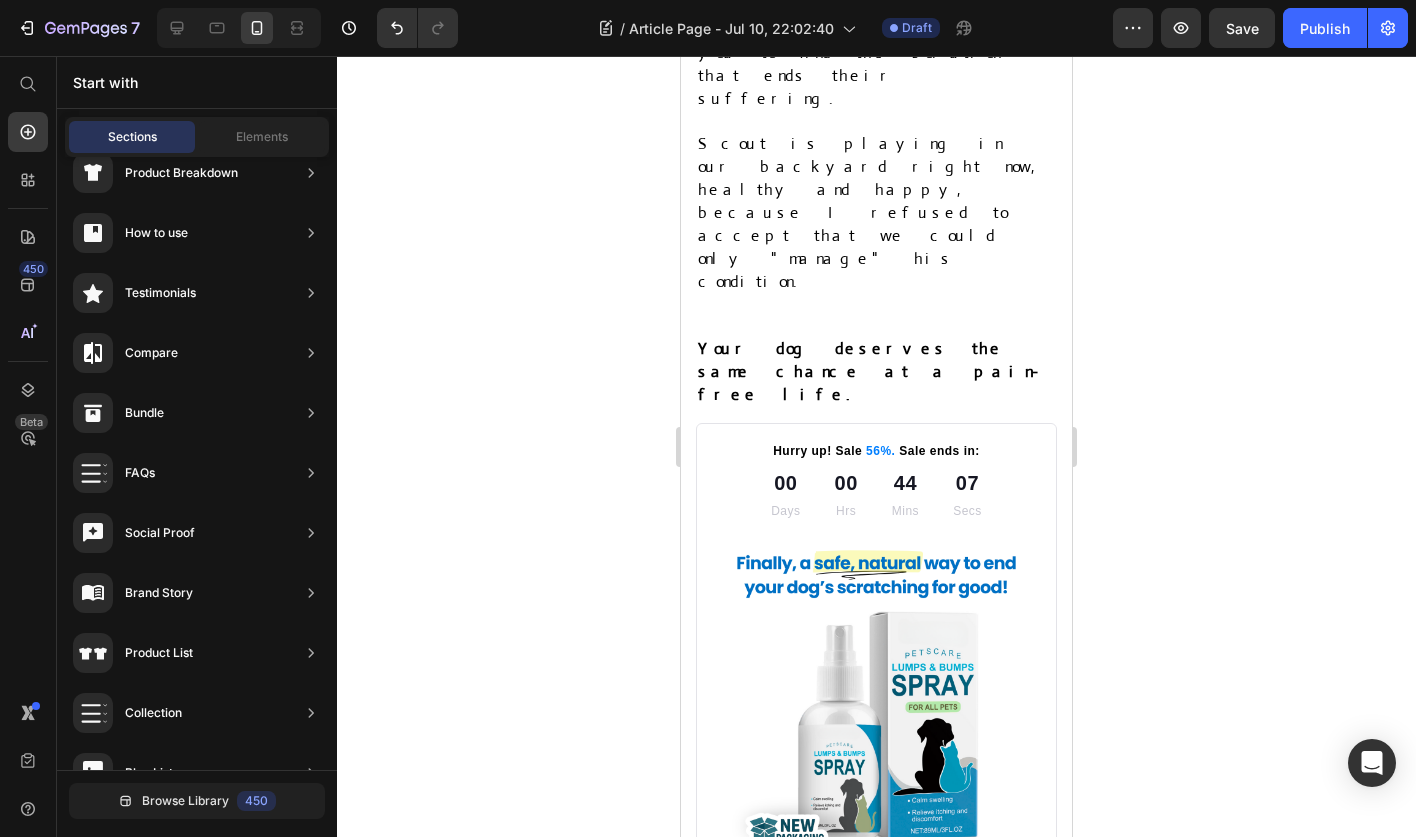 click on "Drop element here" at bounding box center (876, 1127) 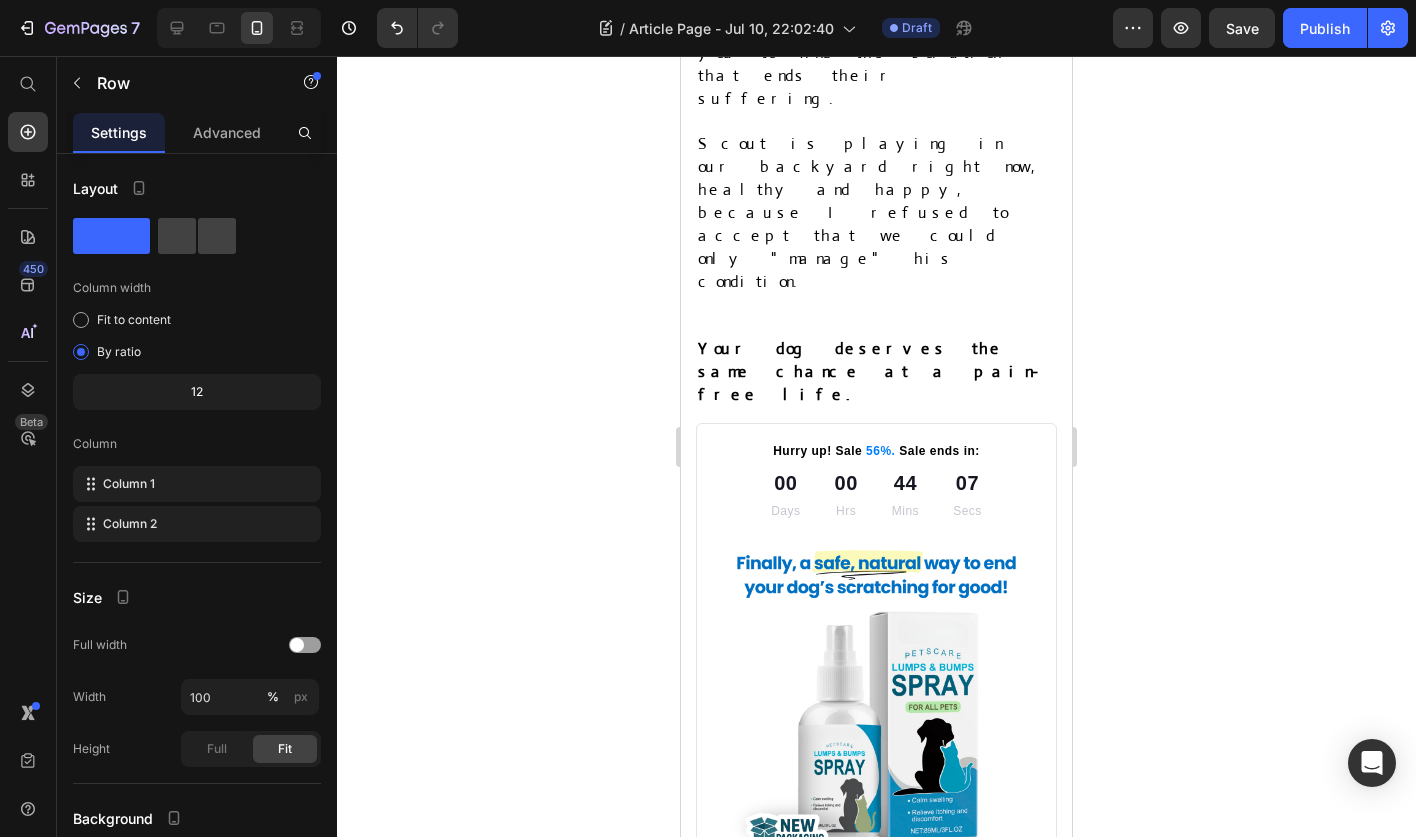 click on "Drop element here" at bounding box center (876, 1127) 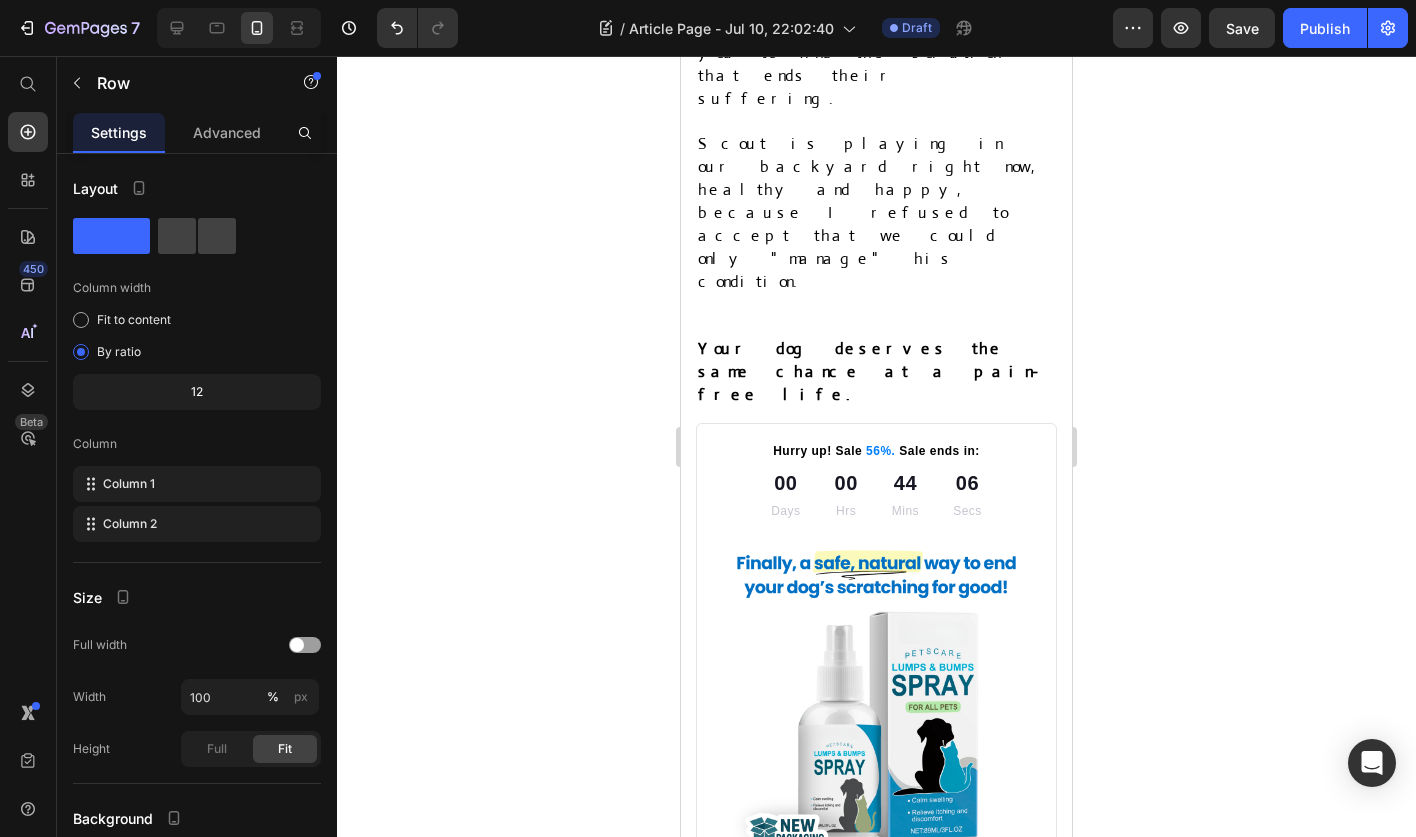 click on "Drop element here" at bounding box center [876, 1127] 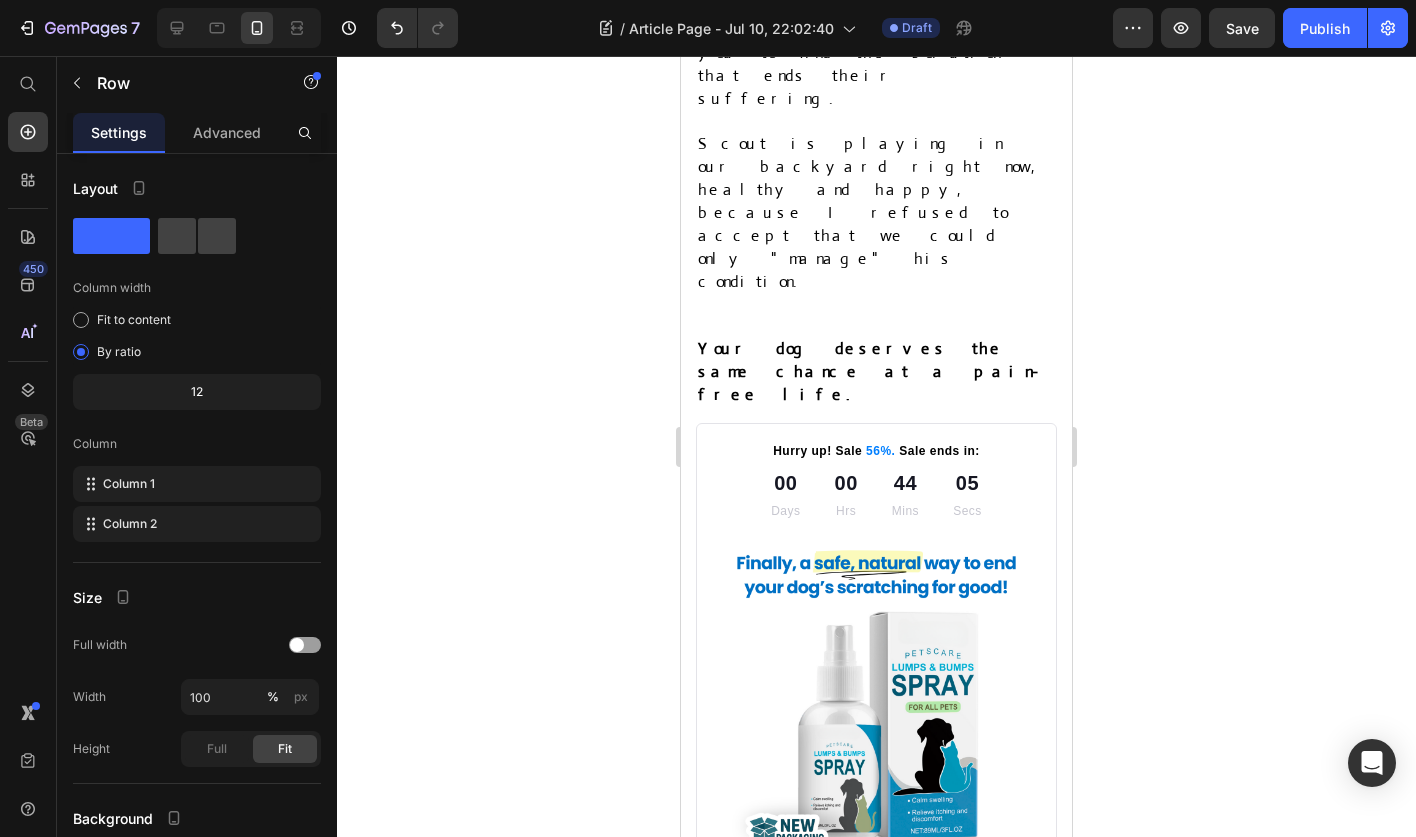 click on "Drop element here" at bounding box center [876, 1127] 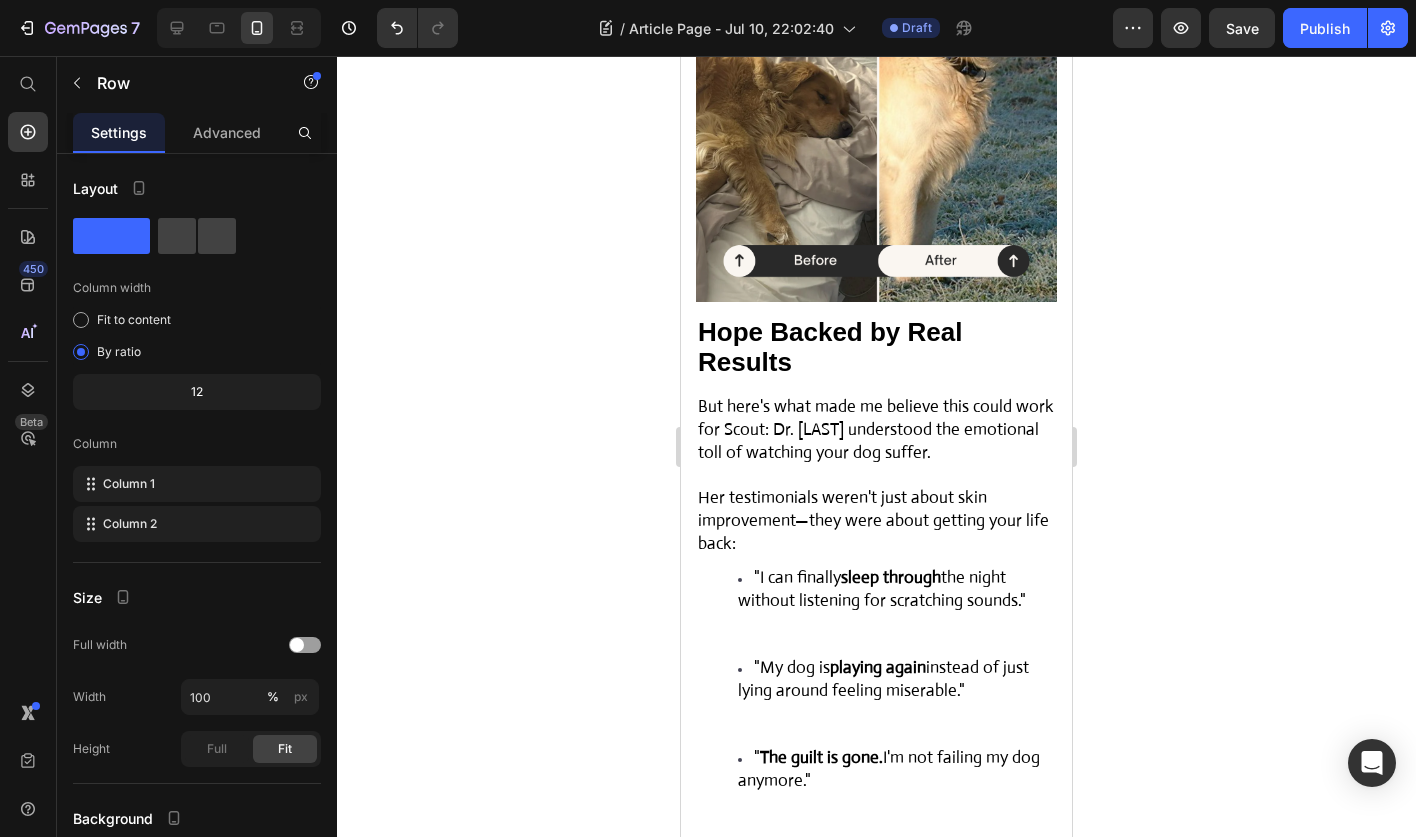 scroll, scrollTop: 7663, scrollLeft: 0, axis: vertical 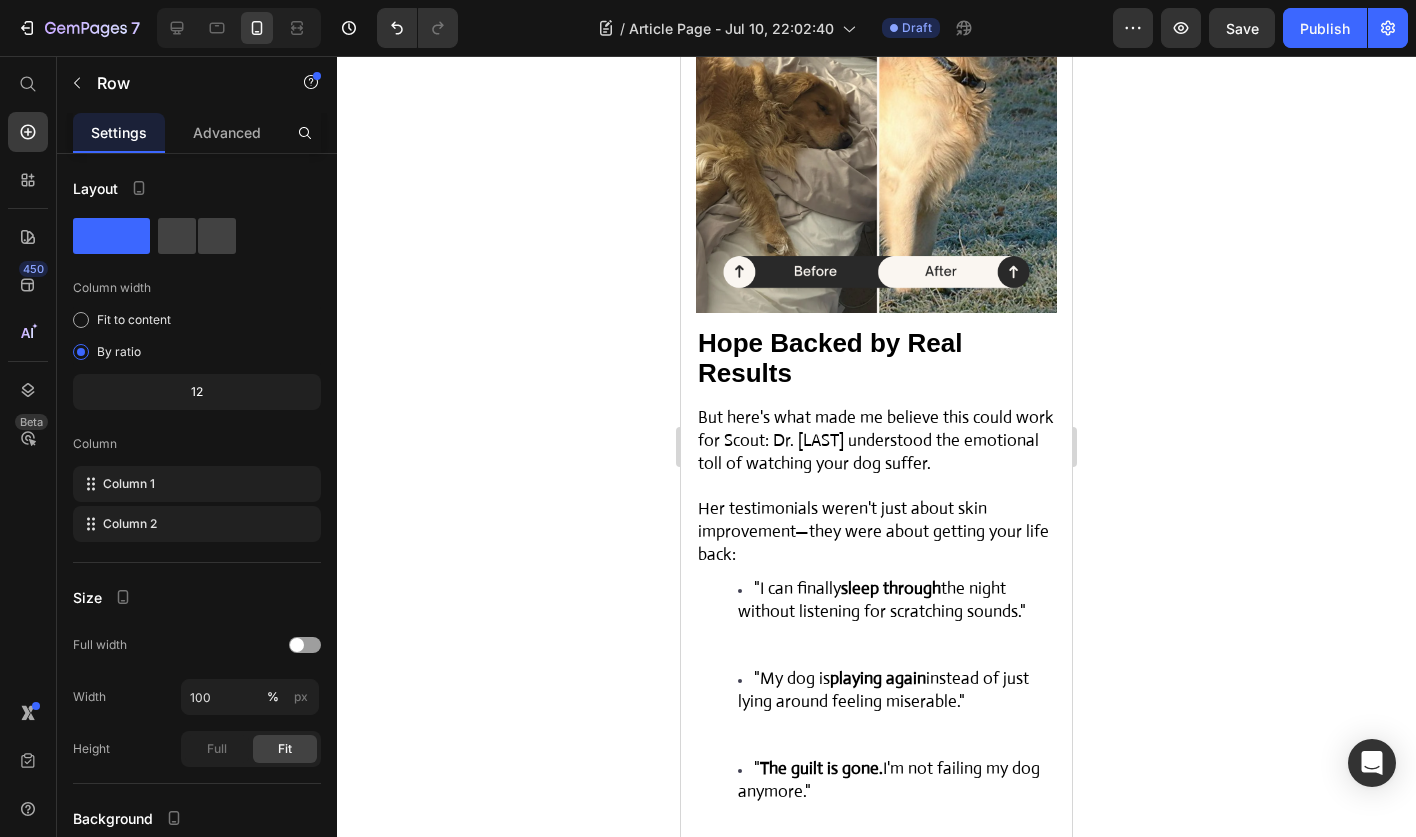 drag, startPoint x: 830, startPoint y: 357, endPoint x: 932, endPoint y: 155, distance: 226.29184 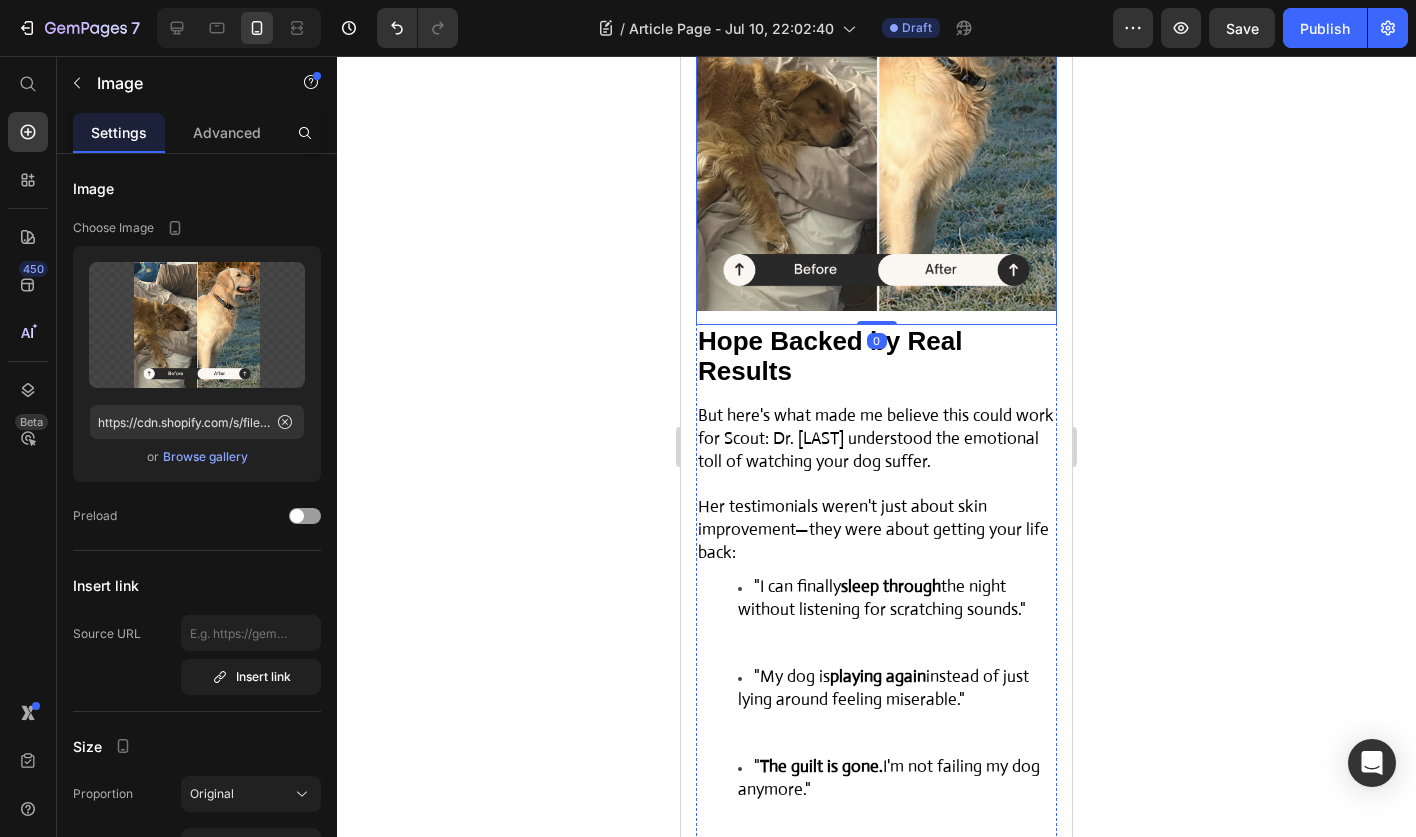 scroll, scrollTop: 7695, scrollLeft: 0, axis: vertical 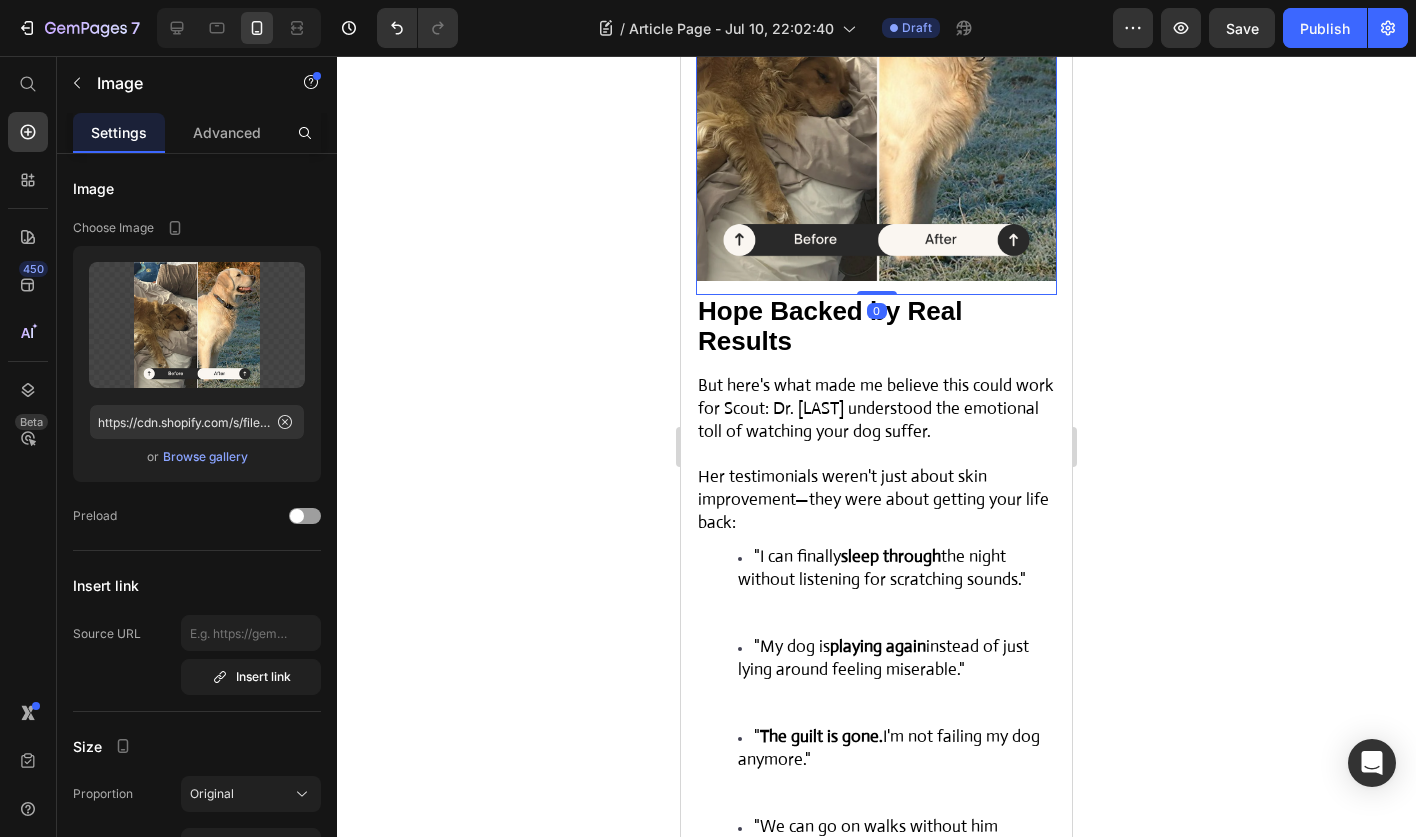 click 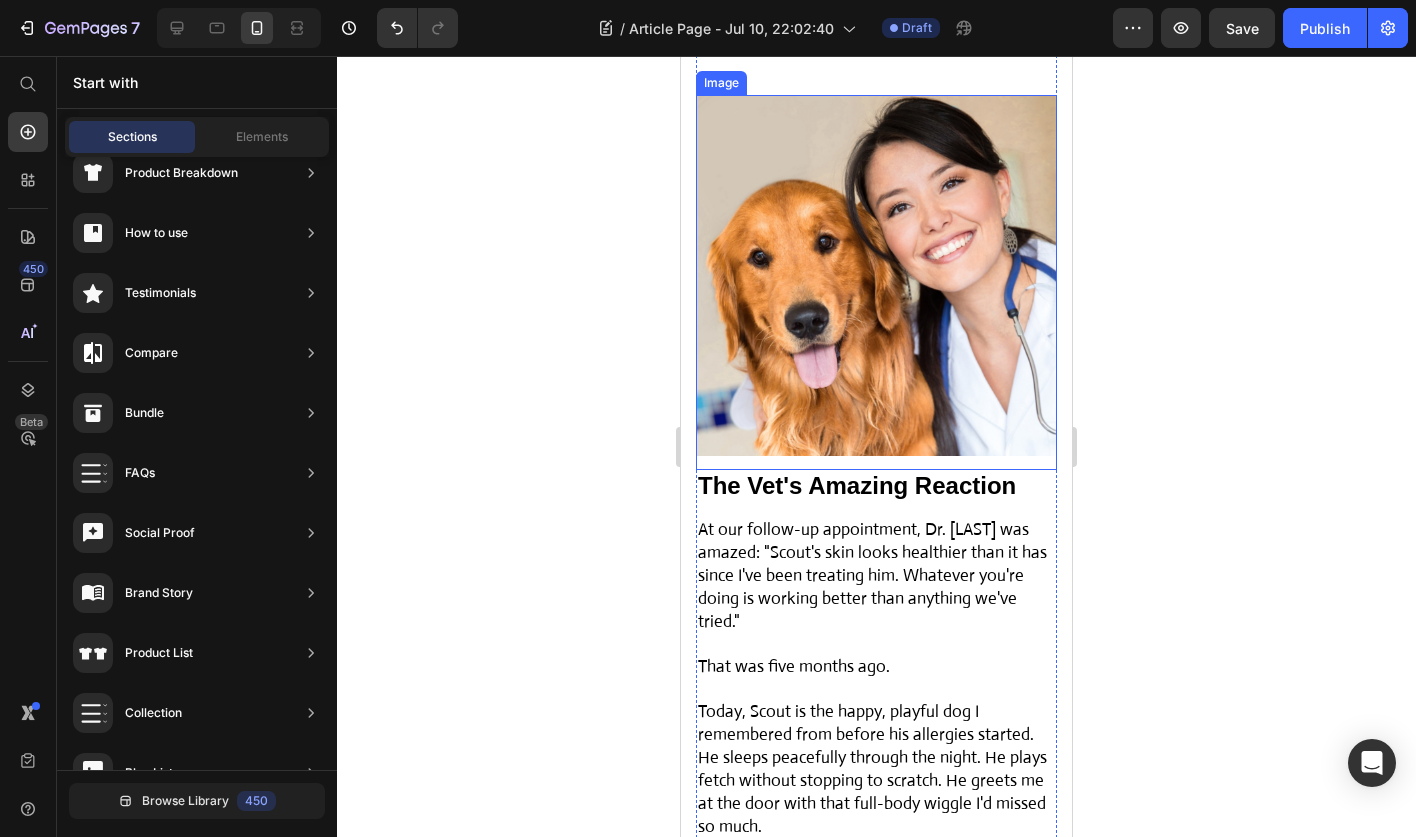 scroll, scrollTop: 10045, scrollLeft: 0, axis: vertical 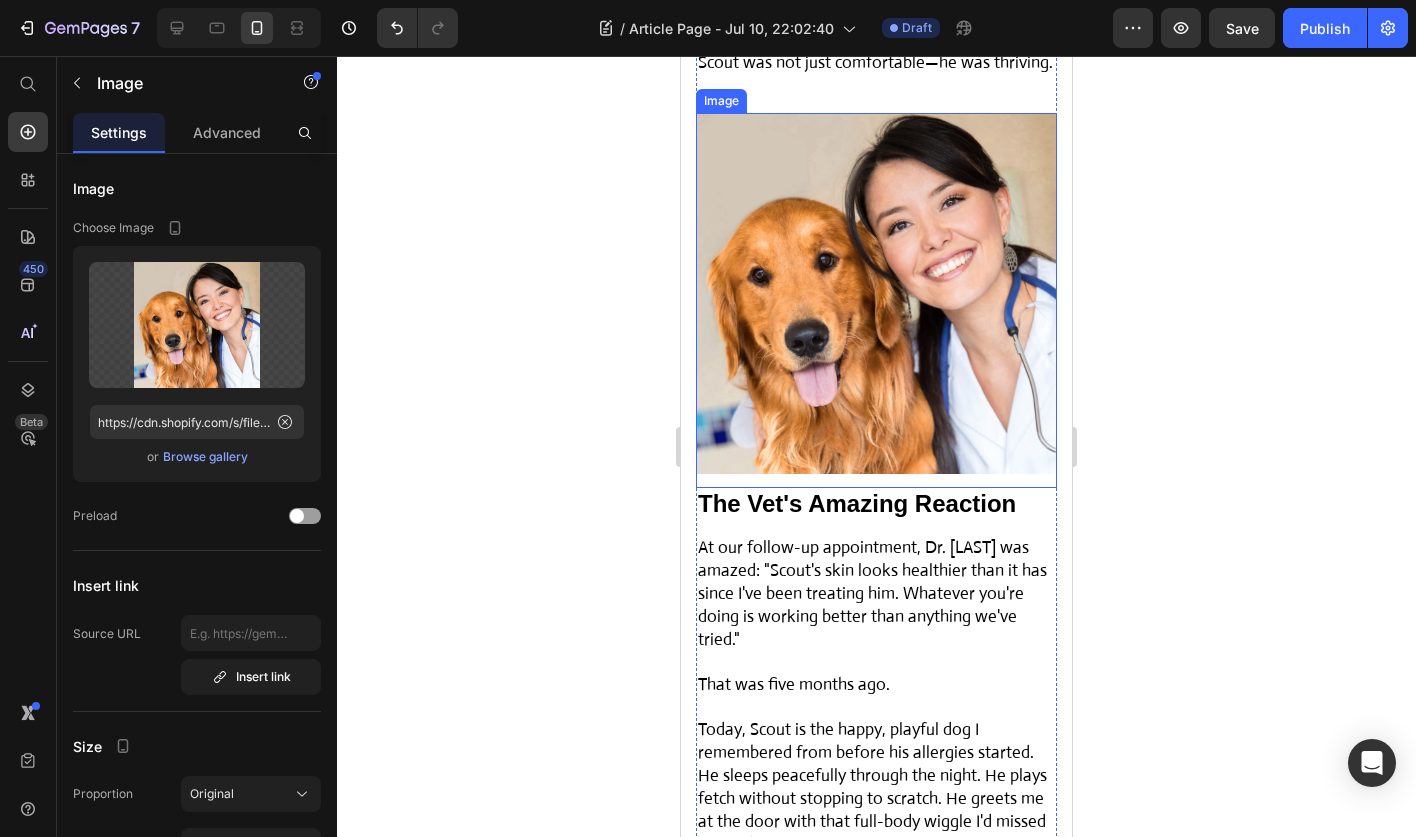 click at bounding box center [876, 300] 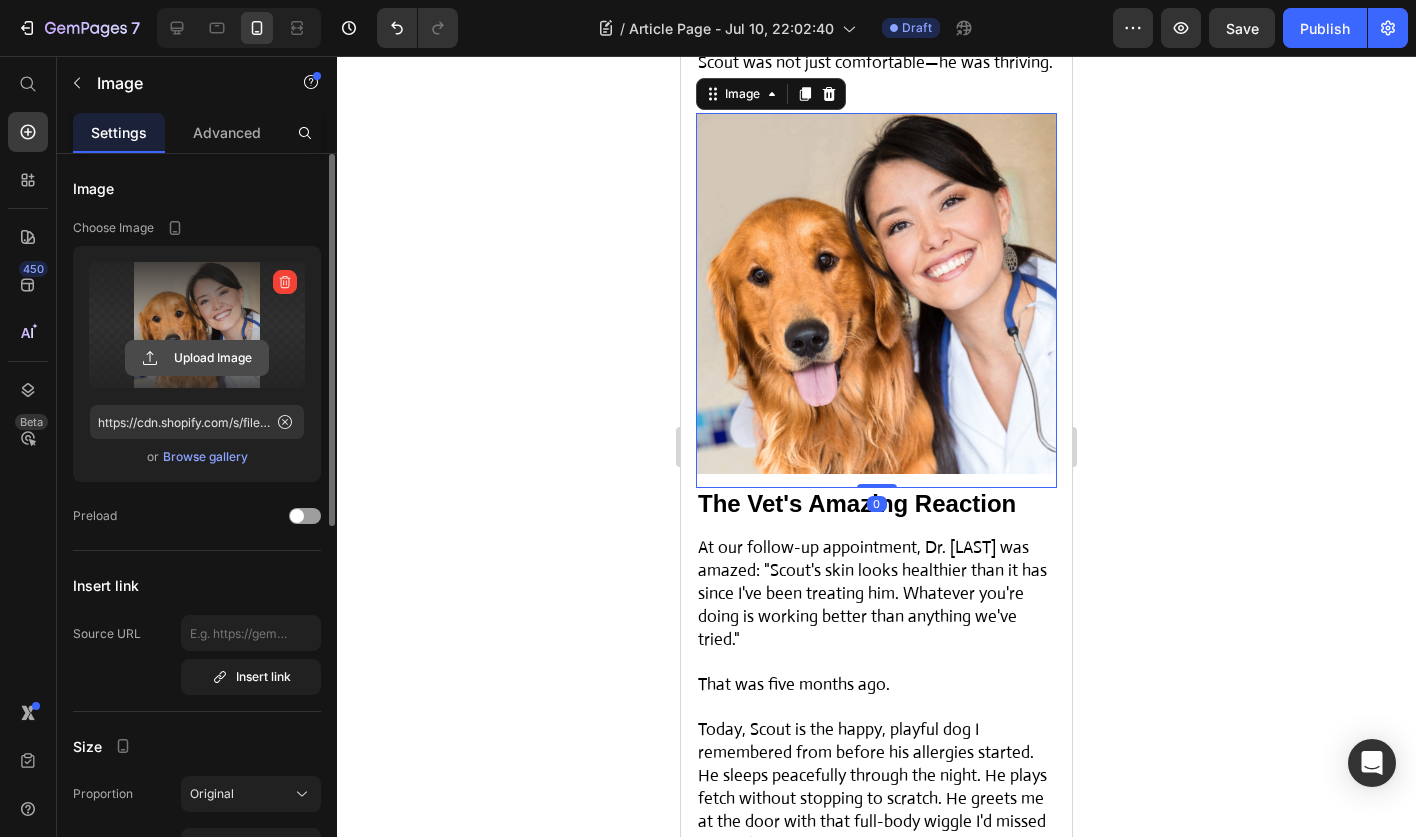 click 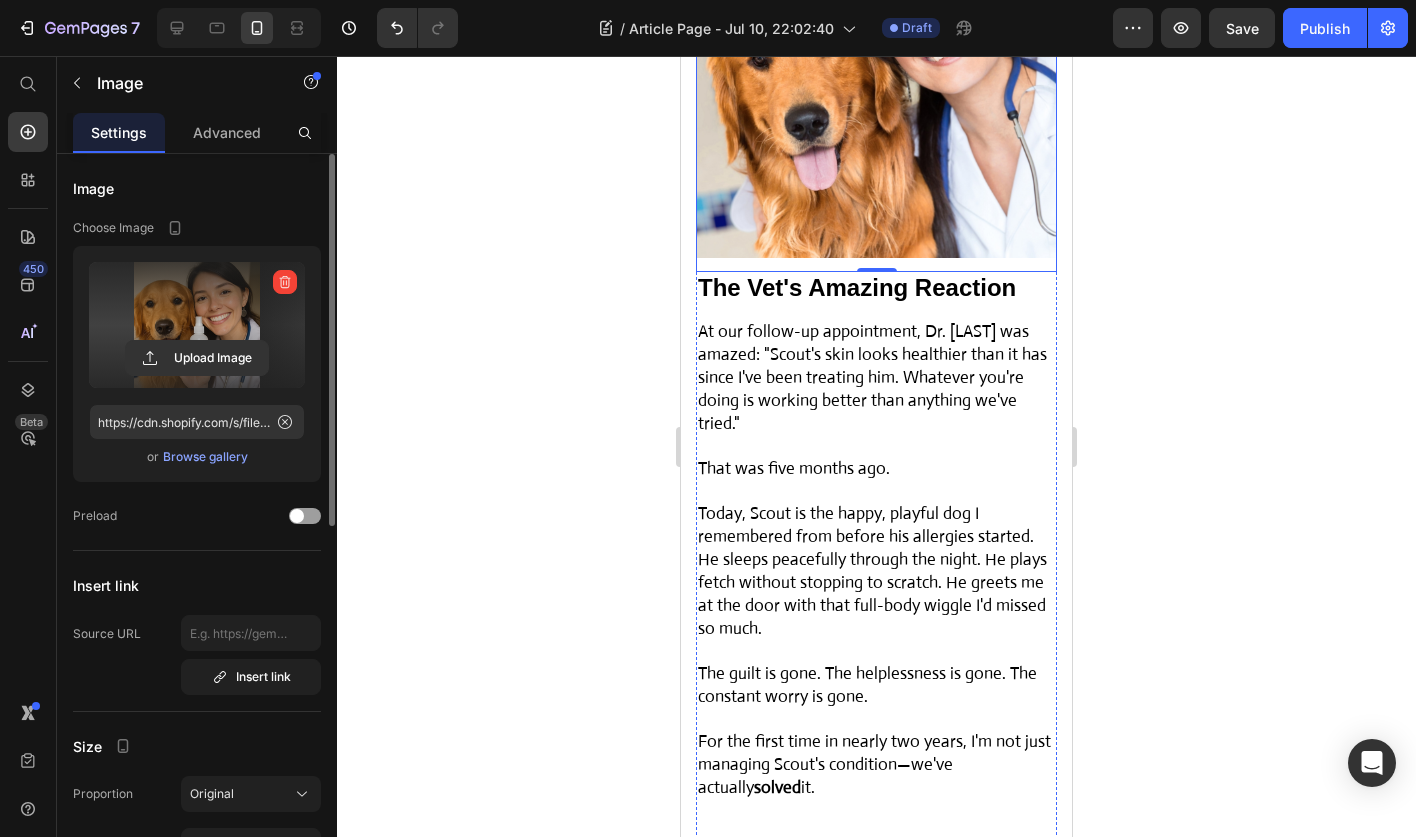 scroll, scrollTop: 10244, scrollLeft: 0, axis: vertical 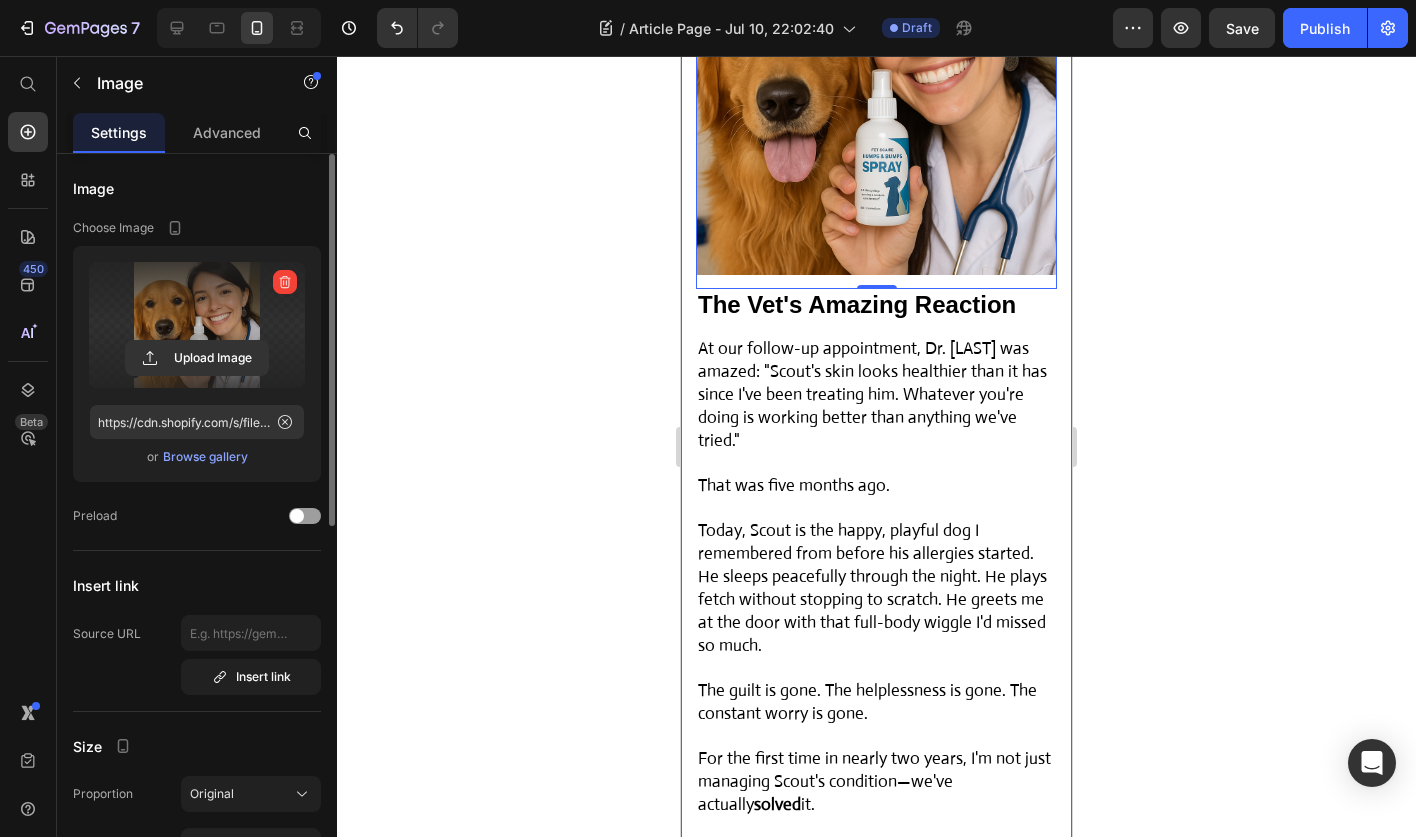 click 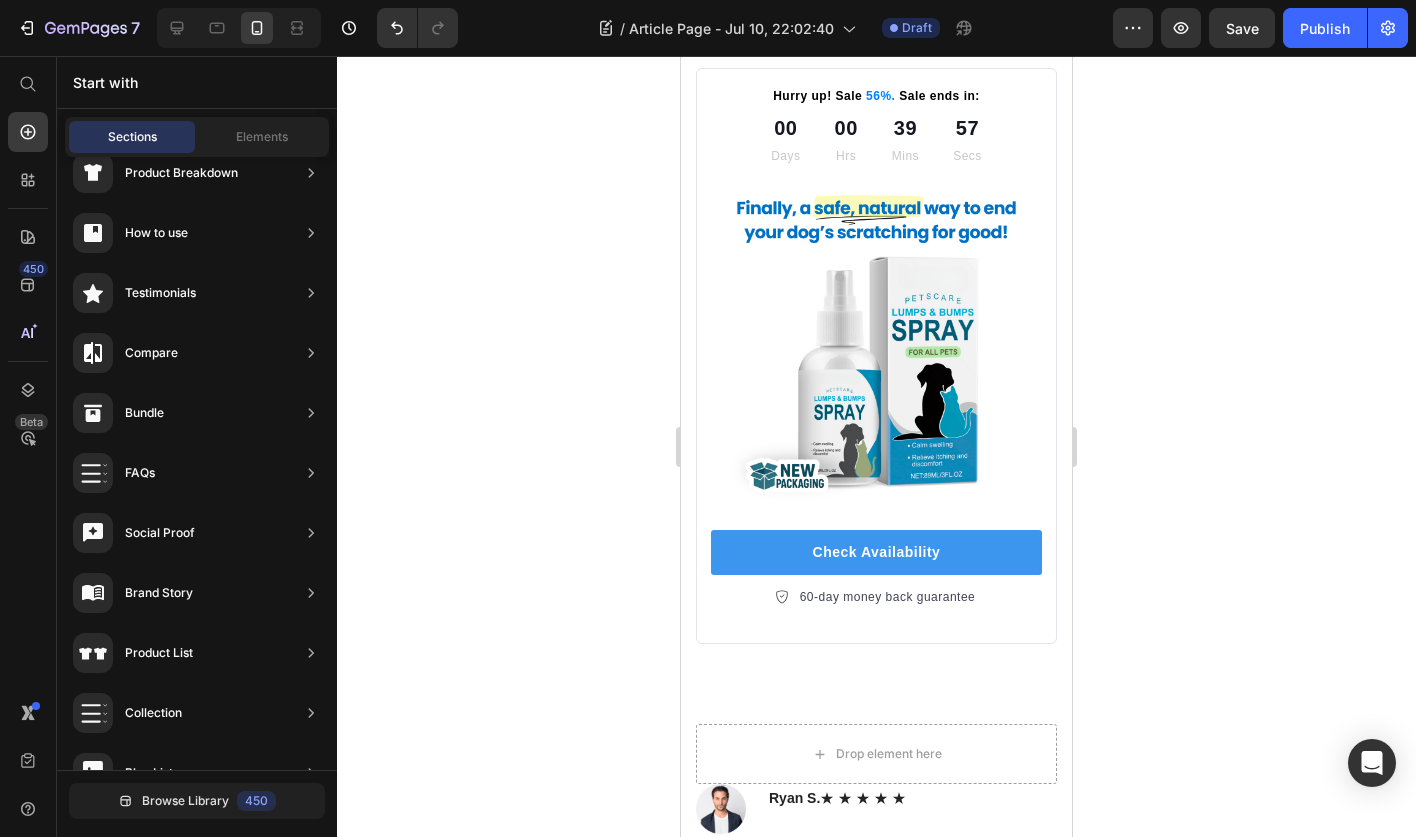 scroll, scrollTop: 13962, scrollLeft: 0, axis: vertical 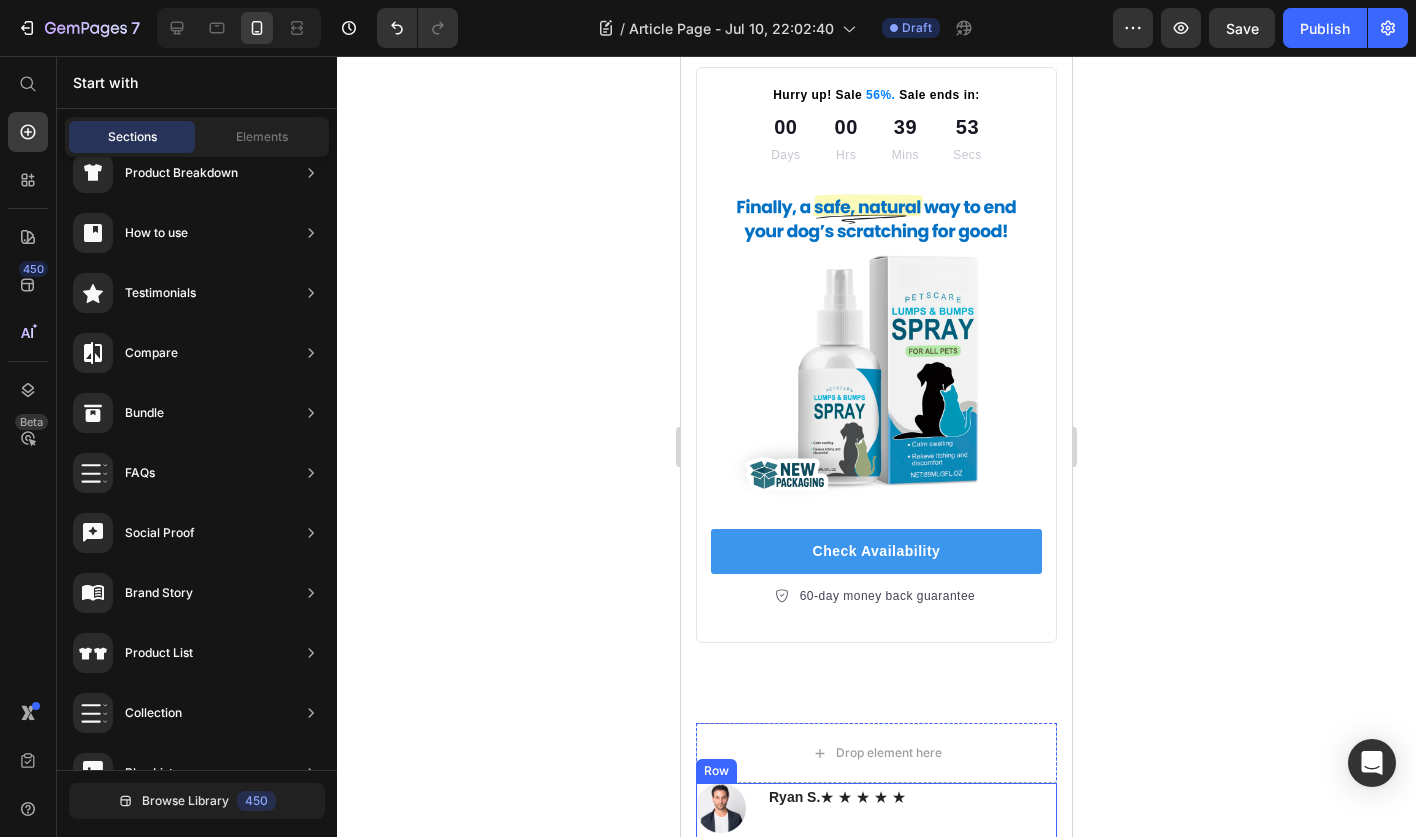 click on ""We’ve always aimed to do things a little differently at Buffer. Since the early days, we’ve had a focus on building one of the most unique and fulfilling workplaces by rethinking a lot of traditional practices."" at bounding box center [912, 894] 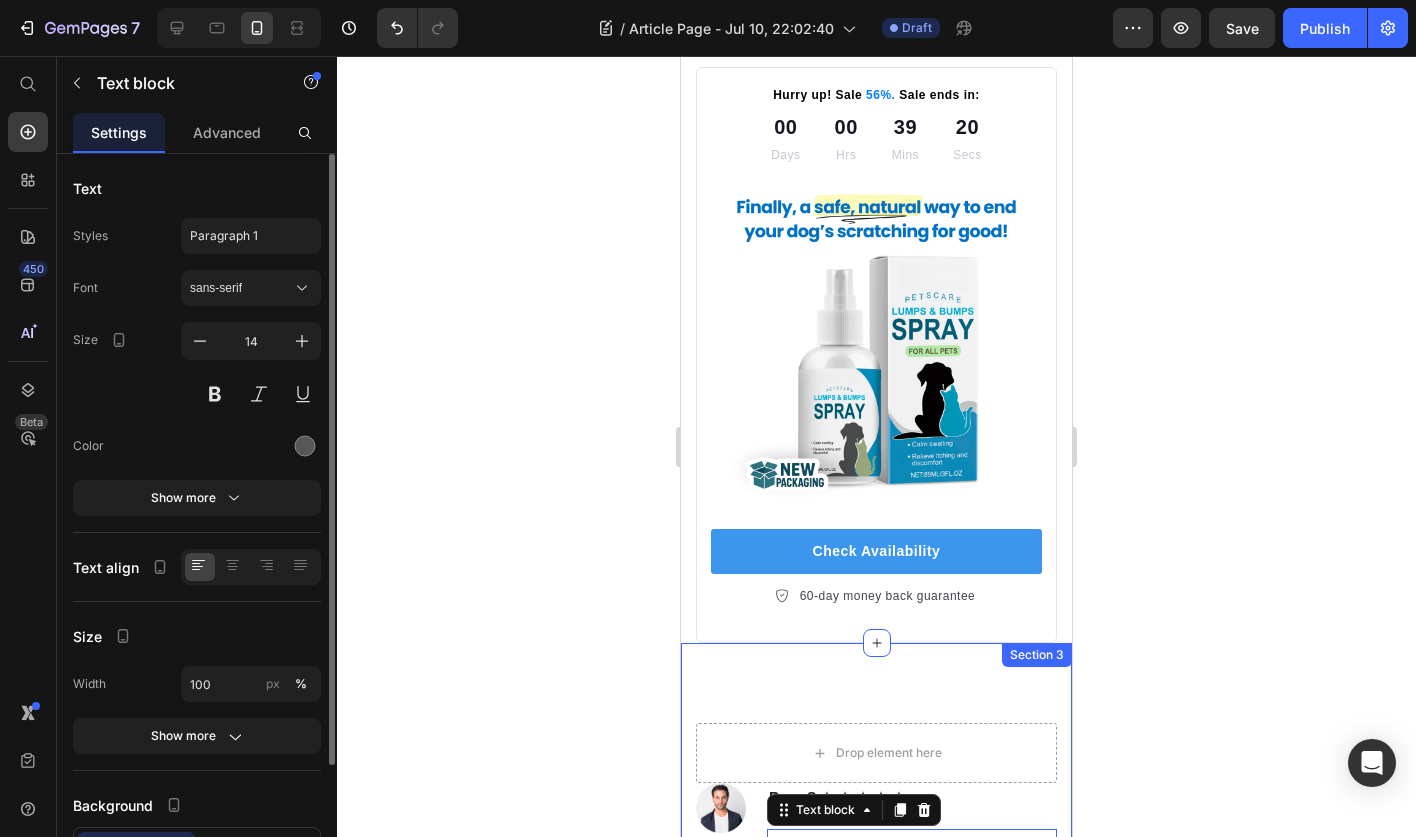 scroll, scrollTop: 14002, scrollLeft: 0, axis: vertical 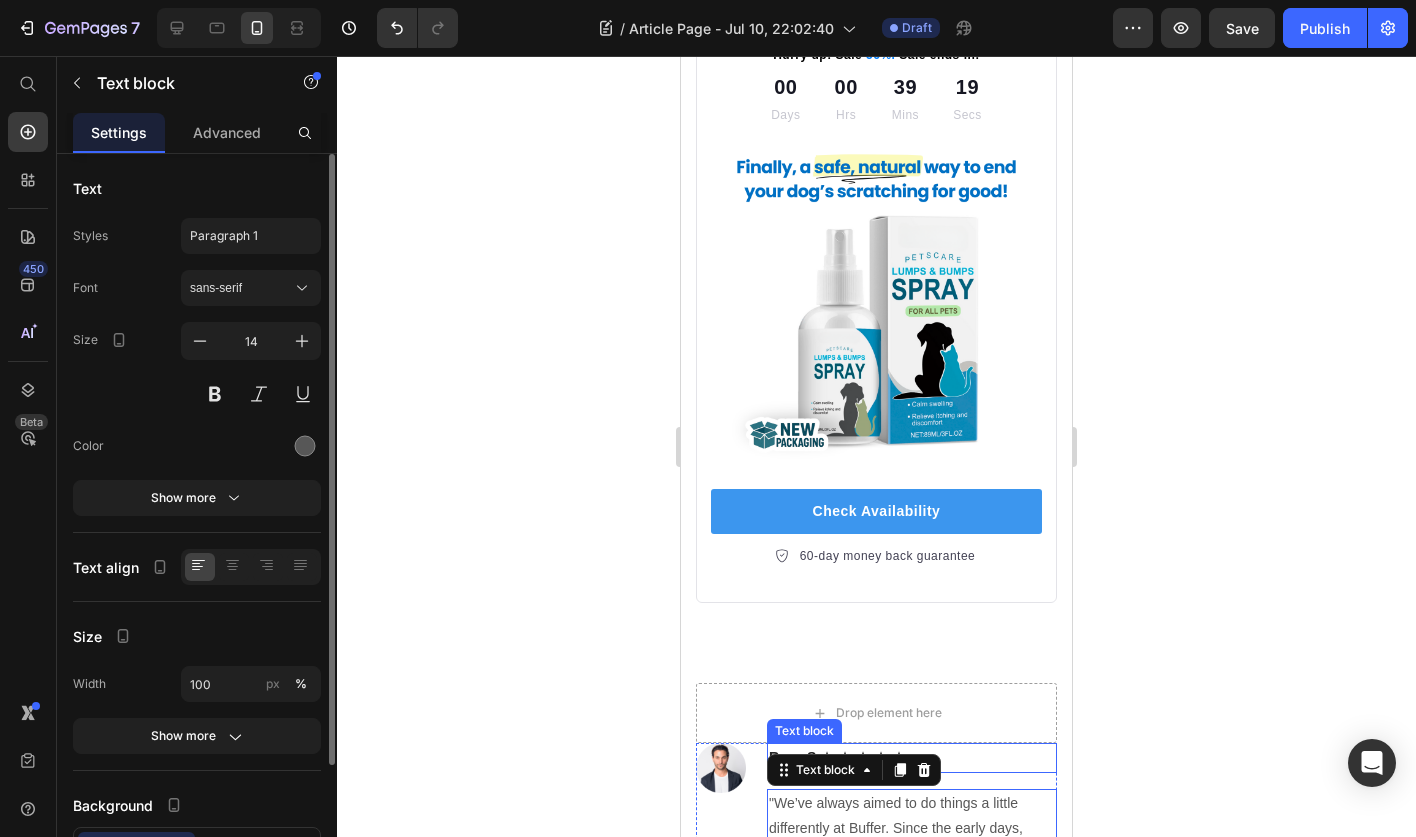 click on "[FIRST] [LAST]   ★ ★ ★ ★ ★" at bounding box center (912, 757) 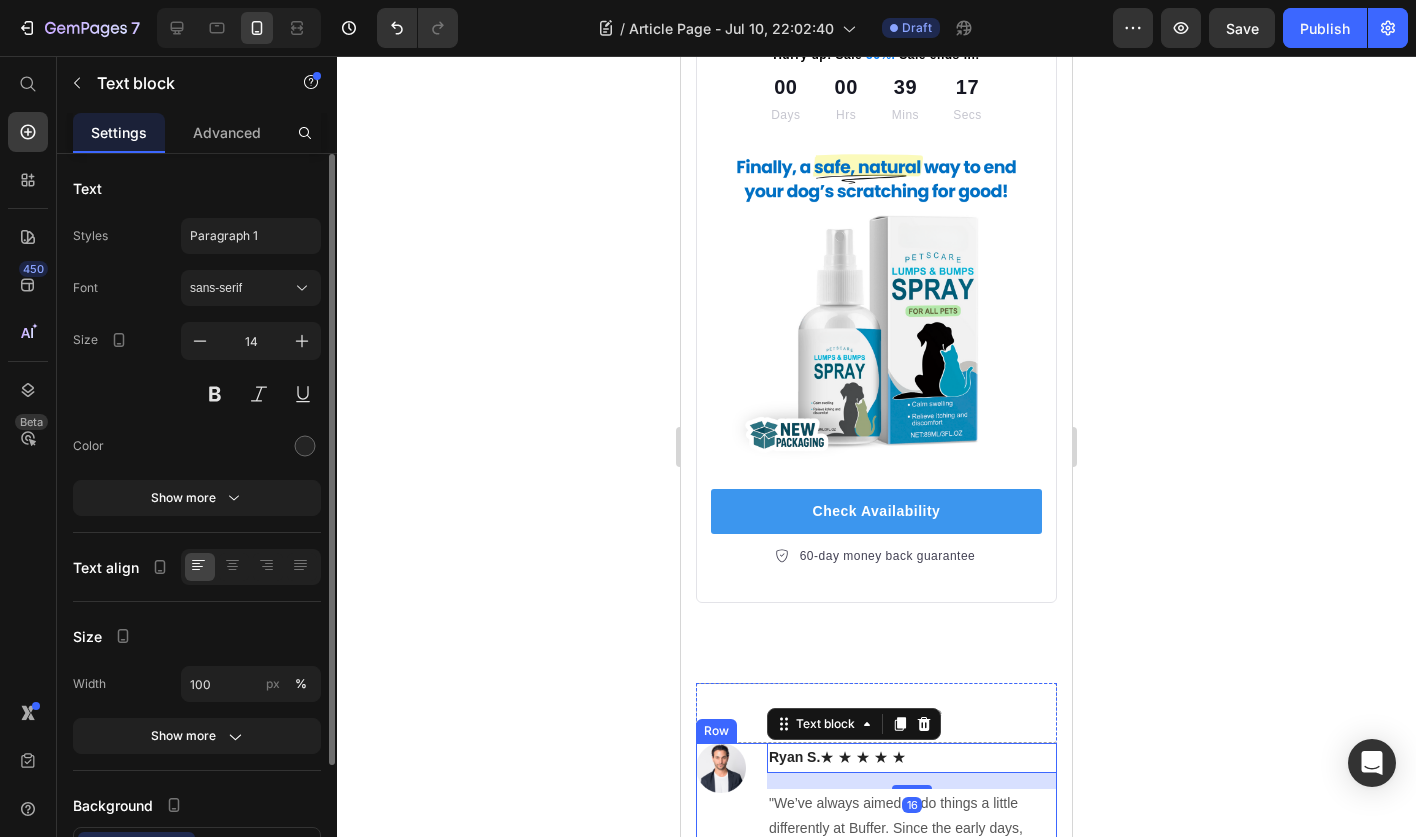 click on "Image" at bounding box center (721, 830) 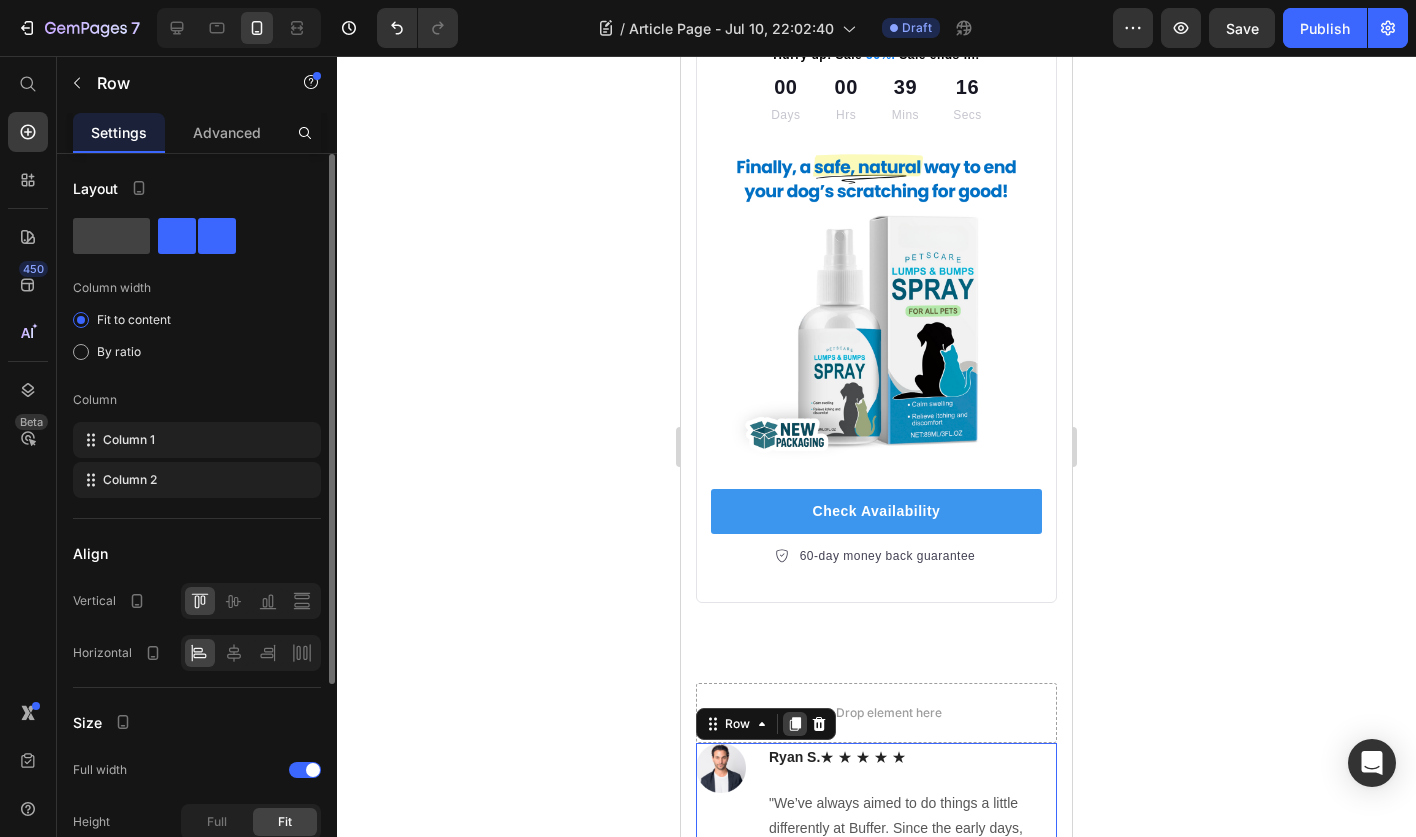 click 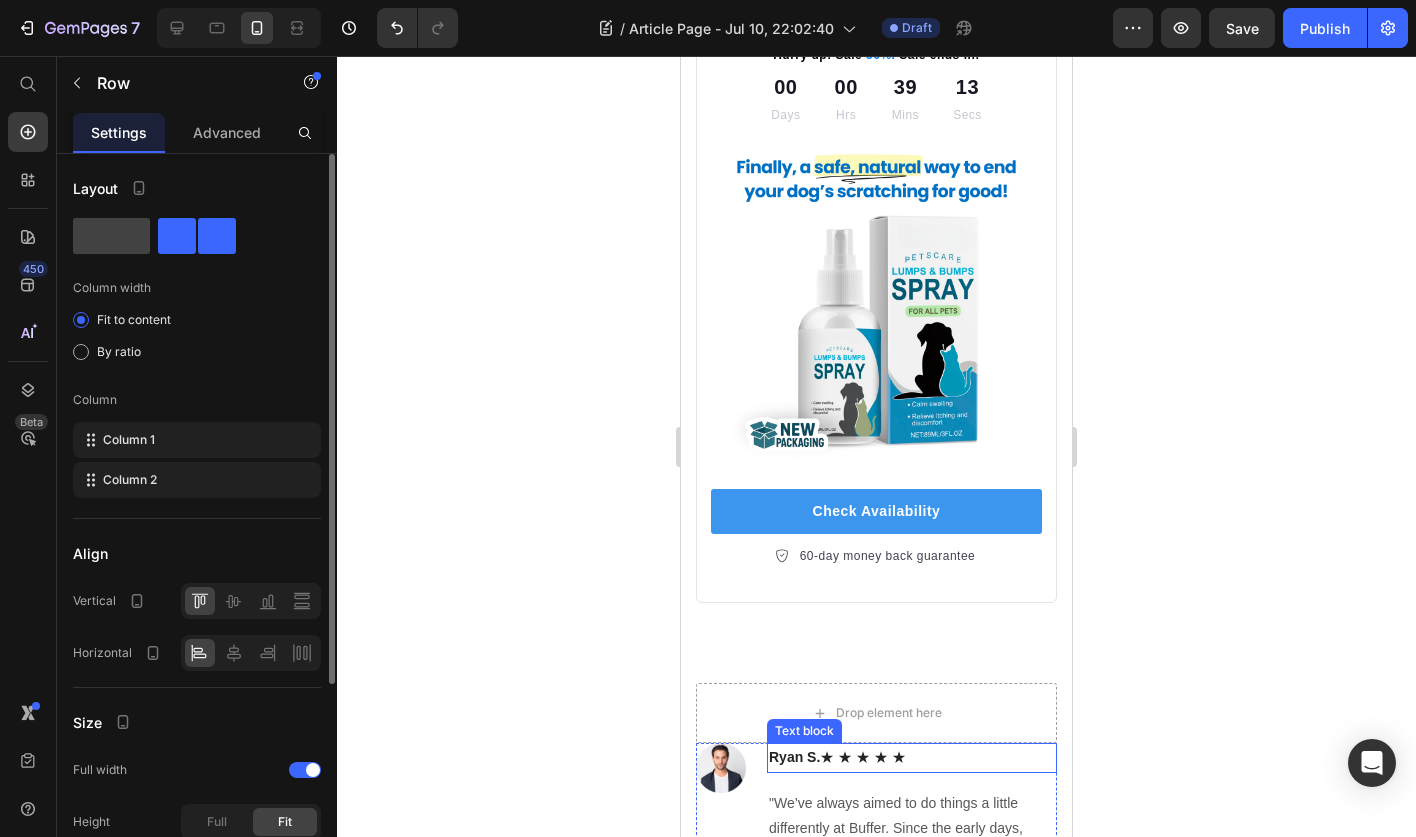 click on "[FIRST] [LAST]   ★ ★ ★ ★ ★" at bounding box center (912, 757) 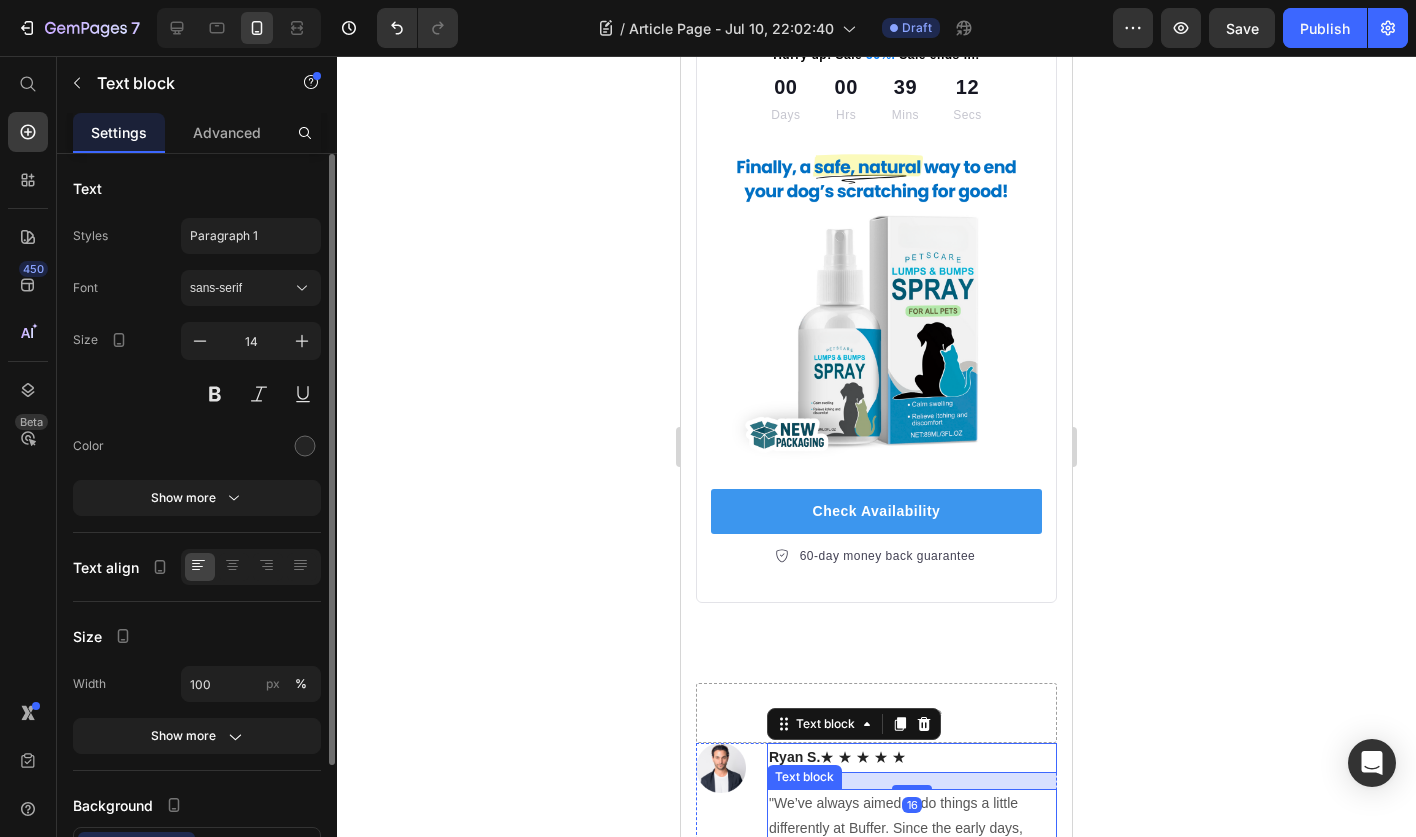 click on ""We’ve always aimed to do things a little differently at Buffer. Since the early days, we’ve had a focus on building one of the most unique and fulfilling workplaces by rethinking a lot of traditional practices."" at bounding box center (912, 854) 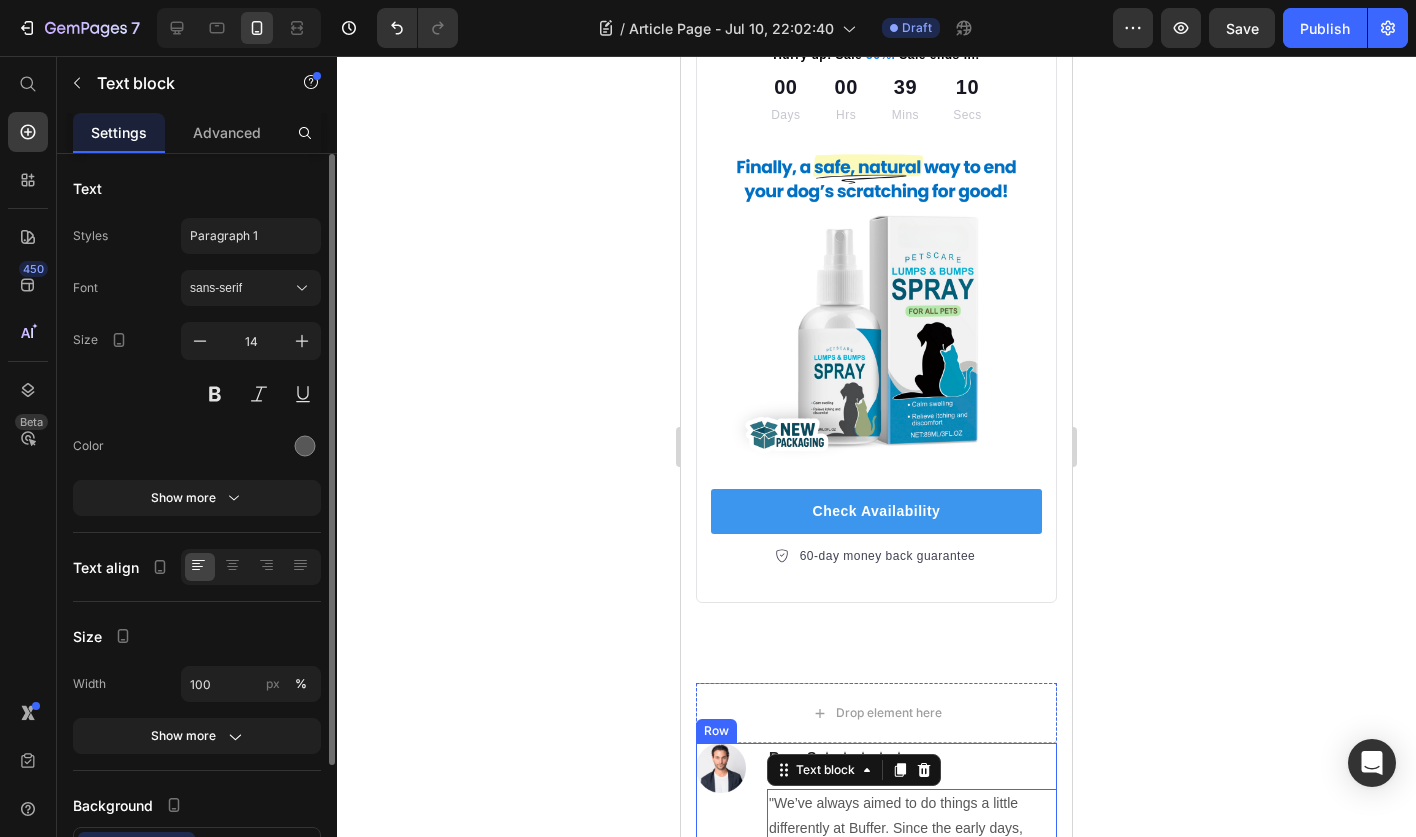 click on "Image" at bounding box center [721, 830] 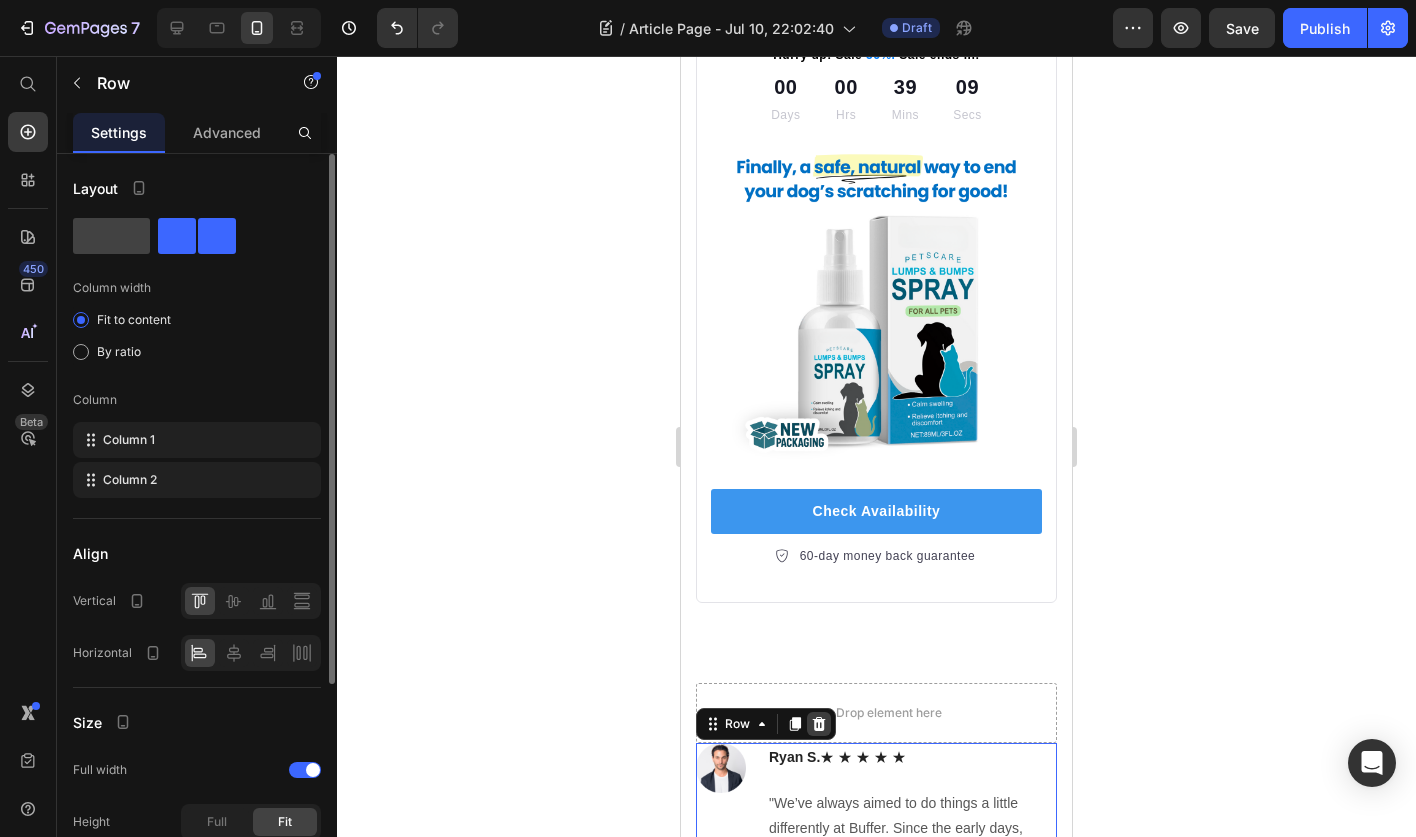 click 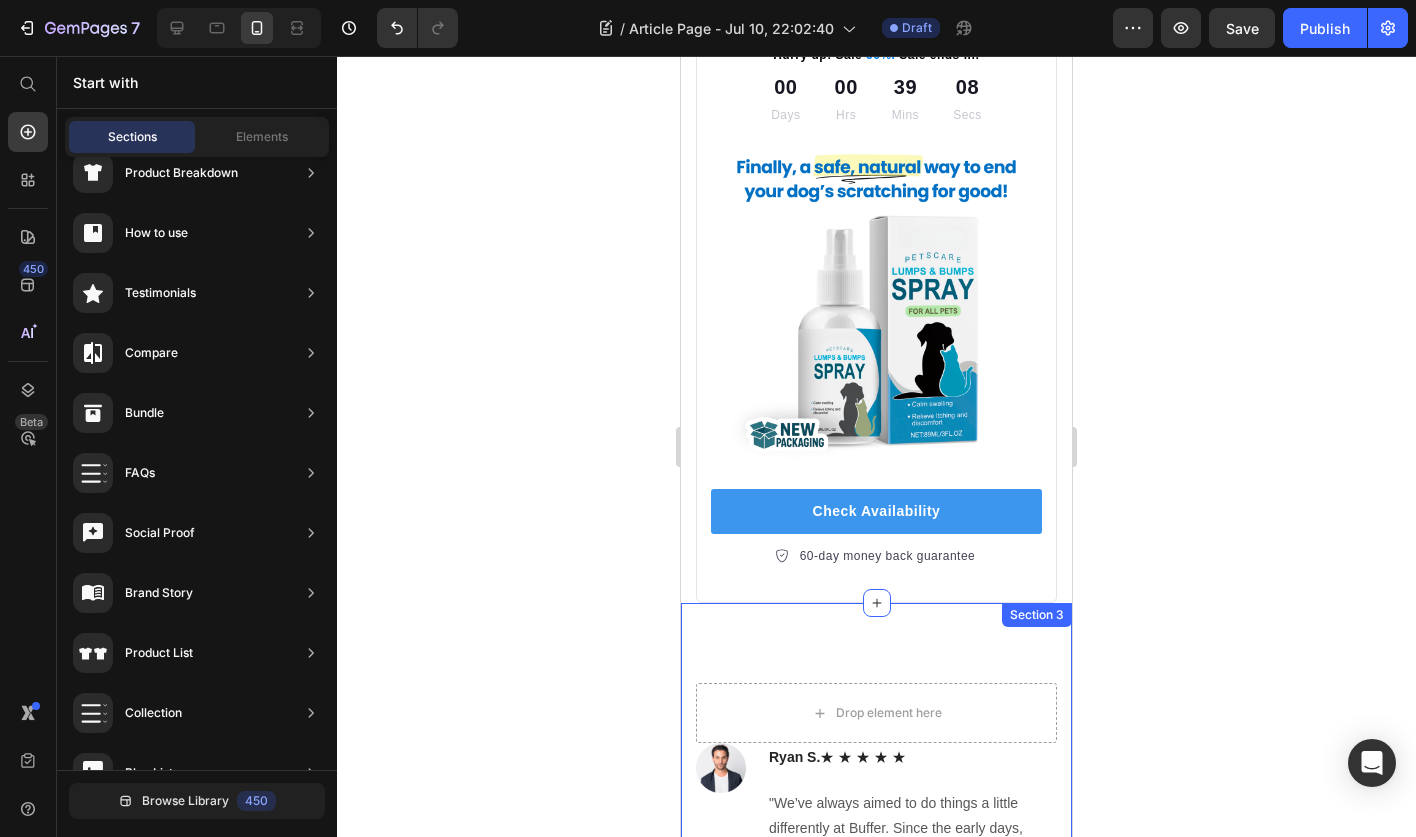 click on "Drop element here Image [FIRST] [LAST]   ★ ★ ★ ★ ★ Text block "We’ve always aimed to do things a little differently at Buffer. Since the early days, we’ve had a focus on building one of the most unique and fulfilling workplaces by rethinking a lot of traditional practices." Text block Row Row Row Section 3" at bounding box center (876, 816) 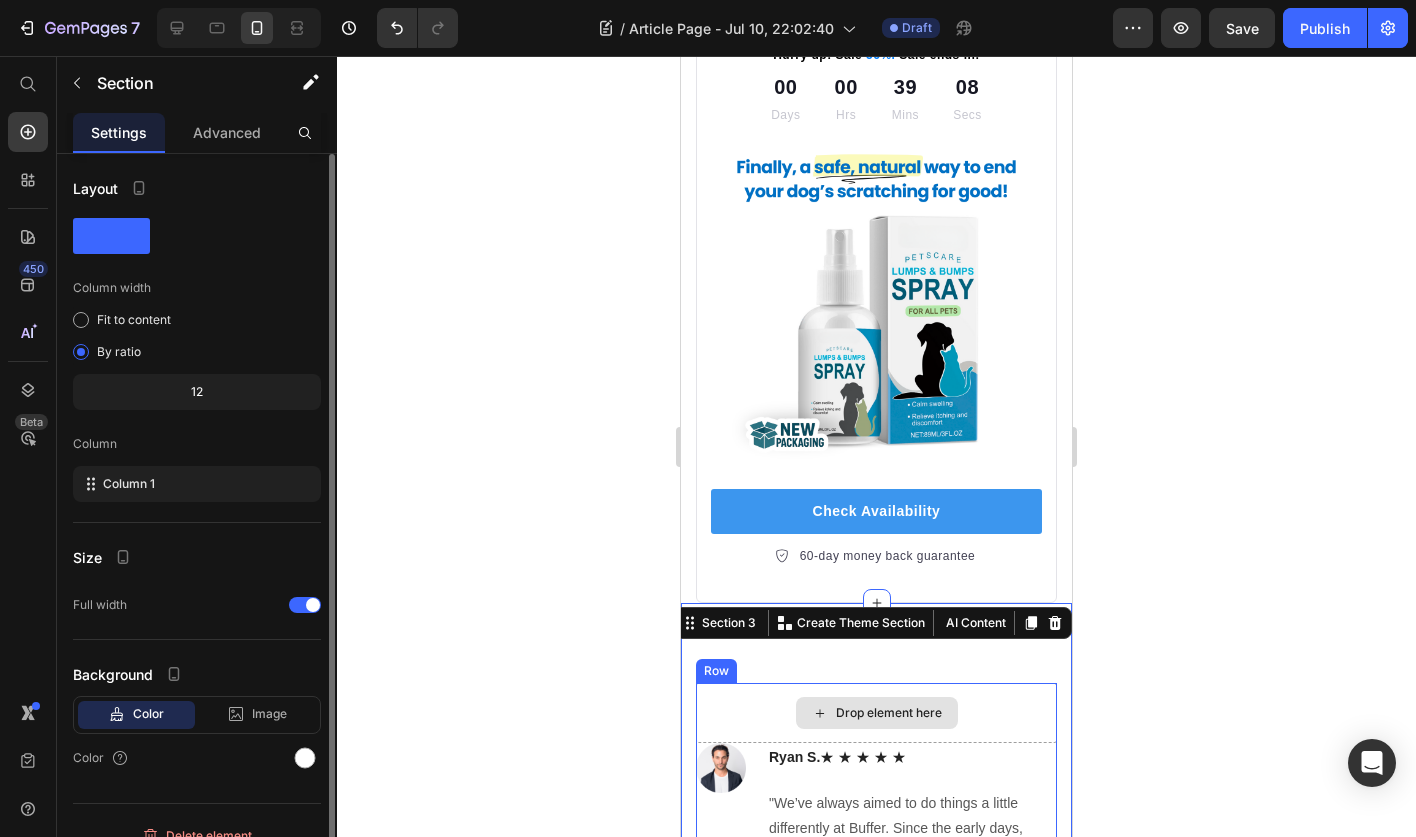 click on "Drop element here" at bounding box center (876, 713) 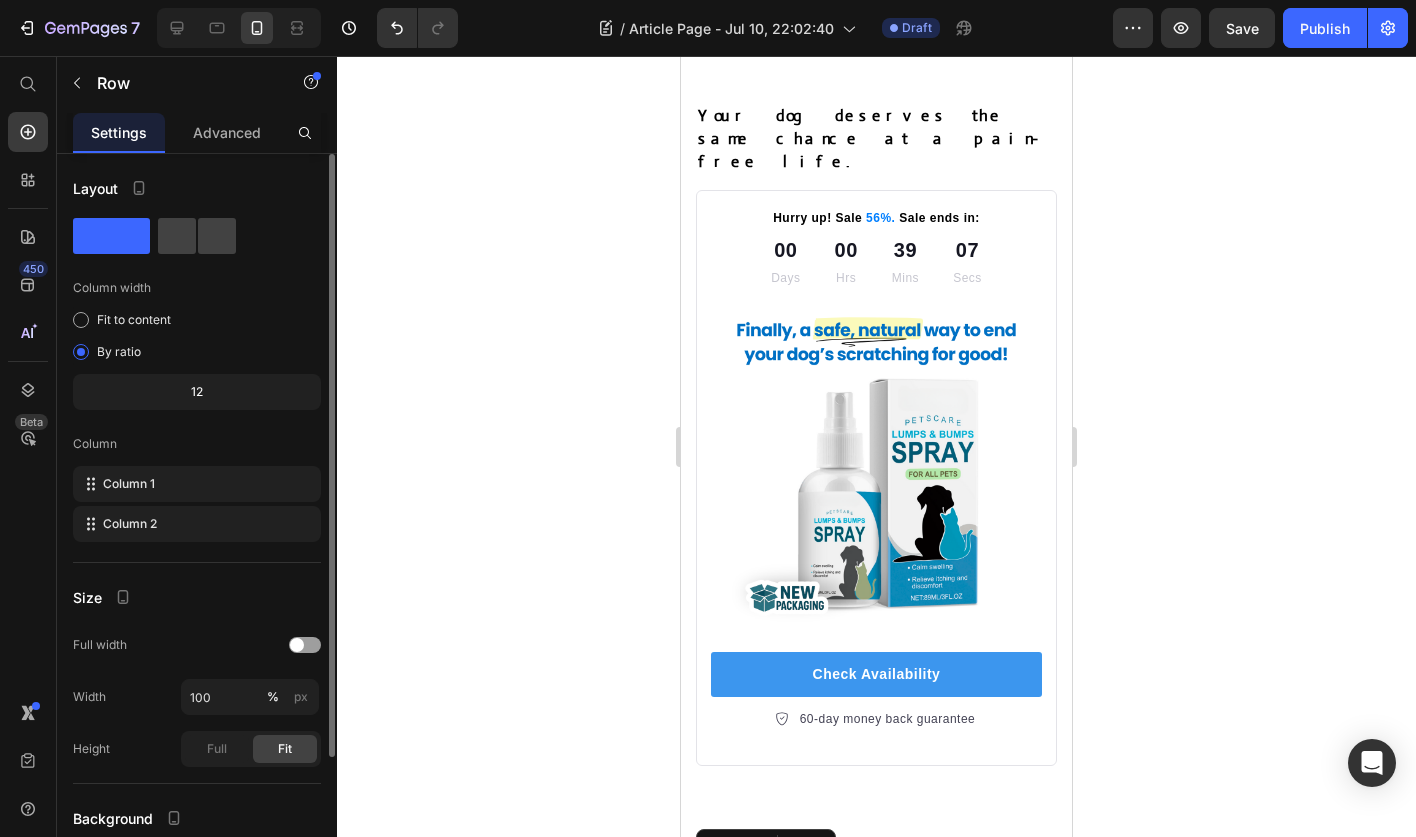 scroll, scrollTop: 13758, scrollLeft: 0, axis: vertical 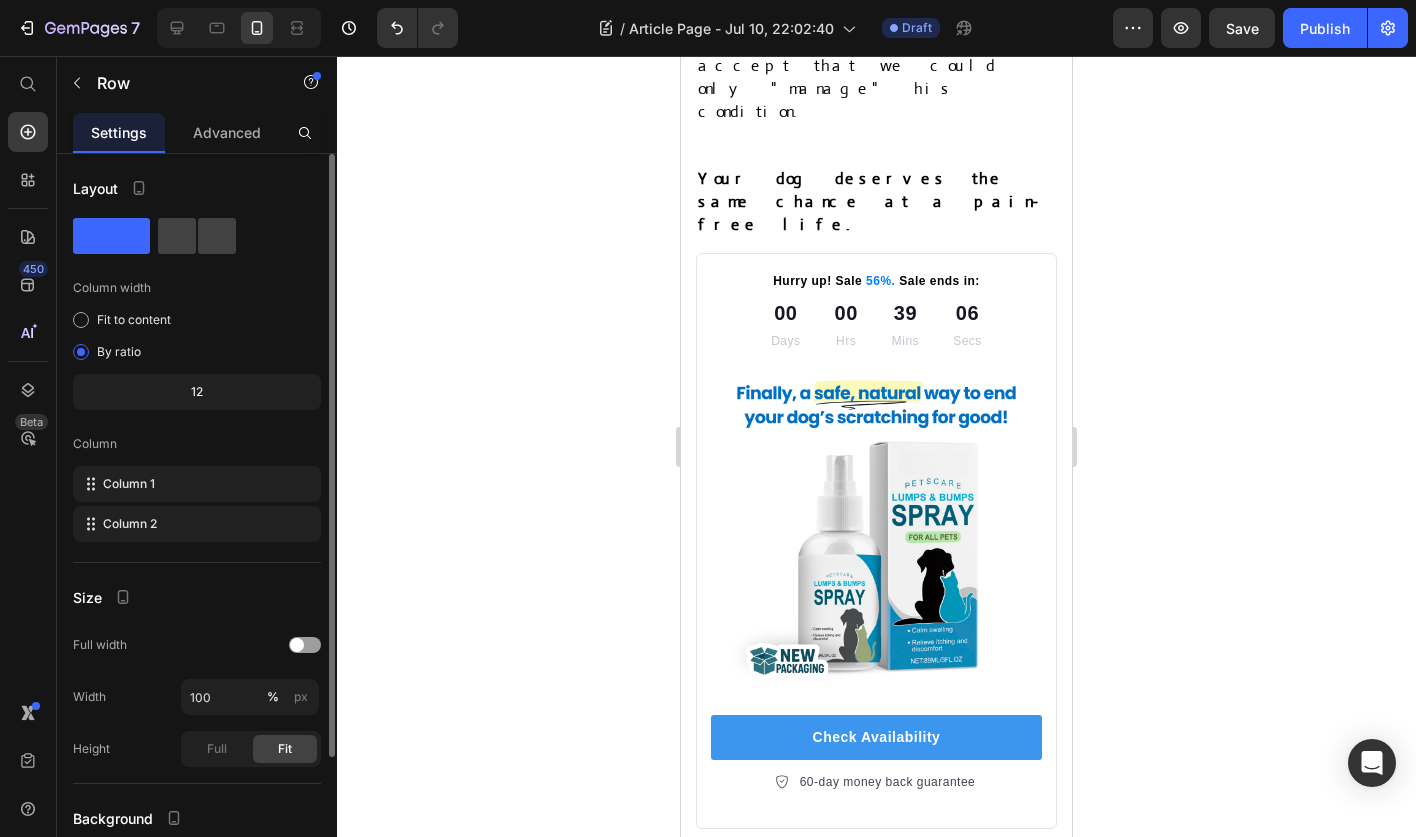 click 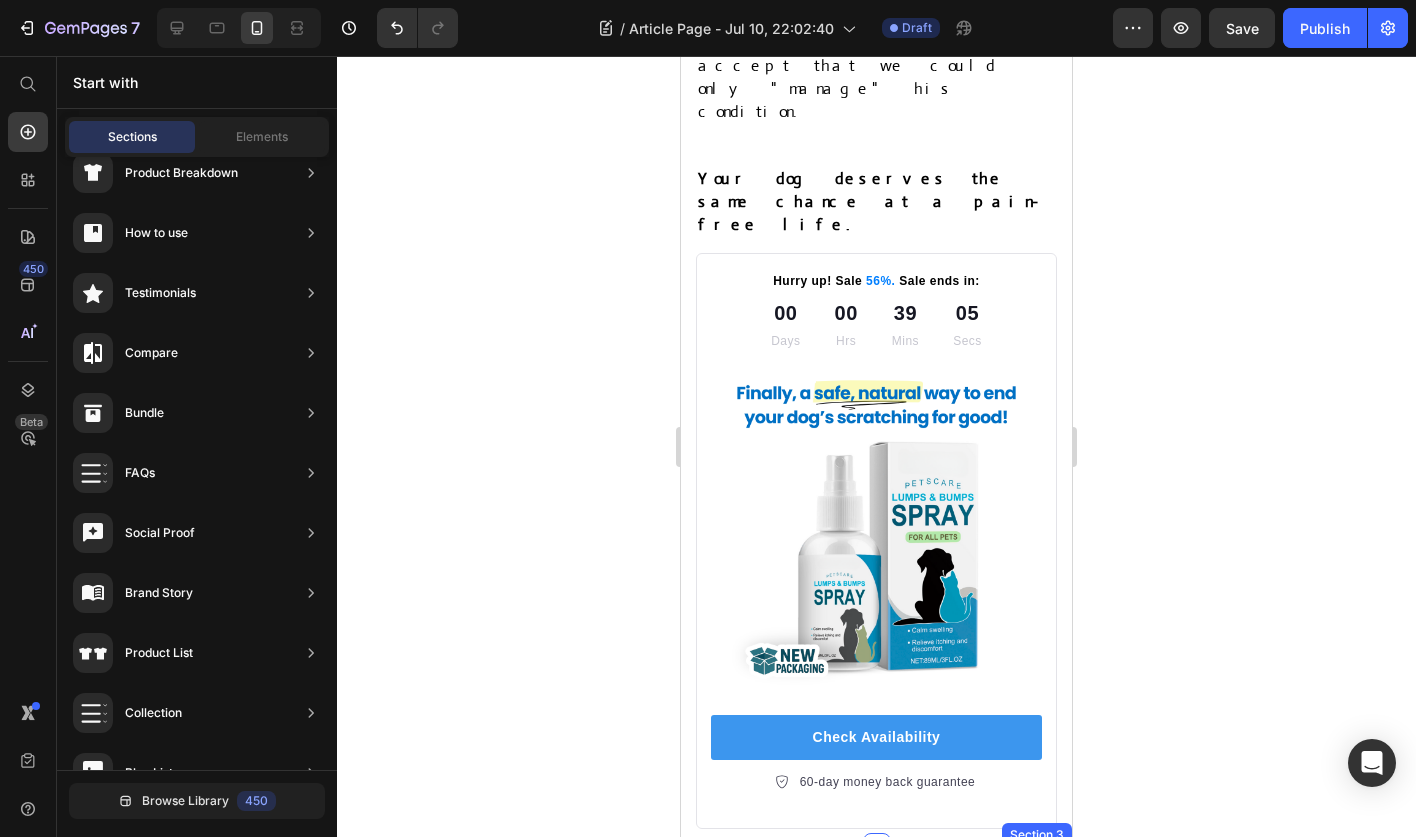 click on "Drop element here Image [FIRST] [LAST]   ★ ★ ★ ★ ★ Text block "We’ve always aimed to do things a little differently at Buffer. Since the early days, we’ve had a focus on building one of the most unique and fulfilling workplaces by rethinking a lot of traditional practices." Text block Row Row Row Section 3" at bounding box center [876, 1060] 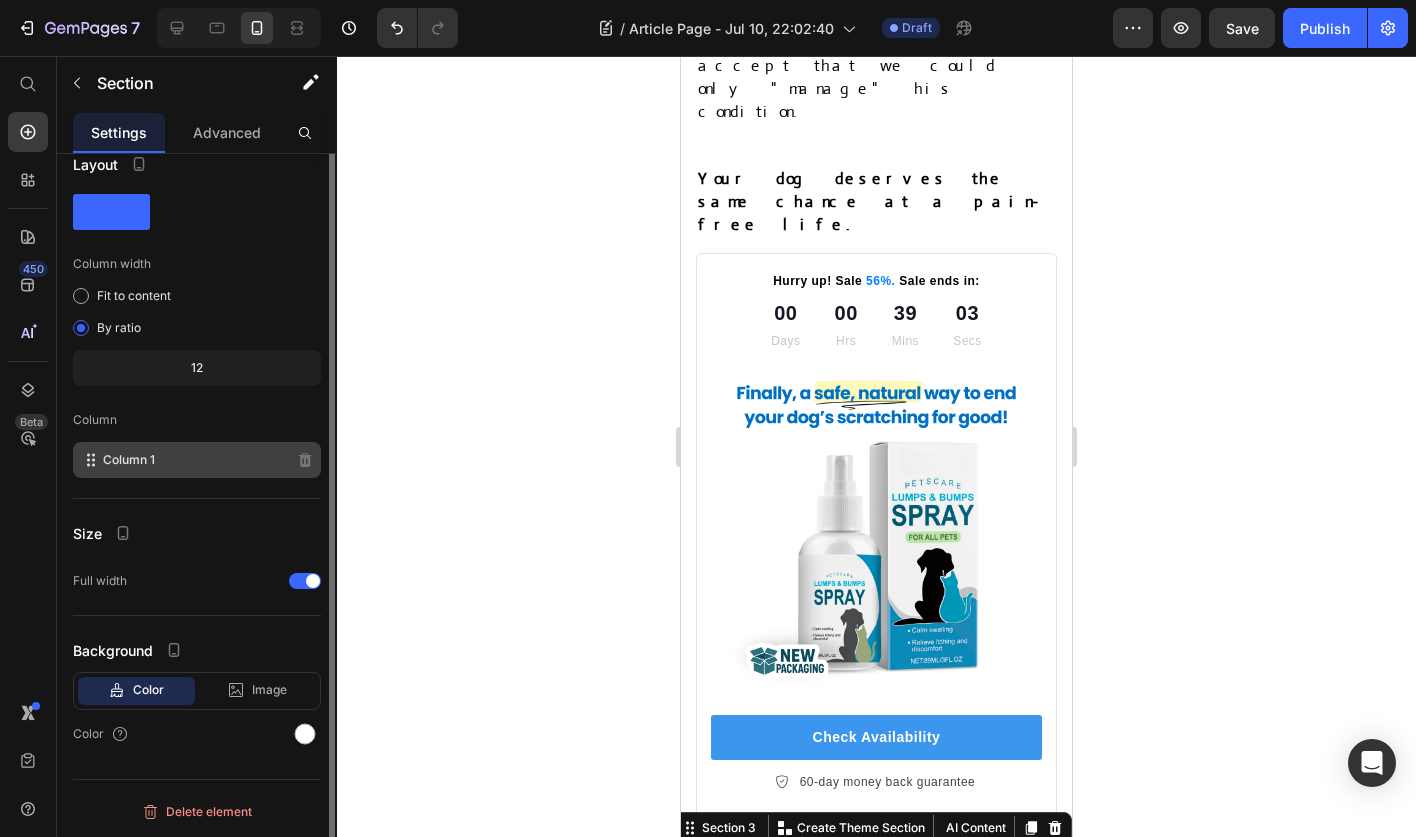 scroll, scrollTop: 0, scrollLeft: 0, axis: both 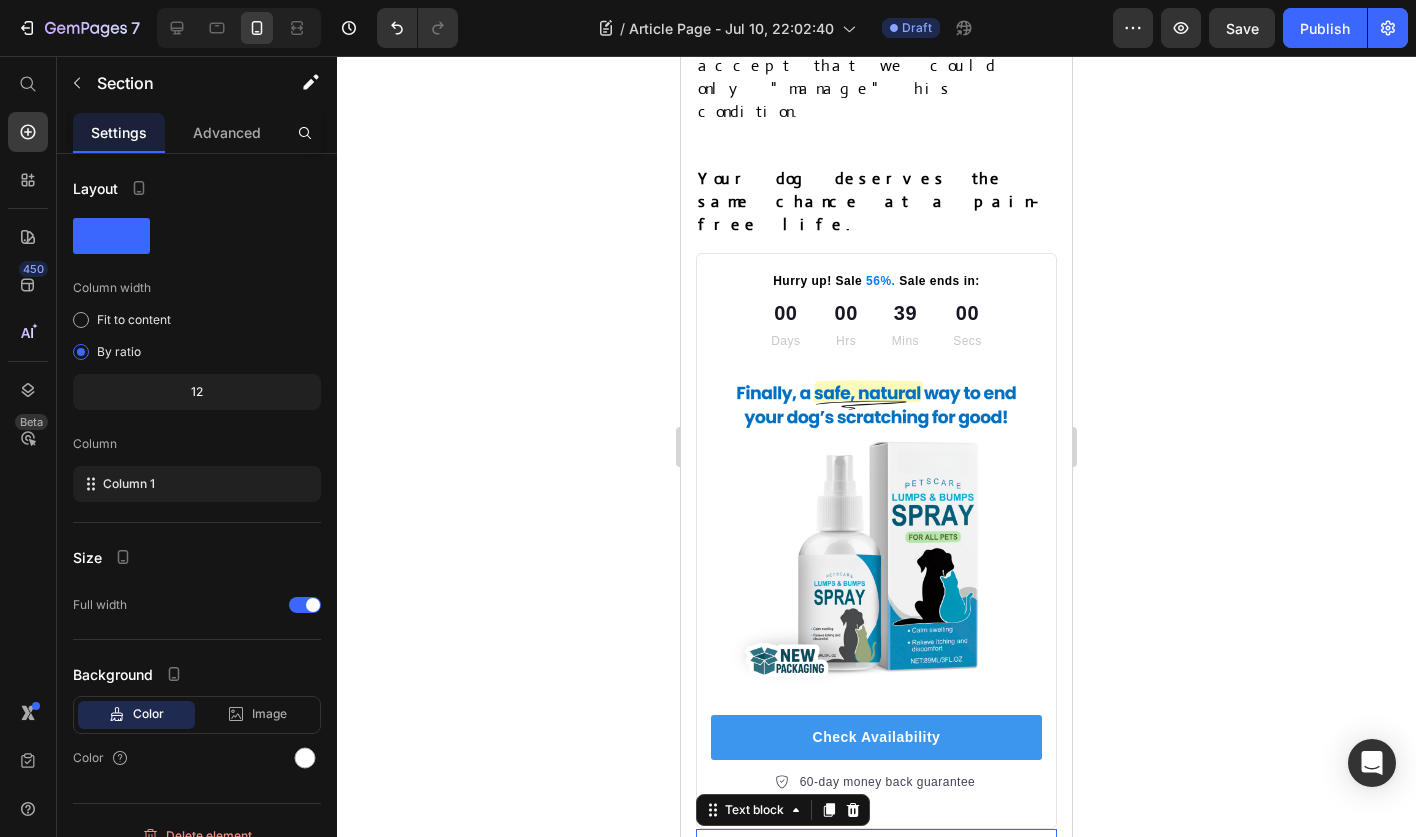 click on "Text block   0" at bounding box center (876, 838) 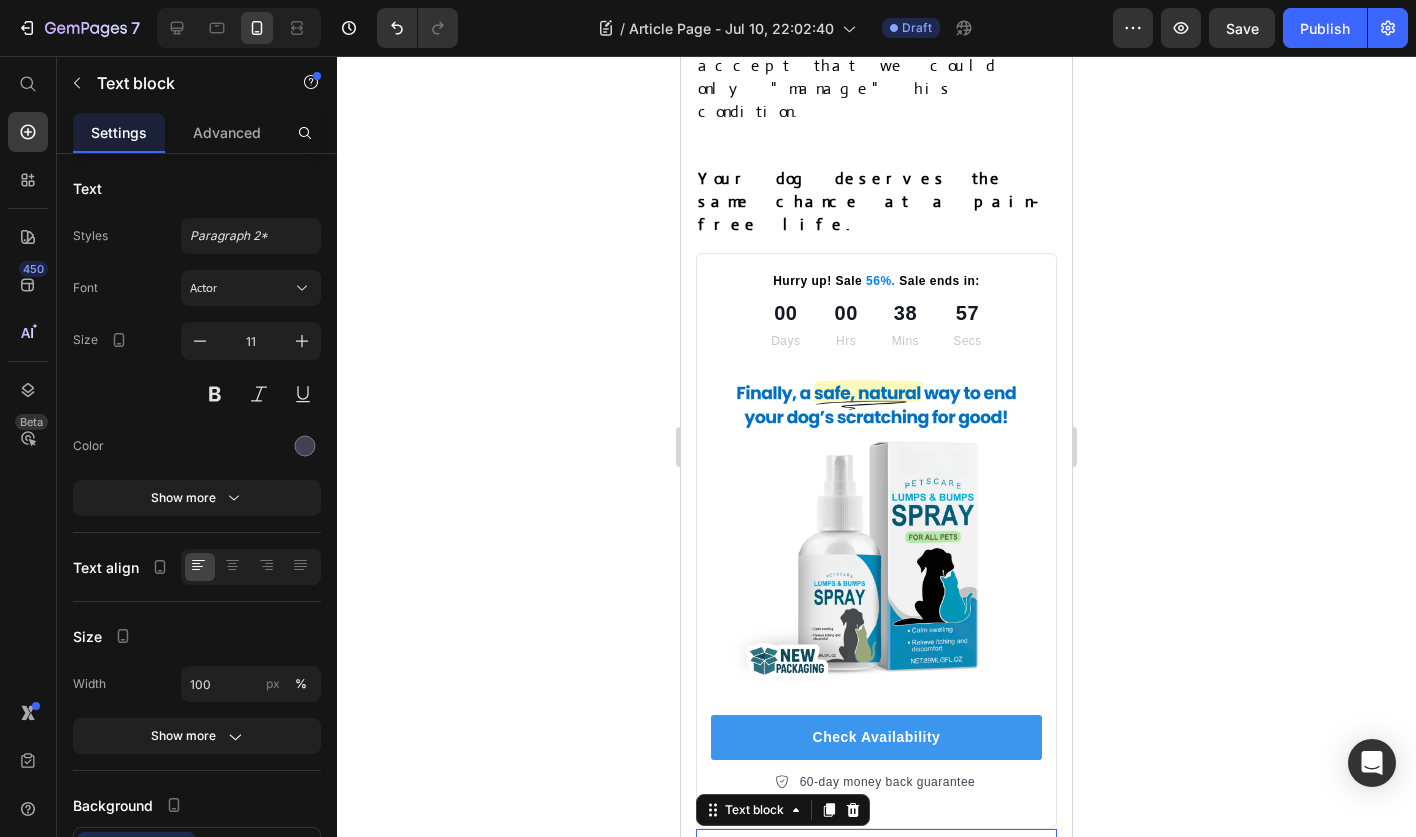 drag, startPoint x: 876, startPoint y: 295, endPoint x: 894, endPoint y: 350, distance: 57.870544 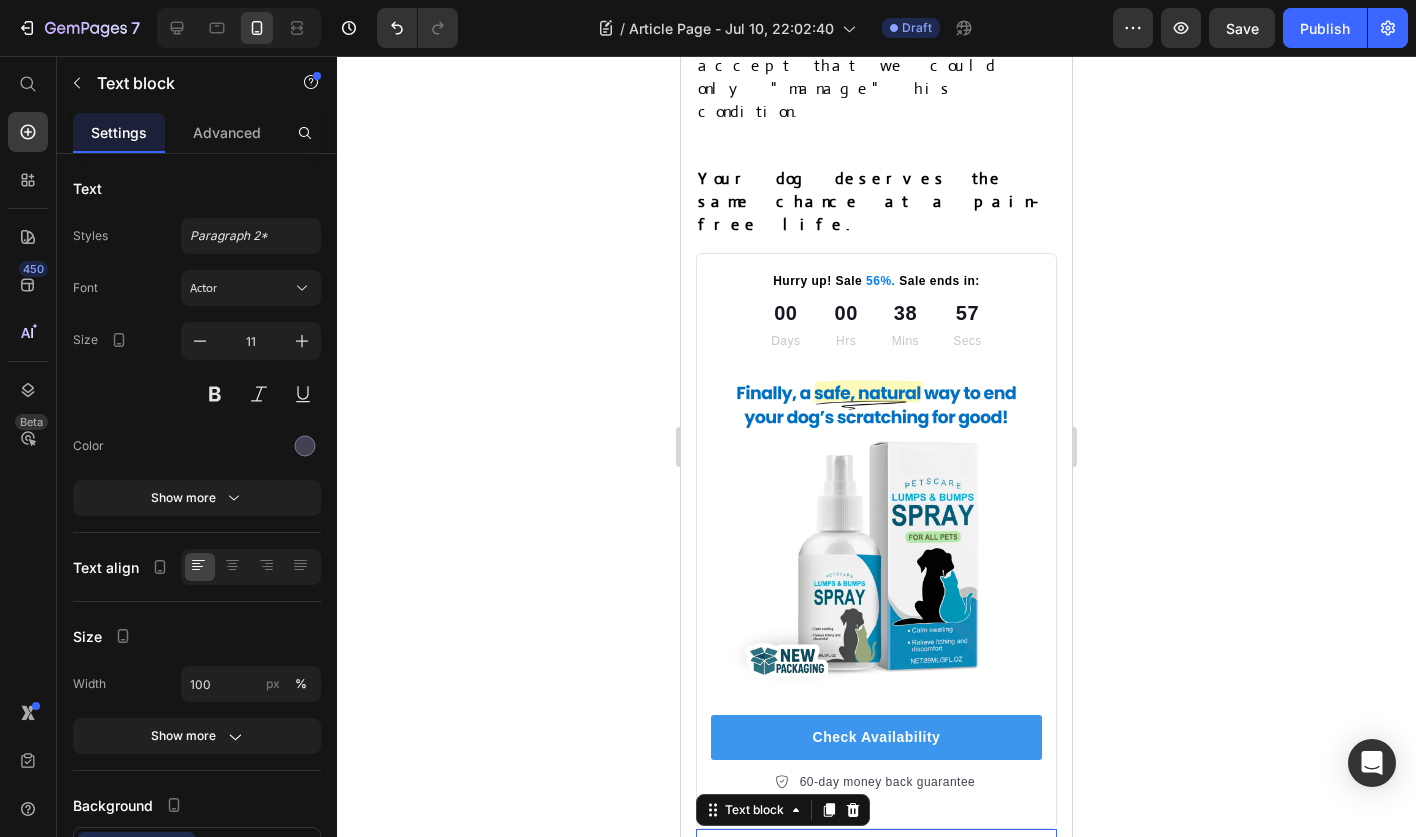 click 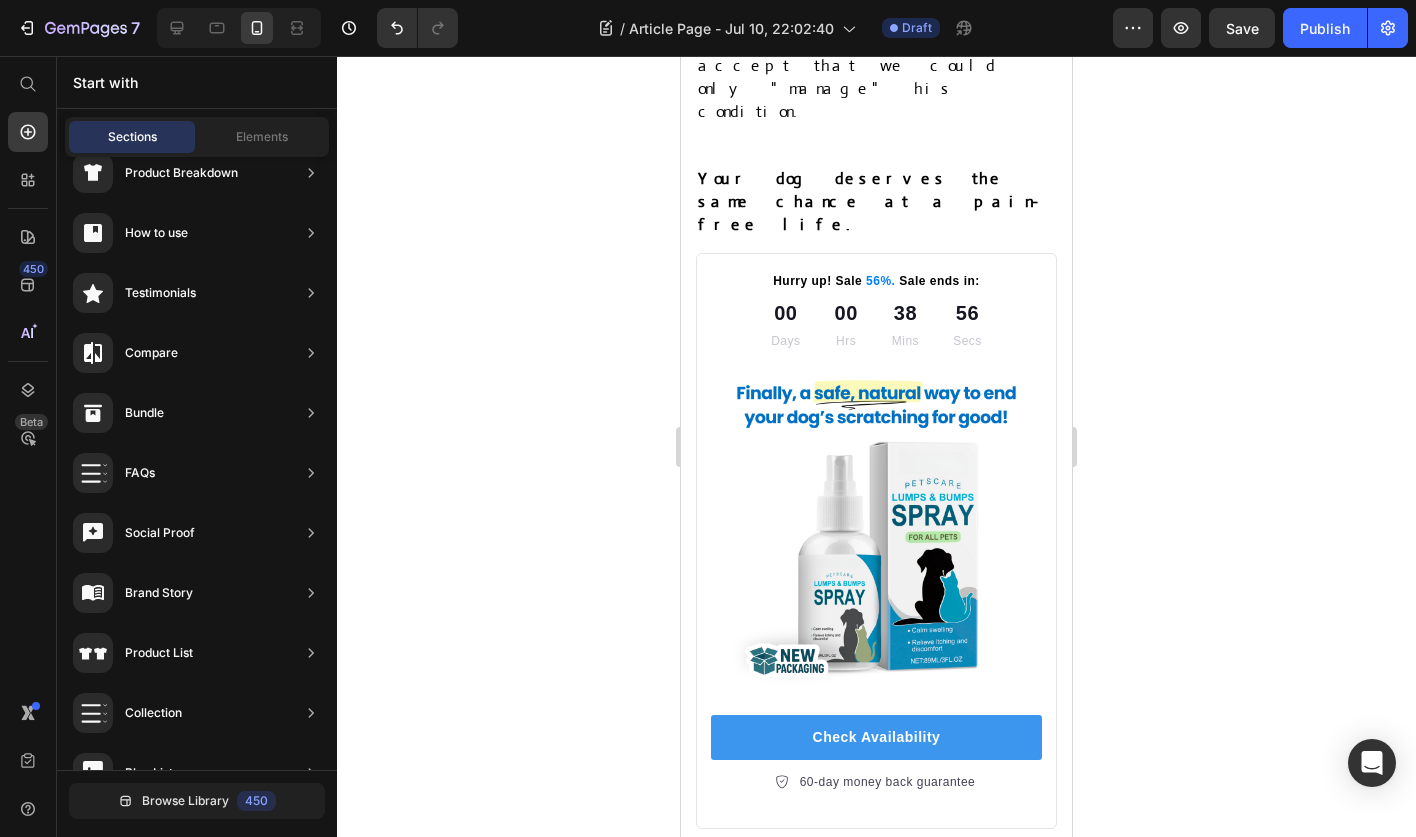 click on "Drop element here Image [FIRST] [LAST]   ★ ★ ★ ★ ★ Text block "We’ve always aimed to do things a little differently at Buffer. Since the early days, we’ve had a focus on building one of the most unique and fulfilling workplaces by rethinking a lot of traditional practices." Text block Row Row Row Section 3   You can create reusable sections Create Theme Section AI Content Write with GemAI What would you like to describe here? Tone and Voice Persuasive Product Dr. [LAST] Spray Show more Generate" at bounding box center (876, 1115) 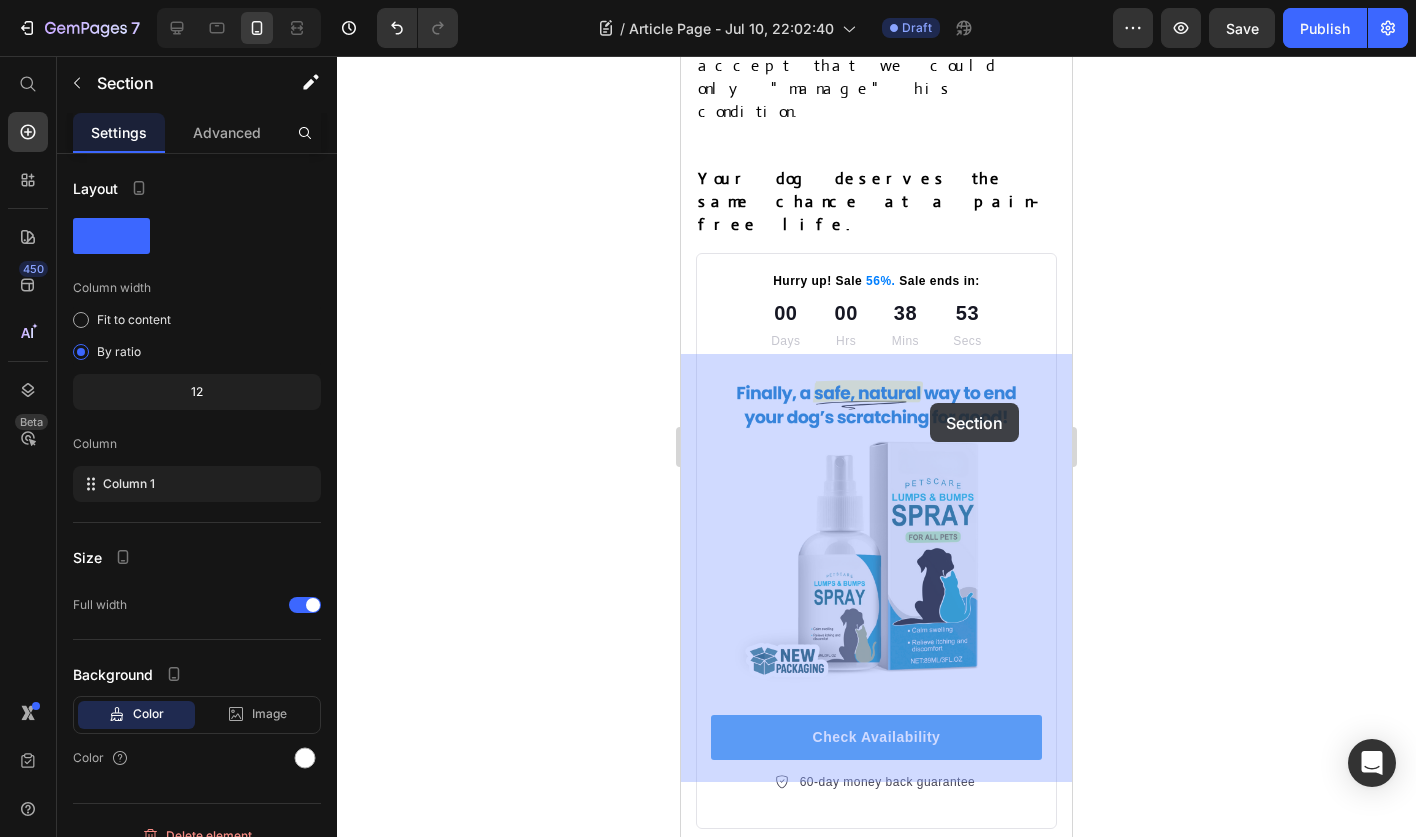 drag, startPoint x: 930, startPoint y: 355, endPoint x: 930, endPoint y: 403, distance: 48 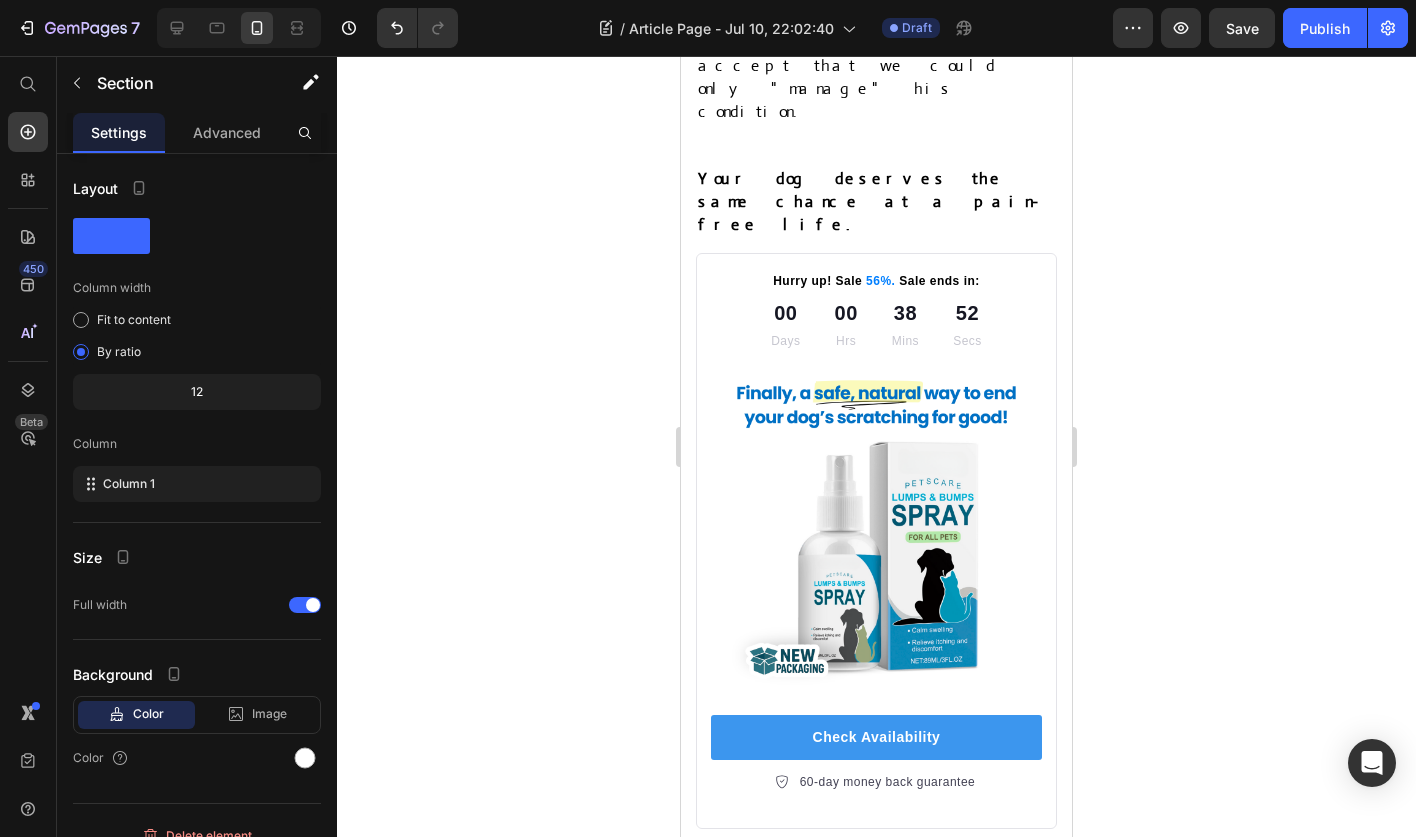 click 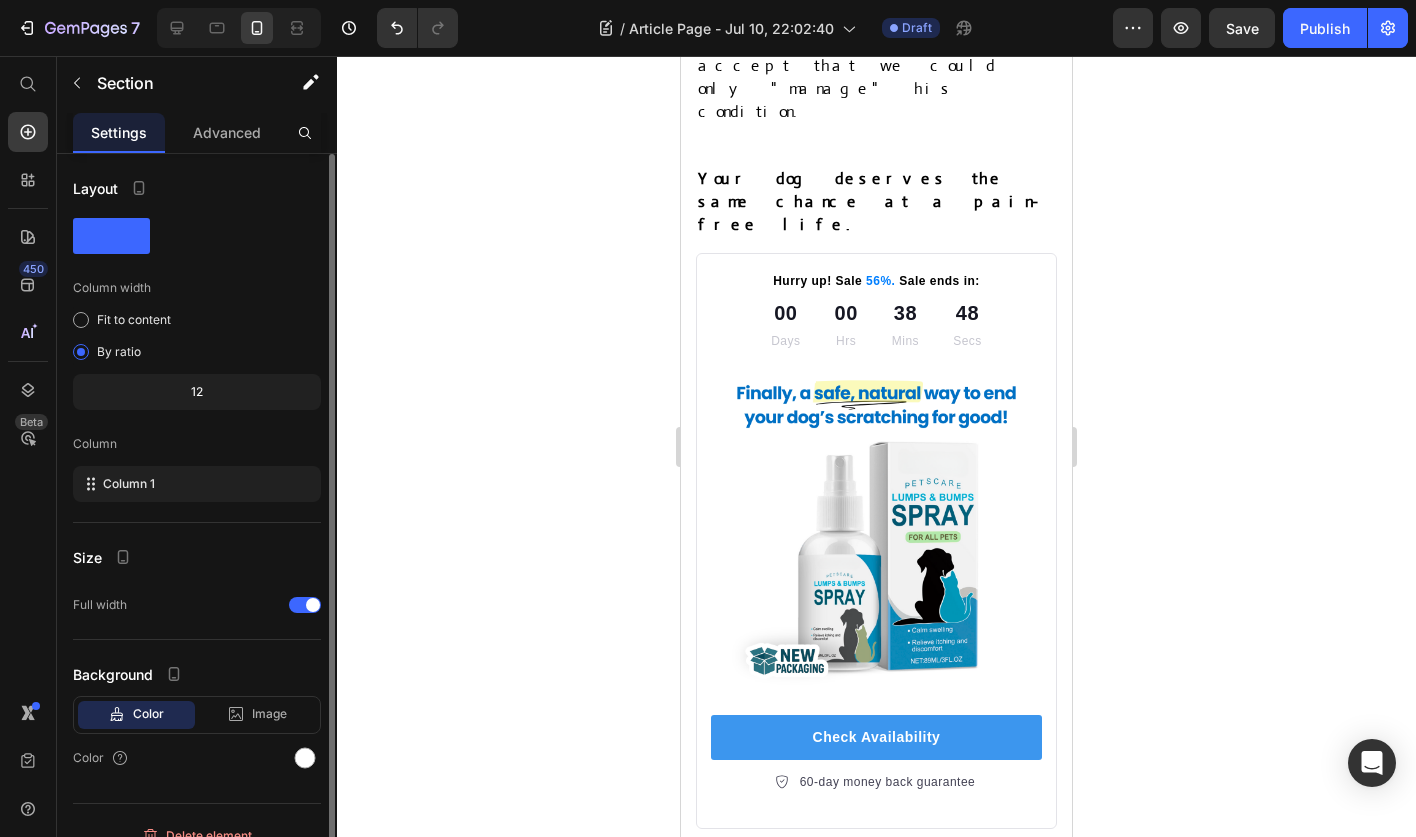 scroll, scrollTop: 24, scrollLeft: 0, axis: vertical 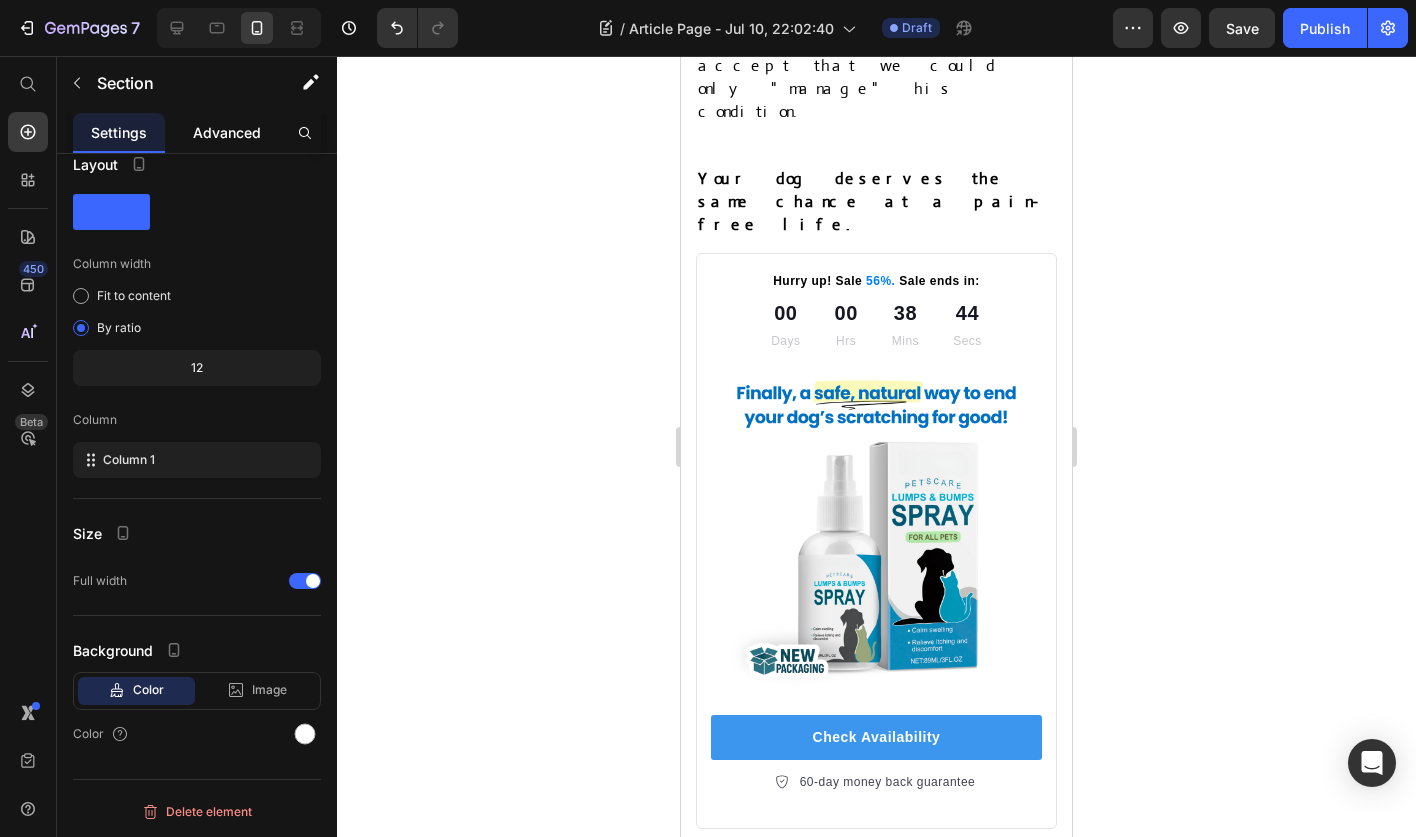 click on "Advanced" at bounding box center [227, 132] 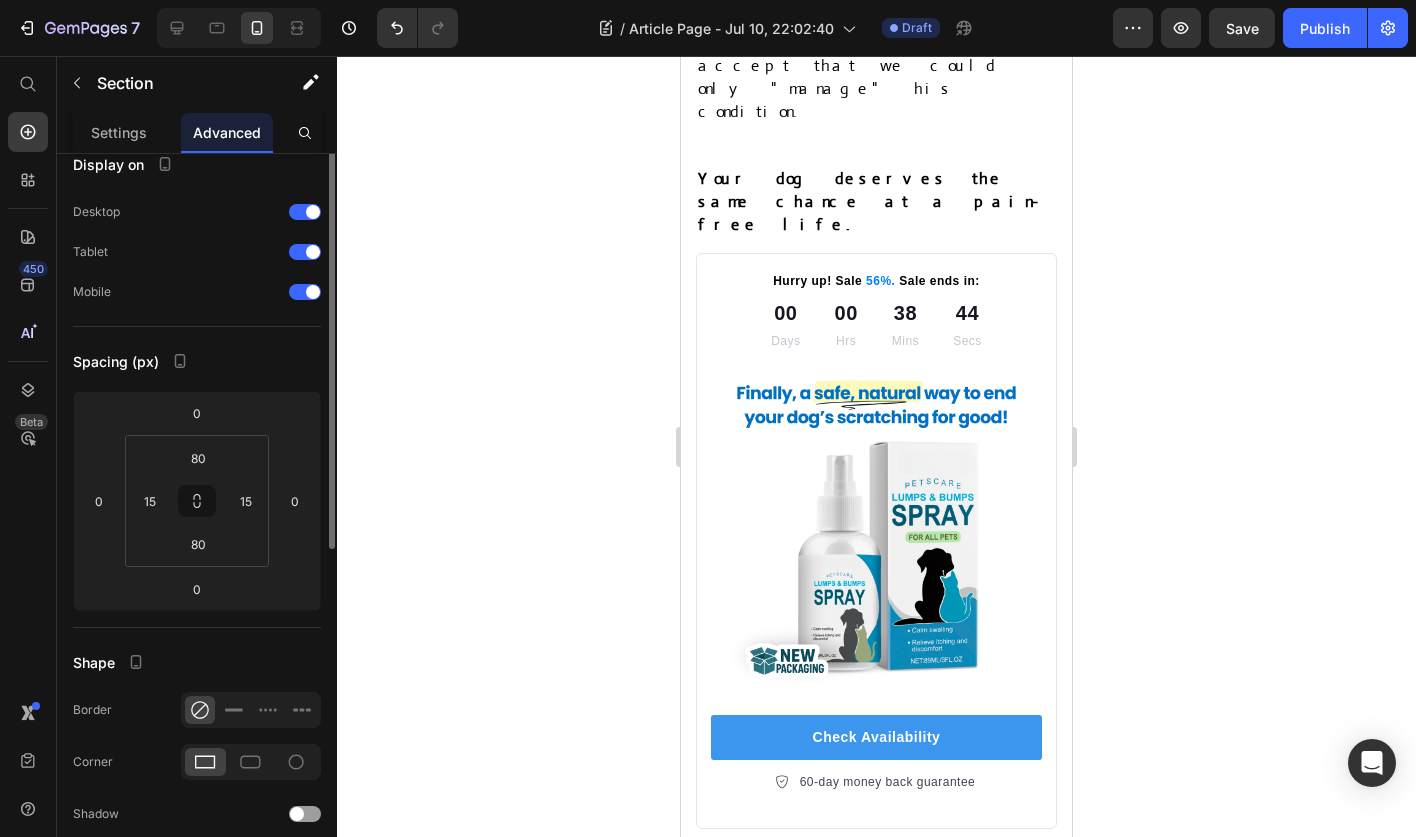 scroll, scrollTop: 0, scrollLeft: 0, axis: both 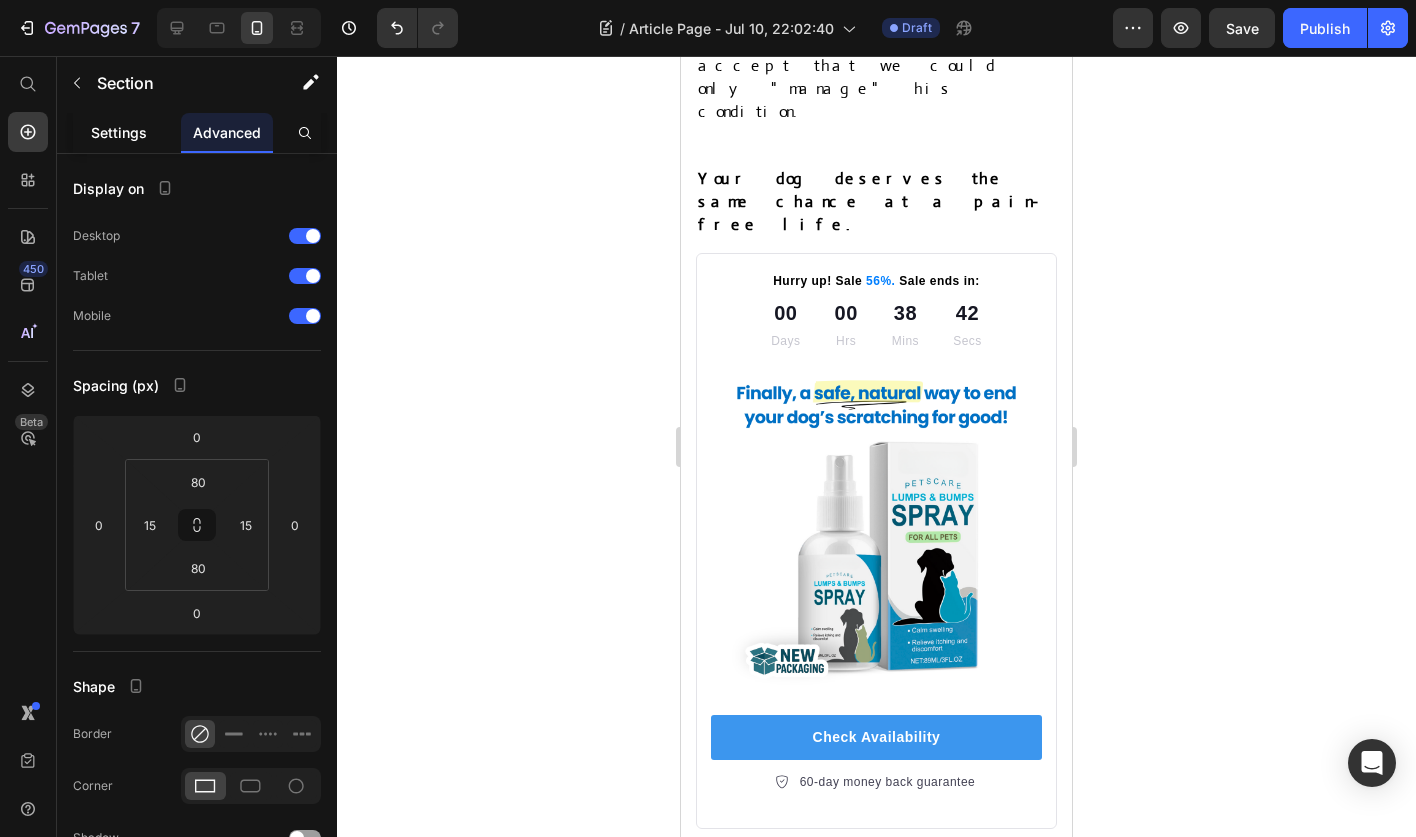click on "Settings" at bounding box center (119, 132) 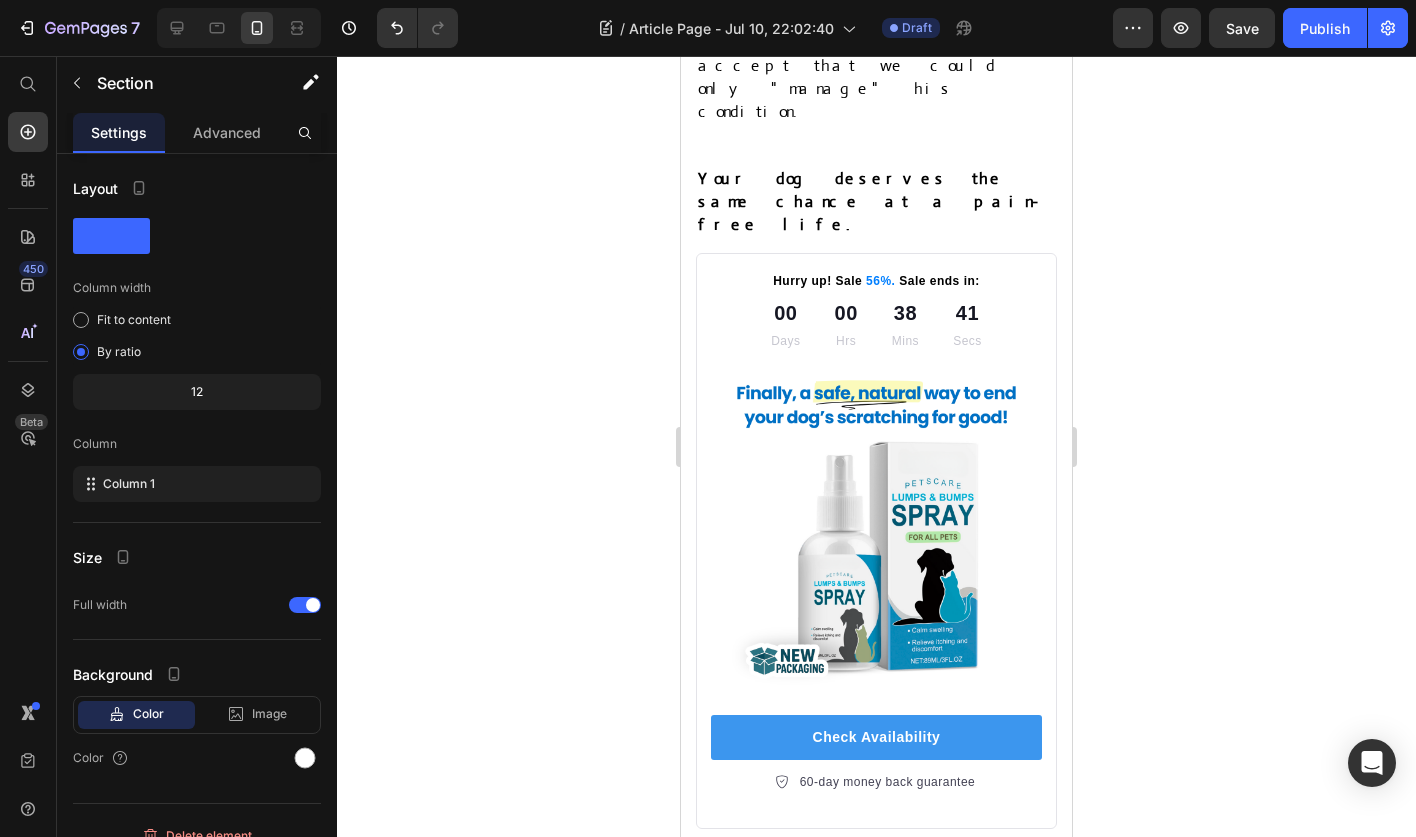 click on "Drop element here Image [FIRST] [LAST]   ★ ★ ★ ★ ★ Text block "We’ve always aimed to do things a little differently at Buffer. Since the early days, we’ve had a focus on building one of the most unique and fulfilling workplaces by rethinking a lot of traditional practices." Text block Row Row Row Section 3   You can create reusable sections Create Theme Section AI Content Write with GemAI What would you like to describe here? Tone and Voice Persuasive Product Dr. [LAST] Spray Show more Generate" at bounding box center [876, 1115] 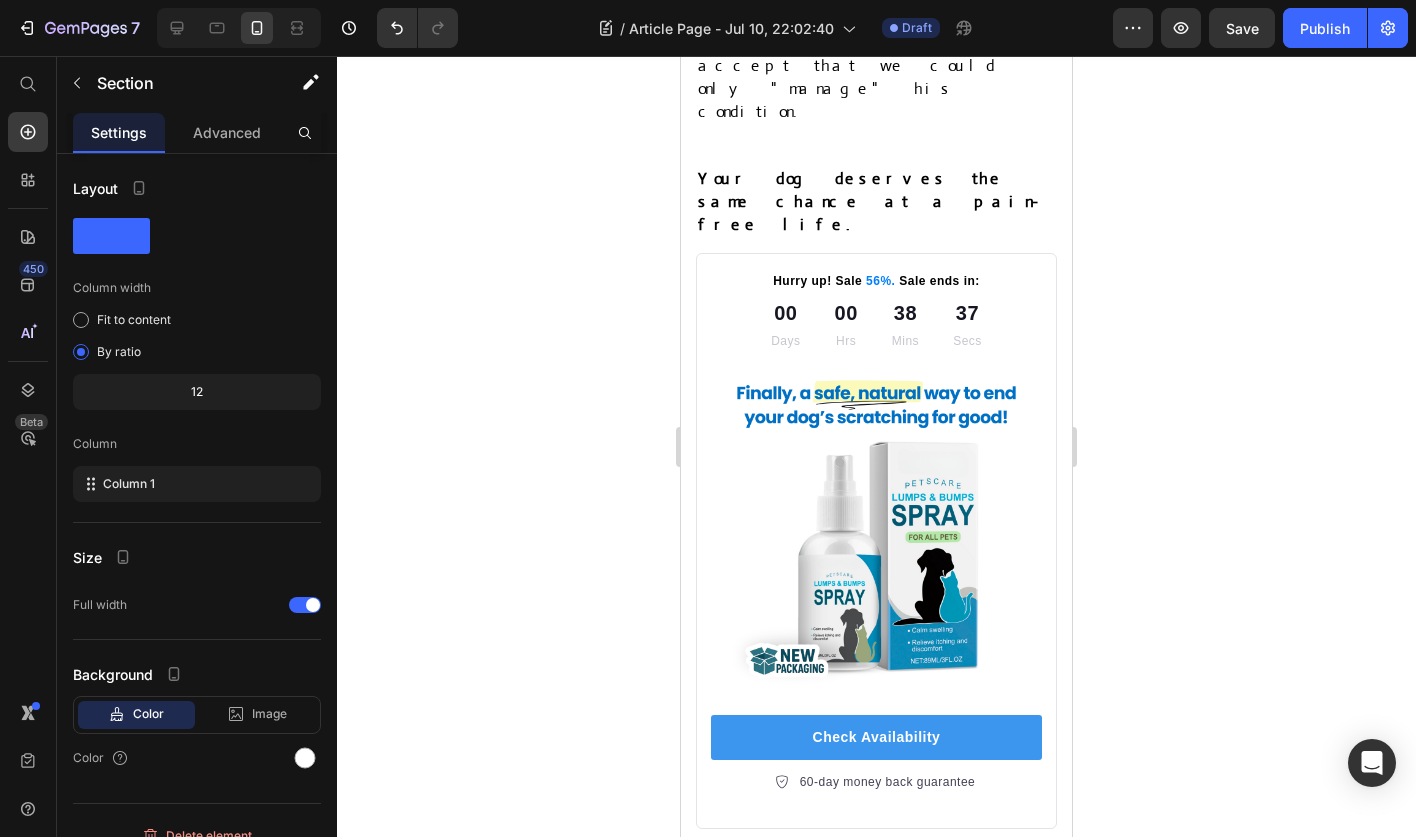 click 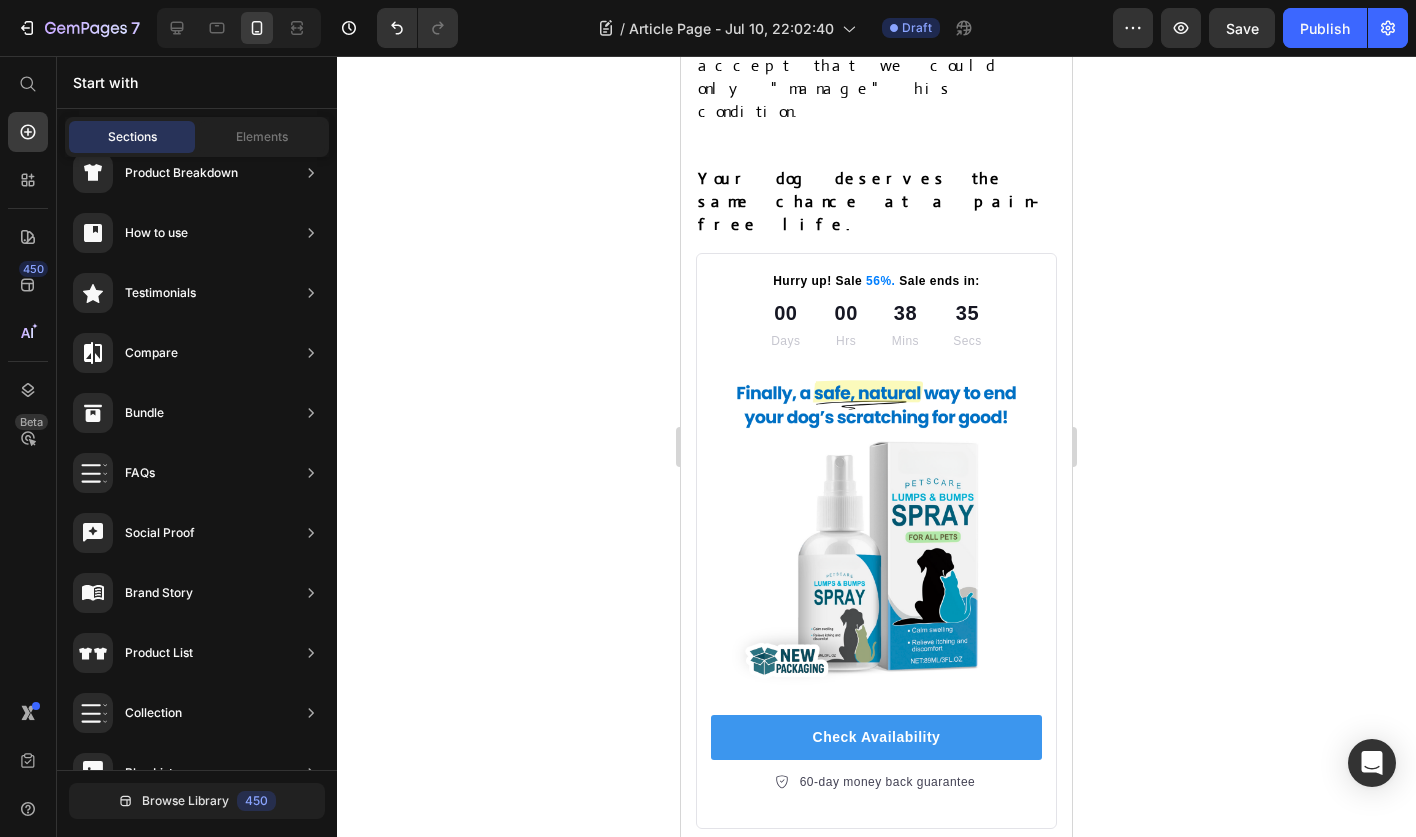 click on "Image" at bounding box center (721, 1129) 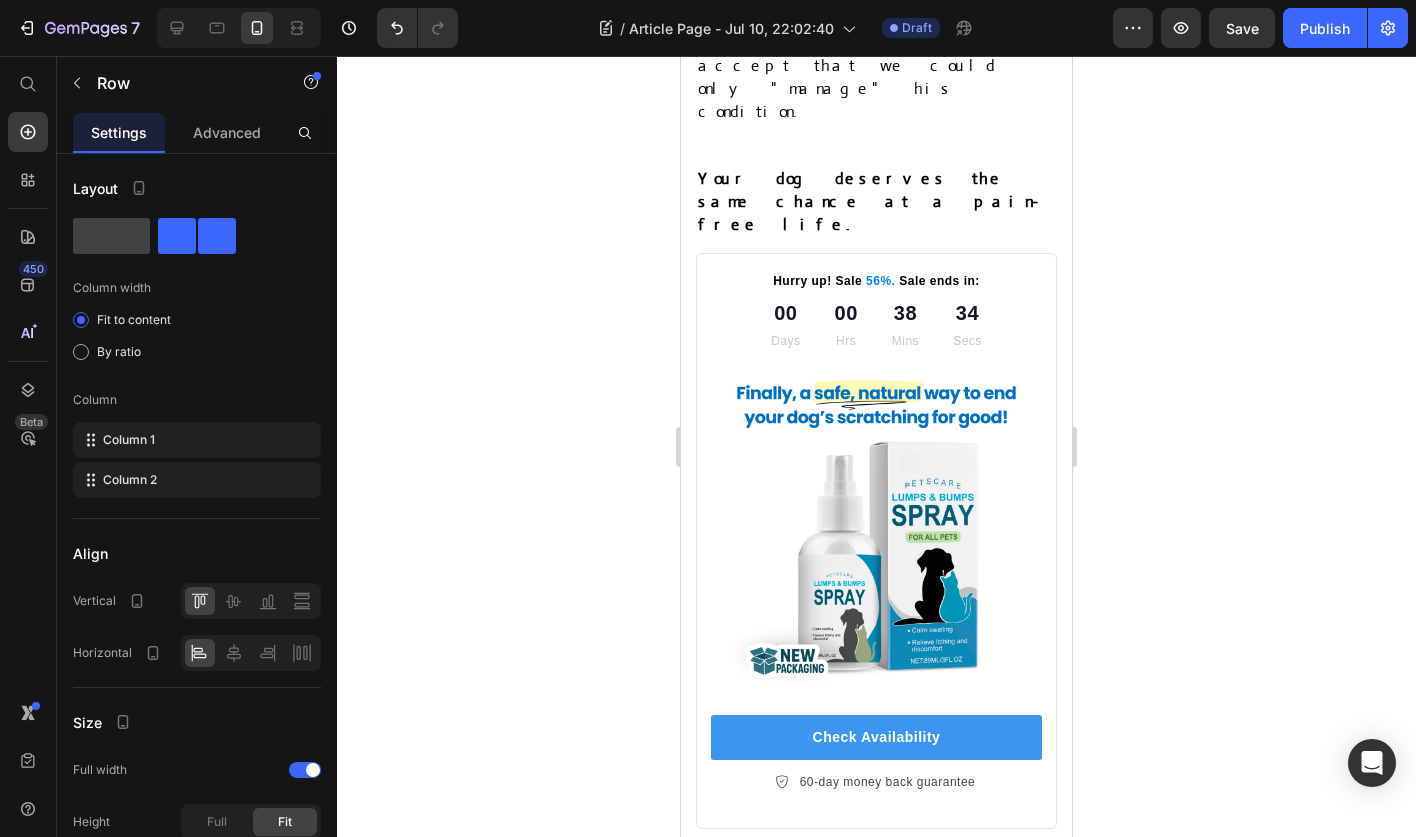 click at bounding box center (795, 1023) 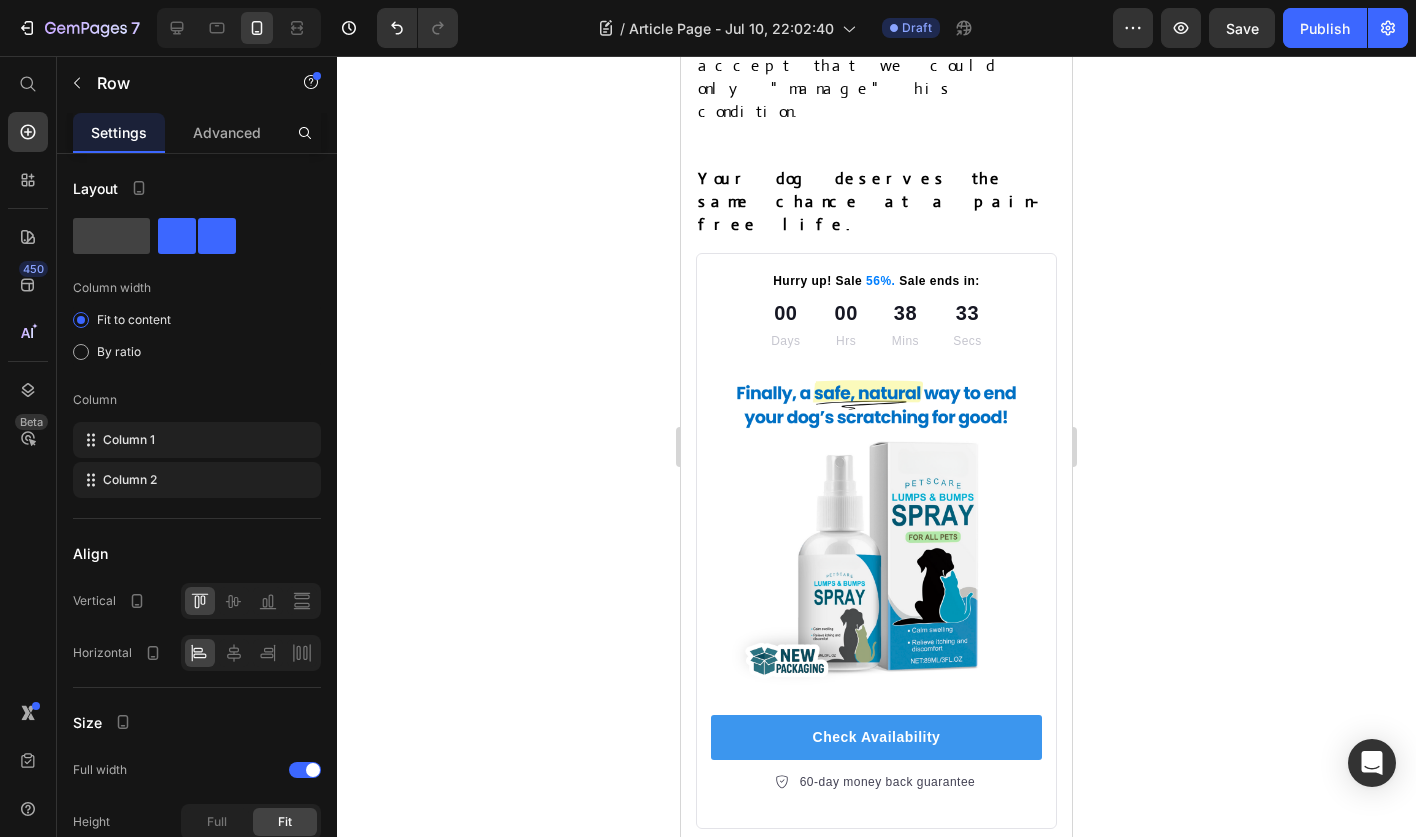 click on "Image" at bounding box center (721, 1129) 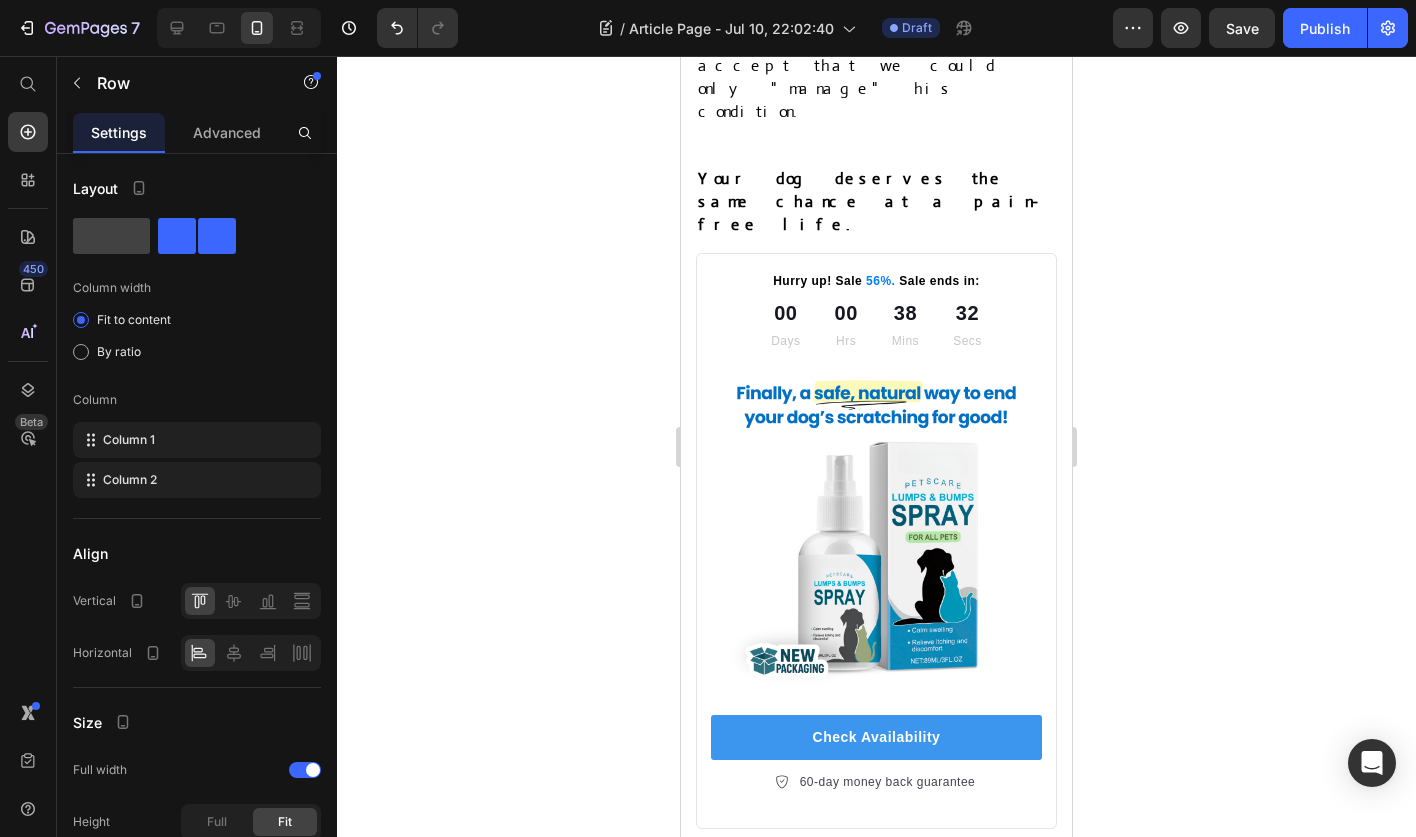 click 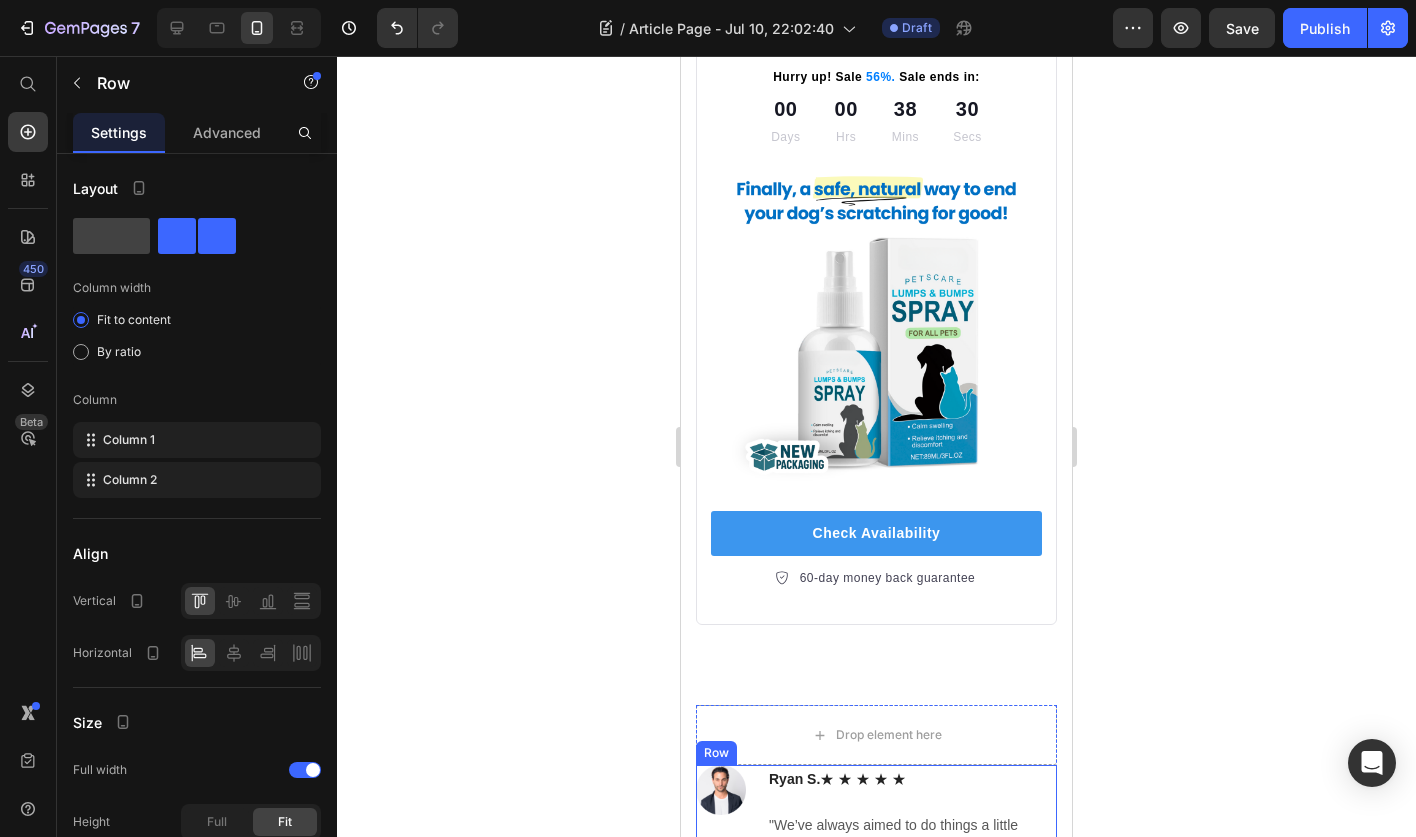 scroll, scrollTop: 14032, scrollLeft: 0, axis: vertical 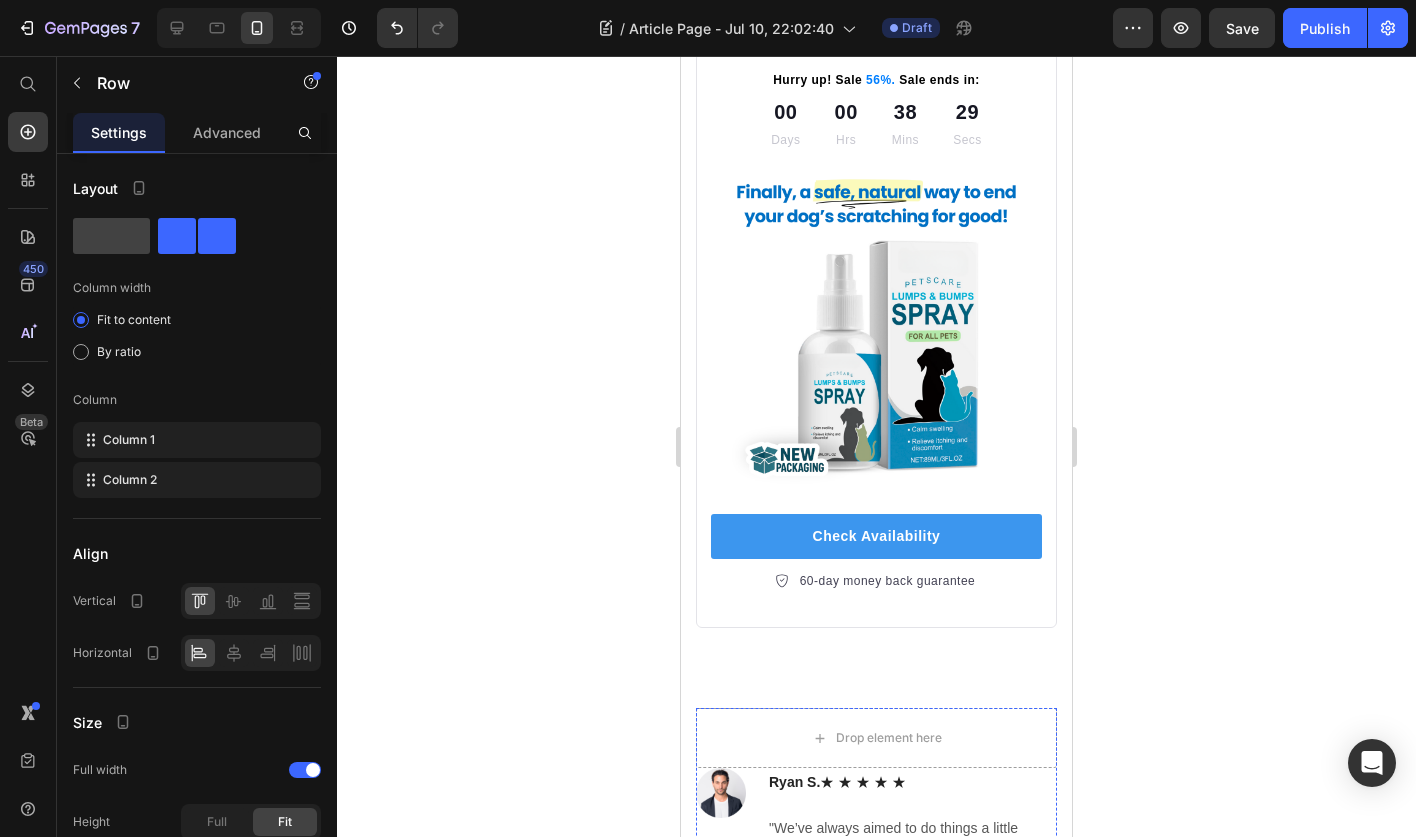 click on "Image" at bounding box center [721, 1206] 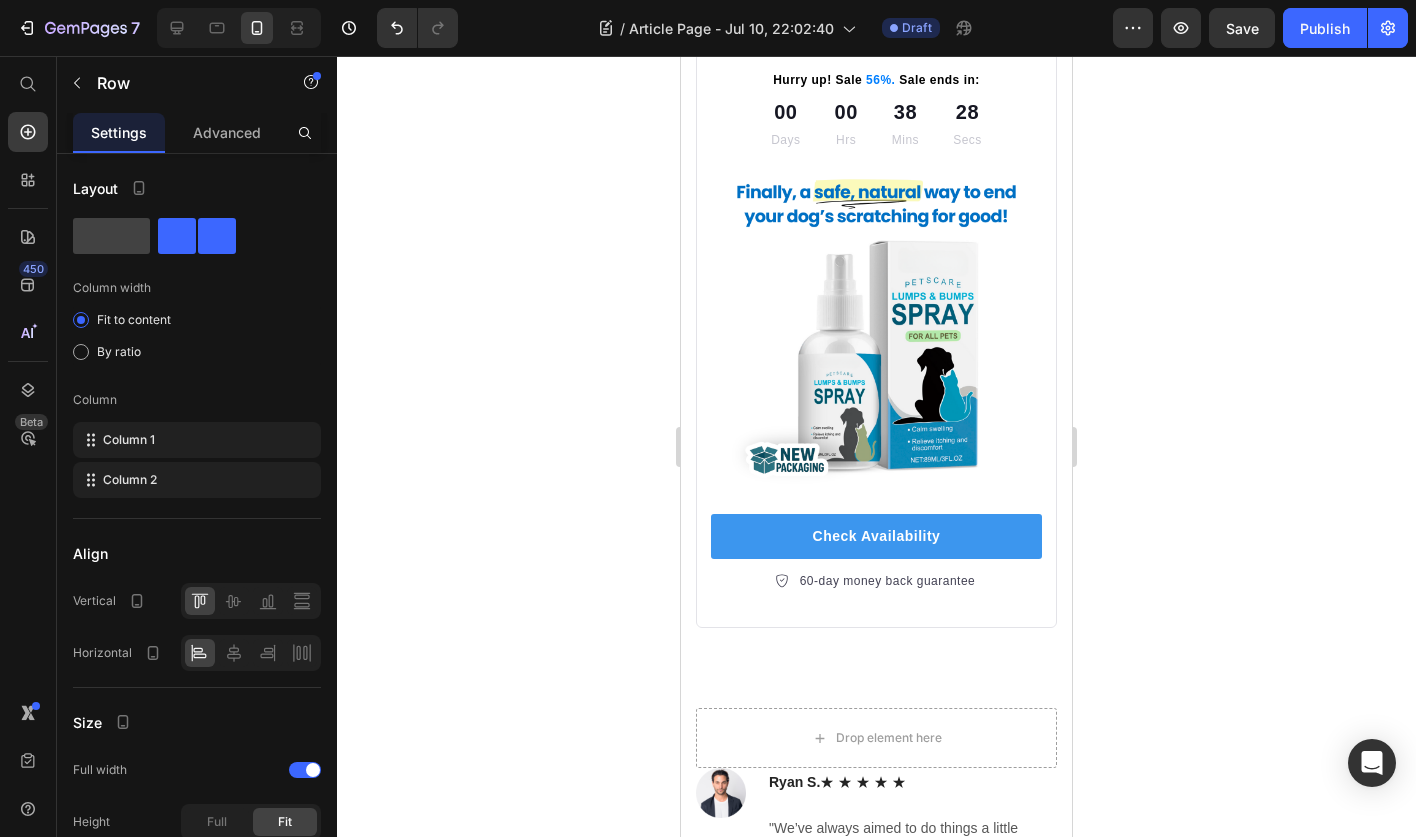 click 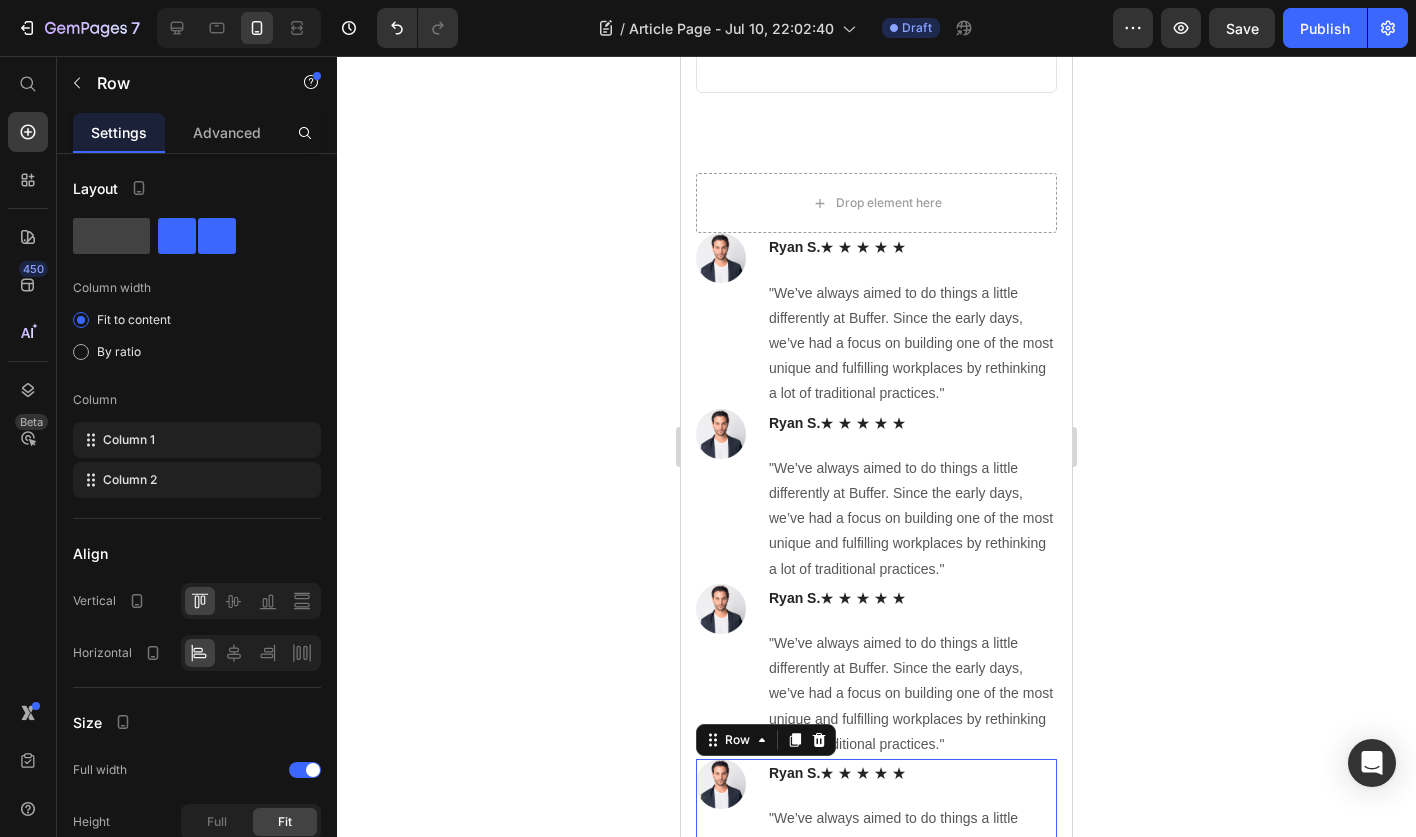 scroll, scrollTop: 14469, scrollLeft: 0, axis: vertical 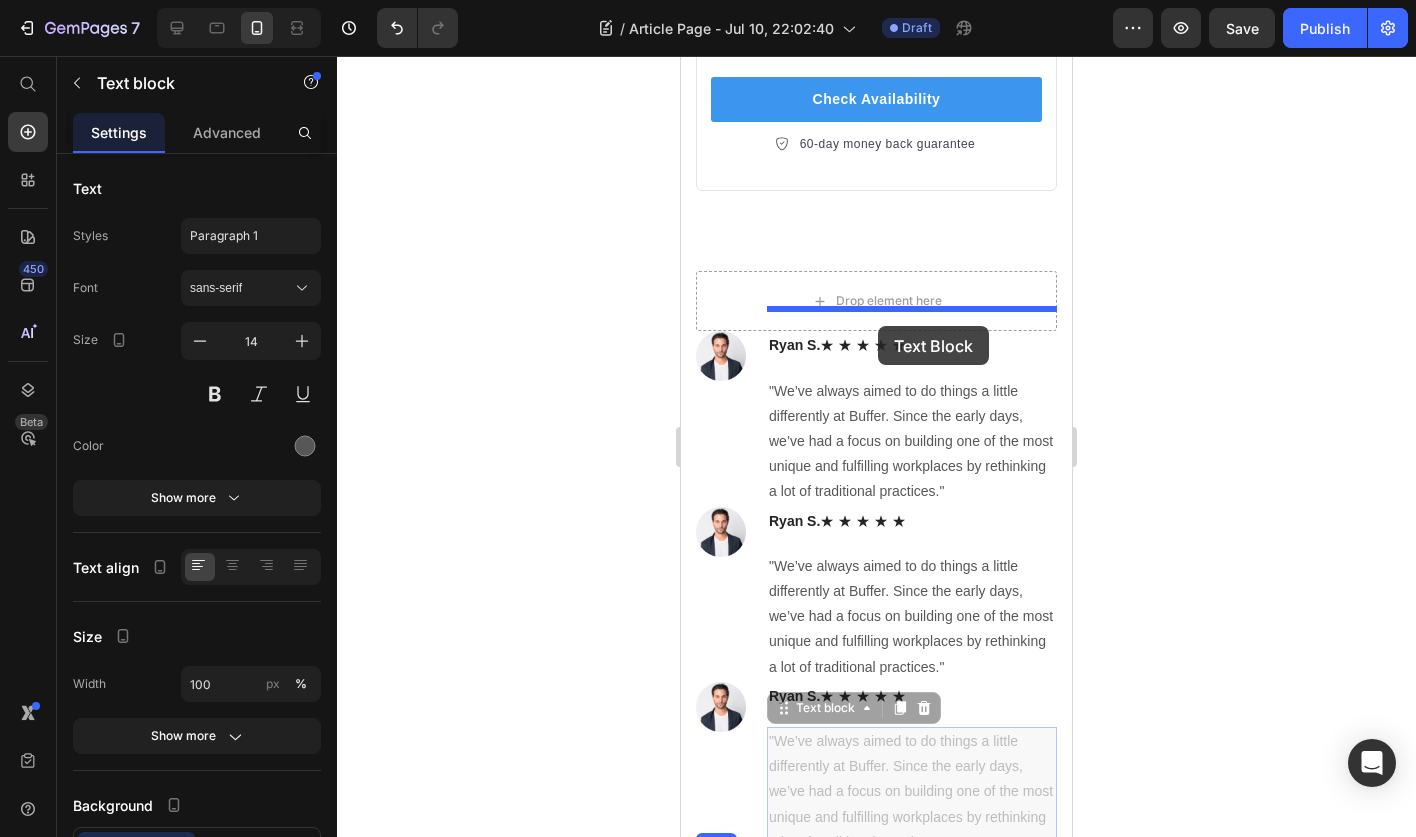 drag, startPoint x: 879, startPoint y: 307, endPoint x: 878, endPoint y: 326, distance: 19.026299 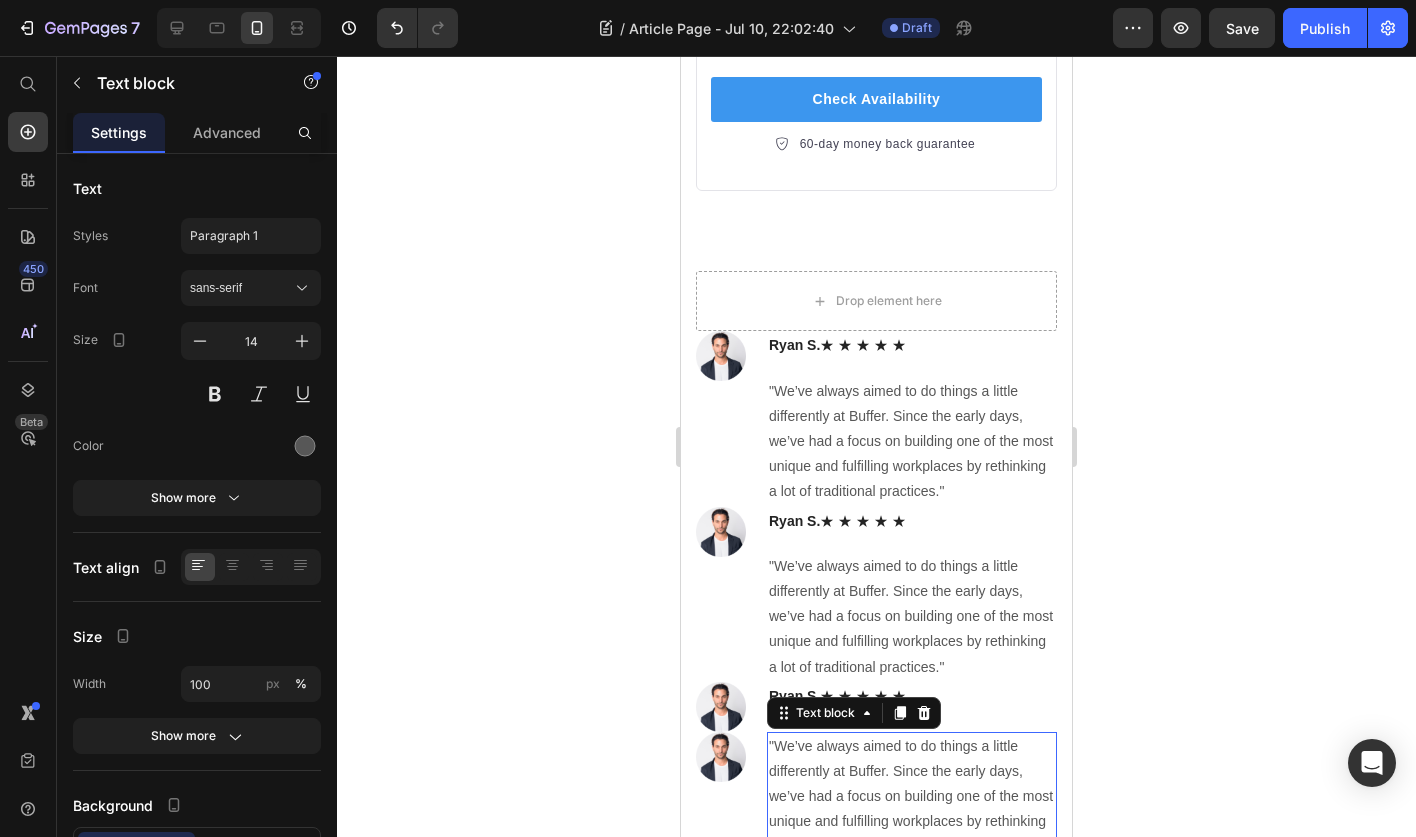 click 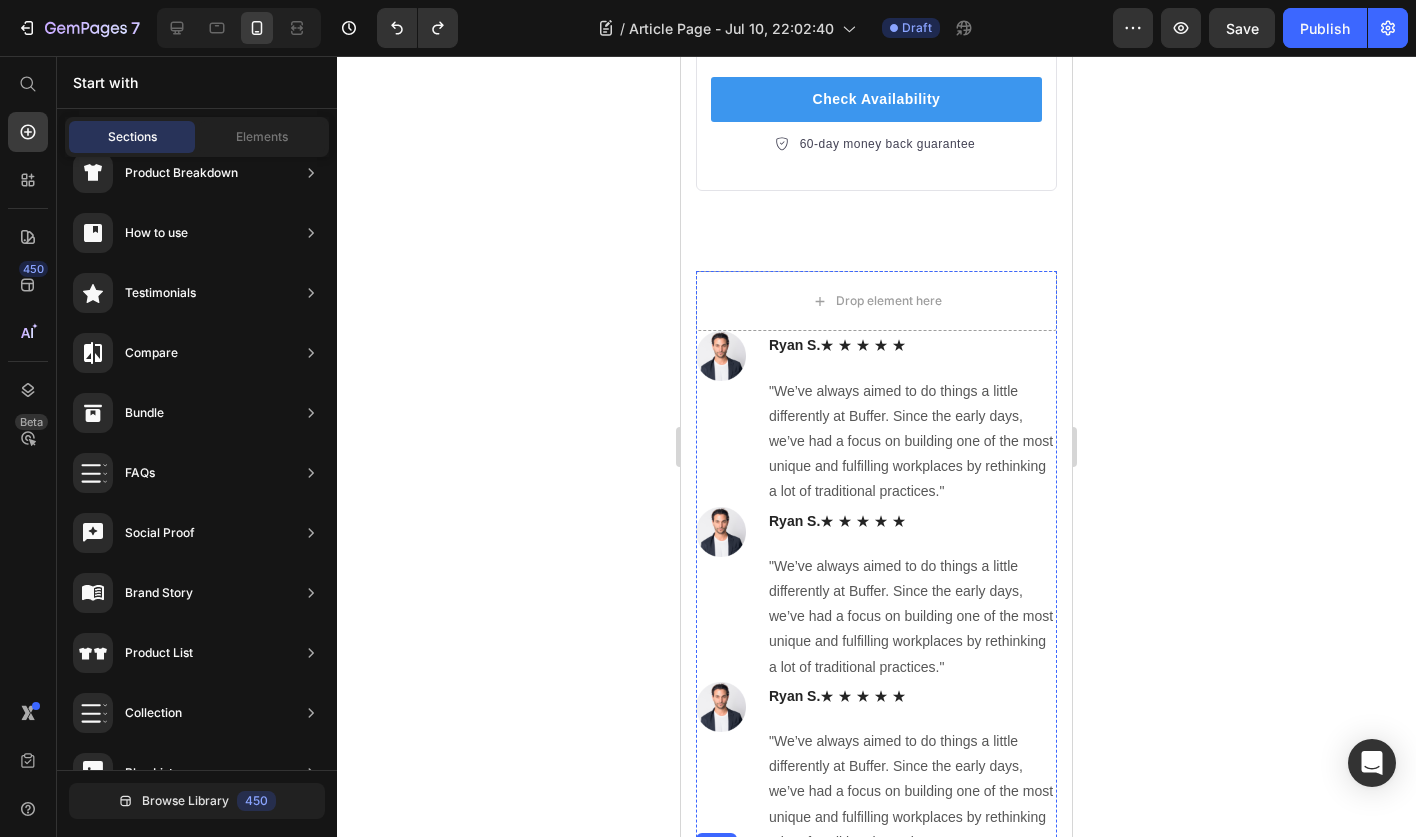 click on "Image [FIRST] [LAST]   ★ ★ ★ ★ ★ Text block "We’ve always aimed to do things a little differently at Buffer. Since the early days, we’ve had a focus on building one of the most unique and fulfilling workplaces by rethinking a lot of traditional practices." Text block Row" at bounding box center [876, 944] 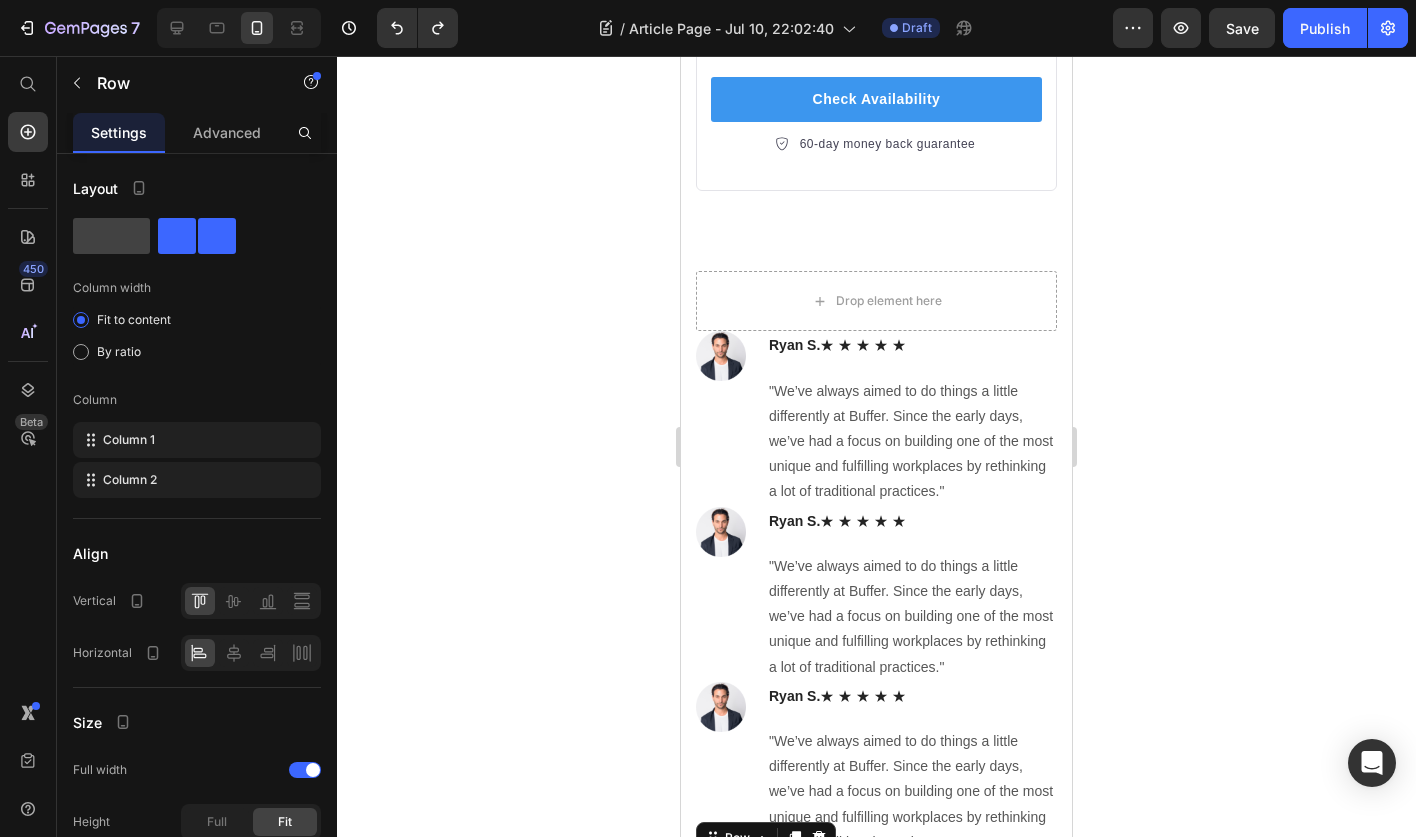 drag, startPoint x: 883, startPoint y: 480, endPoint x: 883, endPoint y: 501, distance: 21 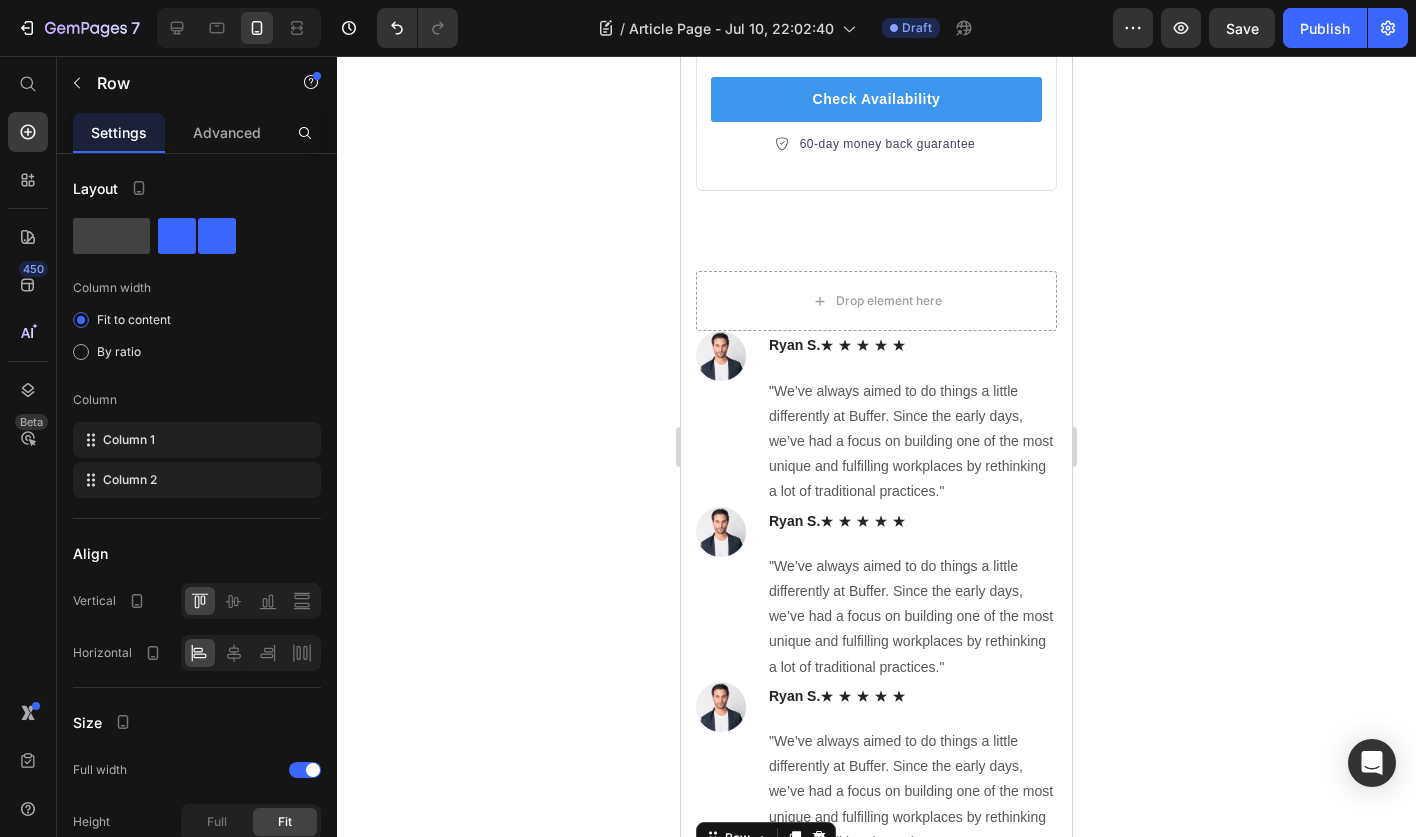 click 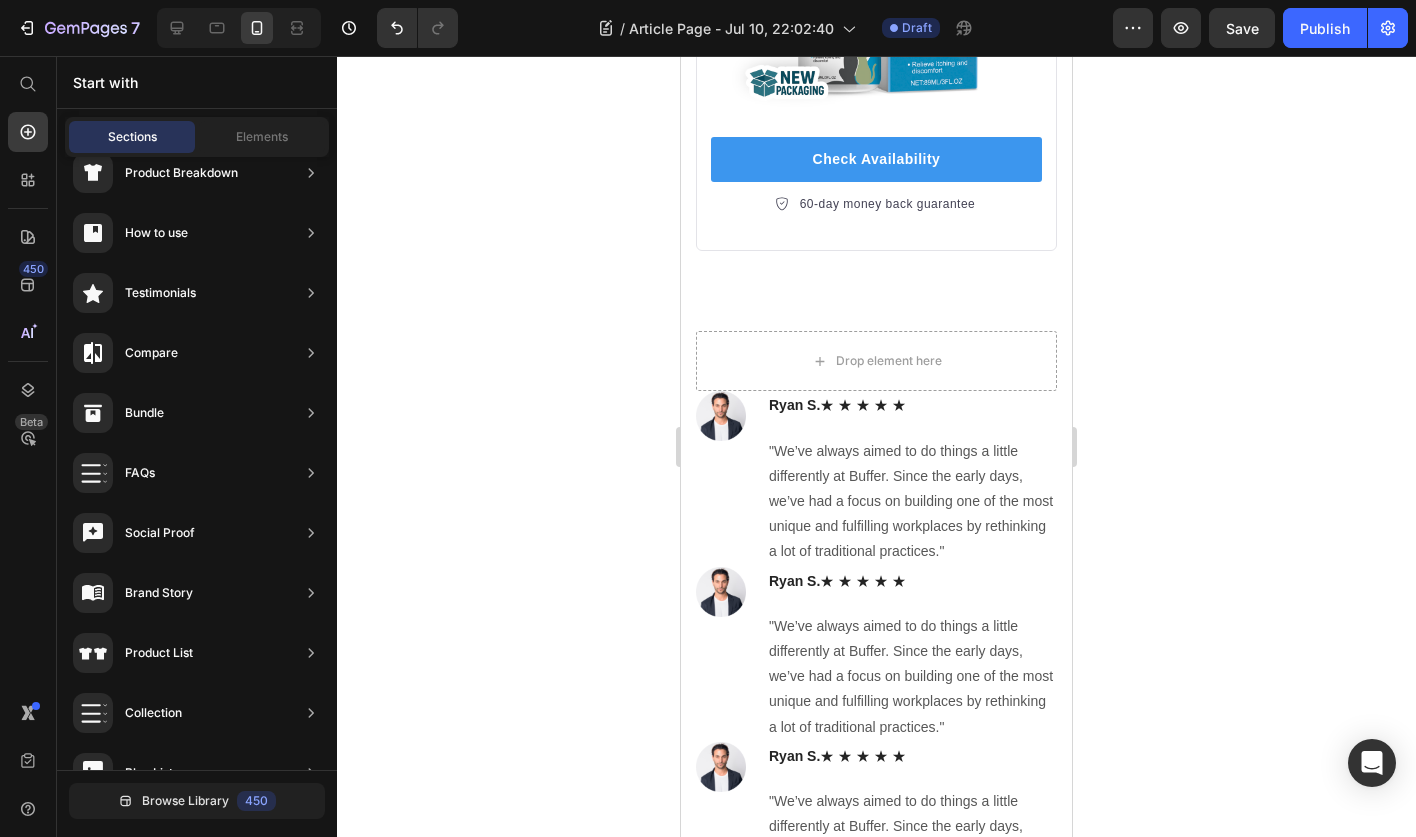 scroll, scrollTop: 14375, scrollLeft: 0, axis: vertical 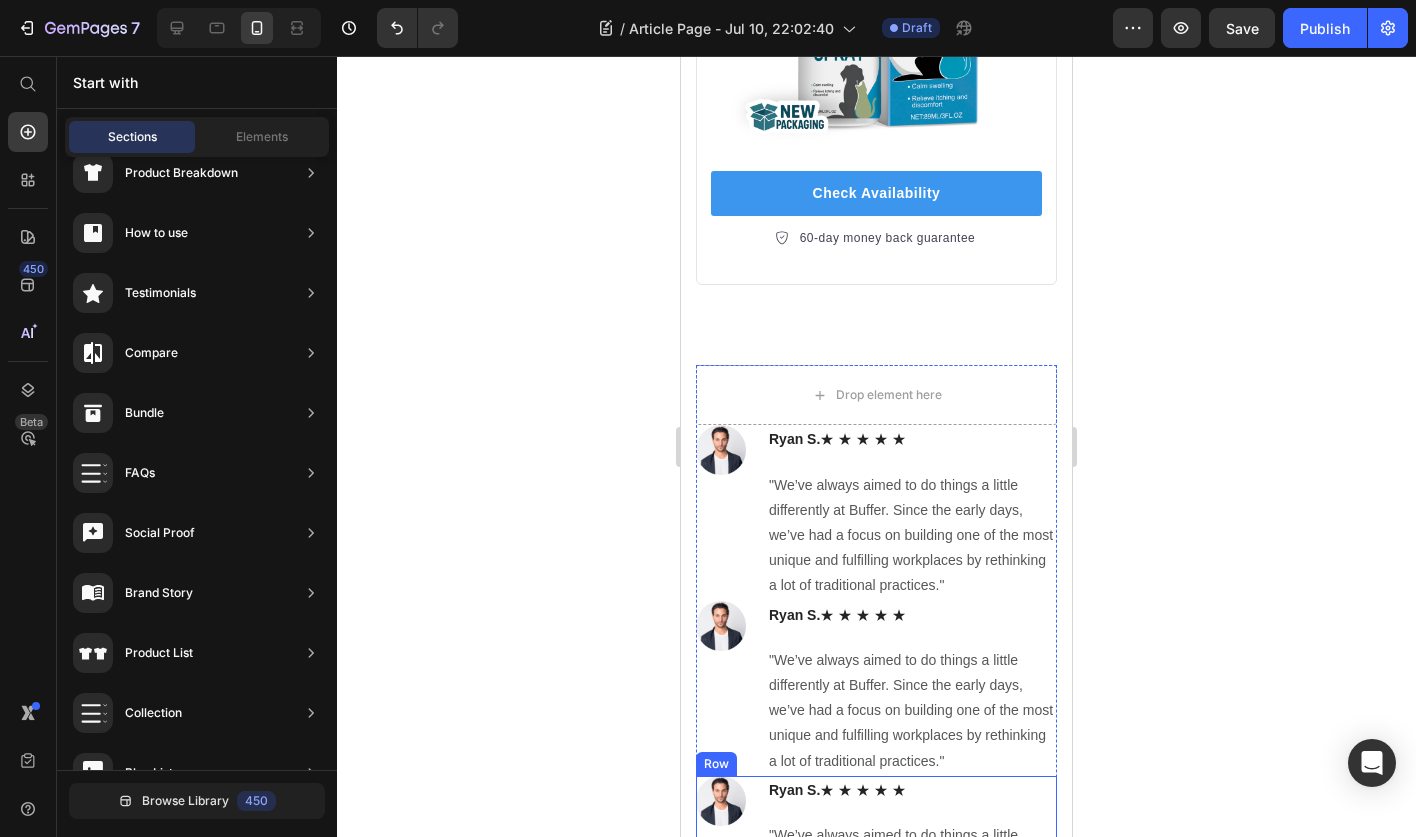 click on "Image [FIRST] [LAST]   ★ ★ ★ ★ ★ Text block "We’ve always aimed to do things a little differently at Buffer. Since the early days, we’ve had a focus on building one of the most unique and fulfilling workplaces by rethinking a lot of traditional practices." Text block Row" at bounding box center [876, 863] 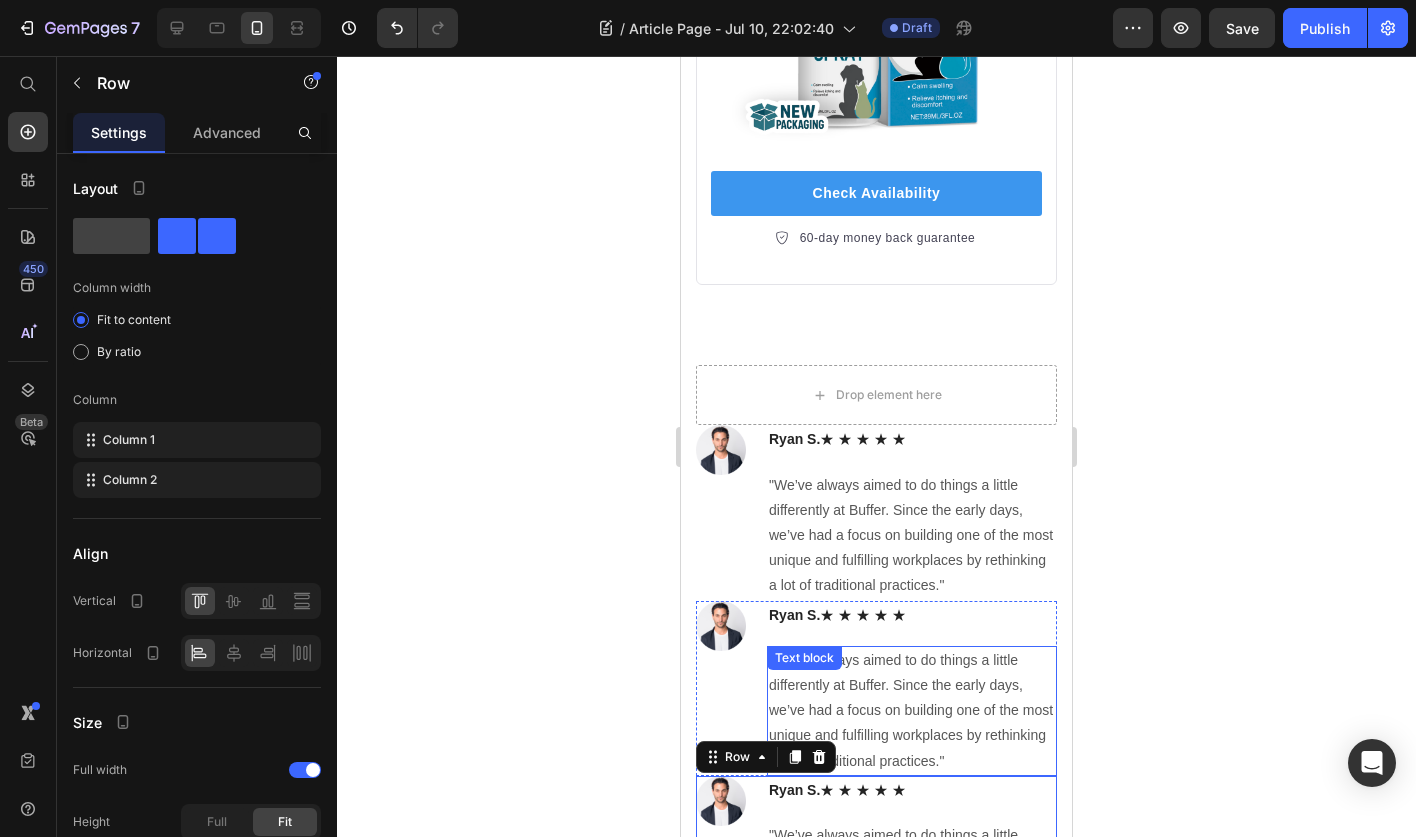 click on "Row" at bounding box center [766, 757] 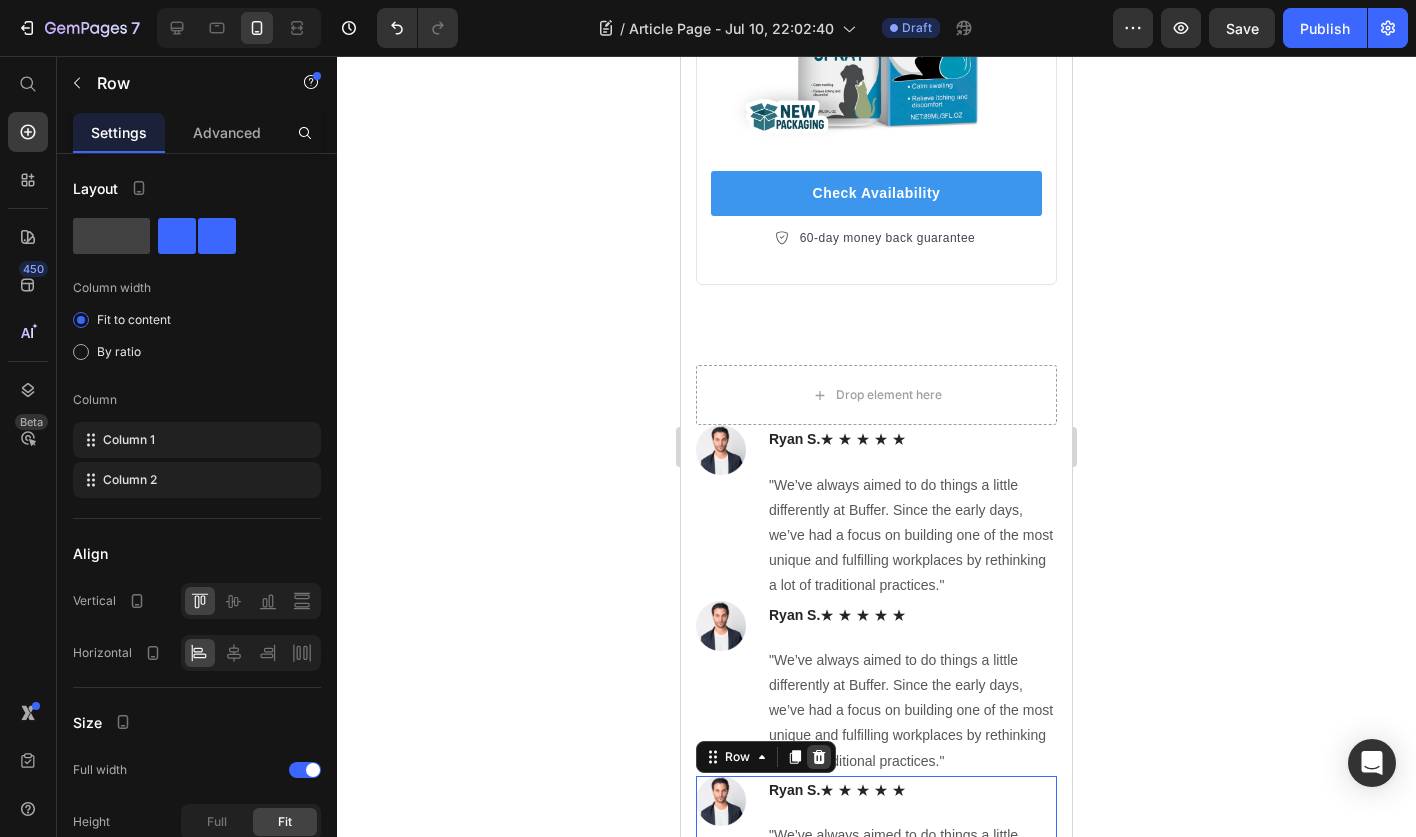 click 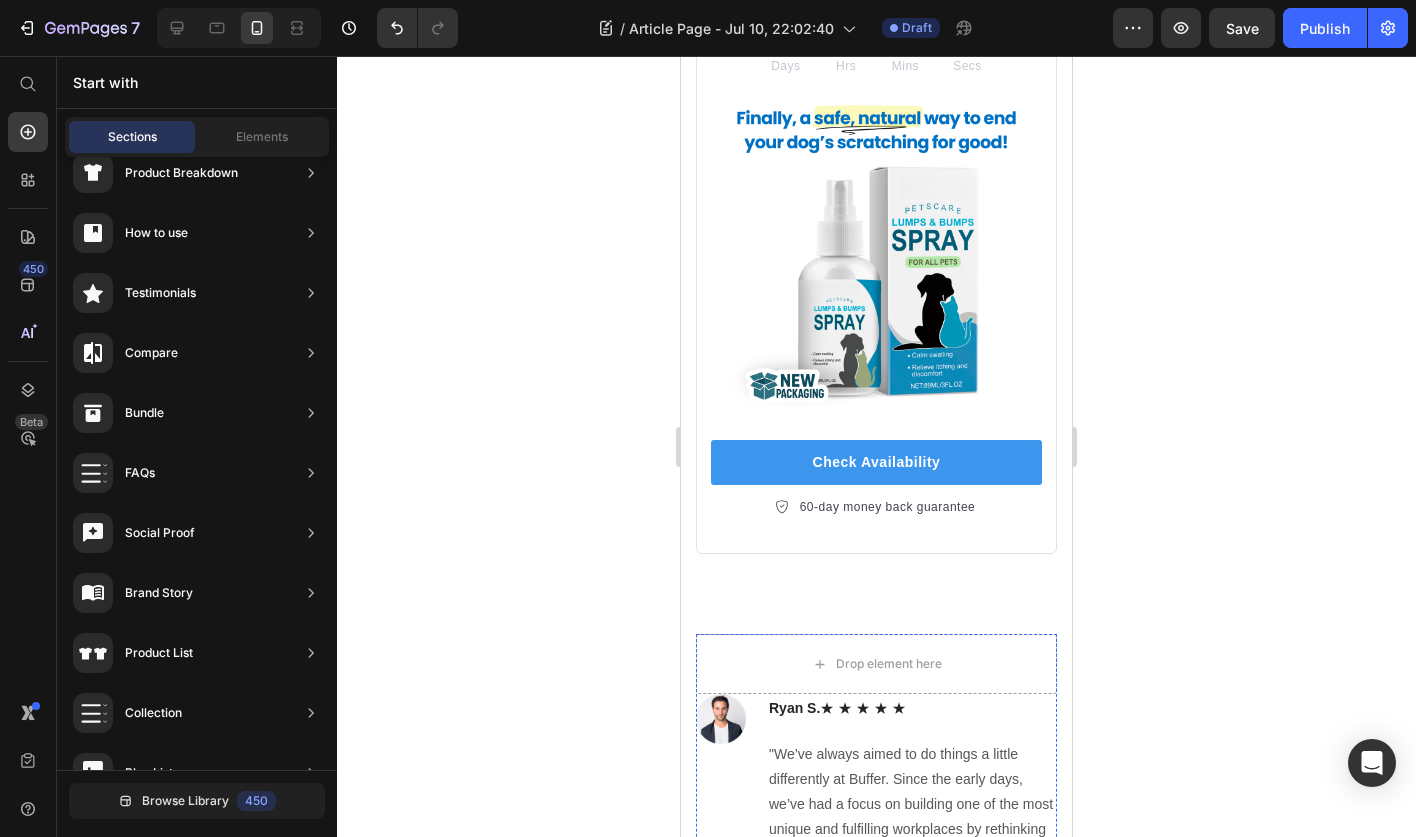 scroll, scrollTop: 14104, scrollLeft: 0, axis: vertical 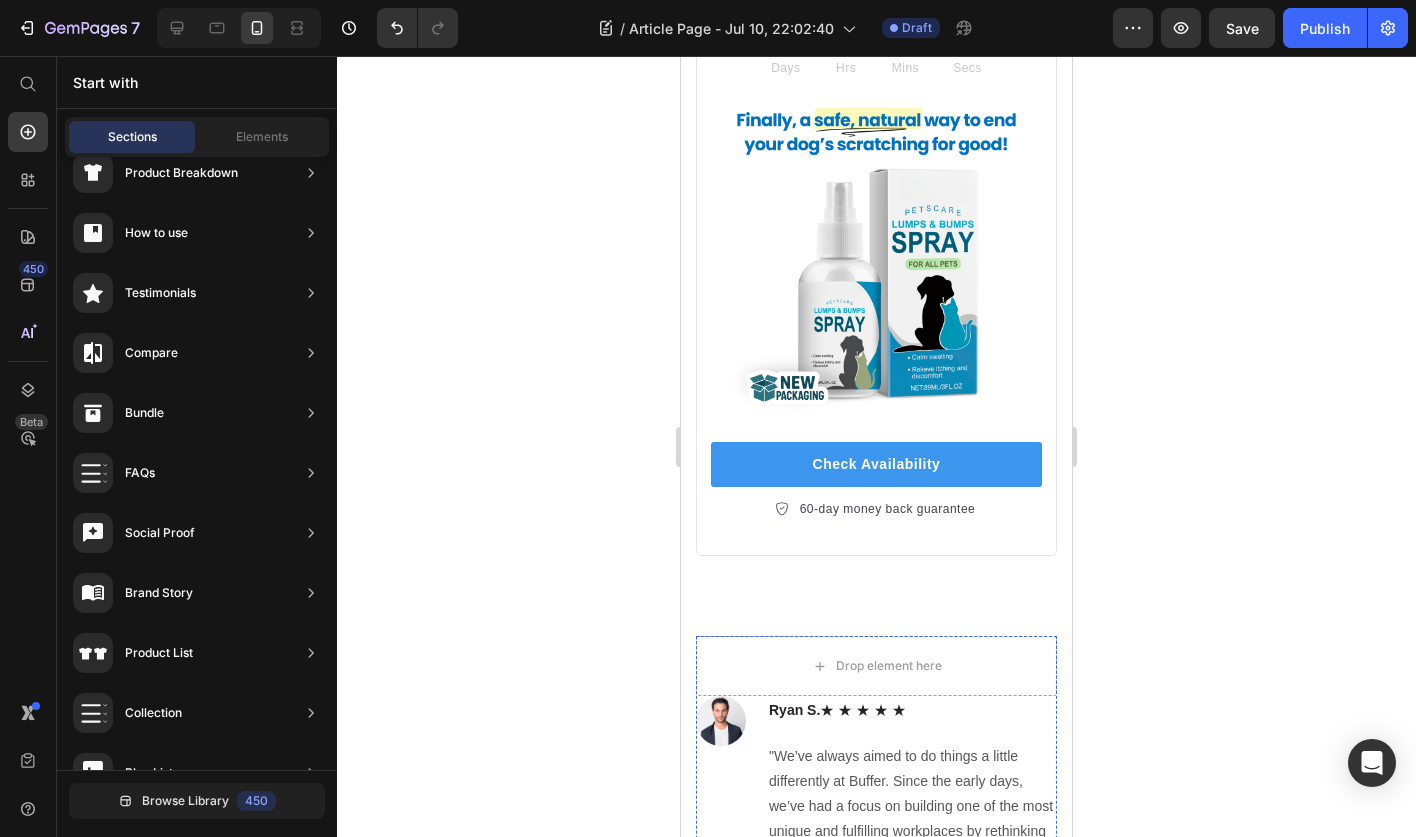 click on "Image" at bounding box center [721, 959] 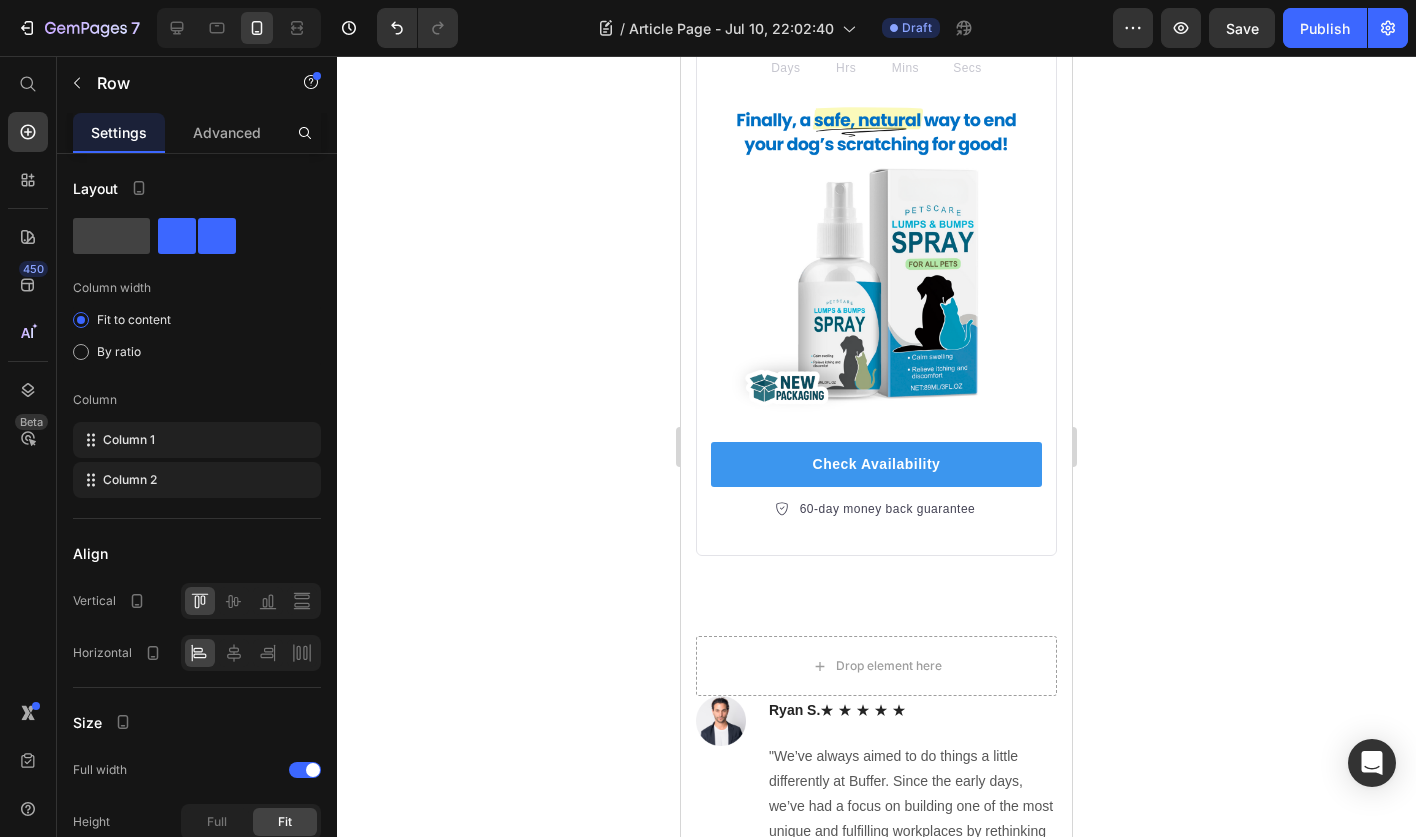 click 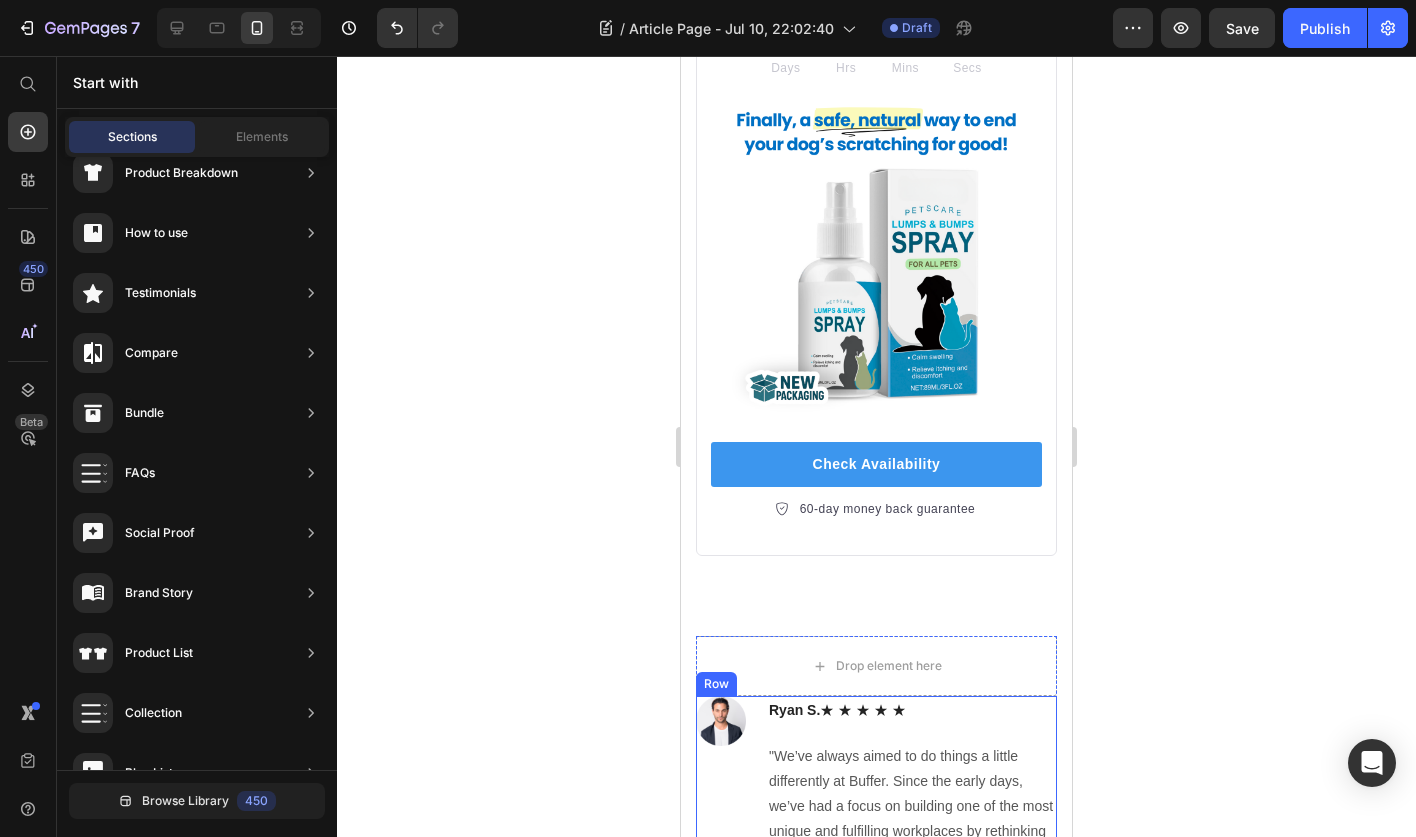 click on "Image" at bounding box center (721, 783) 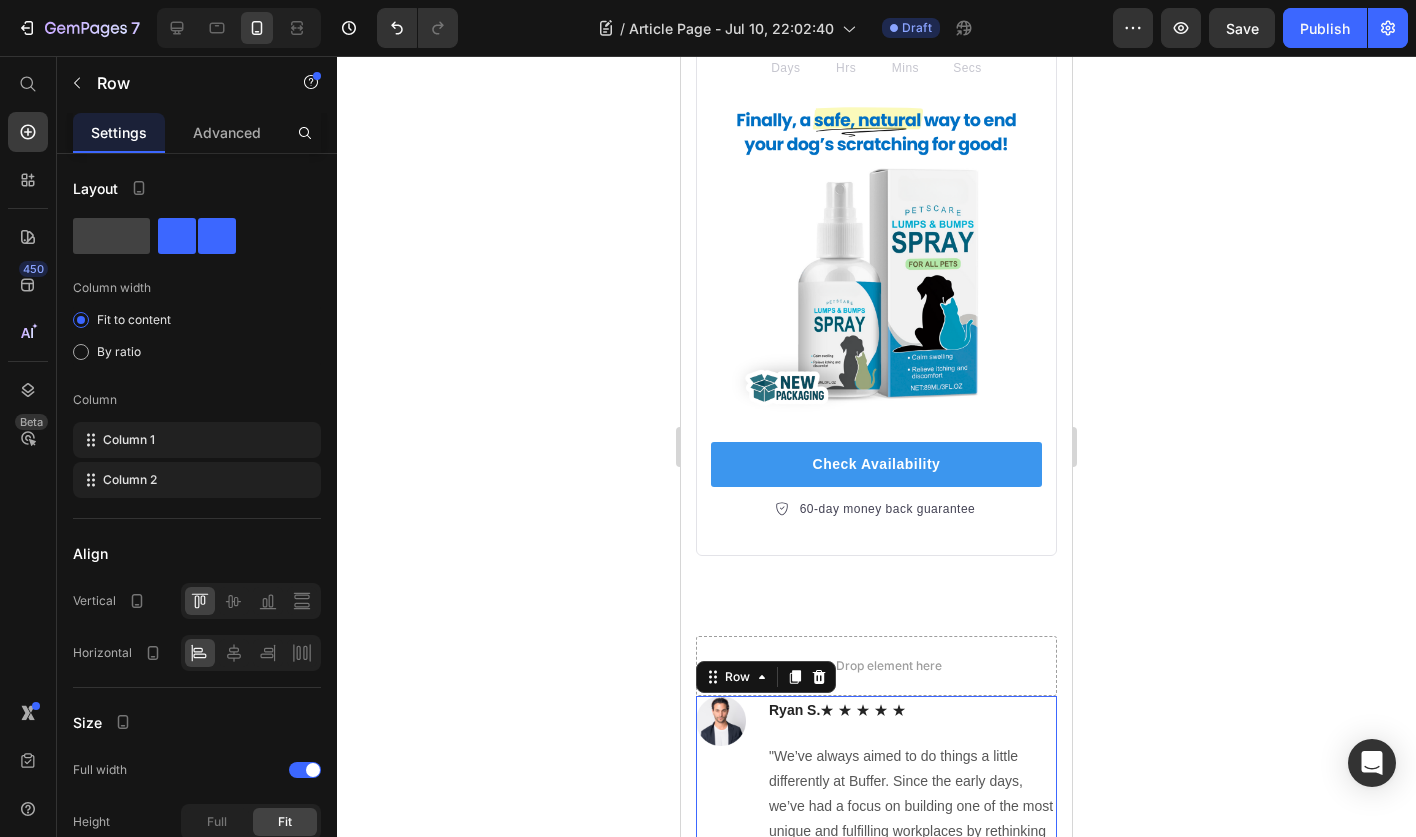 drag, startPoint x: 882, startPoint y: 320, endPoint x: 882, endPoint y: 340, distance: 20 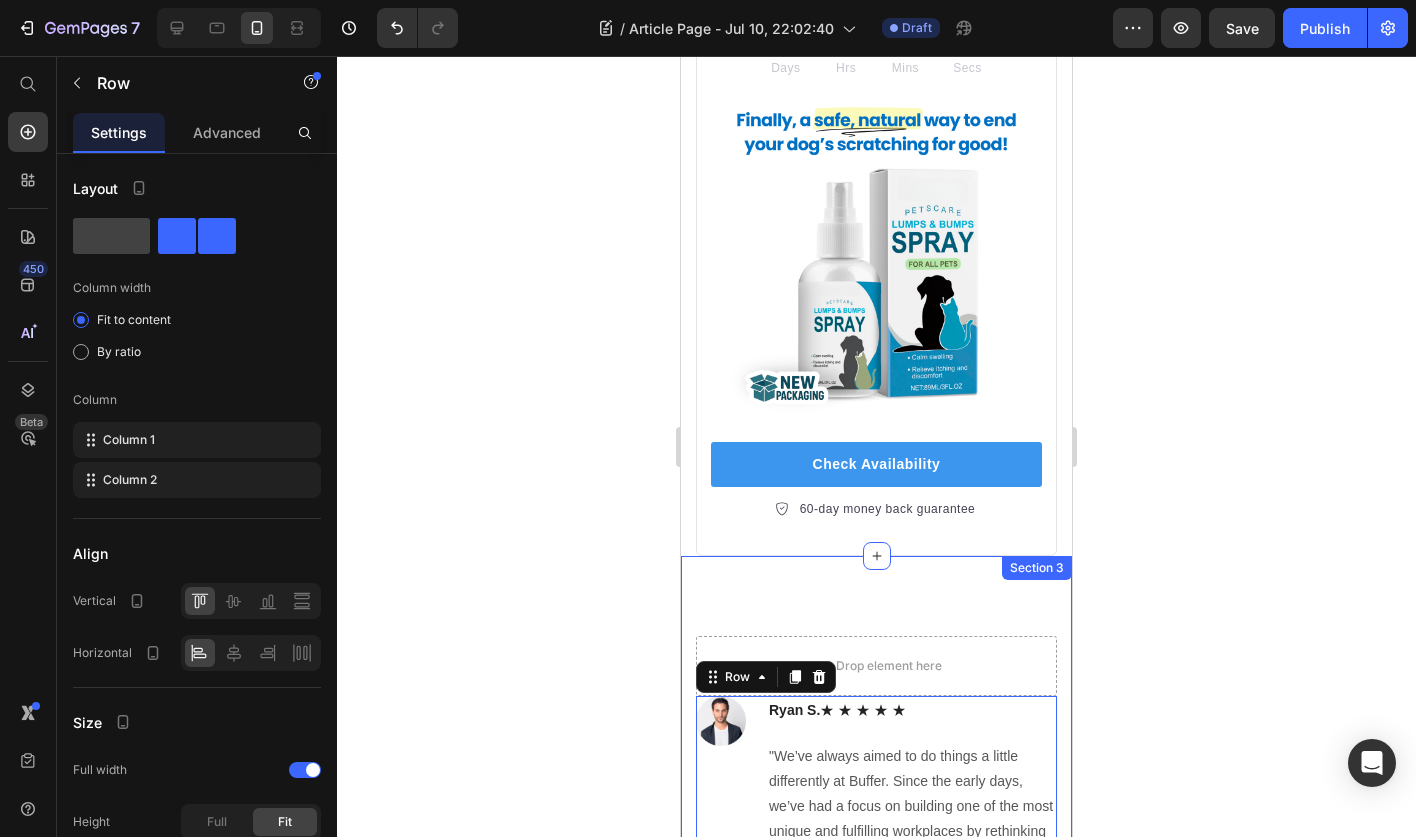 click 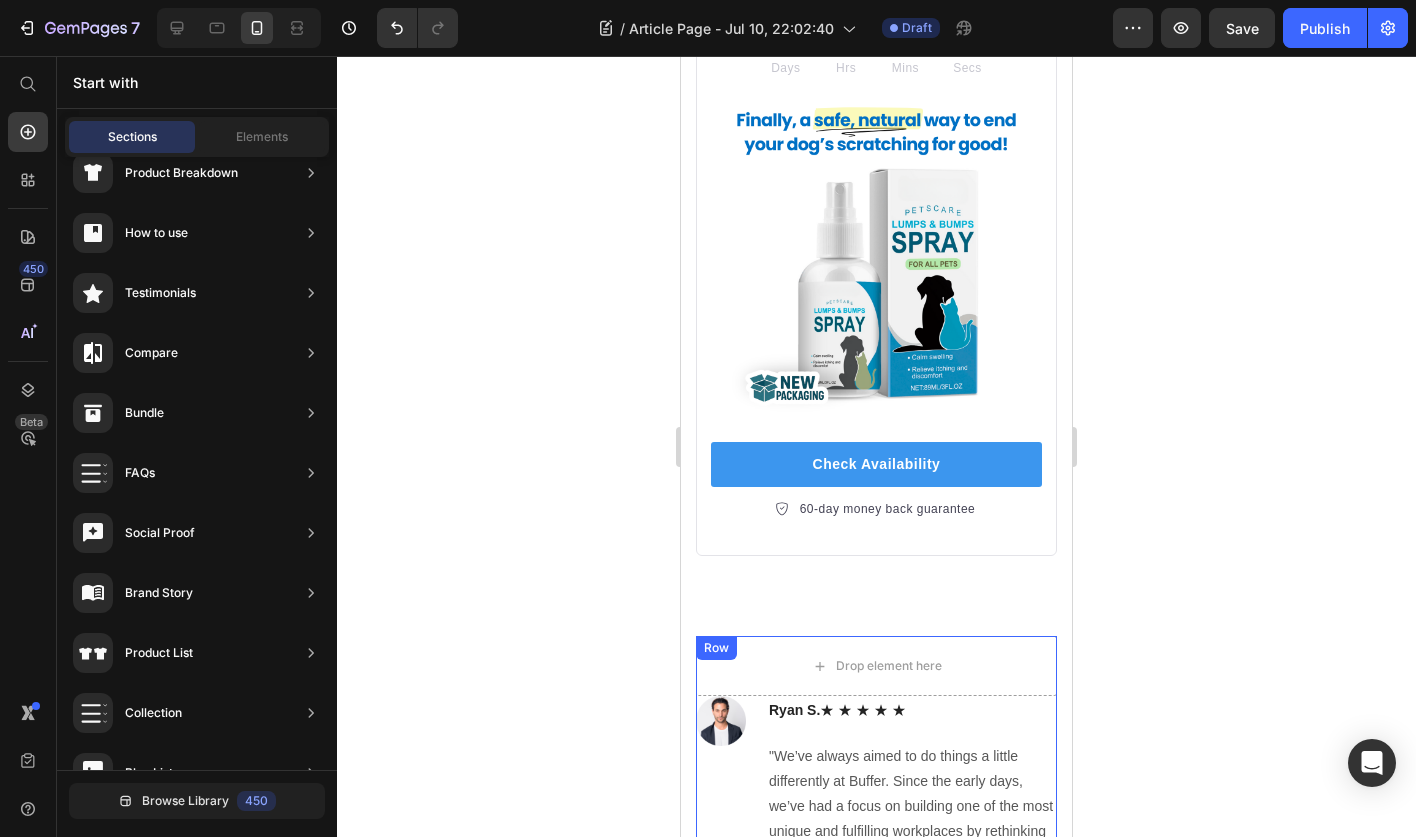 click on "Image [FIRST] [LAST]   ★ ★ ★ ★ ★ Text block "We’ve always aimed to do things a little differently at Buffer. Since the early days, we’ve had a focus on building one of the most unique and fulfilling workplaces by rethinking a lot of traditional practices." Text block Row Image [FIRST] [LAST]   ★ ★ ★ ★ ★ Text block "We’ve always aimed to do things a little differently at Buffer. Since the early days, we’ve had a focus on building one of the most unique and fulfilling workplaces by rethinking a lot of traditional practices." Text block Row" at bounding box center [876, 891] 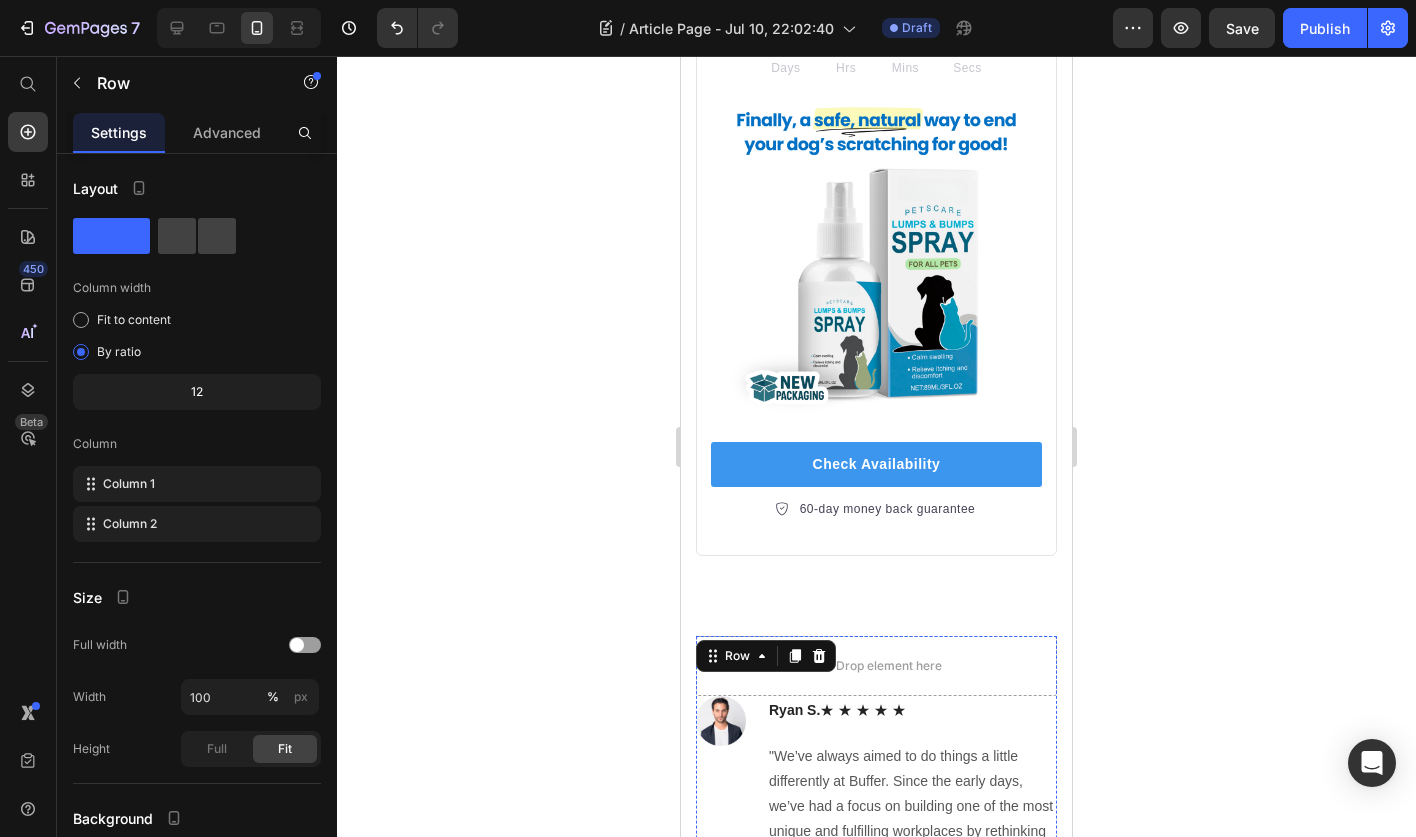 click on "Image" at bounding box center [721, 979] 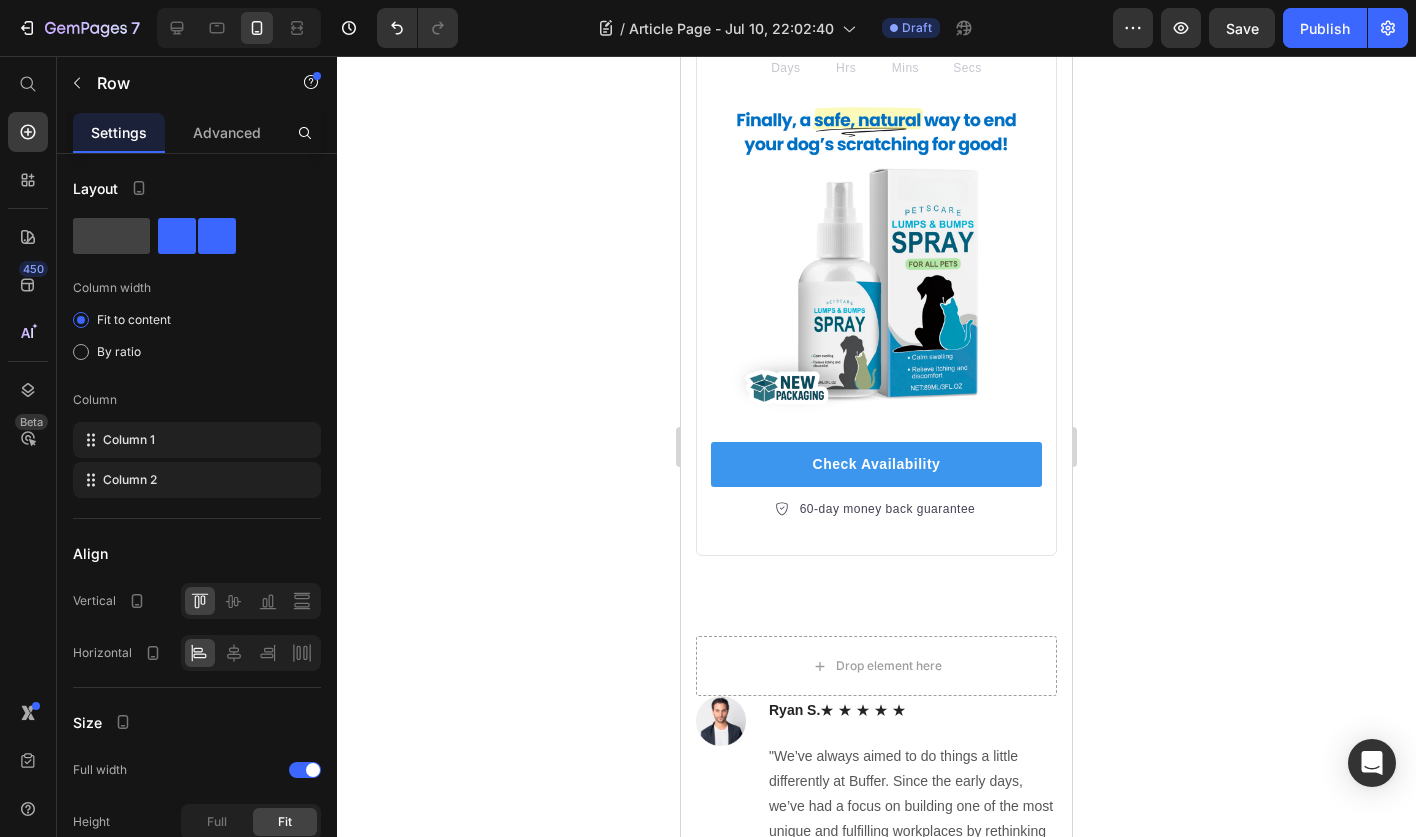 click at bounding box center [795, 873] 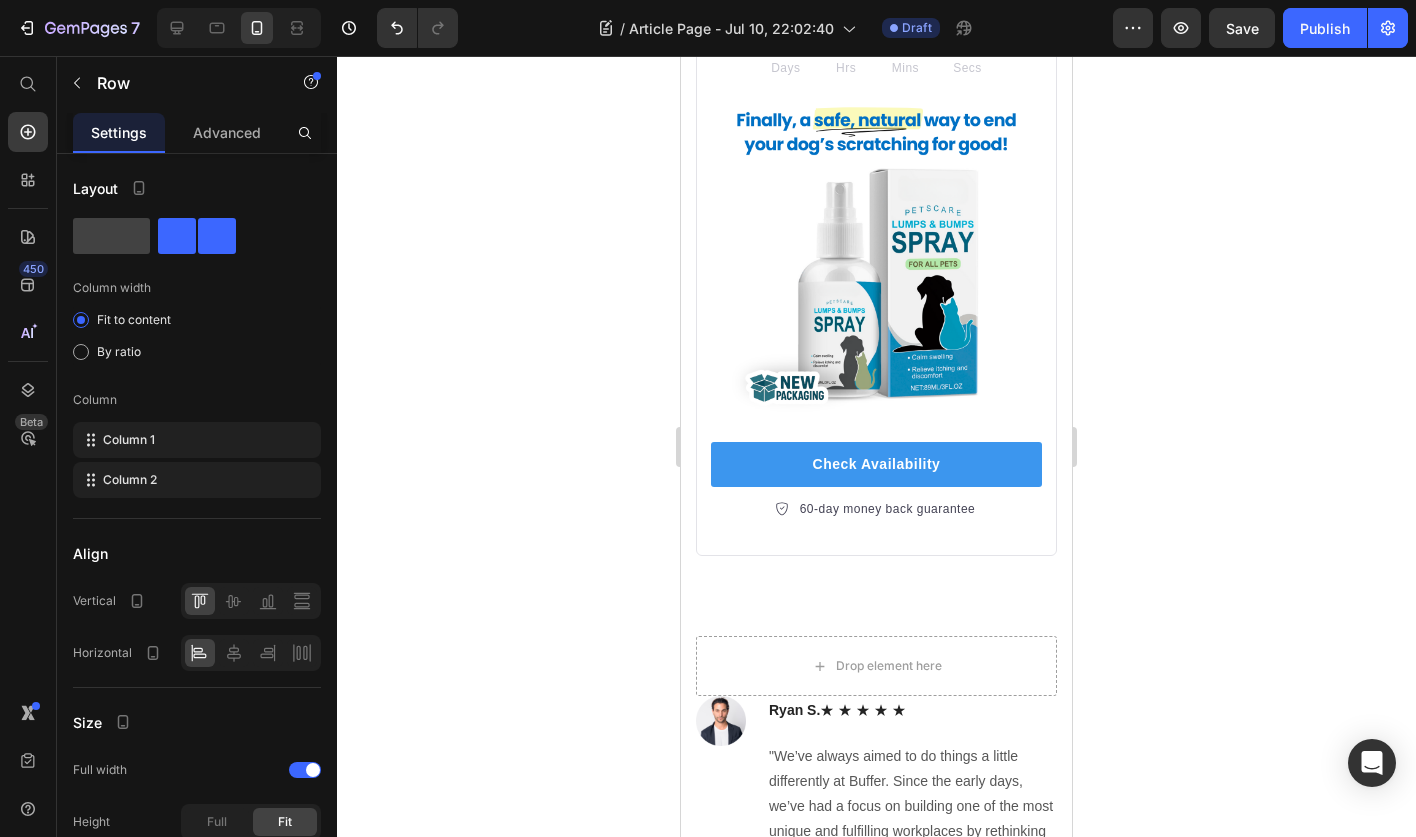 click 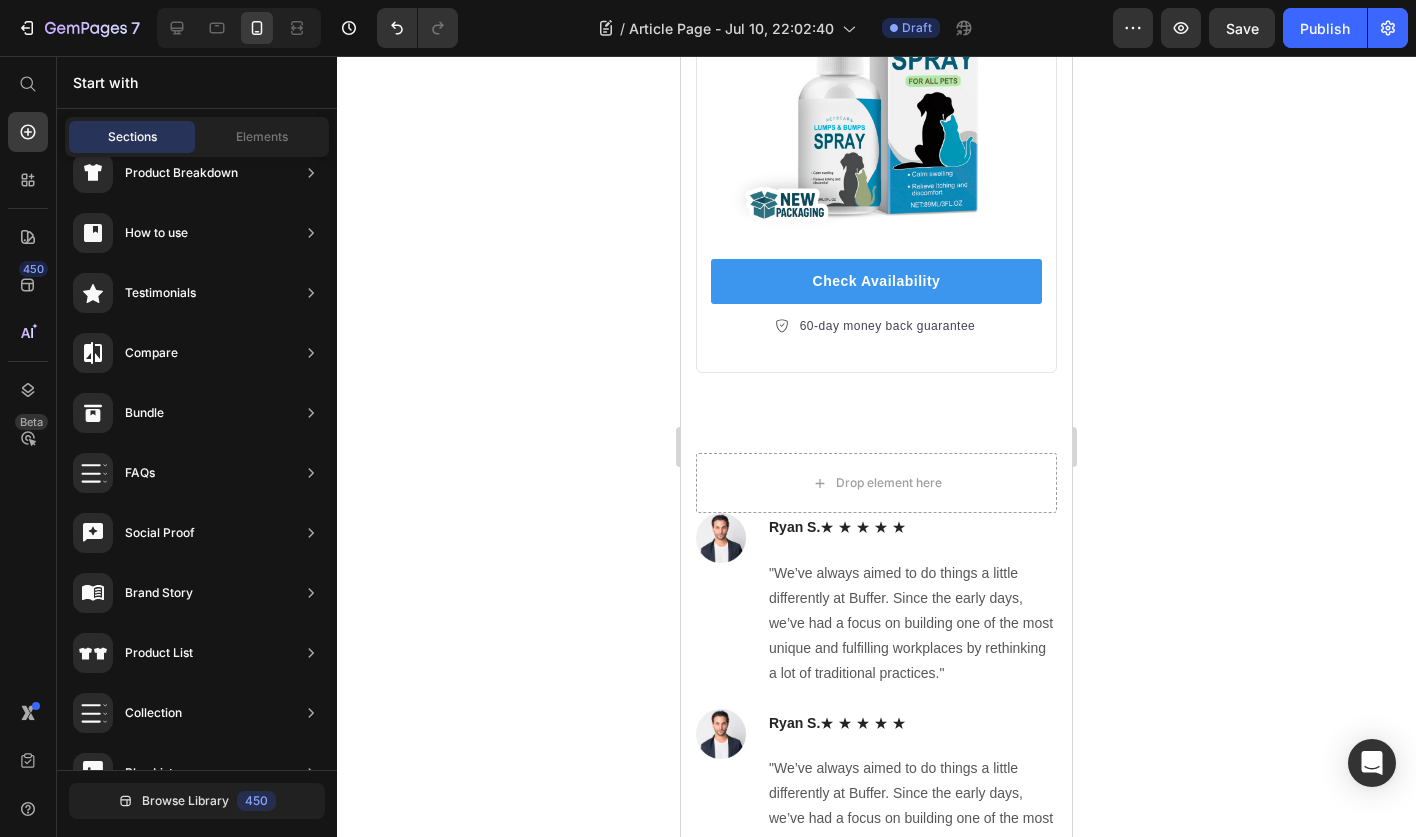 scroll, scrollTop: 14306, scrollLeft: 0, axis: vertical 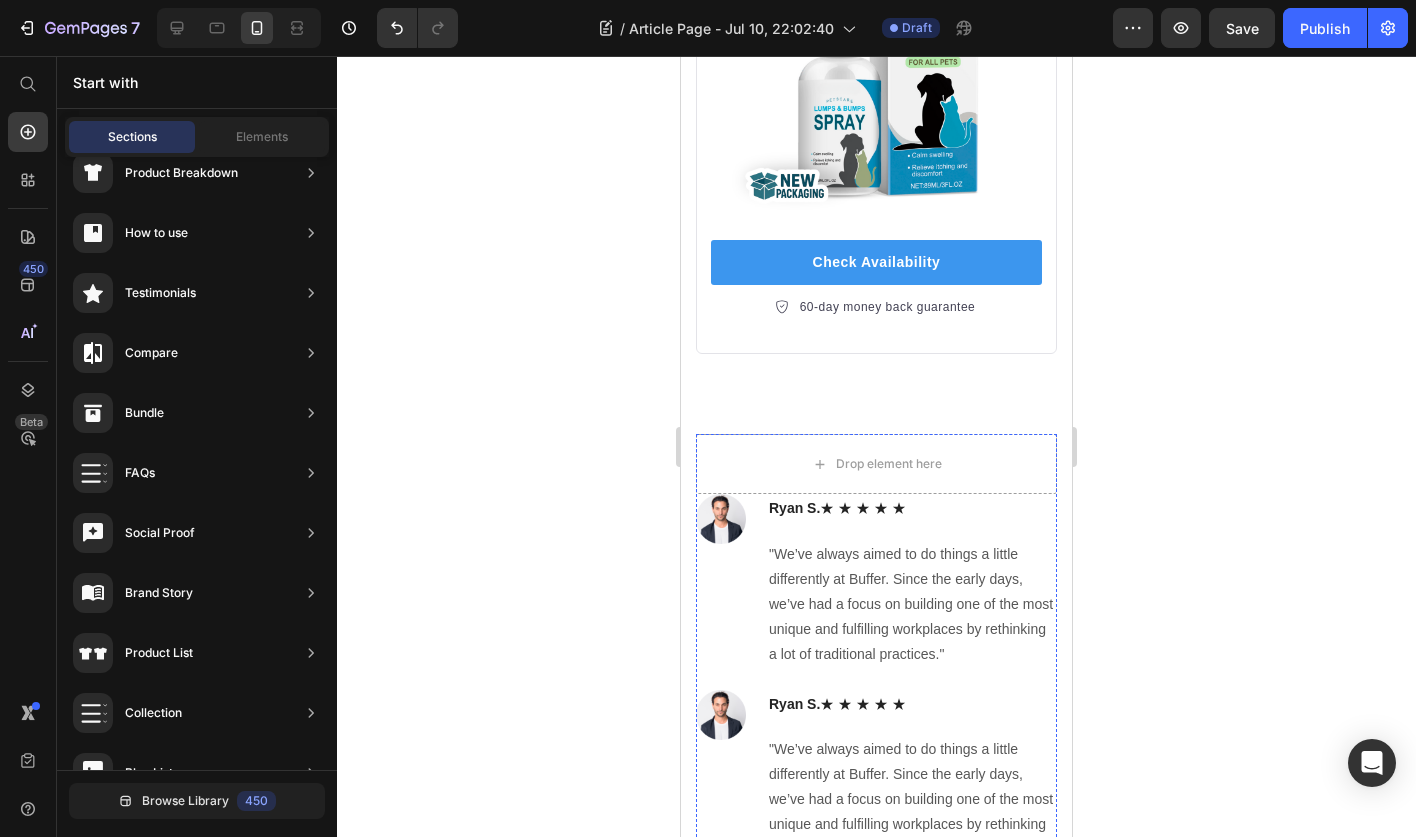 click on "Image" at bounding box center (721, 973) 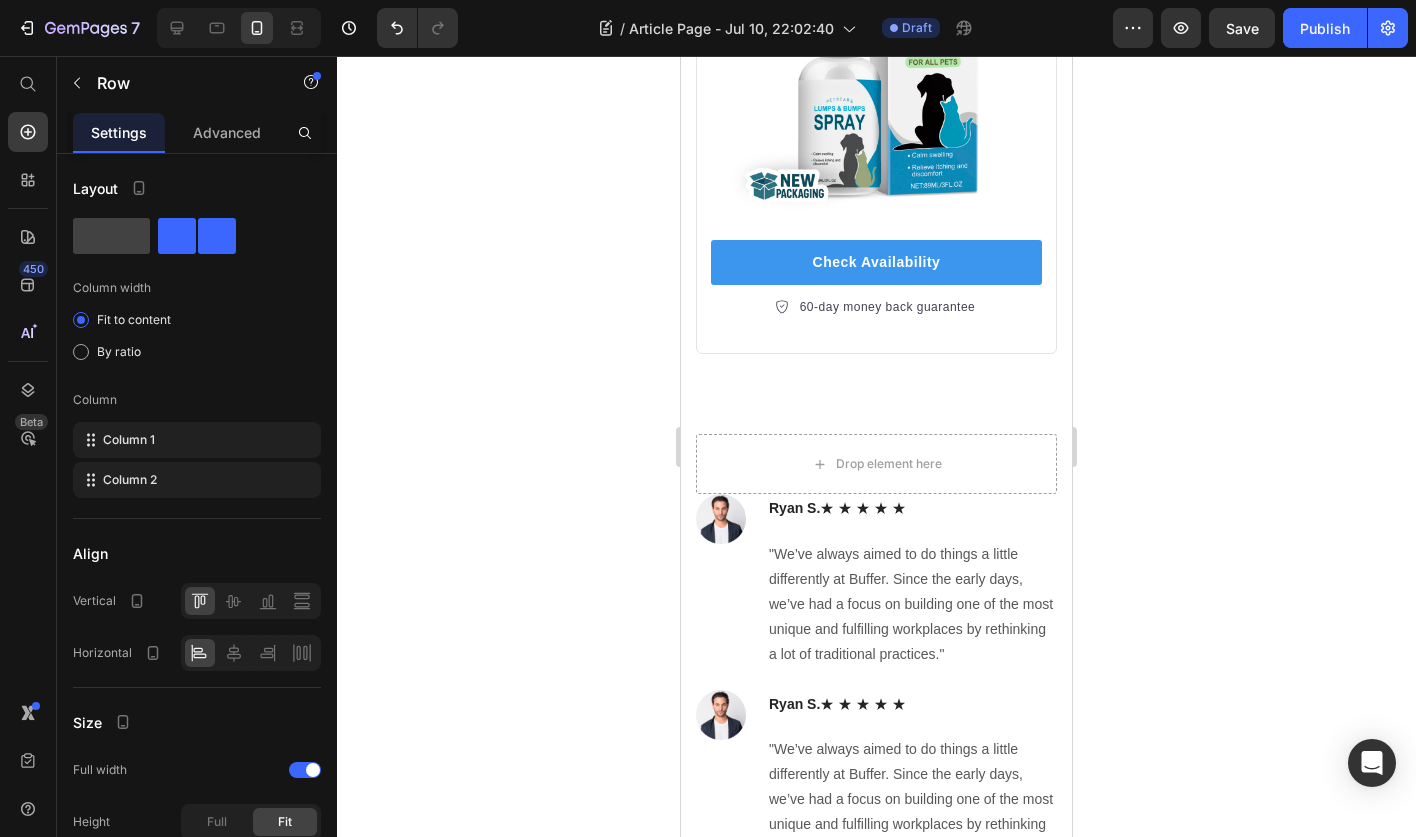 click 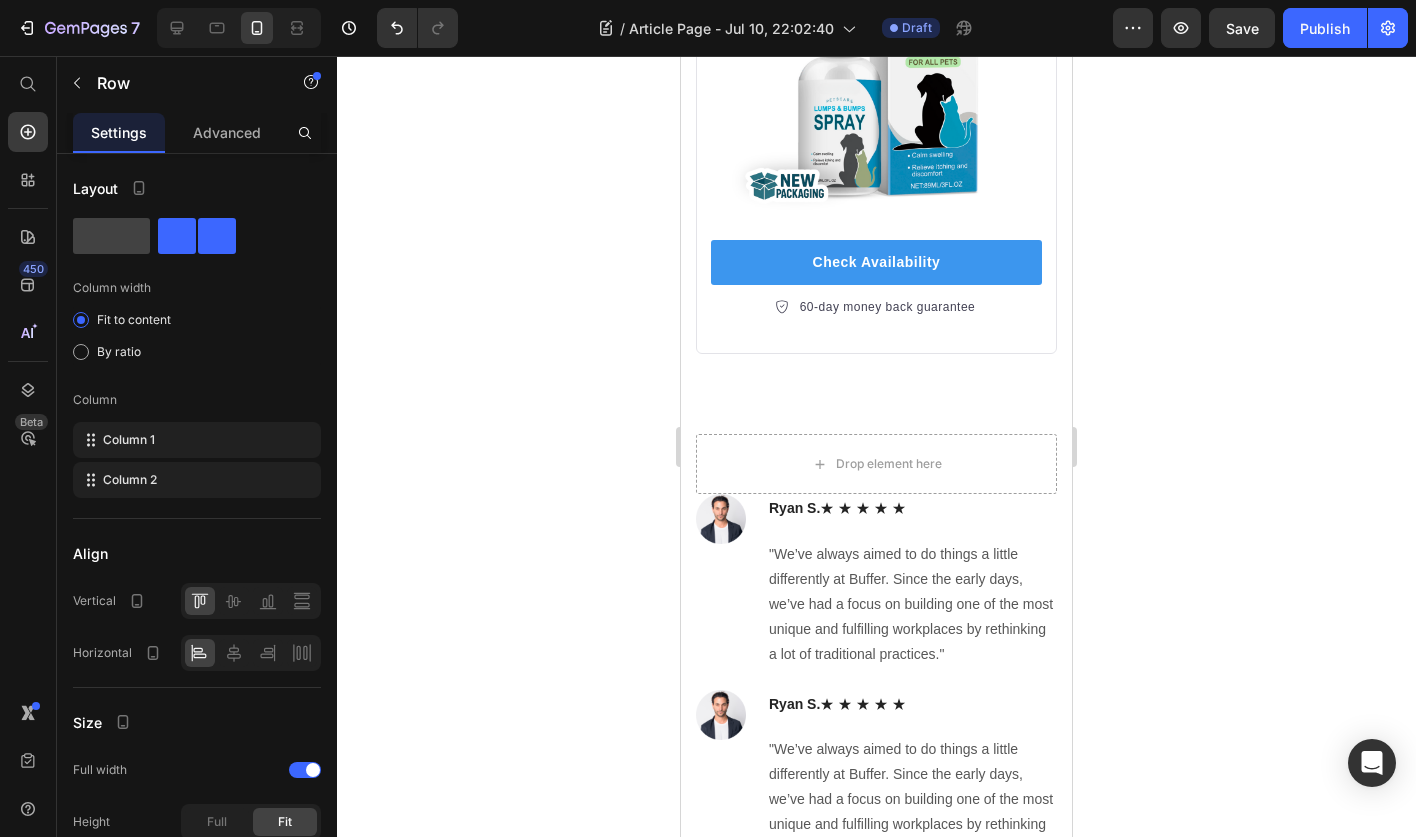 click 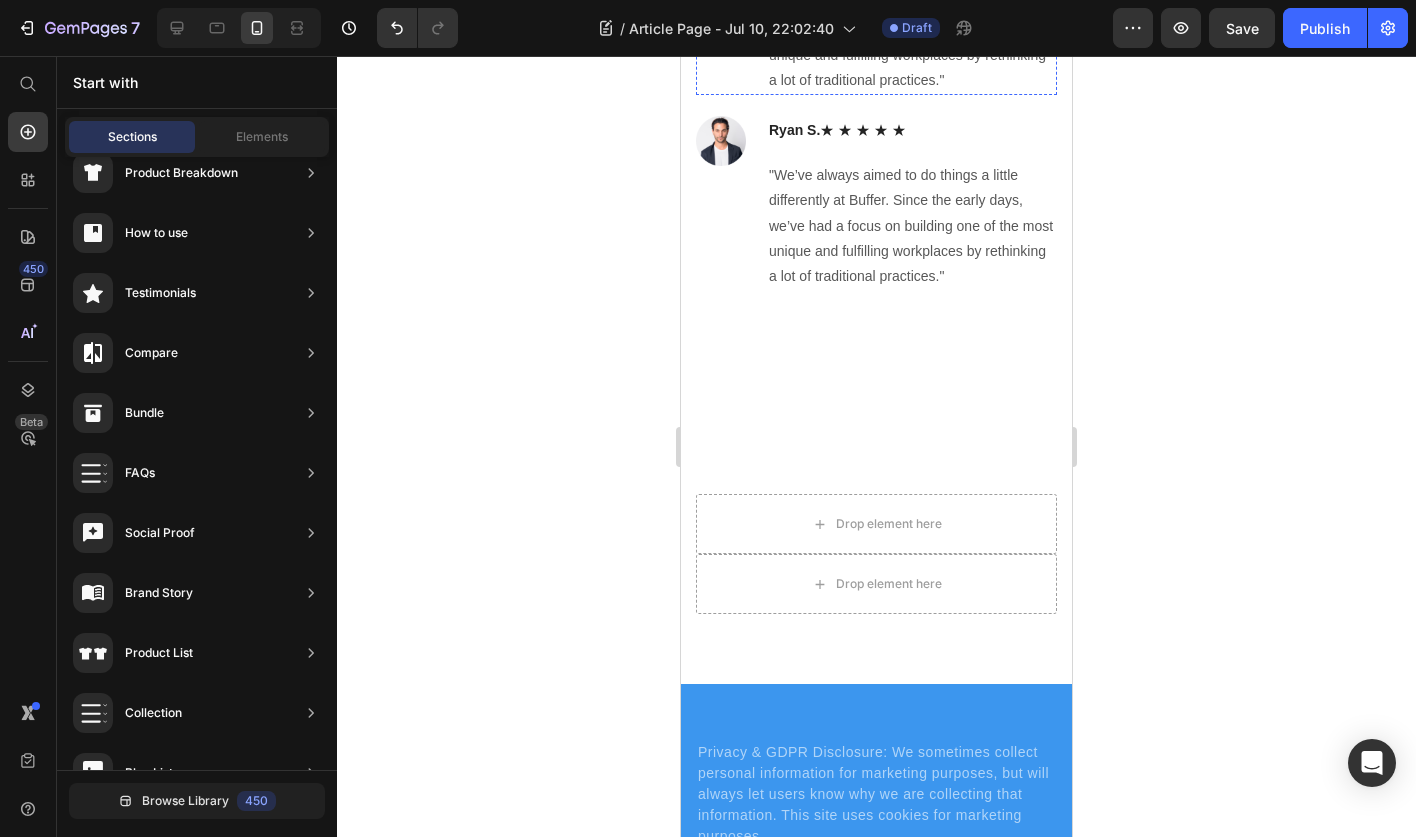scroll, scrollTop: 14744, scrollLeft: 0, axis: vertical 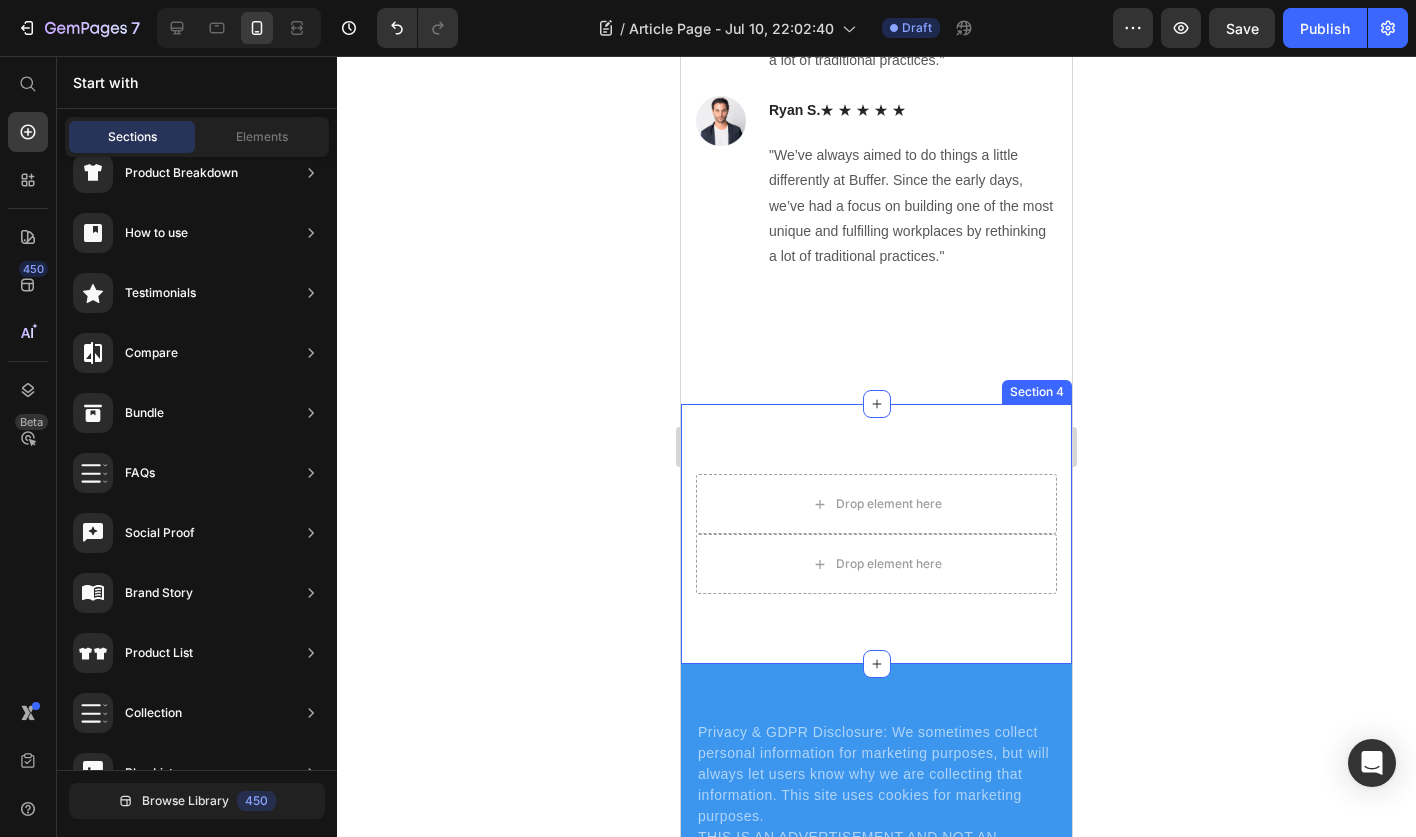 click on "Drop element here Carousel
Drop element here Carousel Row Section 4" at bounding box center [876, 534] 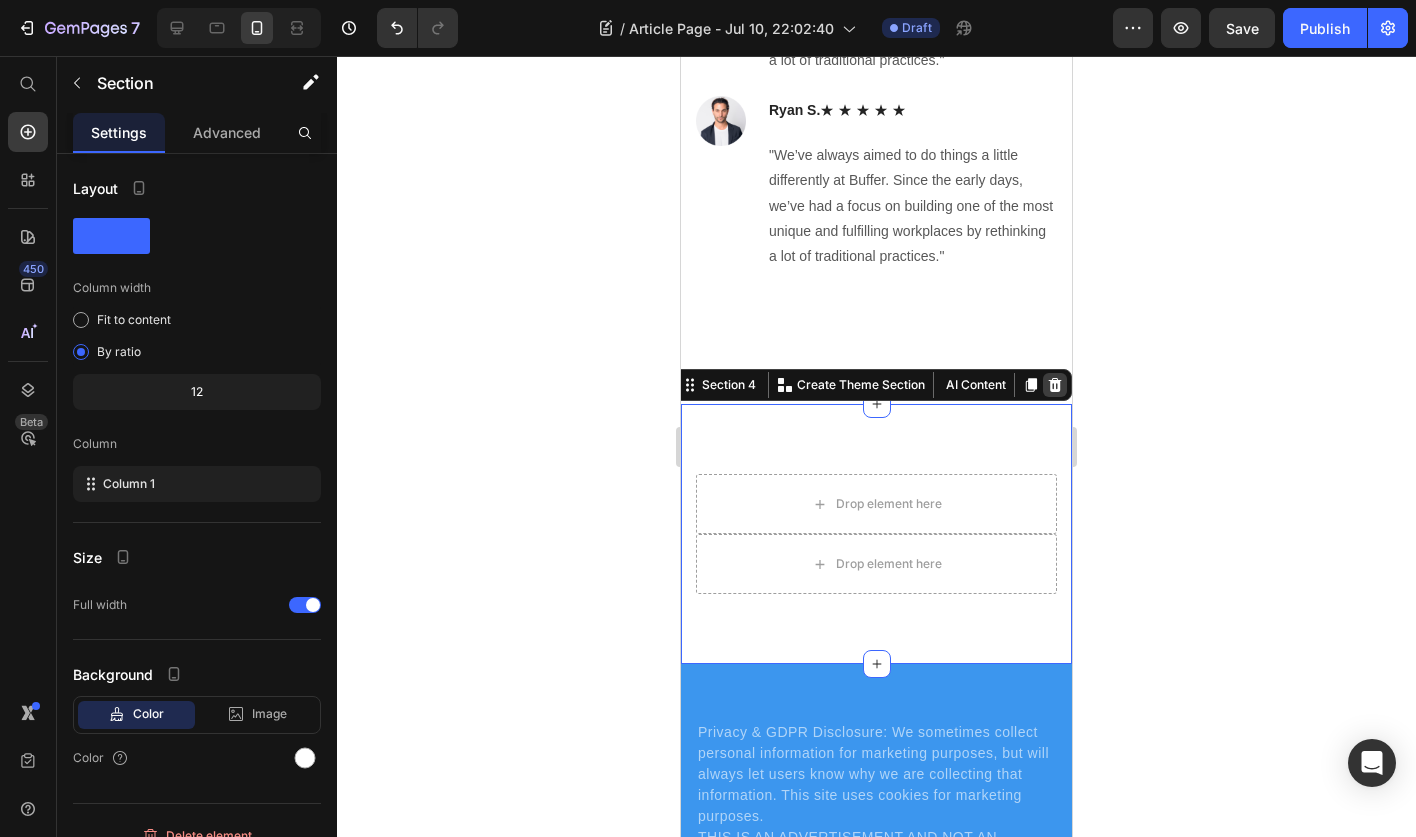 click at bounding box center (1055, 385) 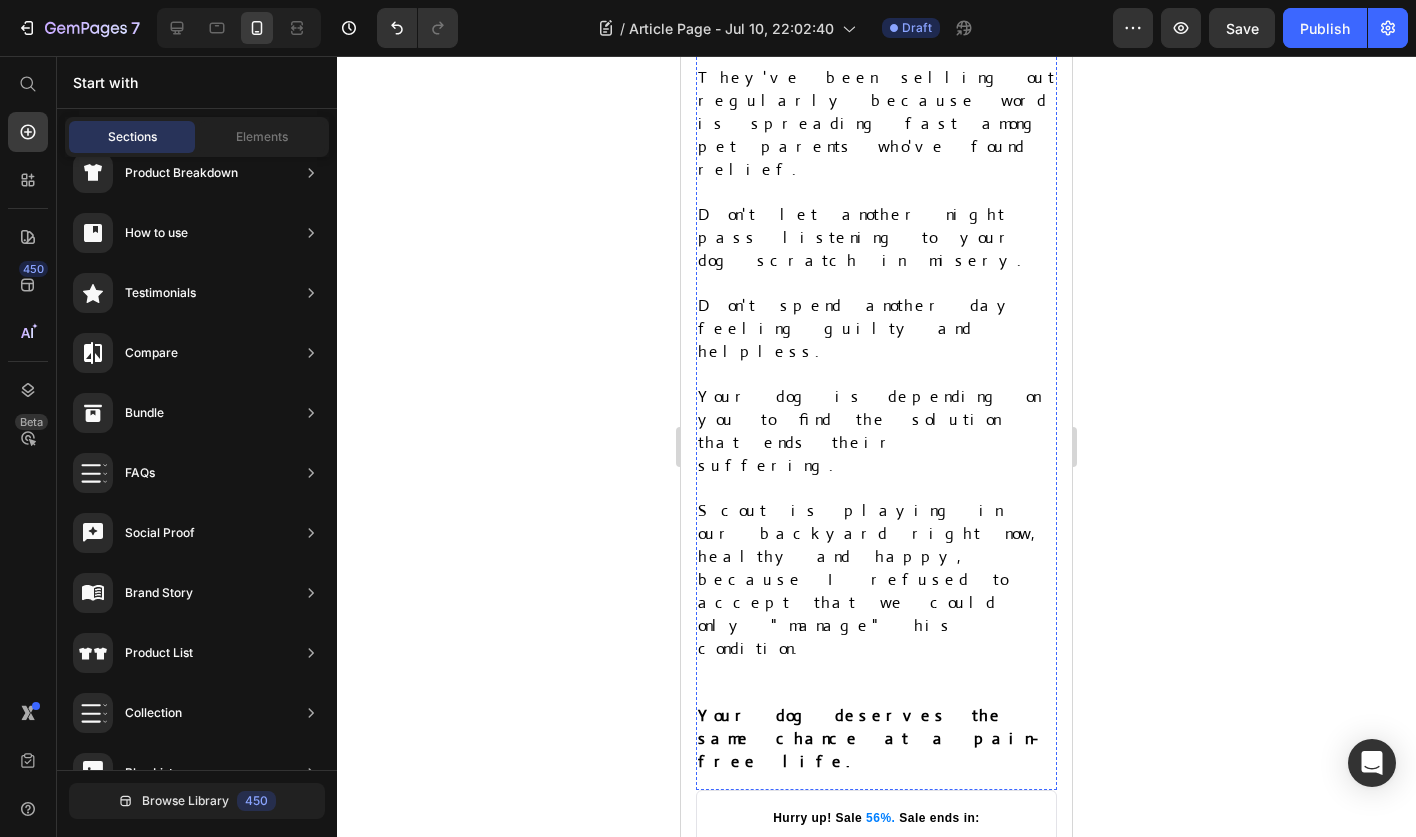 scroll, scrollTop: 13305, scrollLeft: 0, axis: vertical 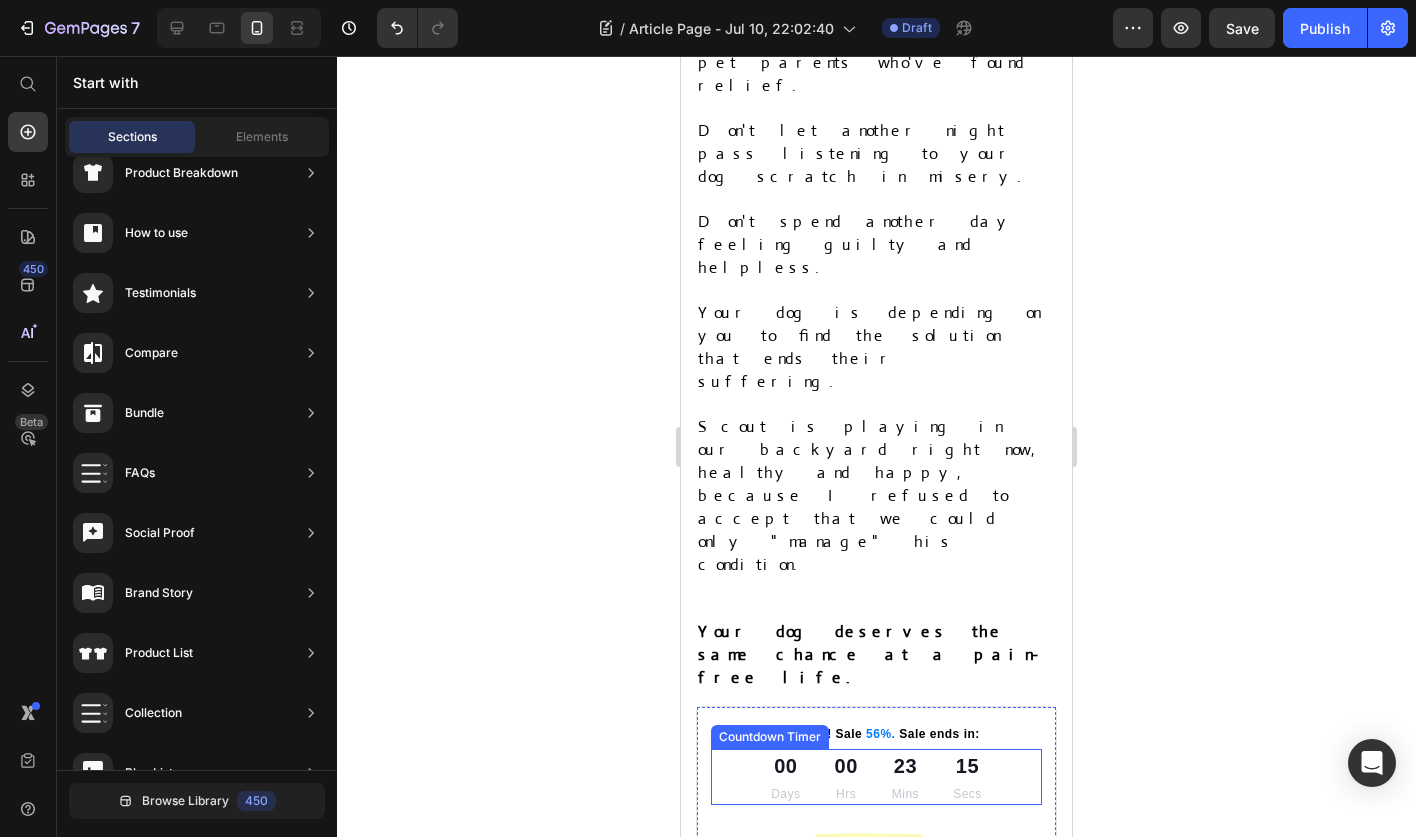 click on "00 Days 00 Hrs 23 Mins 15 Secs" at bounding box center [876, 777] 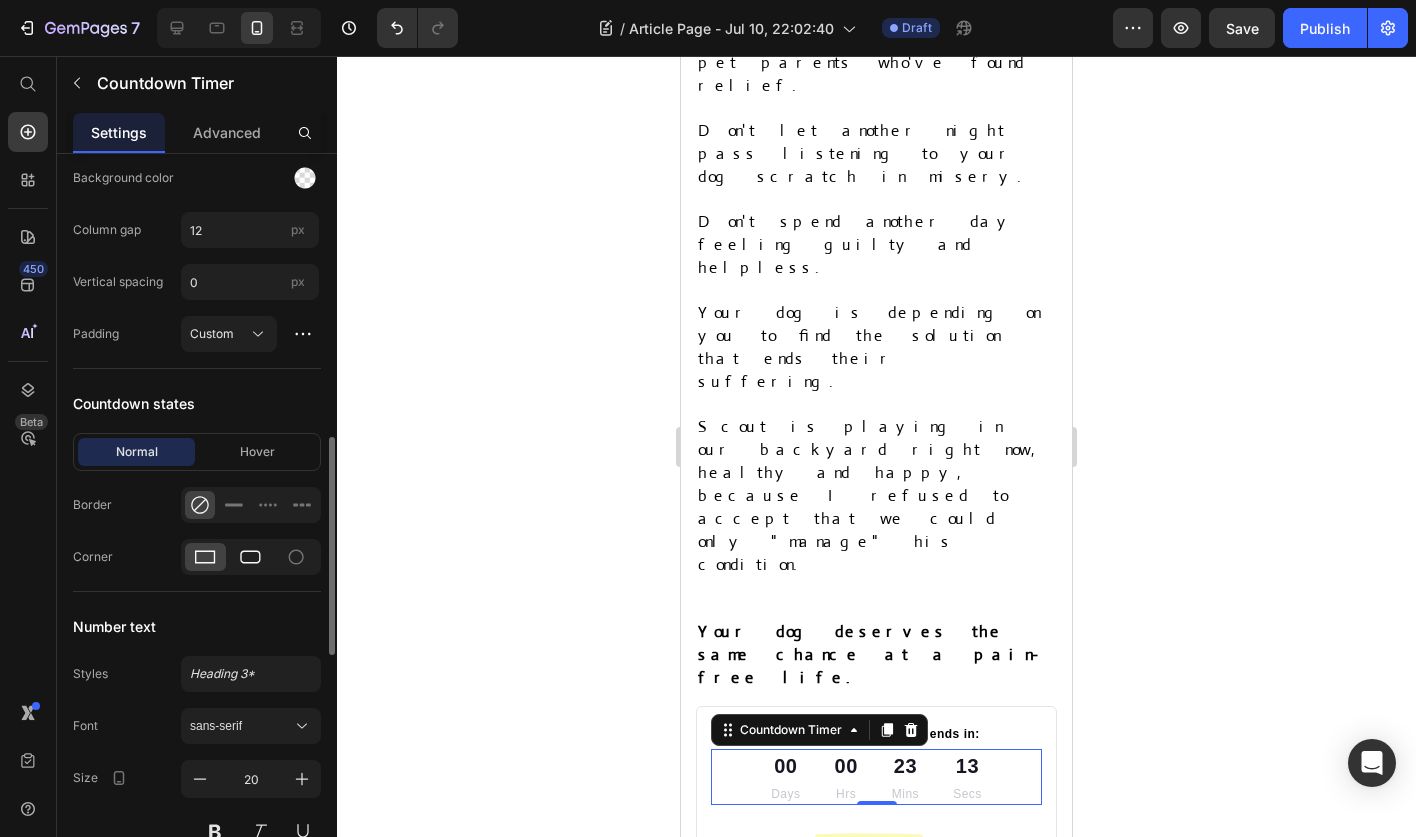 scroll, scrollTop: 1120, scrollLeft: 0, axis: vertical 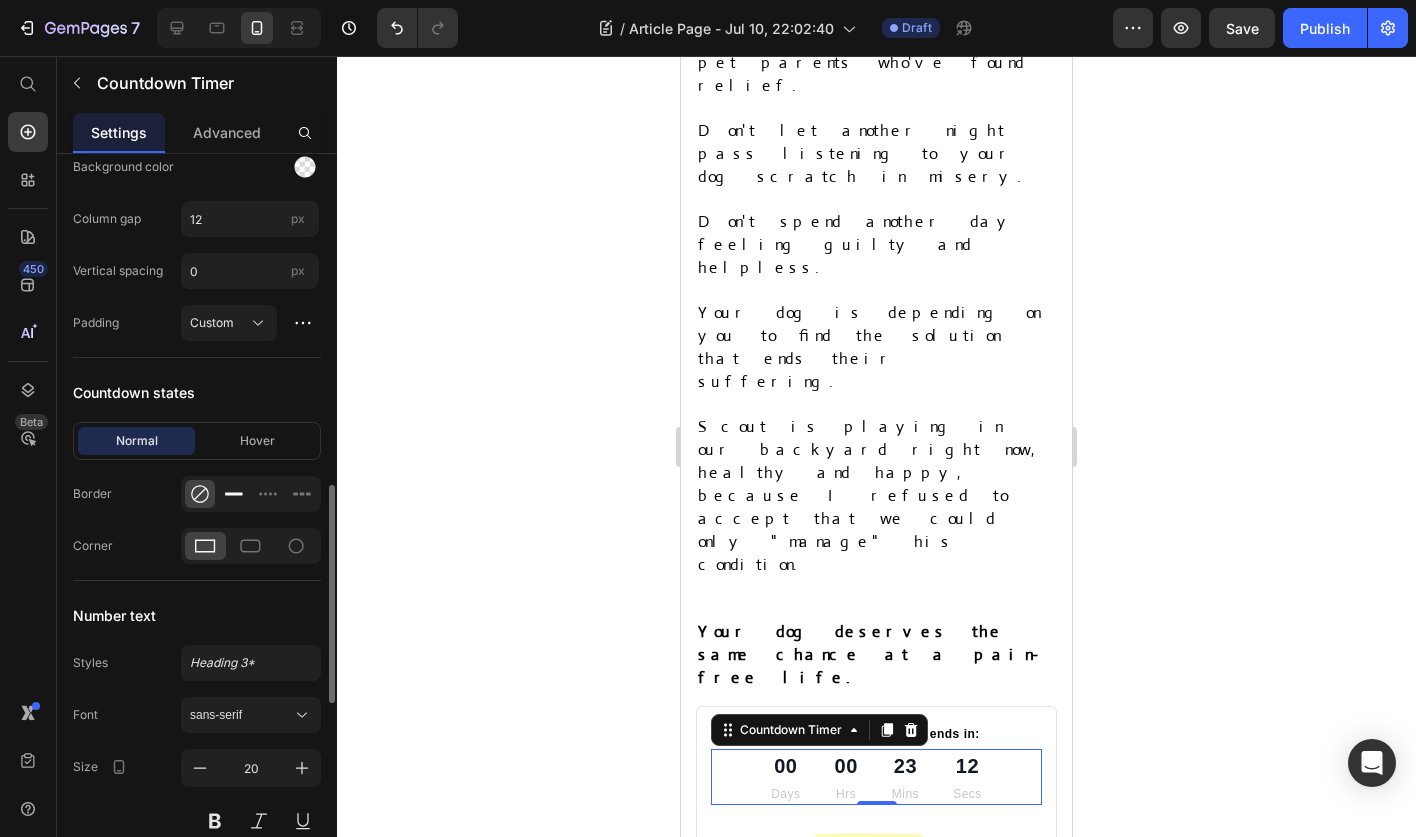 click 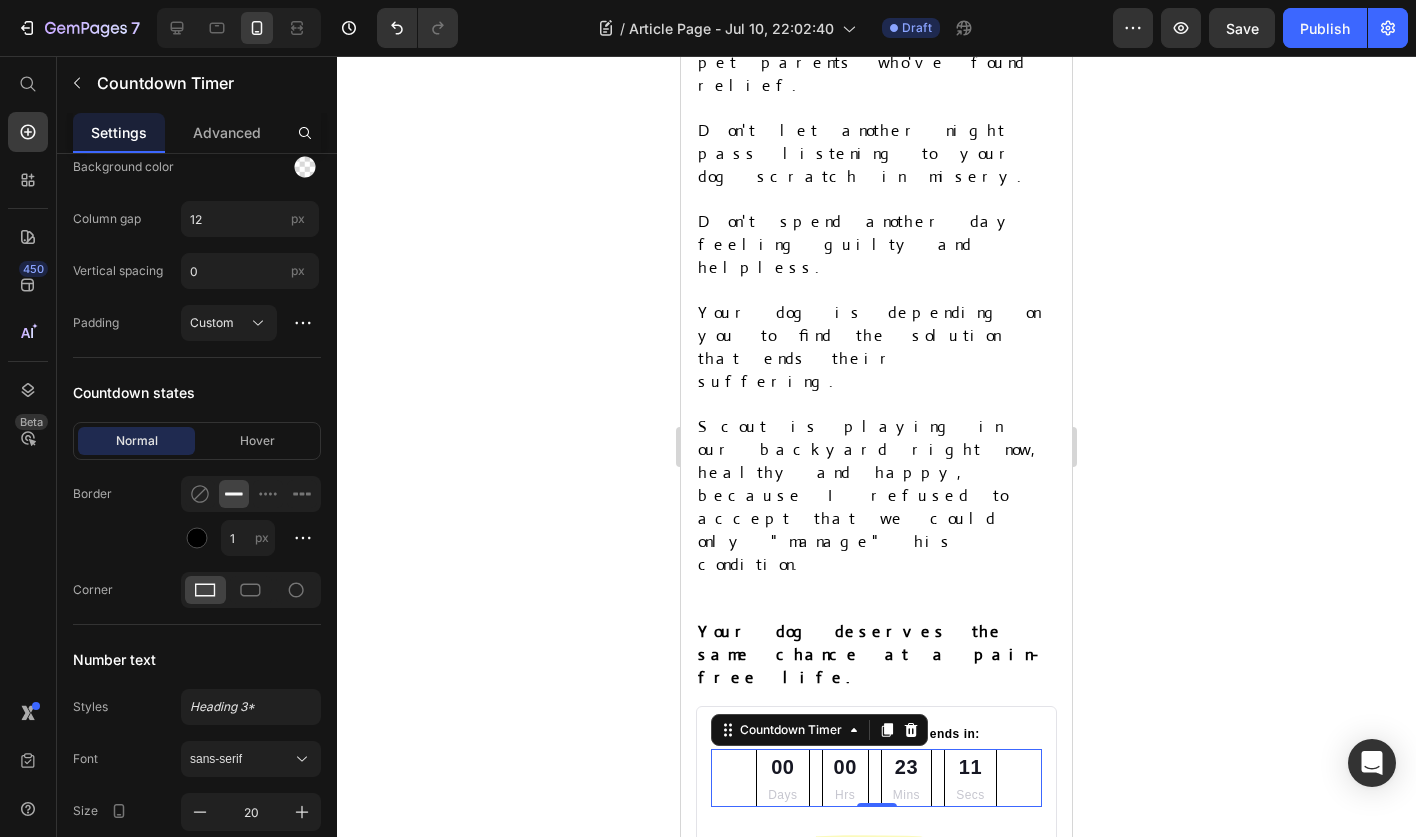 click 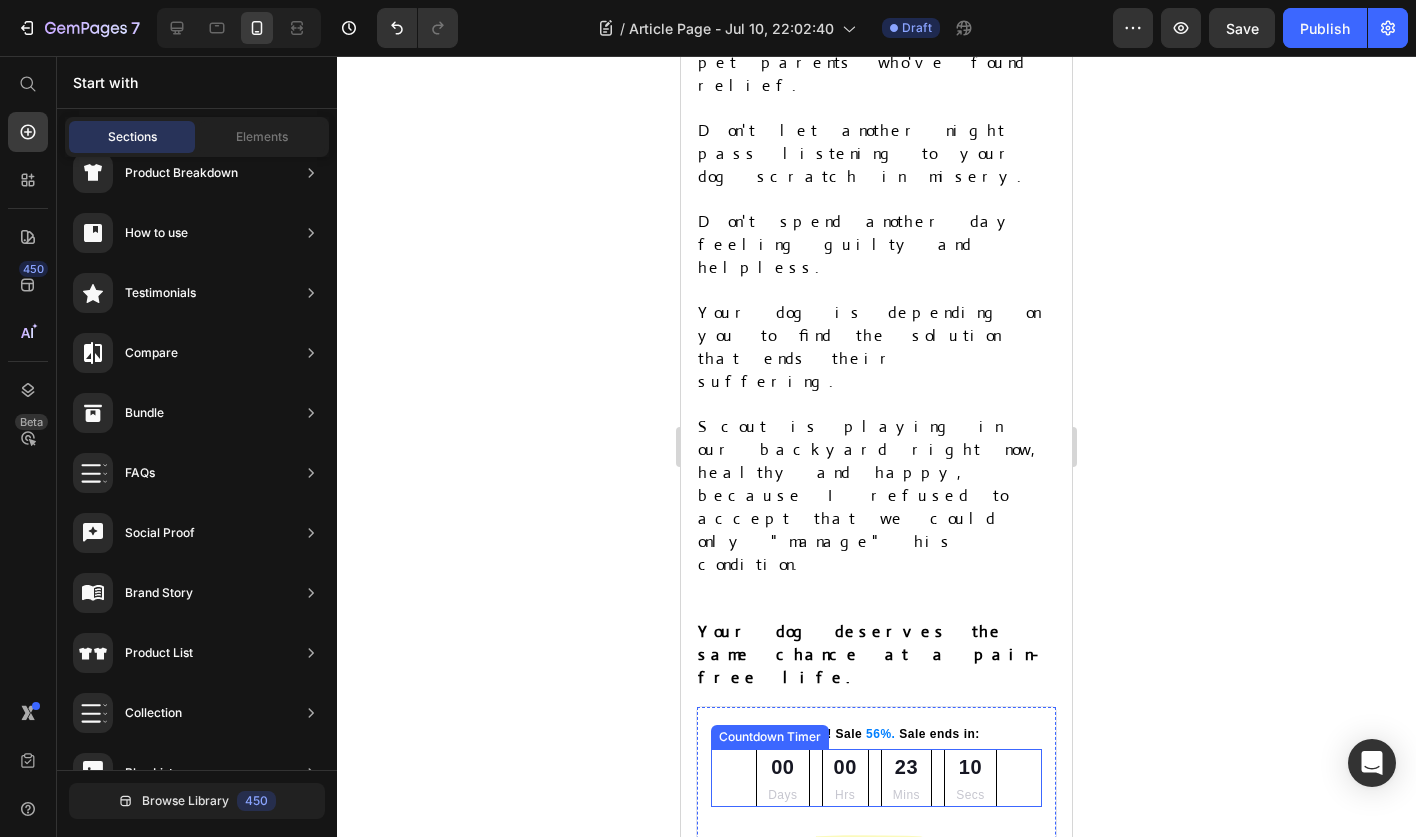 click on "00 Days 00 Hrs 23 Mins 10 Secs" at bounding box center (876, 778) 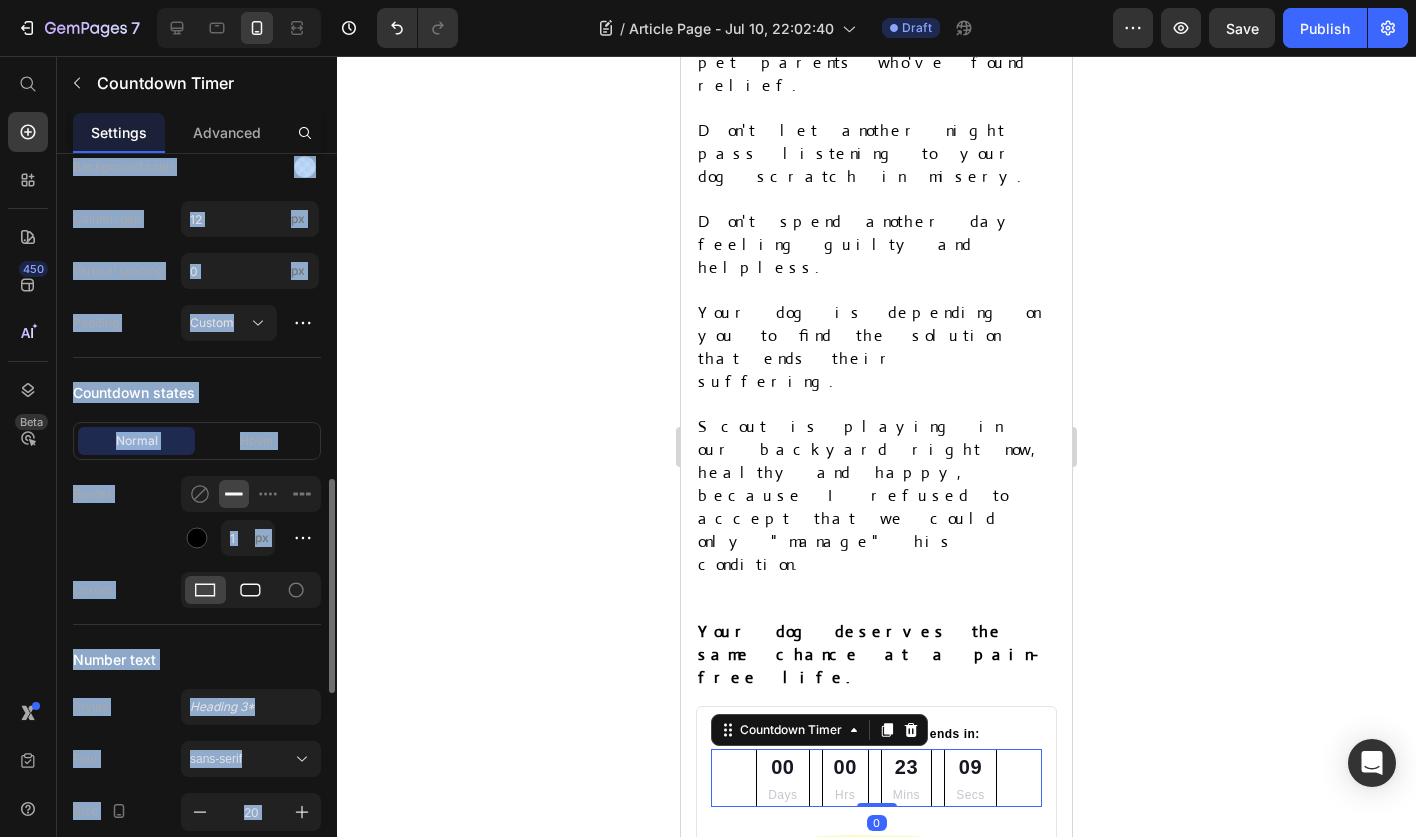 click 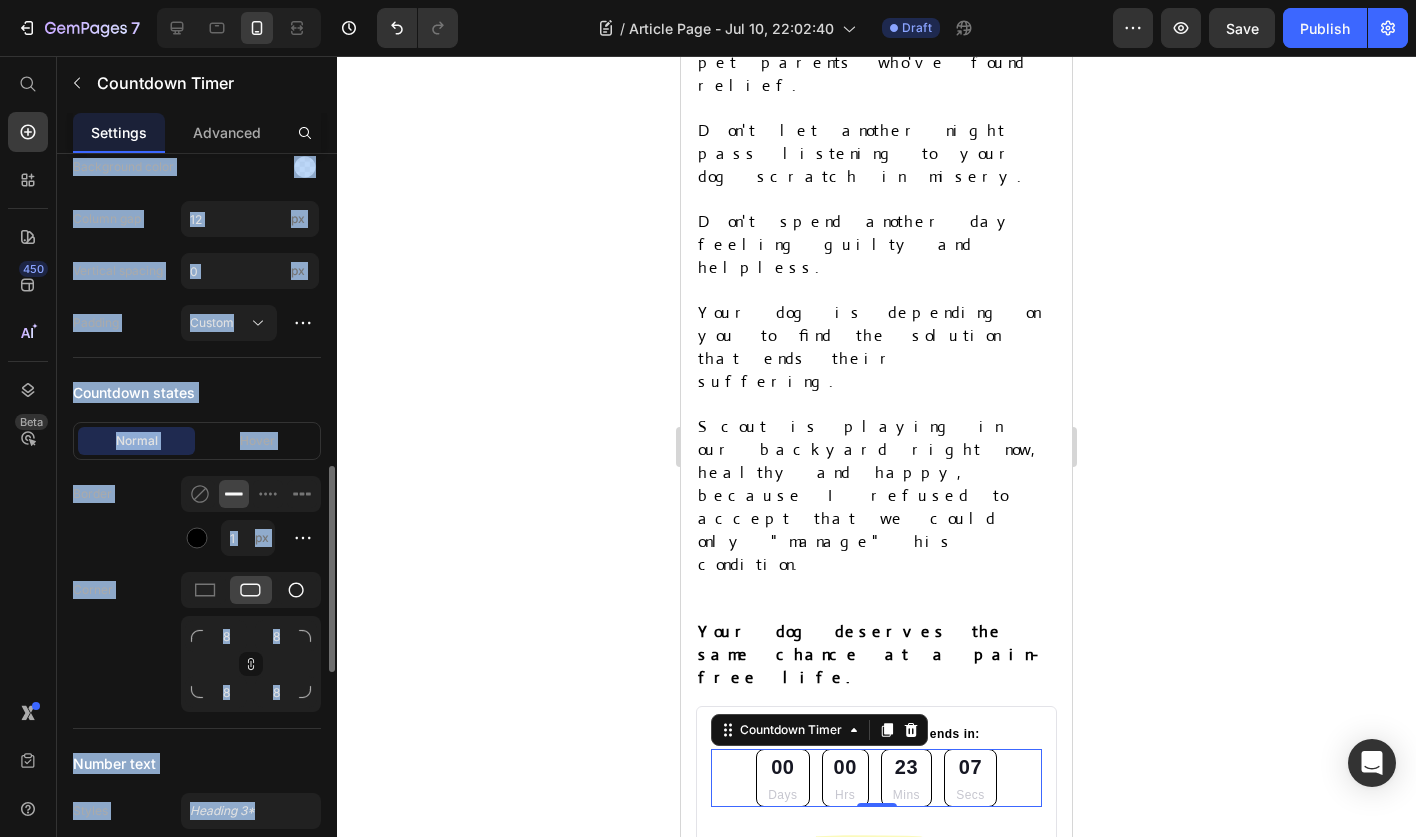 click 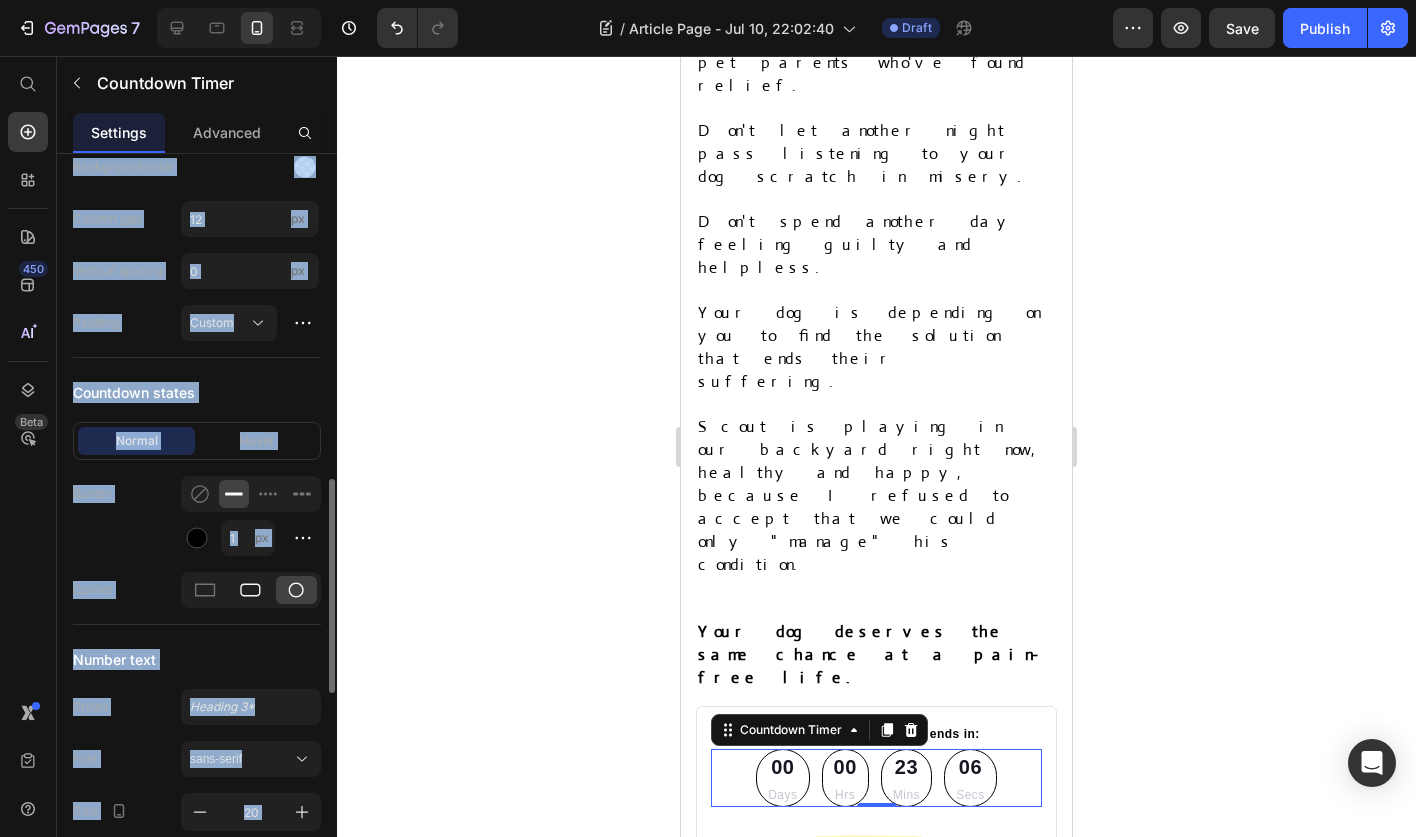 click 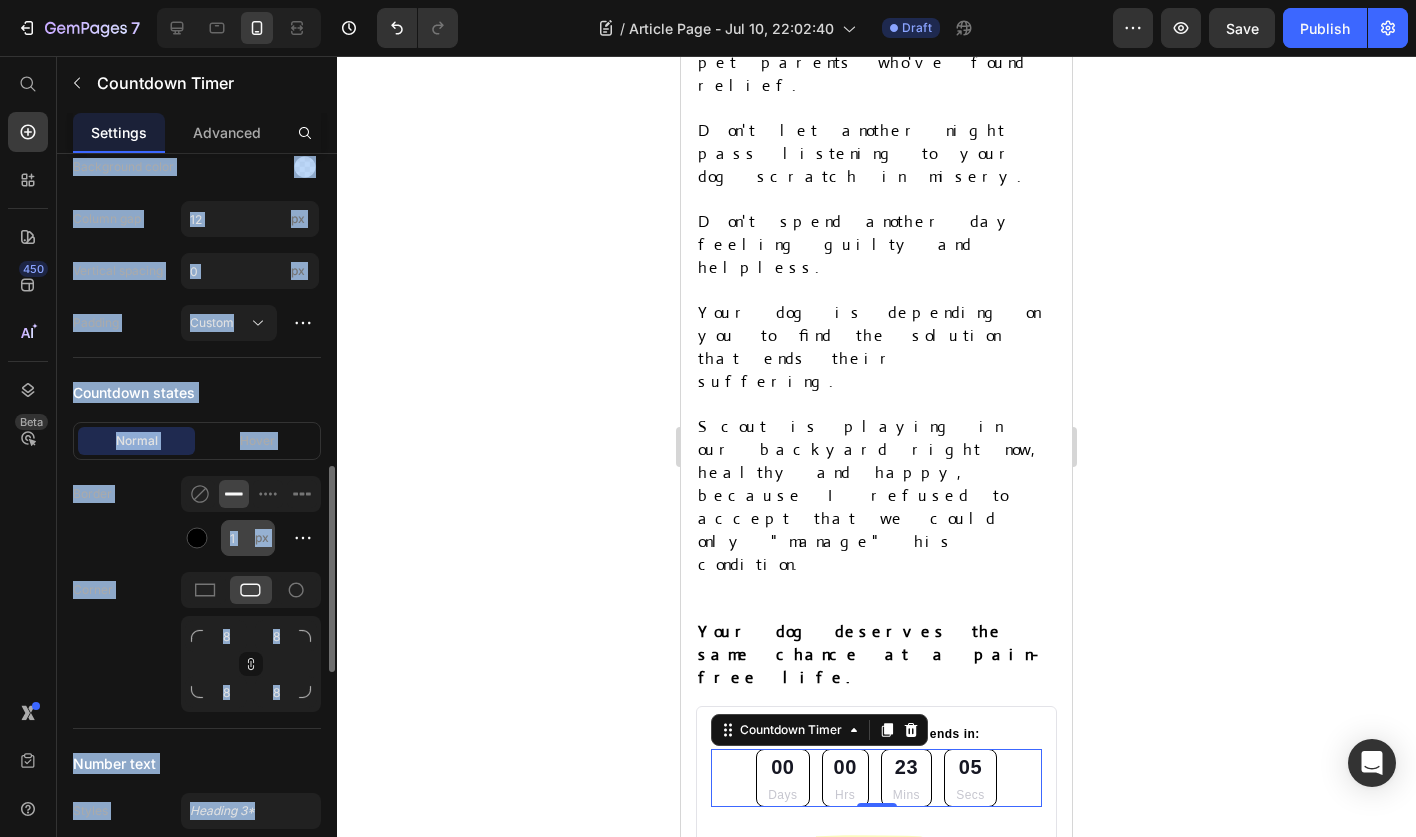 click on "px" at bounding box center [262, 537] 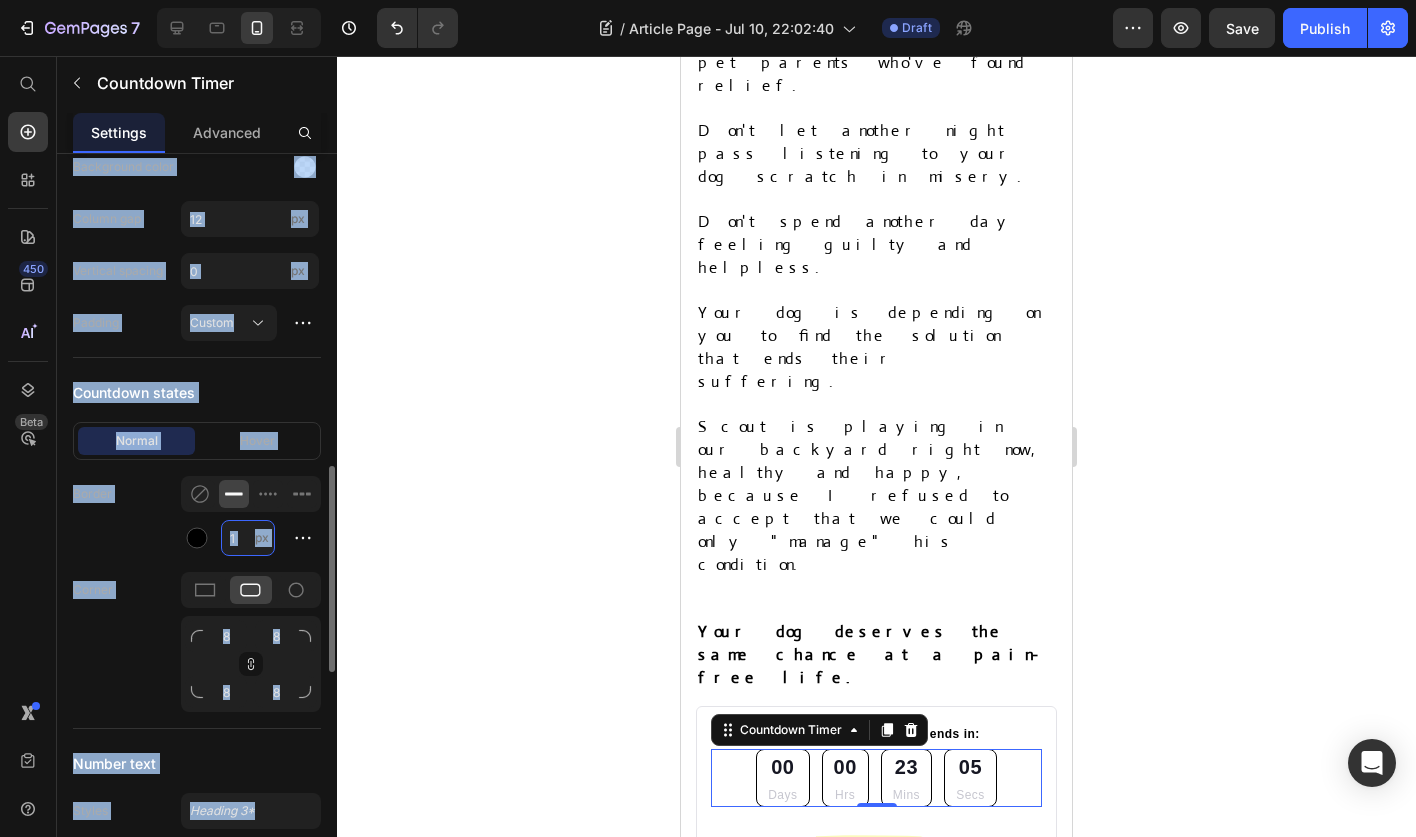 click on "1" at bounding box center [248, 538] 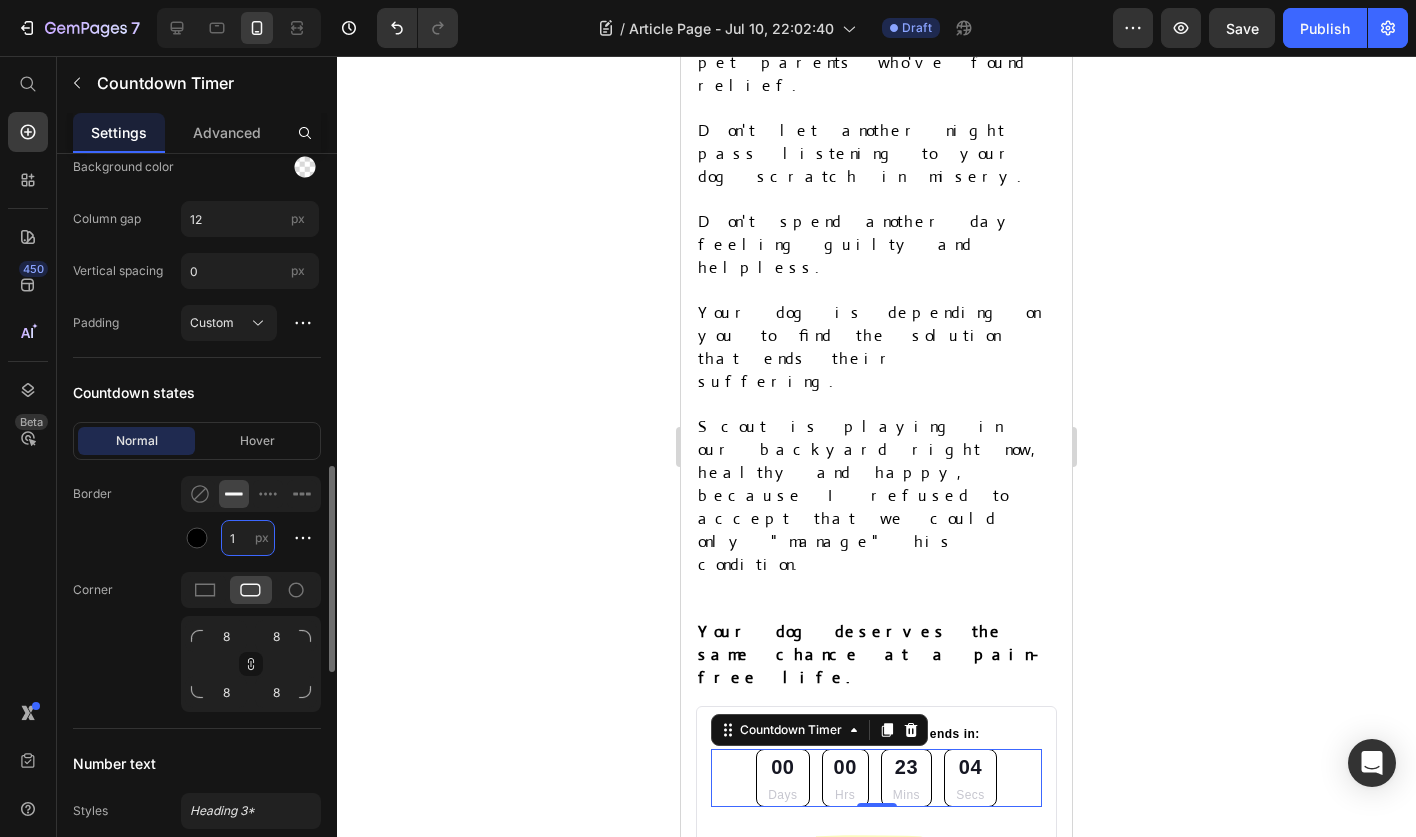 click on "1" at bounding box center (248, 538) 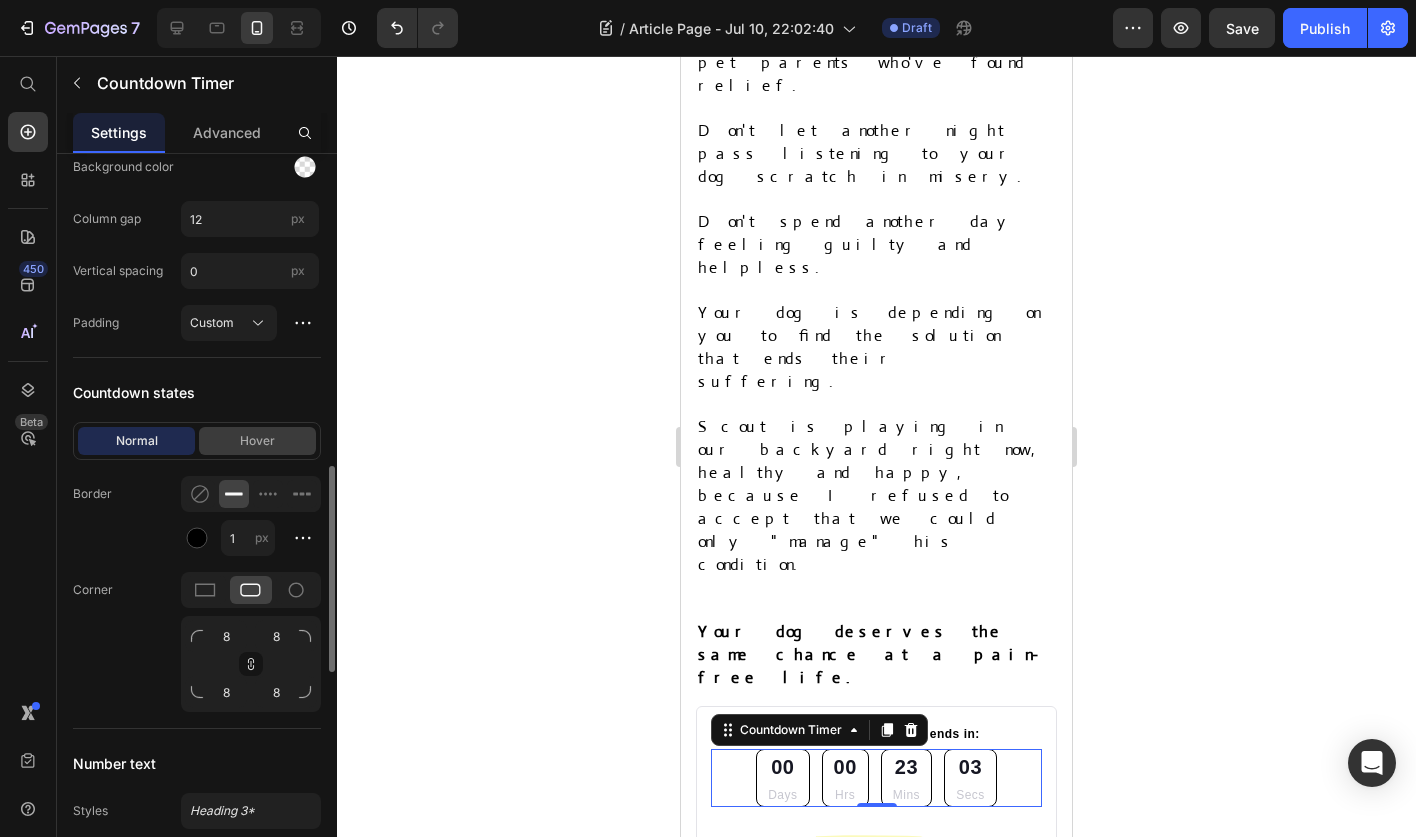 click on "Hover" at bounding box center [257, 441] 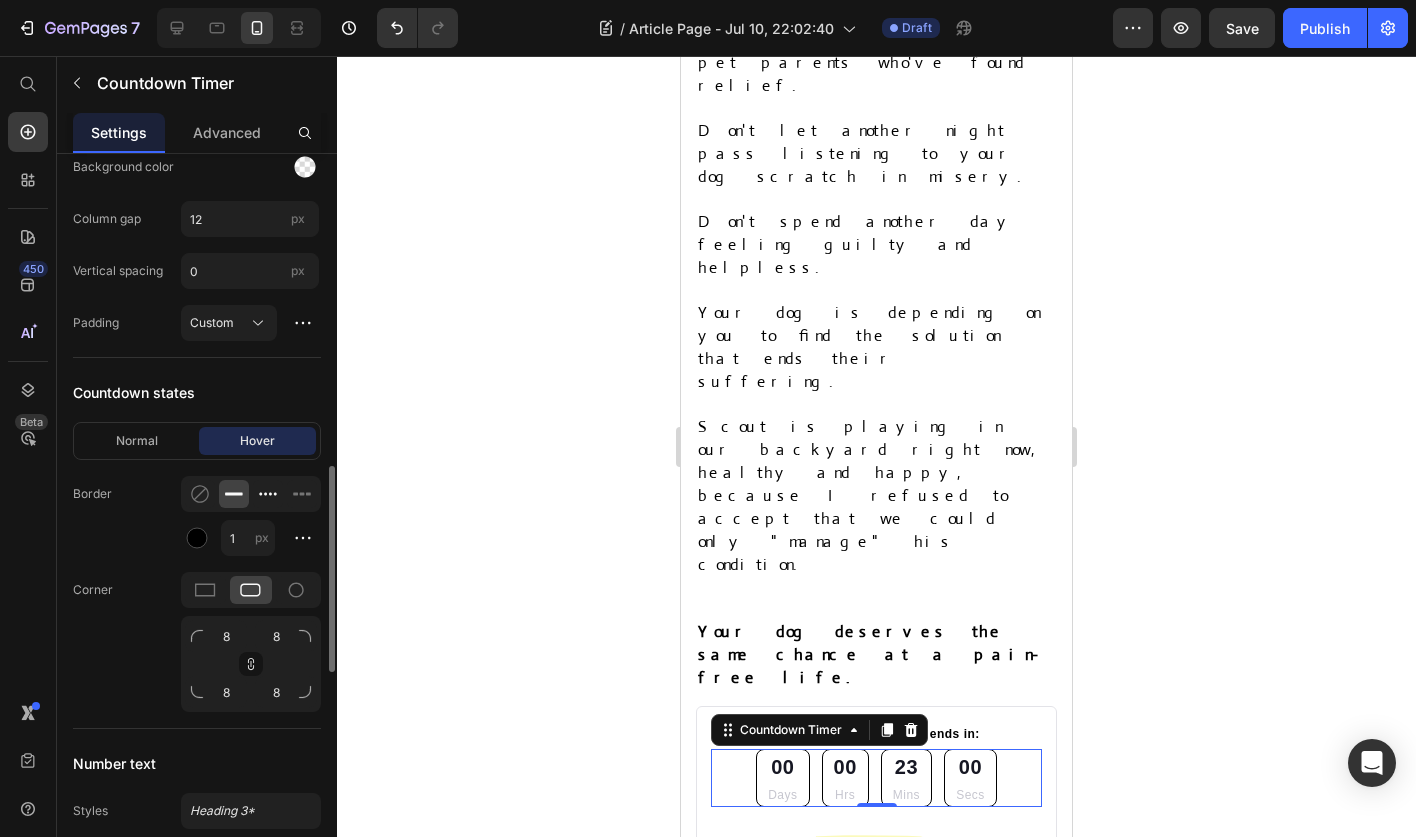 click 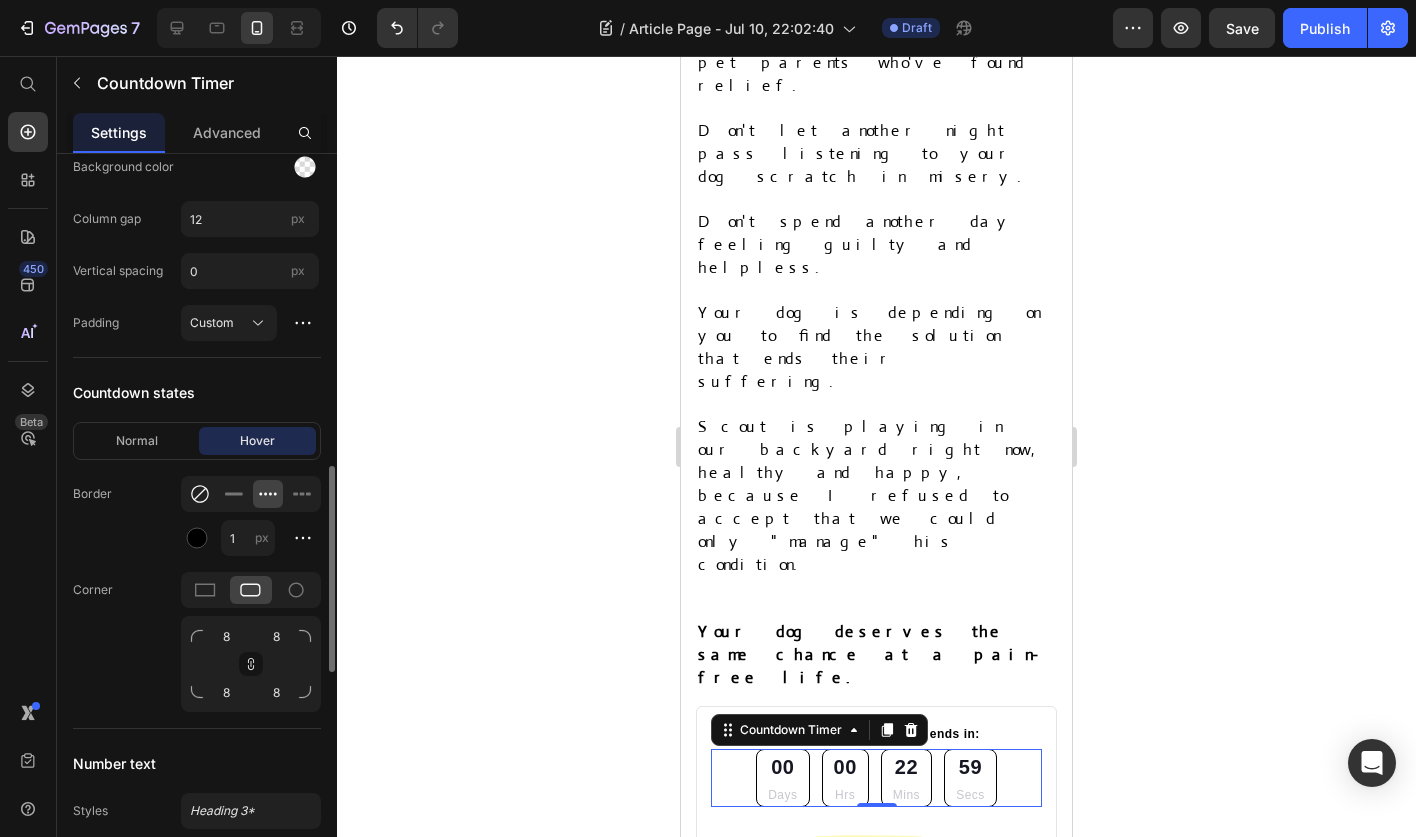 click 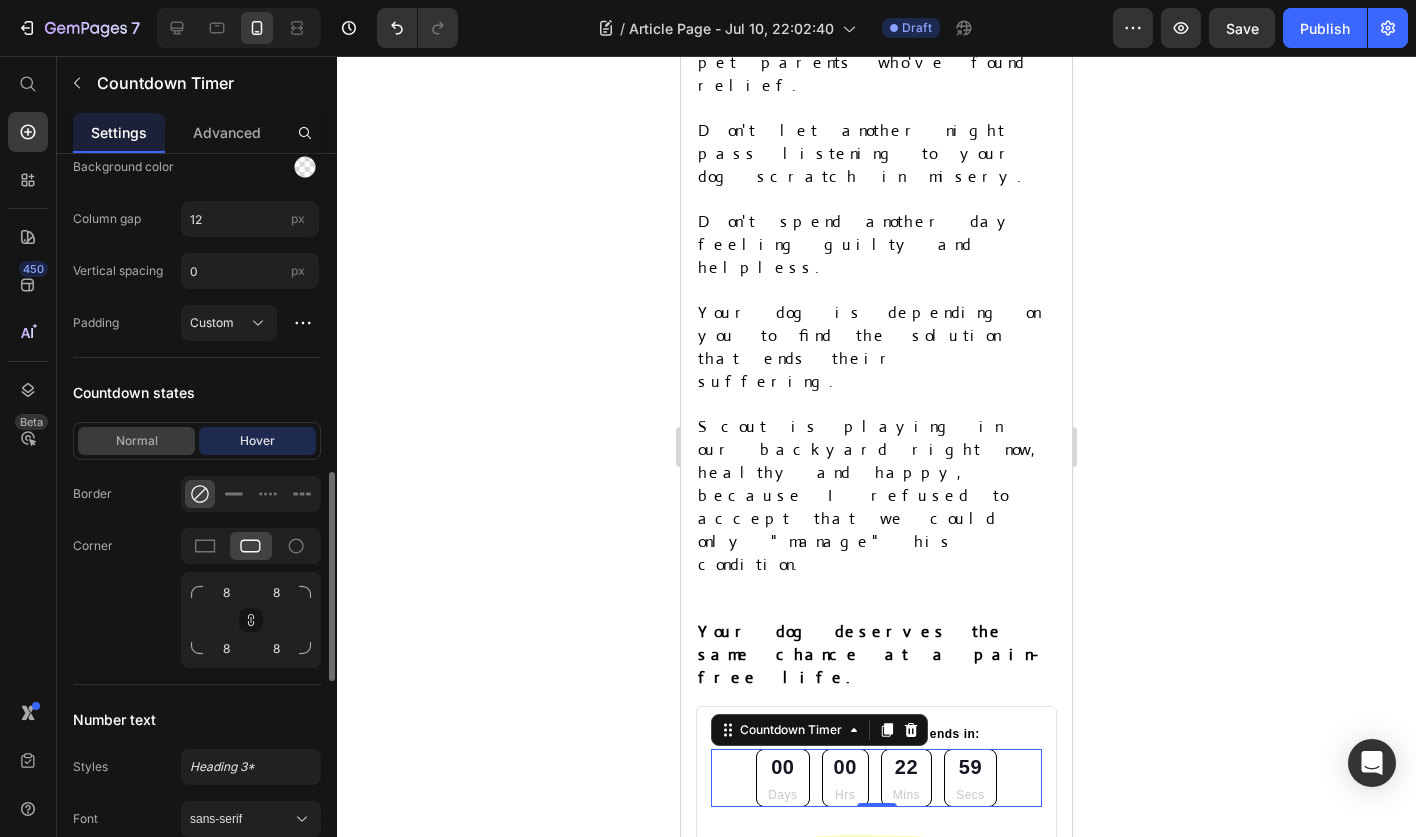click on "Normal" at bounding box center [136, 441] 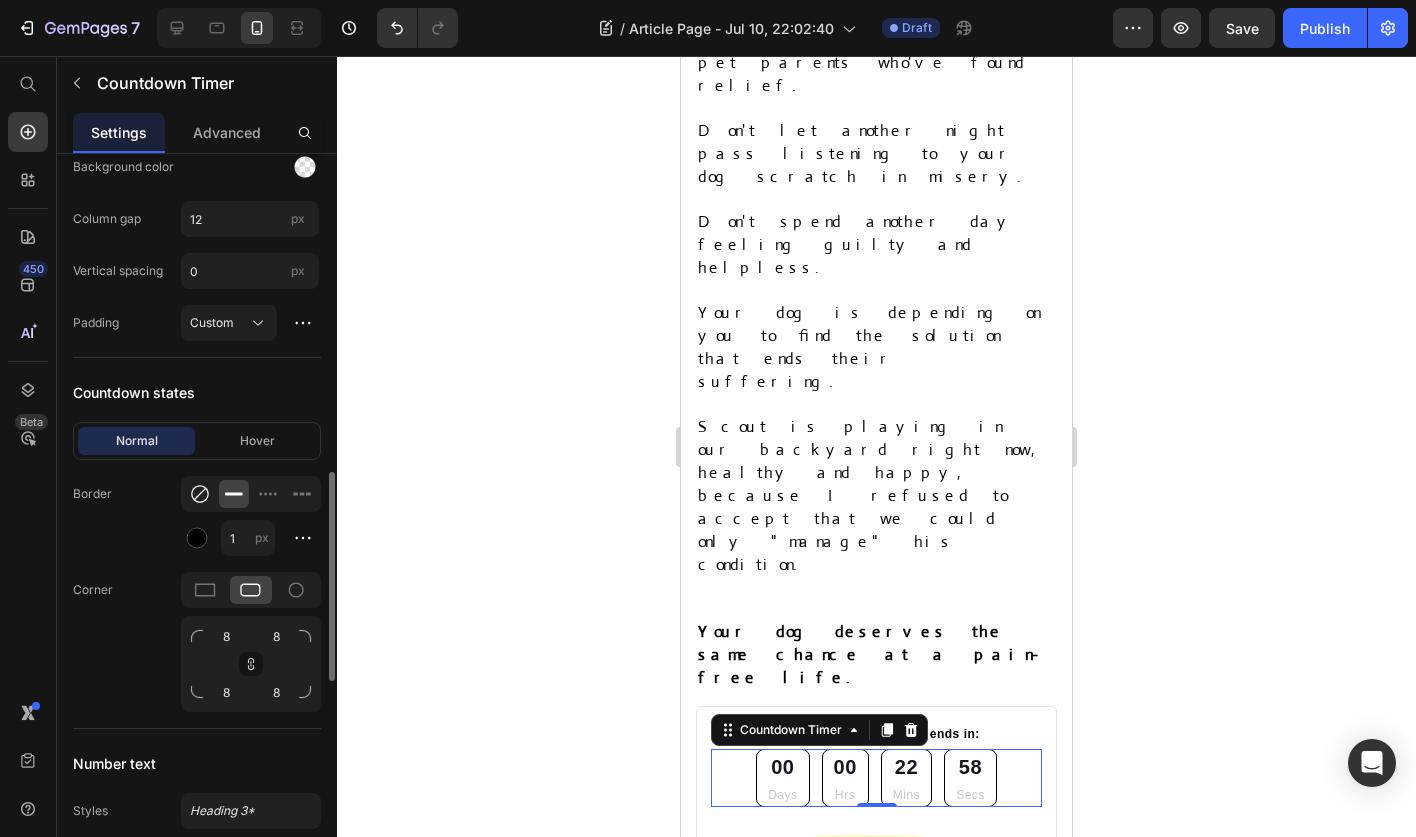 click 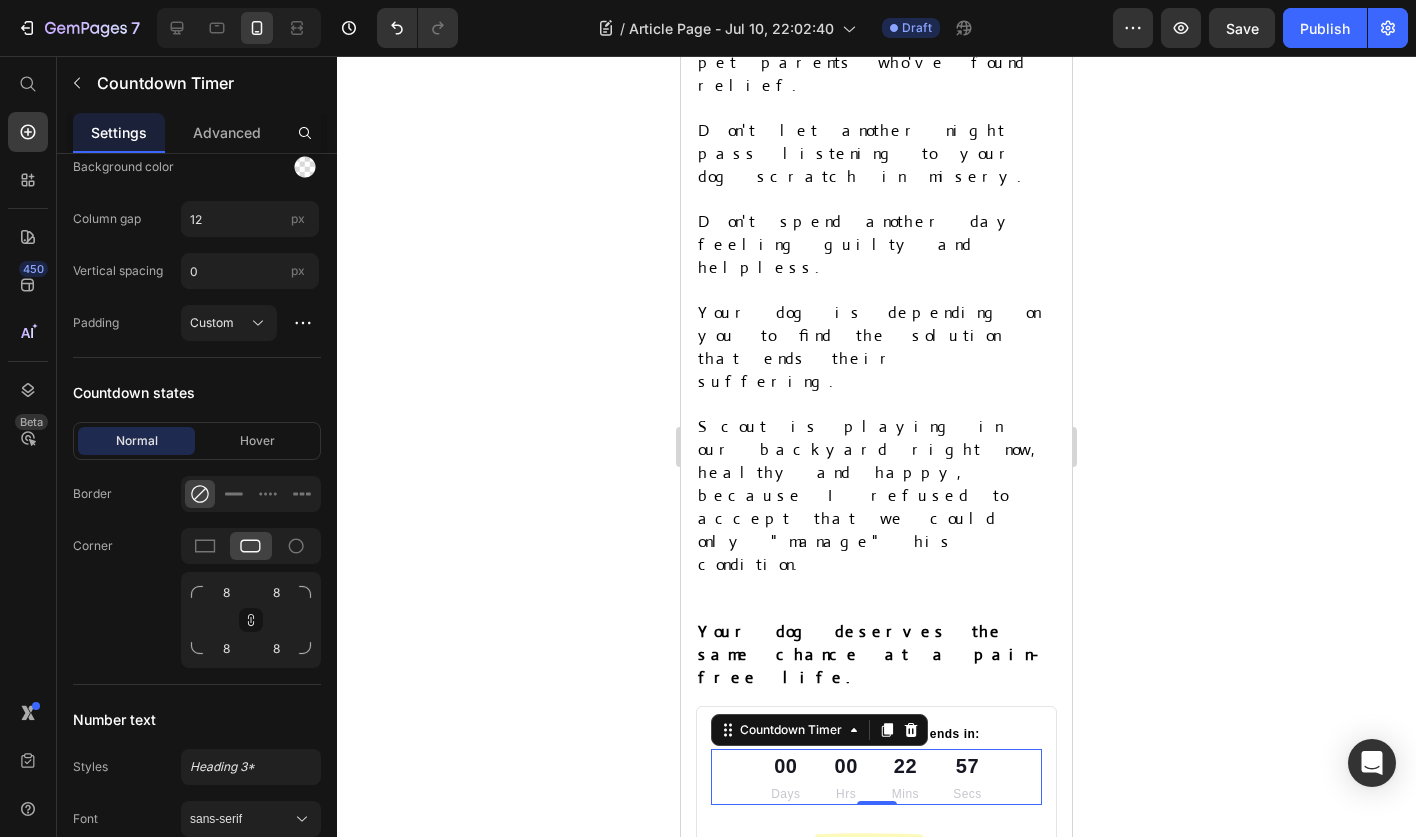 click 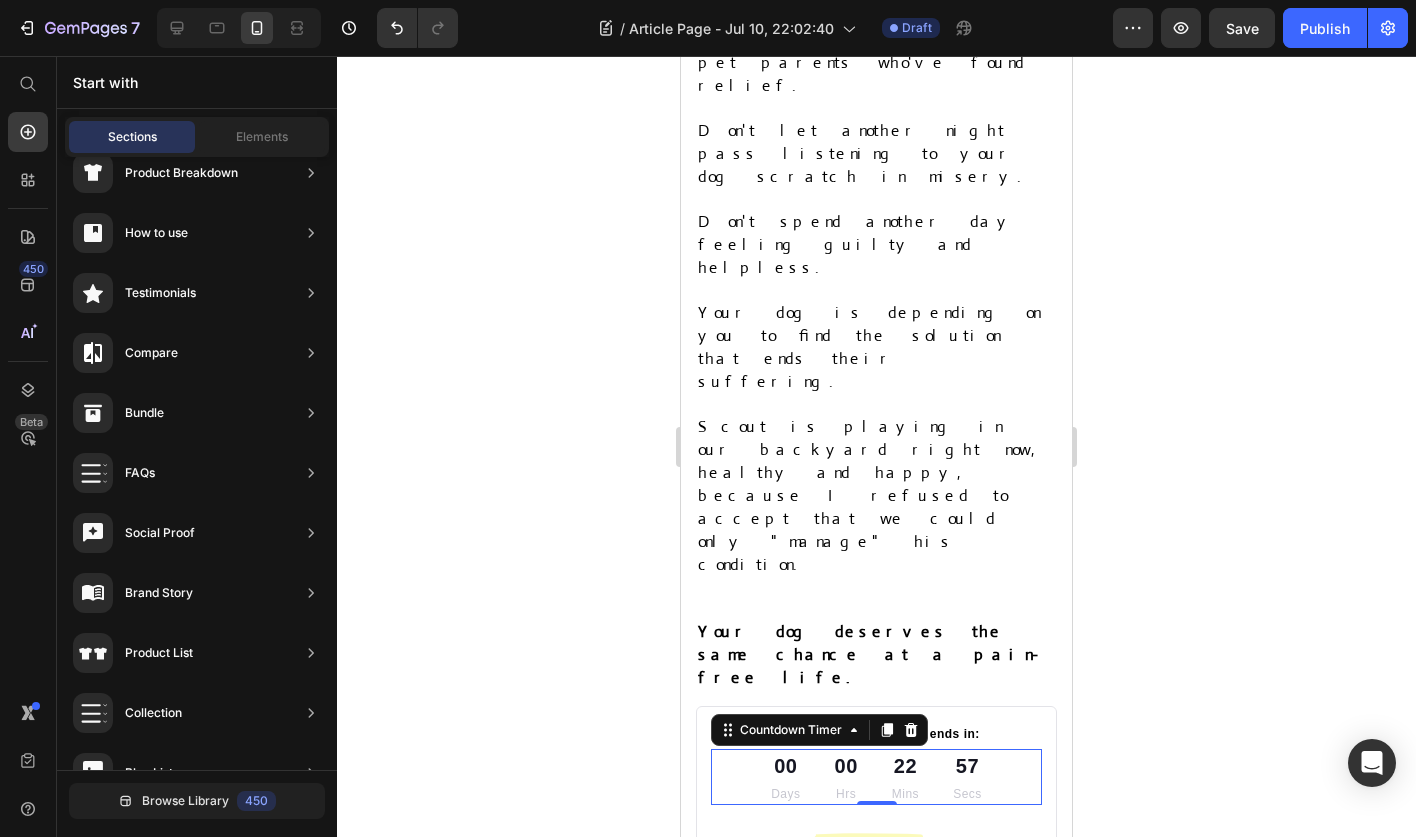 click 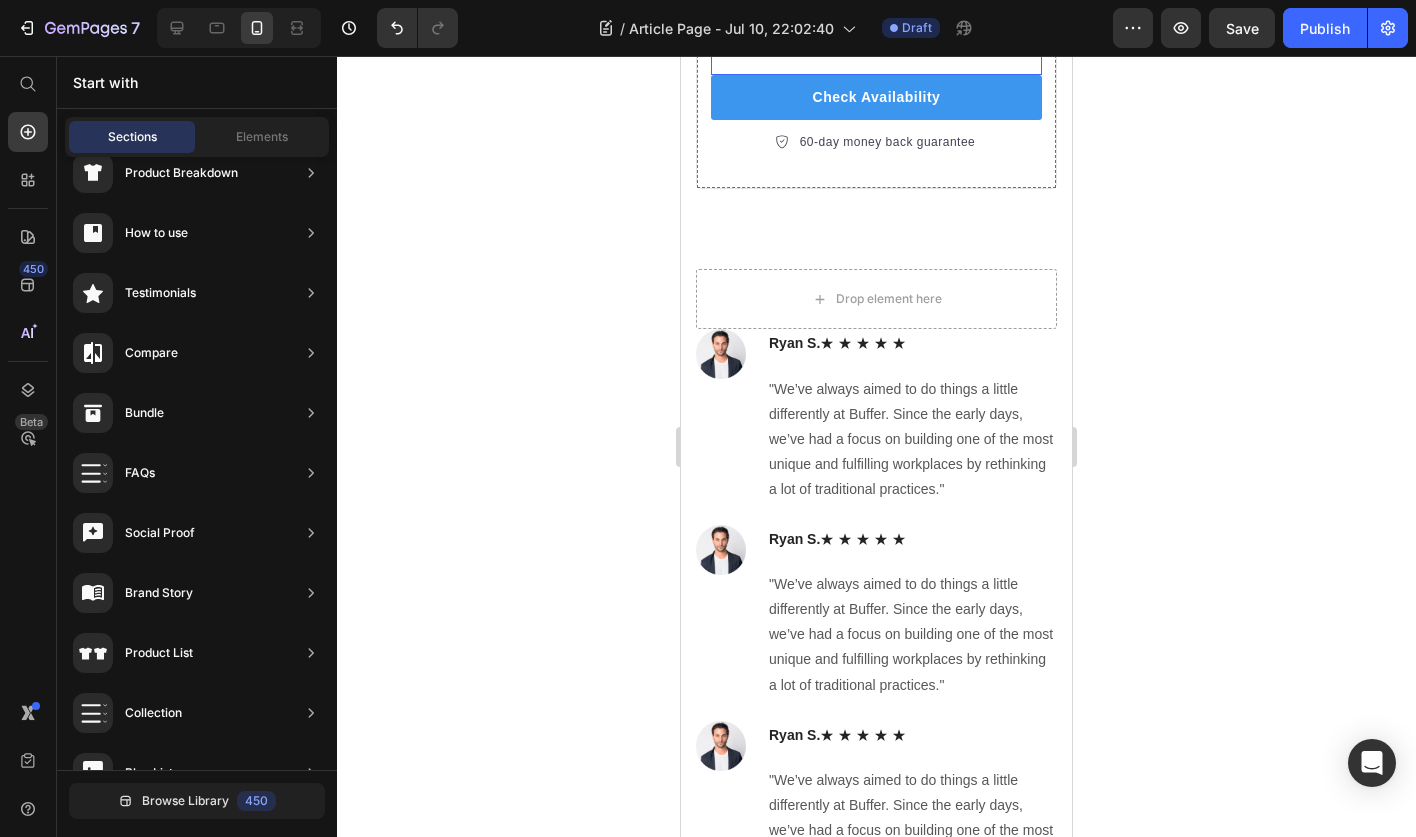 scroll, scrollTop: 14488, scrollLeft: 0, axis: vertical 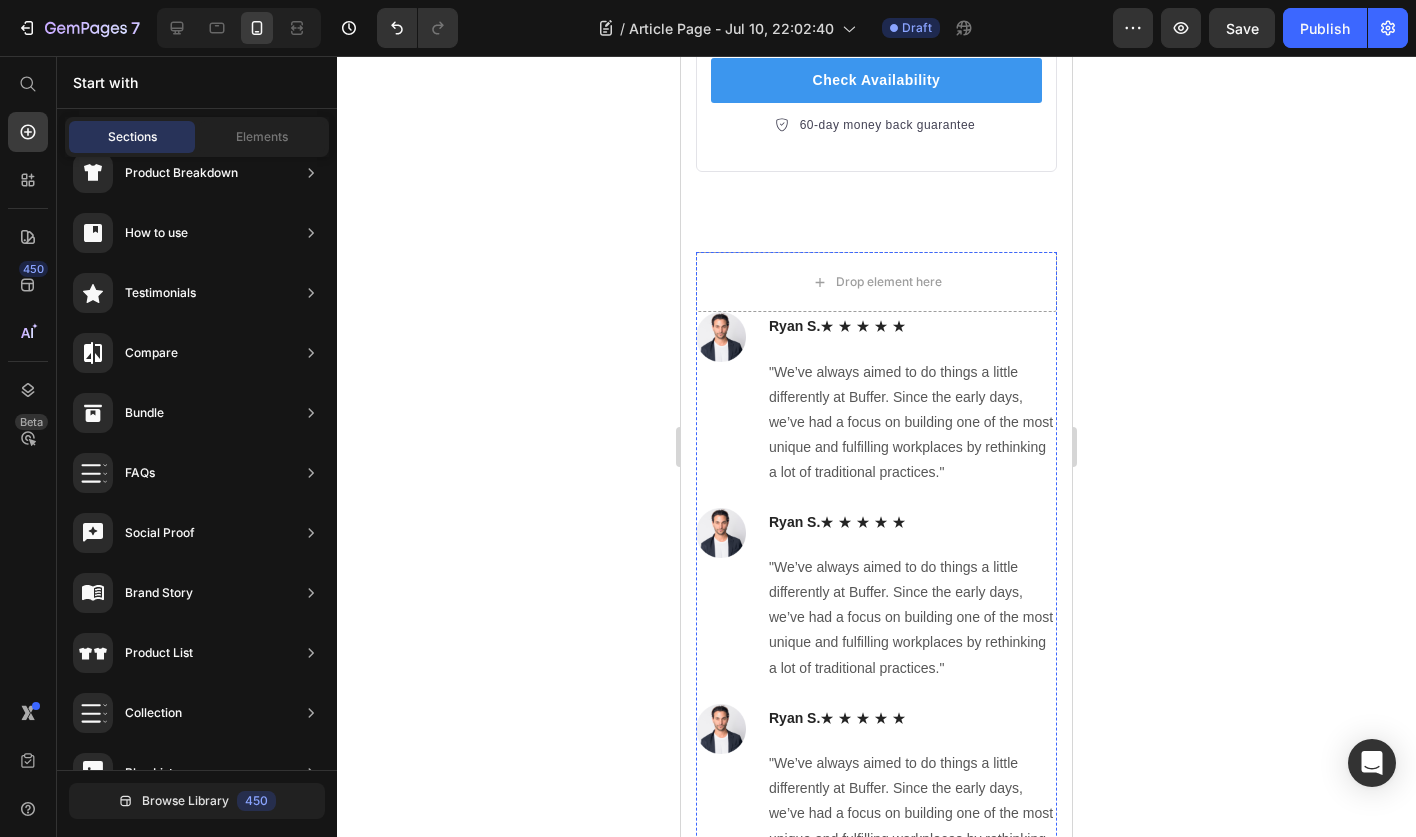 click on "Image" at bounding box center [721, 987] 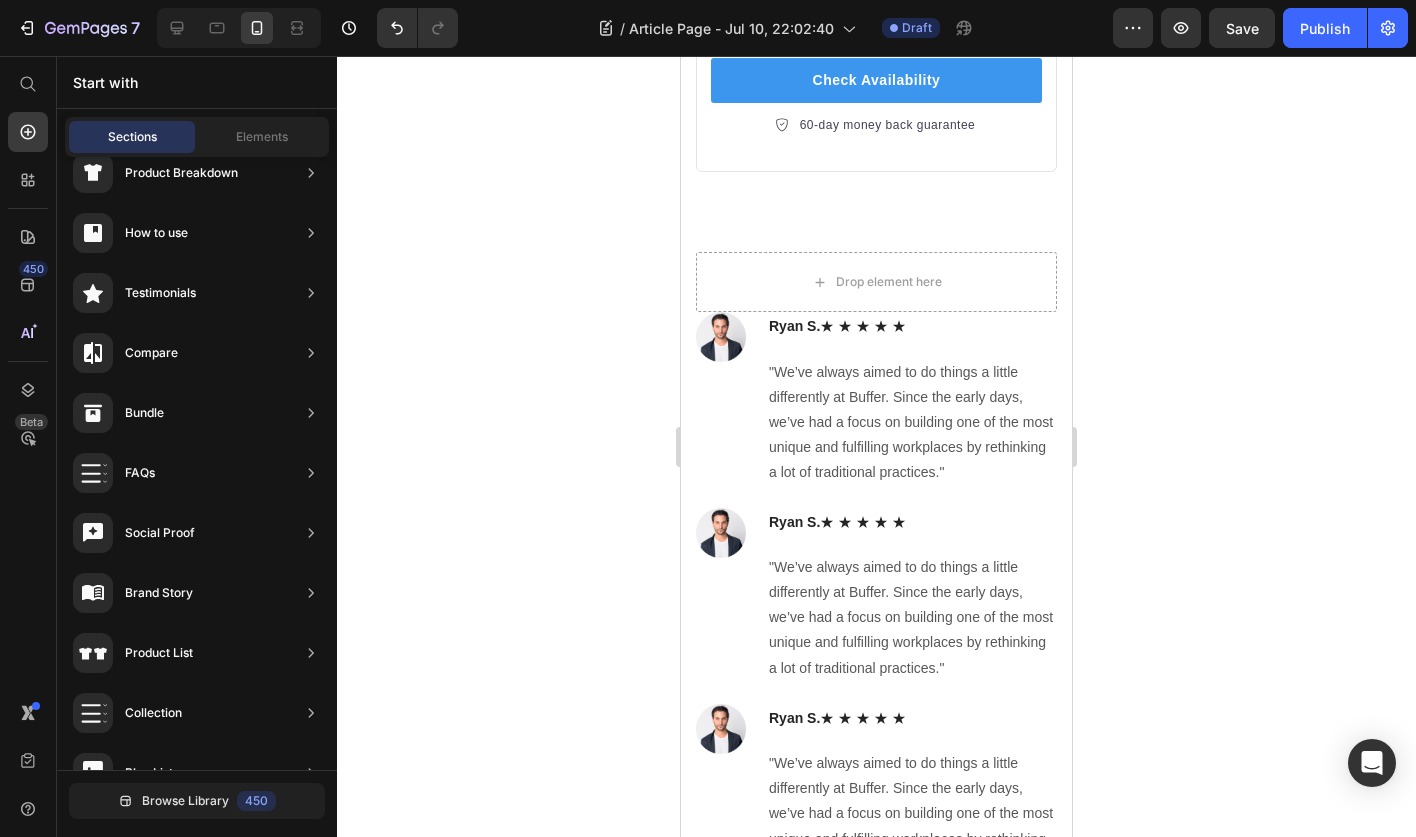scroll, scrollTop: 0, scrollLeft: 0, axis: both 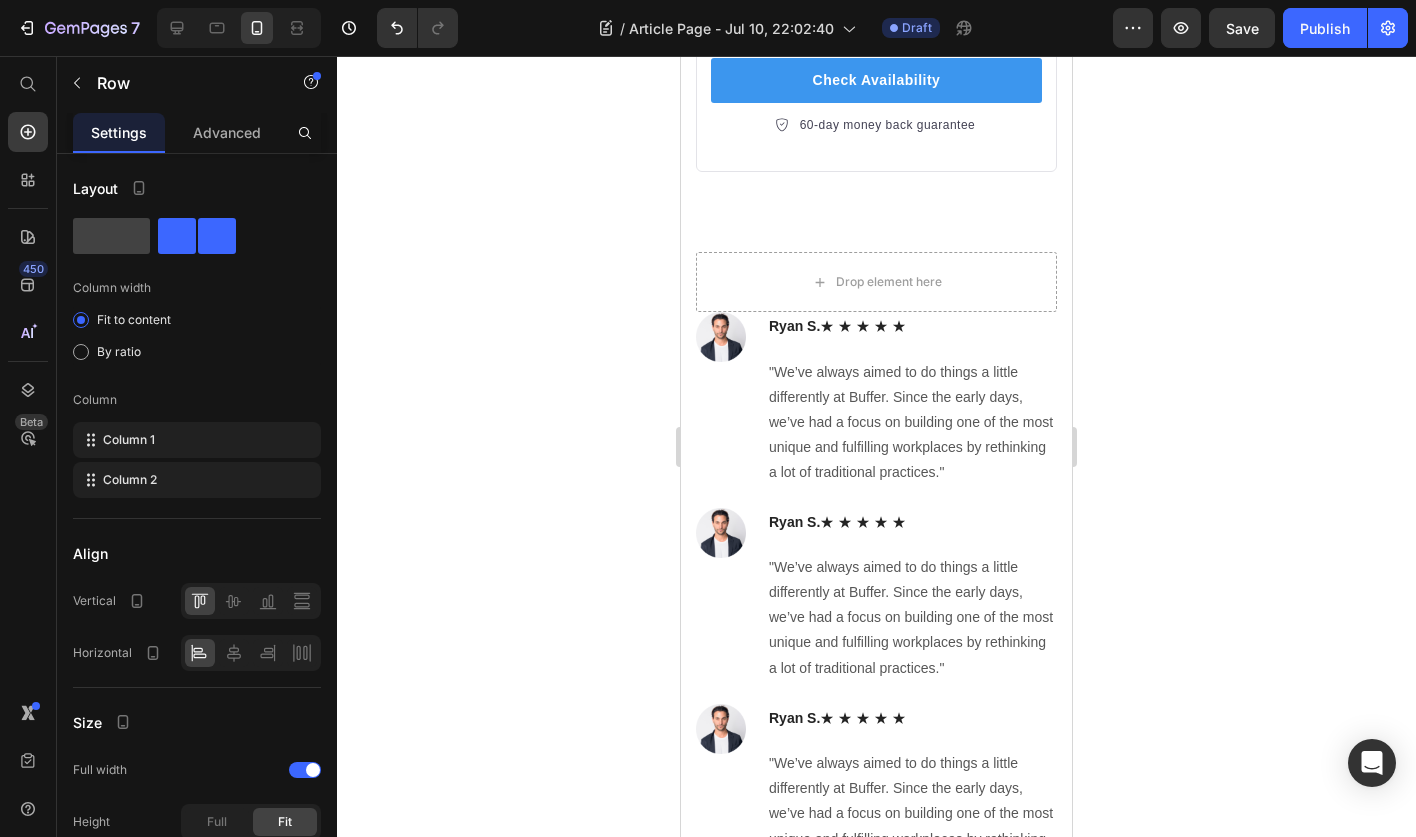 click 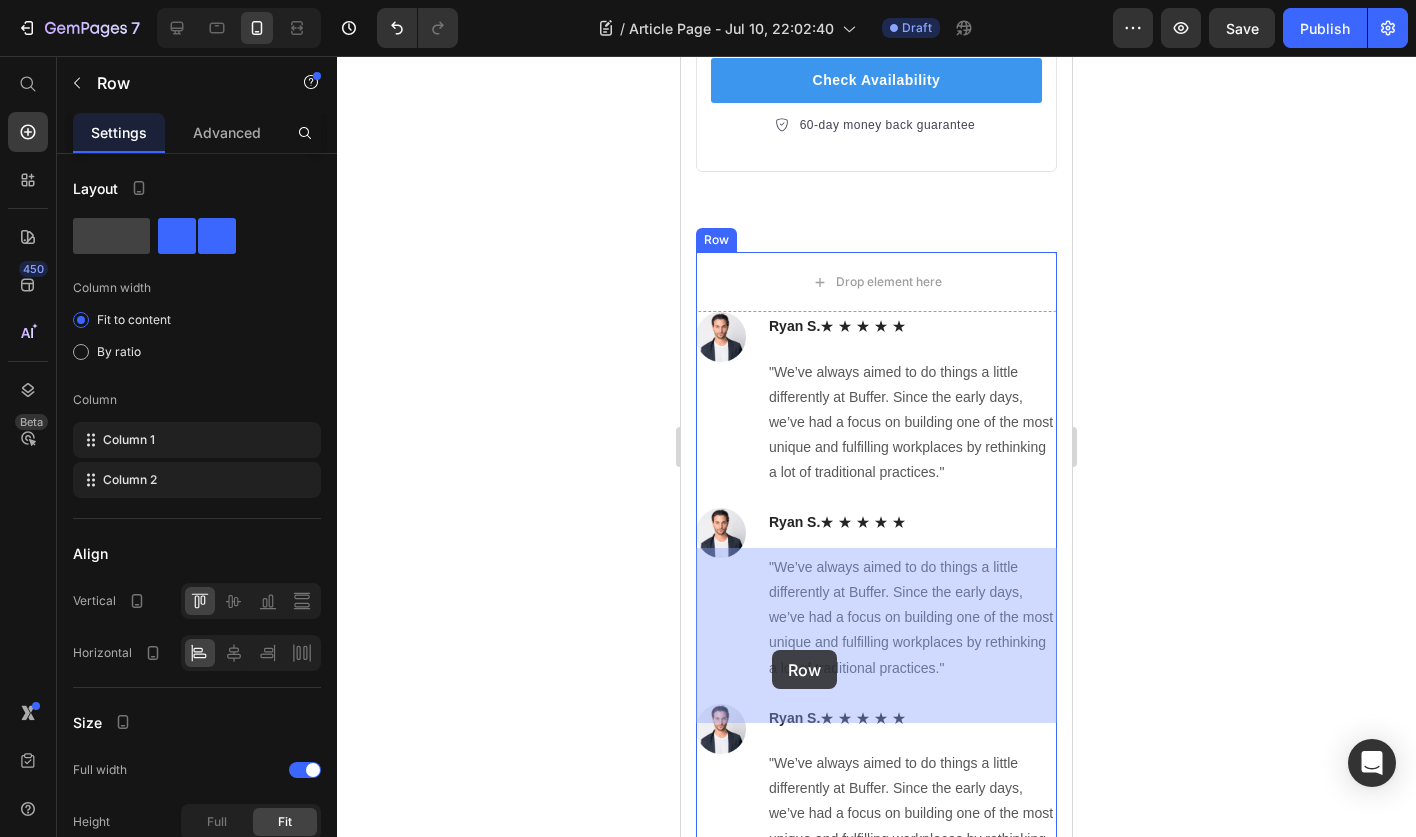 drag, startPoint x: 715, startPoint y: 650, endPoint x: 739, endPoint y: 650, distance: 24 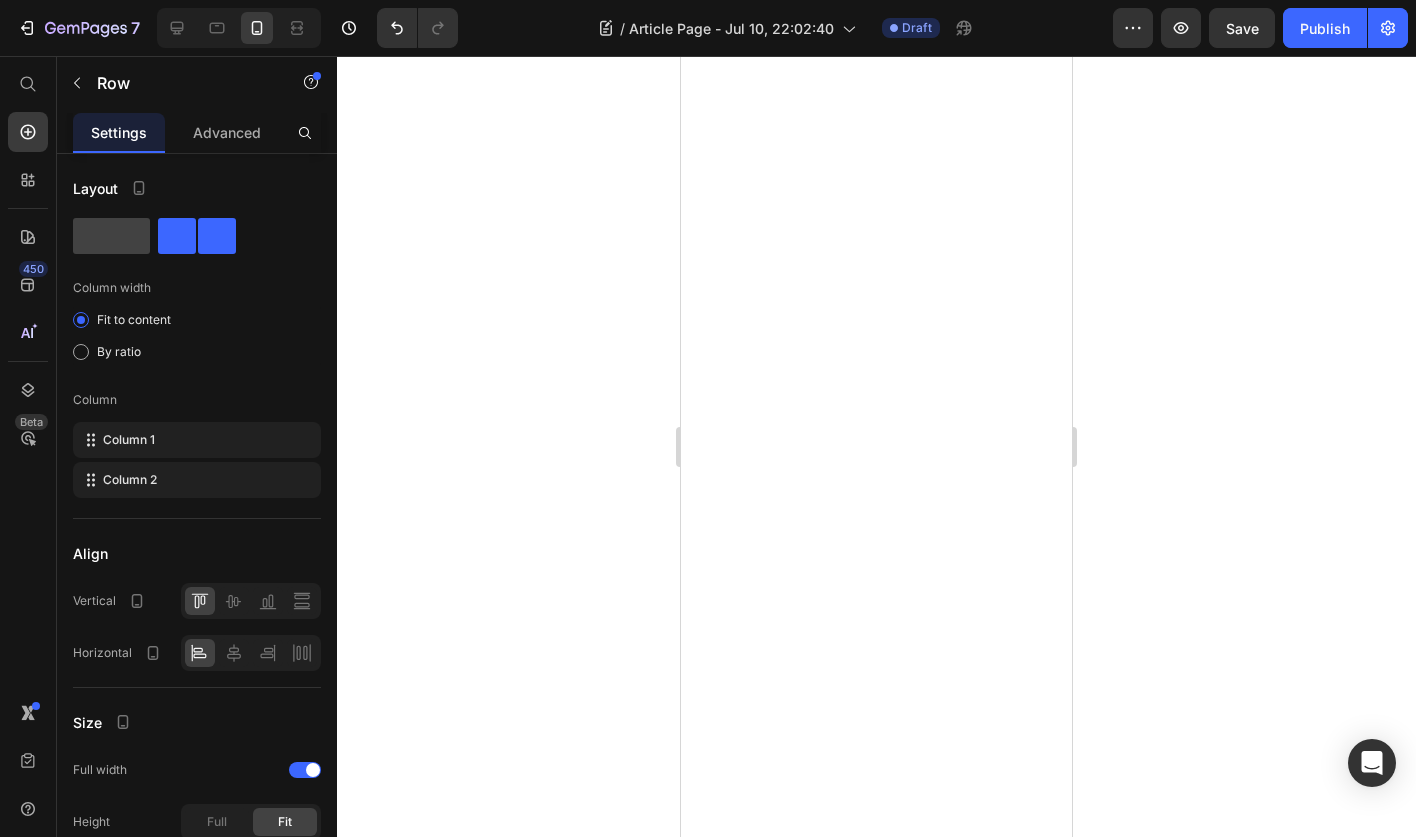 scroll, scrollTop: 0, scrollLeft: 0, axis: both 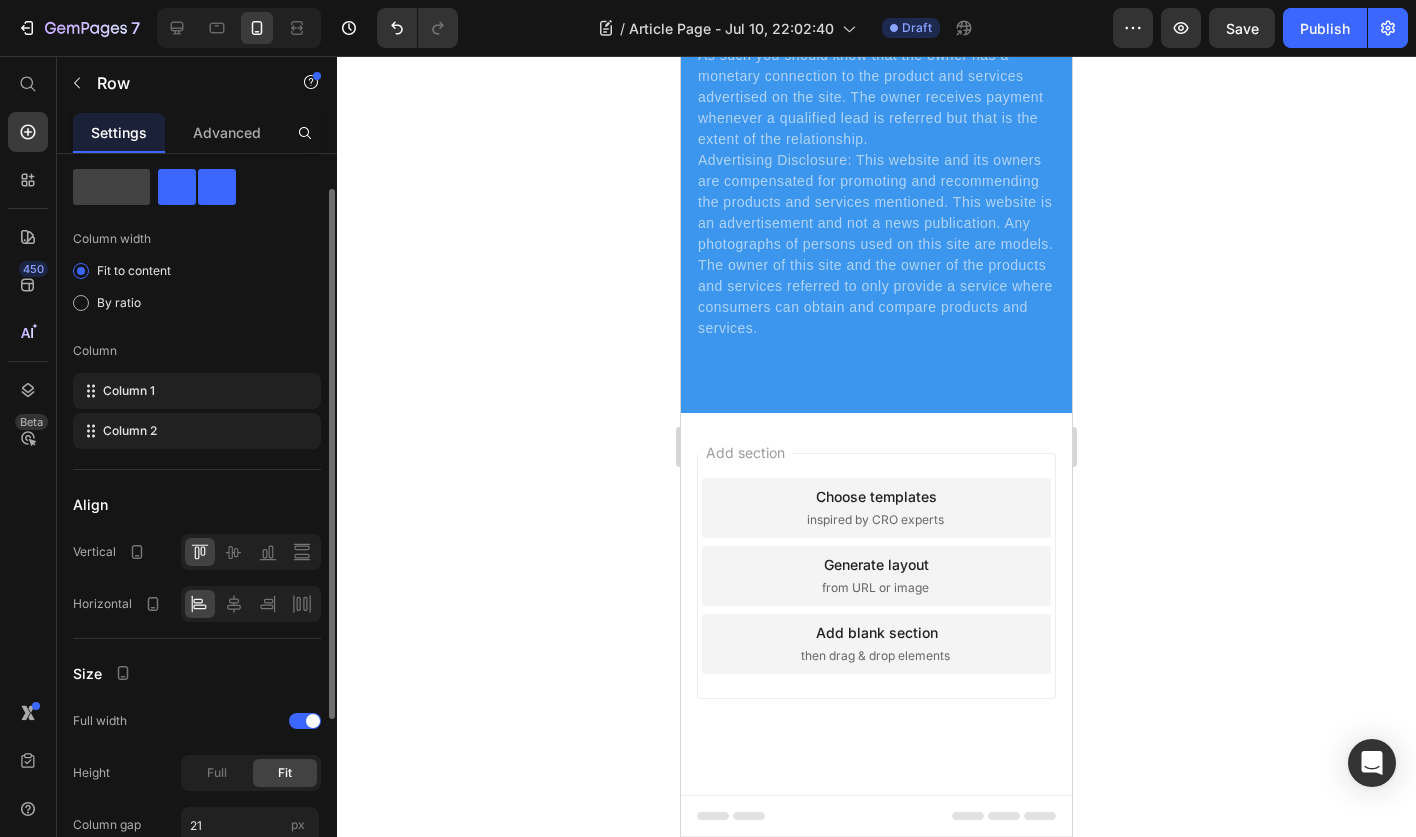 click 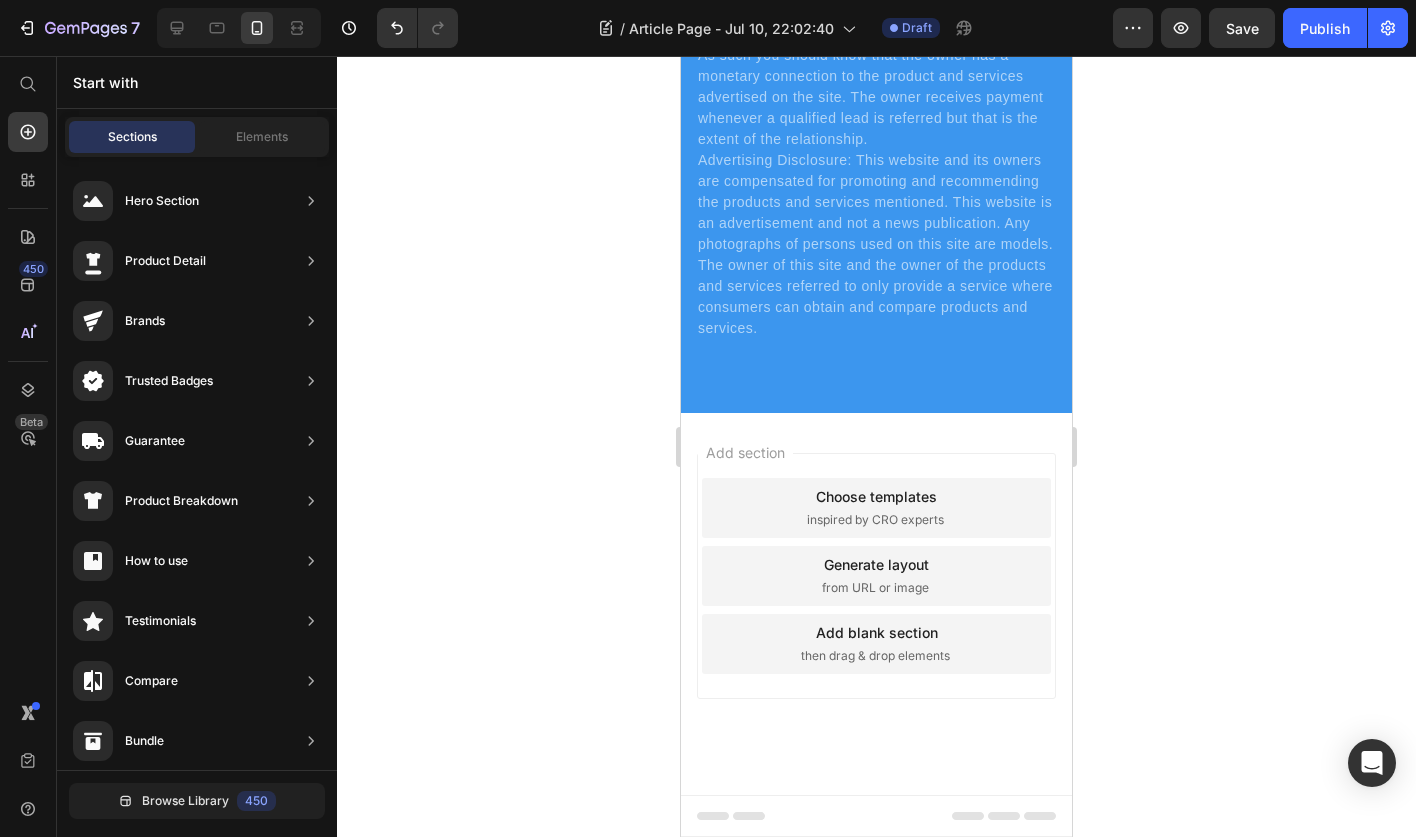 click on ""We’ve always aimed to do things a little differently at Buffer. Since the early days, we’ve had a focus on building one of the most unique and fulfilling workplaces by rethinking a lot of traditional practices."" at bounding box center [912, -442] 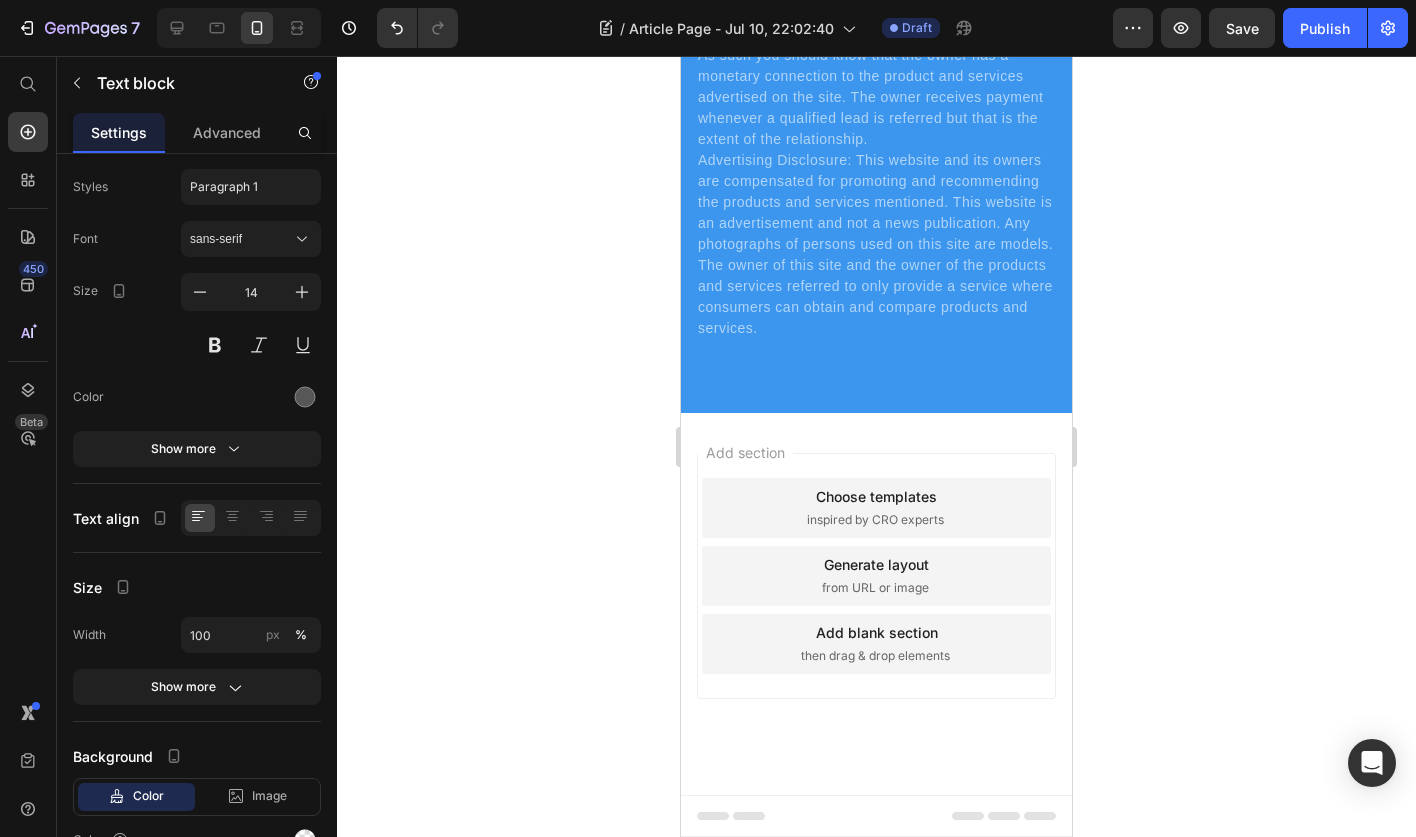 scroll, scrollTop: 0, scrollLeft: 0, axis: both 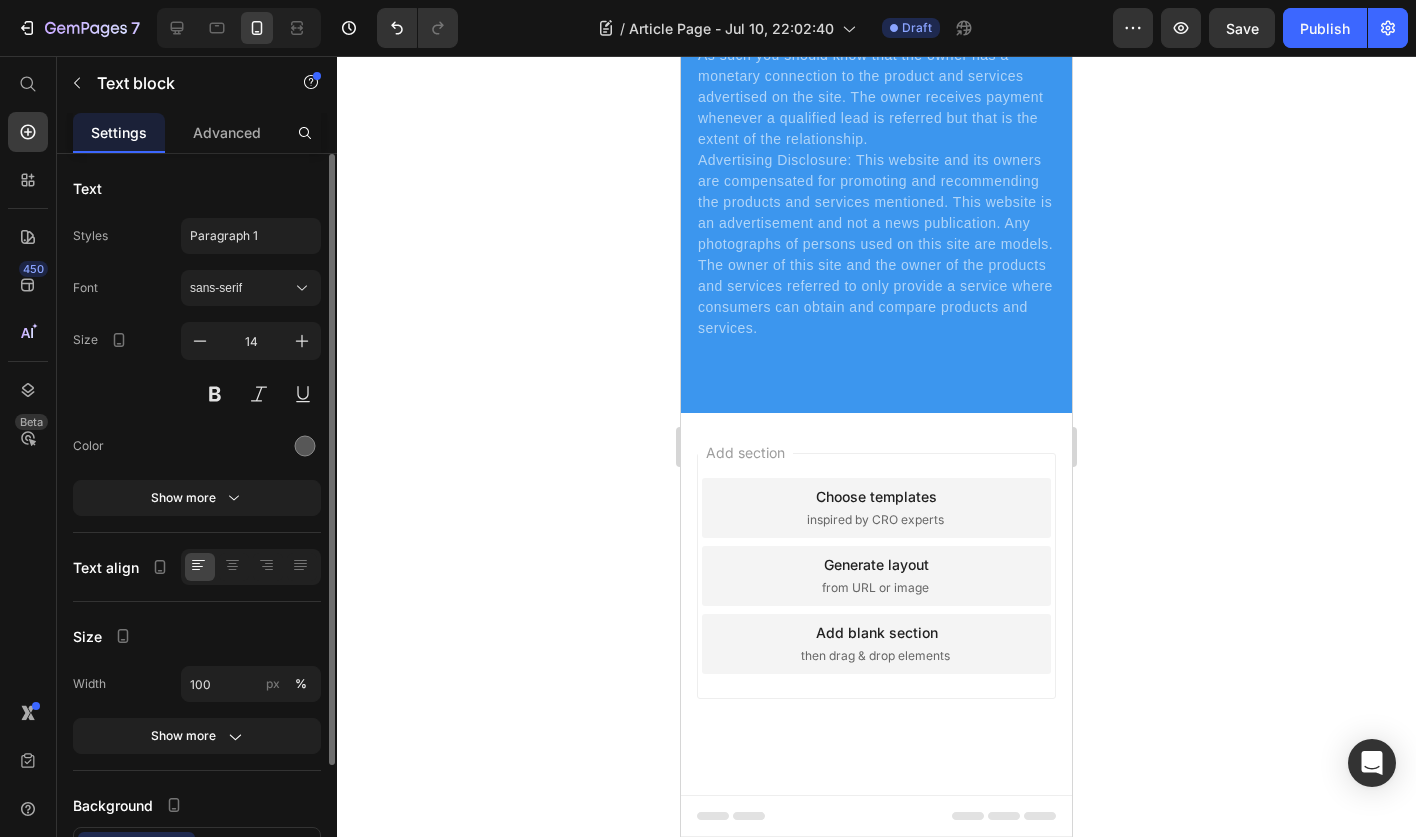 click on "Image" at bounding box center (721, -465) 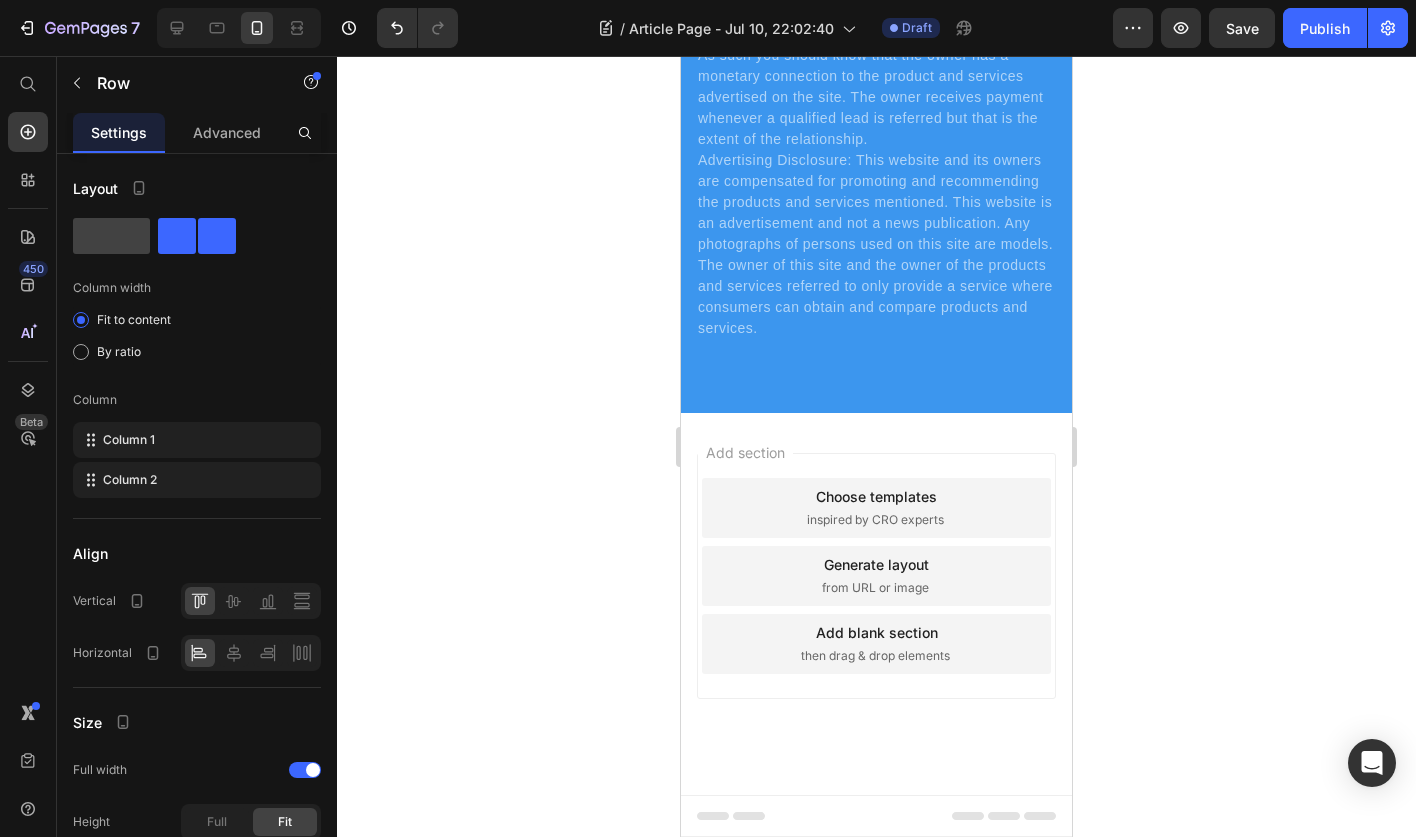 click on "Image" at bounding box center [721, -465] 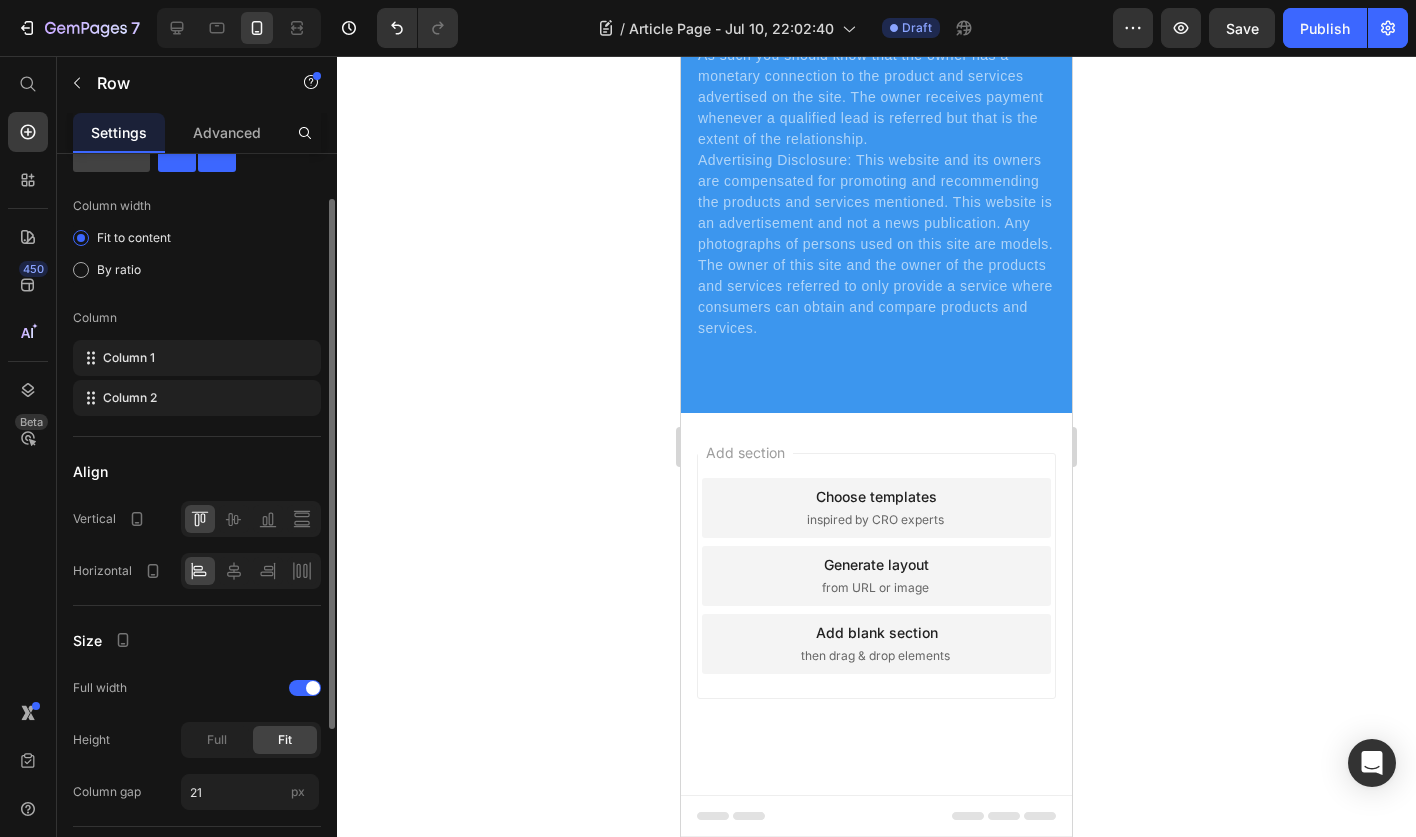 scroll, scrollTop: 74, scrollLeft: 0, axis: vertical 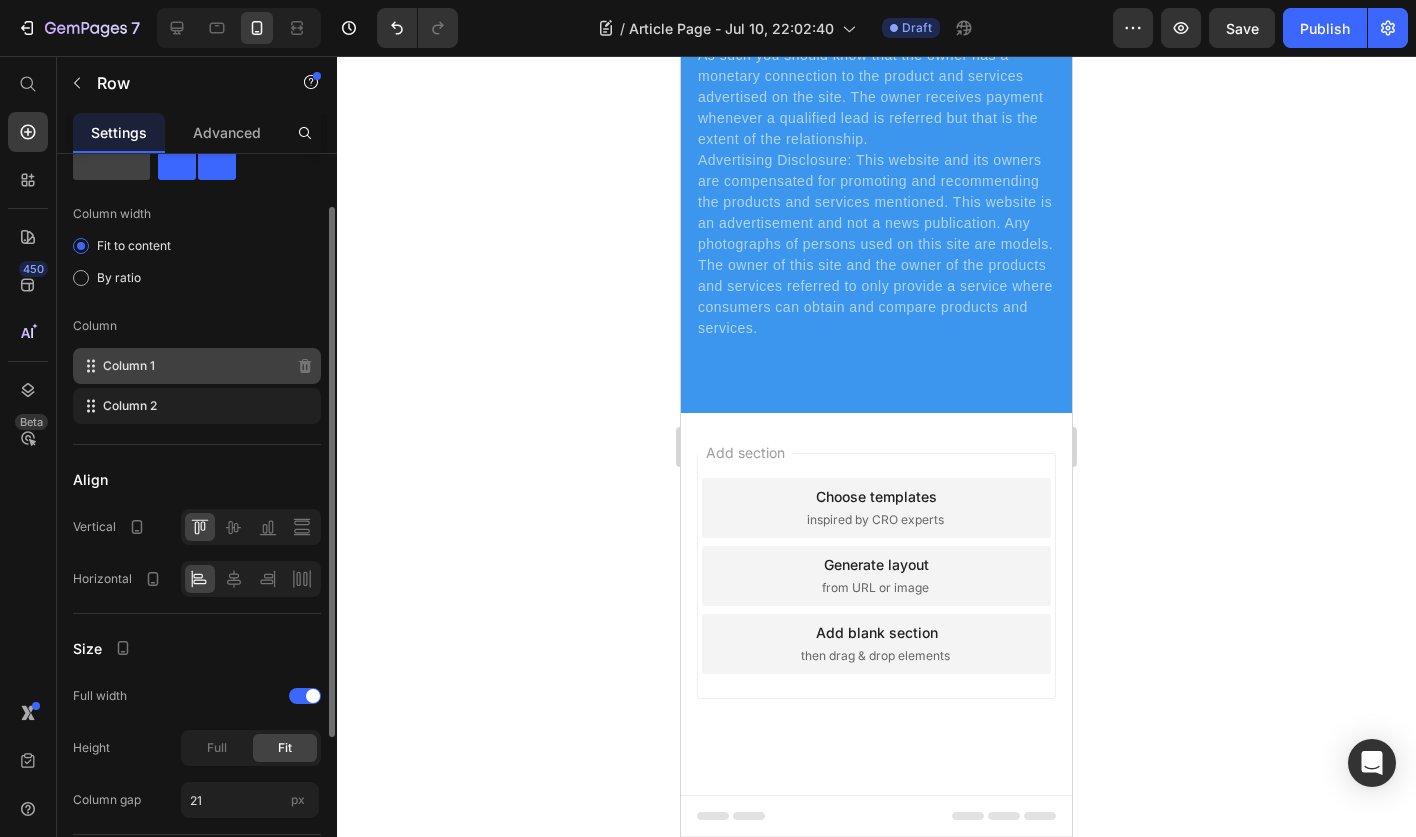 click on "Column 1" 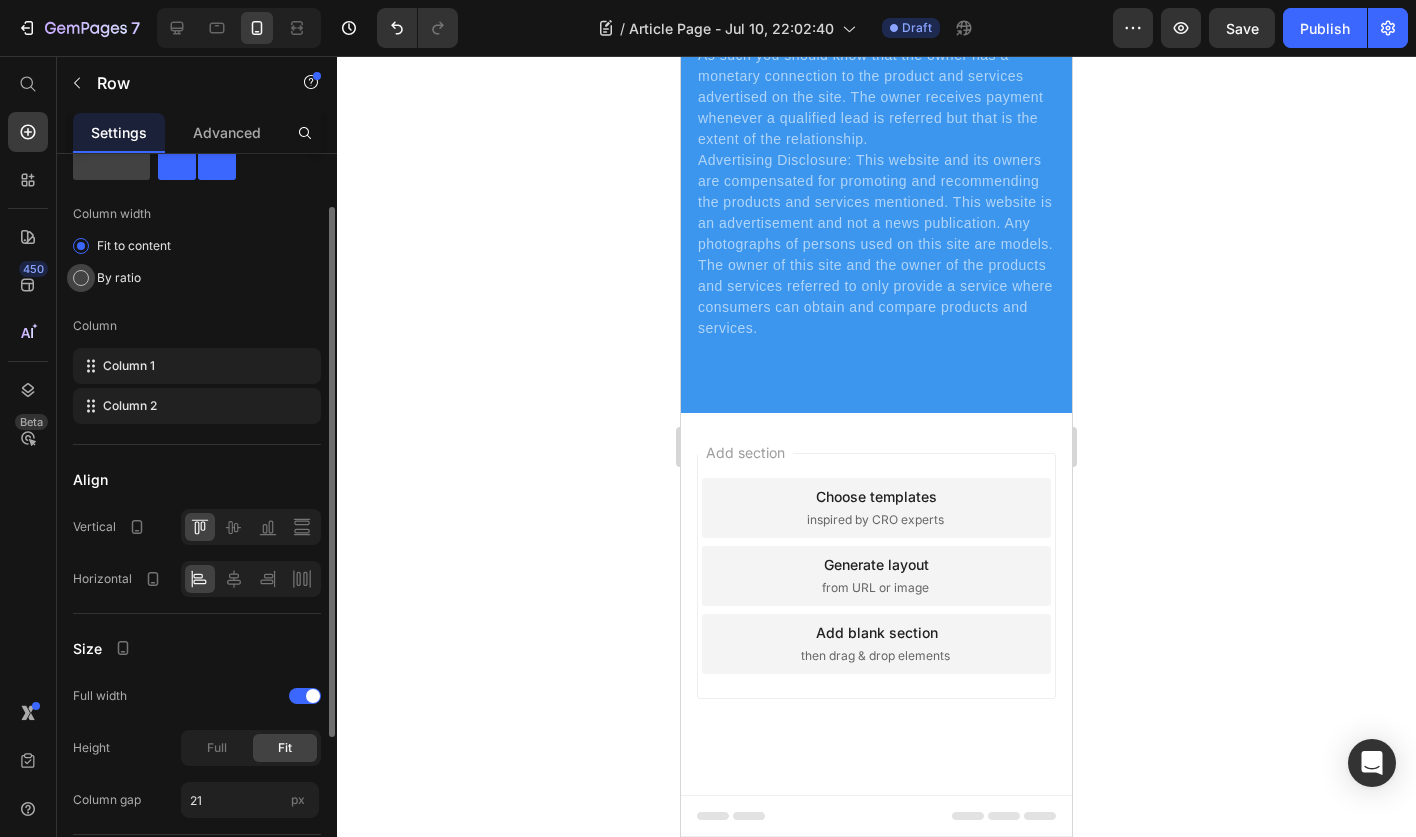 click on "By ratio" 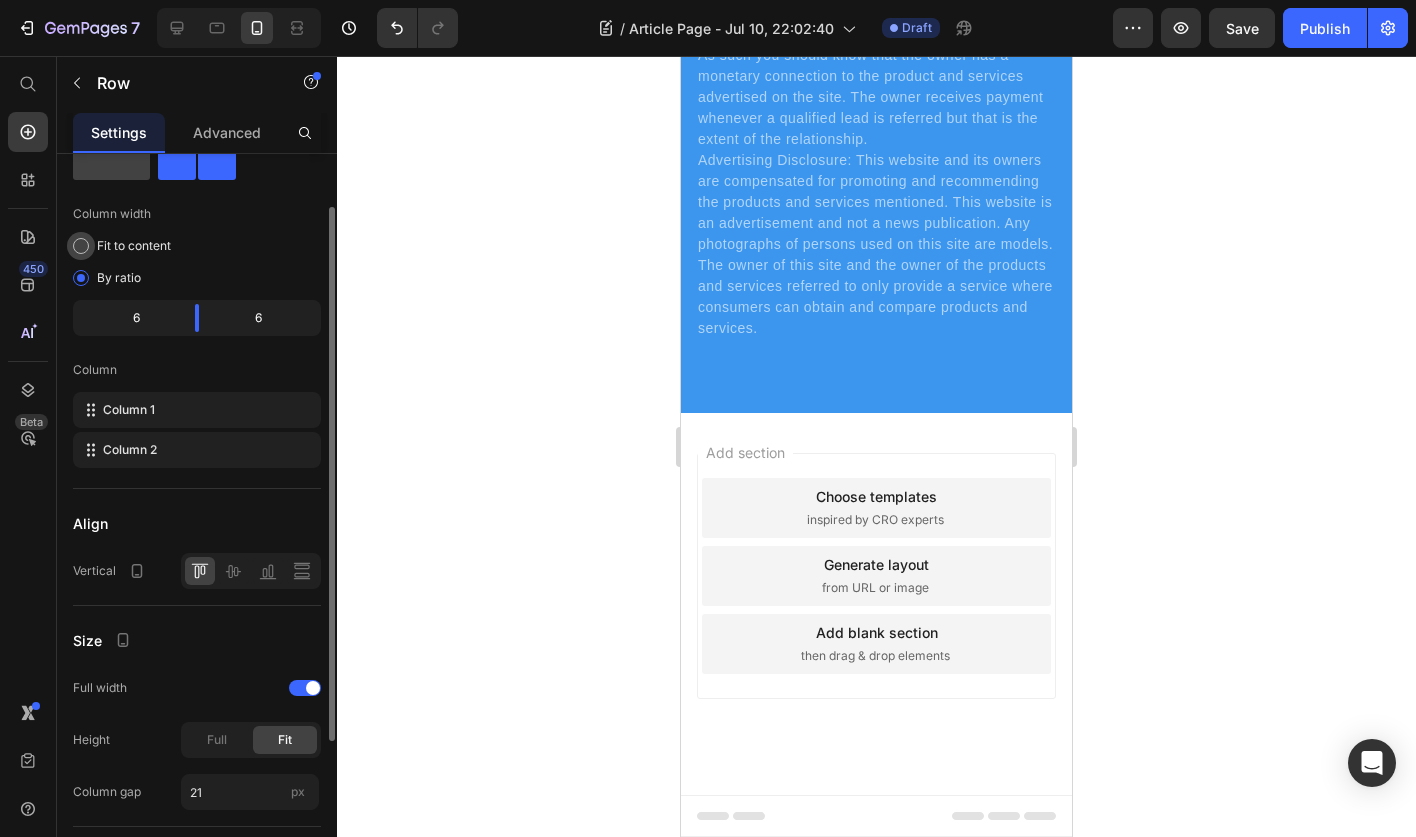 click on "Fit to content" at bounding box center [134, 246] 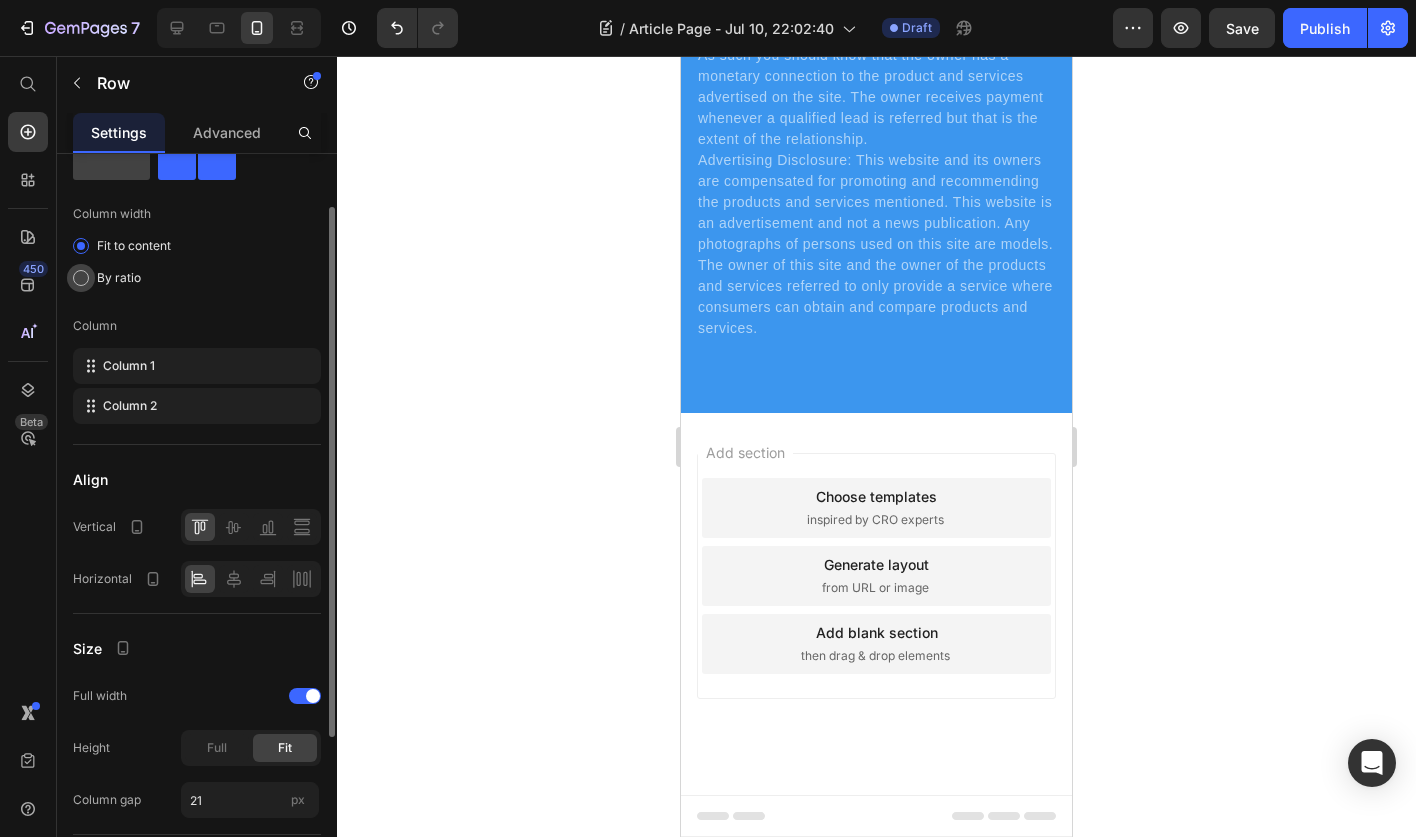 click on "By ratio" at bounding box center [119, 278] 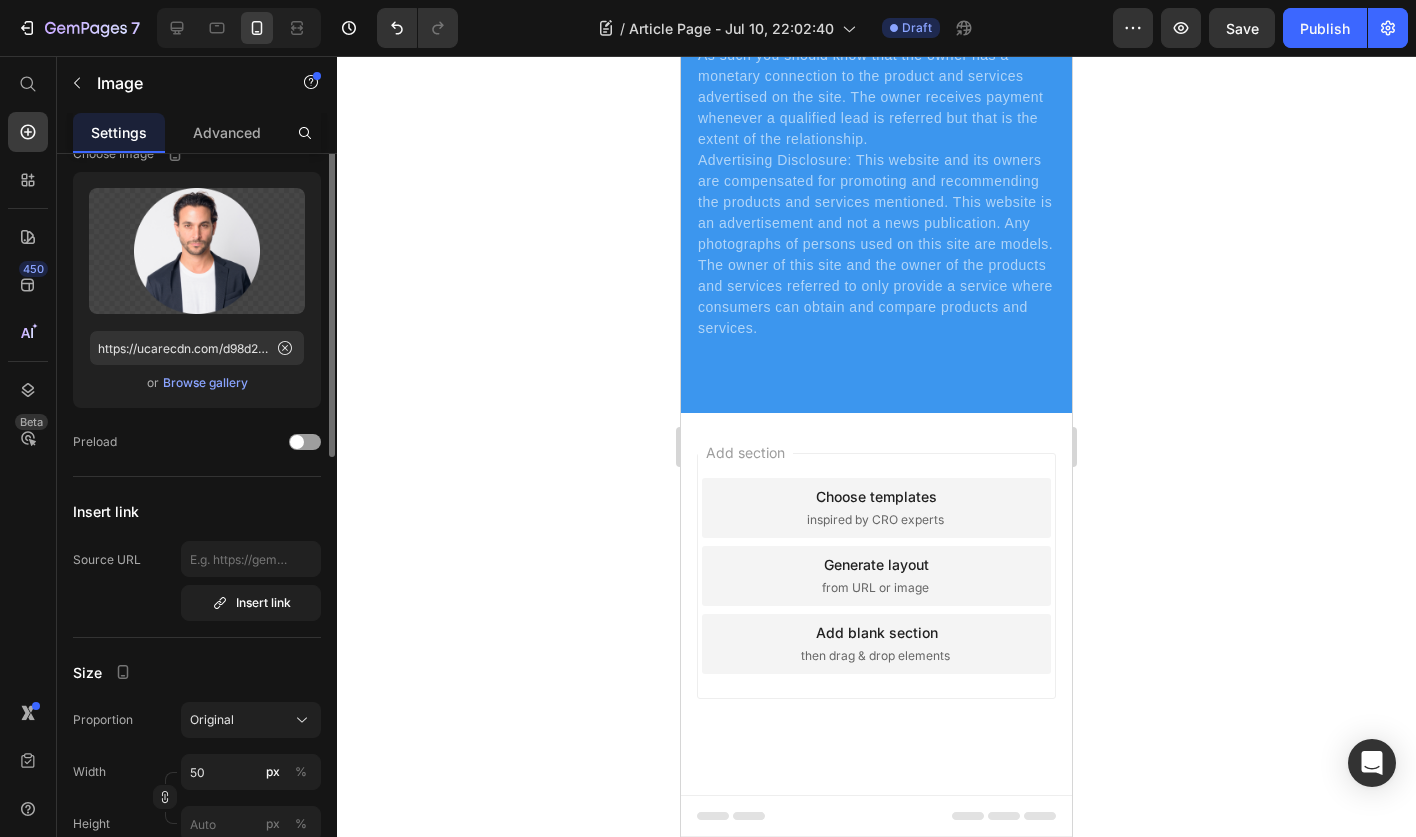 scroll, scrollTop: 0, scrollLeft: 0, axis: both 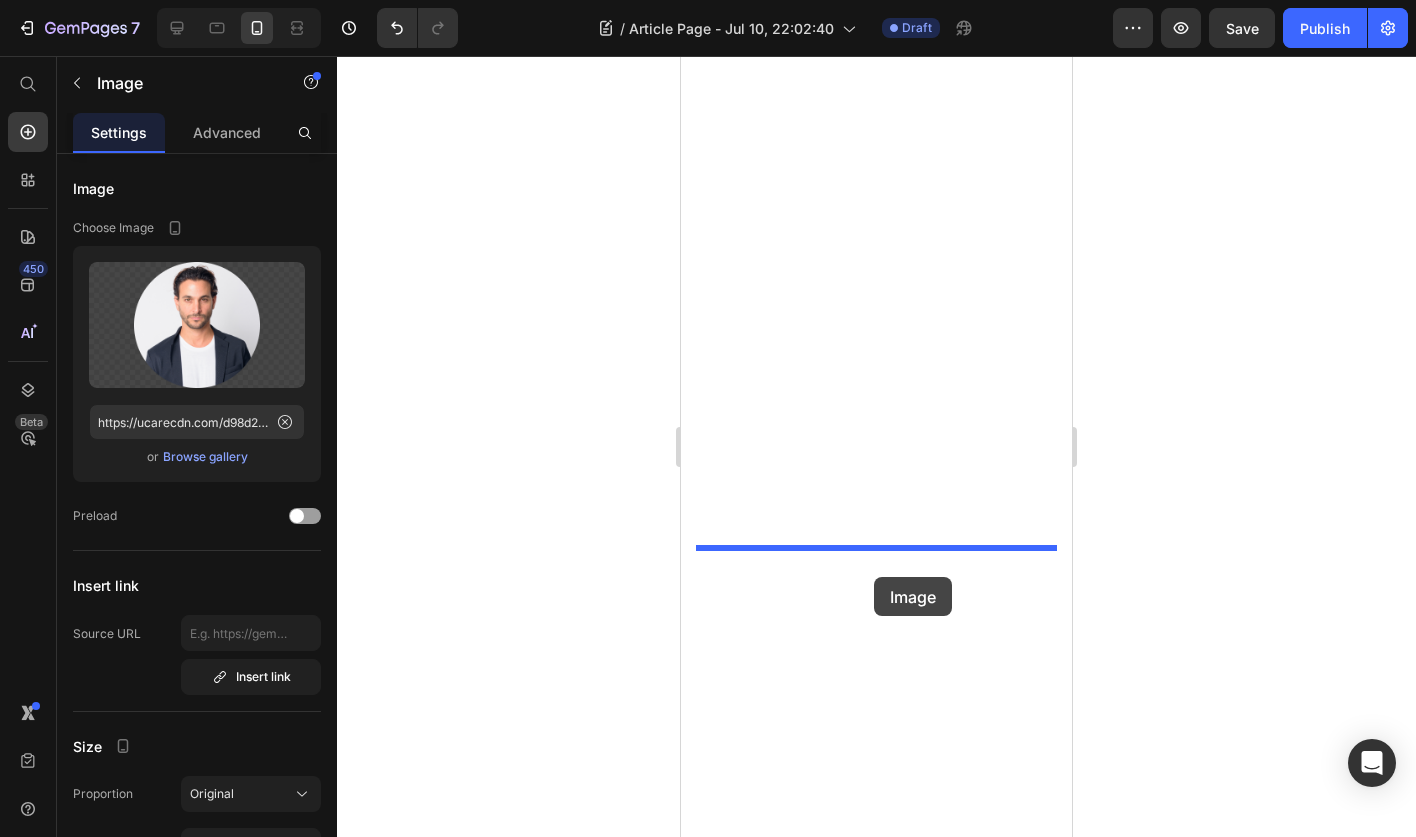 drag, startPoint x: 723, startPoint y: 578, endPoint x: 874, endPoint y: 576, distance: 151.01324 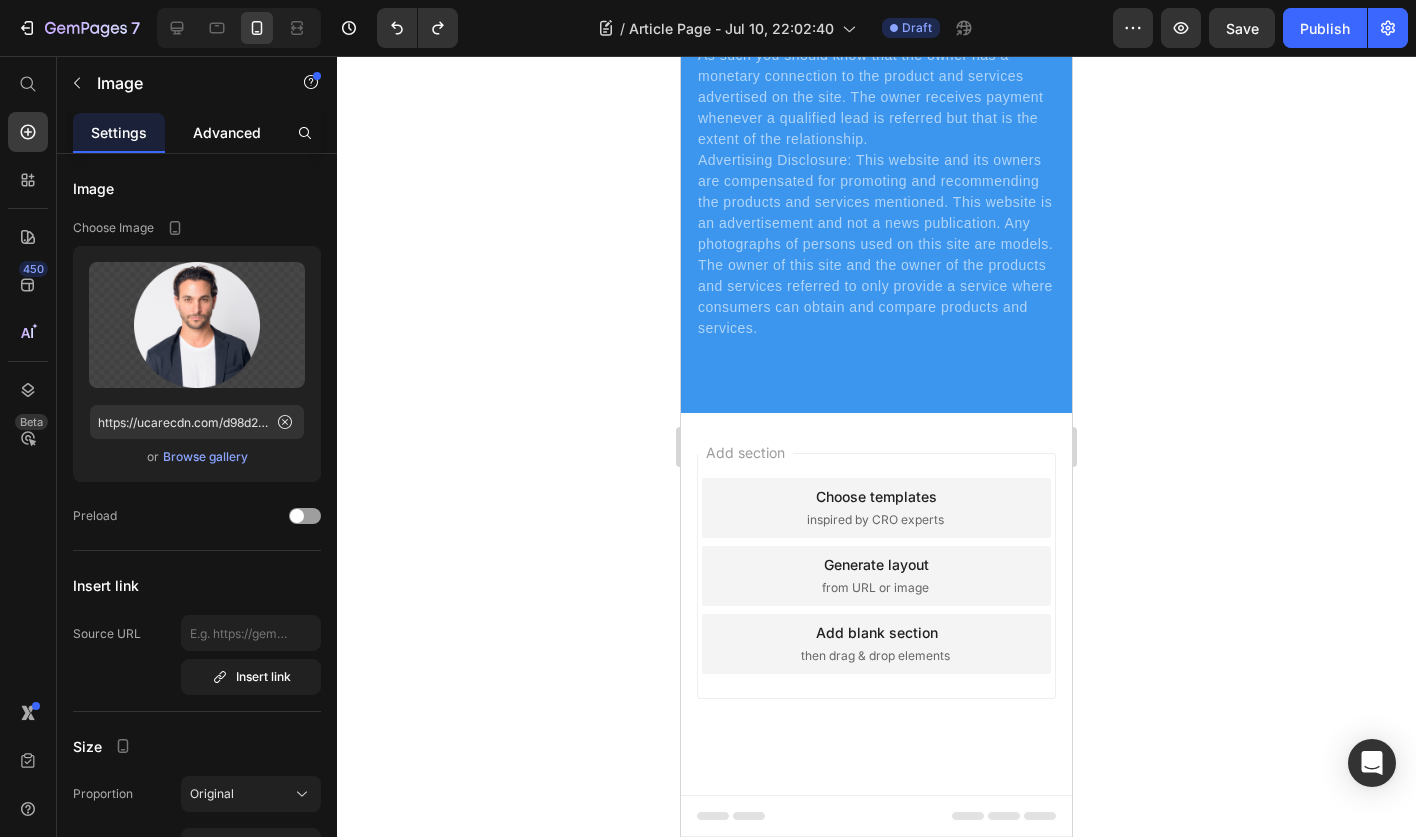 click on "Advanced" at bounding box center [227, 132] 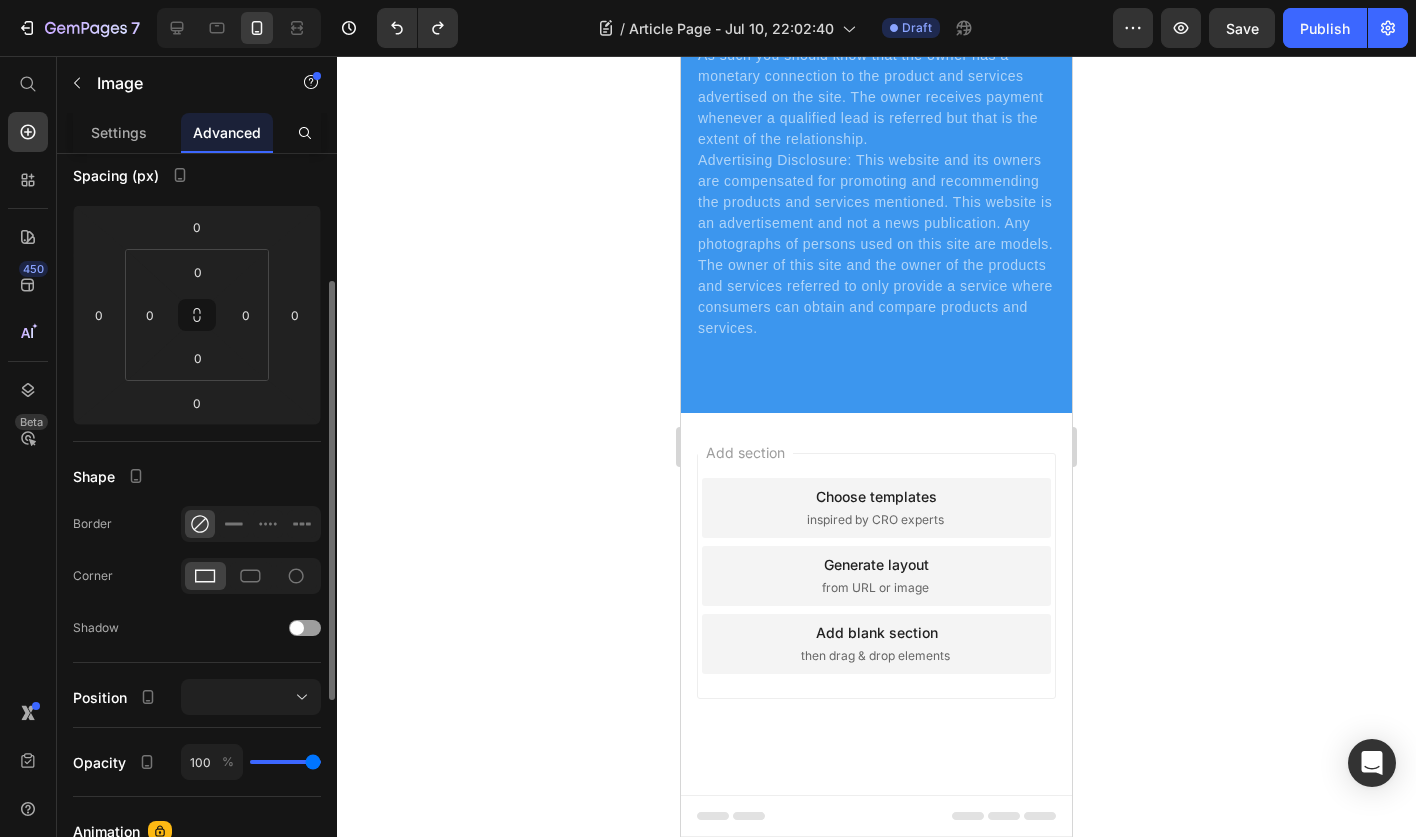 scroll, scrollTop: 219, scrollLeft: 0, axis: vertical 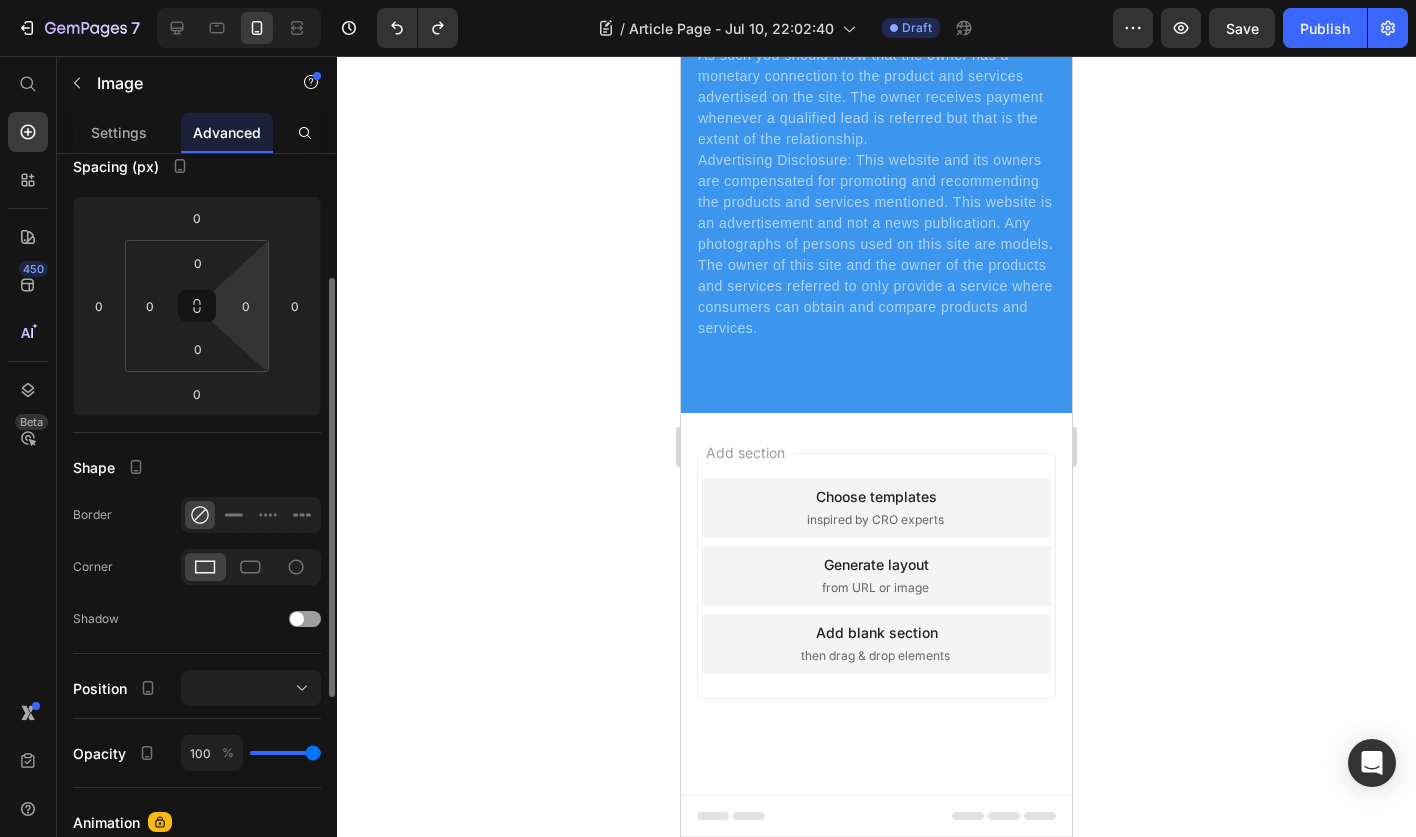 click on "7   /  Article Page - Jul 10, 22:02:40 Draft Preview  Save   Publish  450 Beta Start with Sections Elements Hero Section Product Detail Brands Trusted Badges Guarantee Product Breakdown How to use Testimonials Compare Bundle FAQs Social Proof Brand Story Product List Collection Blog List Contact Sticky Add to Cart Custom Footer Browse Library 450 Layout
Row
Row
Row
Row Text
Heading
Text Block Button
Button
Button
Sticky Back to top Media
Image" at bounding box center [708, 0] 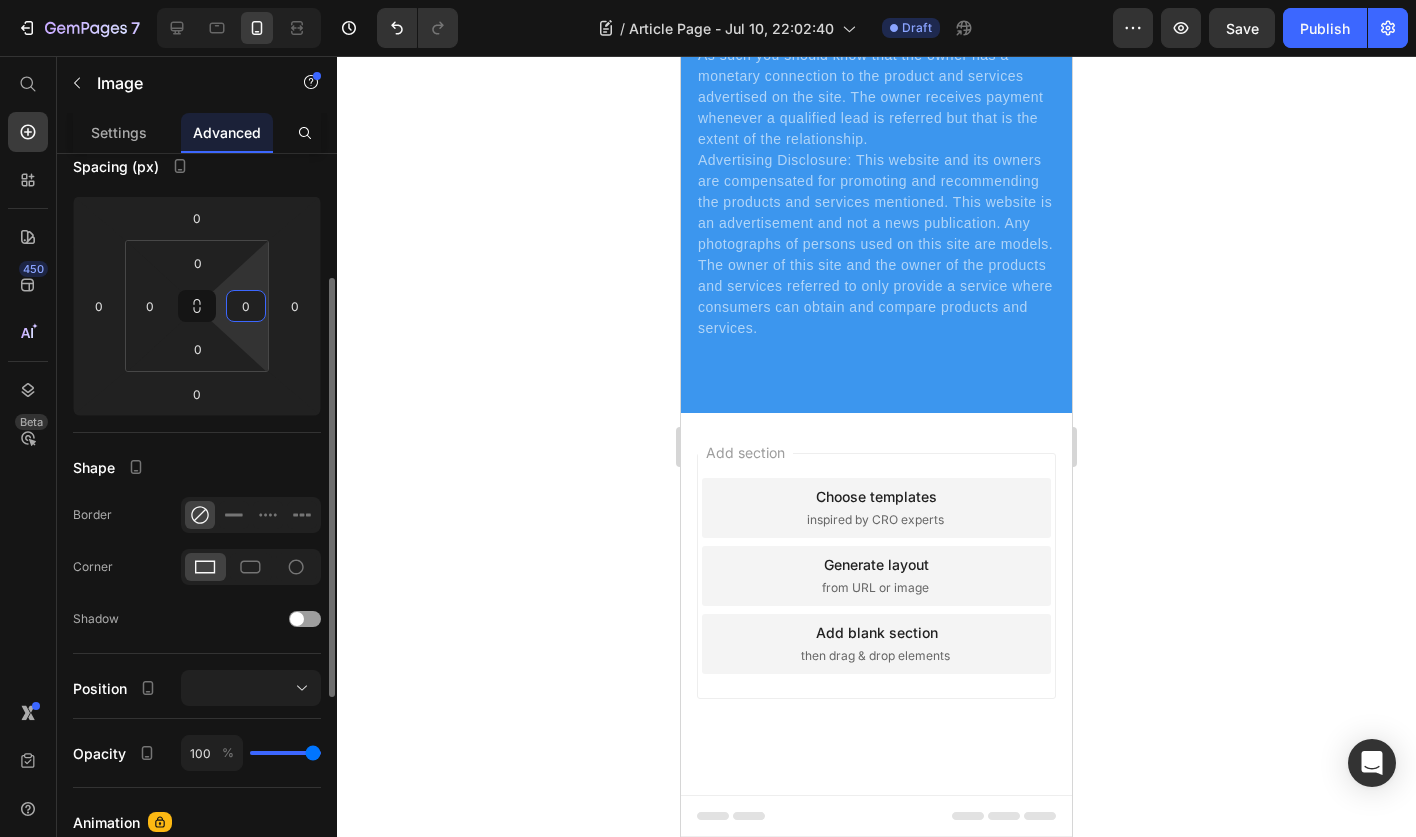 click on "7   /  Article Page - Jul 10, 22:02:40 Draft Preview  Save   Publish  450 Beta Start with Sections Elements Hero Section Product Detail Brands Trusted Badges Guarantee Product Breakdown How to use Testimonials Compare Bundle FAQs Social Proof Brand Story Product List Collection Blog List Contact Sticky Add to Cart Custom Footer Browse Library 450 Layout
Row
Row
Row
Row Text
Heading
Text Block Button
Button
Button
Sticky Back to top Media
Image" at bounding box center [708, 0] 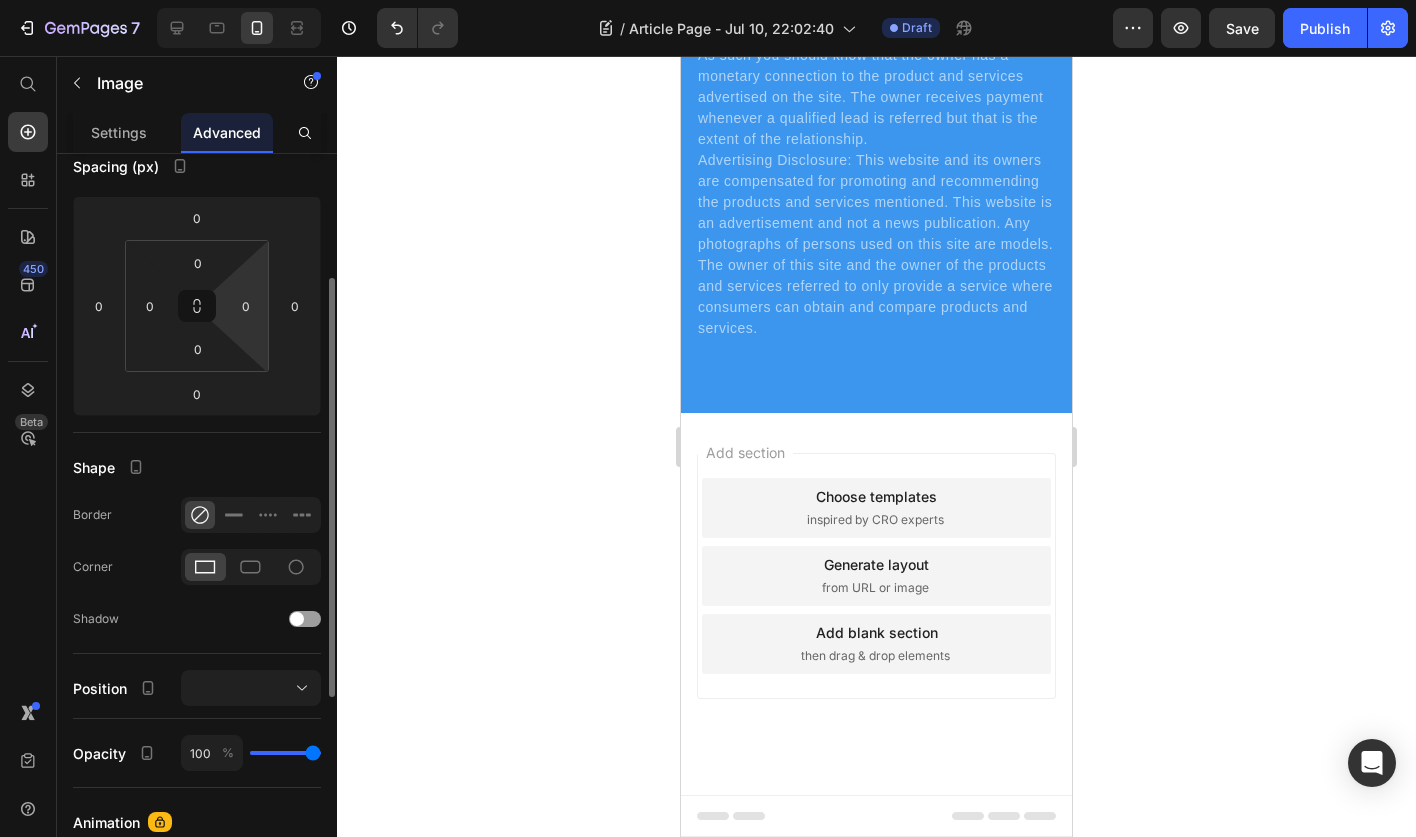 click on "7   /  Article Page - Jul 10, 22:02:40 Draft Preview  Save   Publish  450 Beta Start with Sections Elements Hero Section Product Detail Brands Trusted Badges Guarantee Product Breakdown How to use Testimonials Compare Bundle FAQs Social Proof Brand Story Product List Collection Blog List Contact Sticky Add to Cart Custom Footer Browse Library 450 Layout
Row
Row
Row
Row Text
Heading
Text Block Button
Button
Button
Sticky Back to top Media
Image" at bounding box center (708, 0) 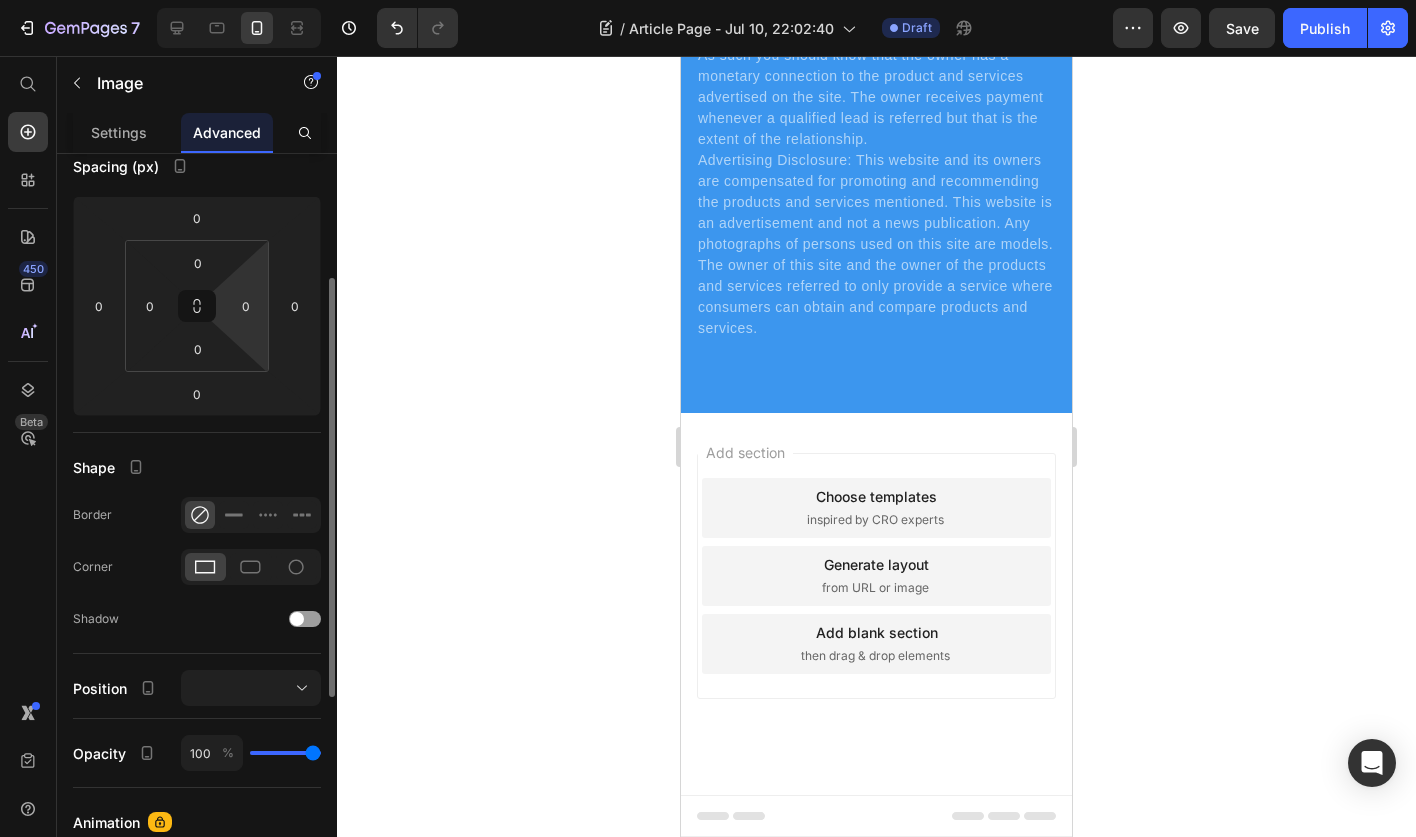 click on "7   /  Article Page - Jul 10, 22:02:40 Draft Preview  Save   Publish  450 Beta Start with Sections Elements Hero Section Product Detail Brands Trusted Badges Guarantee Product Breakdown How to use Testimonials Compare Bundle FAQs Social Proof Brand Story Product List Collection Blog List Contact Sticky Add to Cart Custom Footer Browse Library 450 Layout
Row
Row
Row
Row Text
Heading
Text Block Button
Button
Button
Sticky Back to top Media
Image" at bounding box center (708, 0) 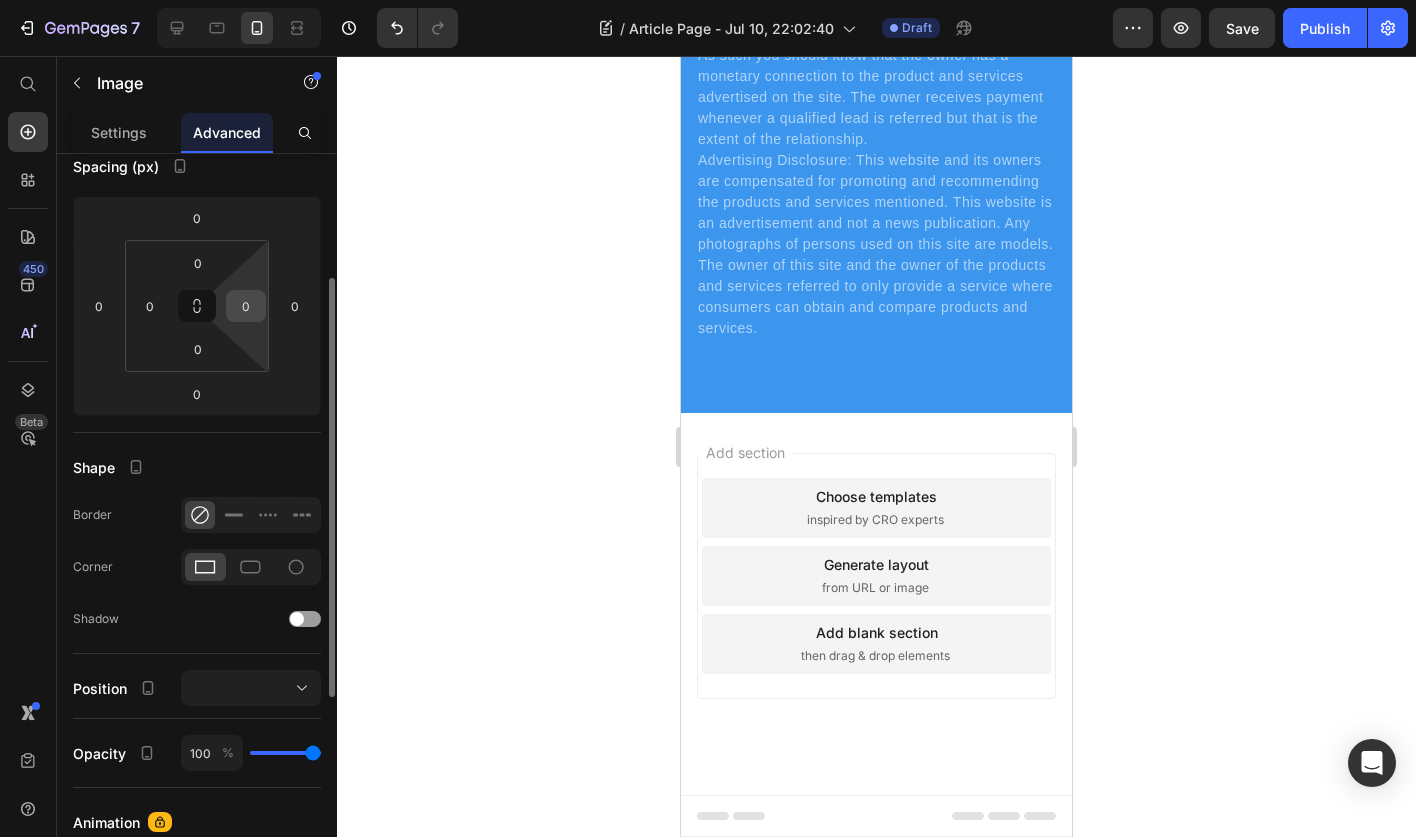 click on "0" at bounding box center [246, 306] 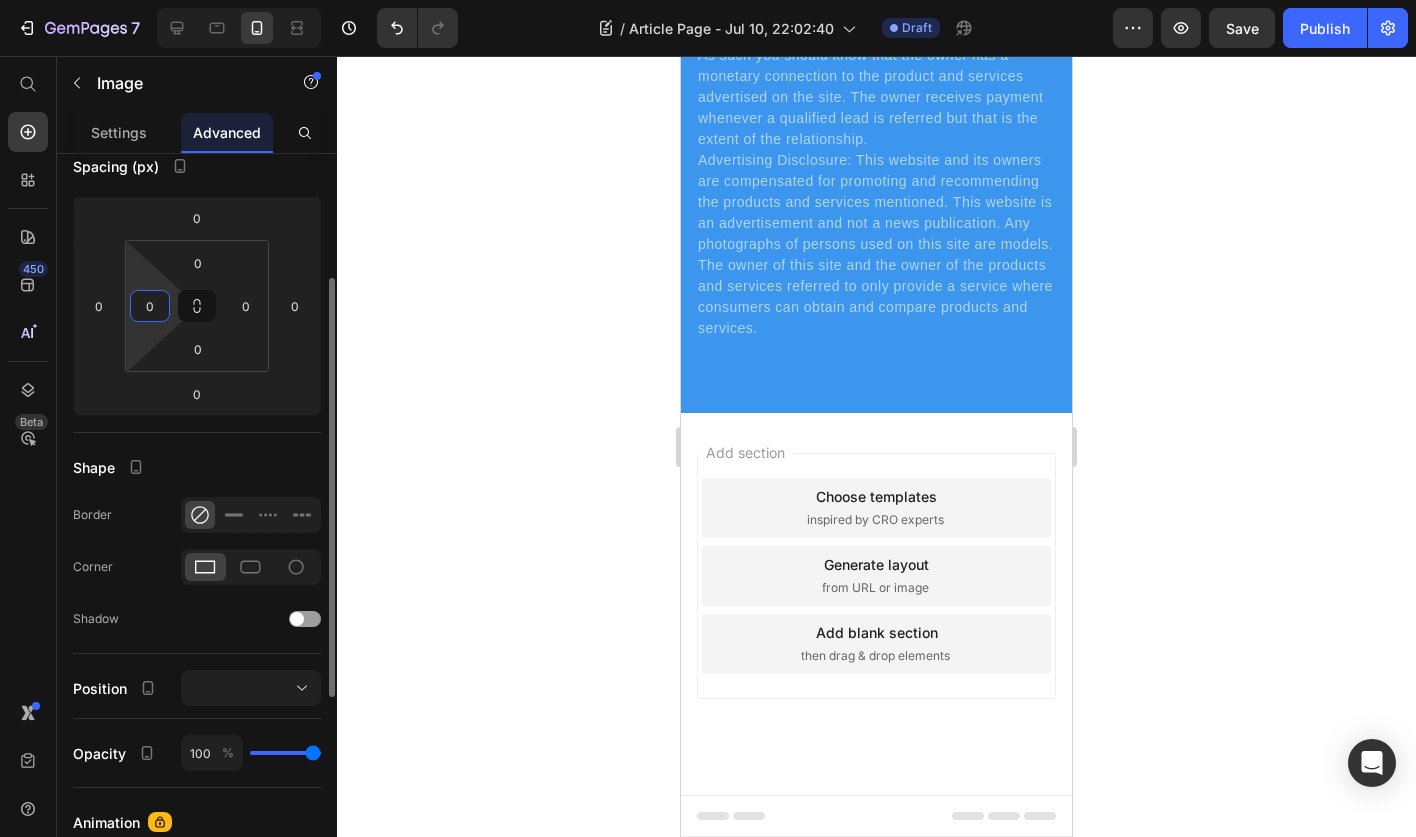 click on "0" at bounding box center (150, 306) 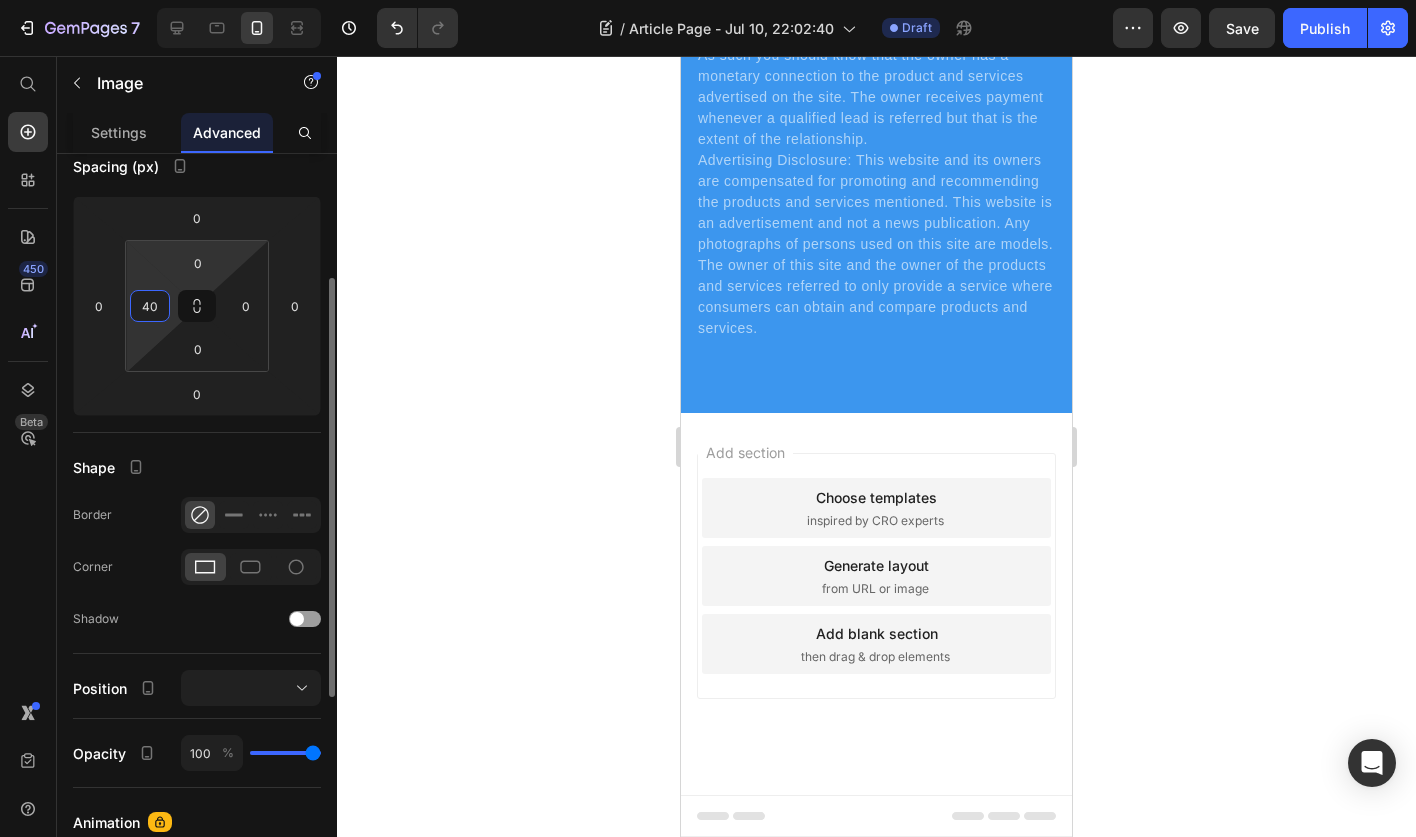 type on "4" 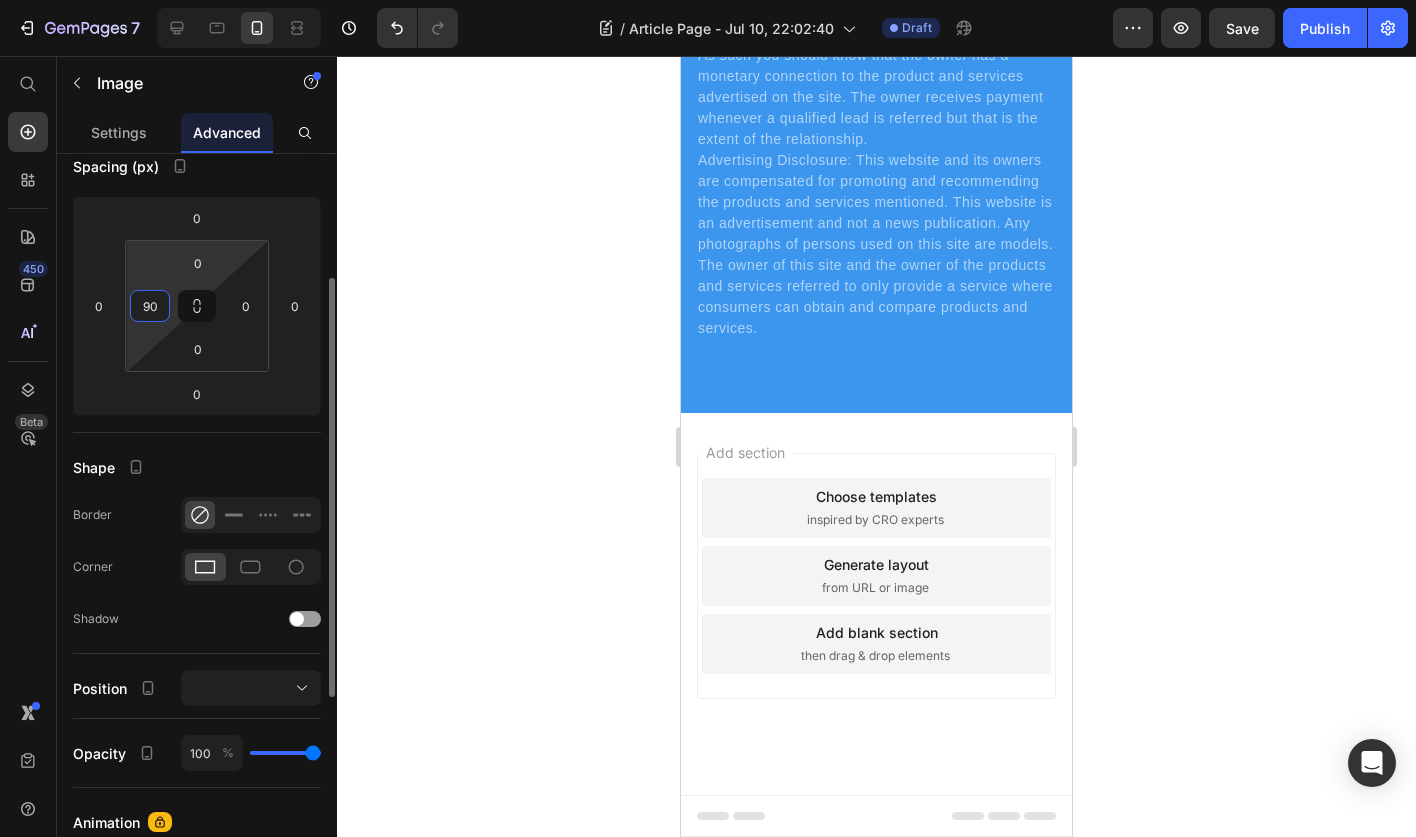 type on "9" 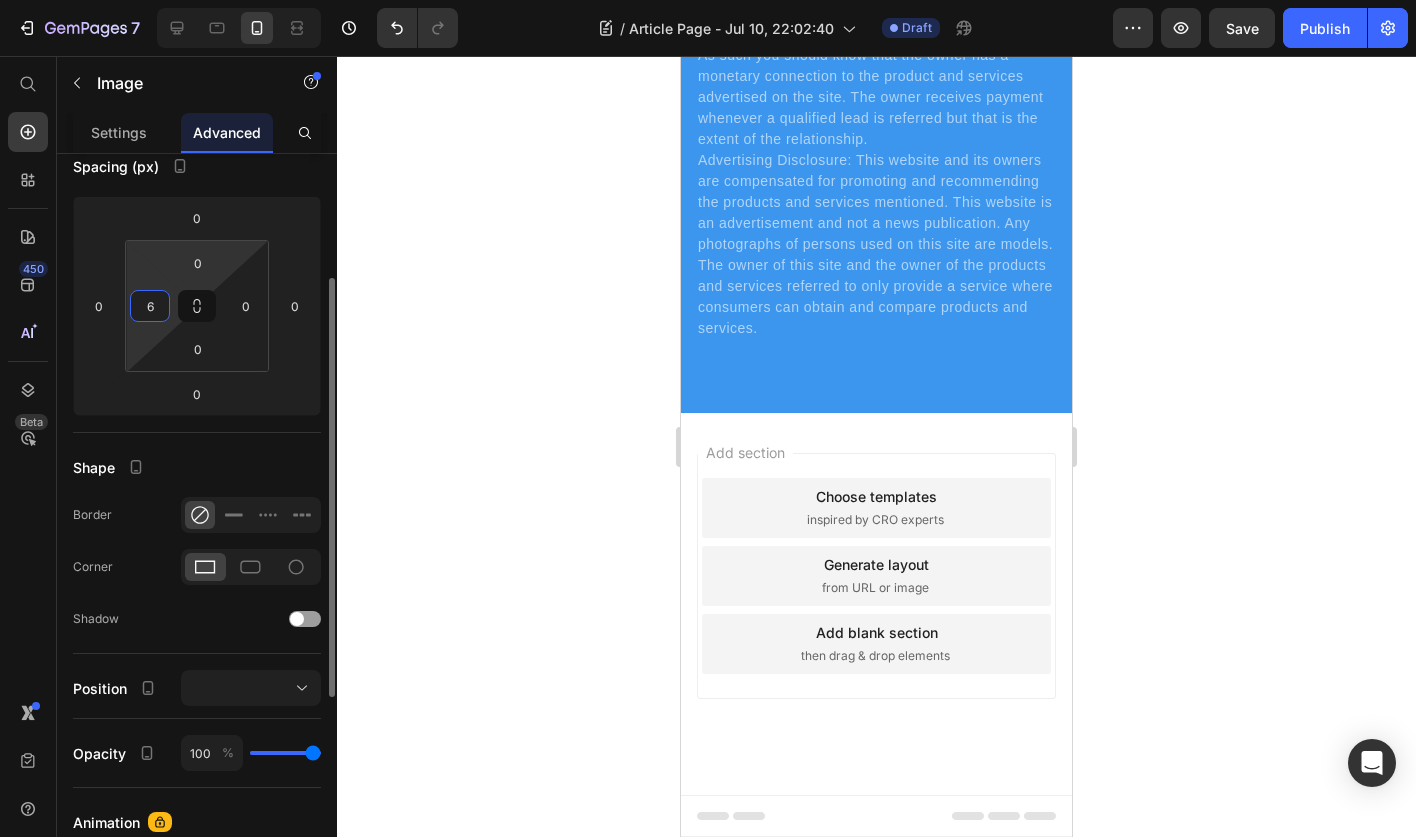 type on "60" 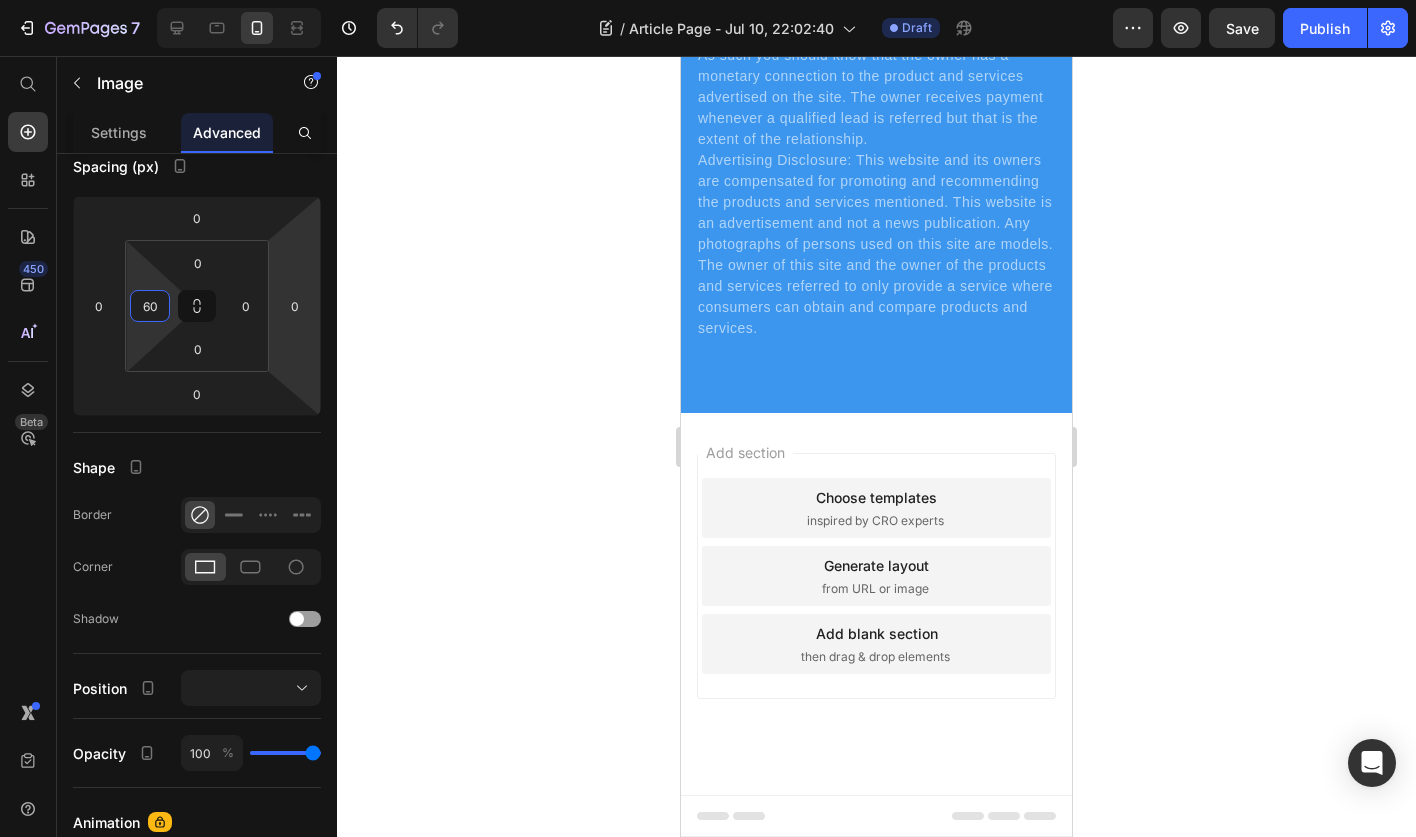 click 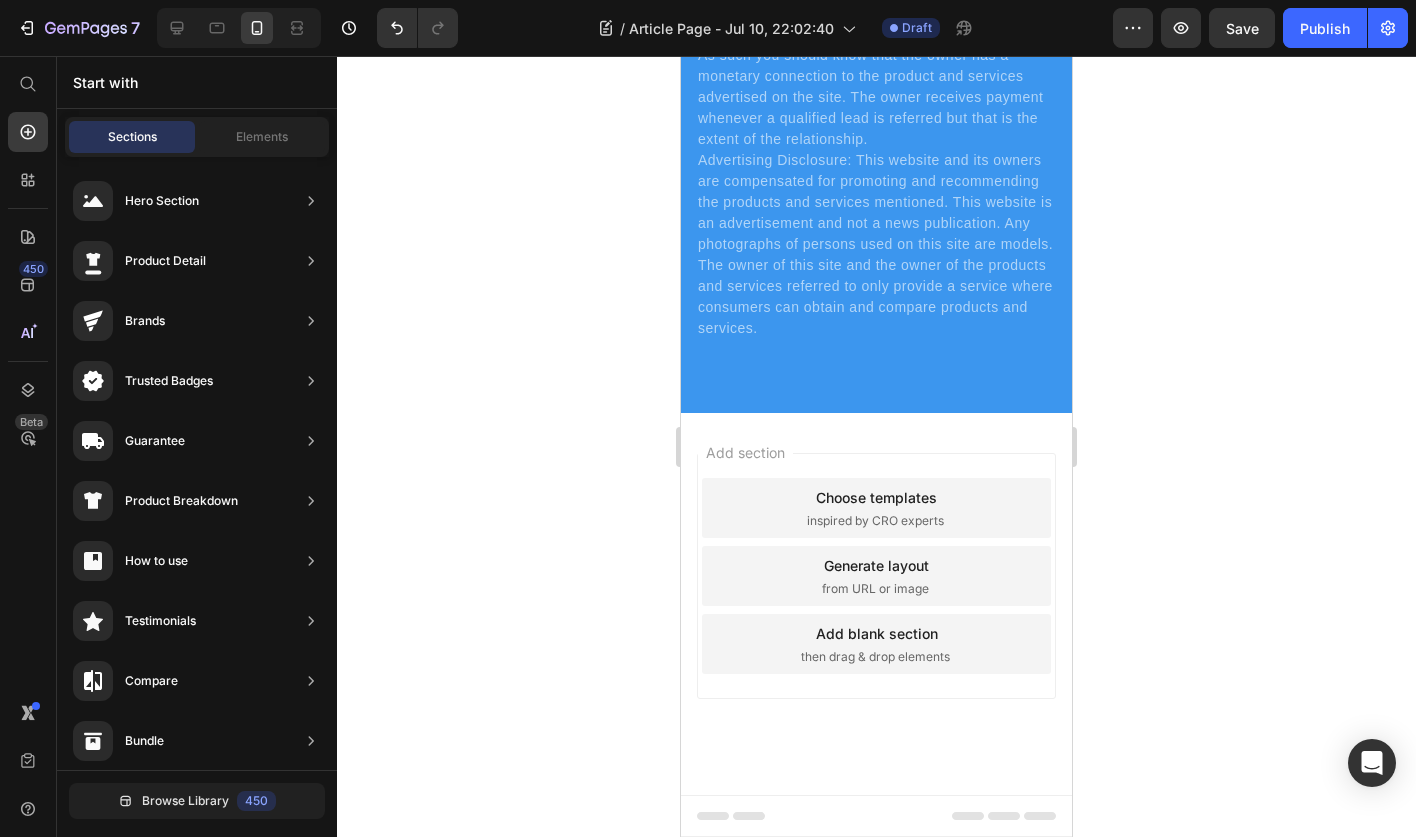 click on "Image" at bounding box center (751, -477) 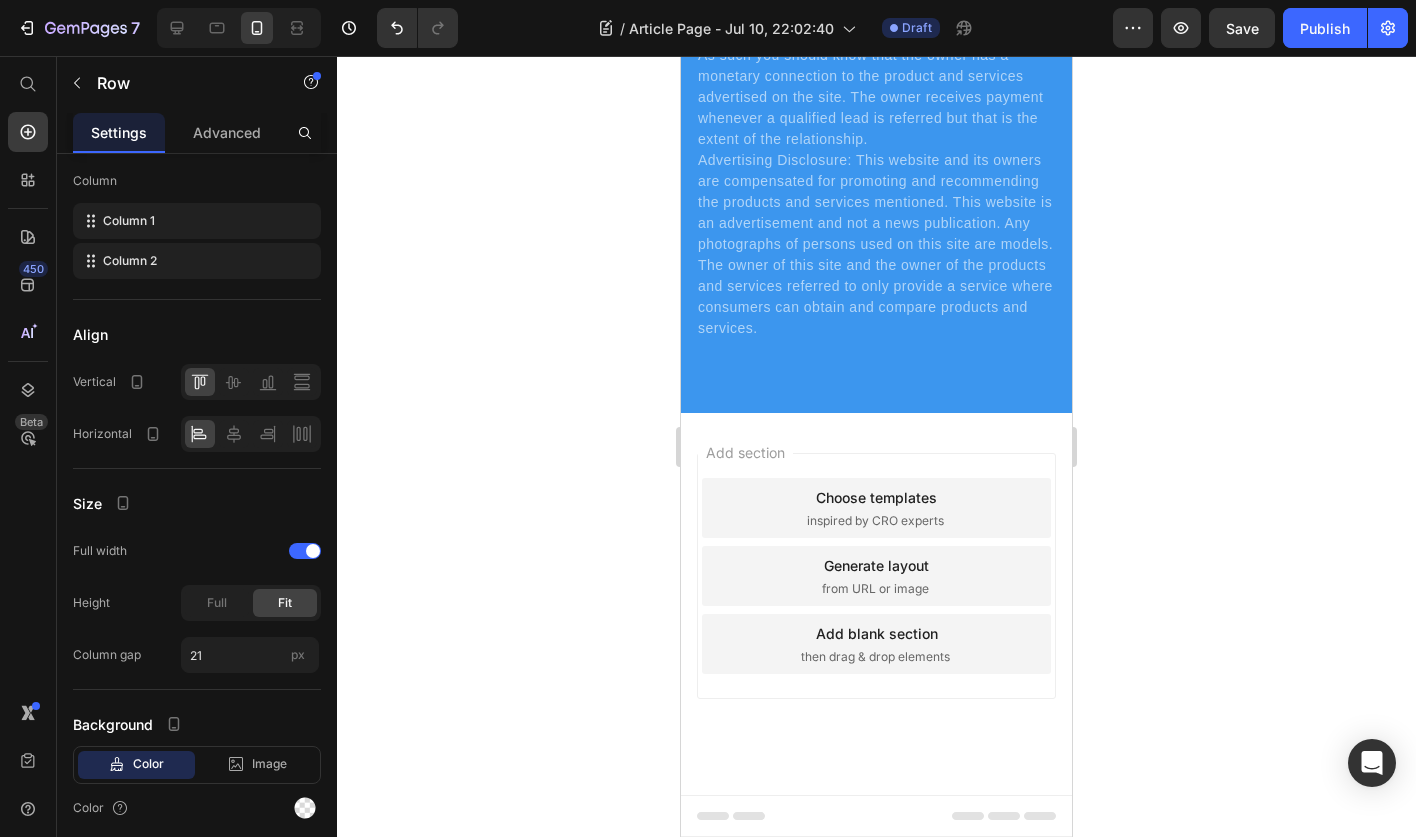 scroll, scrollTop: 0, scrollLeft: 0, axis: both 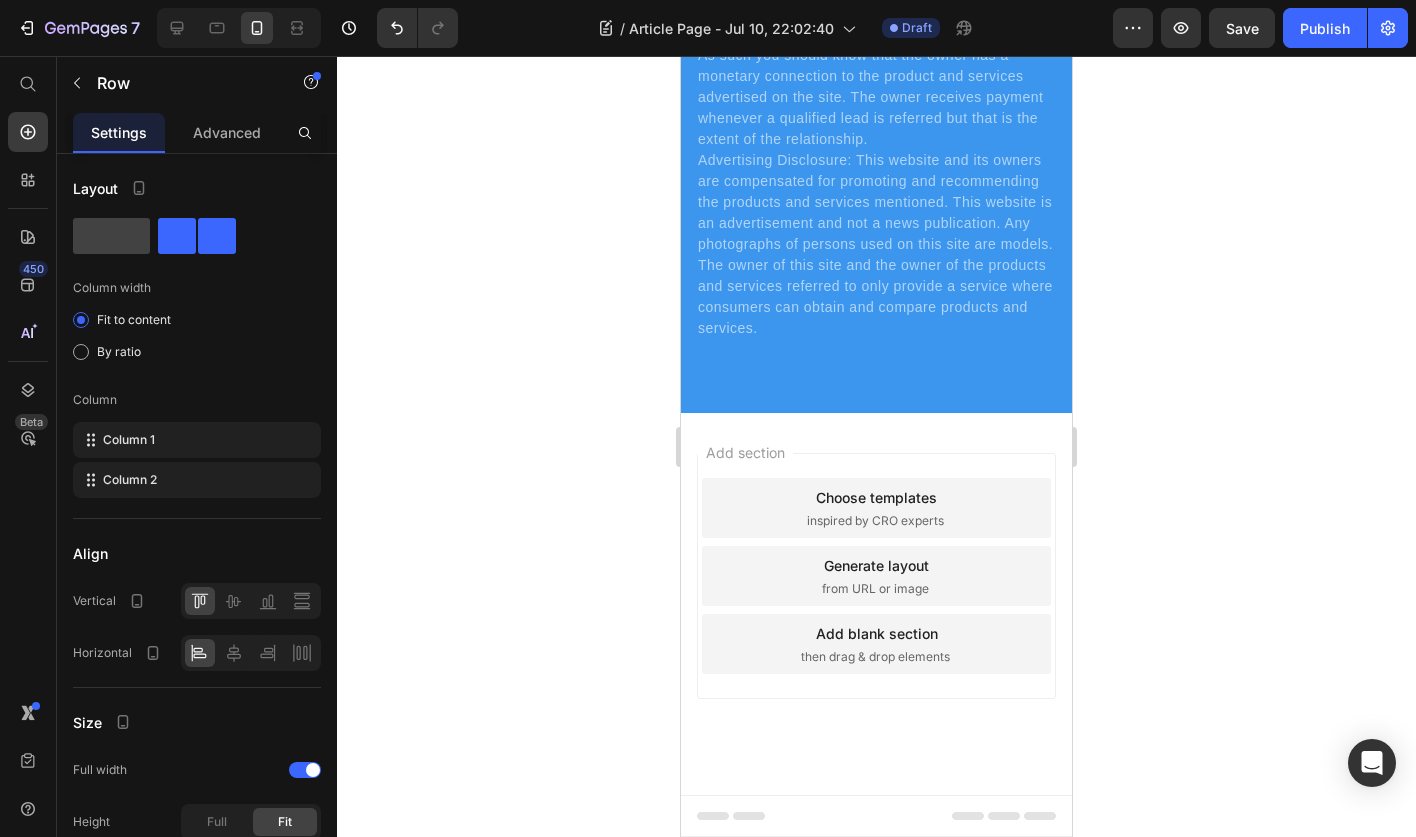 click at bounding box center (751, -577) 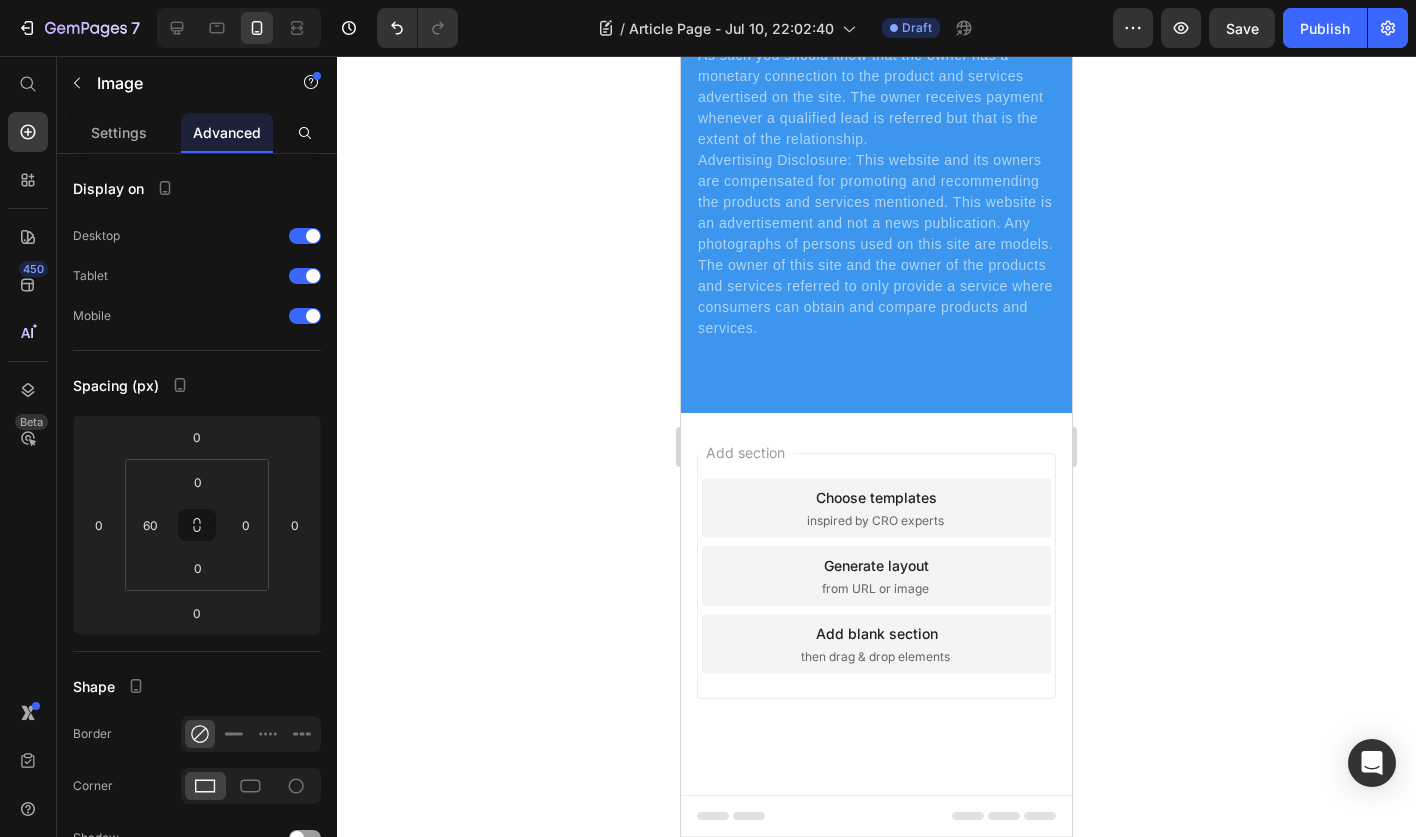 click at bounding box center [751, -577] 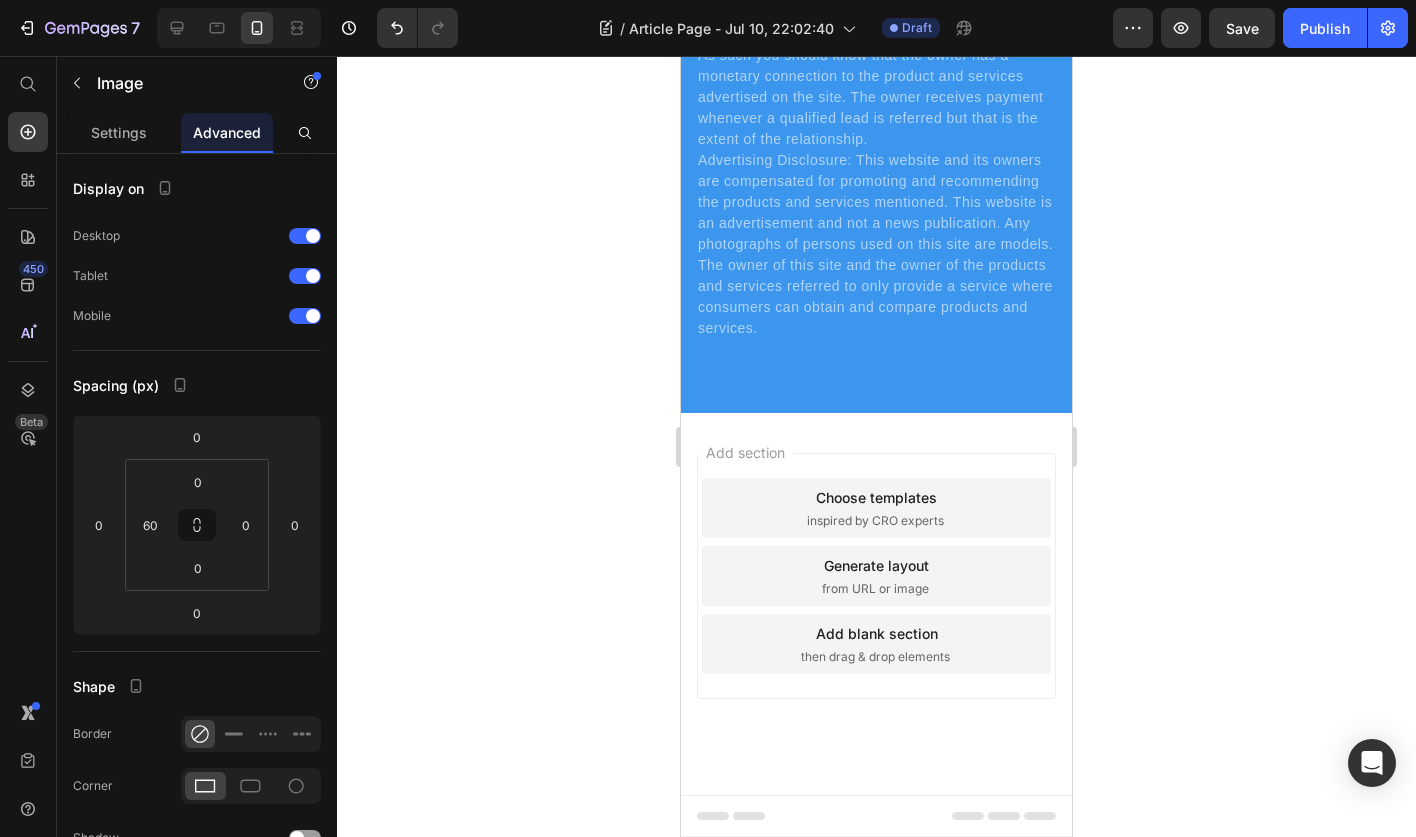 click at bounding box center (751, -577) 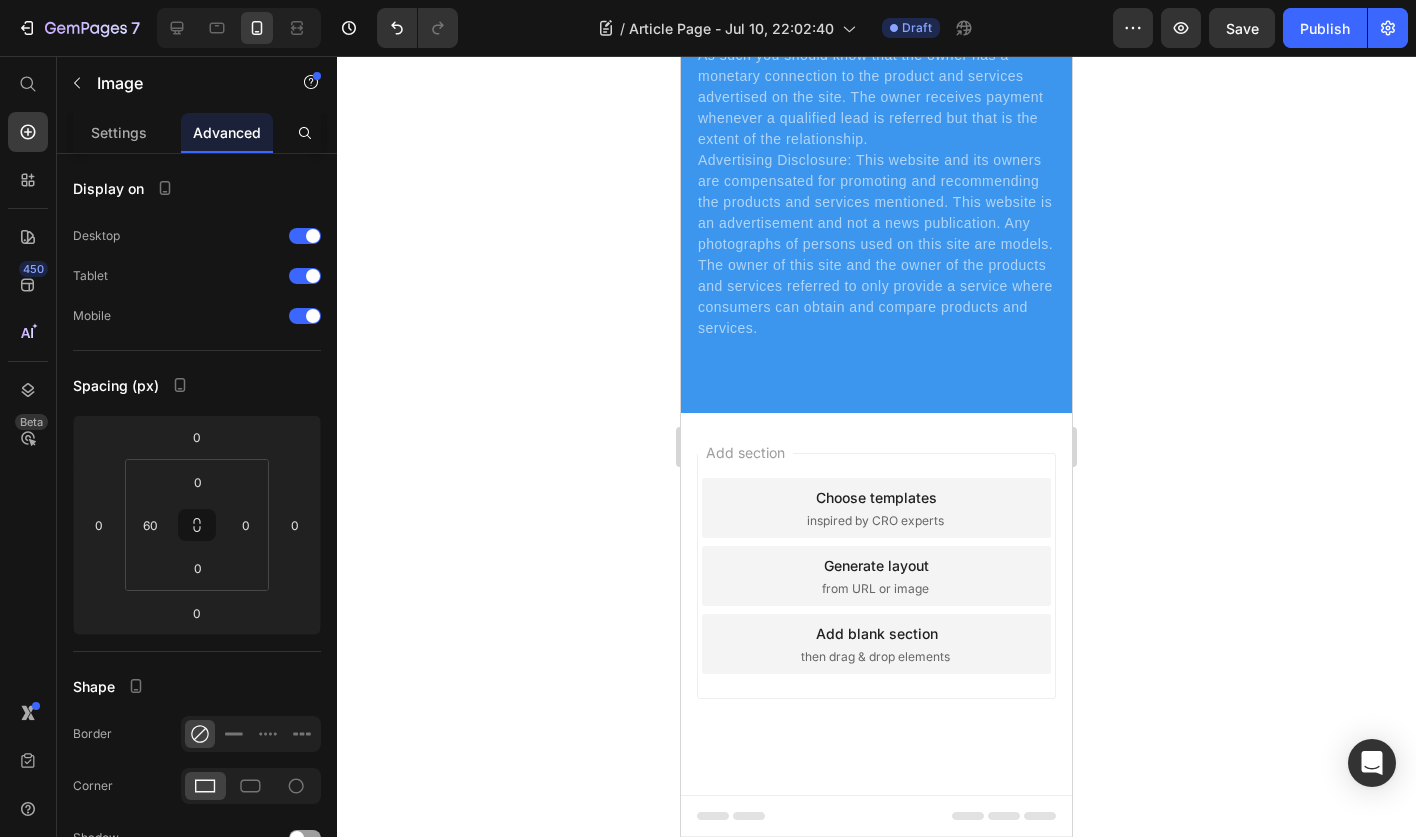 click 